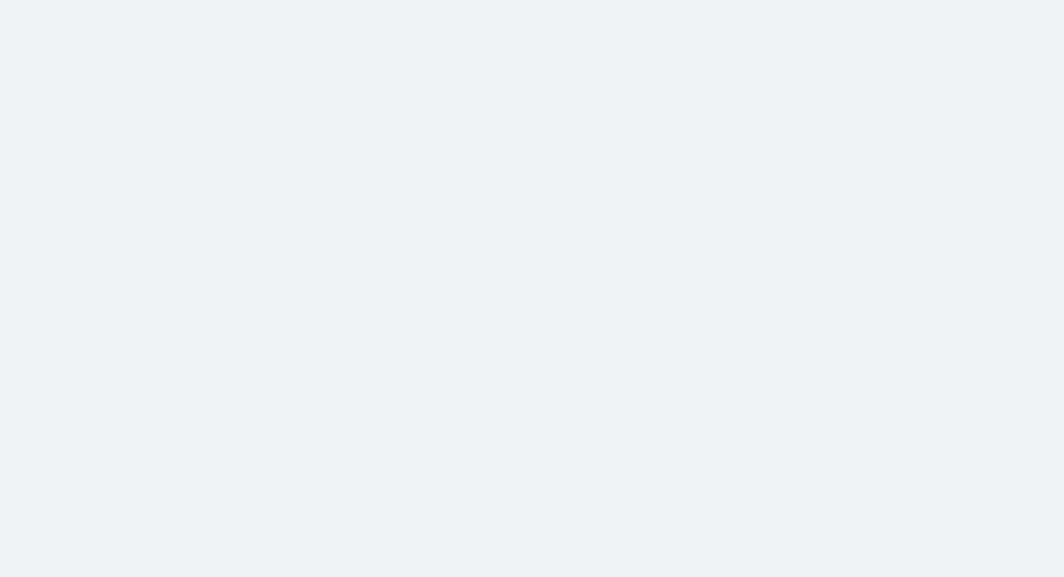scroll, scrollTop: 0, scrollLeft: 0, axis: both 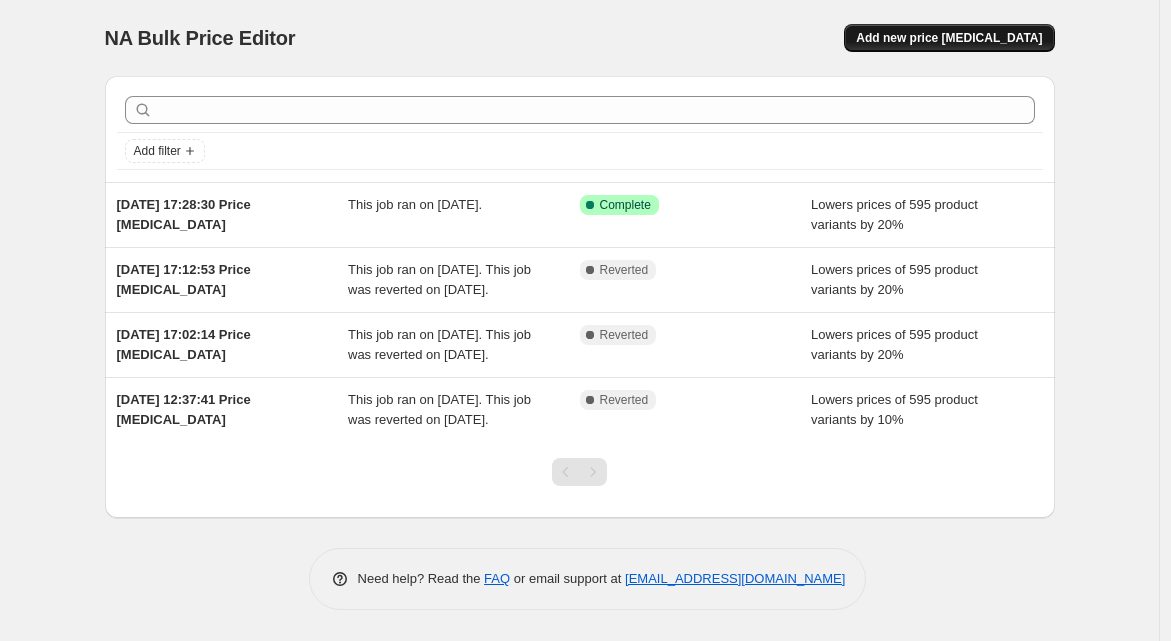 click on "Add new price [MEDICAL_DATA]" at bounding box center [949, 38] 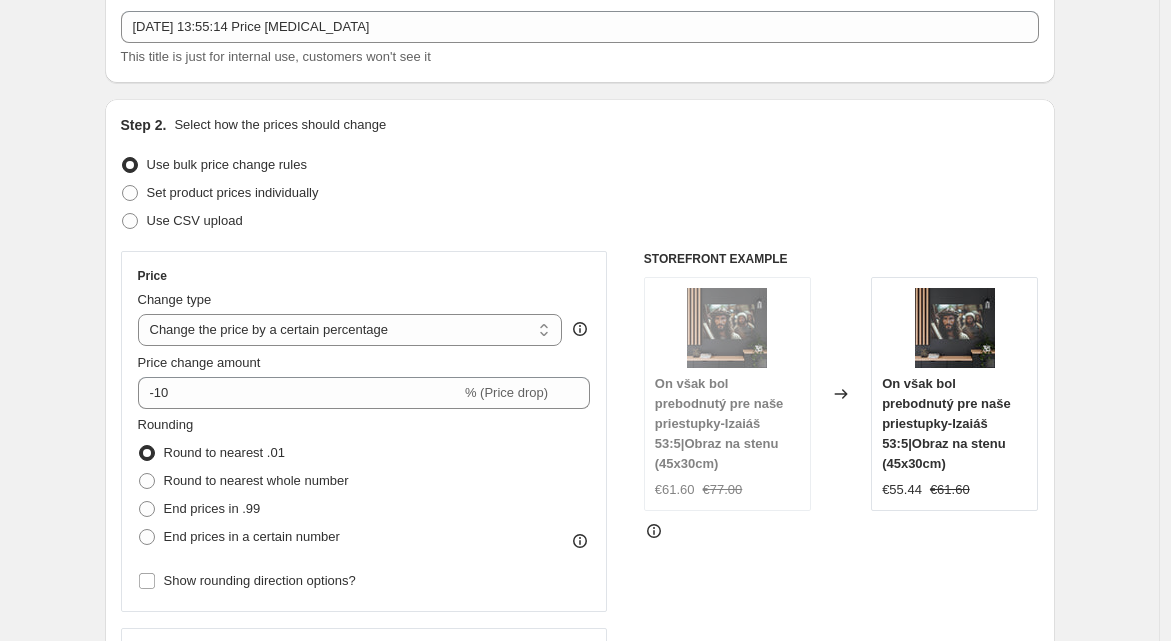 scroll, scrollTop: 117, scrollLeft: 0, axis: vertical 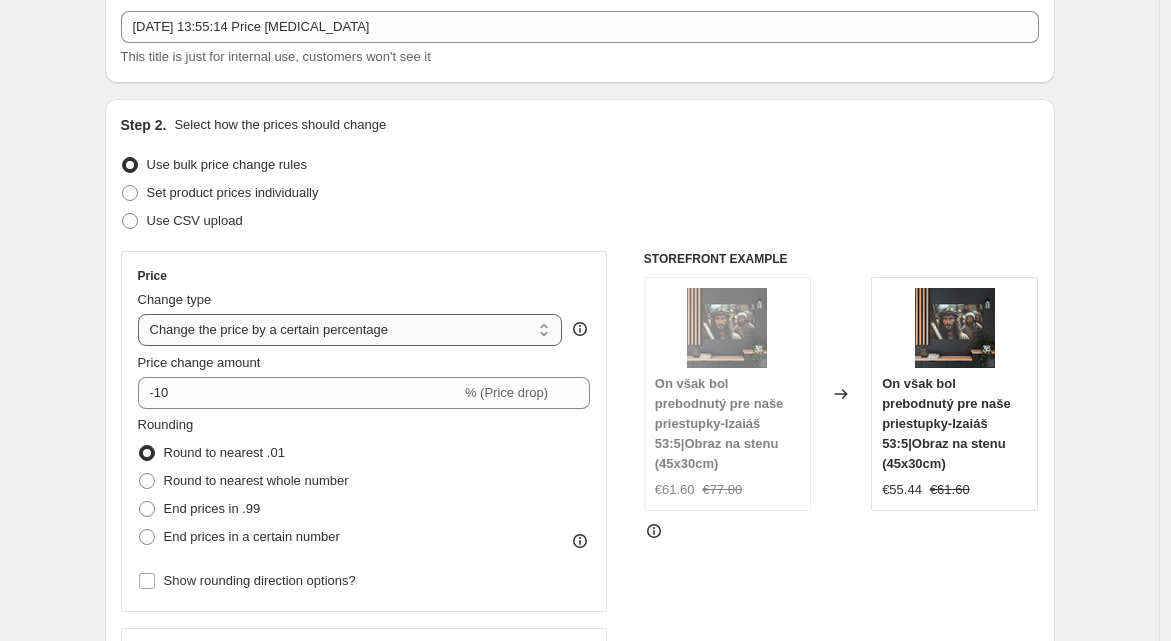 click on "Change the price to a certain amount Change the price by a certain amount Change the price by a certain percentage Change the price to the current compare at price (price before sale) Change the price by a certain amount relative to the compare at price Change the price by a certain percentage relative to the compare at price Don't change the price Change the price by a certain percentage relative to the cost per item Change price to certain cost margin" at bounding box center (350, 330) 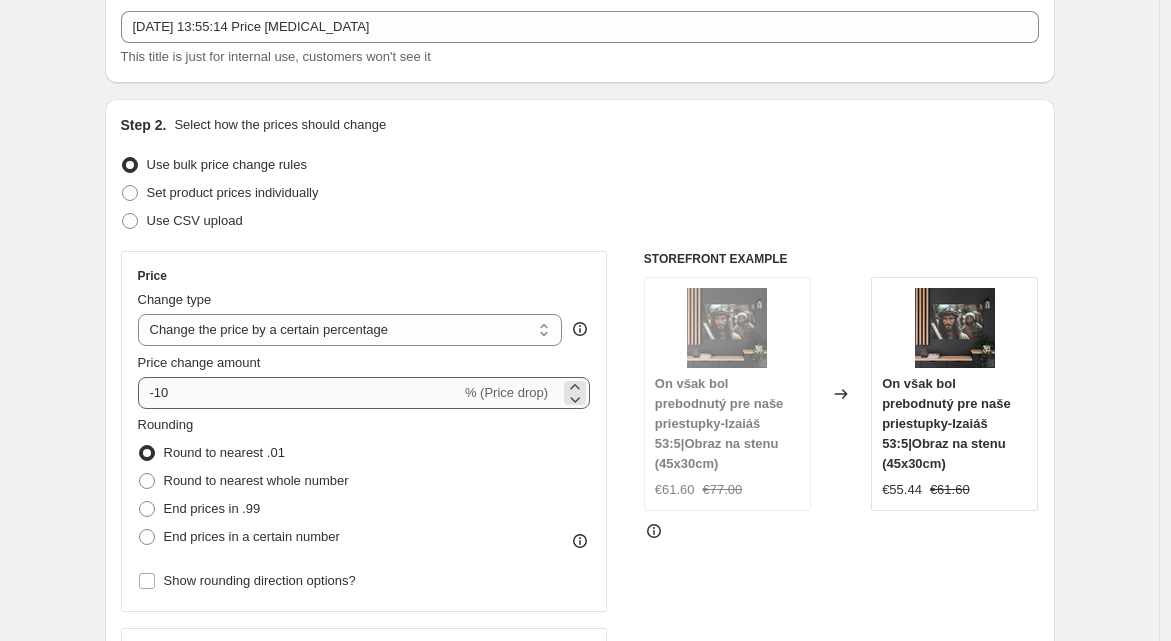 scroll, scrollTop: 122, scrollLeft: 0, axis: vertical 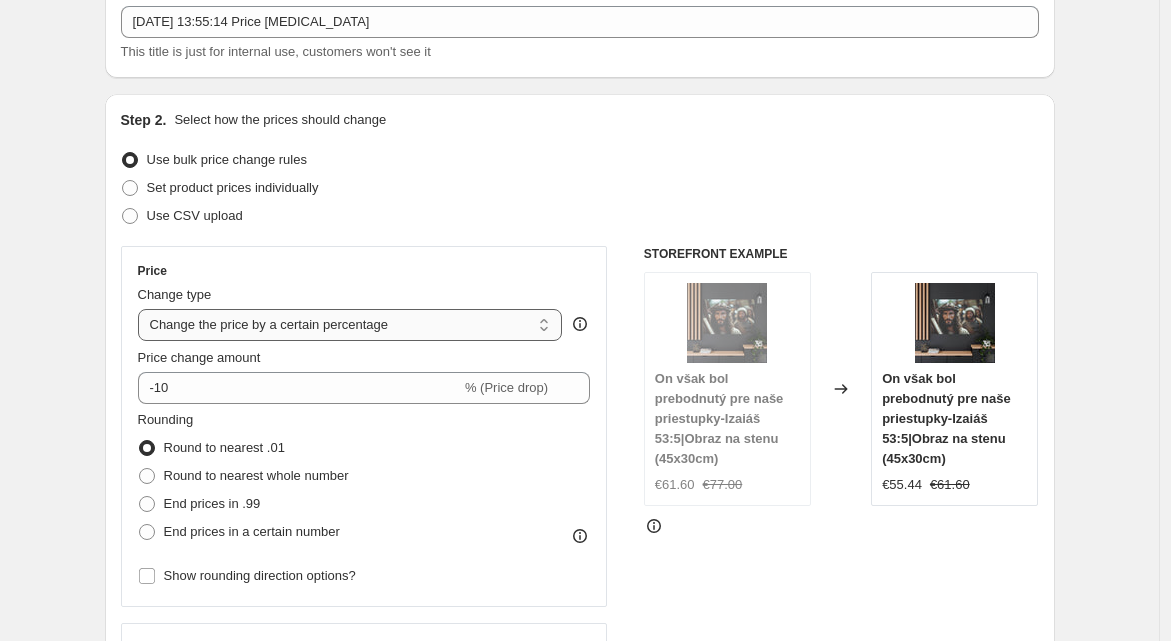 click on "Change the price to a certain amount Change the price by a certain amount Change the price by a certain percentage Change the price to the current compare at price (price before sale) Change the price by a certain amount relative to the compare at price Change the price by a certain percentage relative to the compare at price Don't change the price Change the price by a certain percentage relative to the cost per item Change price to certain cost margin" at bounding box center (350, 325) 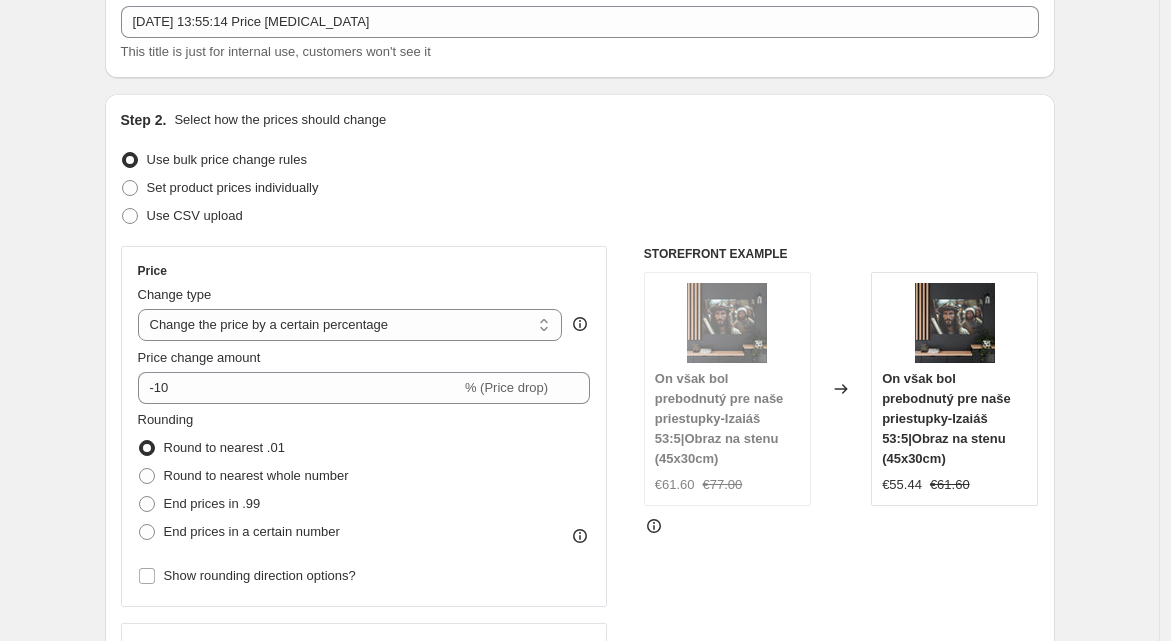 type on "80.00" 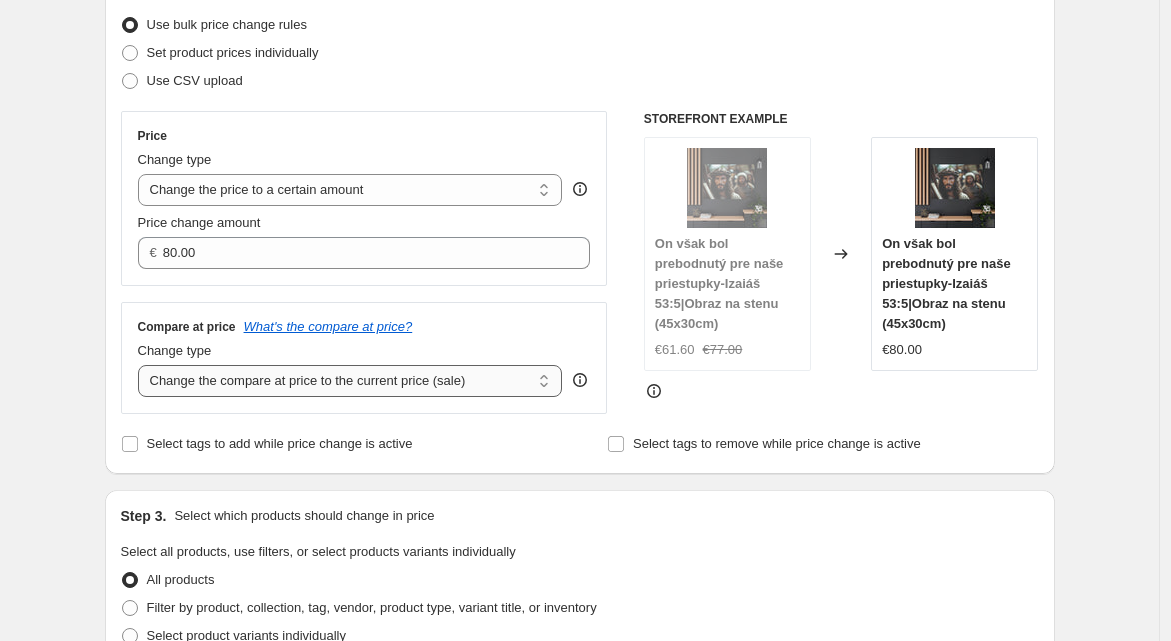 scroll, scrollTop: 257, scrollLeft: 0, axis: vertical 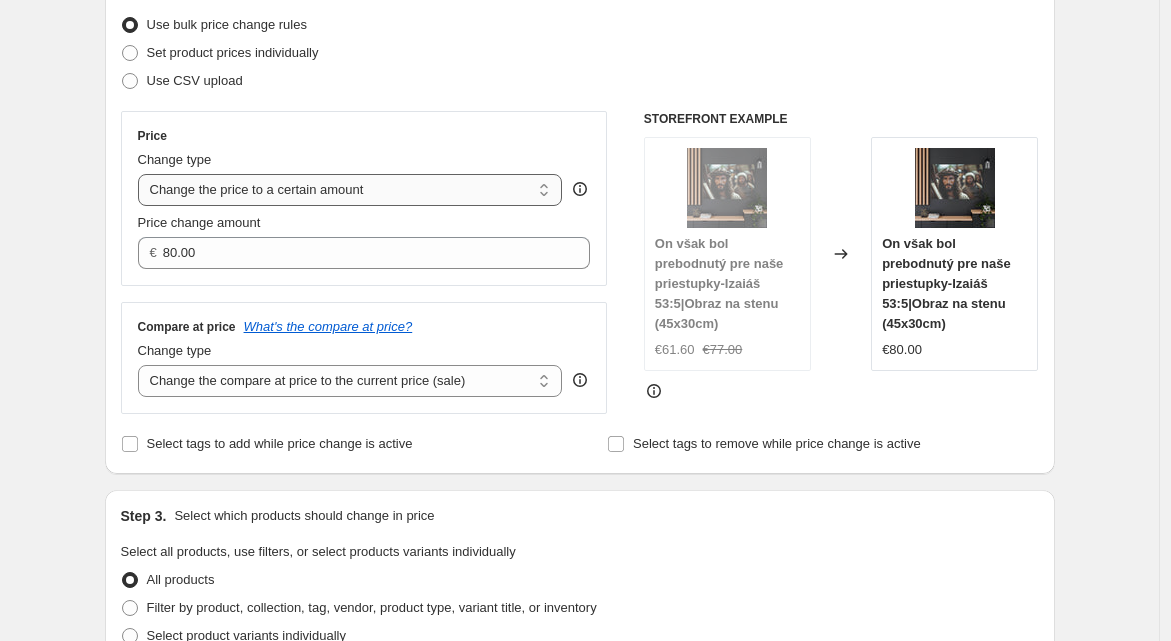 click on "Change the price to a certain amount Change the price by a certain amount Change the price by a certain percentage Change the price to the current compare at price (price before sale) Change the price by a certain amount relative to the compare at price Change the price by a certain percentage relative to the compare at price Don't change the price Change the price by a certain percentage relative to the cost per item Change price to certain cost margin" at bounding box center (350, 190) 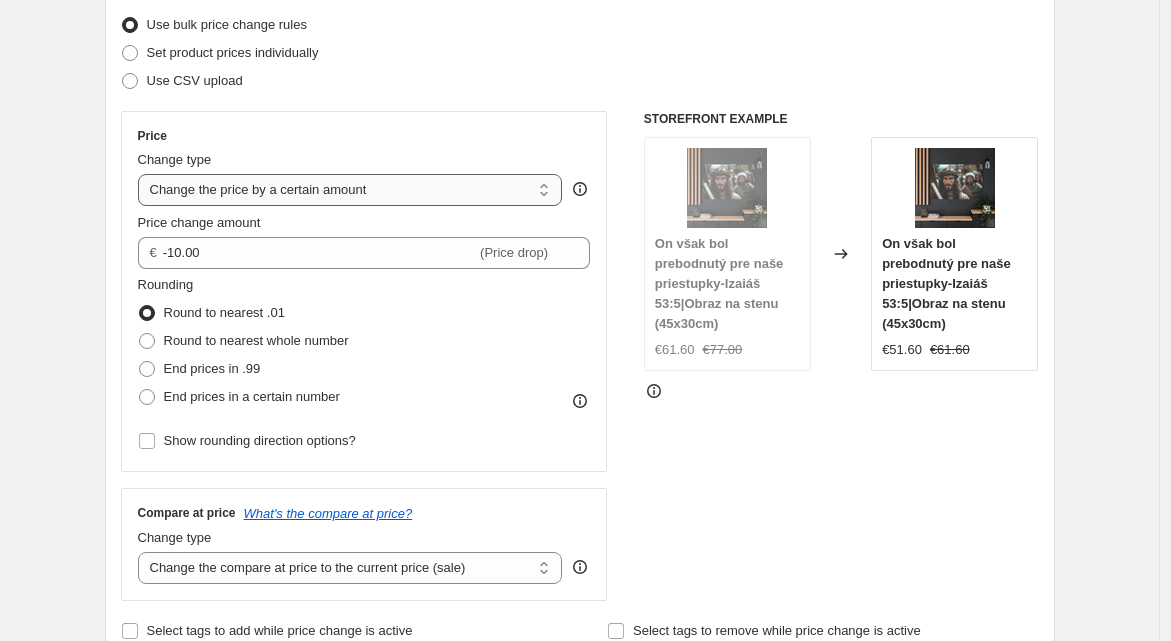 click on "Change the price to a certain amount Change the price by a certain amount Change the price by a certain percentage Change the price to the current compare at price (price before sale) Change the price by a certain amount relative to the compare at price Change the price by a certain percentage relative to the compare at price Don't change the price Change the price by a certain percentage relative to the cost per item Change price to certain cost margin" at bounding box center (350, 190) 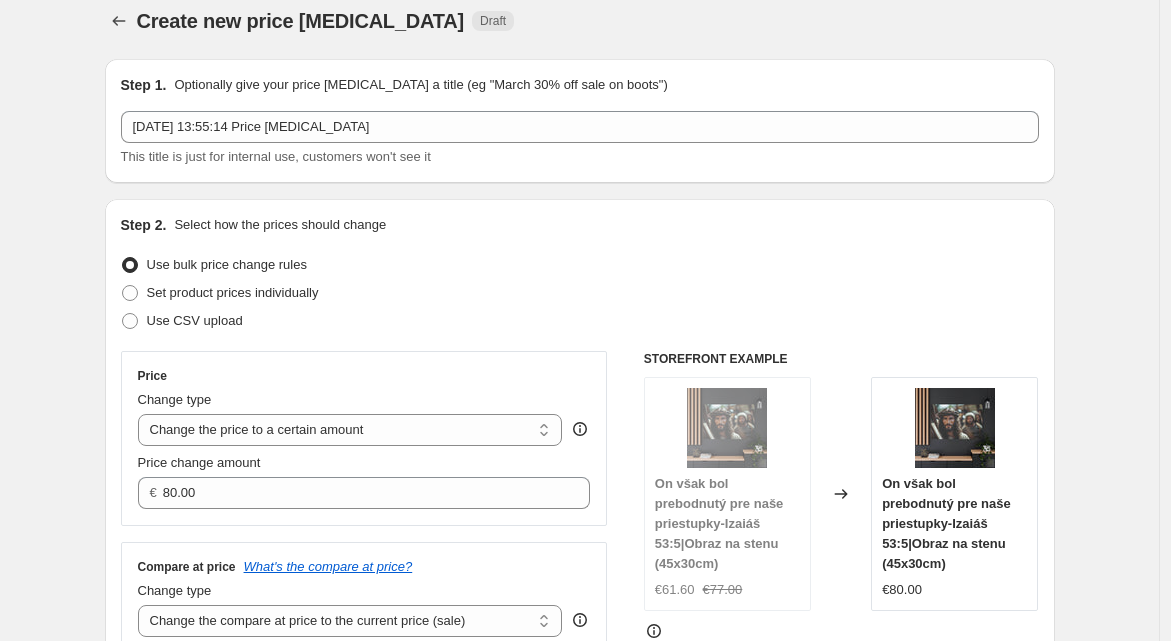 scroll, scrollTop: 15, scrollLeft: 0, axis: vertical 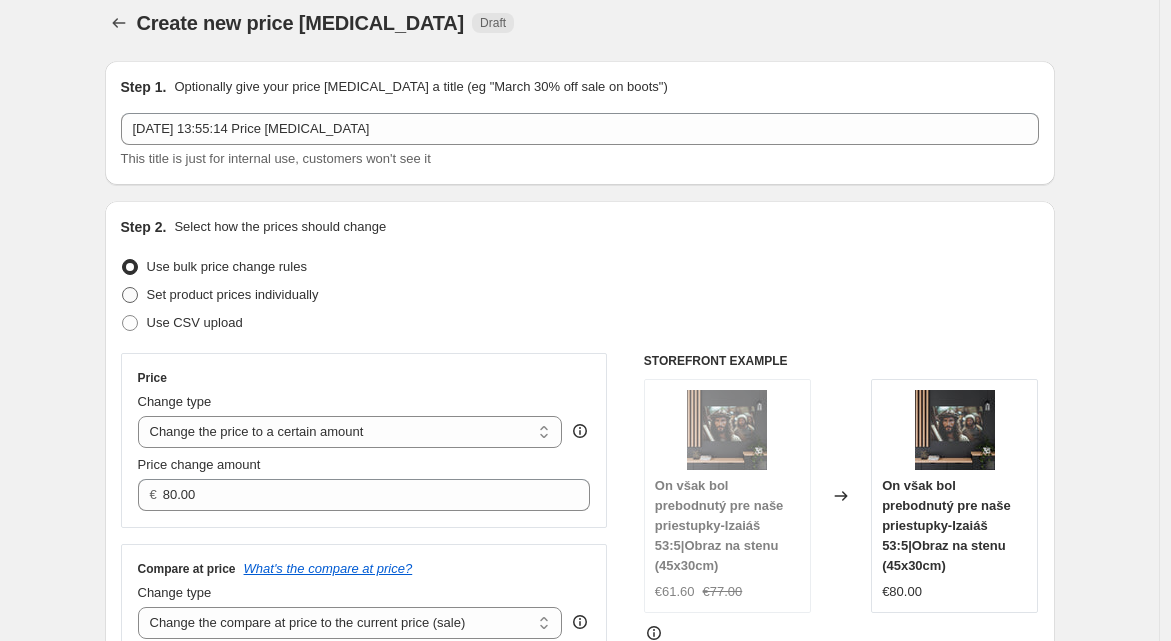 click on "Set product prices individually" at bounding box center [233, 294] 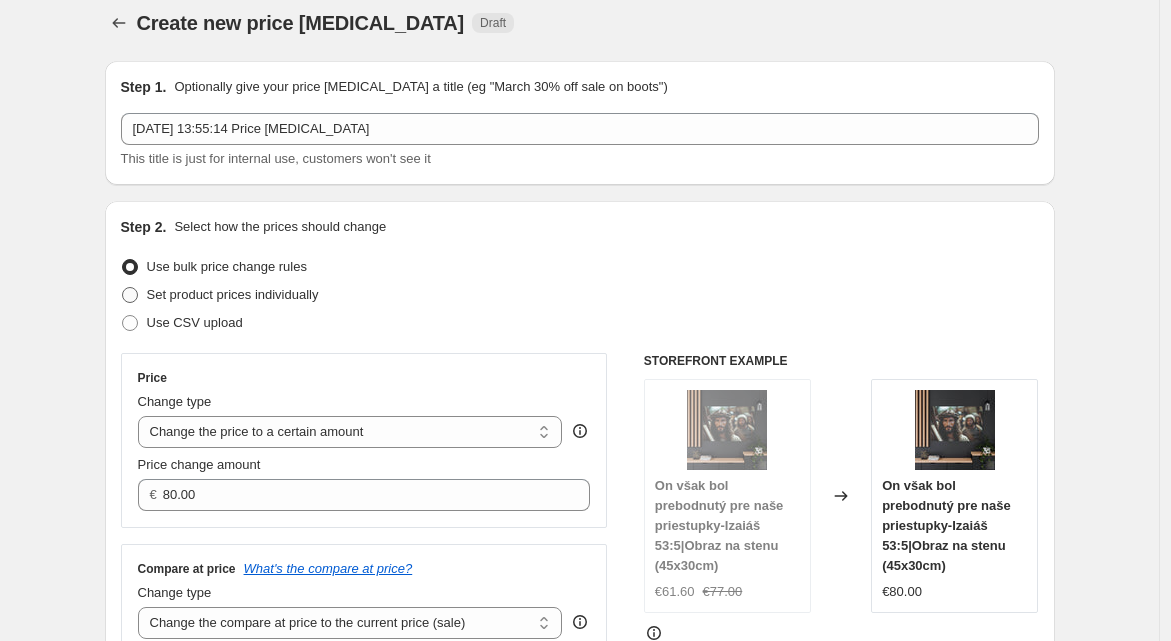 radio on "true" 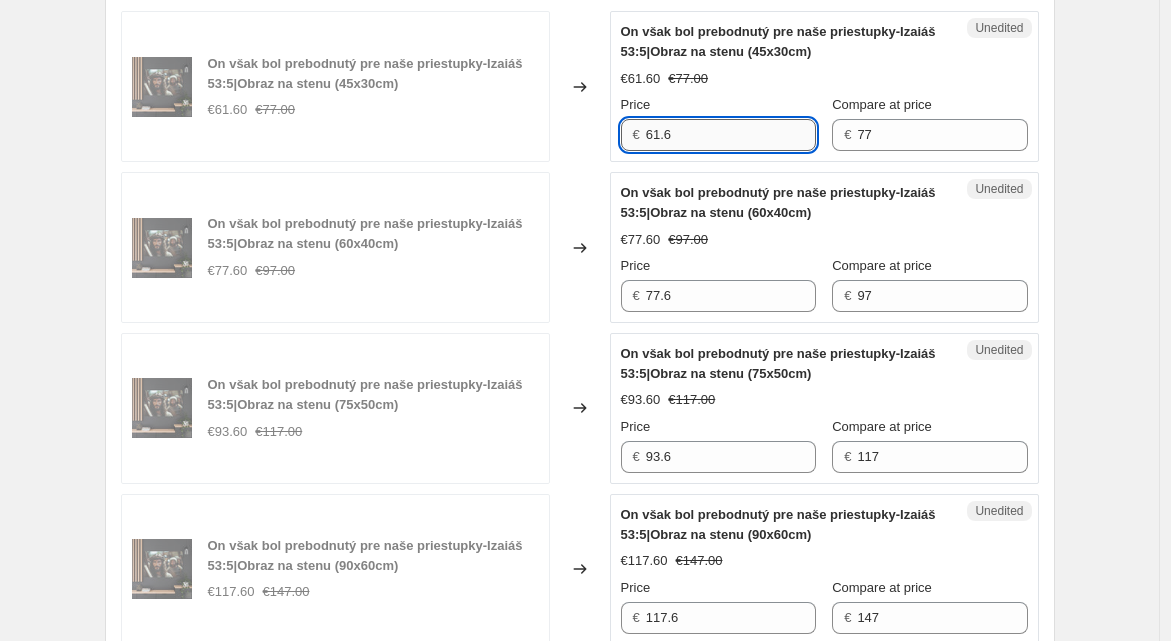 click on "61.6" at bounding box center [731, 135] 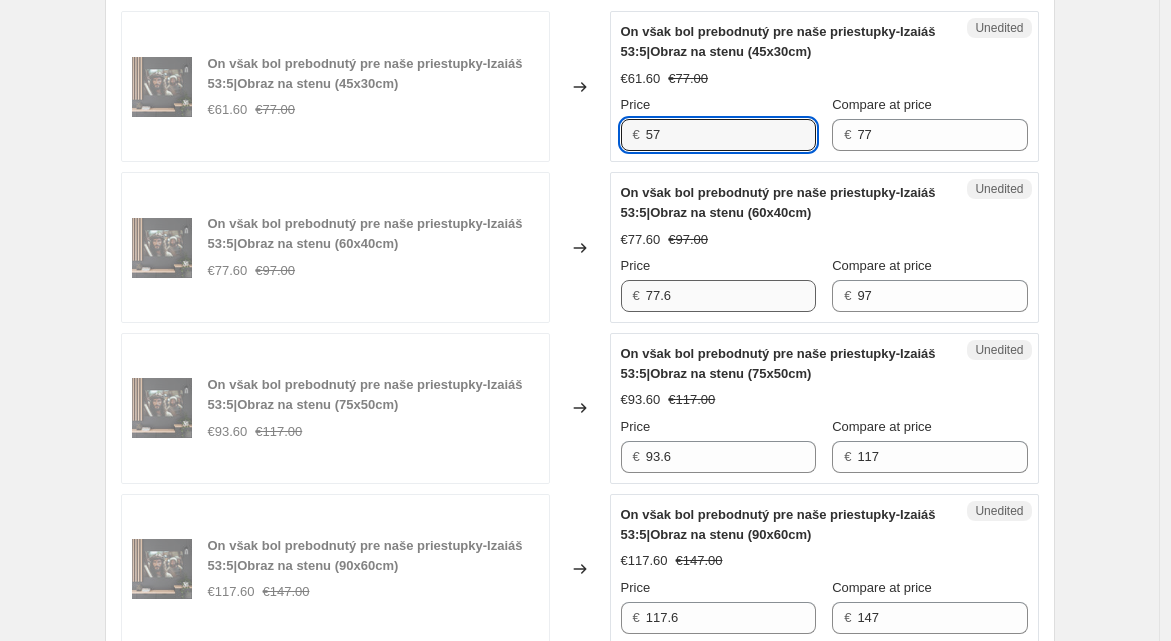 type on "57" 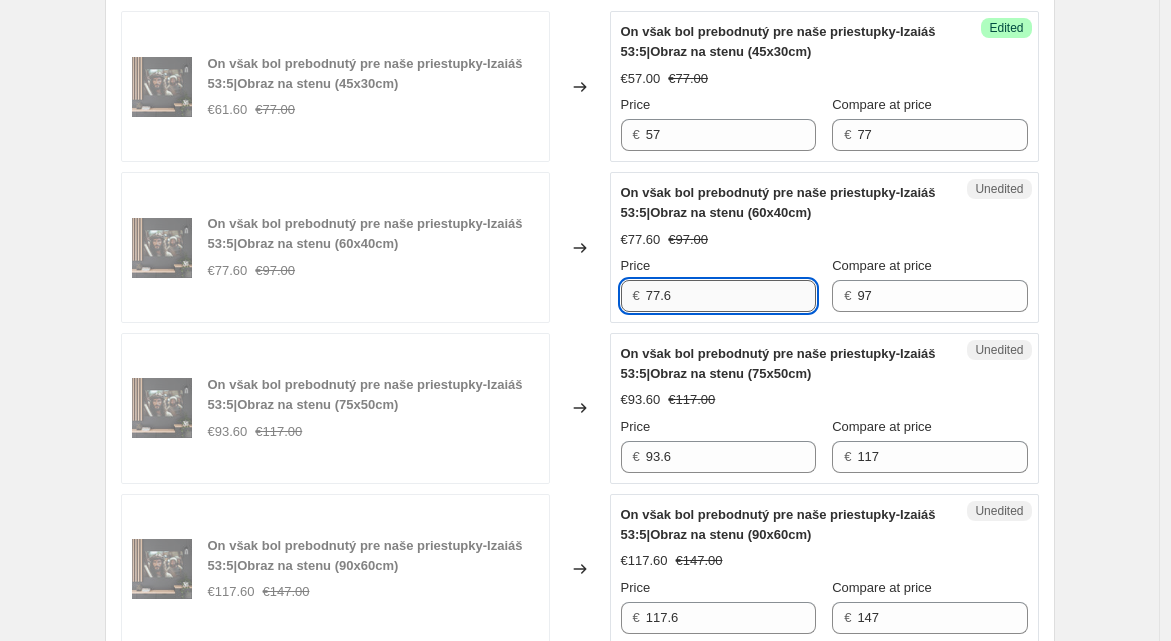 click on "77.6" at bounding box center (731, 296) 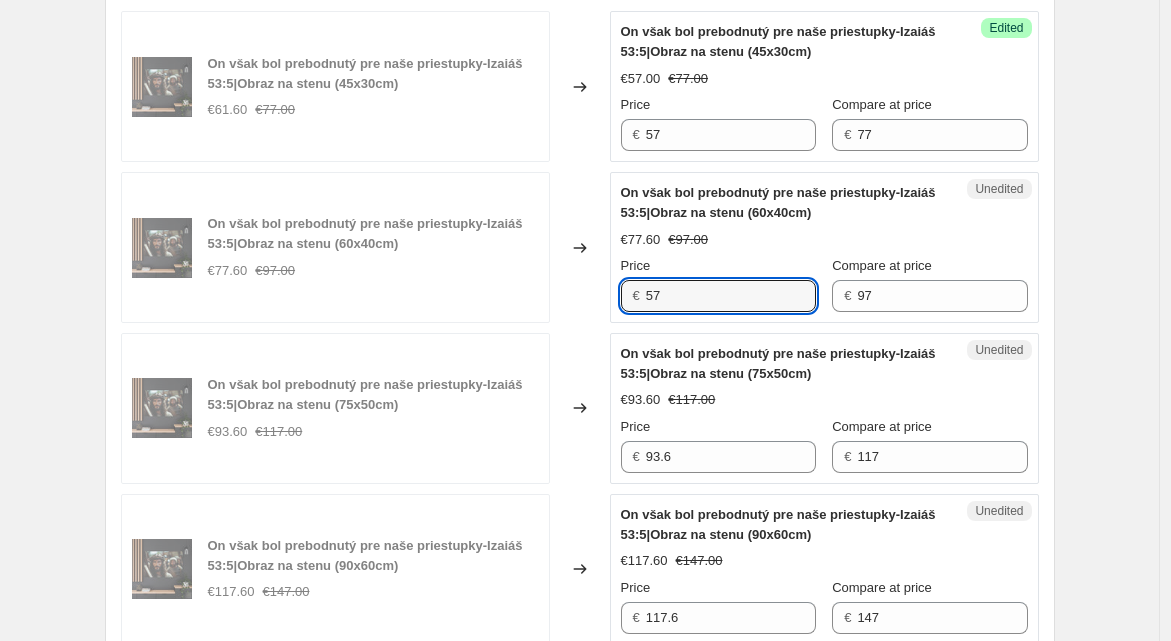type on "5" 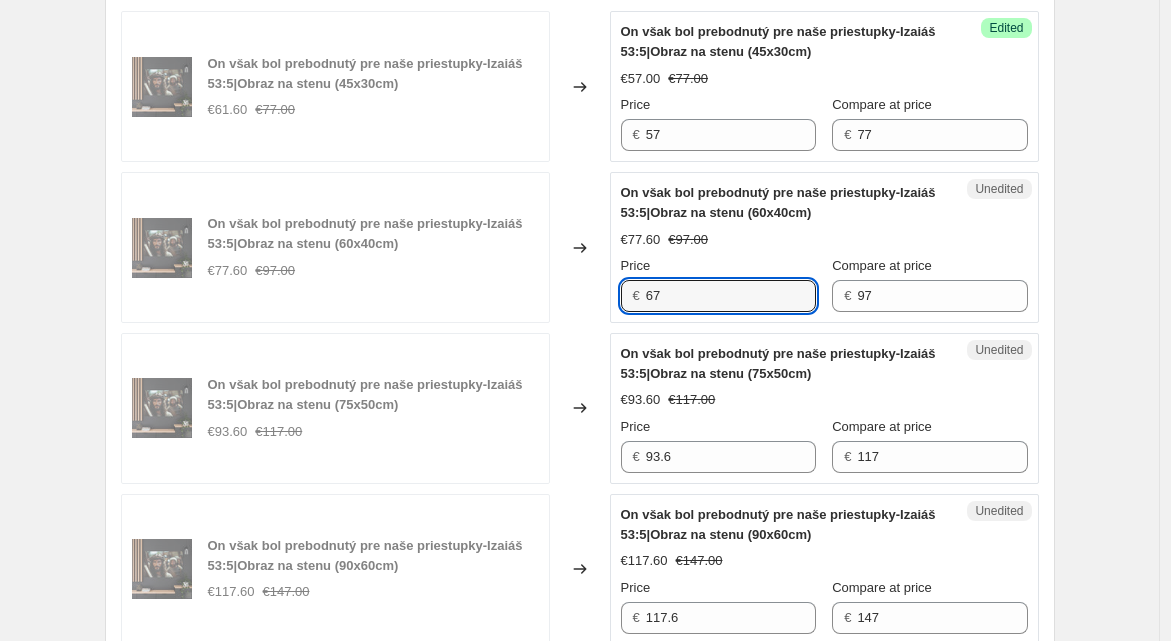 type on "67" 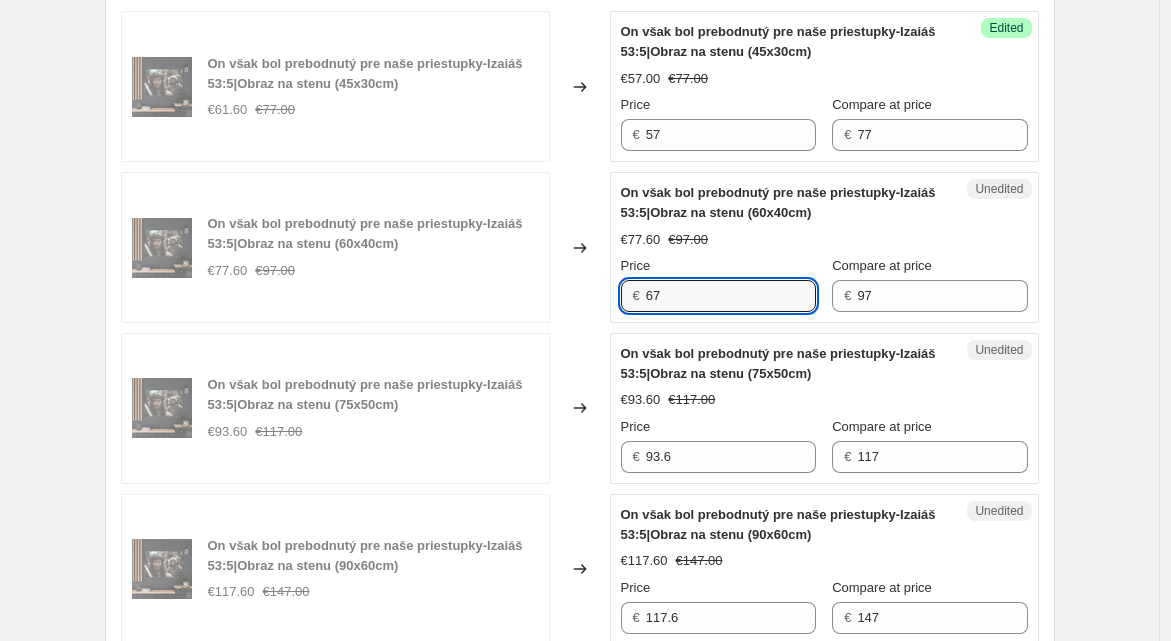 click on "Price" at bounding box center (718, 427) 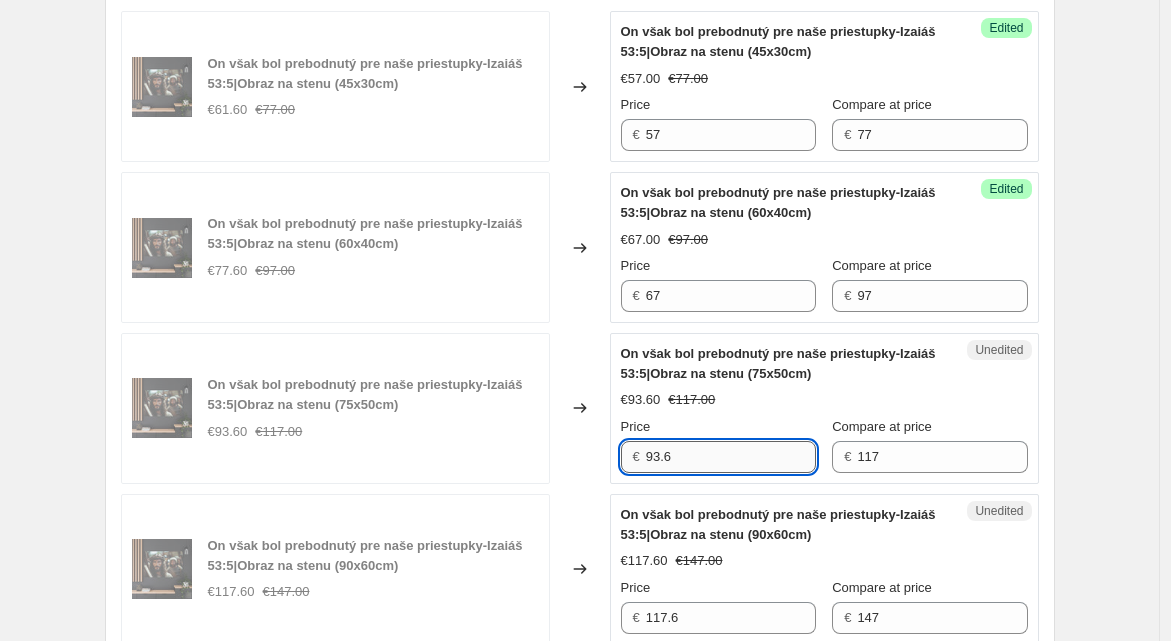 click on "93.6" at bounding box center [731, 457] 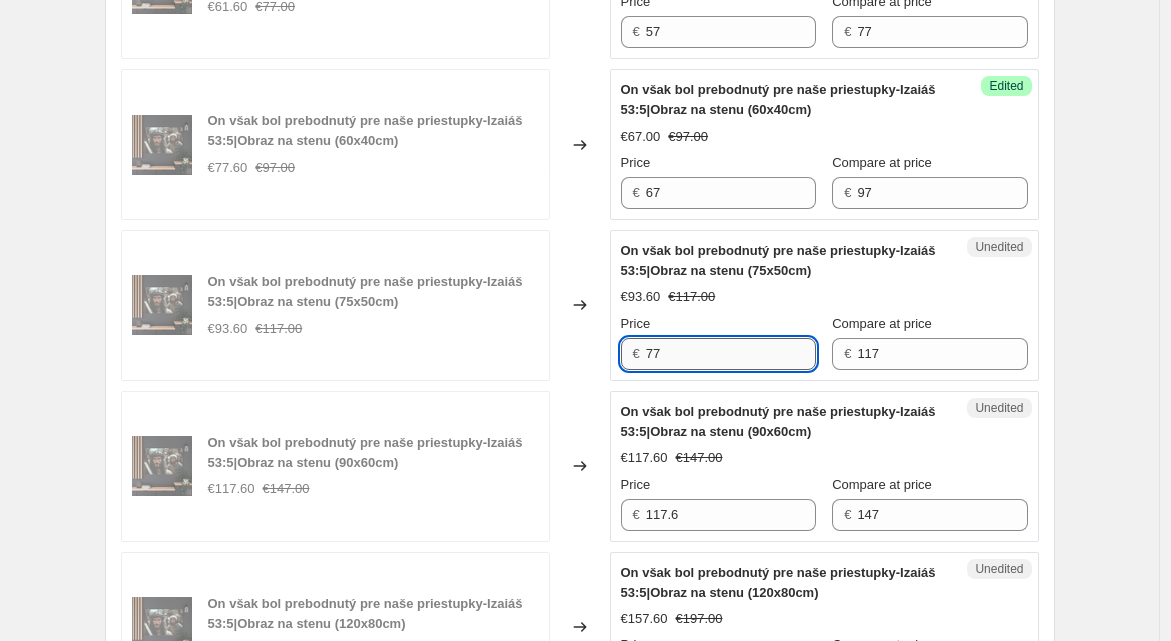scroll, scrollTop: 774, scrollLeft: 0, axis: vertical 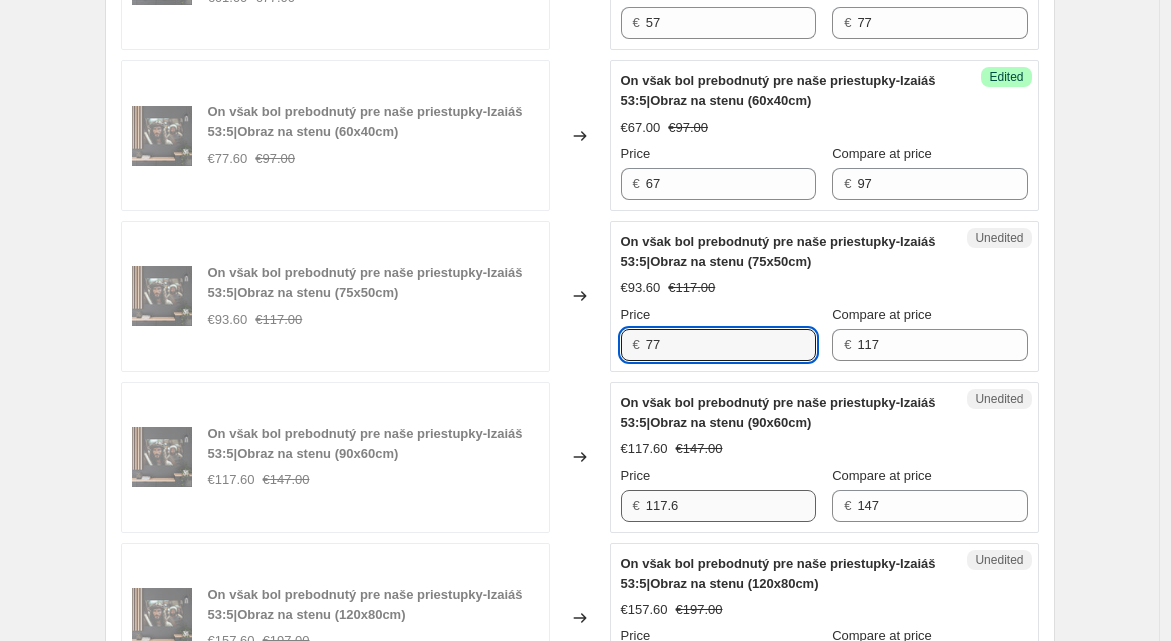 type on "77" 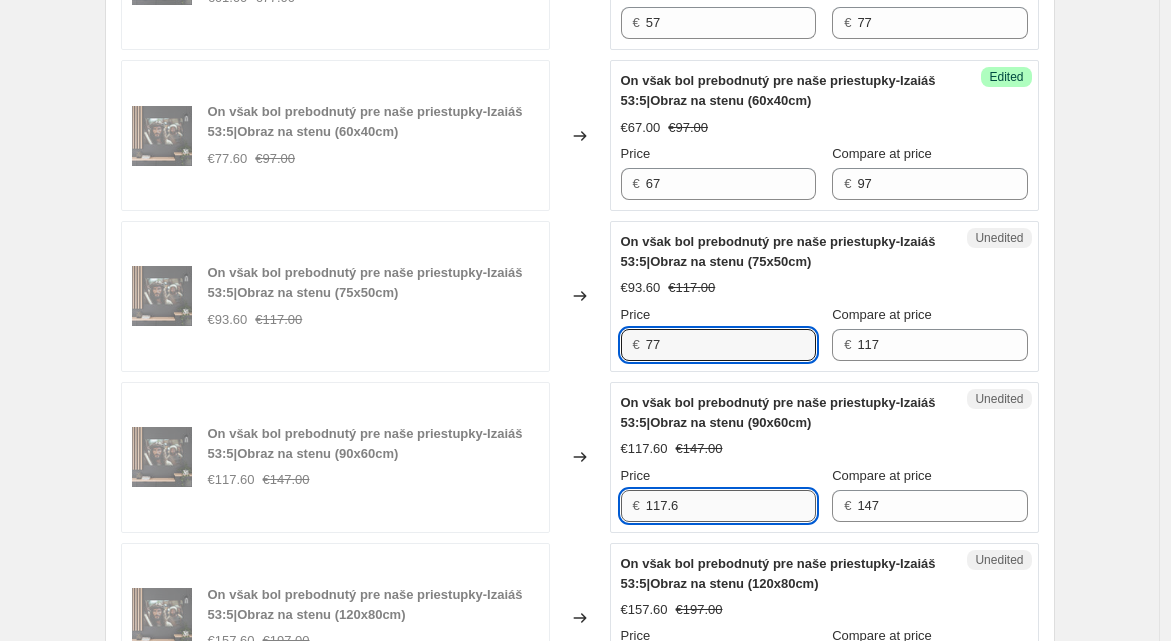 click on "117.6" at bounding box center (731, 506) 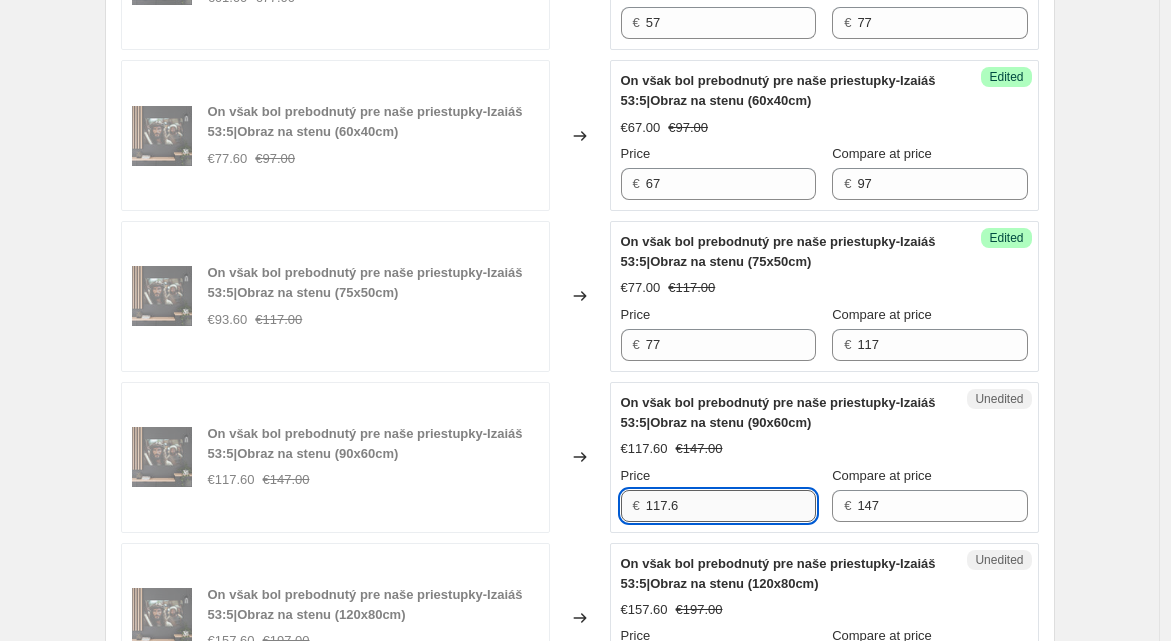 click on "117.6" at bounding box center (731, 506) 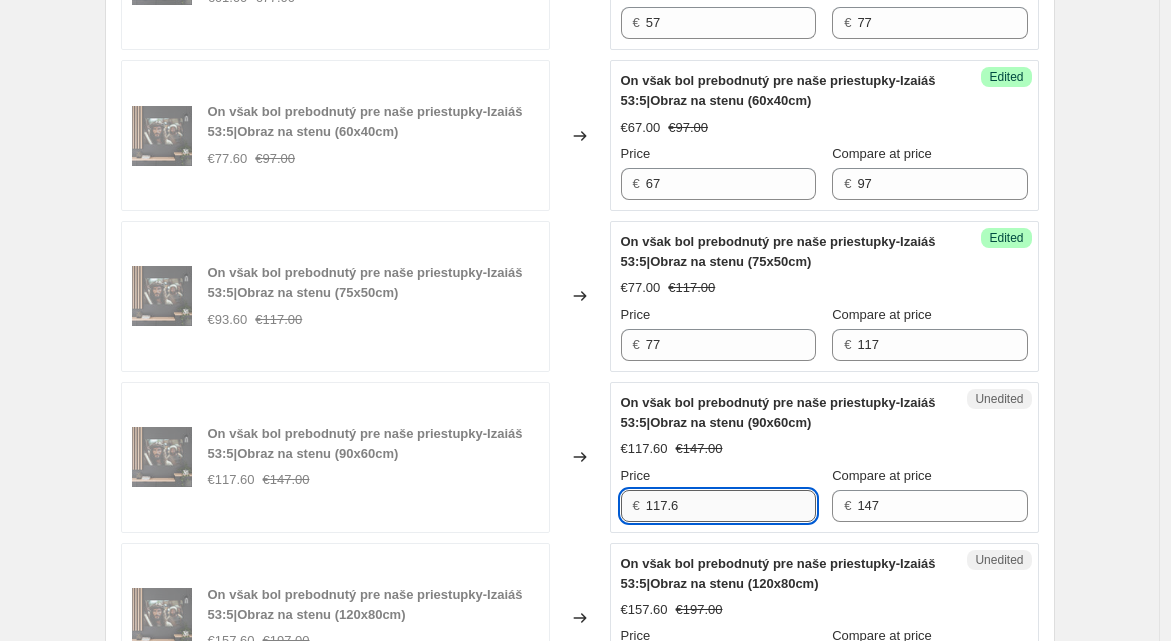 click on "117.6" at bounding box center (731, 506) 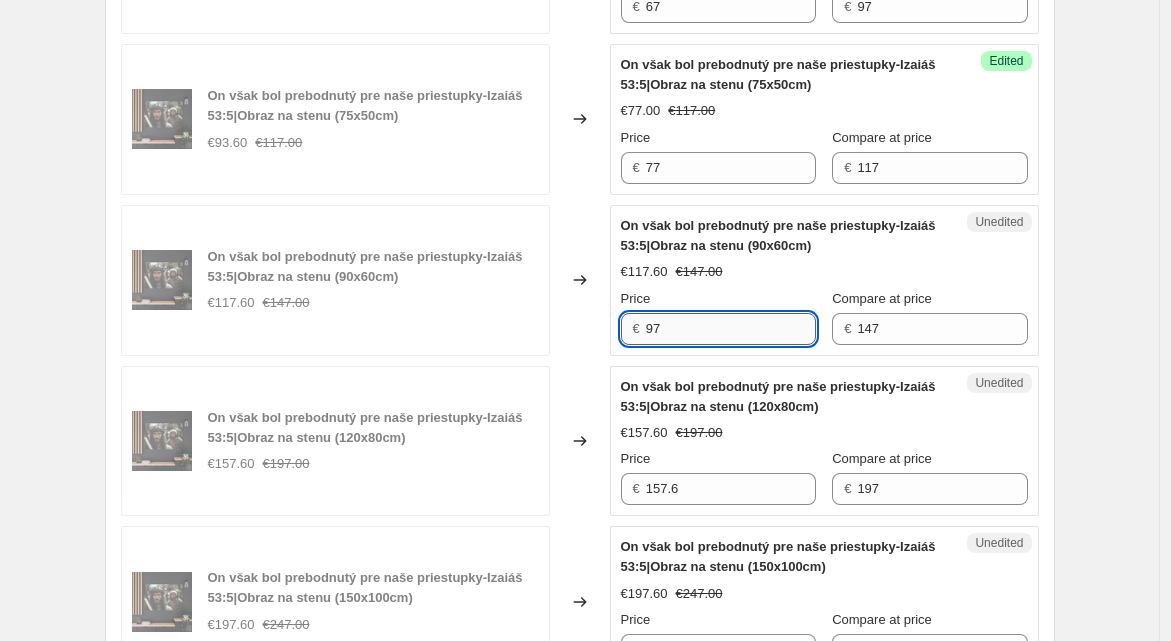 scroll, scrollTop: 952, scrollLeft: 0, axis: vertical 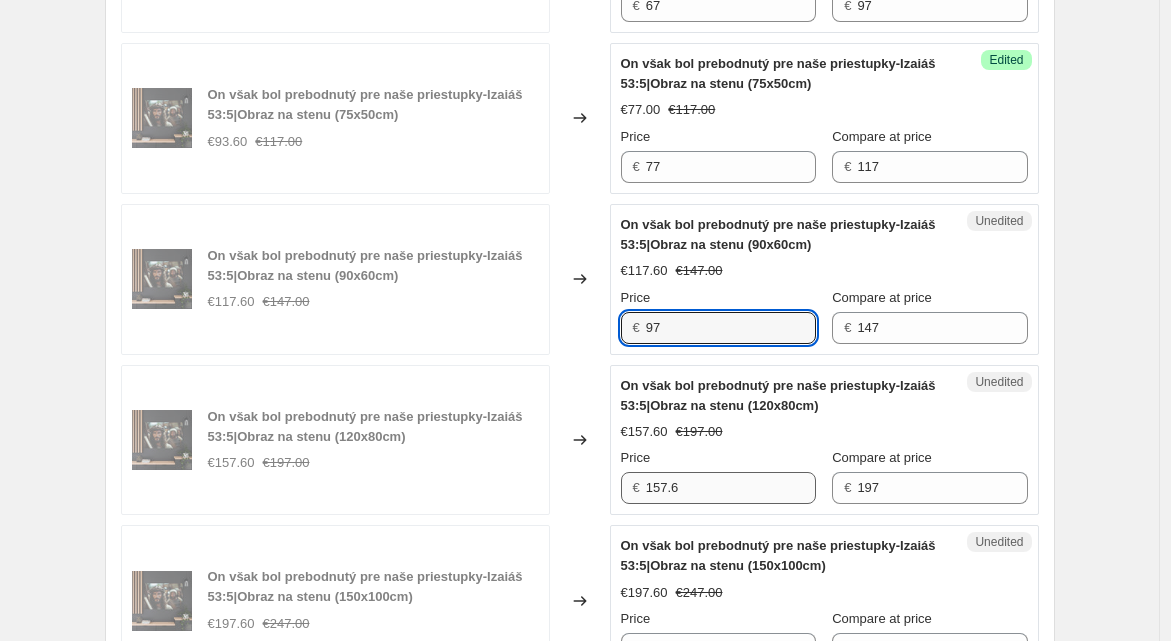type on "97" 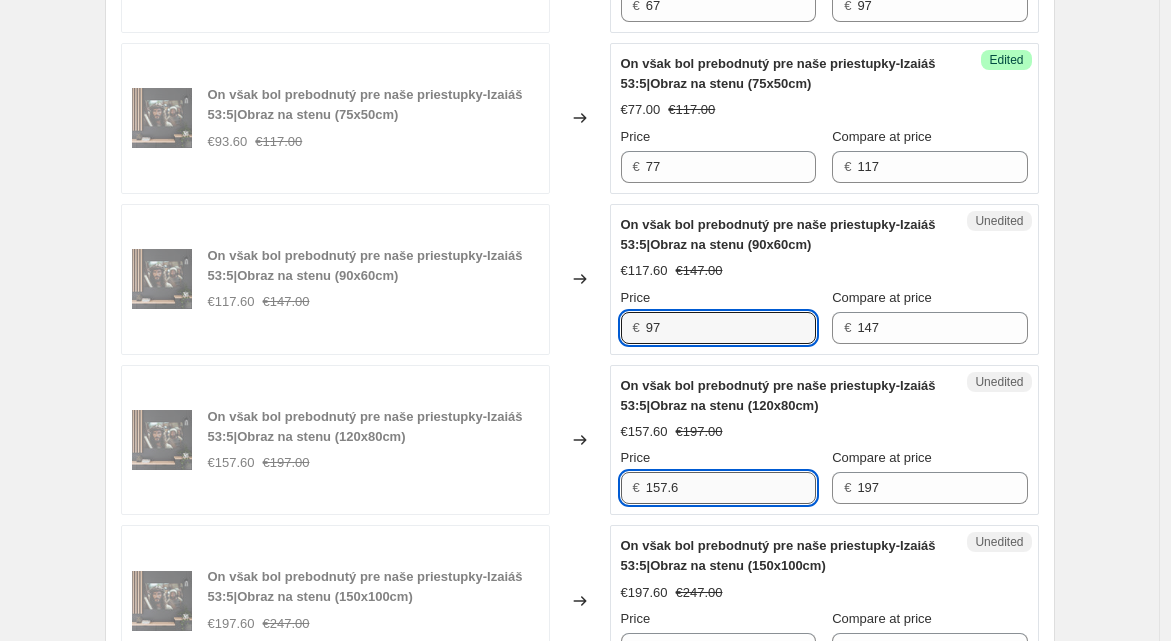 click on "157.6" at bounding box center (731, 488) 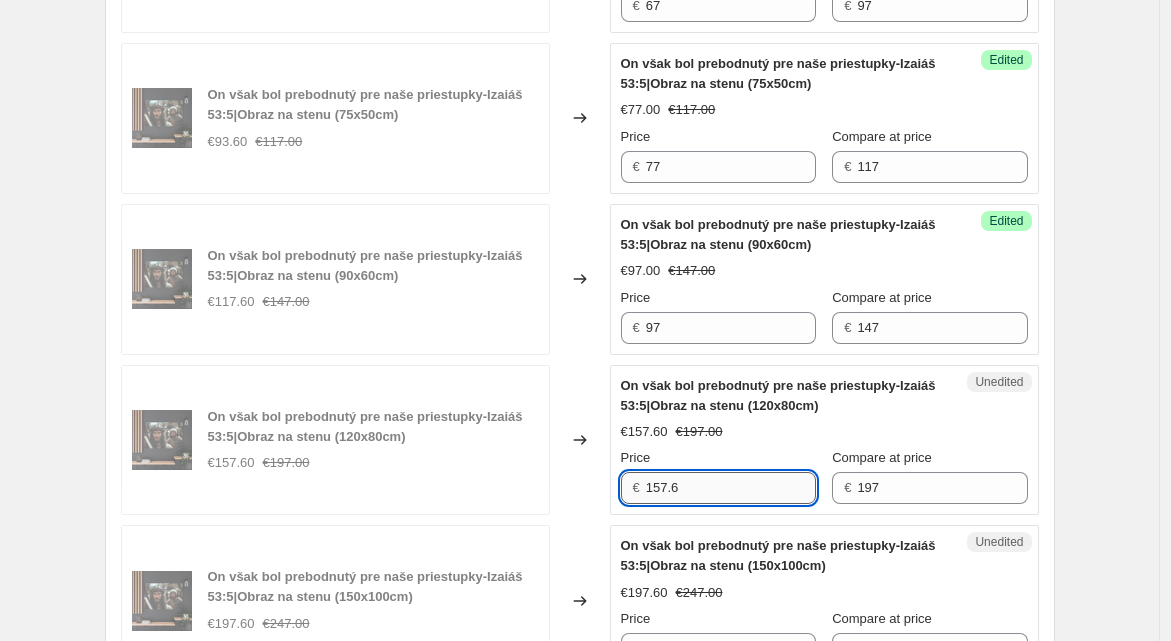 click on "157.6" at bounding box center (731, 488) 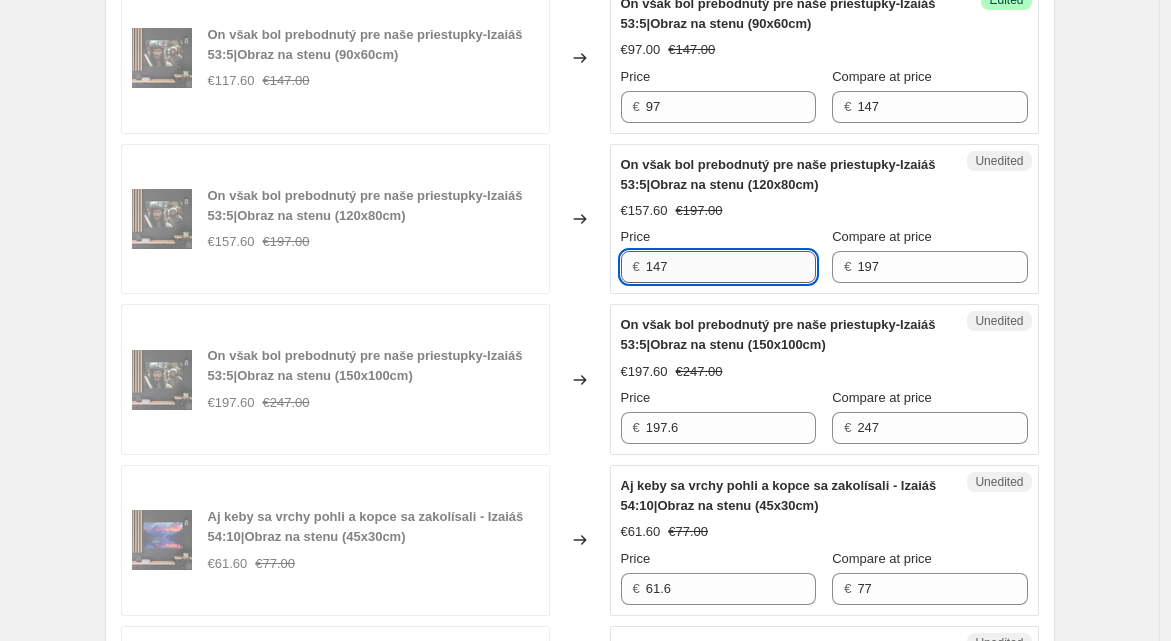 scroll, scrollTop: 1174, scrollLeft: 0, axis: vertical 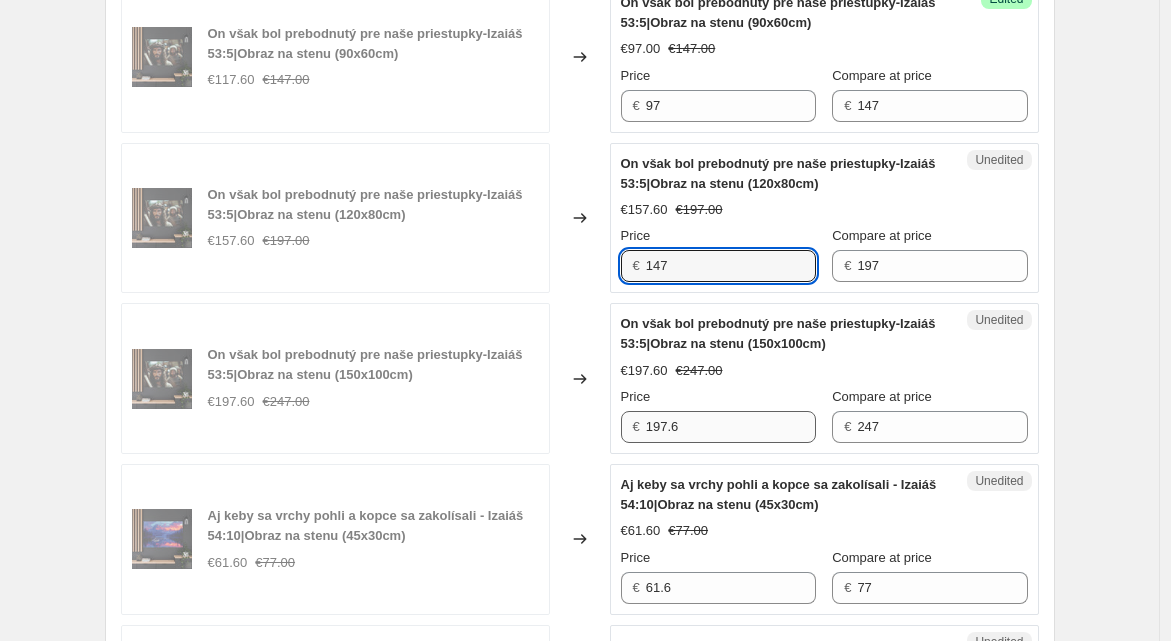 type on "147" 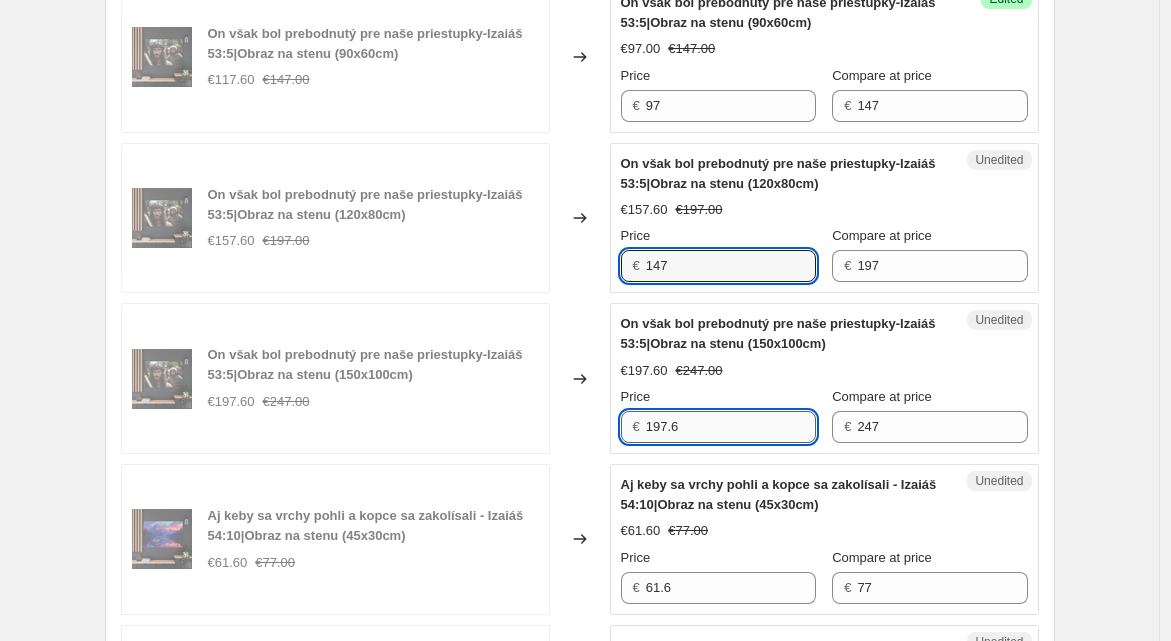 click on "197.6" at bounding box center [731, 427] 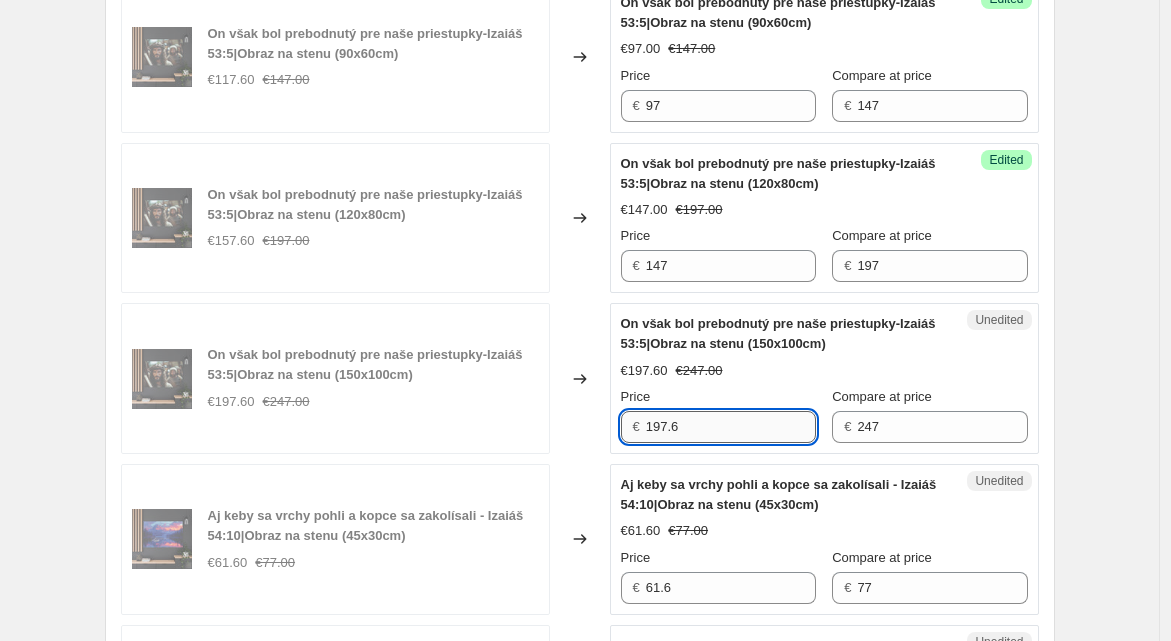 click on "197.6" at bounding box center [731, 427] 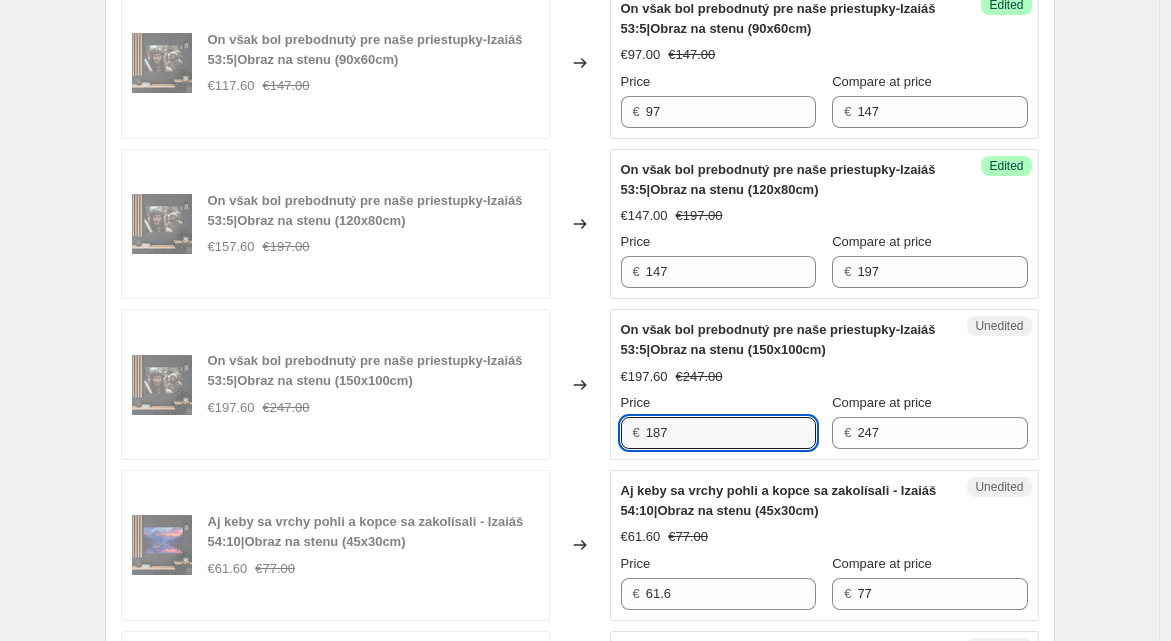 scroll, scrollTop: 1121, scrollLeft: 0, axis: vertical 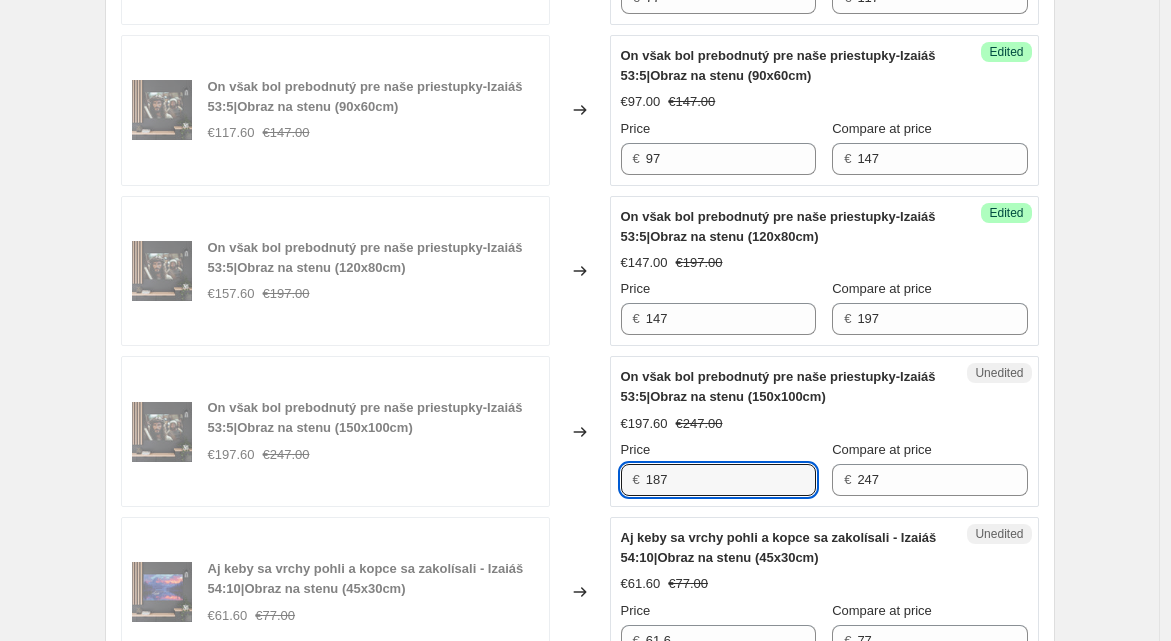 type on "187" 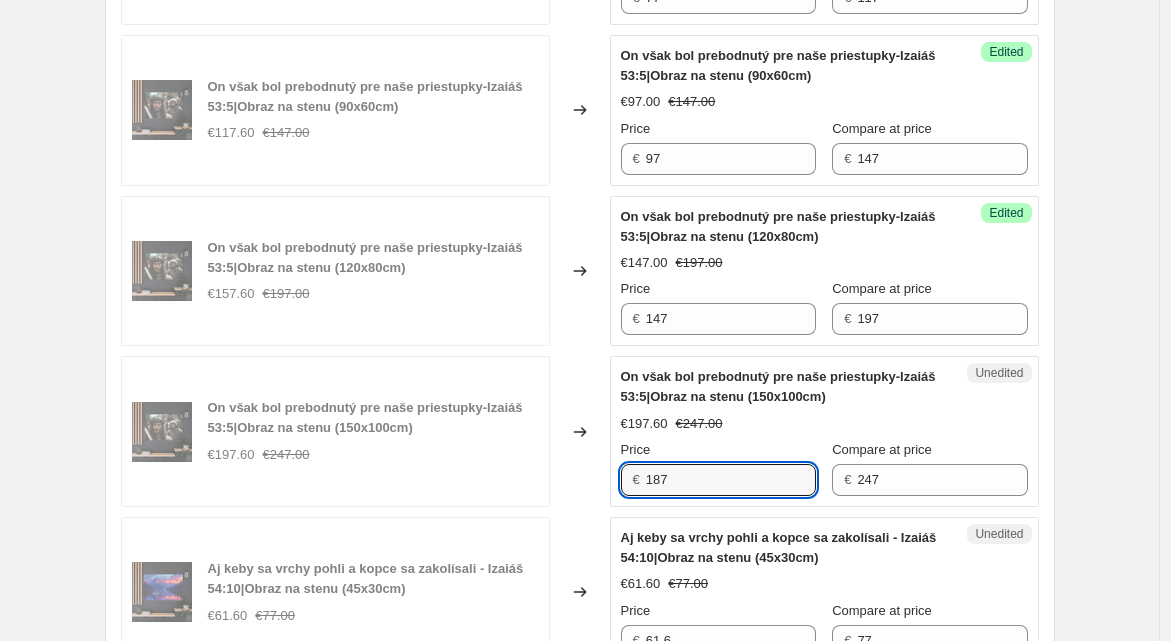 click on "Create new price [MEDICAL_DATA]. This page is ready Create new price [MEDICAL_DATA] Draft Step 1. Optionally give your price [MEDICAL_DATA] a title (eg "March 30% off sale on boots") [DATE] 13:55:14 Price [MEDICAL_DATA] This title is just for internal use, customers won't see it Step 2. Select how the prices should change Use bulk price change rules Set product prices individually Use CSV upload Select tags to add while price change is active Select tags to remove while price change is active Step 3. Select which products should change in price Select all products, use filters, or select products variants individually All products Filter by product, collection, tag, vendor, product type, variant title, or inventory Select product variants individually PRICE CHANGE PREVIEW Over 250 product variants selected. 5 product prices edited: On však bol prebodnutý pre naše priestupky-Izaiáš 53:5|Obraz na stenu (45x30cm) €61.60 €77.00 Changed to Success Edited €57.00 €77.00 Price € 57 Compare at price € 77 Edited" at bounding box center [579, 1003] 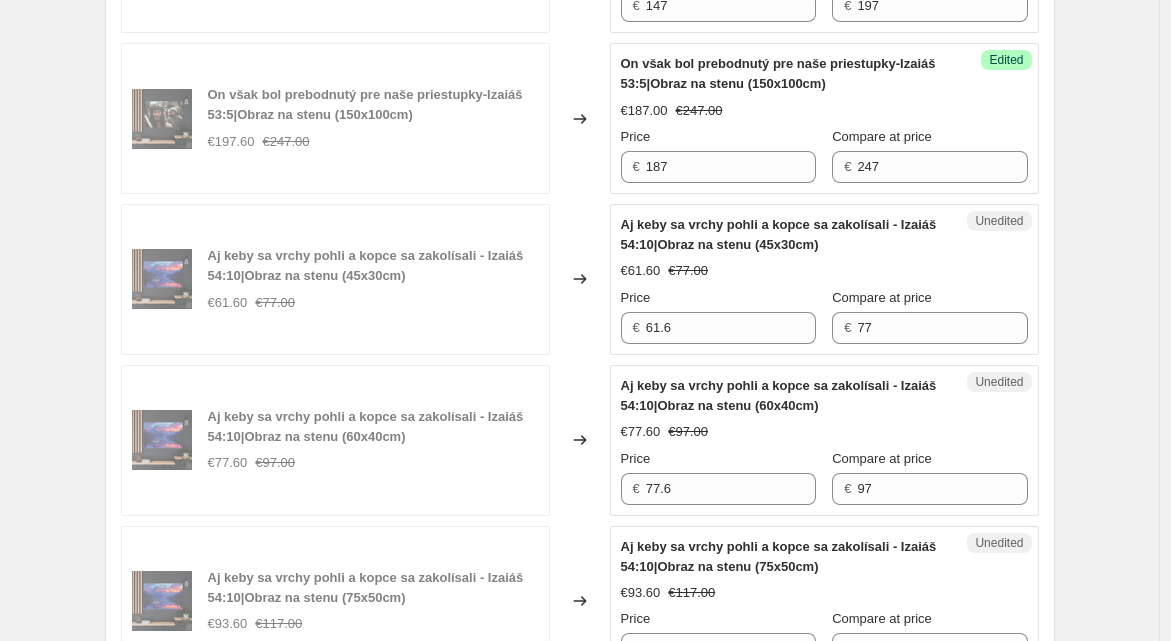 scroll, scrollTop: 1435, scrollLeft: 0, axis: vertical 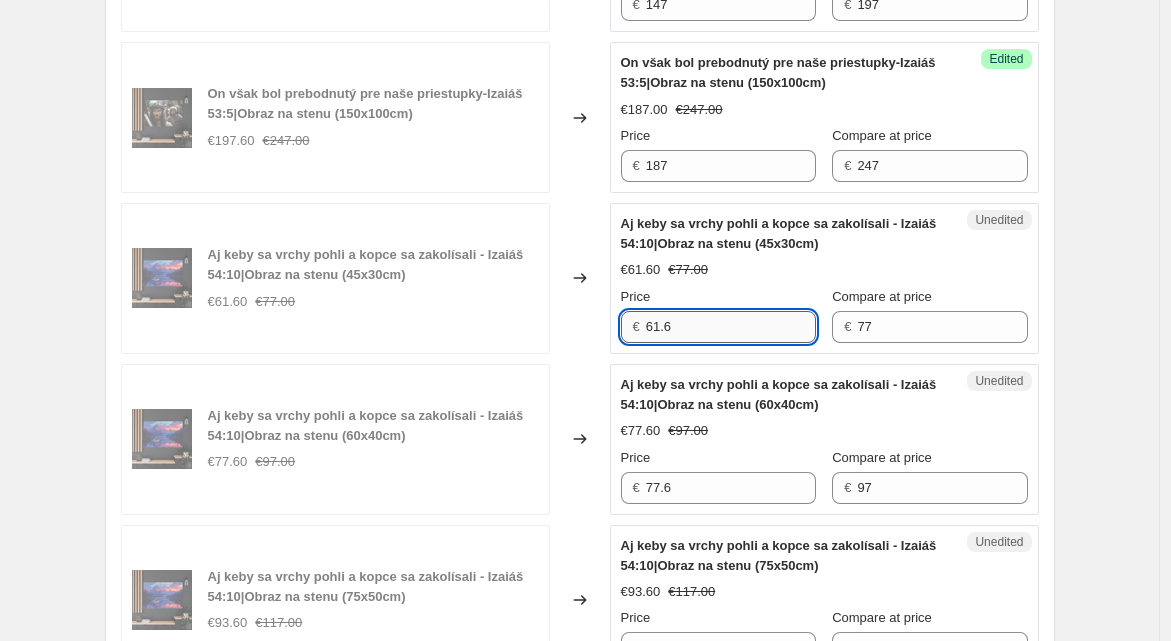 click on "61.6" at bounding box center (731, 327) 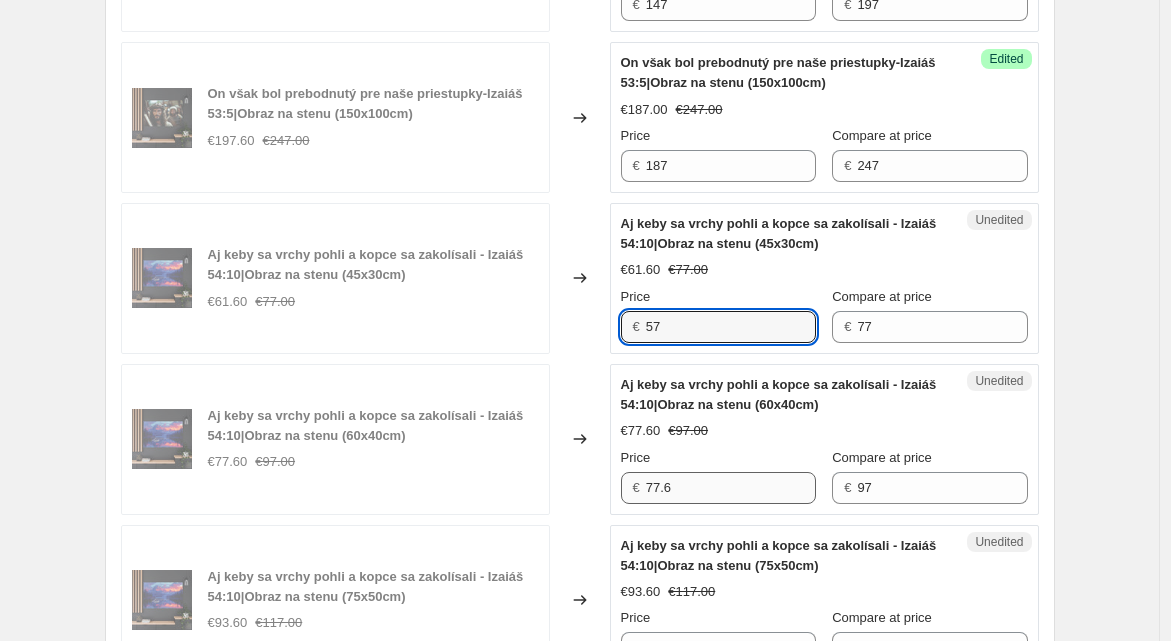 type on "57" 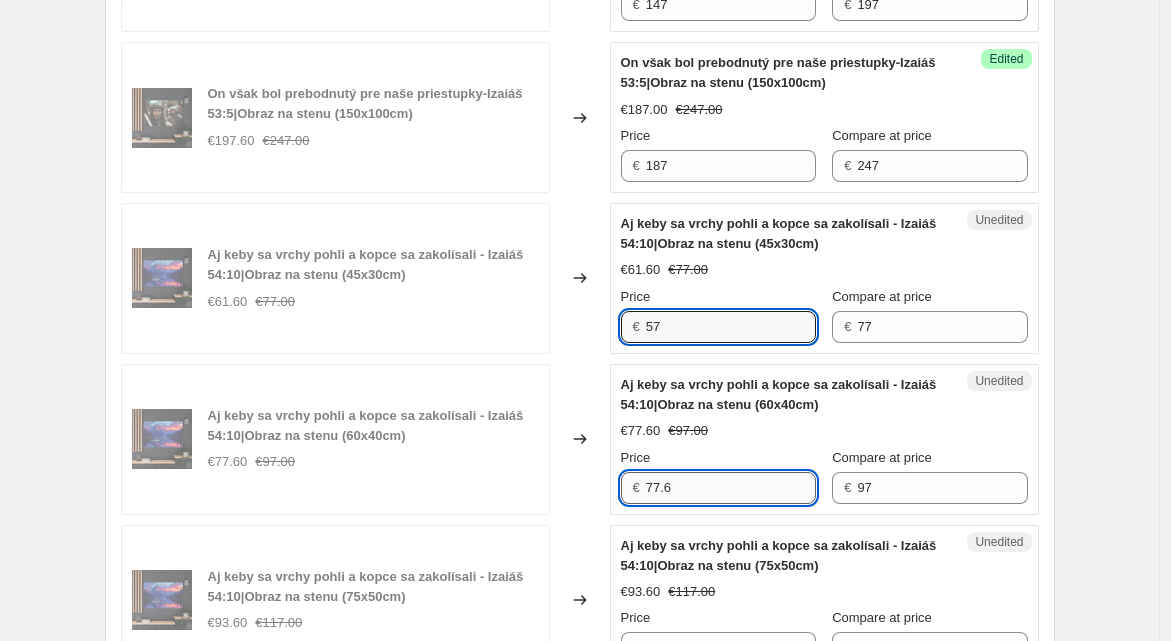 click on "77.6" at bounding box center [731, 488] 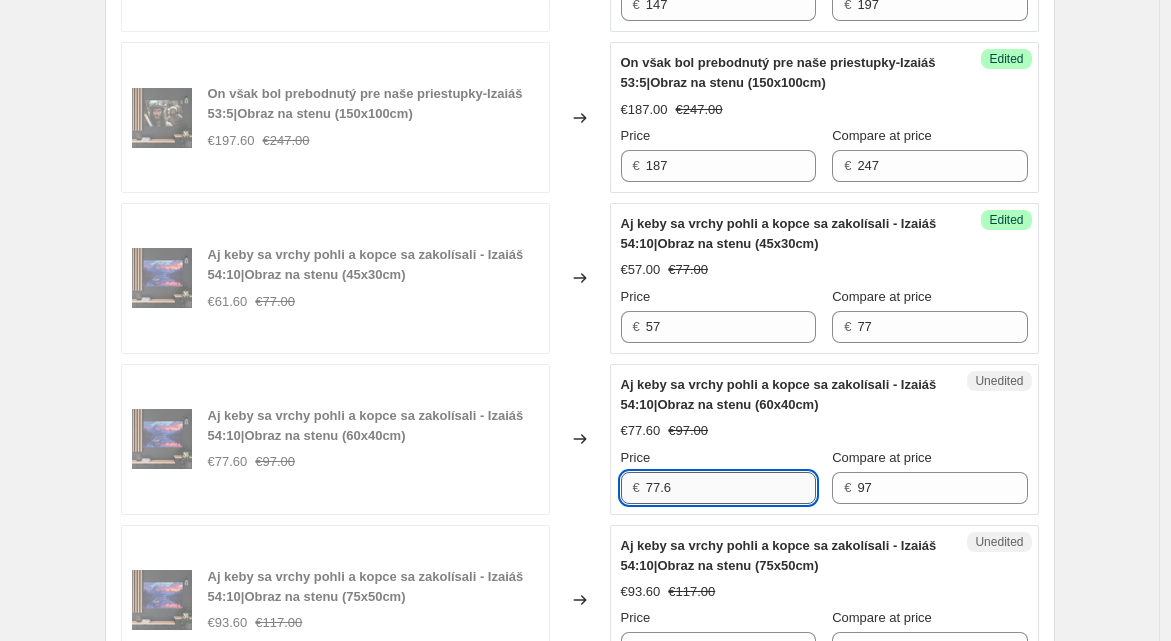 click on "77.6" at bounding box center (731, 488) 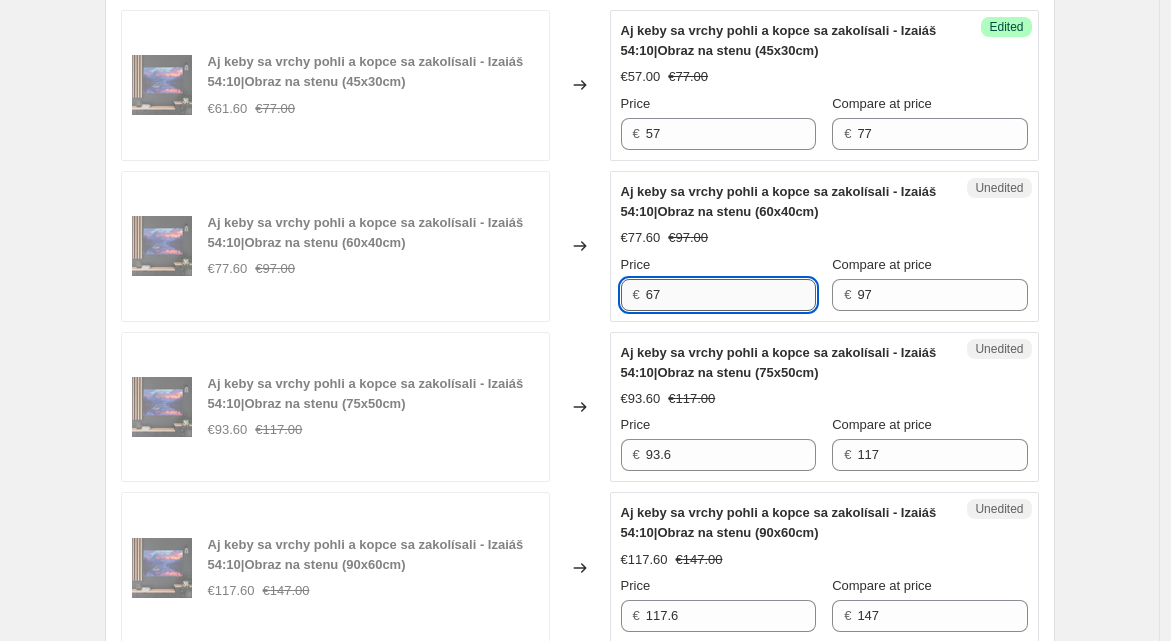scroll, scrollTop: 1630, scrollLeft: 0, axis: vertical 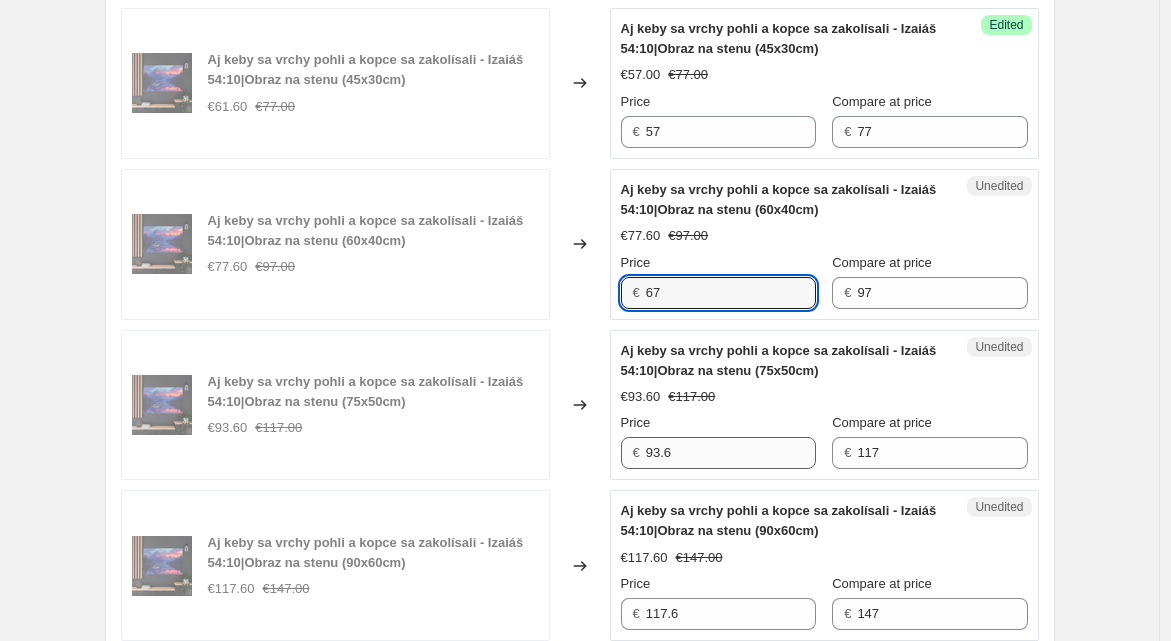 type on "67" 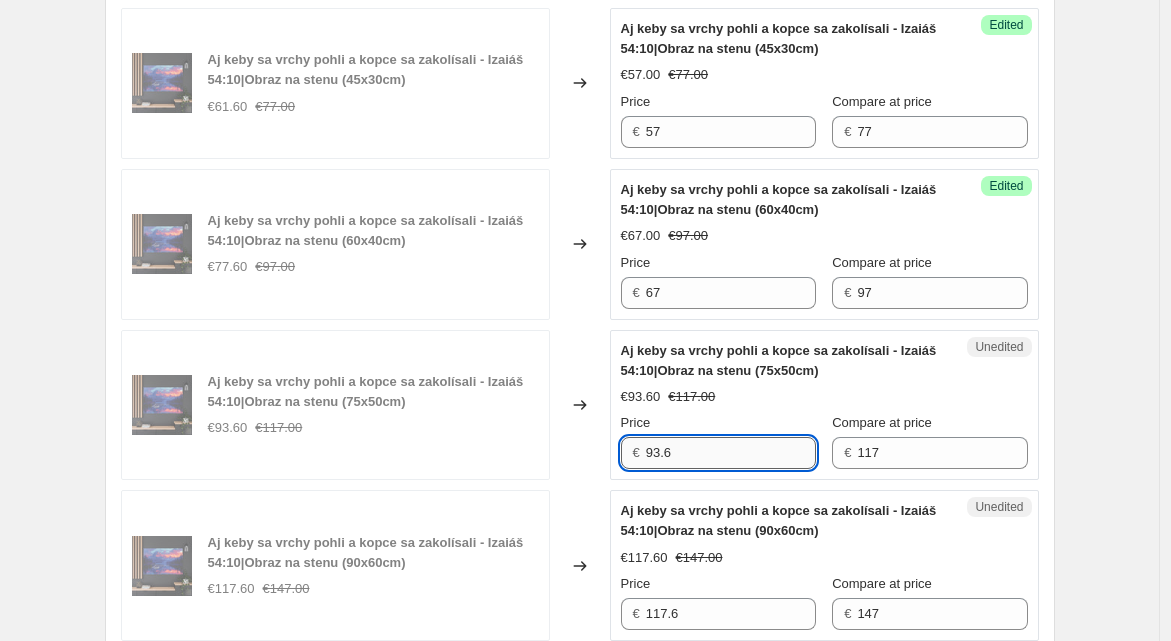 click on "93.6" at bounding box center (731, 453) 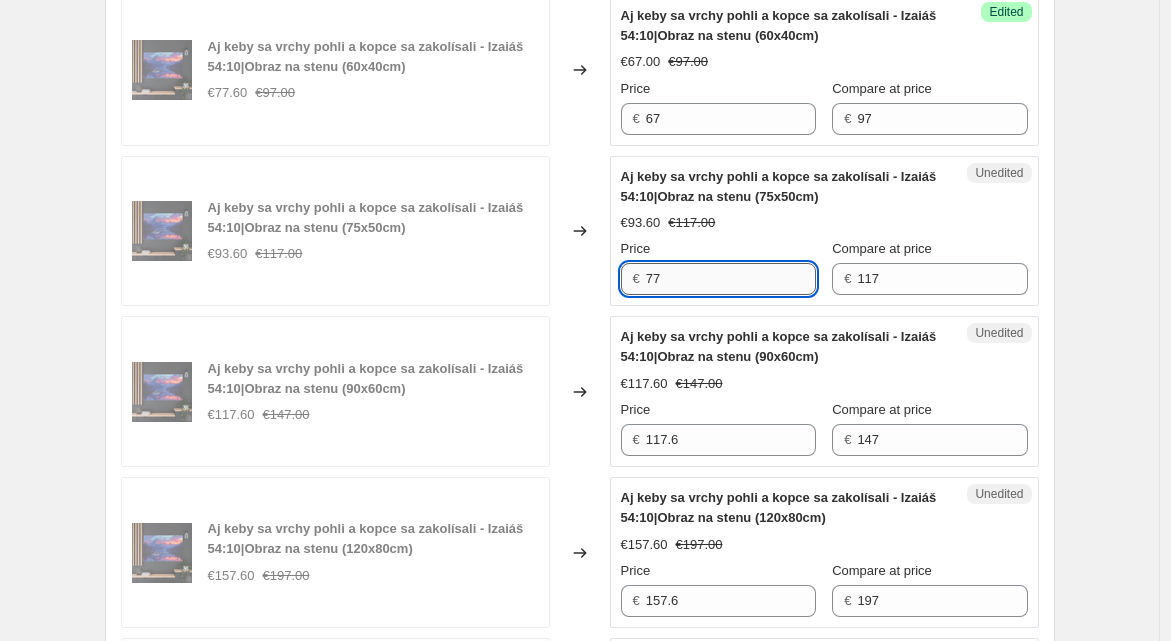 scroll, scrollTop: 1805, scrollLeft: 0, axis: vertical 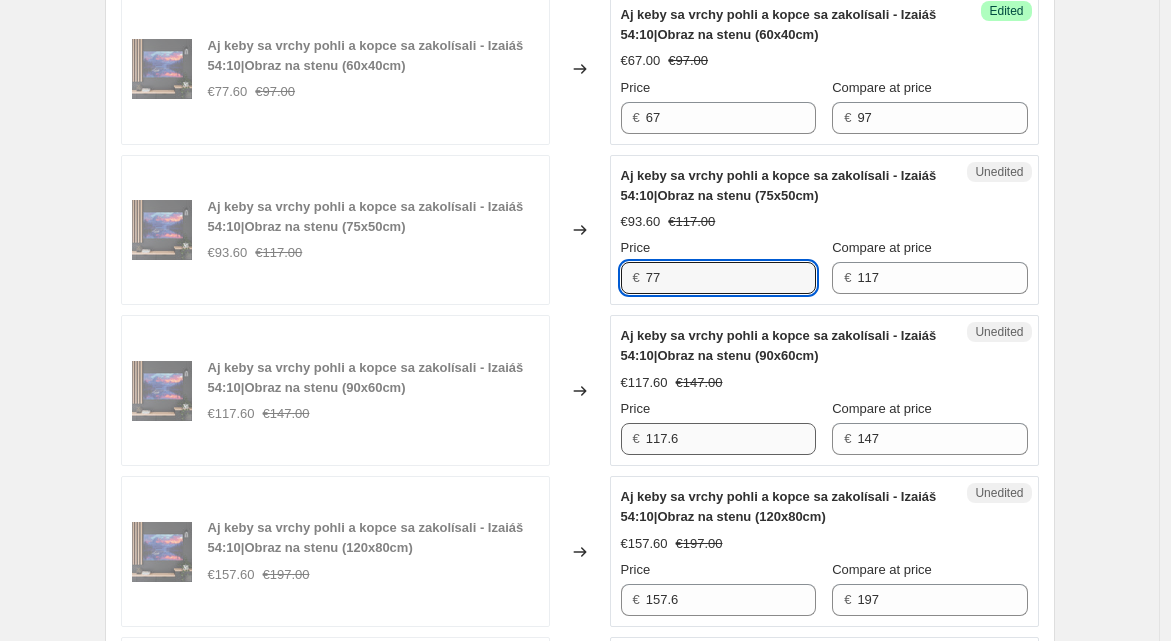 type on "77" 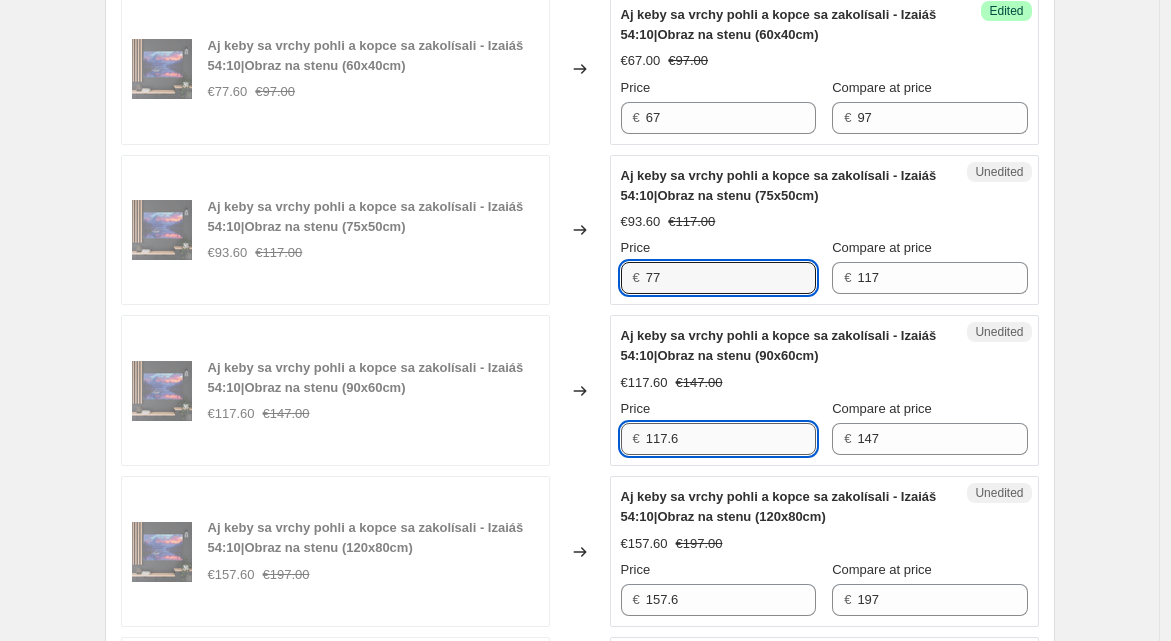 click on "117.6" at bounding box center (731, 439) 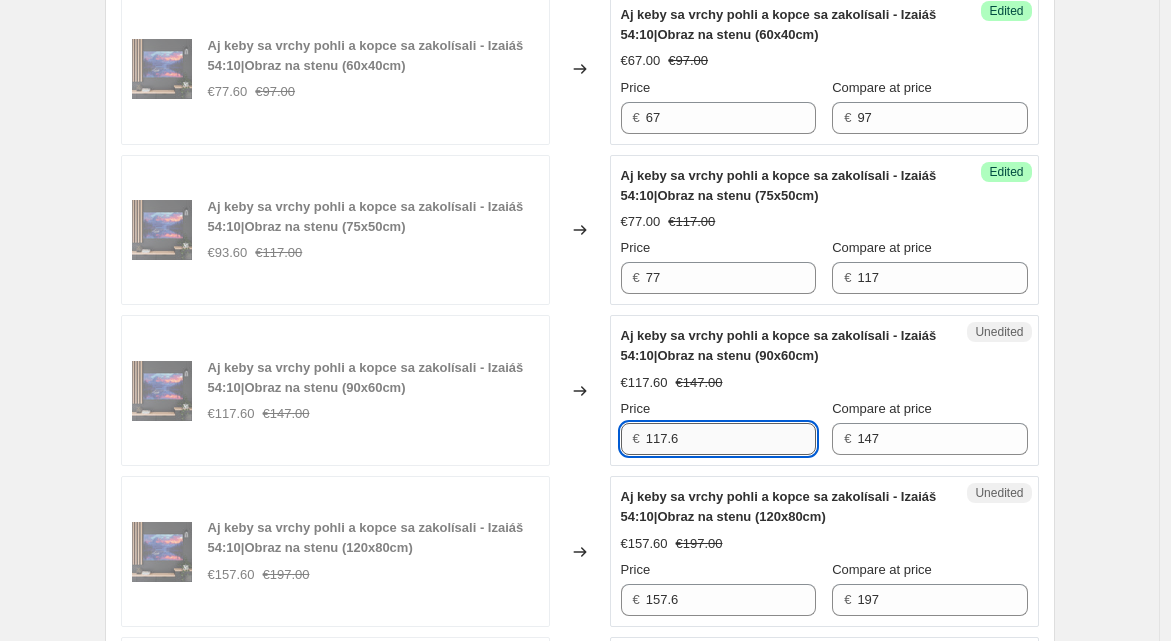 click on "117.6" at bounding box center [731, 439] 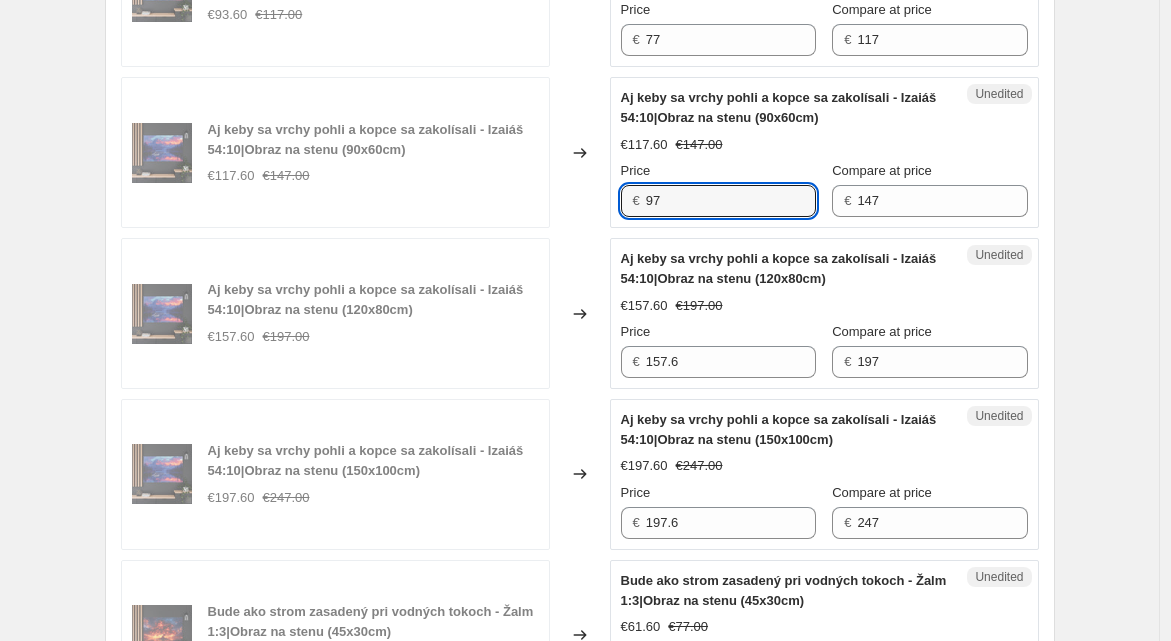 scroll, scrollTop: 2048, scrollLeft: 0, axis: vertical 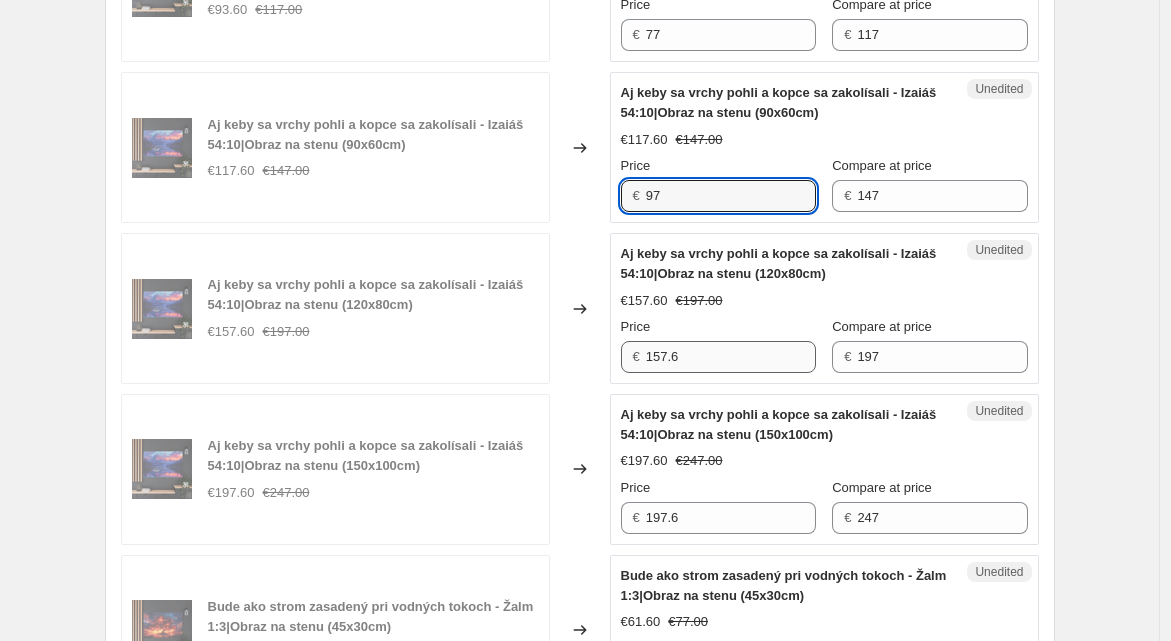 type on "97" 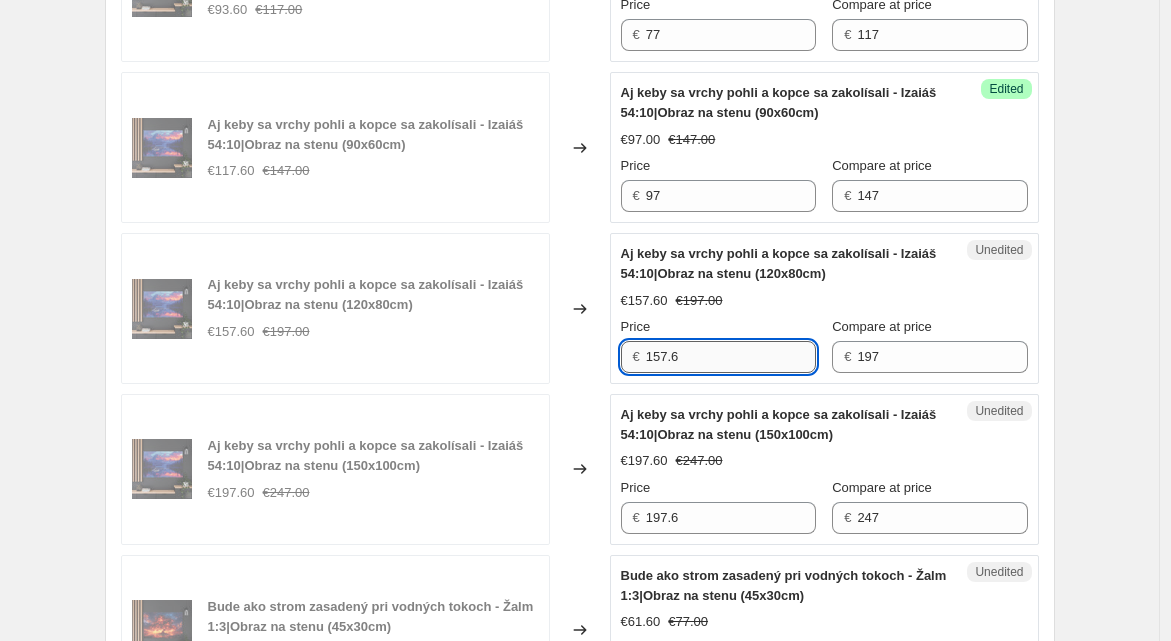 click on "157.6" at bounding box center (731, 357) 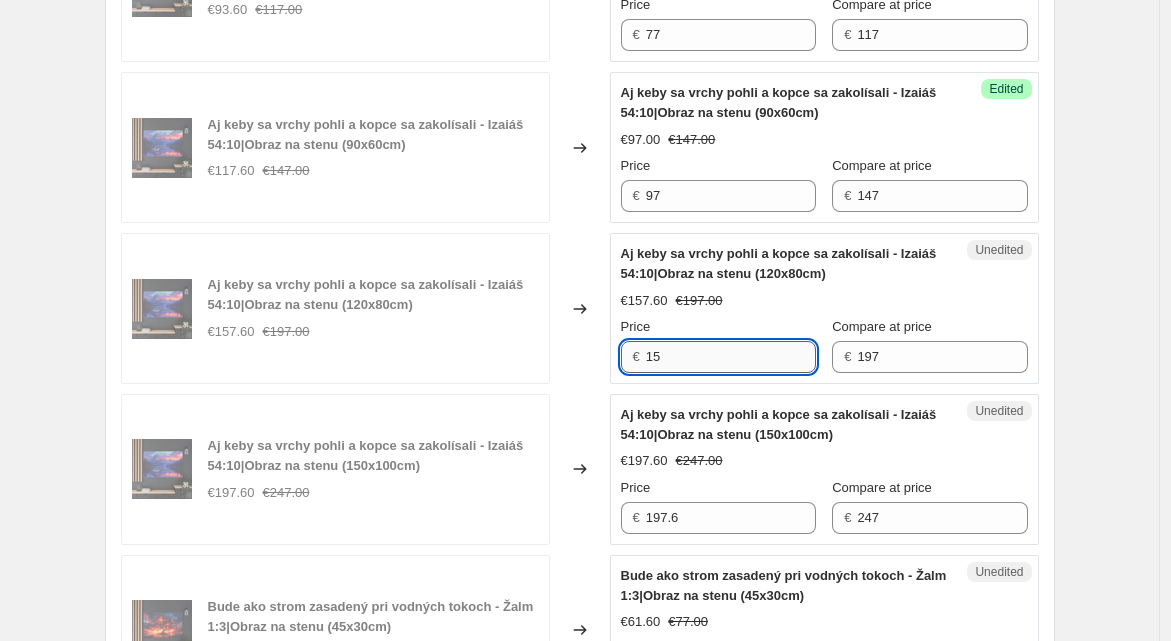 type on "1" 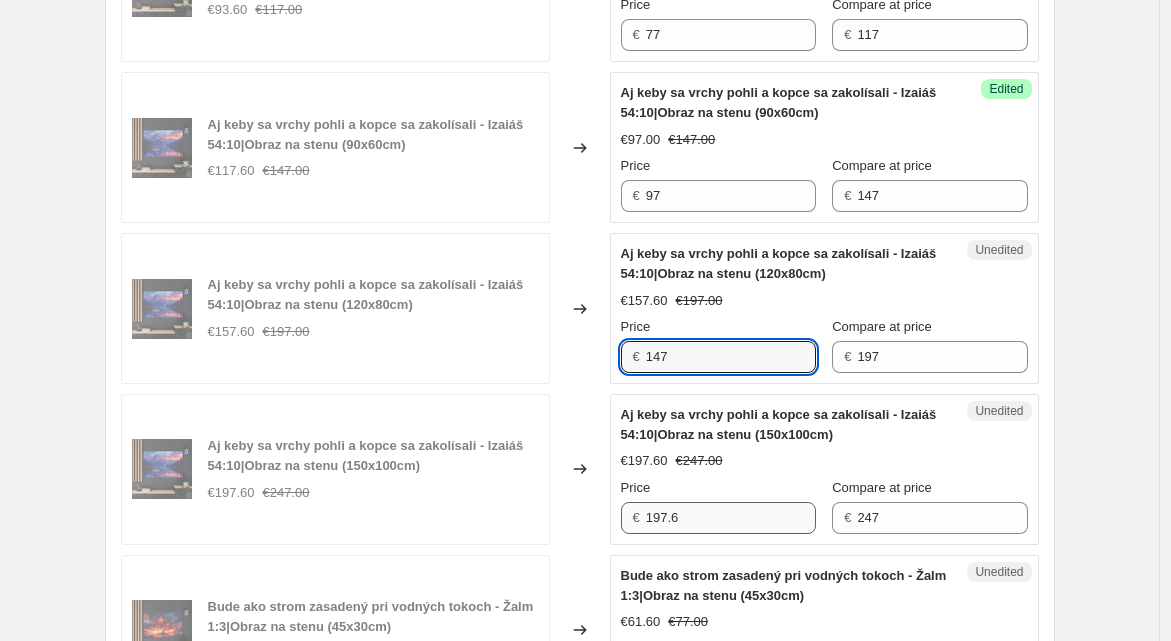 type on "147" 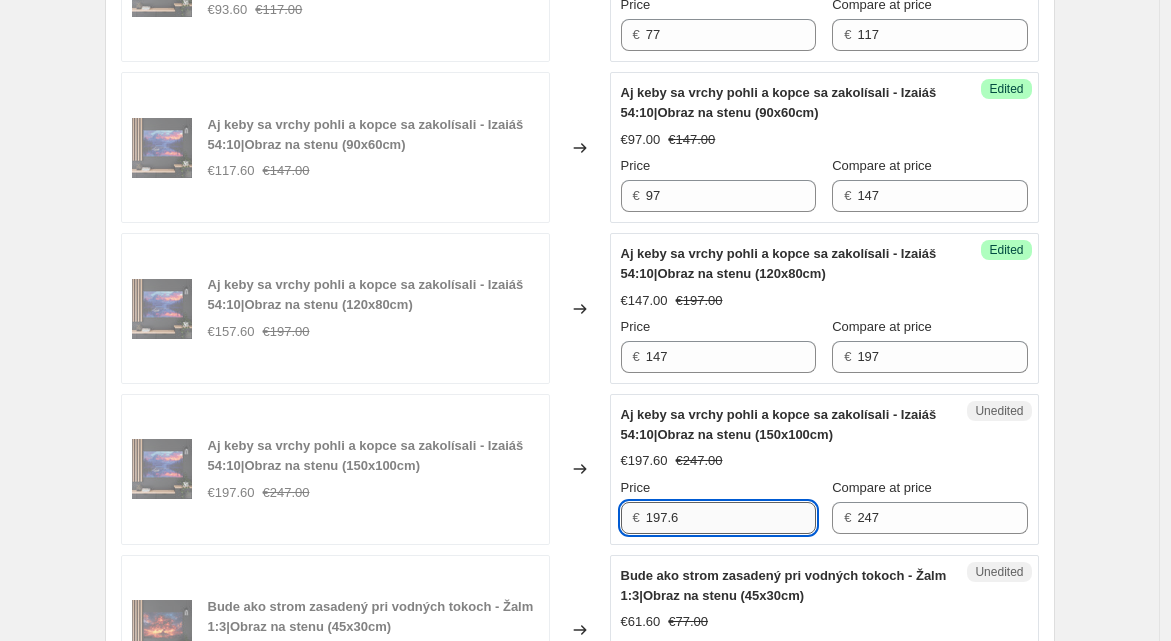 click on "197.6" at bounding box center [731, 518] 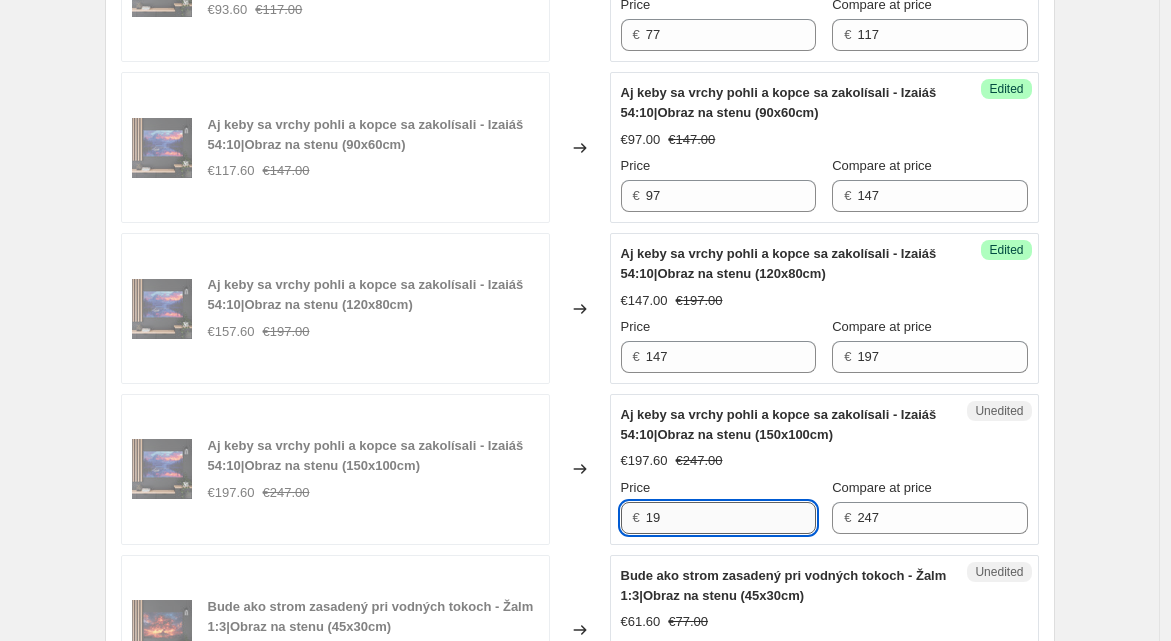 type on "1" 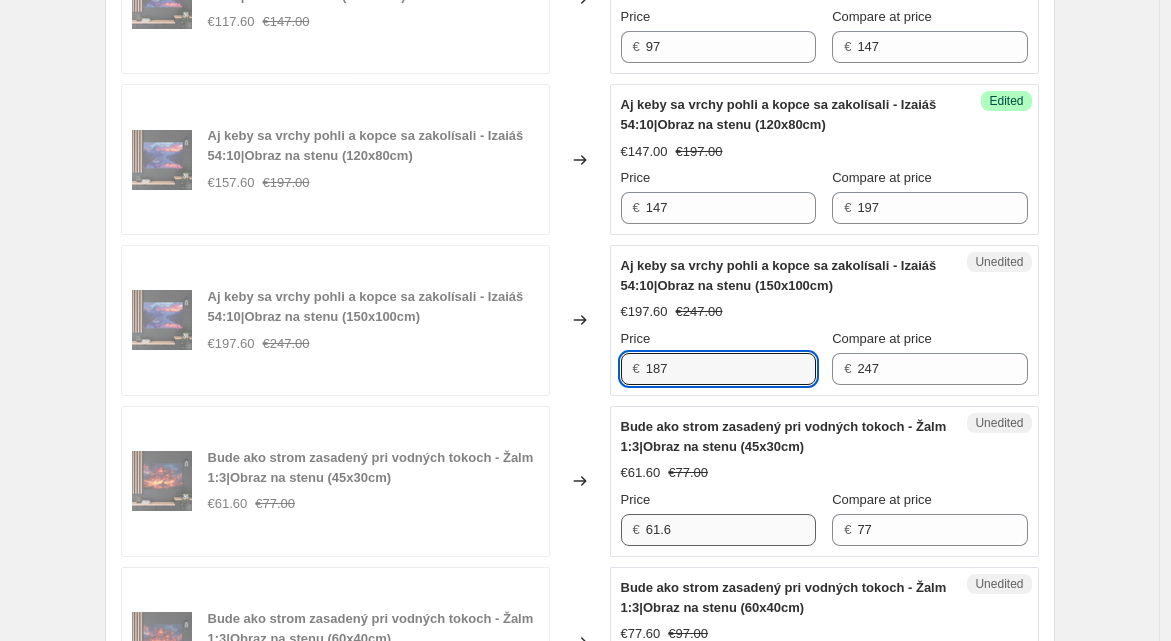 scroll, scrollTop: 2265, scrollLeft: 0, axis: vertical 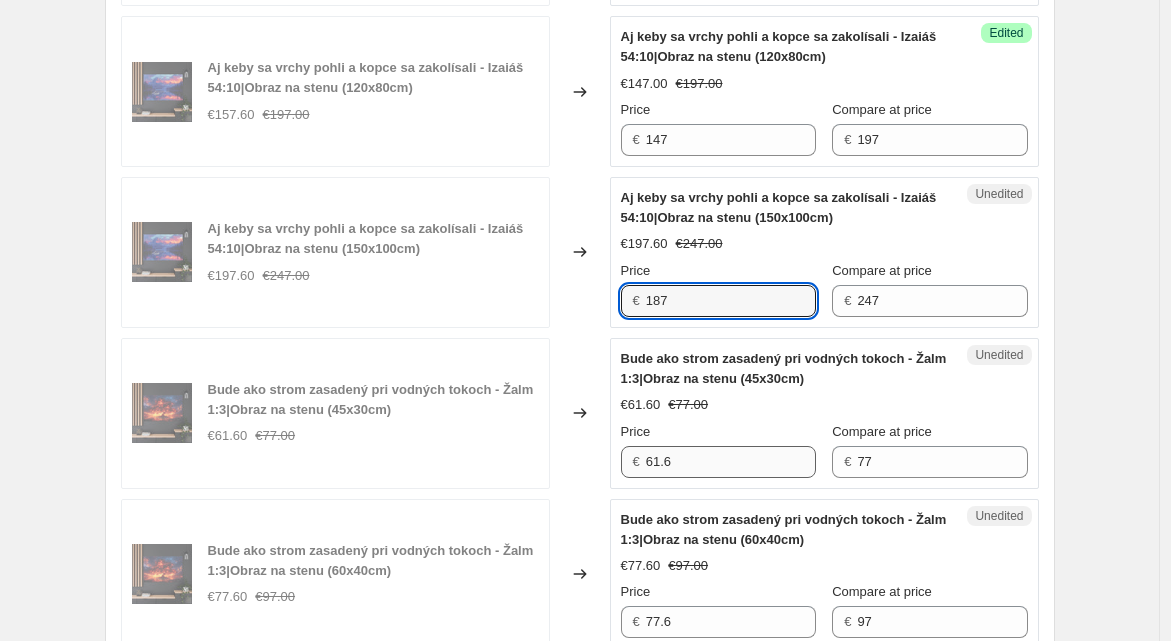type on "187" 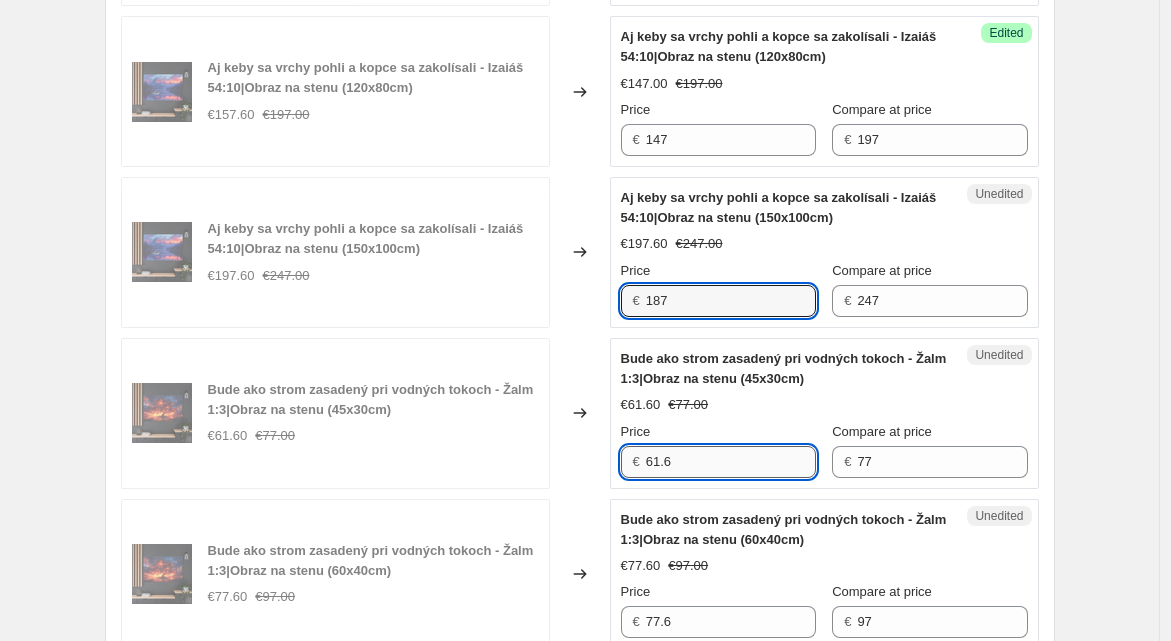 click on "61.6" at bounding box center (731, 462) 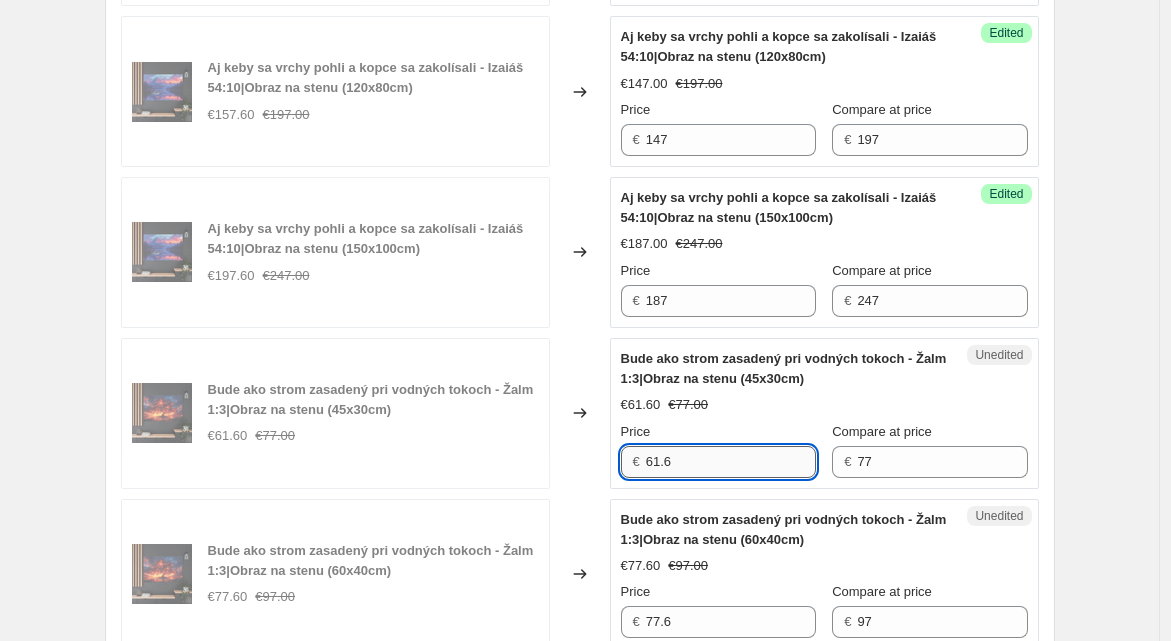 click on "61.6" at bounding box center [731, 462] 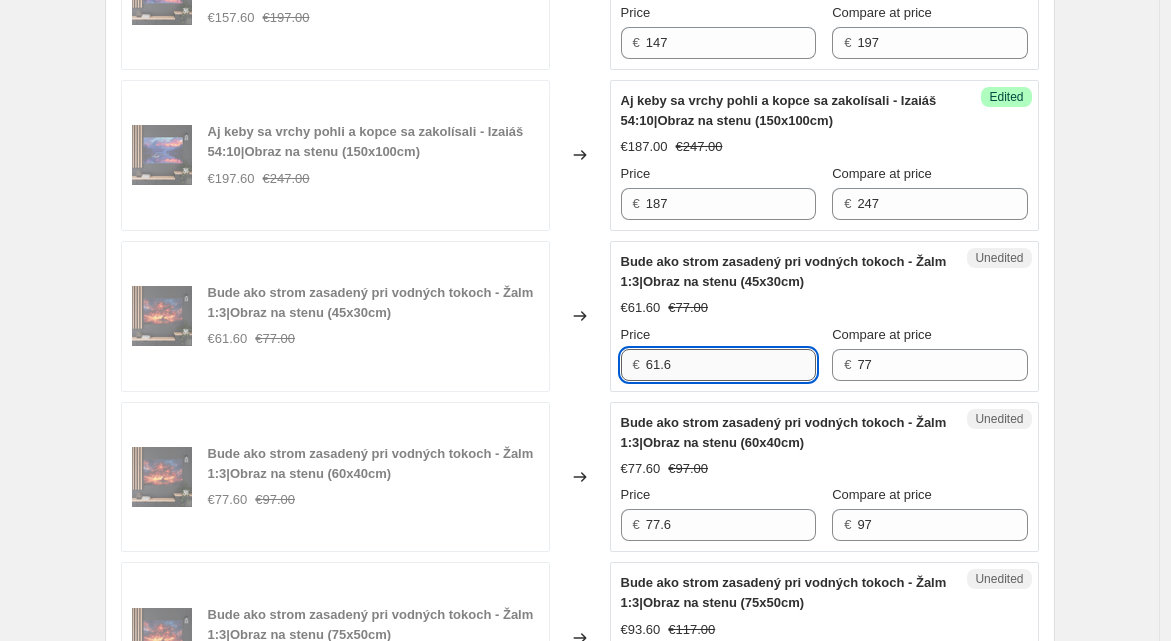 scroll, scrollTop: 2361, scrollLeft: 0, axis: vertical 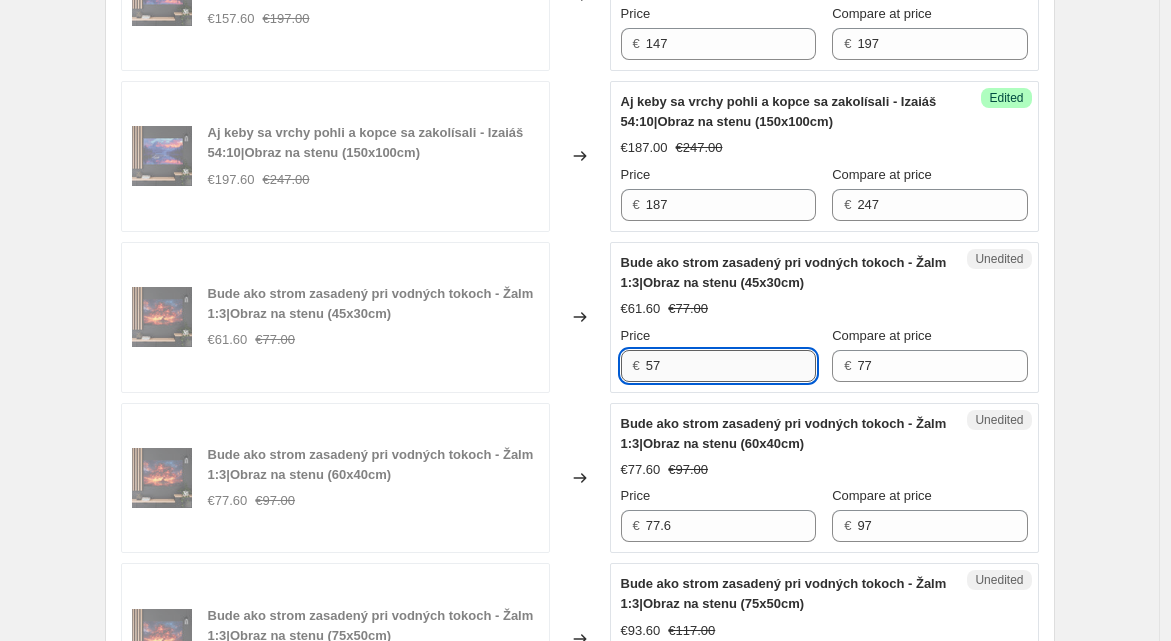 type on "57" 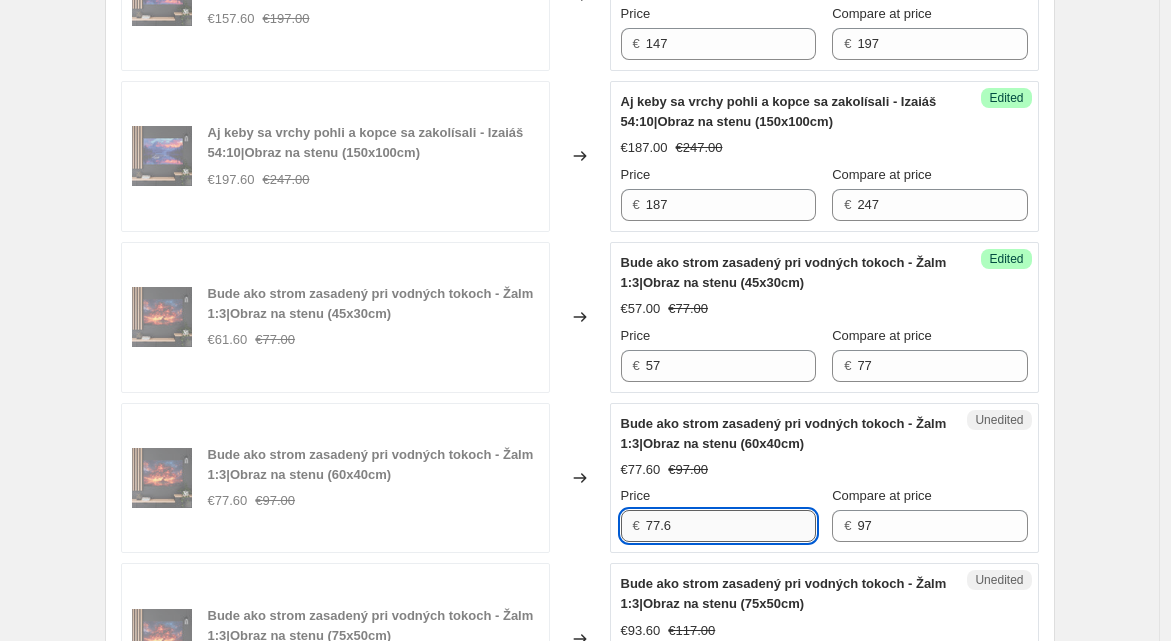 click on "77.6" at bounding box center [731, 526] 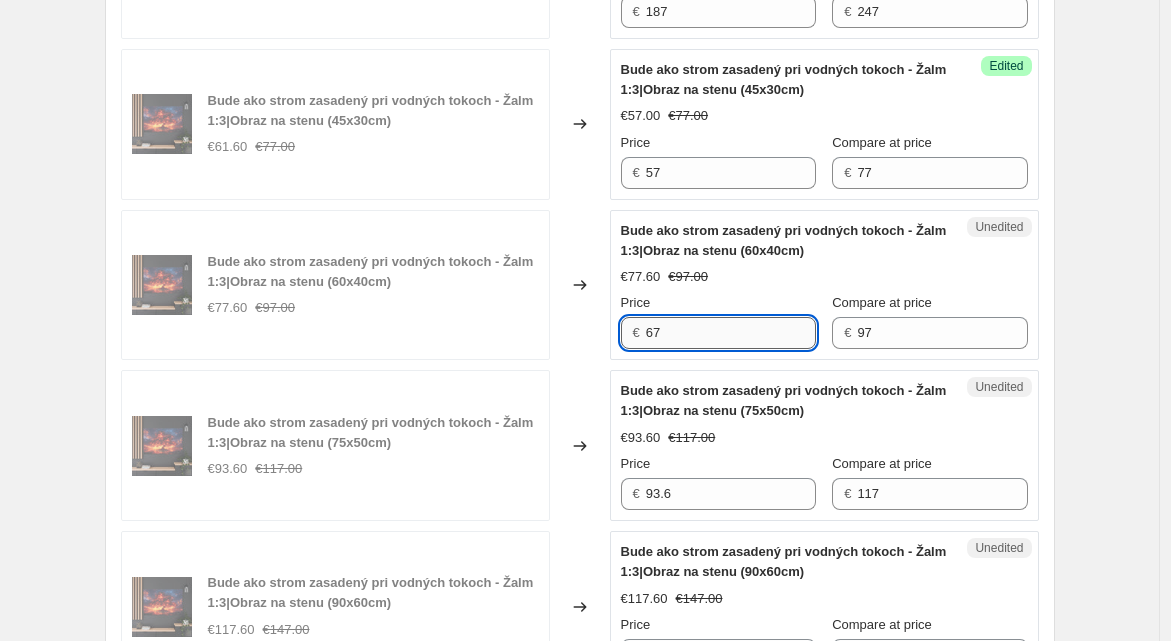 scroll, scrollTop: 2555, scrollLeft: 0, axis: vertical 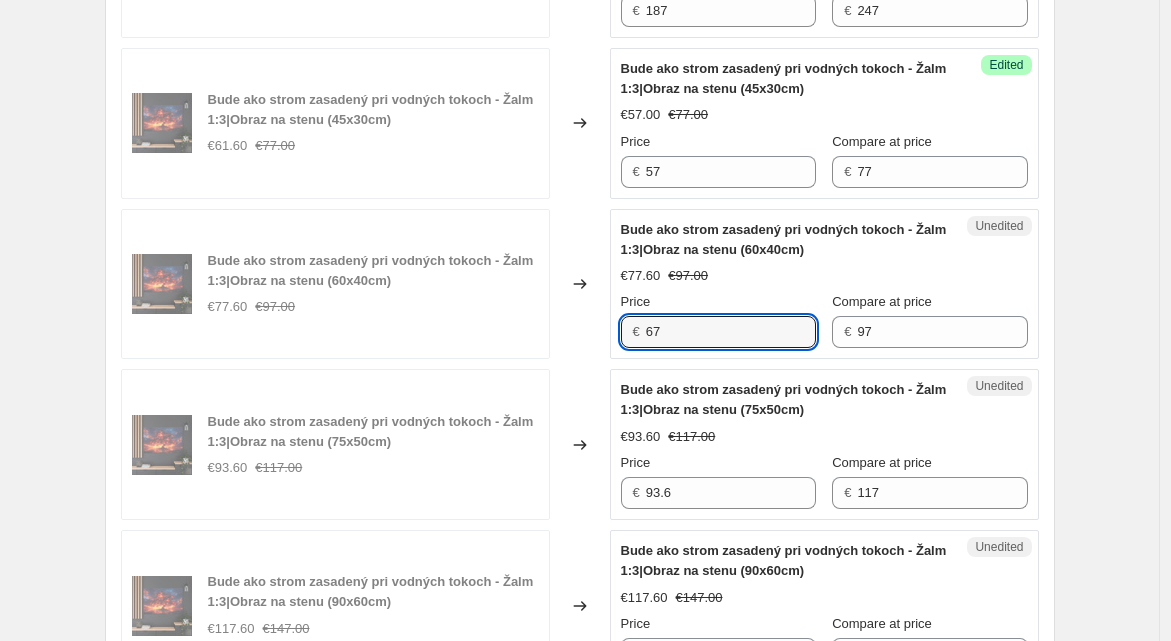type on "67" 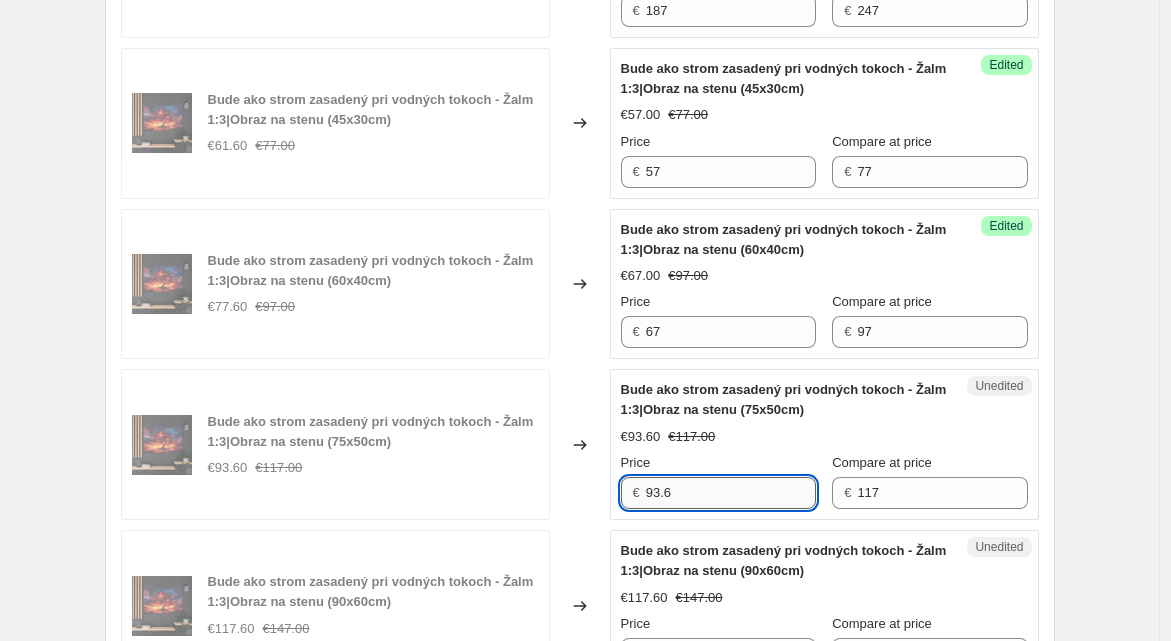 click on "93.6" at bounding box center [731, 493] 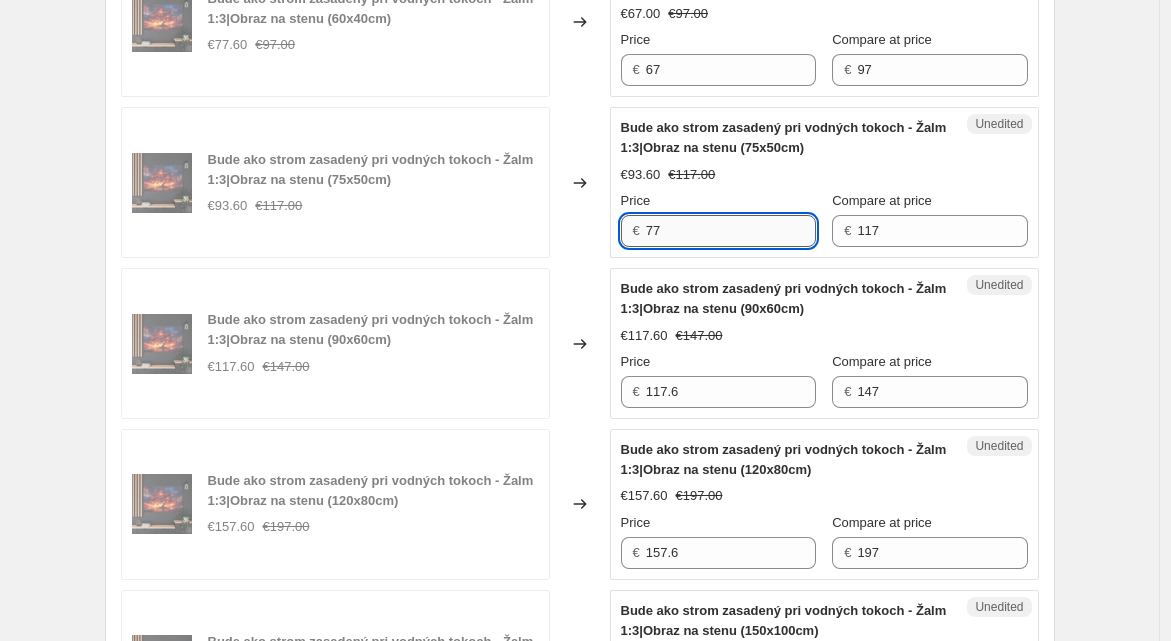 scroll, scrollTop: 2817, scrollLeft: 0, axis: vertical 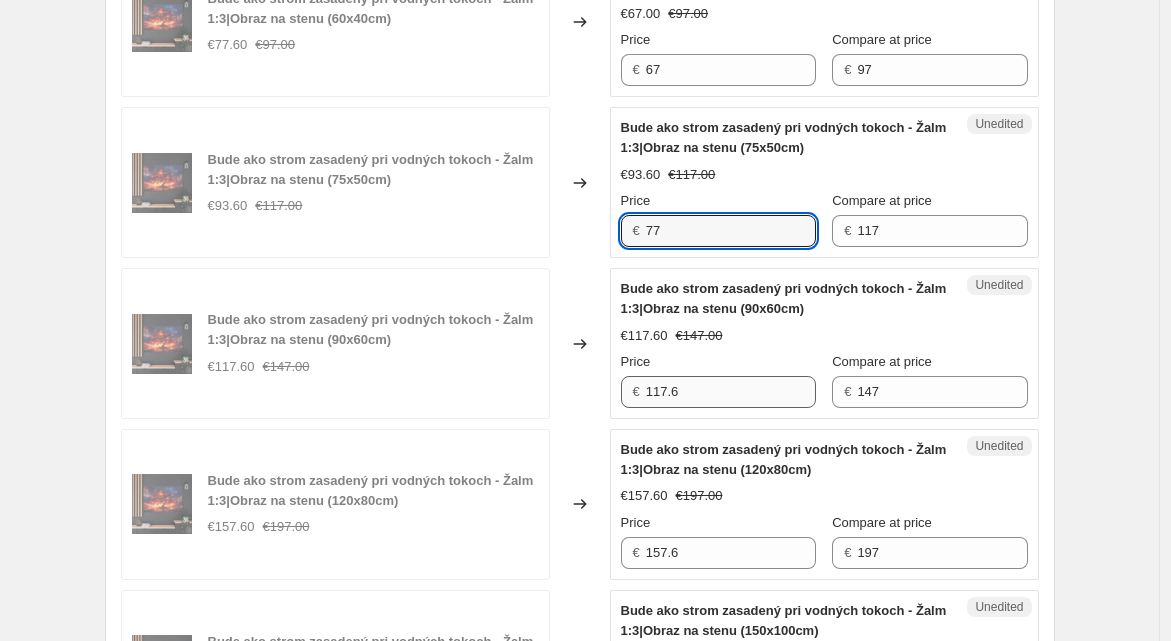 type on "77" 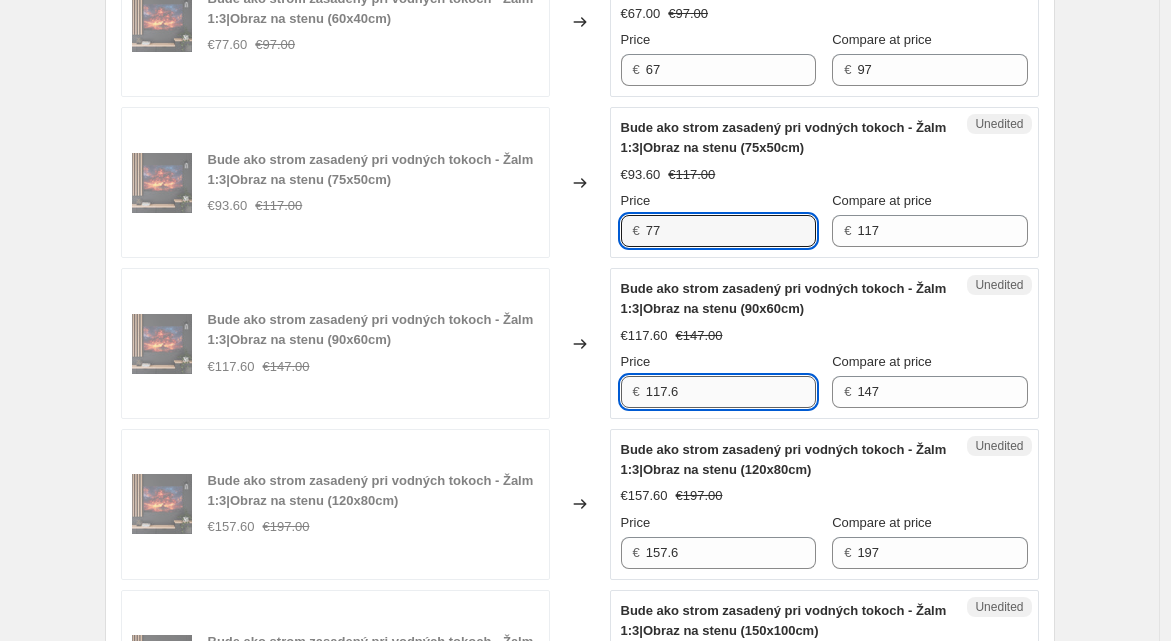 click on "117.6" at bounding box center [731, 392] 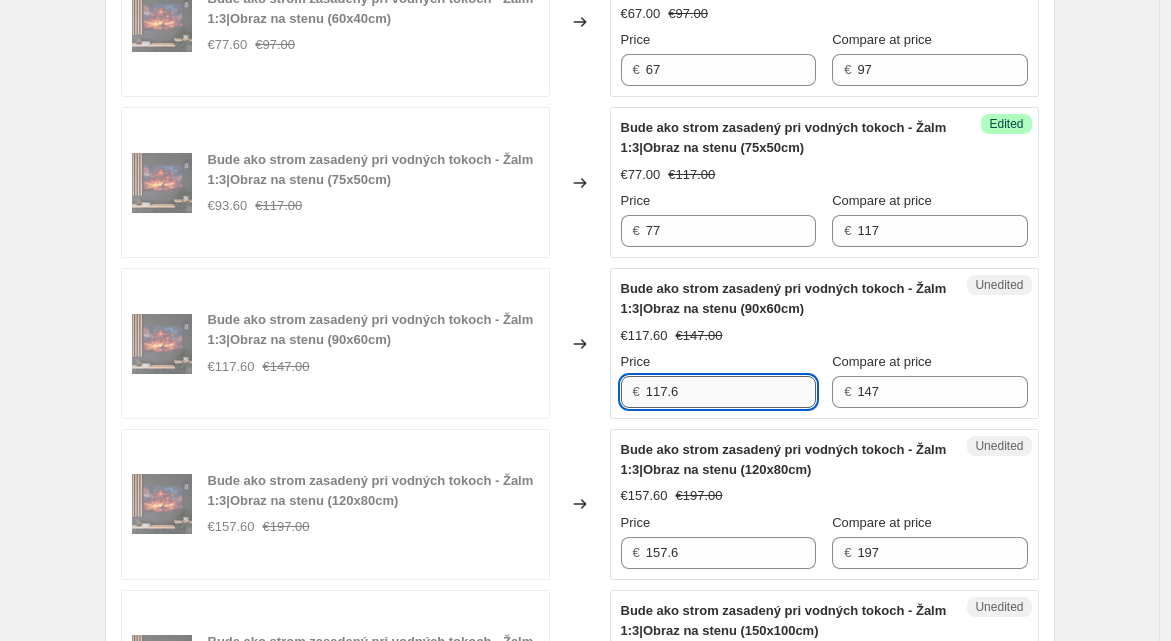 click on "117.6" at bounding box center [731, 392] 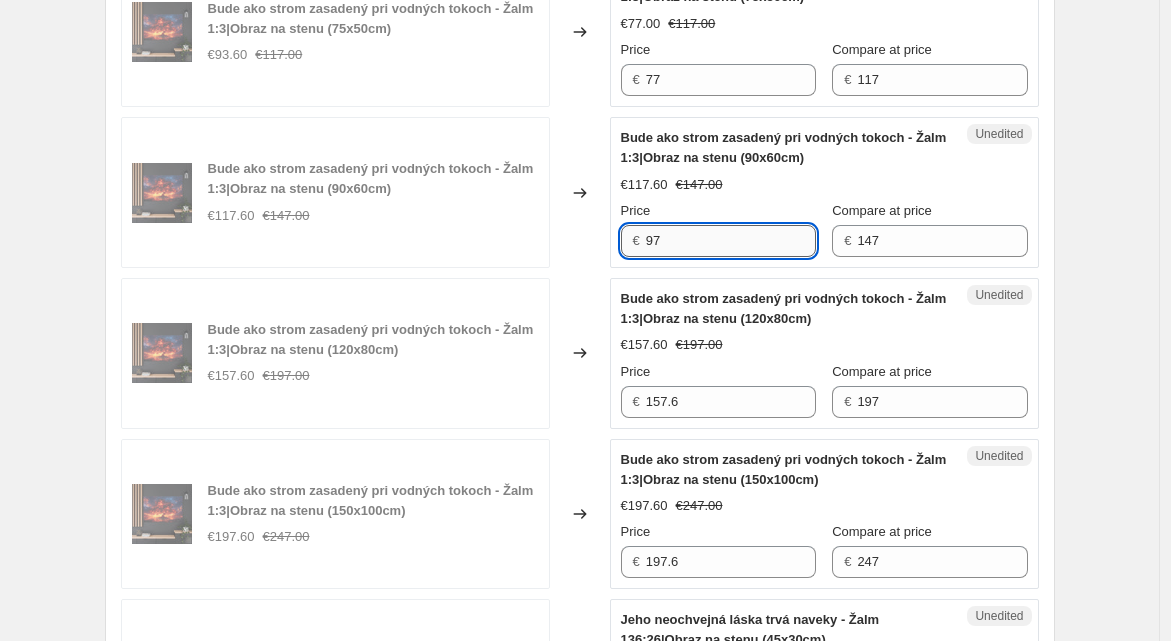 scroll, scrollTop: 2970, scrollLeft: 0, axis: vertical 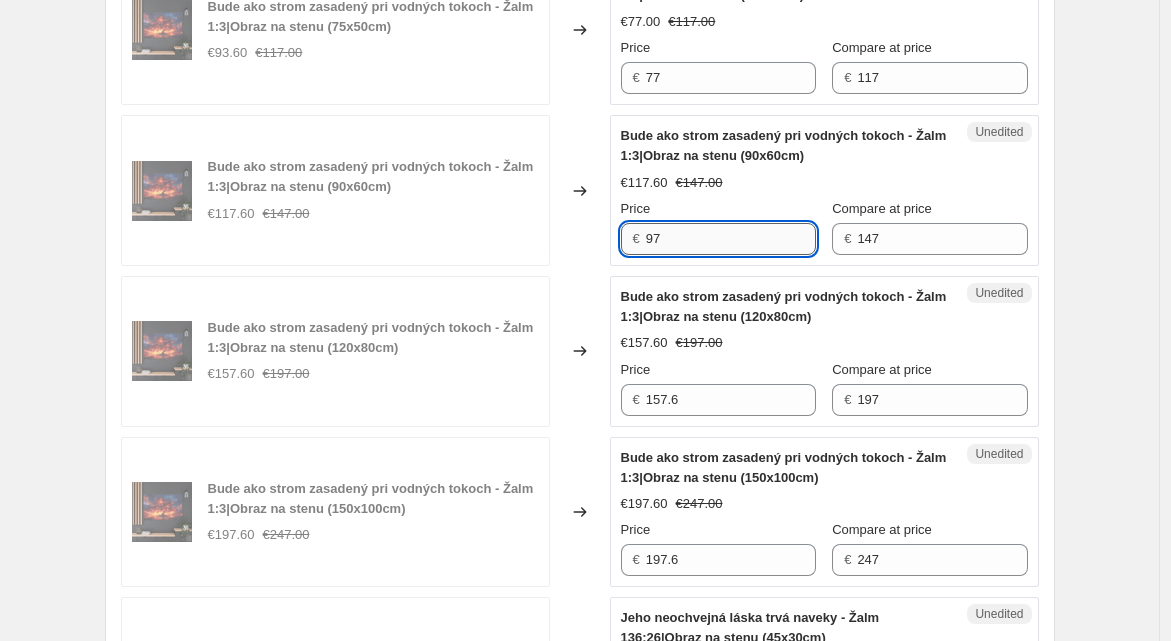 type on "97" 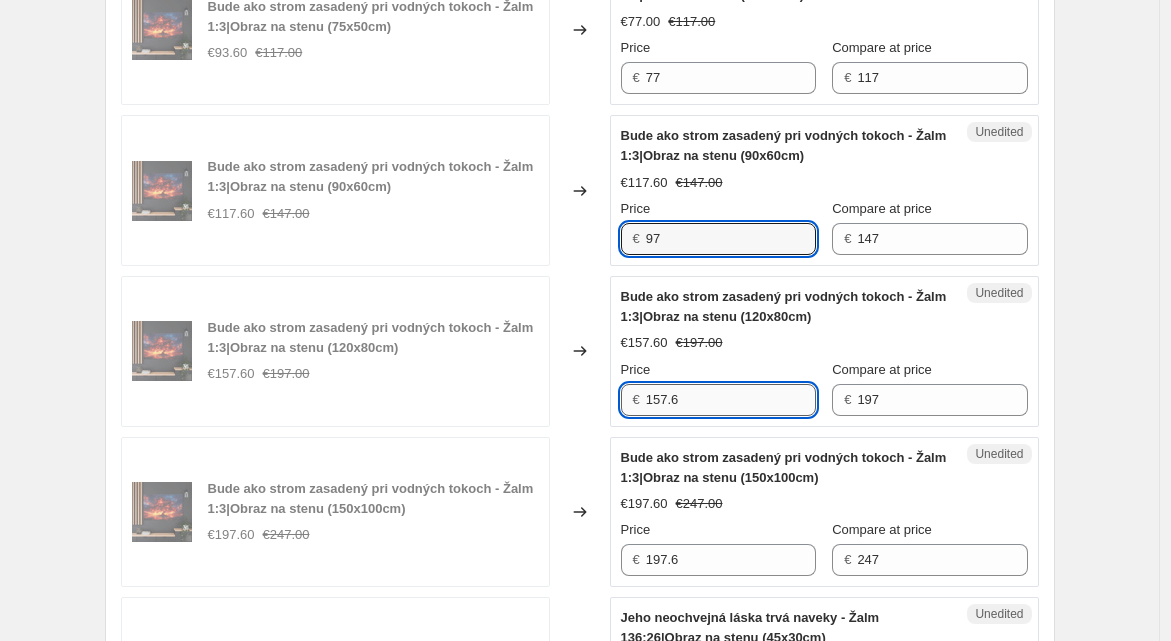 click on "157.6" at bounding box center (731, 400) 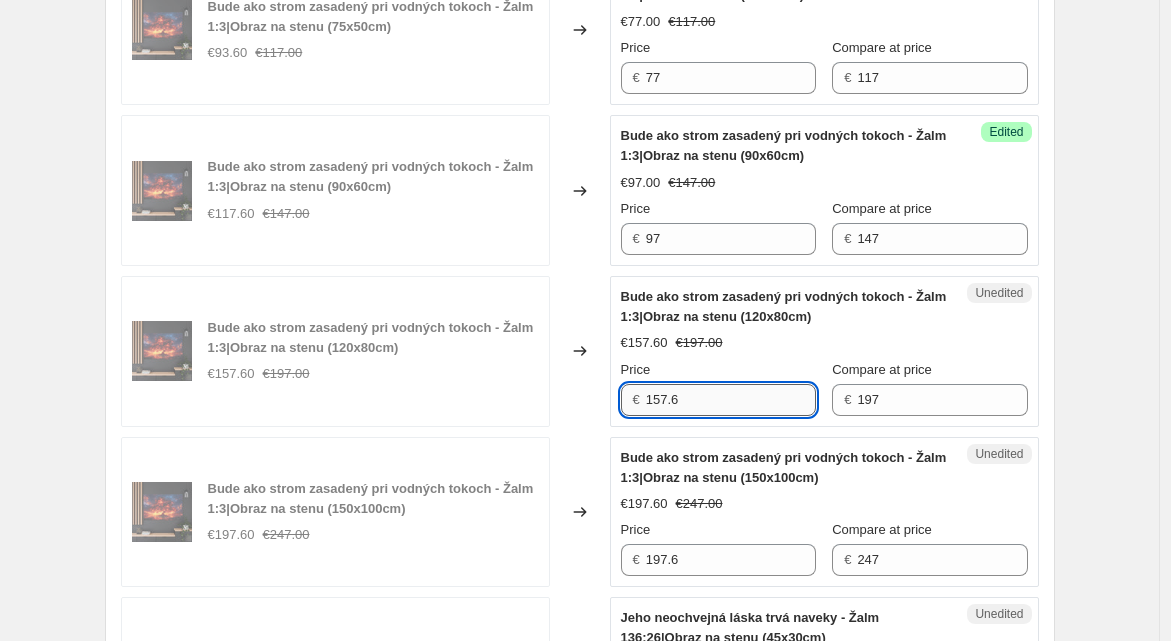 click on "157.6" at bounding box center [731, 400] 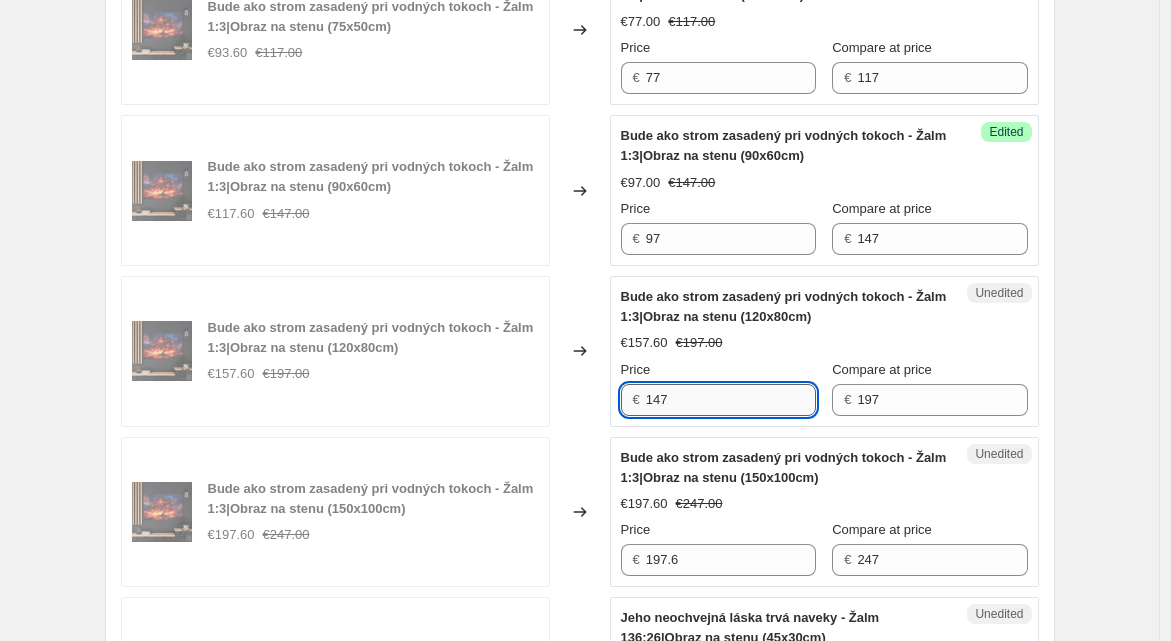 scroll, scrollTop: 3173, scrollLeft: 0, axis: vertical 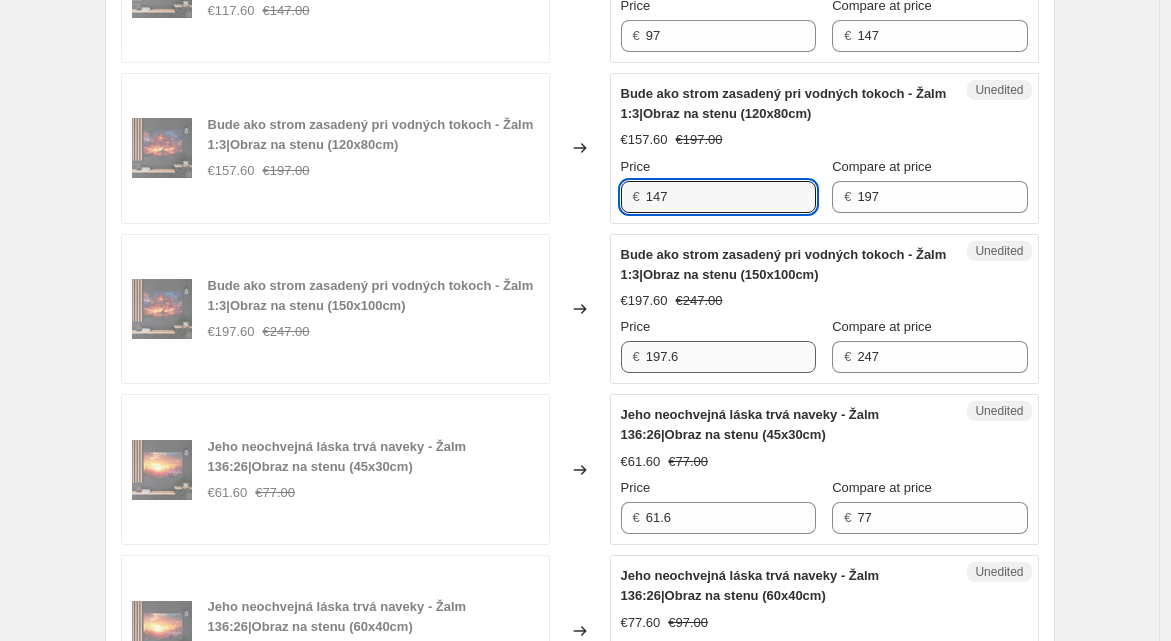 type on "147" 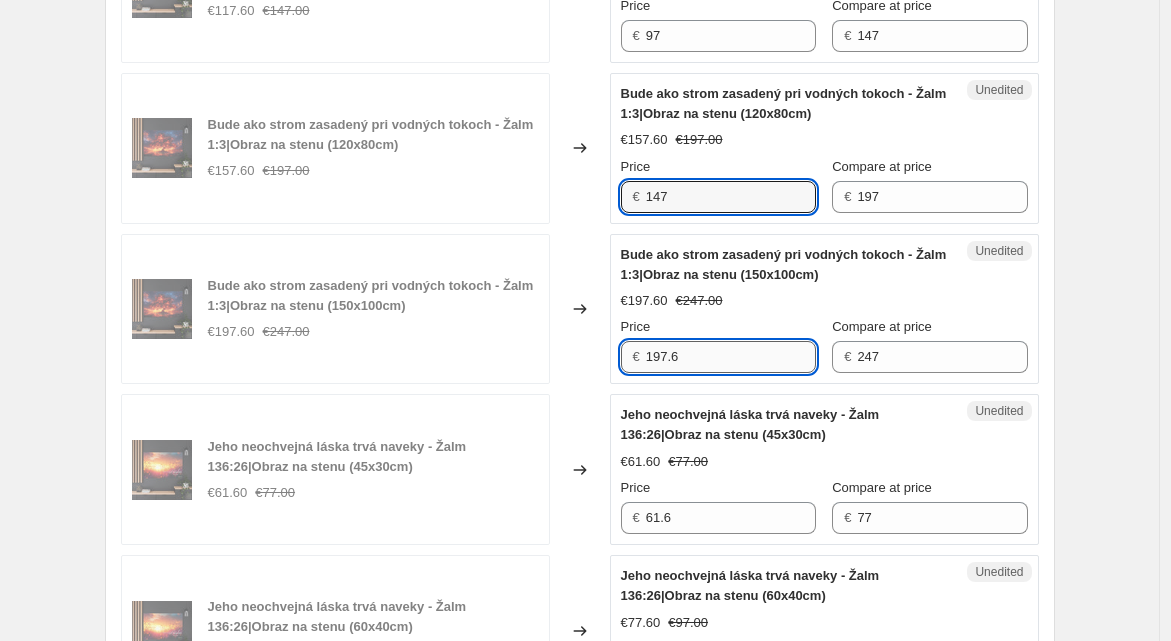 click on "197.6" at bounding box center (731, 357) 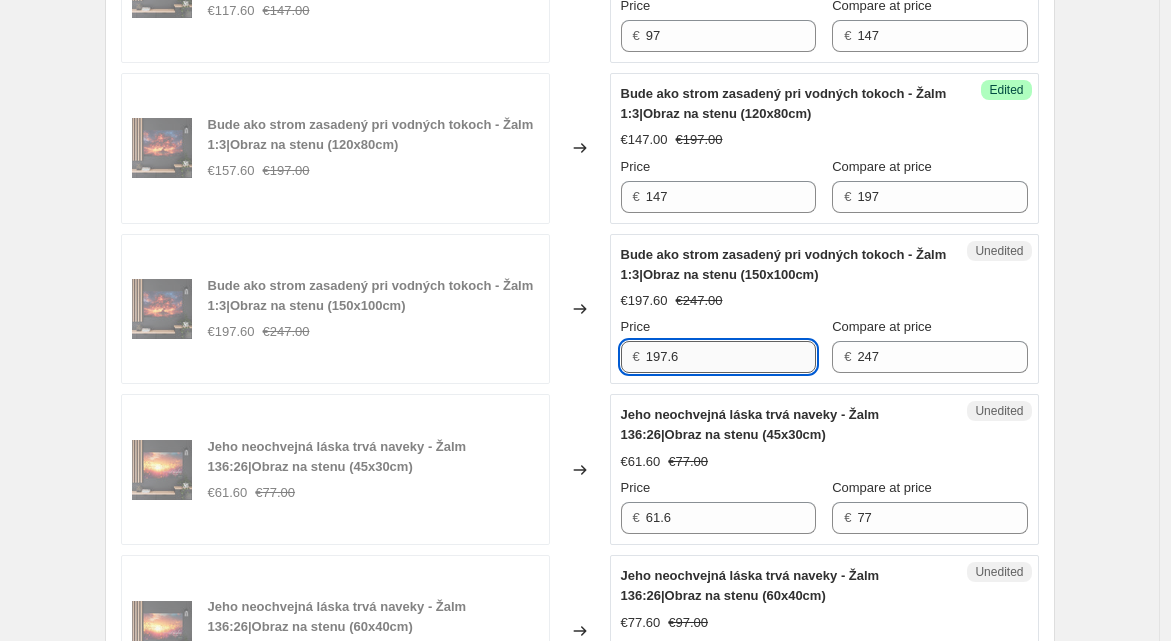 click on "197.6" at bounding box center [731, 357] 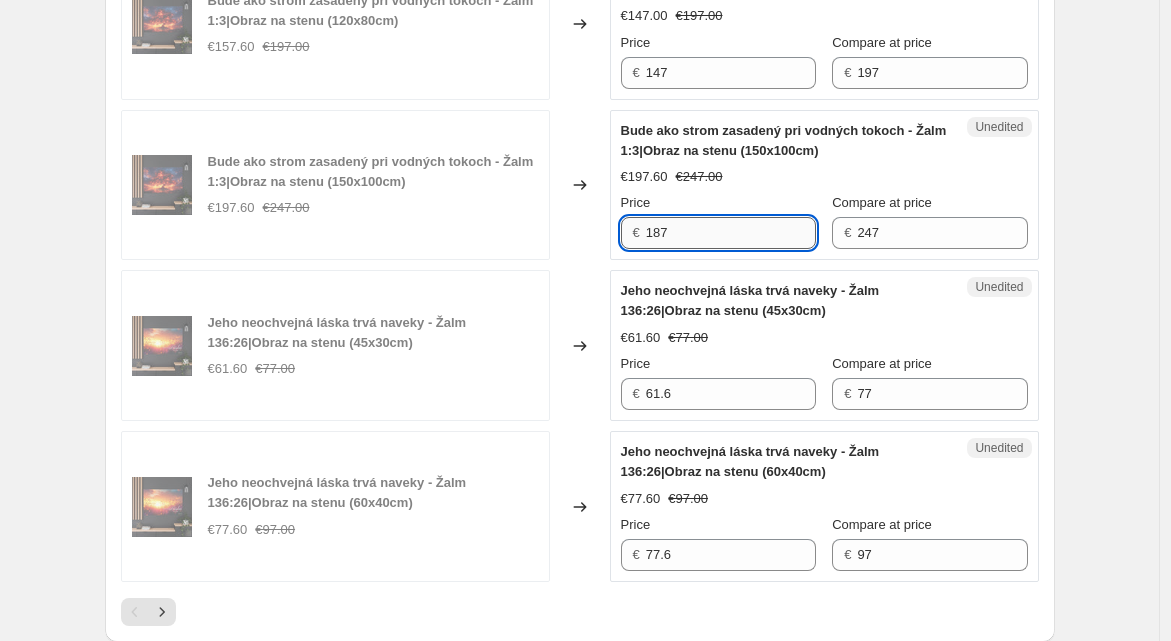 scroll, scrollTop: 3299, scrollLeft: 0, axis: vertical 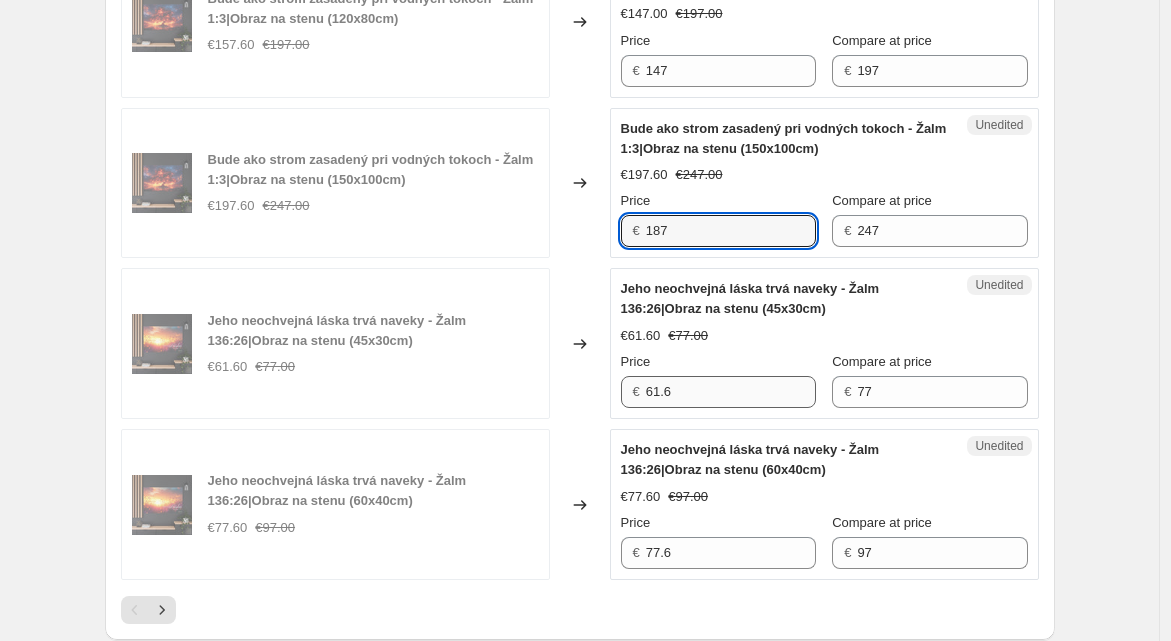 type on "187" 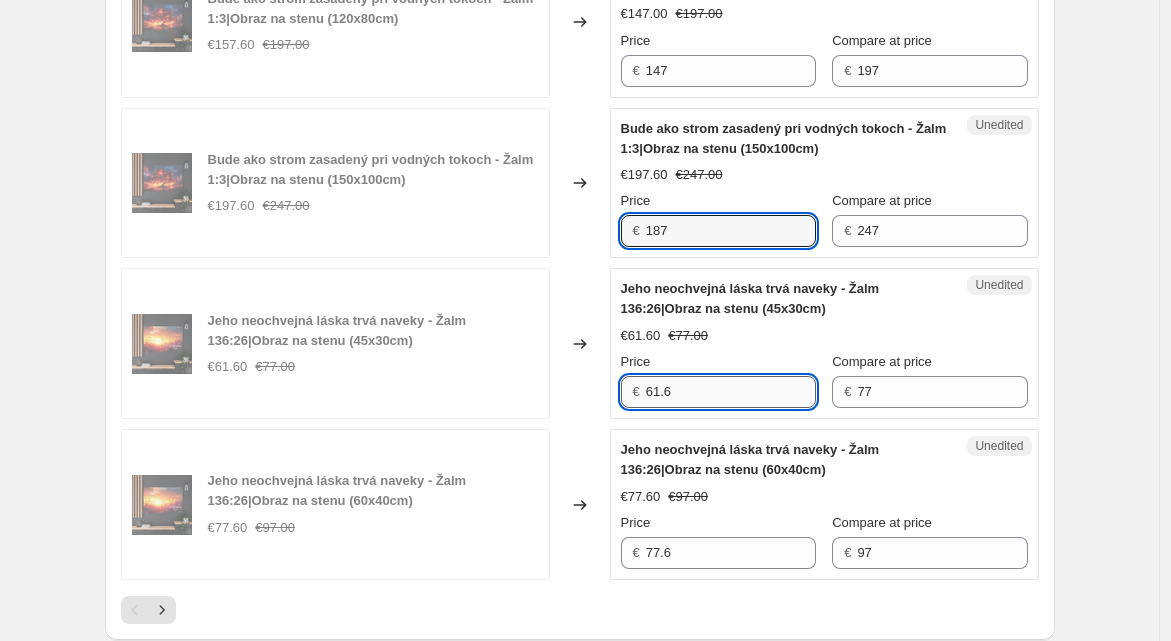 click on "61.6" at bounding box center (731, 392) 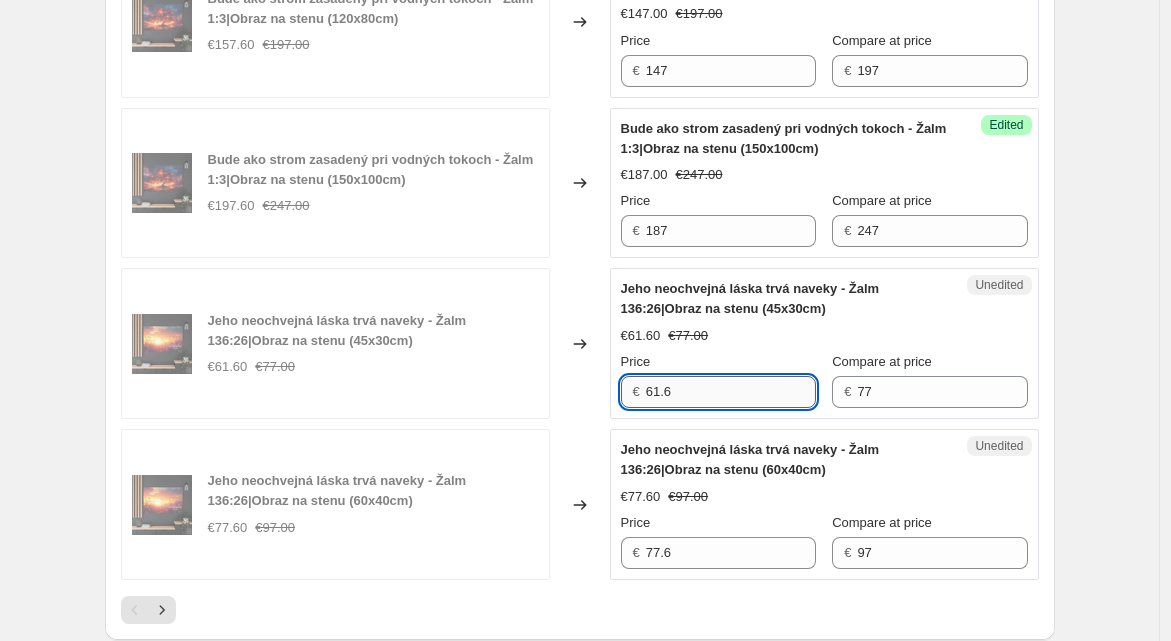 click on "61.6" at bounding box center [731, 392] 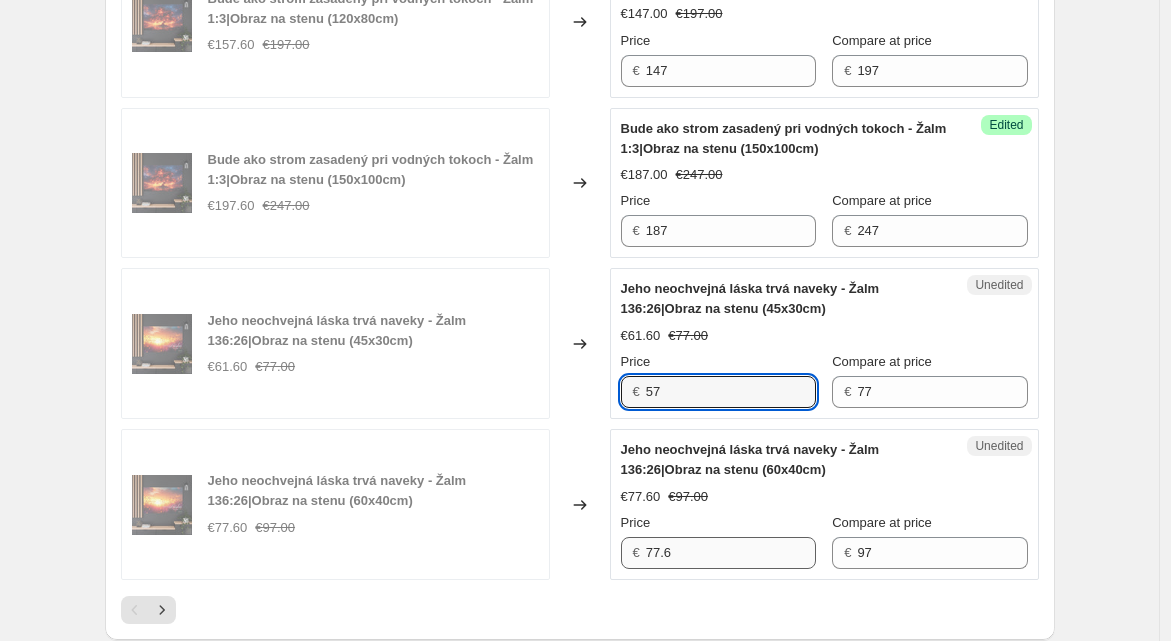 type on "57" 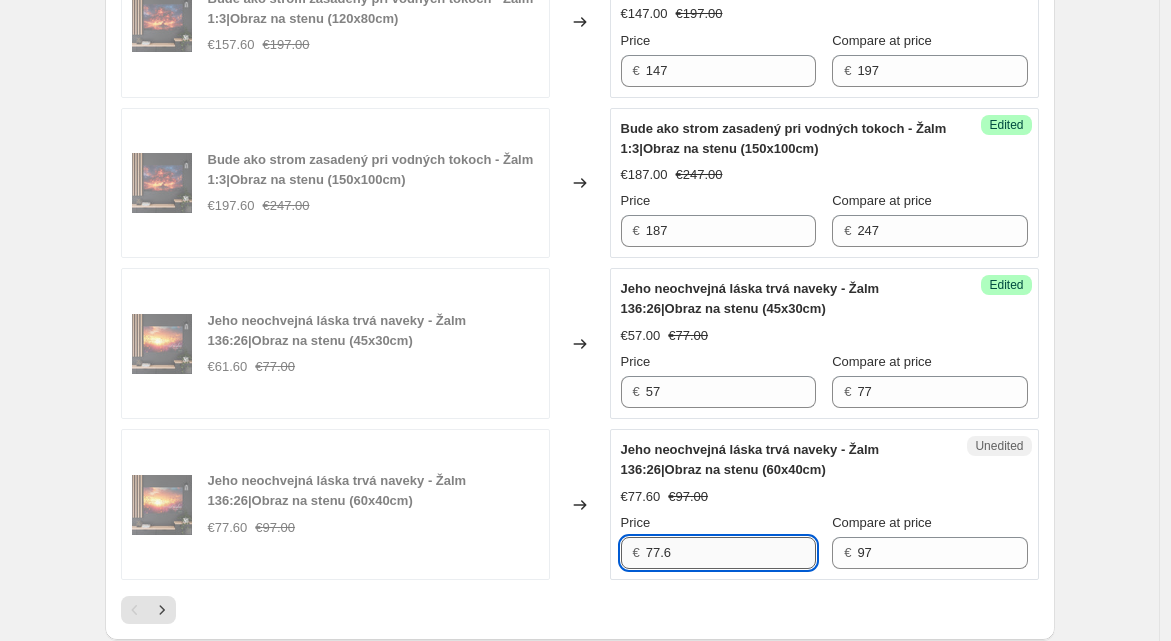 click on "77.6" at bounding box center (731, 553) 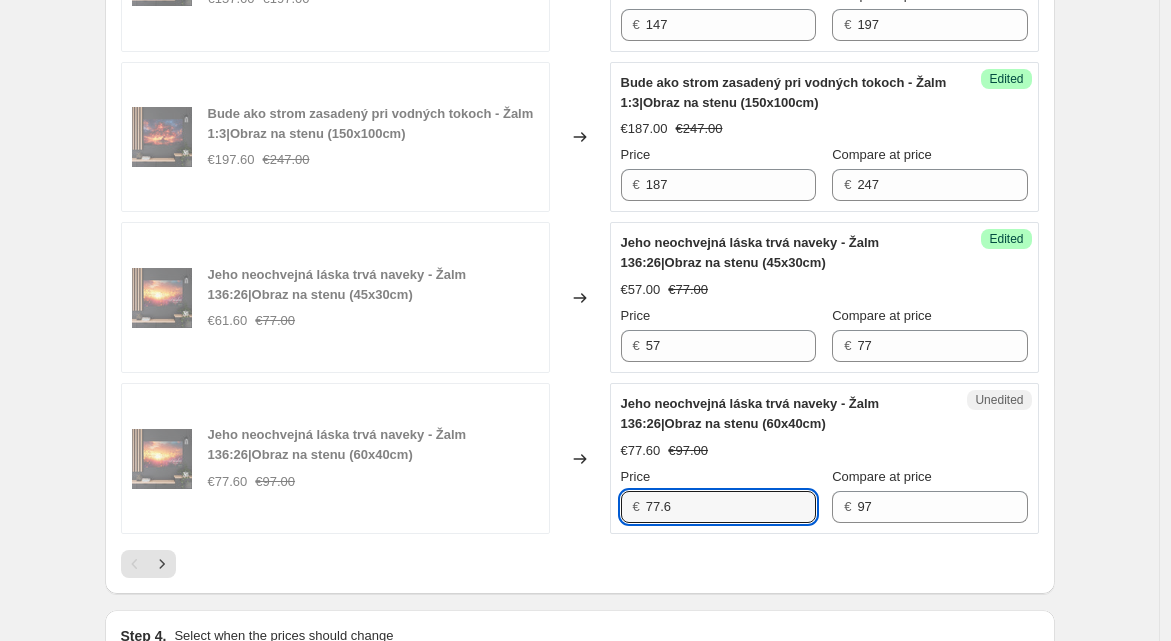 scroll, scrollTop: 3451, scrollLeft: 0, axis: vertical 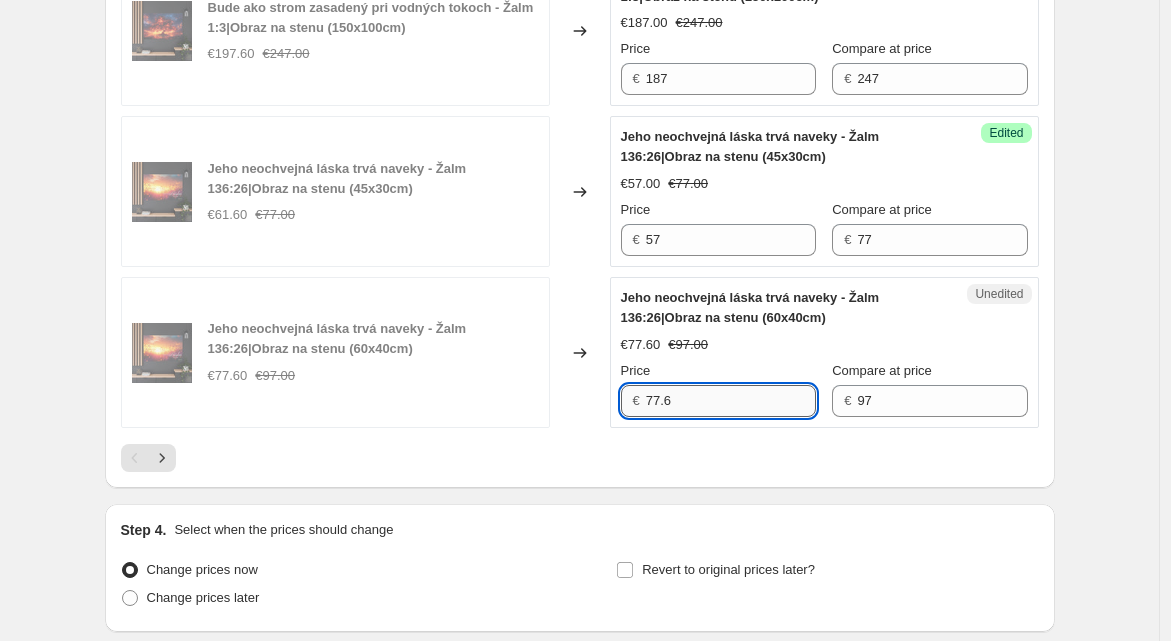click on "77.6" at bounding box center [731, 401] 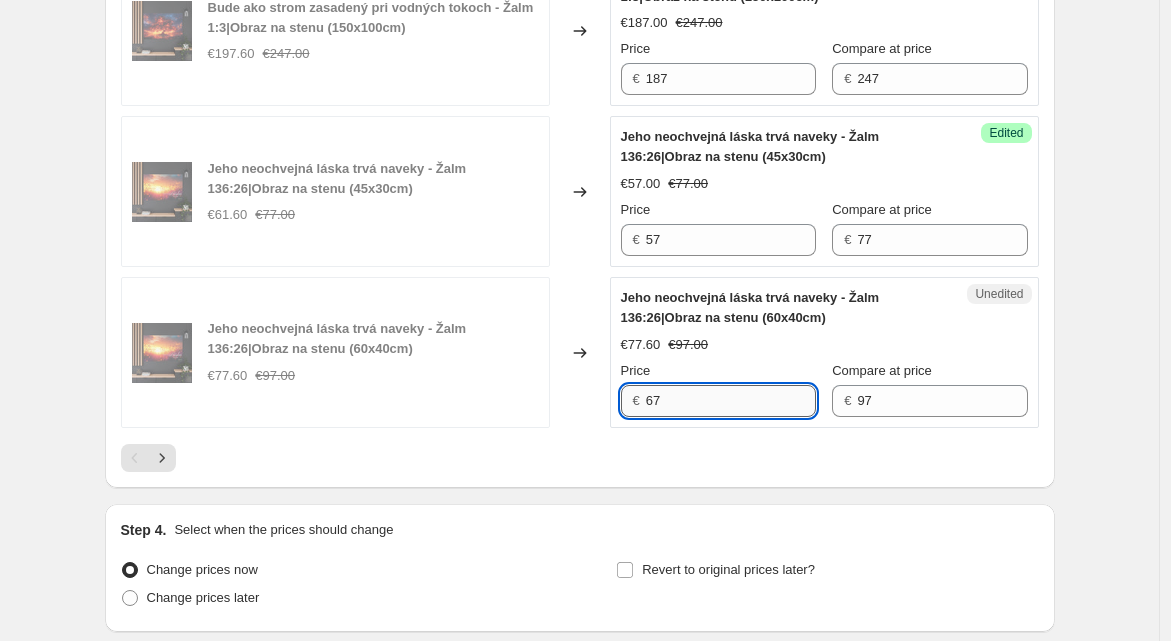 scroll, scrollTop: 3594, scrollLeft: 0, axis: vertical 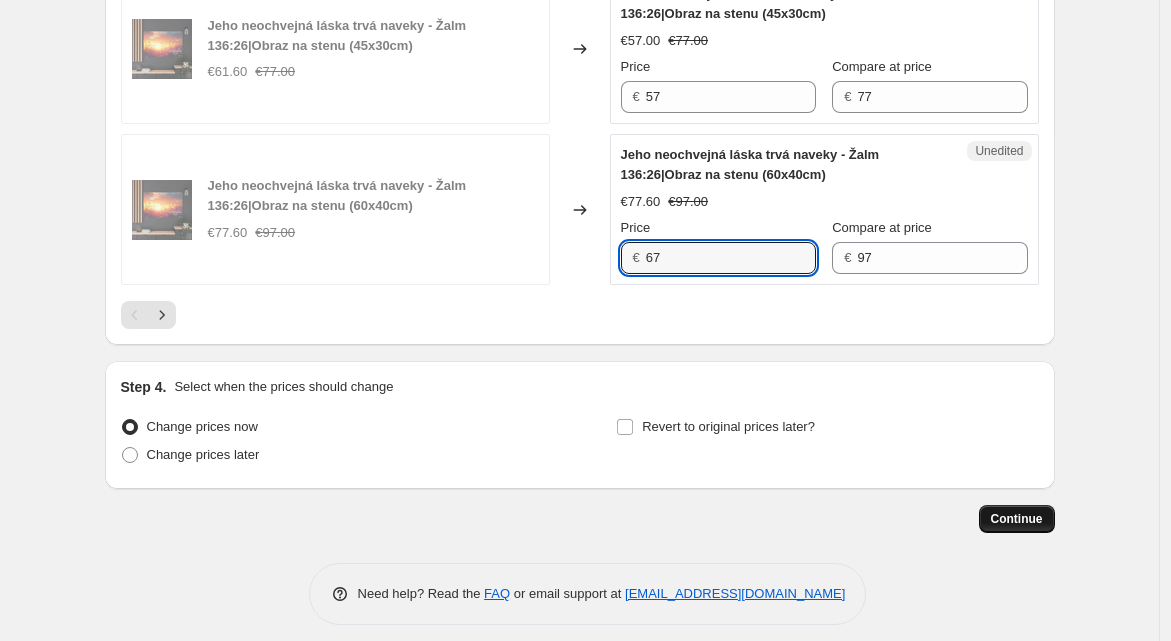 type on "67" 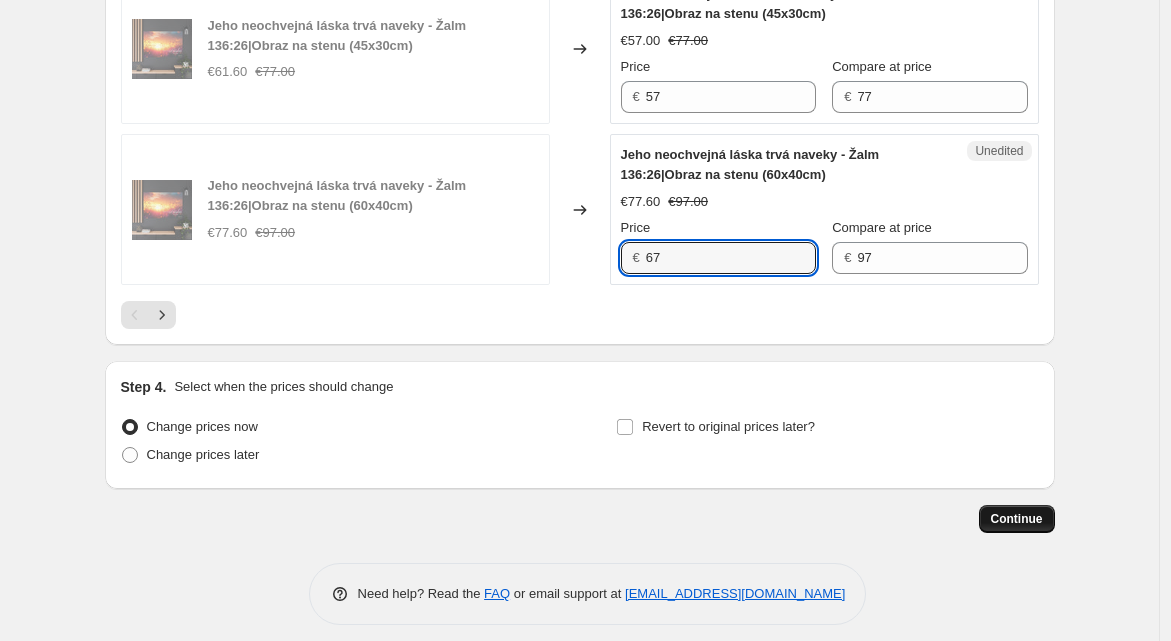 click on "Continue" at bounding box center (1017, 519) 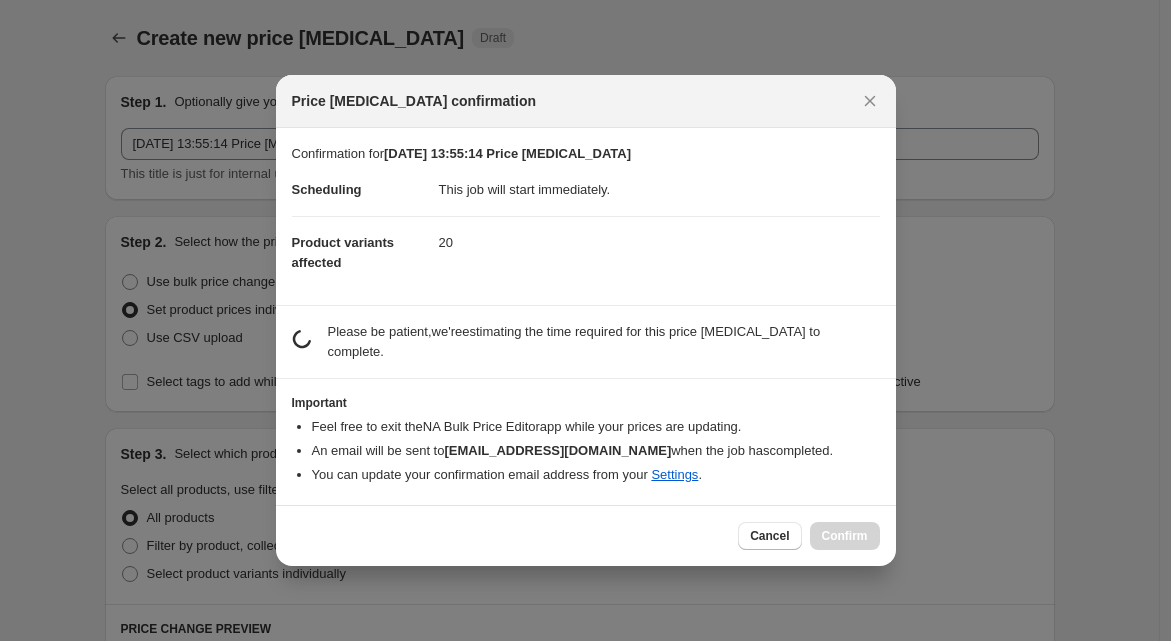 scroll, scrollTop: 0, scrollLeft: 0, axis: both 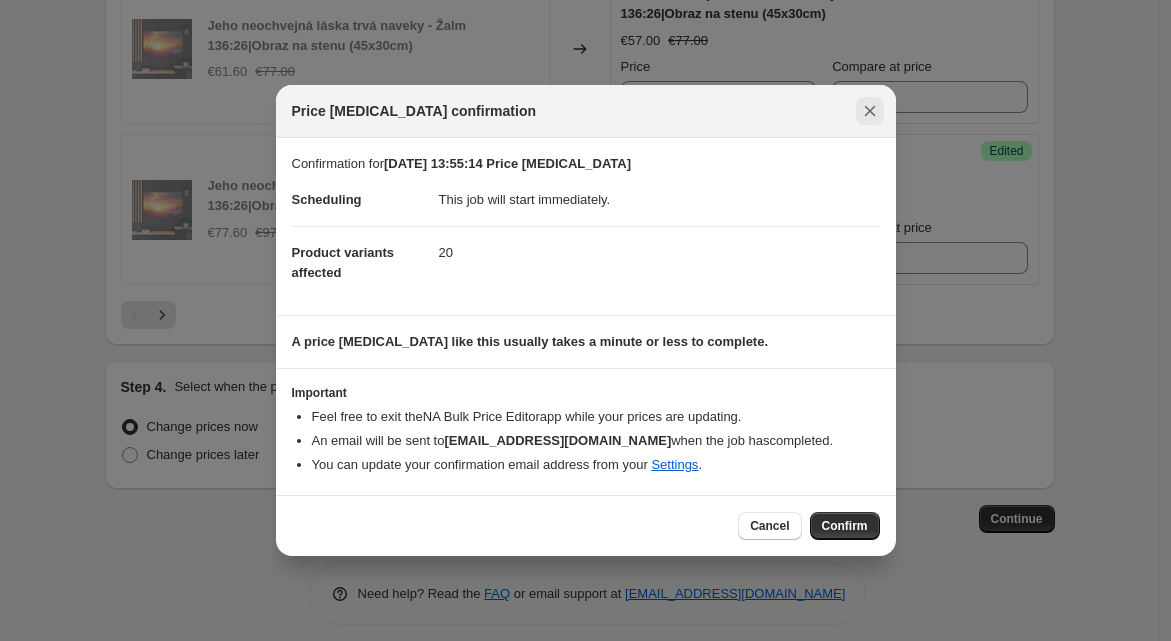 click 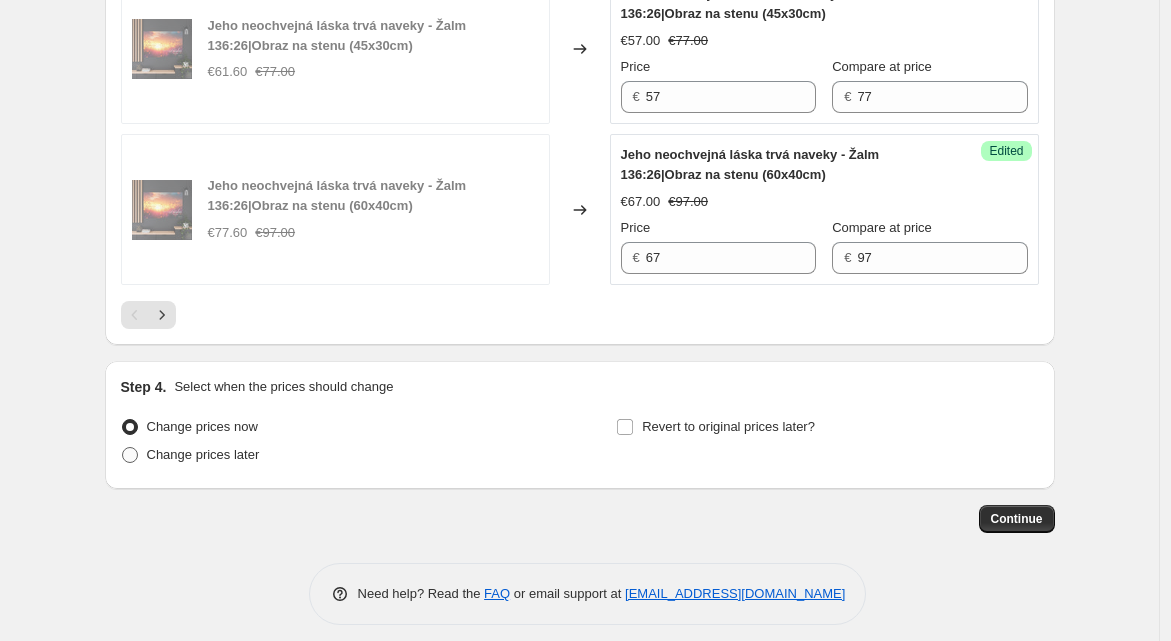 click on "Change prices later" at bounding box center [203, 454] 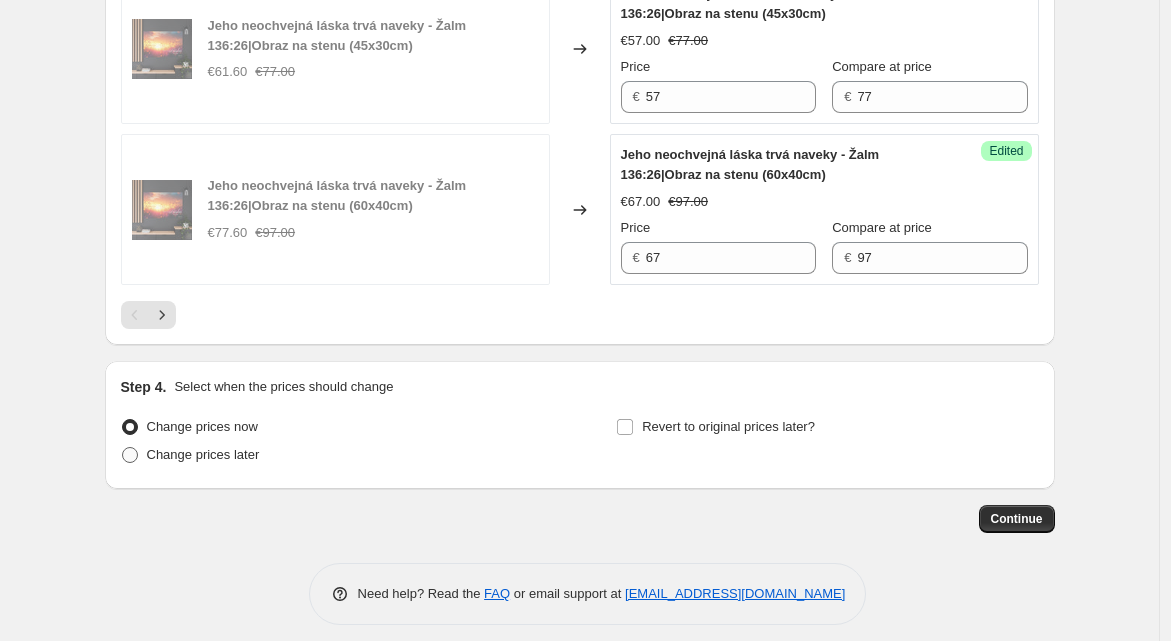 radio on "true" 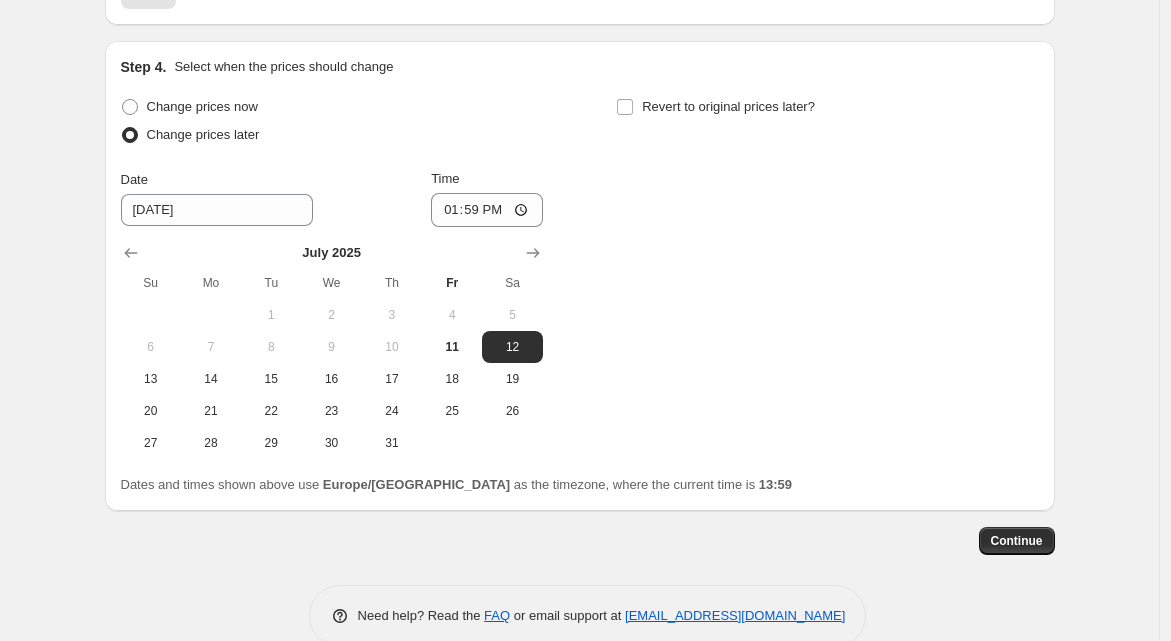 scroll, scrollTop: 3937, scrollLeft: 0, axis: vertical 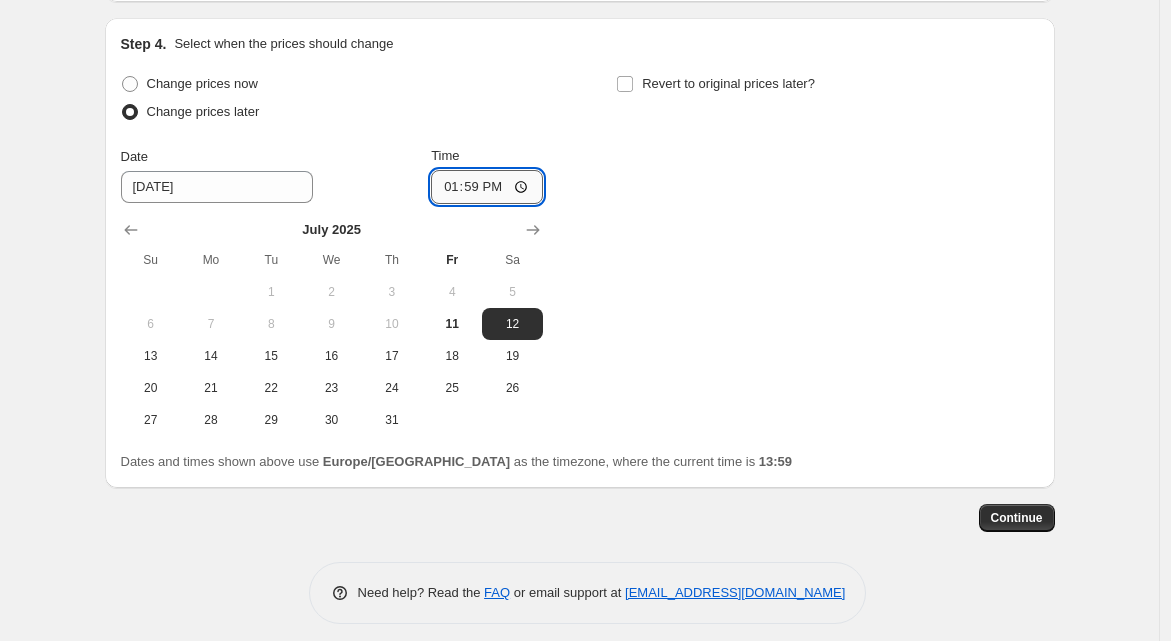 click on "13:59" at bounding box center [487, 187] 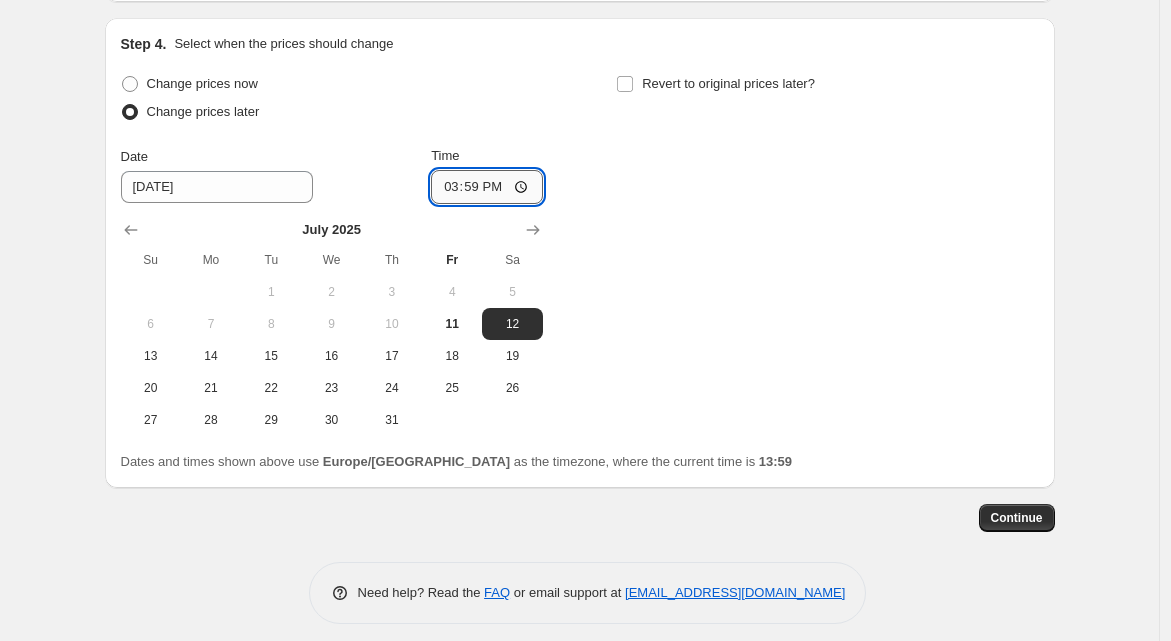 type on "15:00" 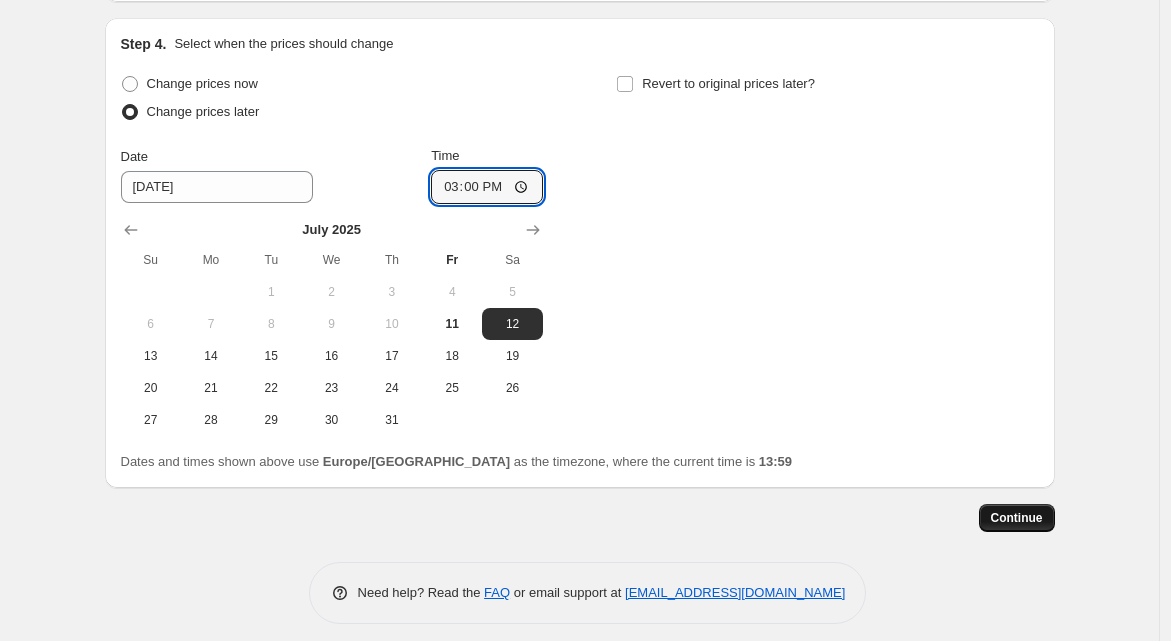 click on "Continue" at bounding box center [1017, 518] 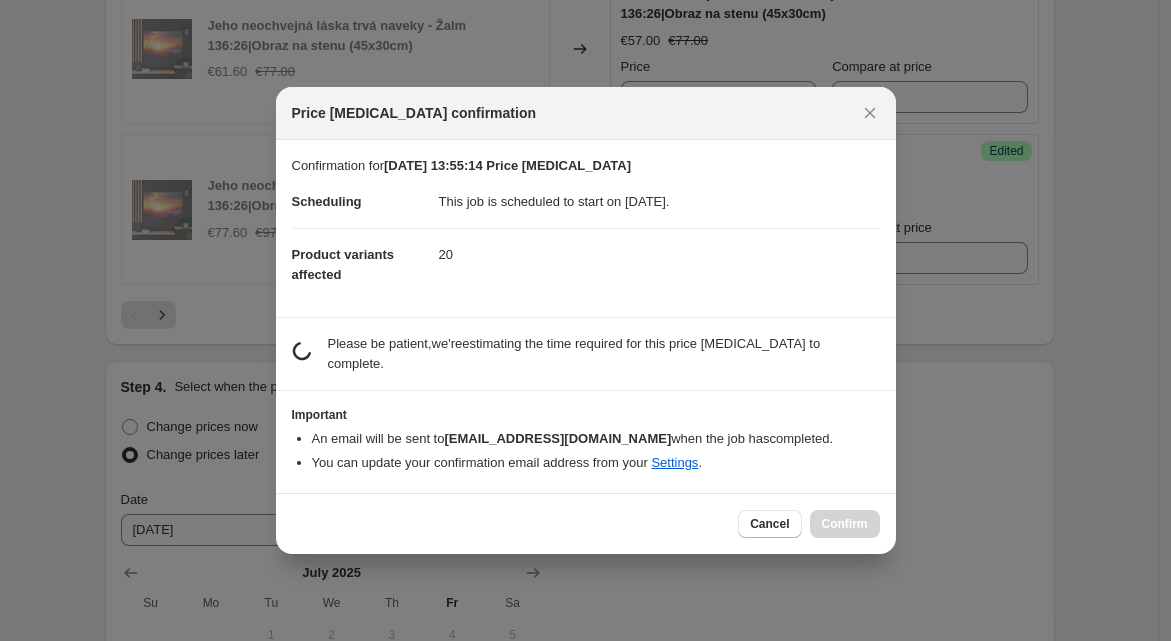 scroll, scrollTop: 0, scrollLeft: 0, axis: both 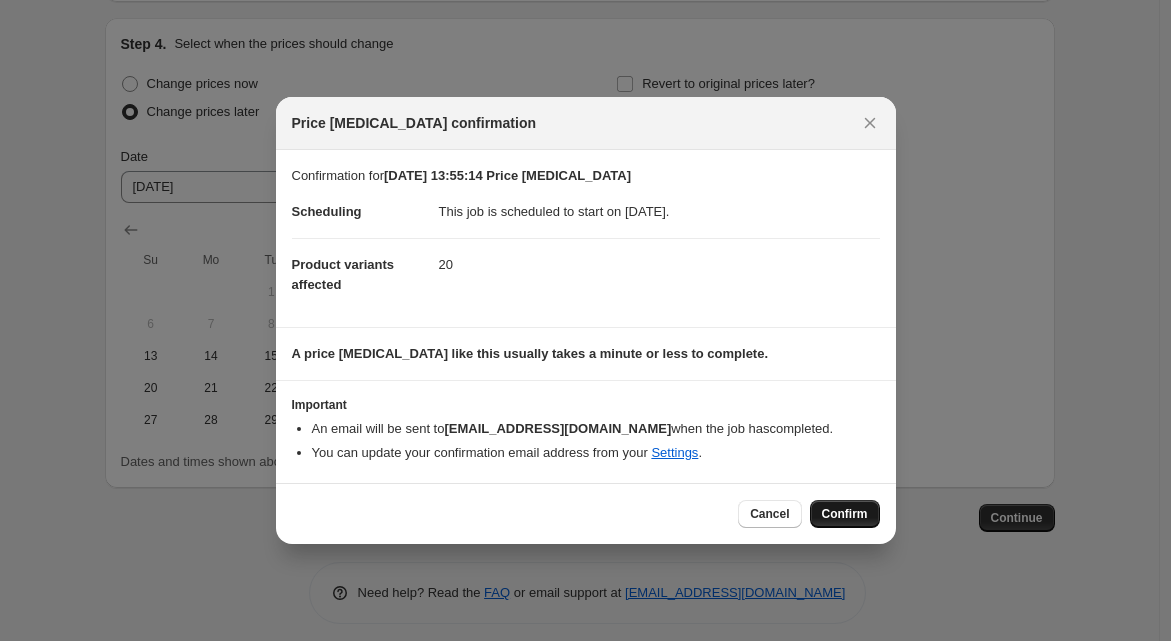 click on "Confirm" at bounding box center [845, 514] 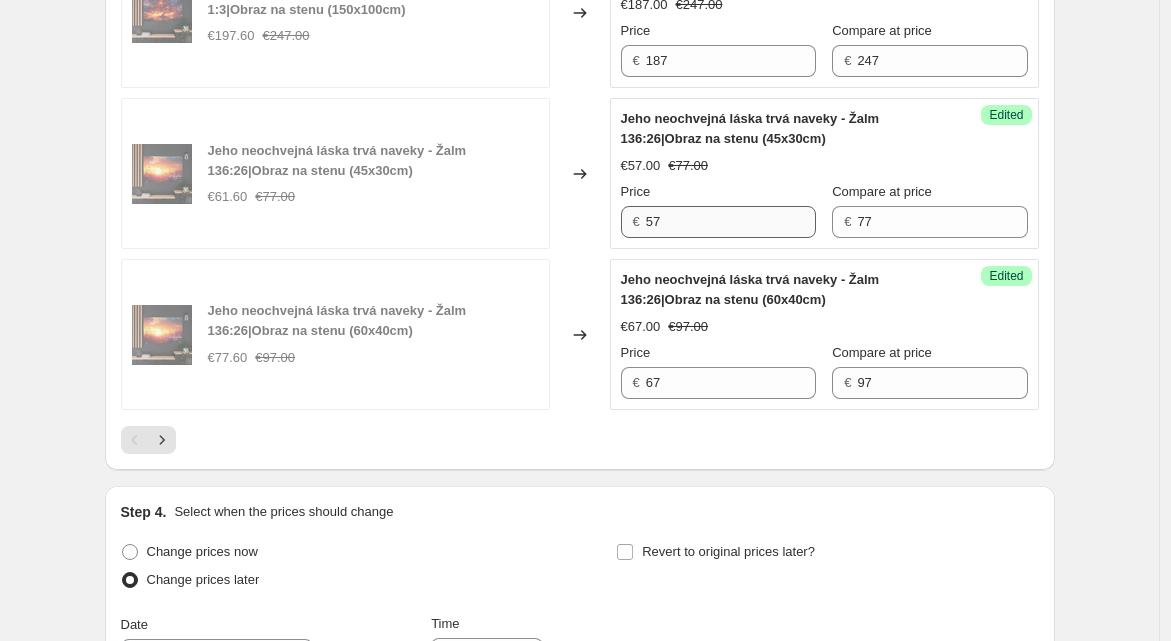 scroll, scrollTop: 3592, scrollLeft: 0, axis: vertical 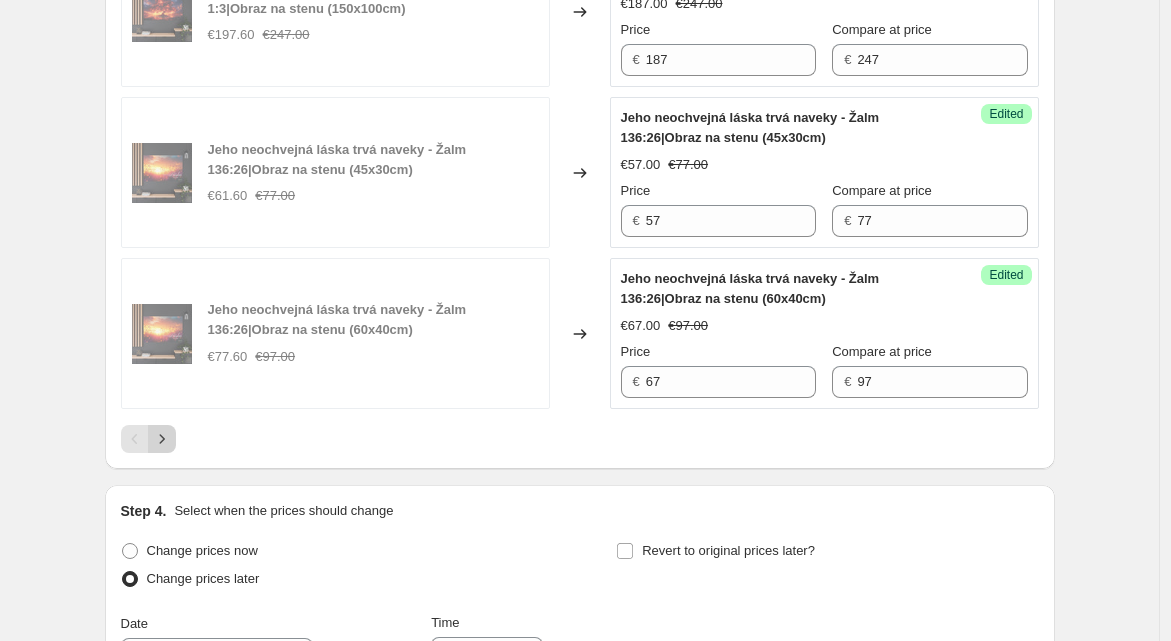 click 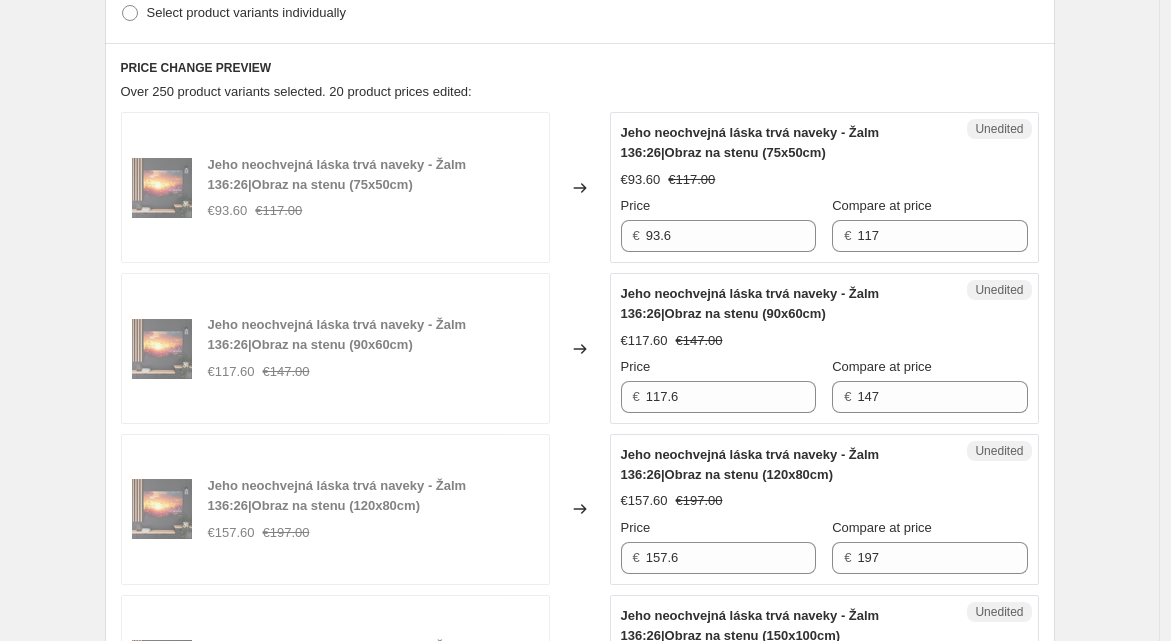 scroll, scrollTop: 728, scrollLeft: 0, axis: vertical 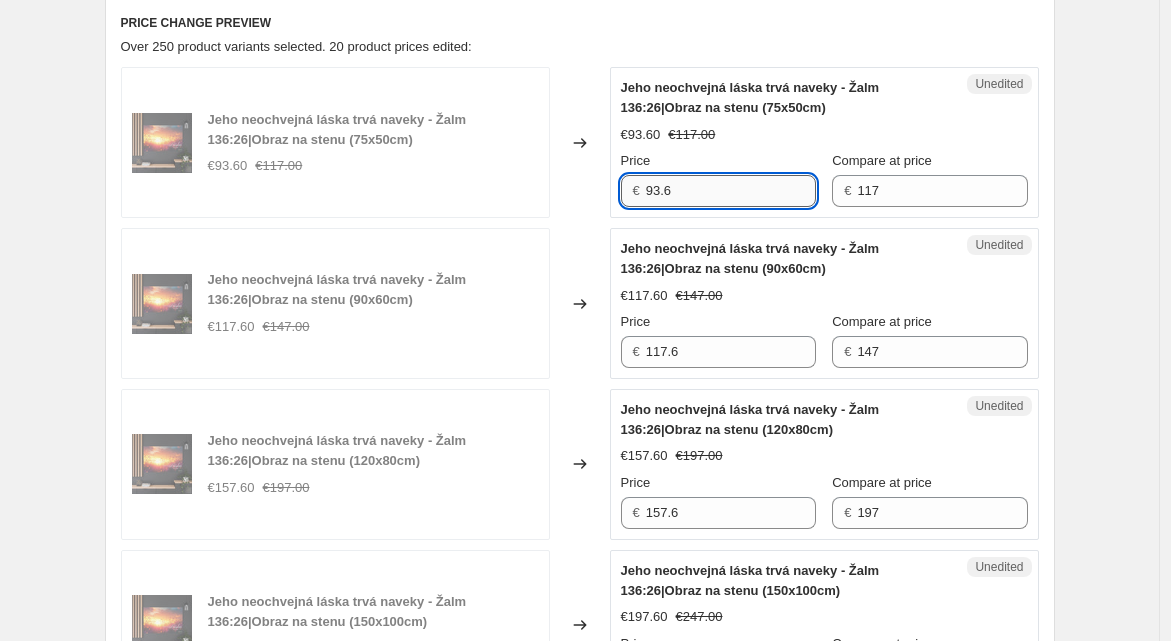 click on "93.6" at bounding box center (731, 191) 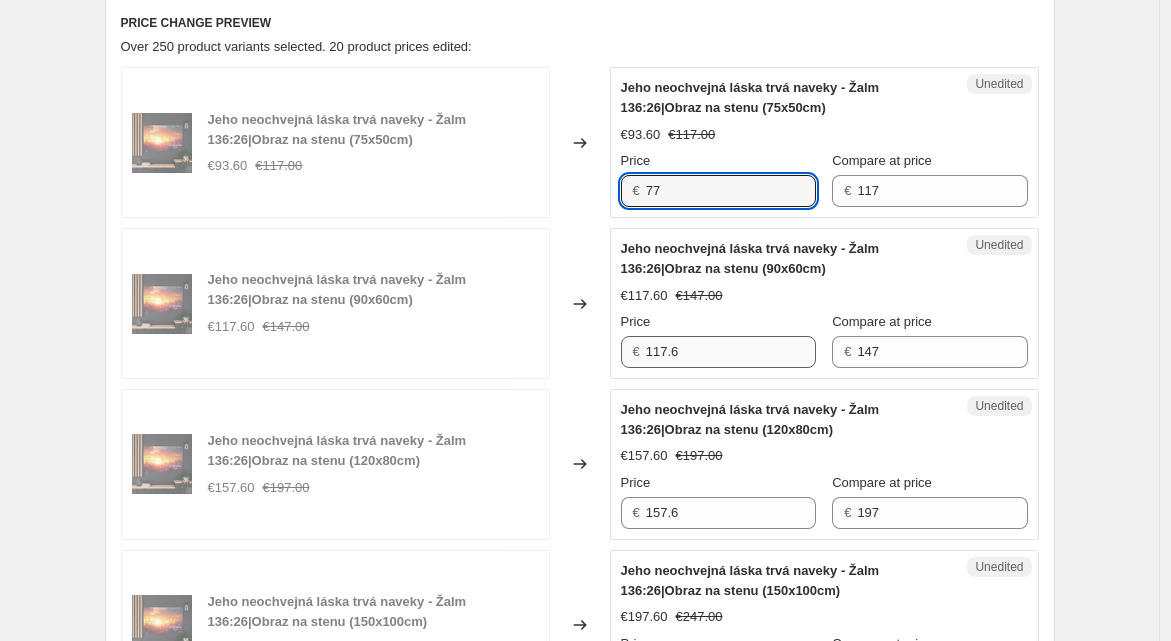 type on "77" 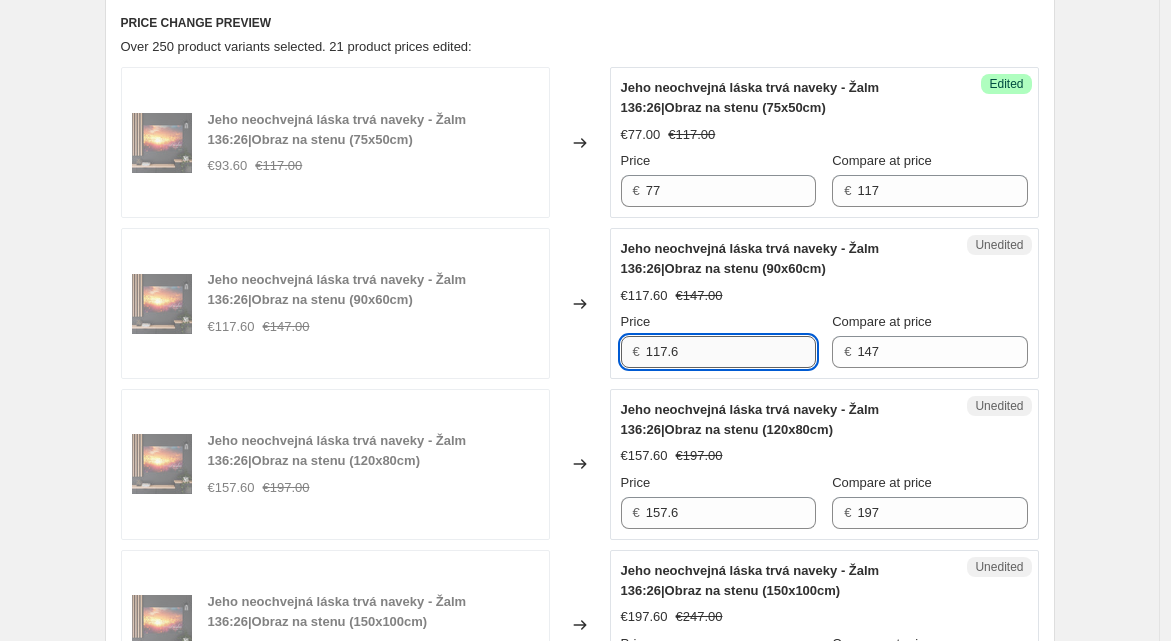 click on "117.6" at bounding box center [731, 352] 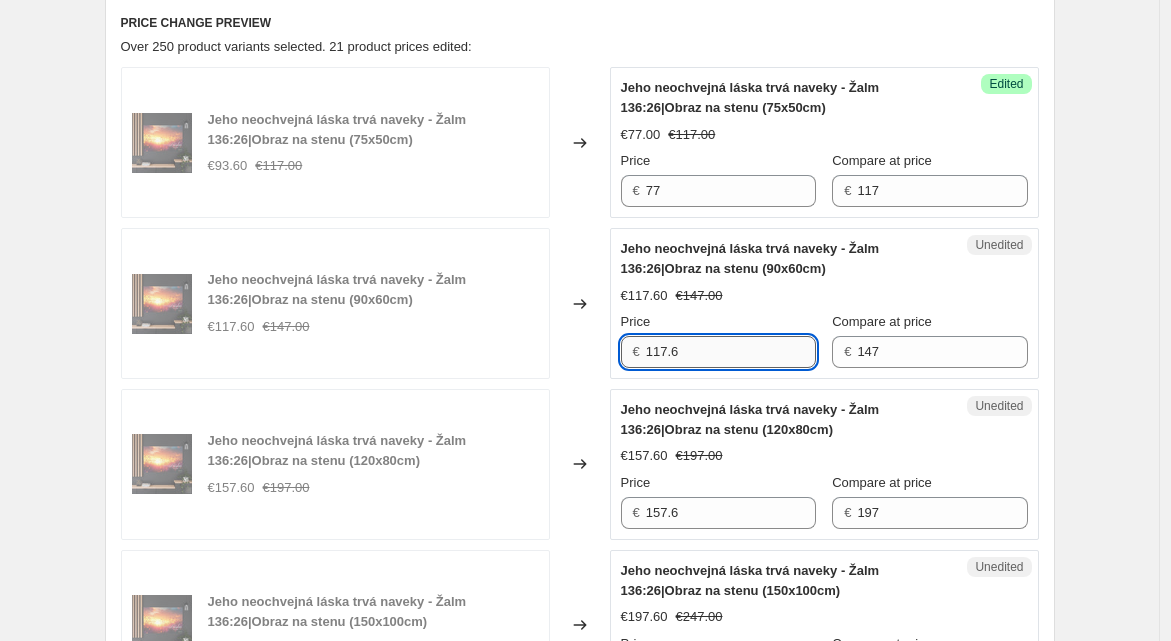 click on "117.6" at bounding box center (731, 352) 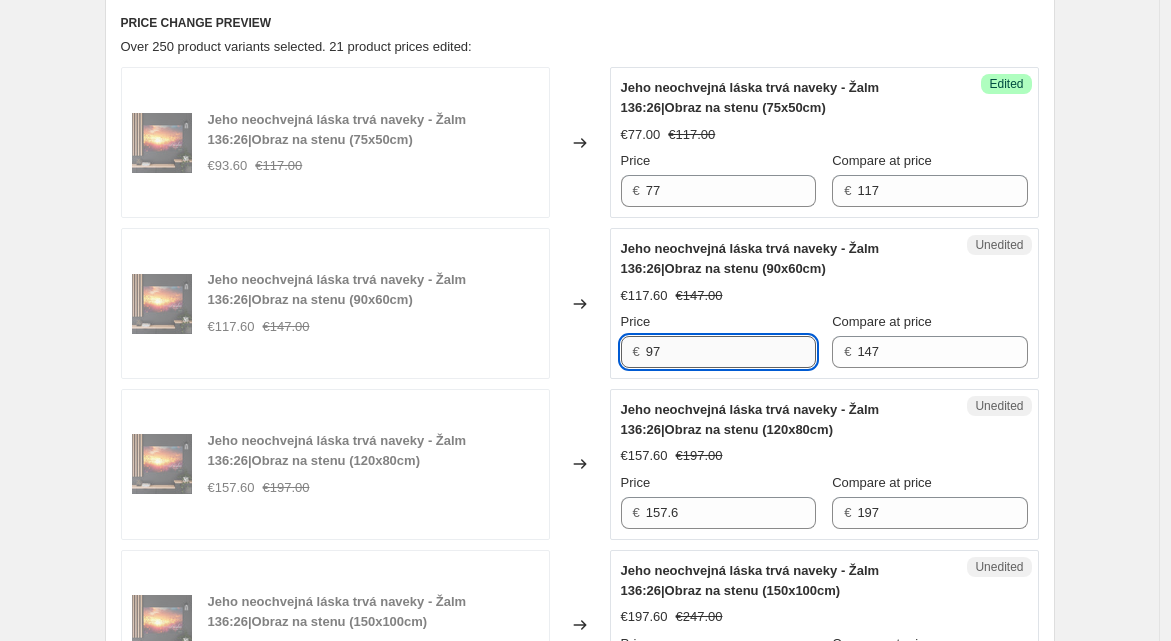 scroll, scrollTop: 893, scrollLeft: 0, axis: vertical 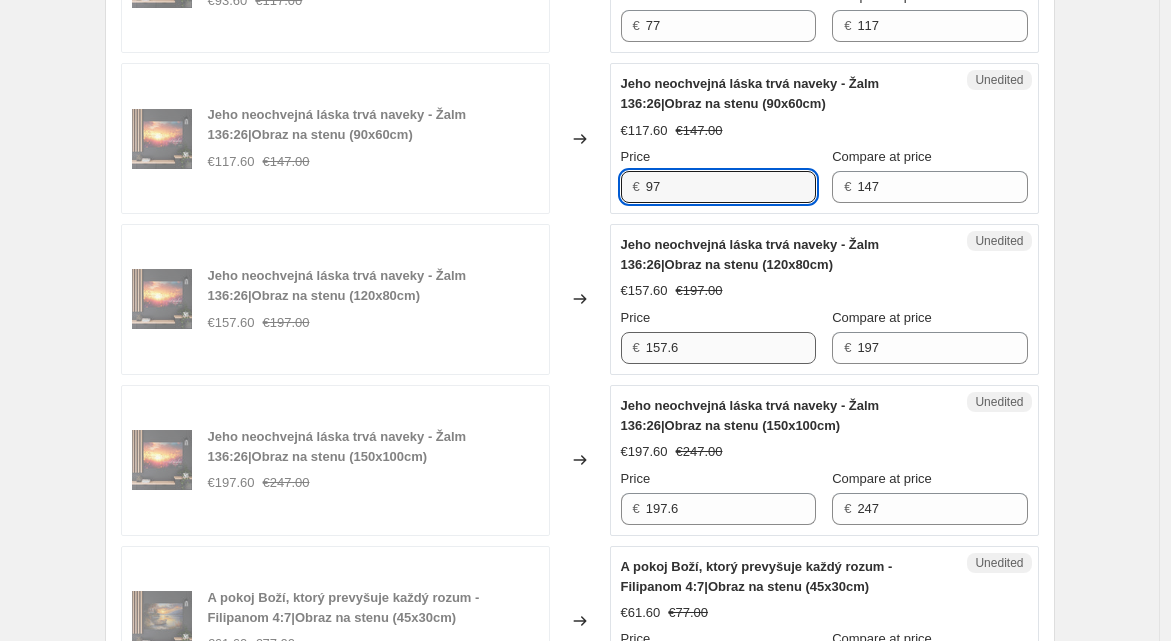 type on "97" 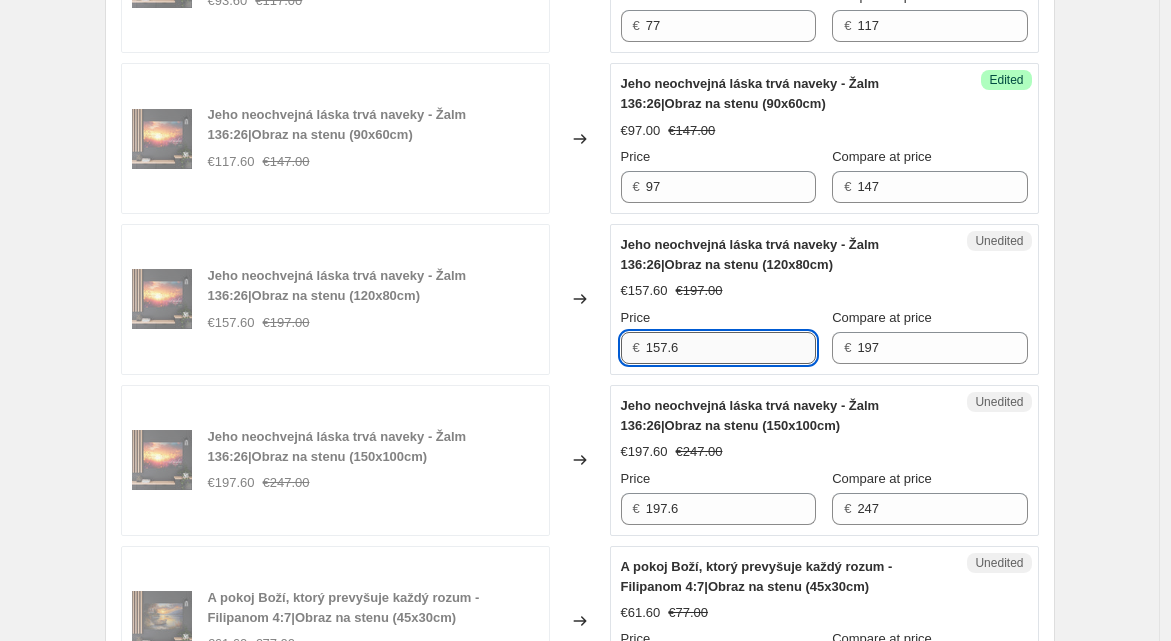click on "157.6" at bounding box center (731, 348) 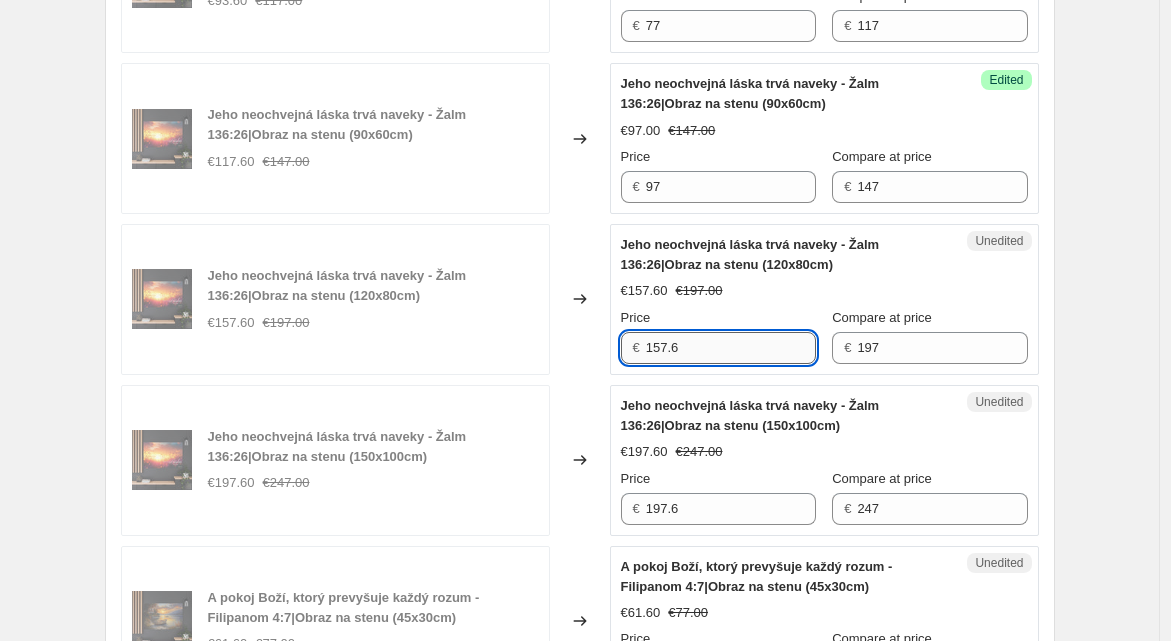 click on "157.6" at bounding box center [731, 348] 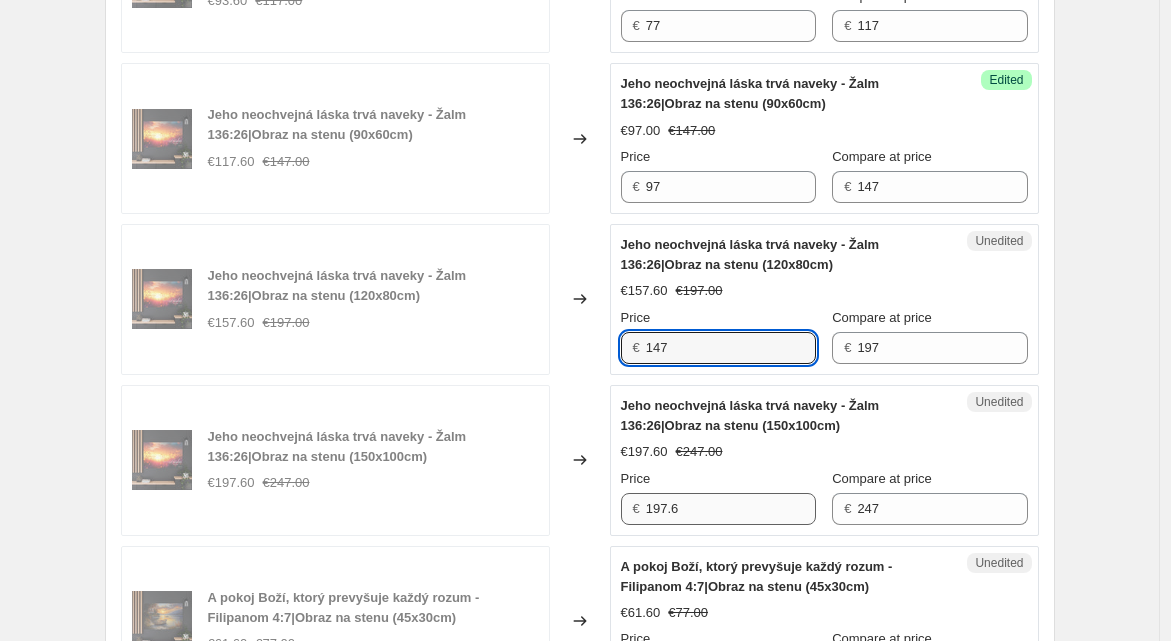 type on "147" 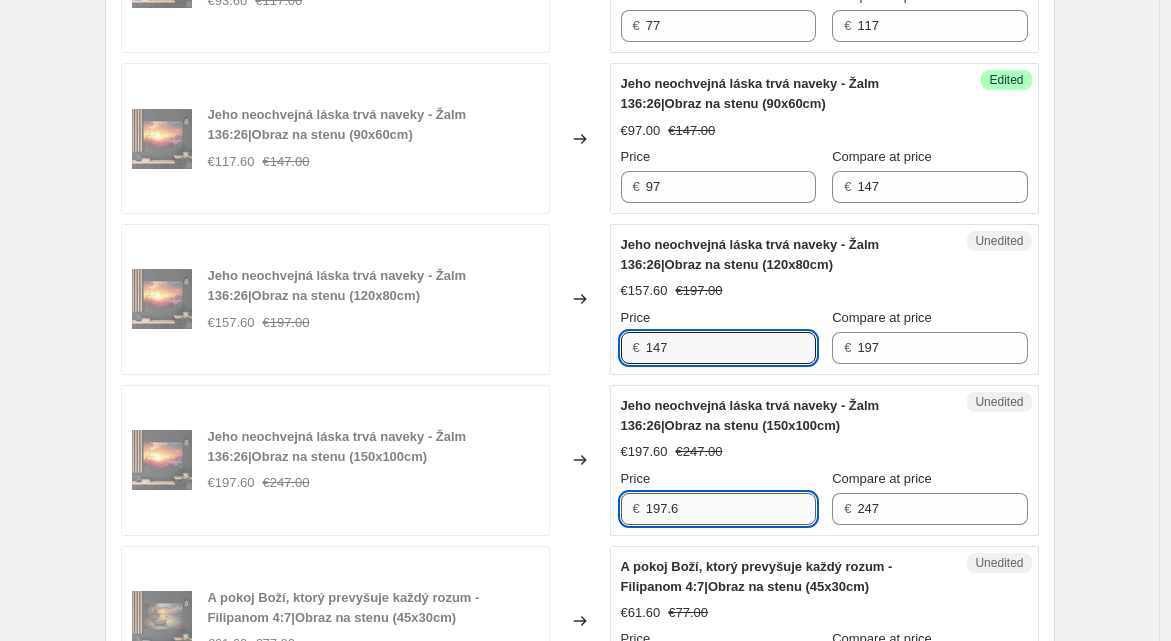 click on "197.6" at bounding box center [731, 509] 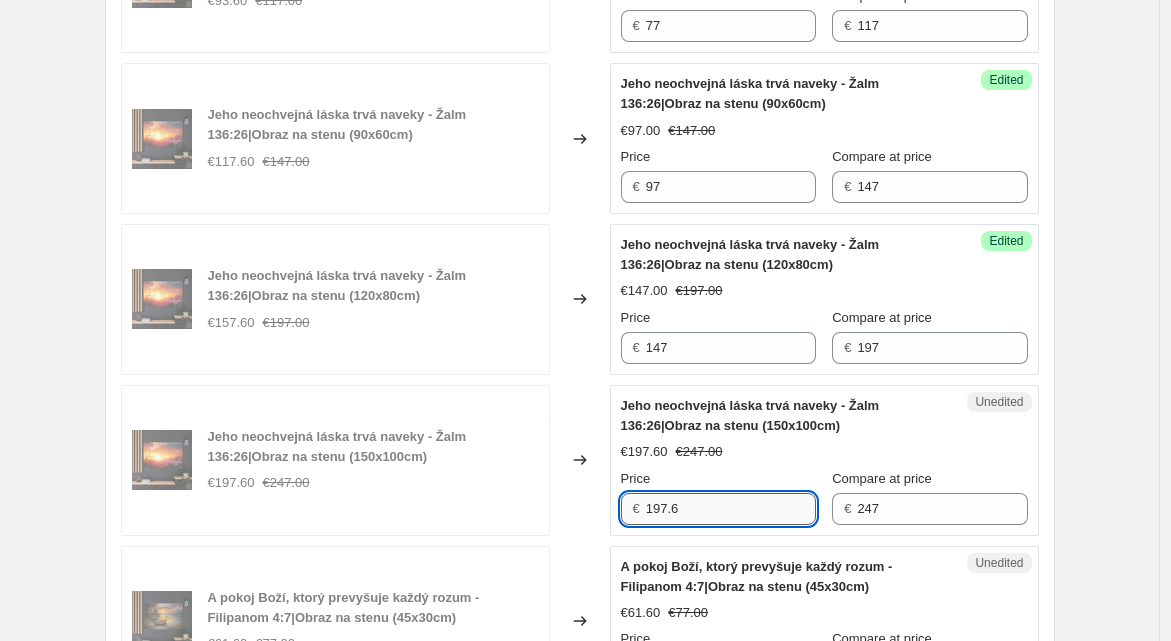 click on "197.6" at bounding box center (731, 509) 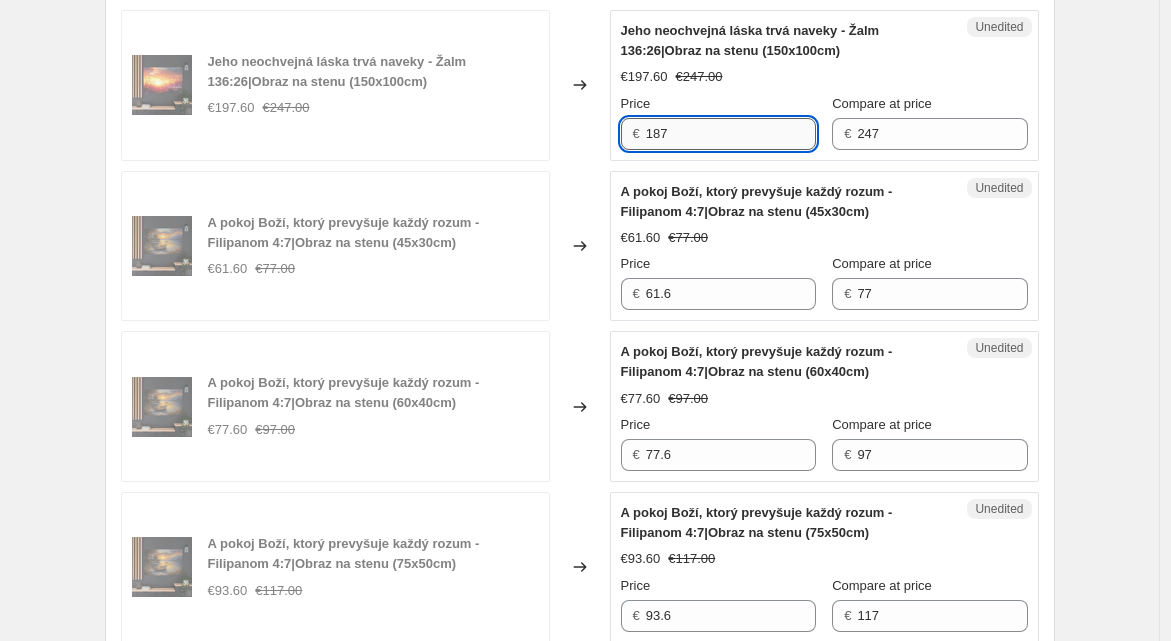 scroll, scrollTop: 1268, scrollLeft: 0, axis: vertical 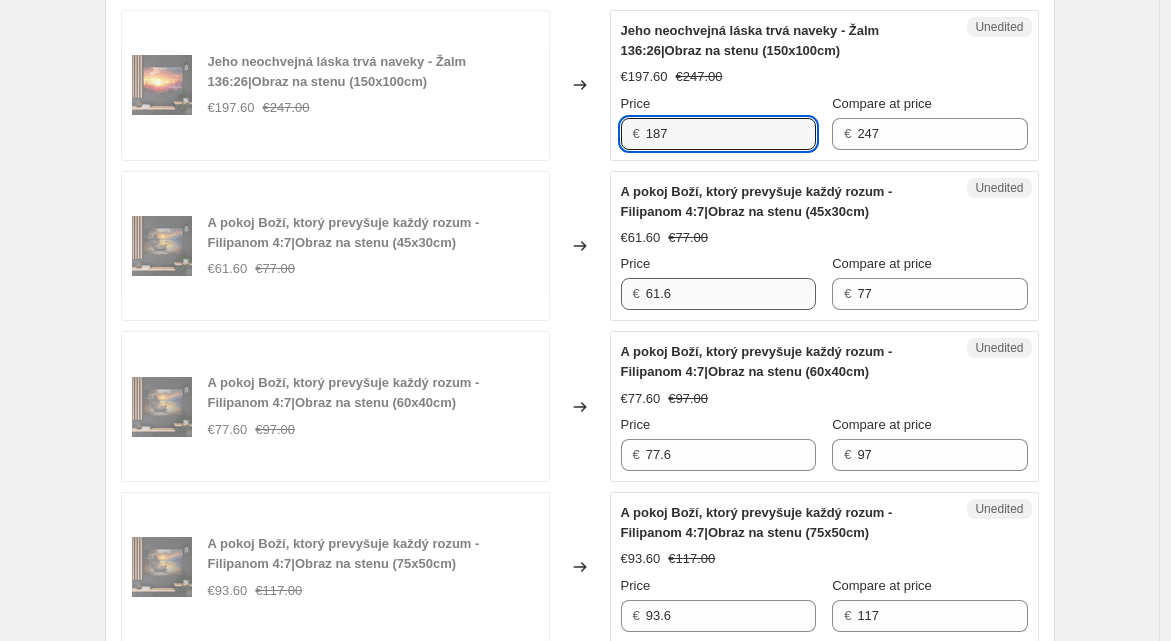 type on "187" 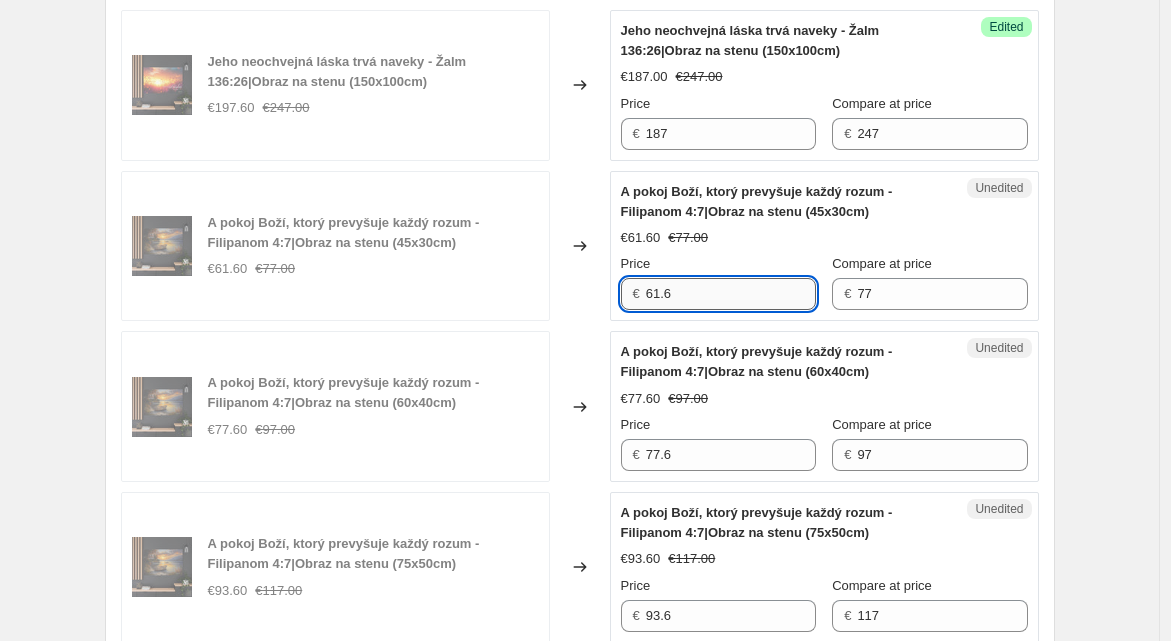 click on "61.6" at bounding box center [731, 294] 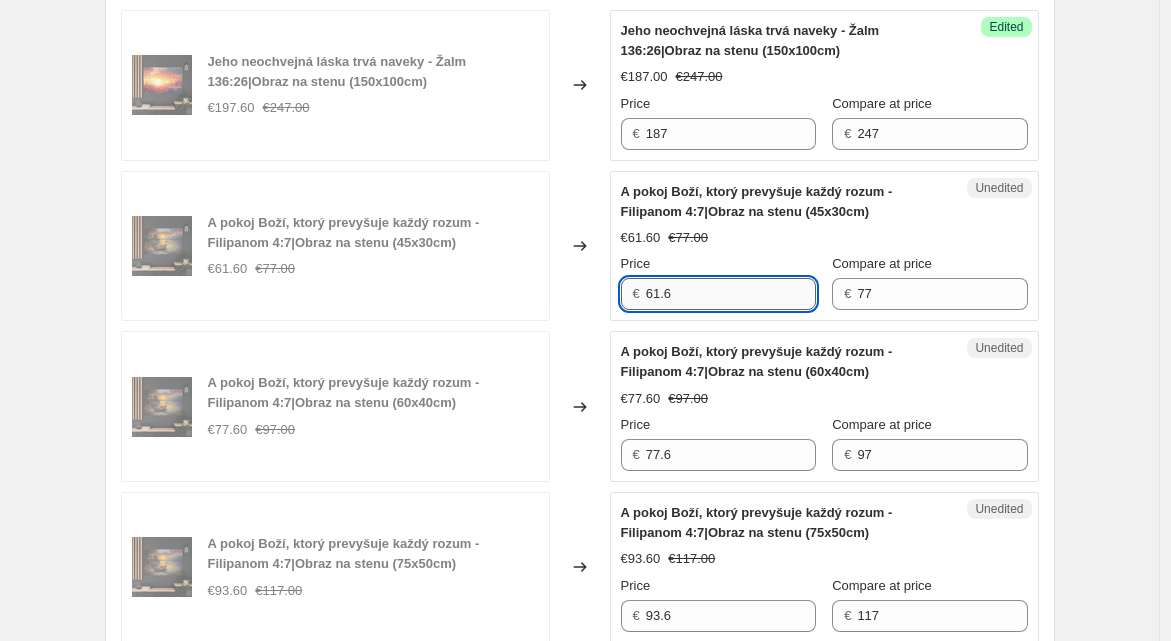 click on "61.6" at bounding box center (731, 294) 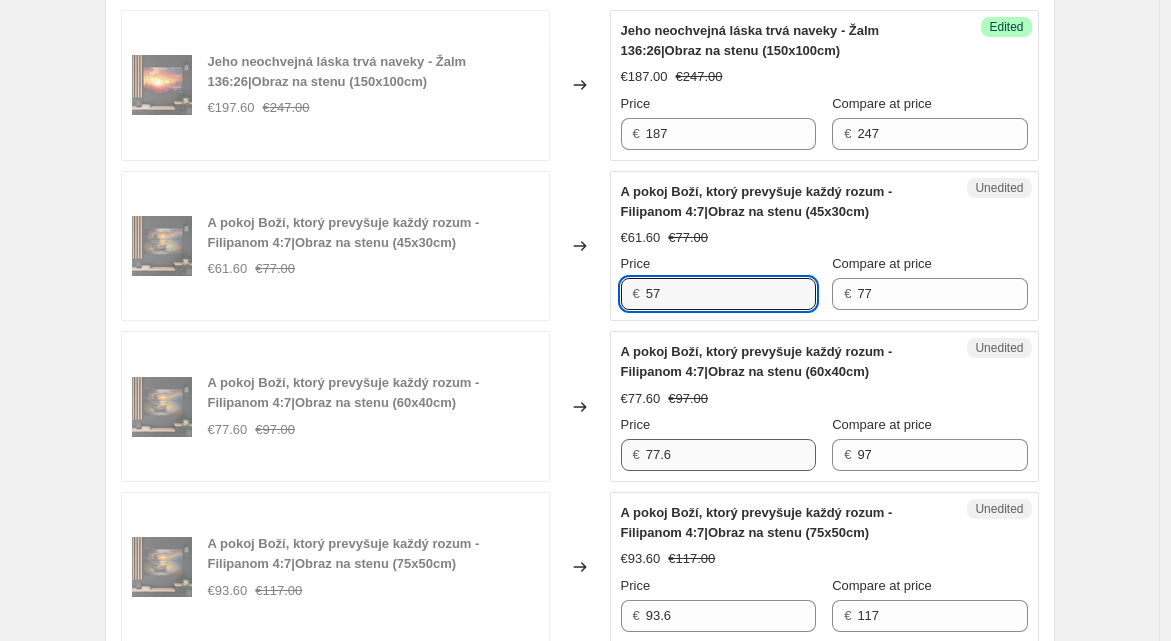 type on "57" 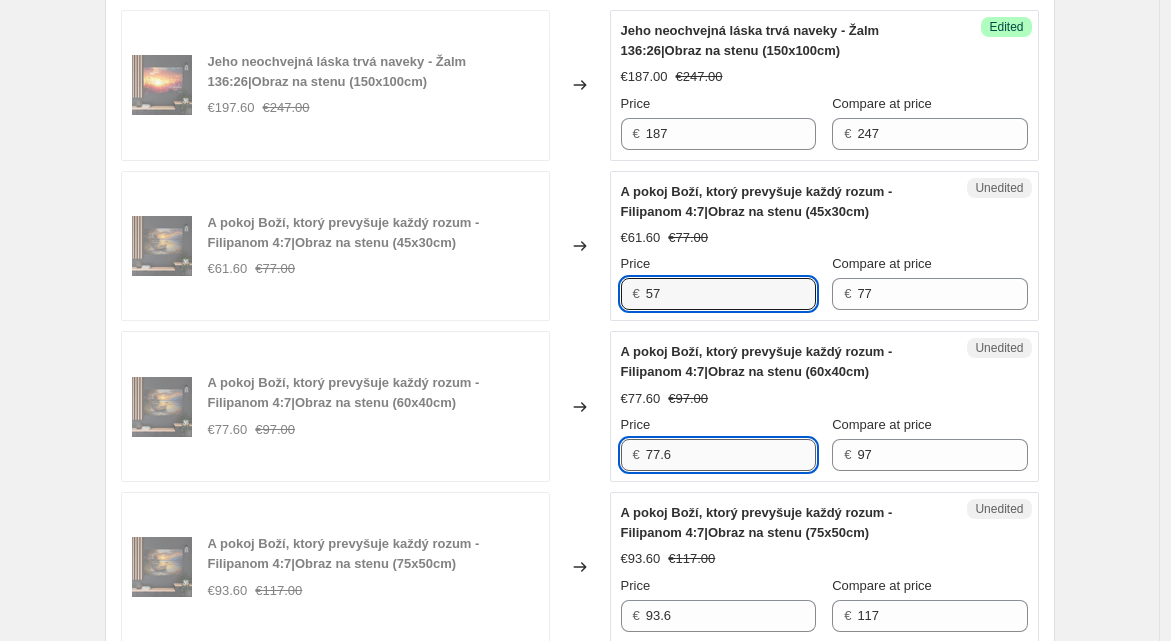 click on "77.6" at bounding box center [731, 455] 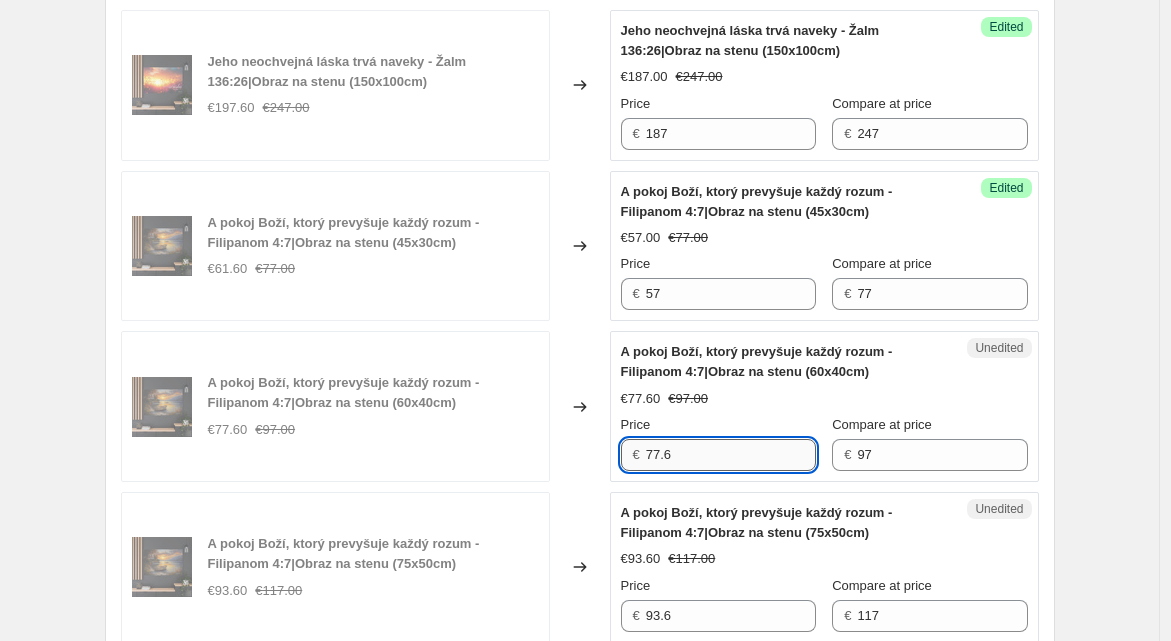 click on "77.6" at bounding box center (731, 455) 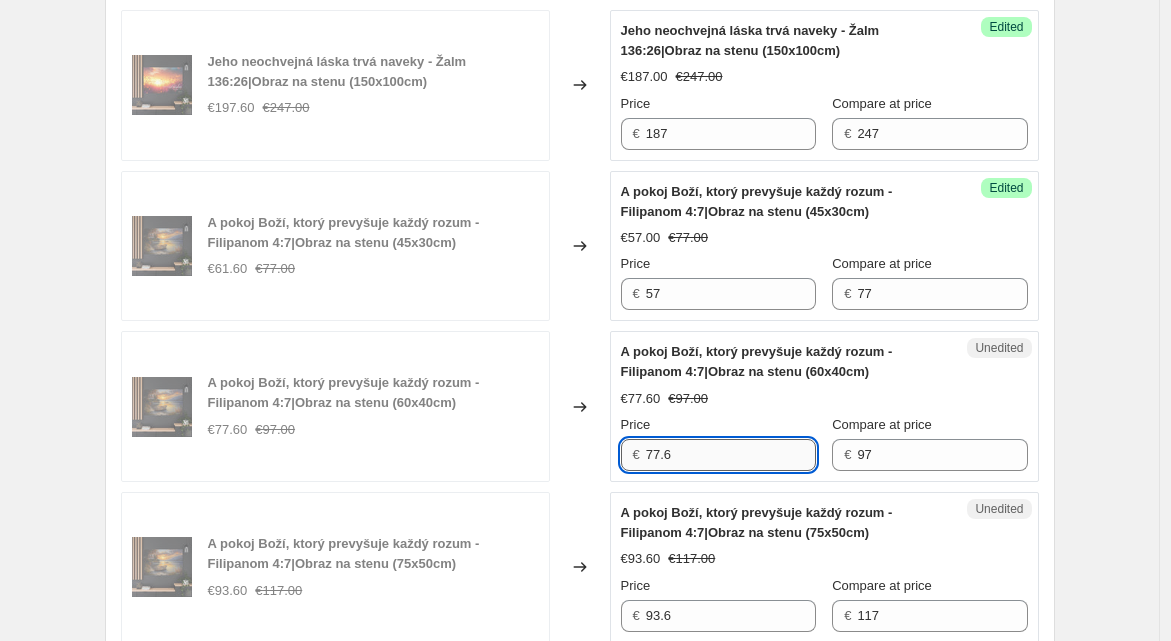 click on "77.6" at bounding box center (731, 455) 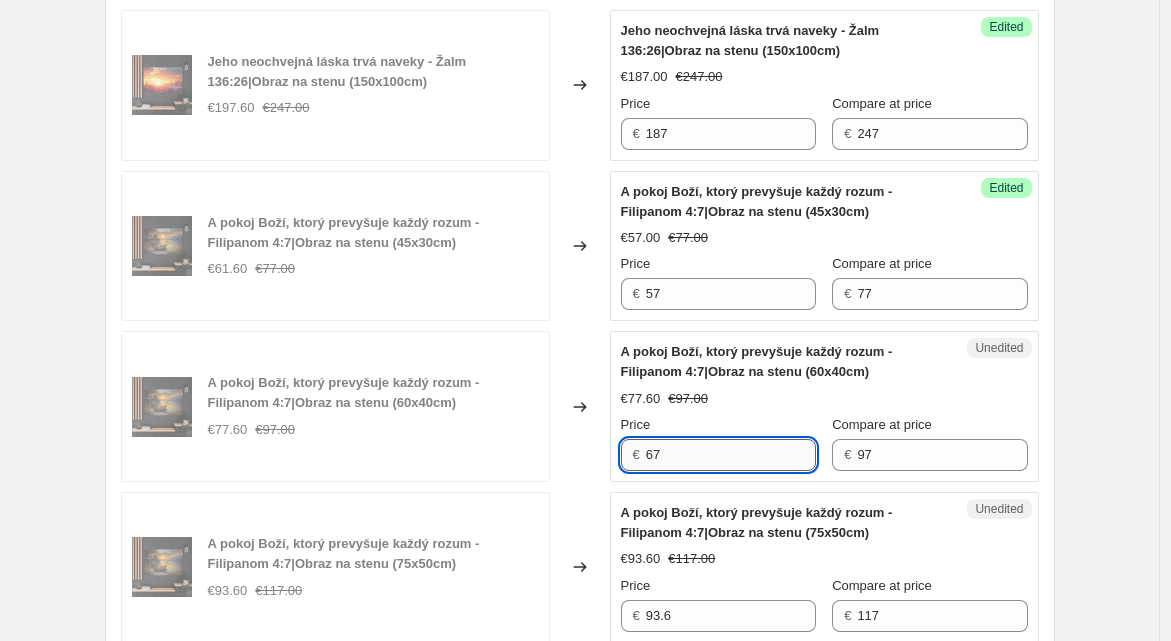 scroll, scrollTop: 1413, scrollLeft: 0, axis: vertical 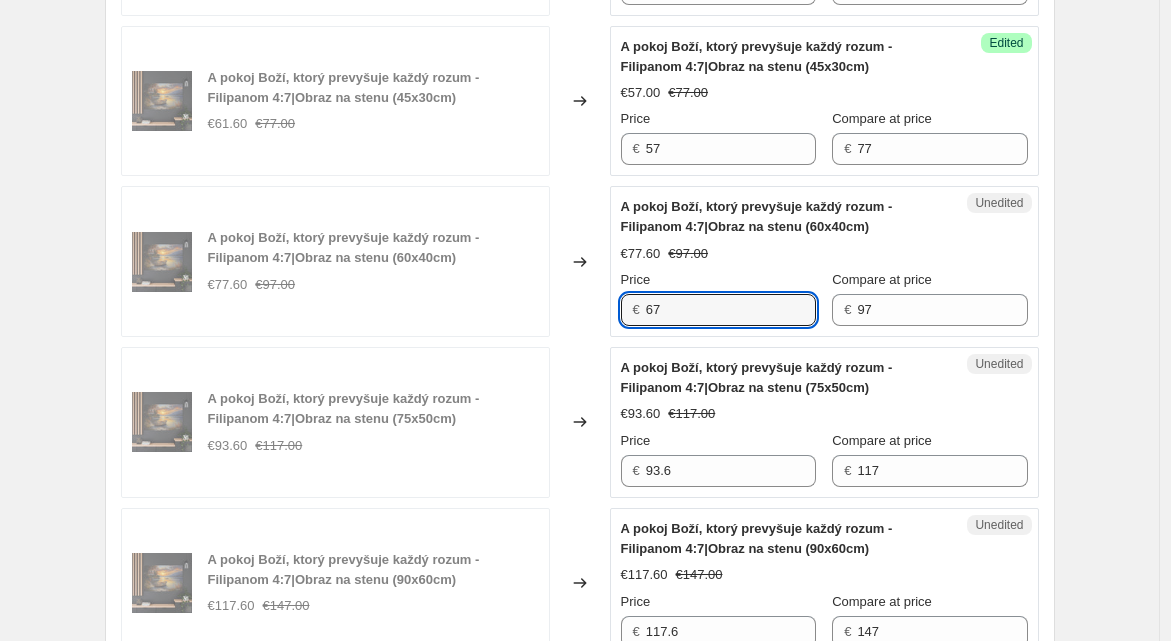 type on "67" 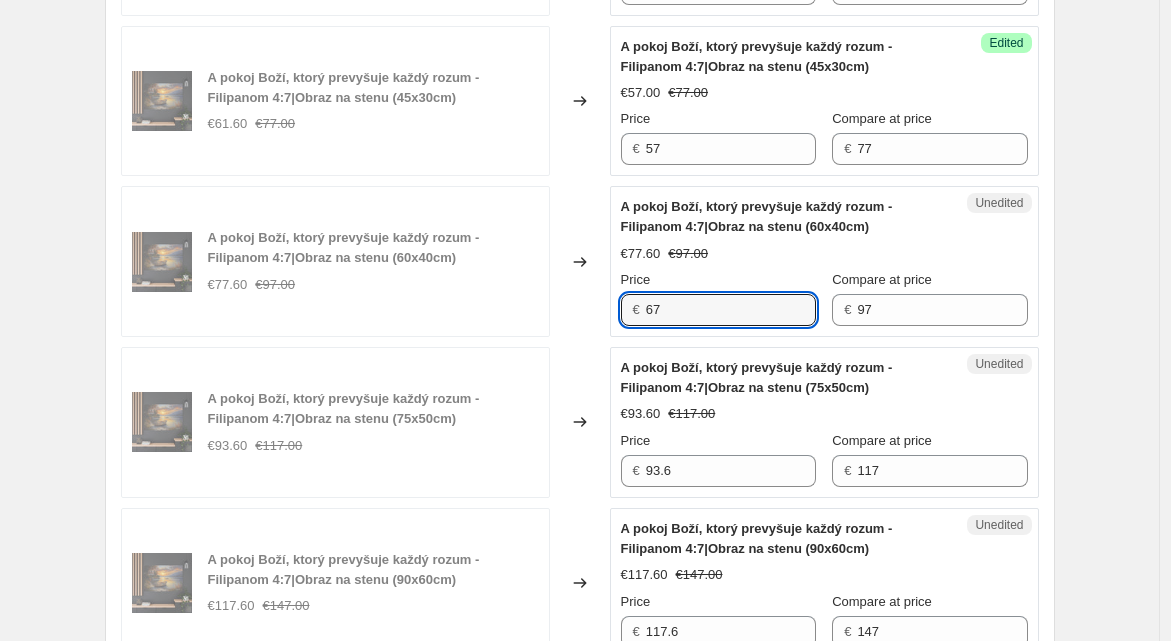 click on "Unedited A pokoj Boží, ktorý prevyšuje každý rozum - Filipanom 4:7|Obraz na stenu (75x50cm) €93.60 €117.00 Price € 93.6 Compare at price € 117" at bounding box center (824, 422) 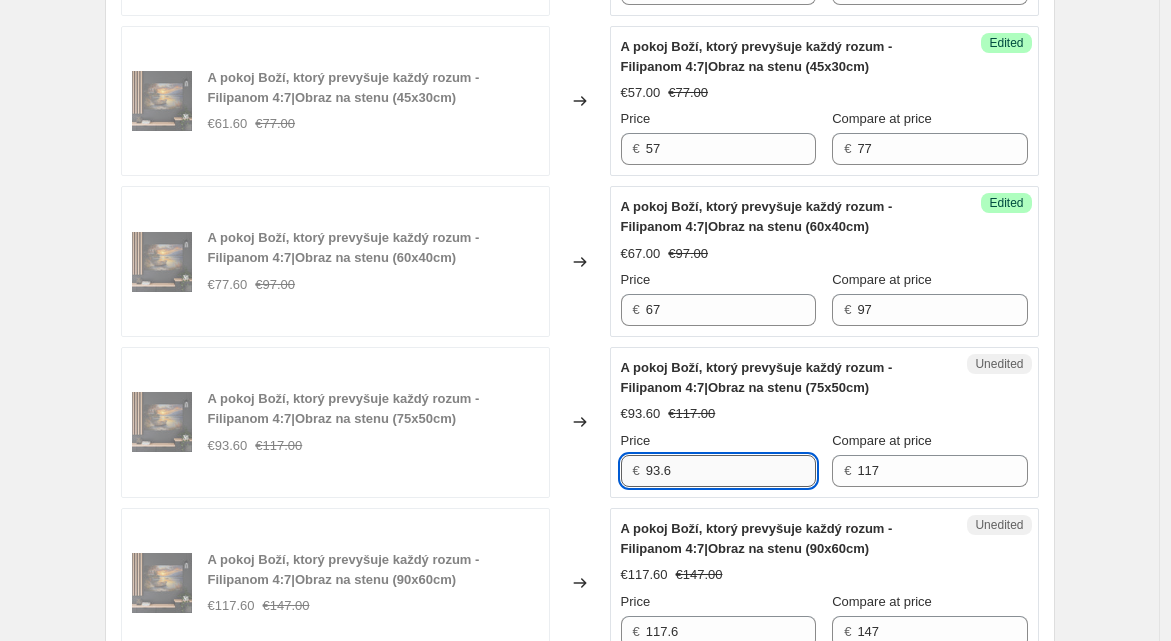 click on "93.6" at bounding box center (731, 471) 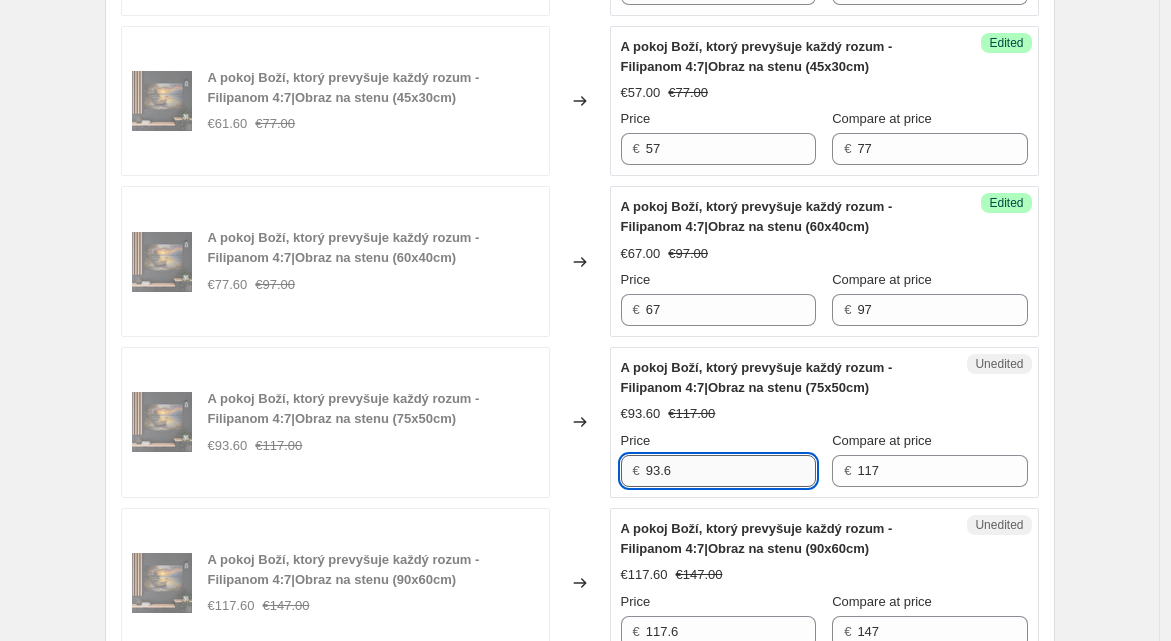 click on "93.6" at bounding box center [731, 471] 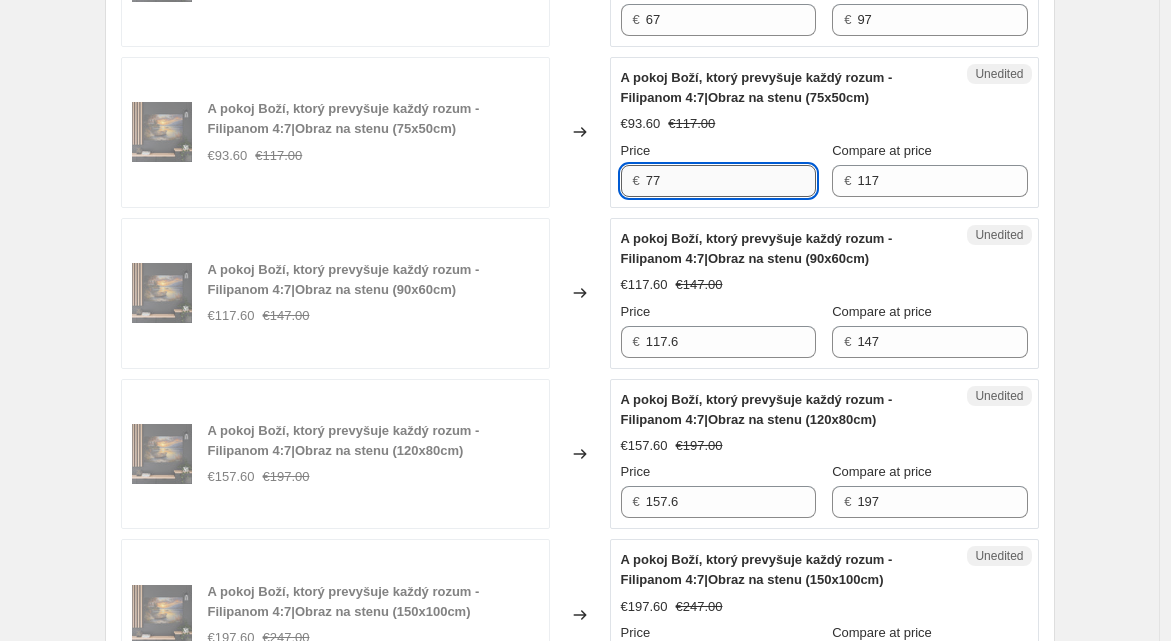 scroll, scrollTop: 1704, scrollLeft: 0, axis: vertical 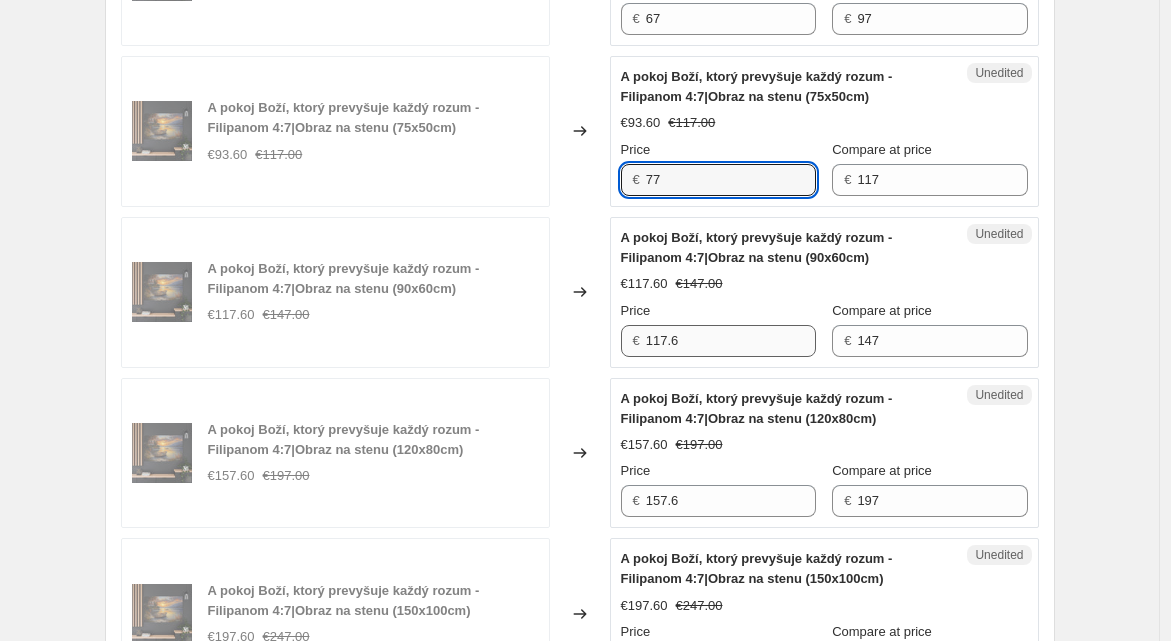 type on "77" 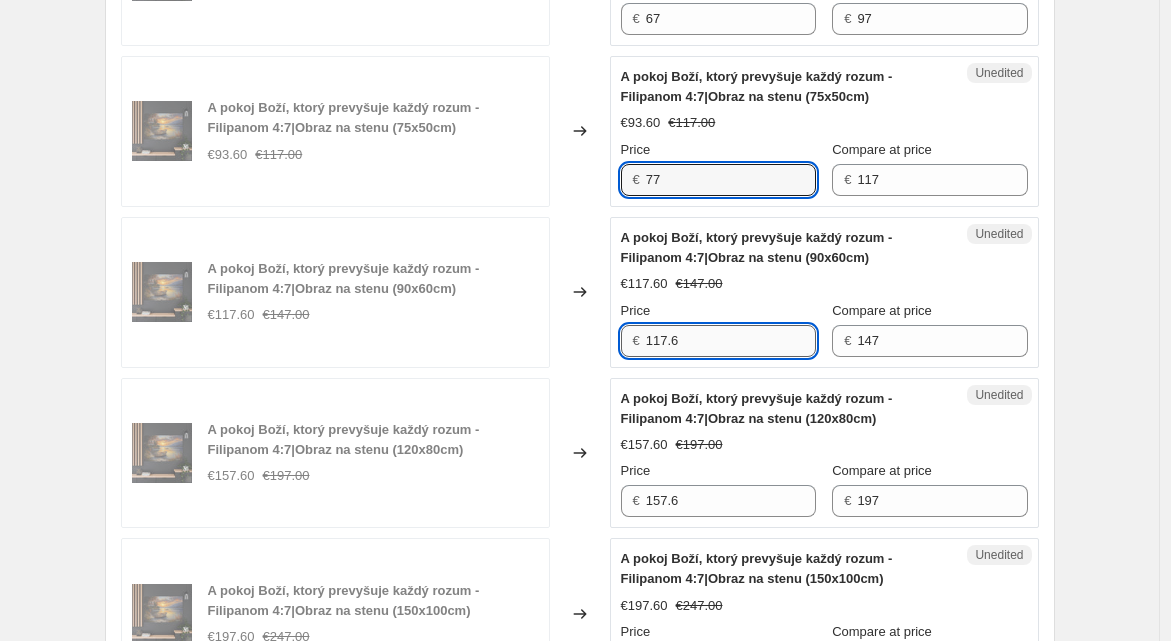 click on "117.6" at bounding box center [731, 341] 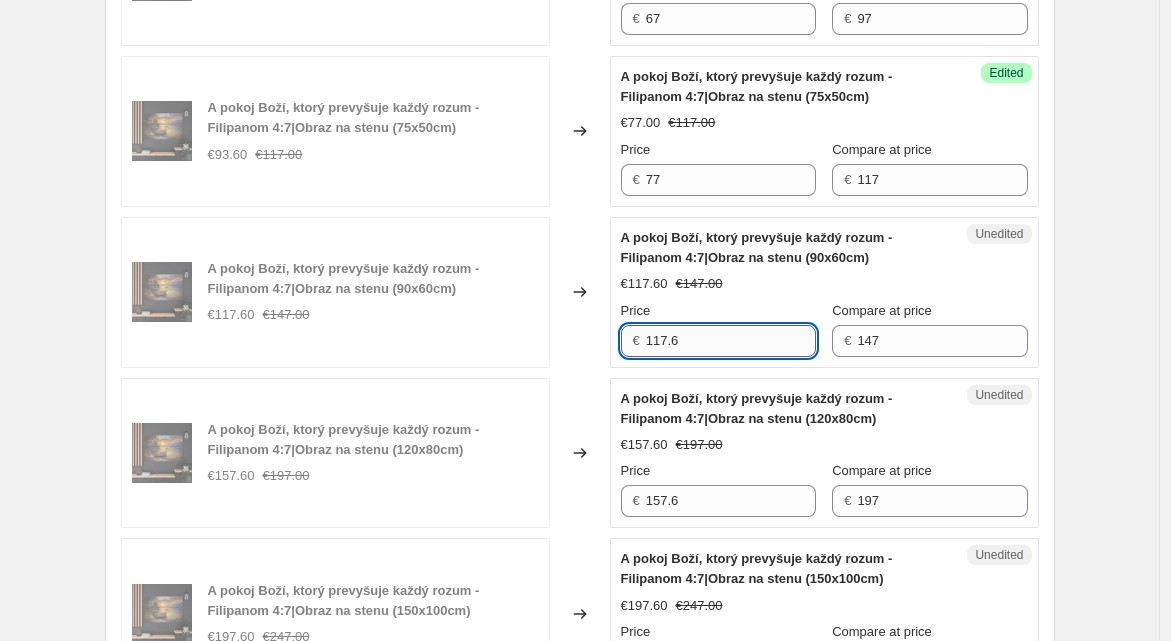 click on "117.6" at bounding box center [731, 341] 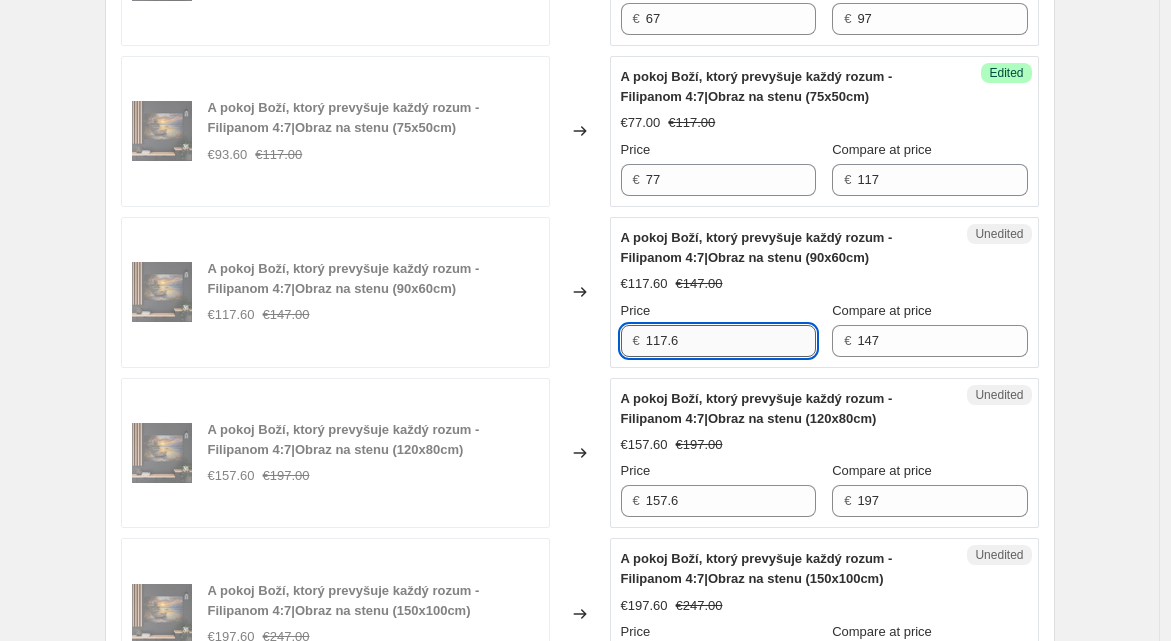 click on "117.6" at bounding box center (731, 341) 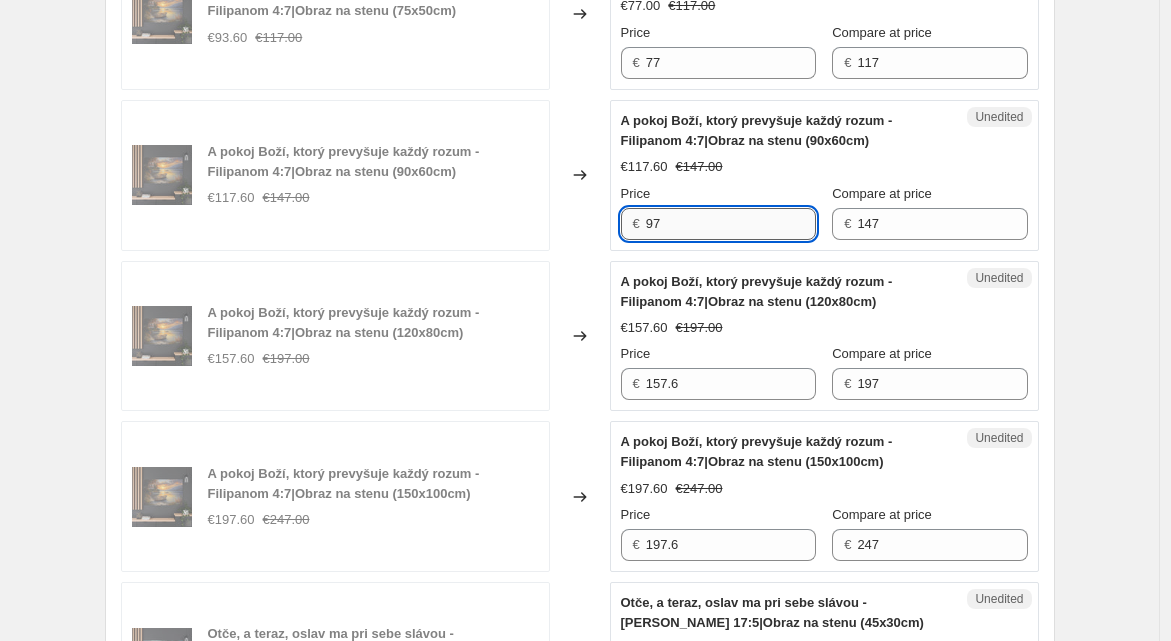 scroll, scrollTop: 1822, scrollLeft: 0, axis: vertical 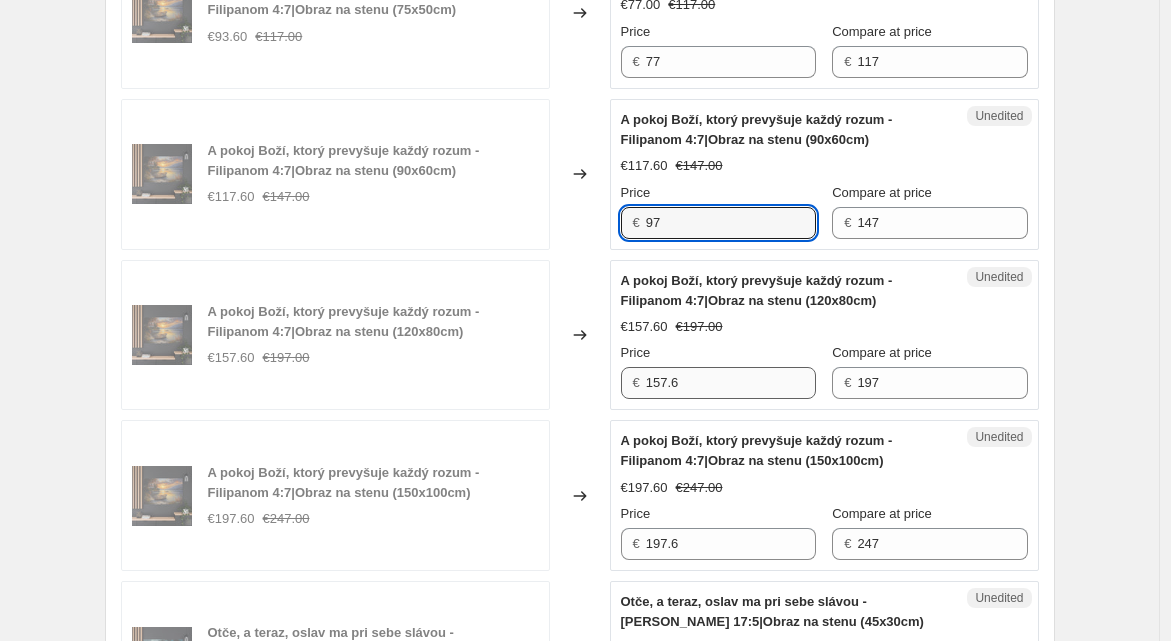 type on "97" 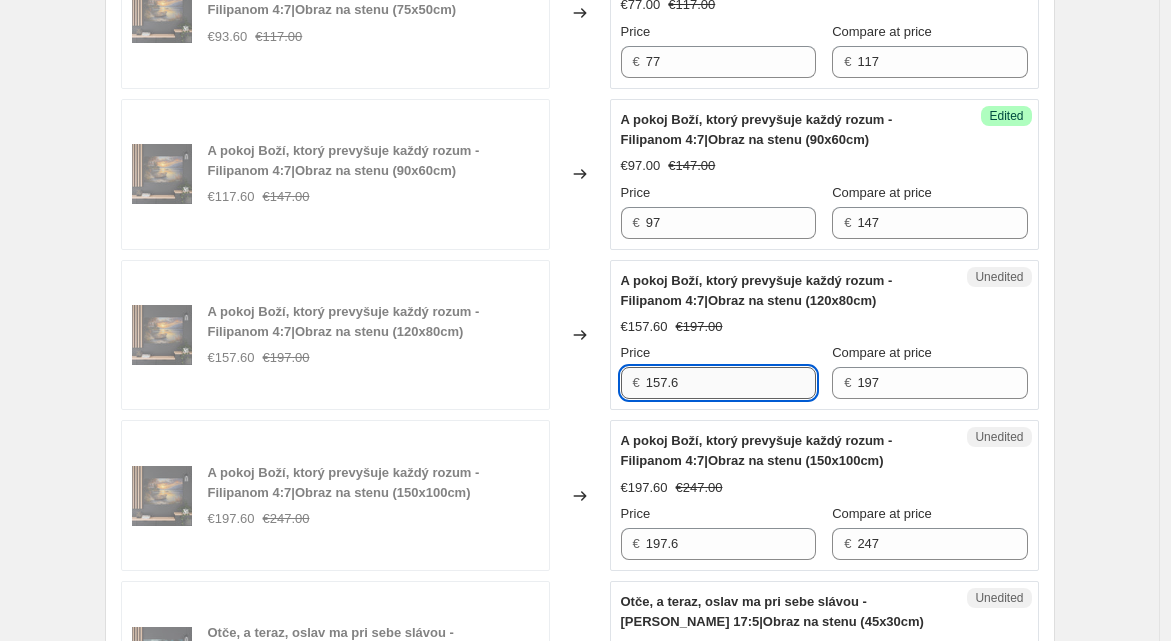 click on "157.6" at bounding box center (731, 383) 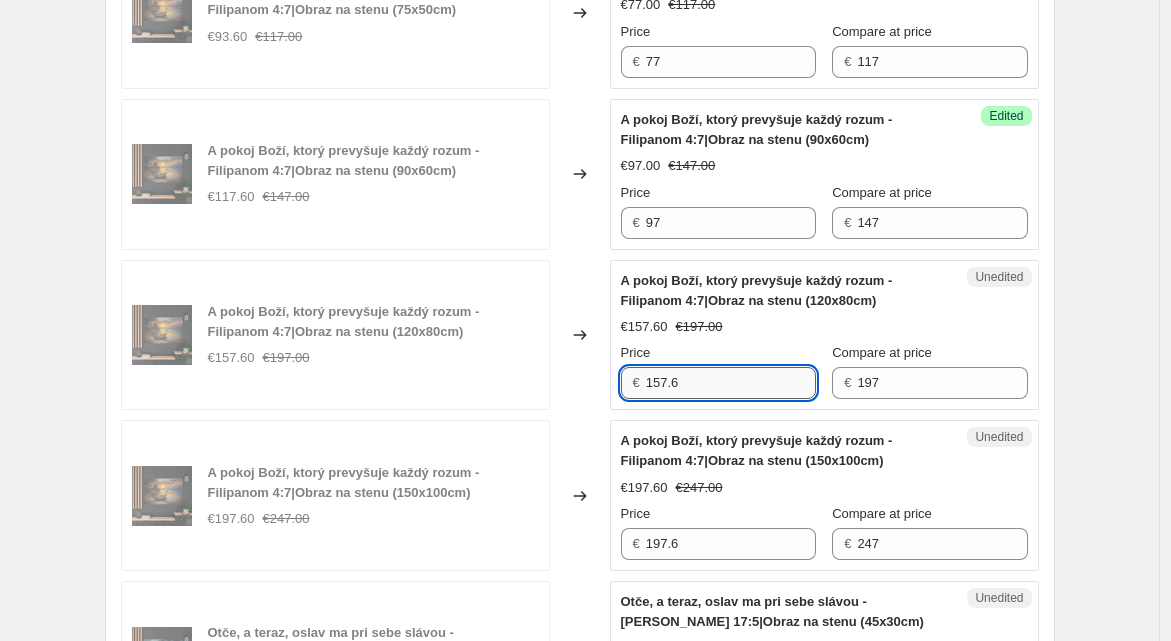 click on "157.6" at bounding box center [731, 383] 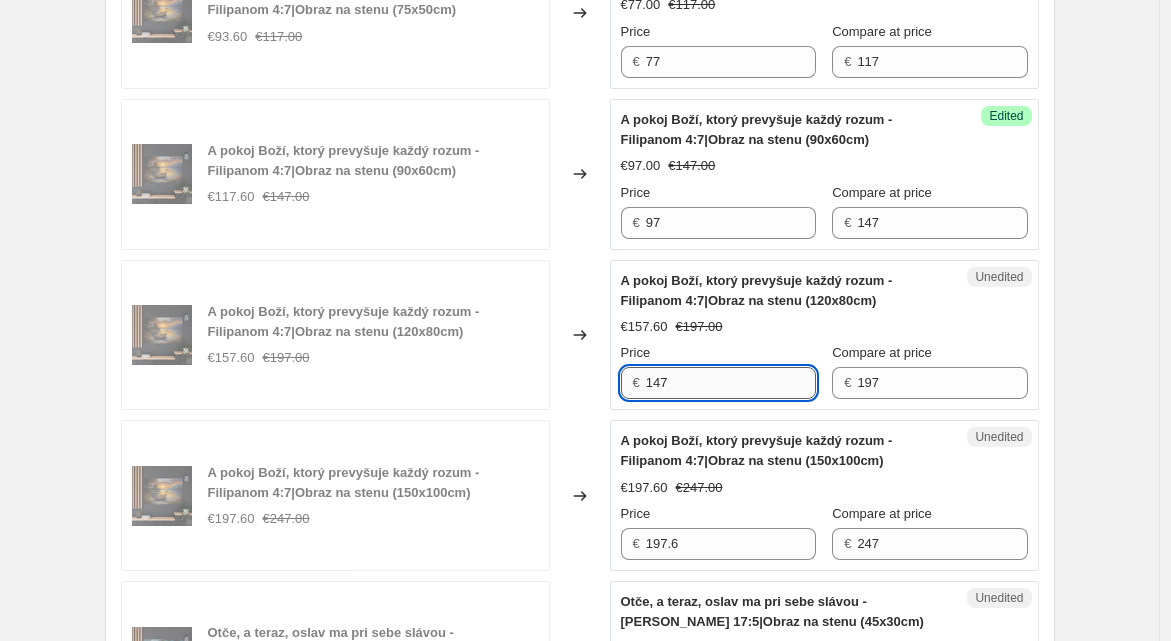 scroll, scrollTop: 1882, scrollLeft: 0, axis: vertical 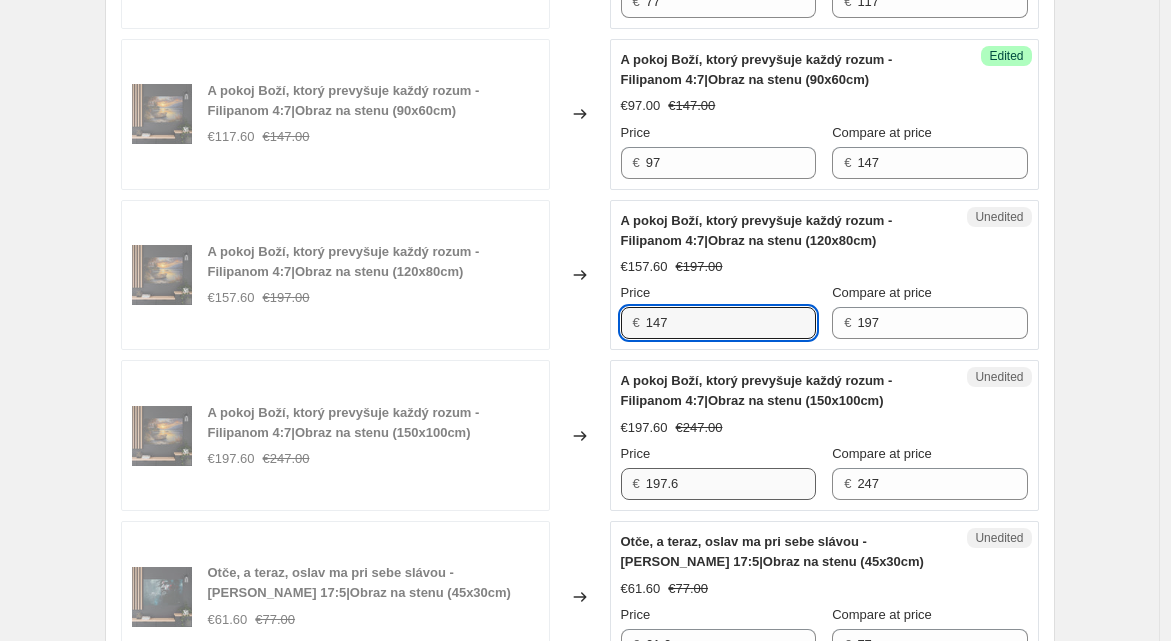 type on "147" 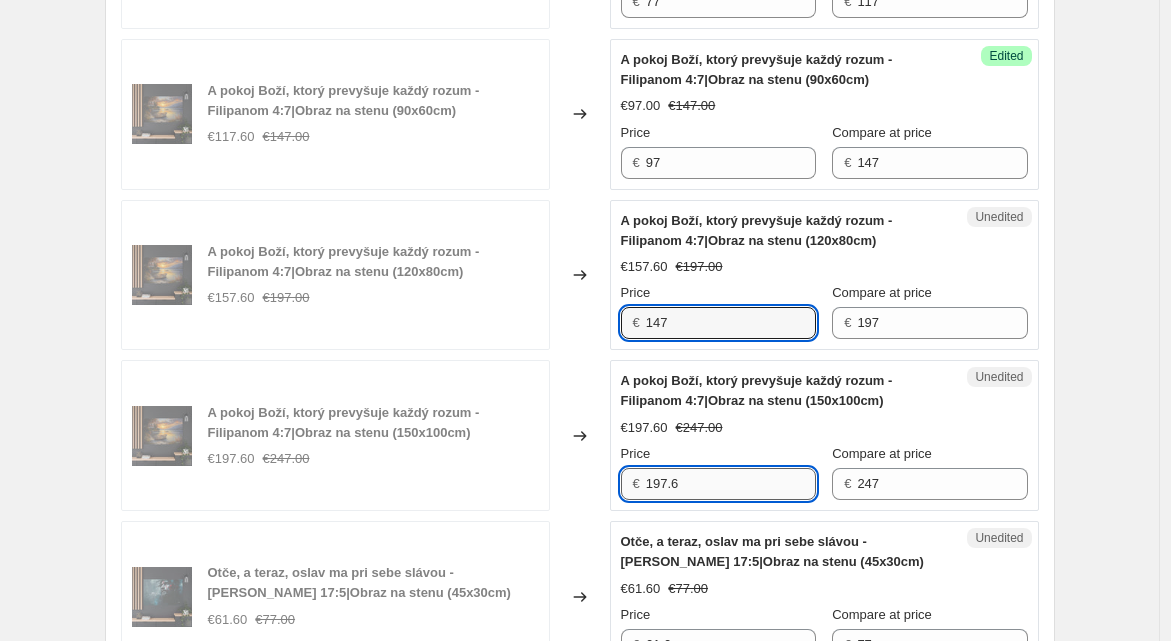 click on "197.6" at bounding box center [731, 484] 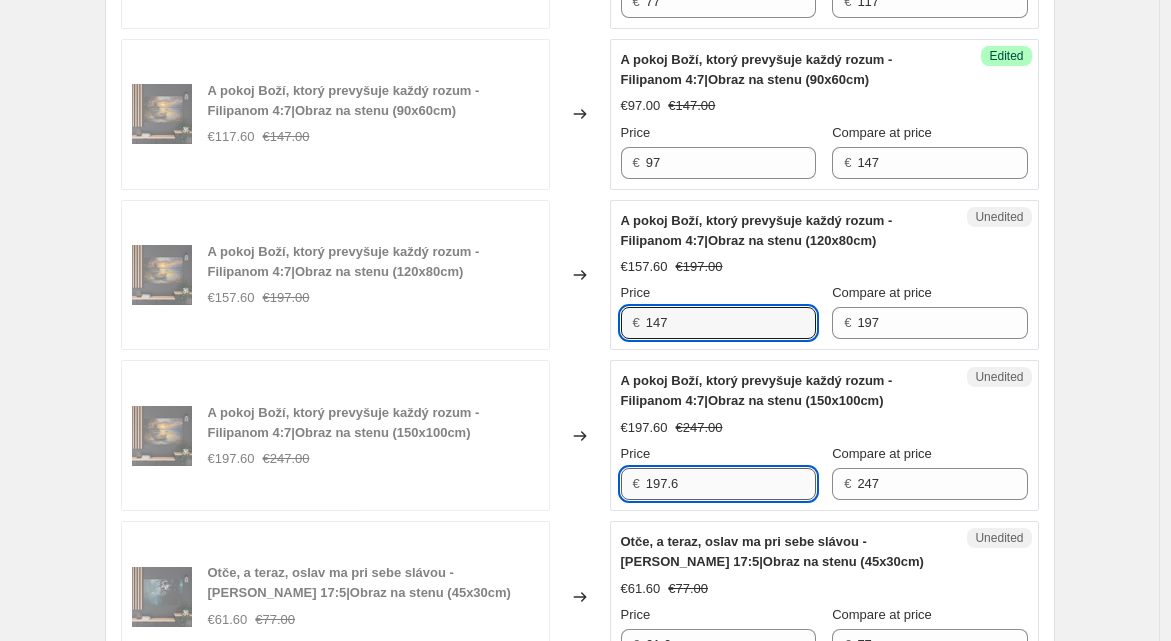 click on "197.6" at bounding box center (731, 484) 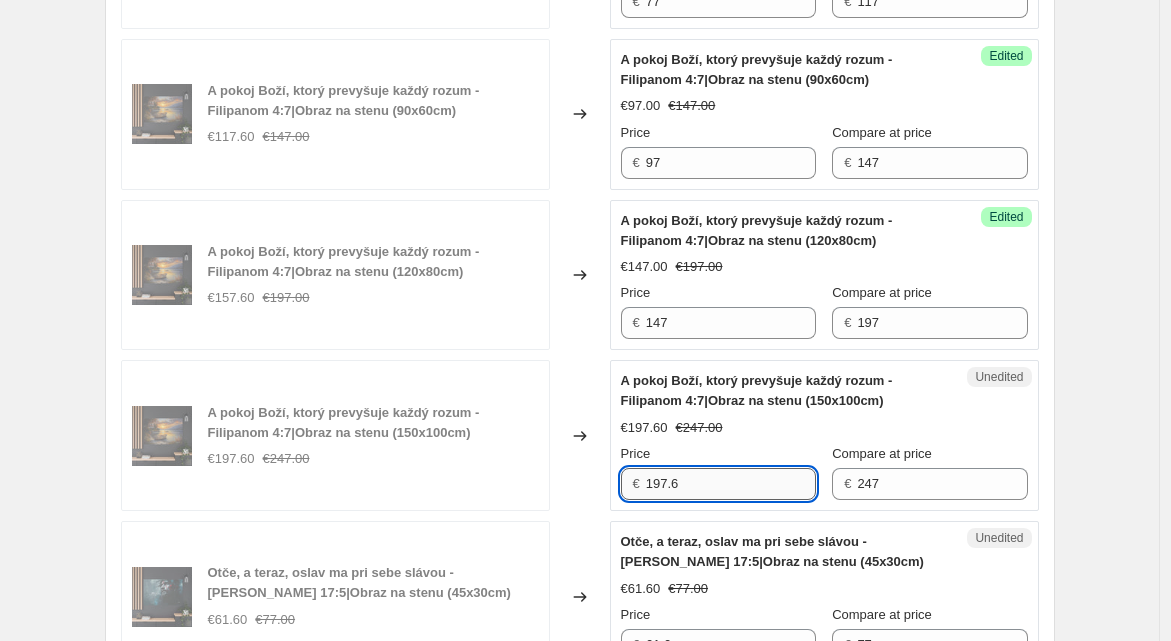 click on "197.6" at bounding box center [731, 484] 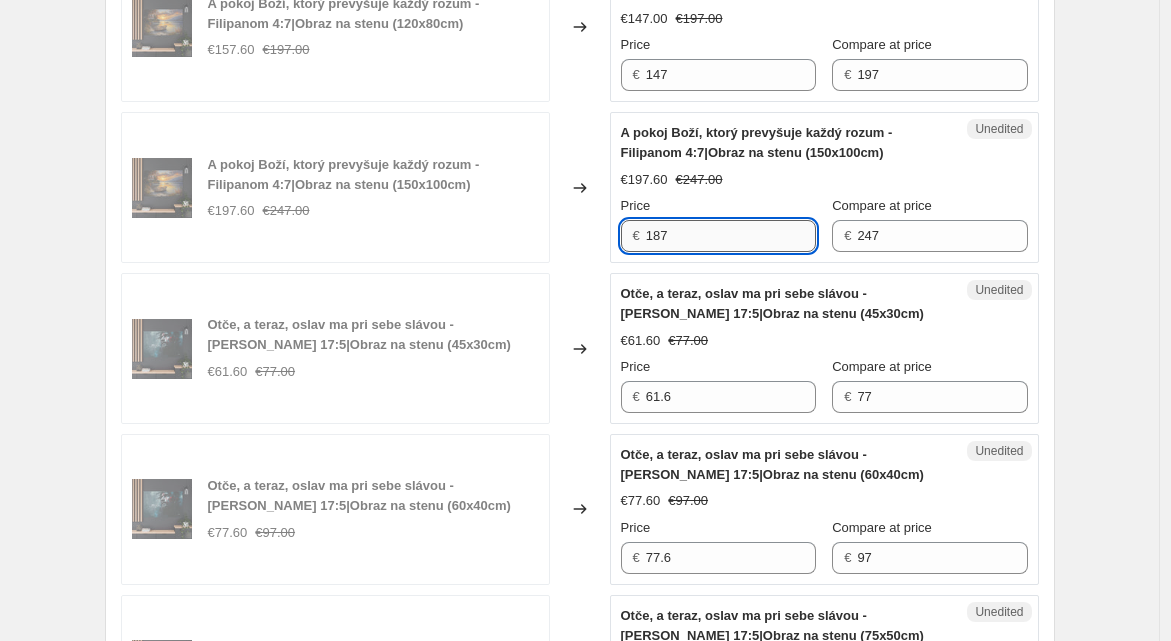 scroll, scrollTop: 2182, scrollLeft: 0, axis: vertical 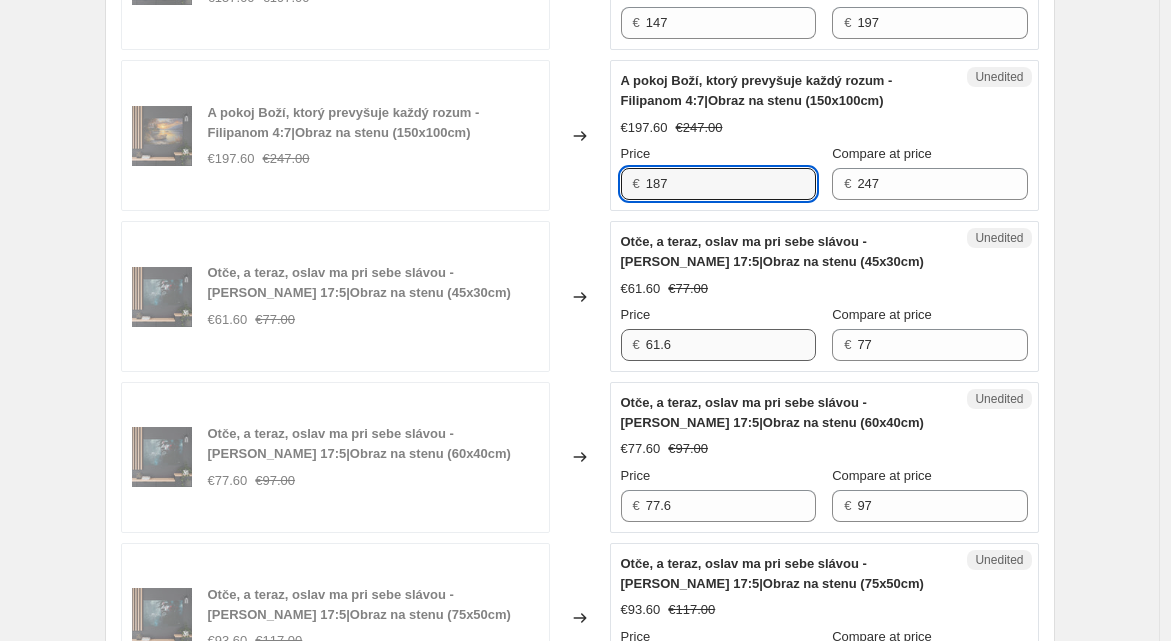 type on "187" 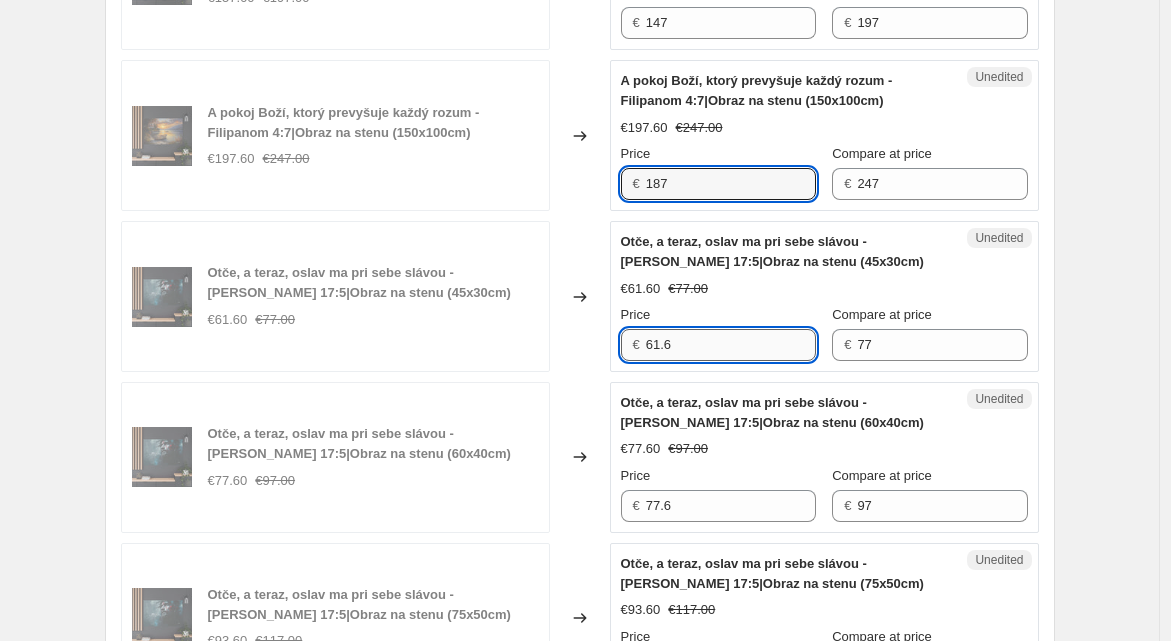 click on "61.6" at bounding box center (731, 345) 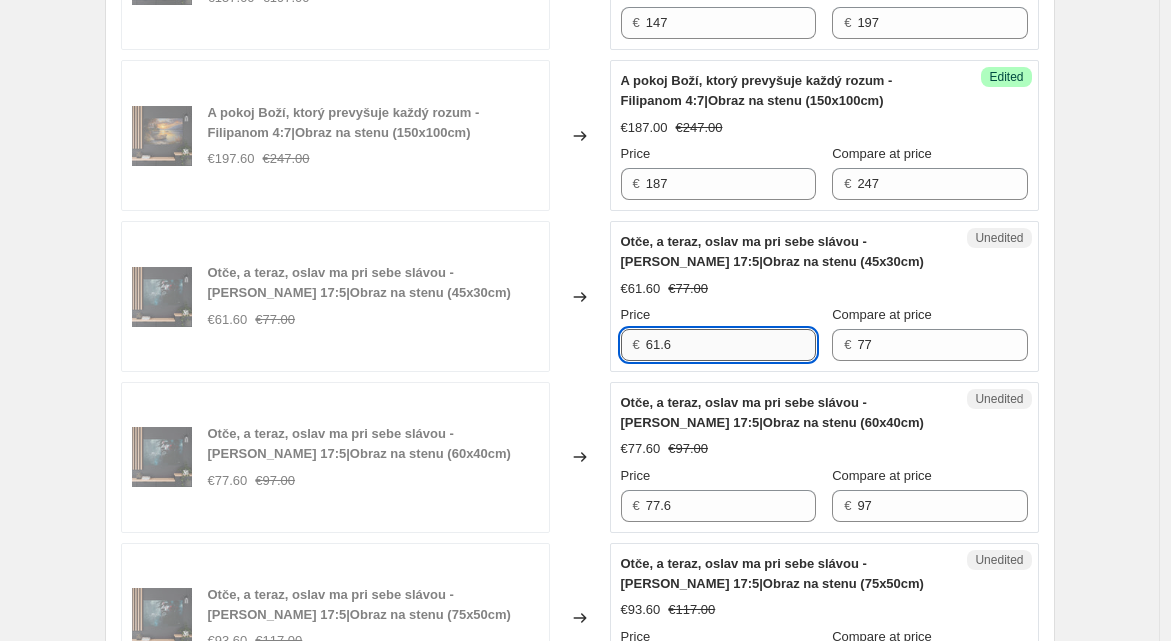 click on "61.6" at bounding box center (731, 345) 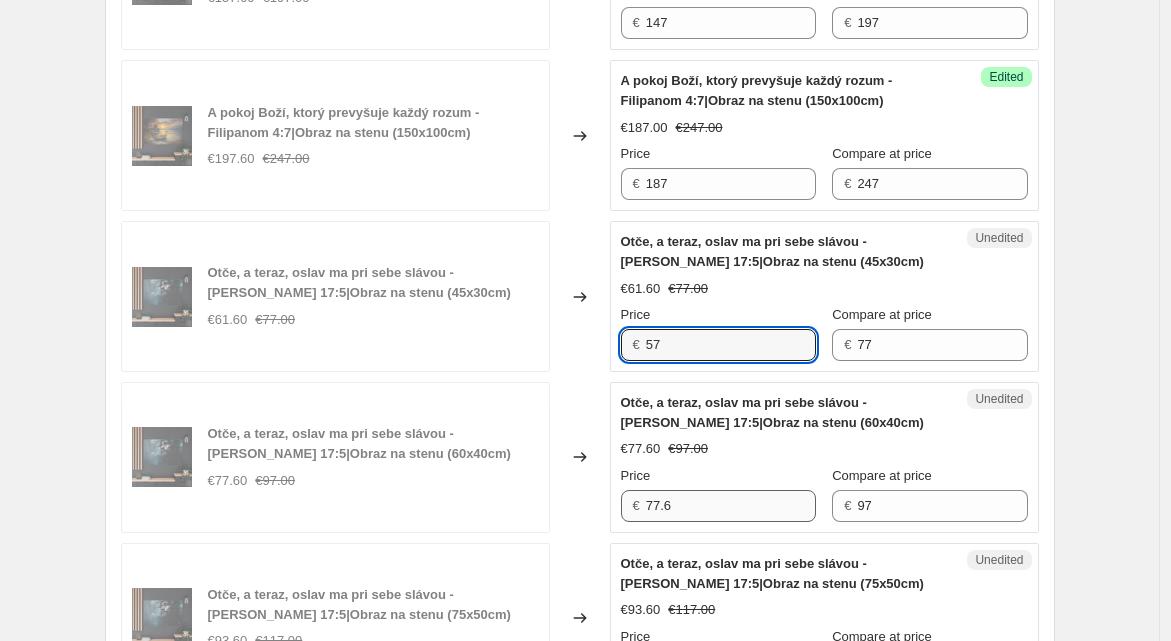 type on "57" 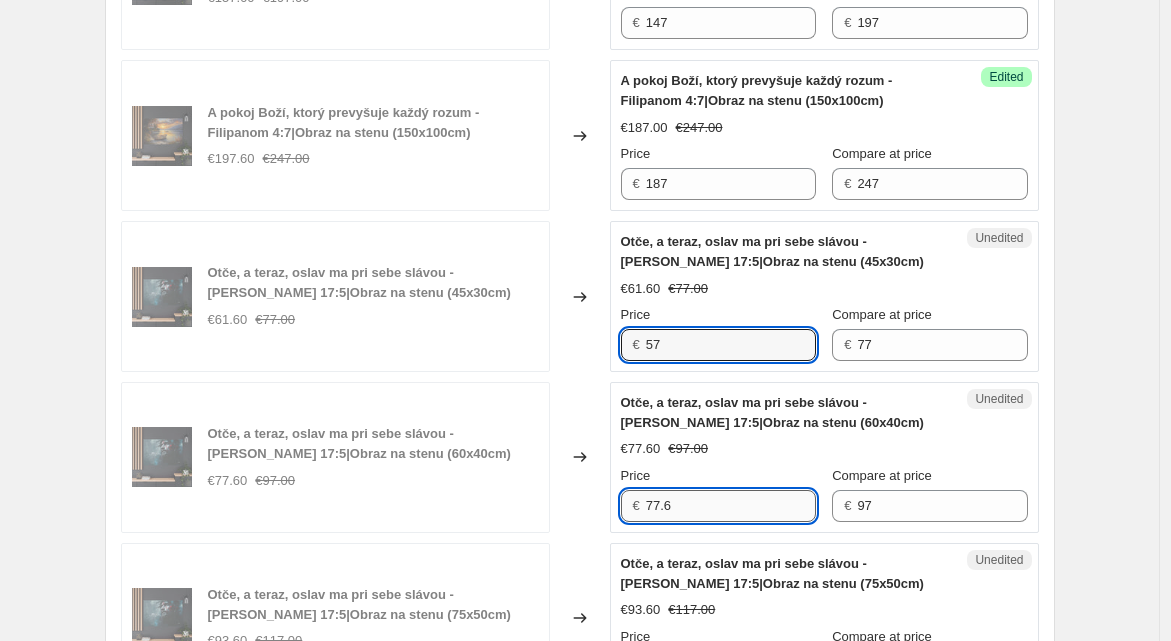 click on "77.6" at bounding box center (731, 506) 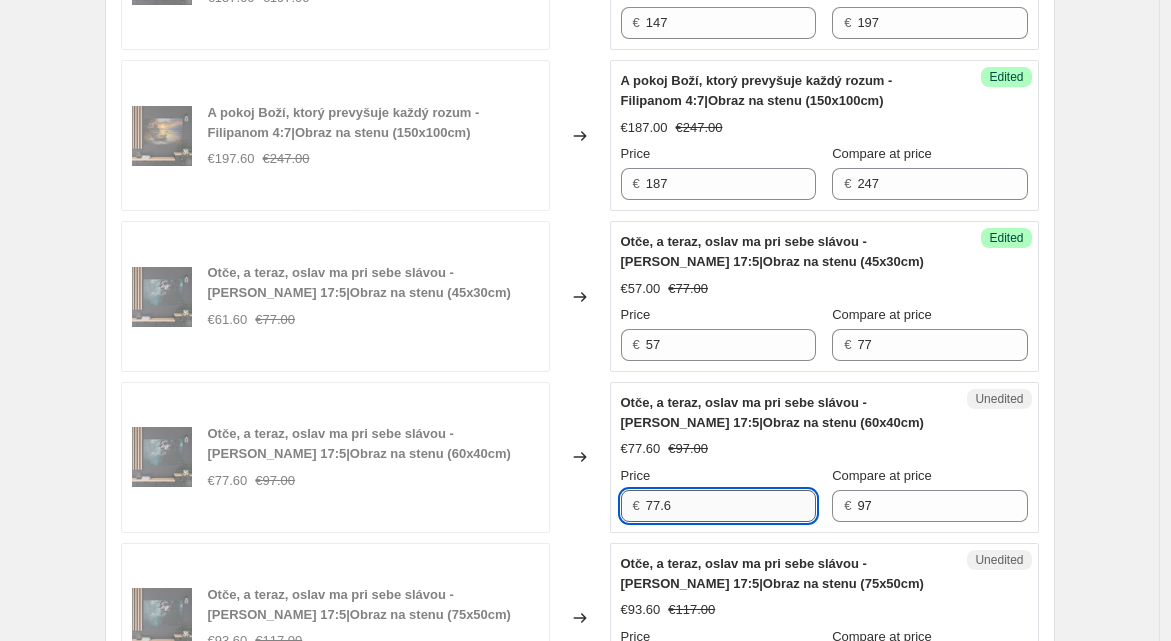 click on "77.6" at bounding box center (731, 506) 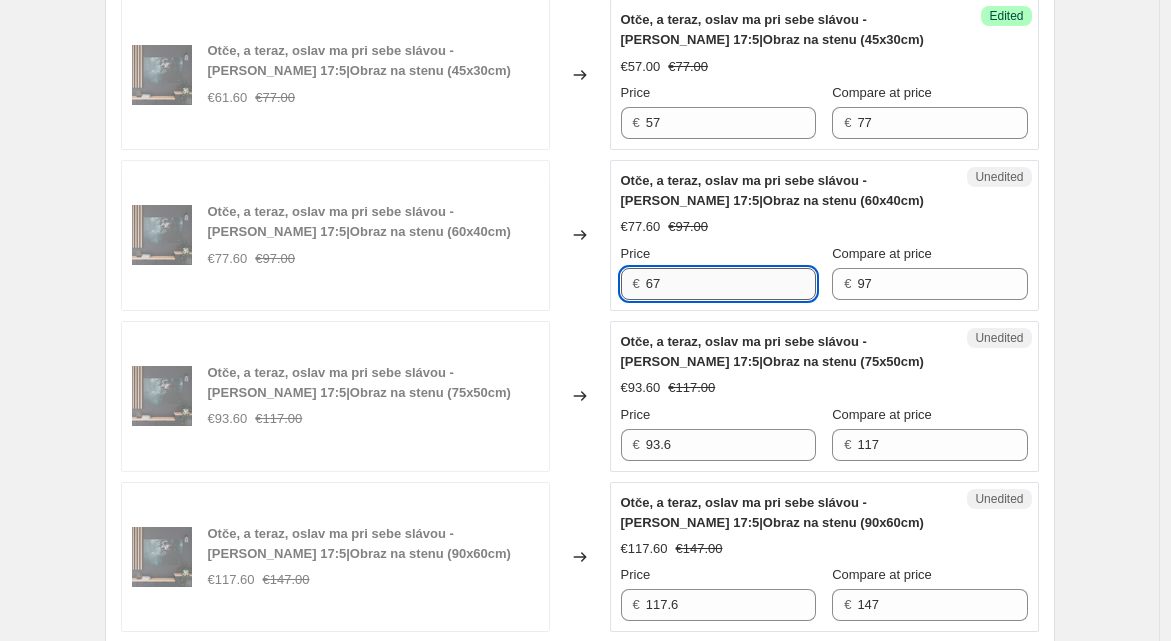 scroll, scrollTop: 2408, scrollLeft: 0, axis: vertical 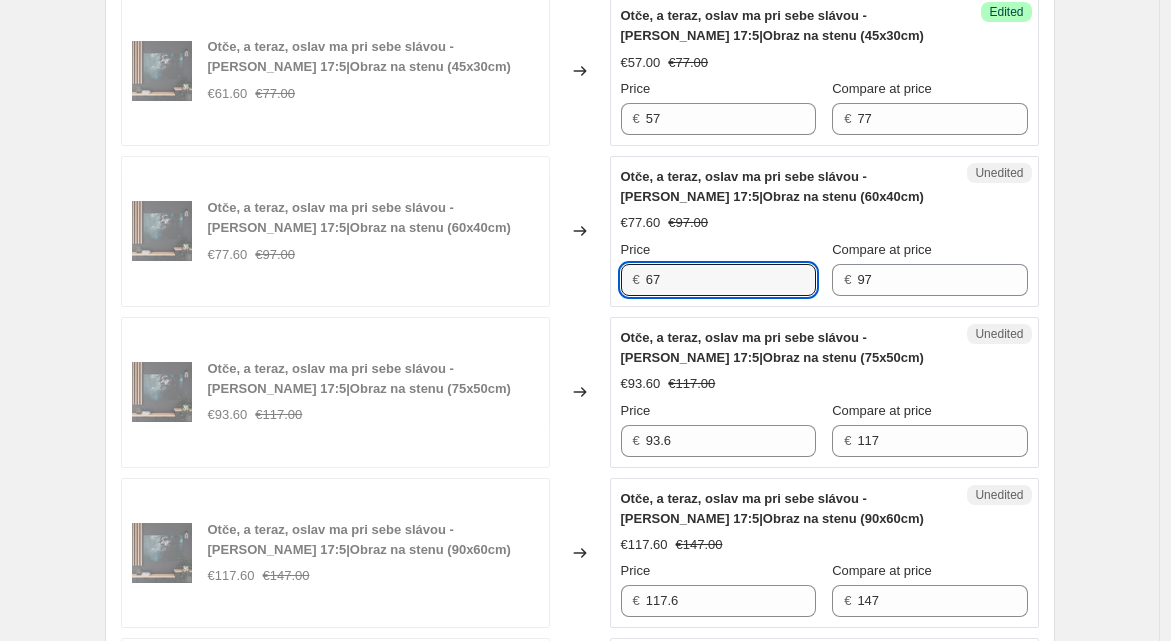 type on "67" 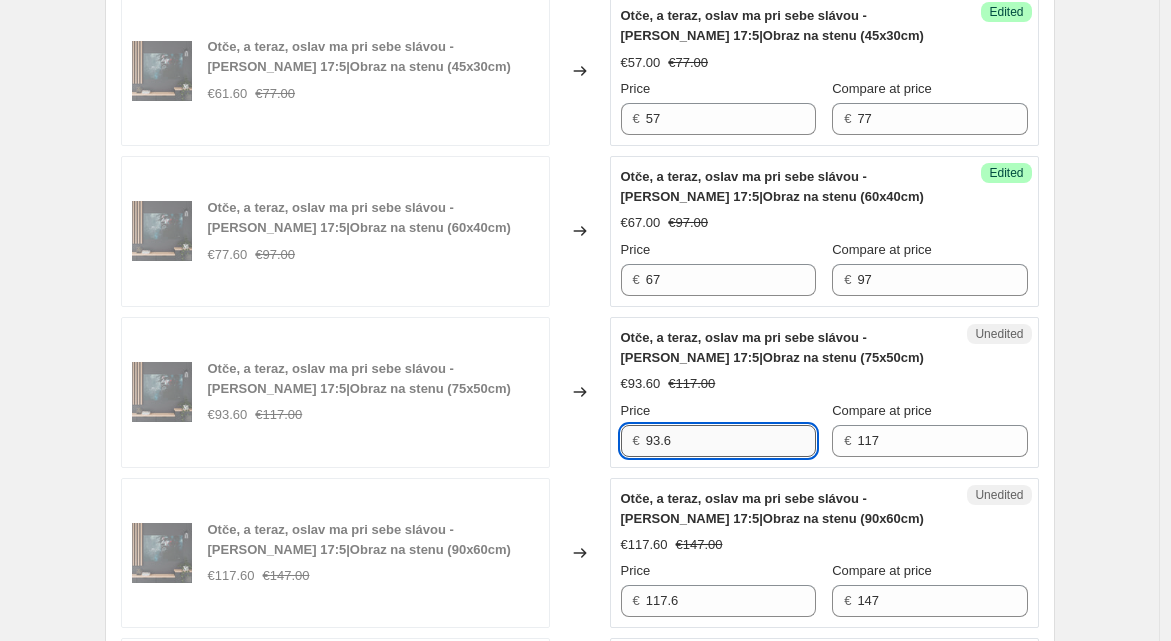 click on "93.6" at bounding box center (731, 441) 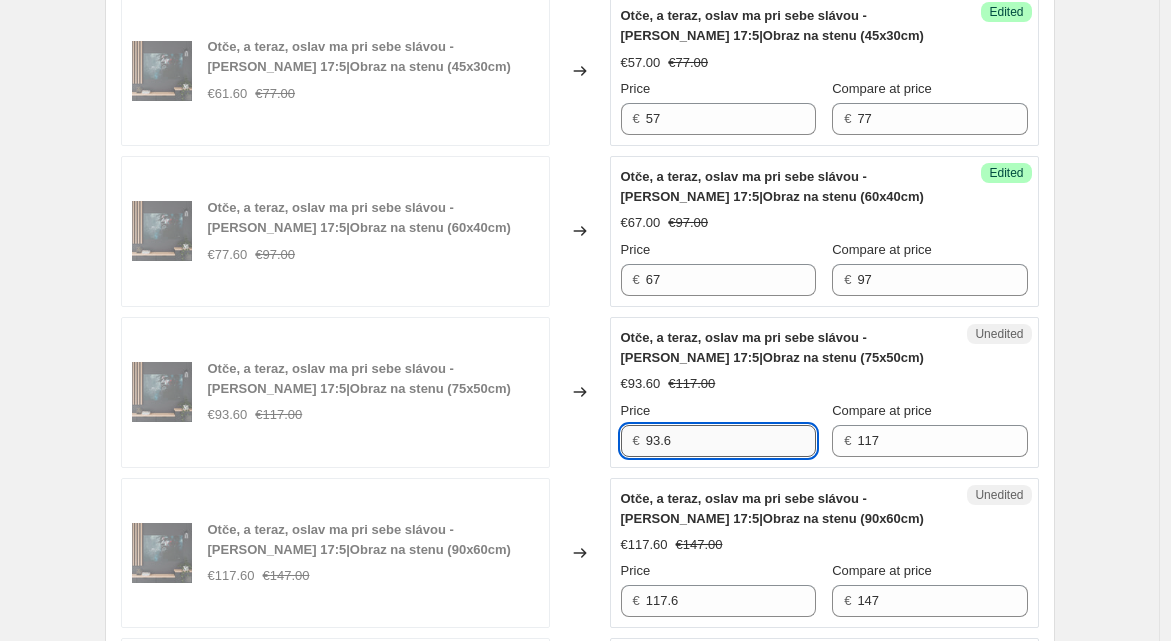 click on "93.6" at bounding box center [731, 441] 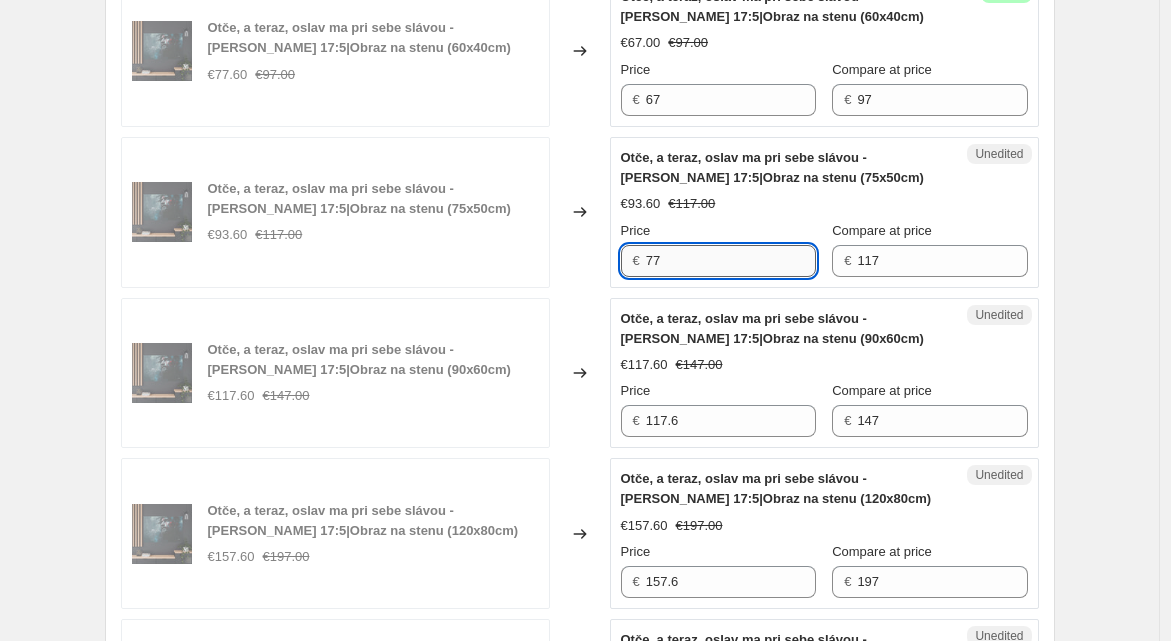 scroll, scrollTop: 2591, scrollLeft: 0, axis: vertical 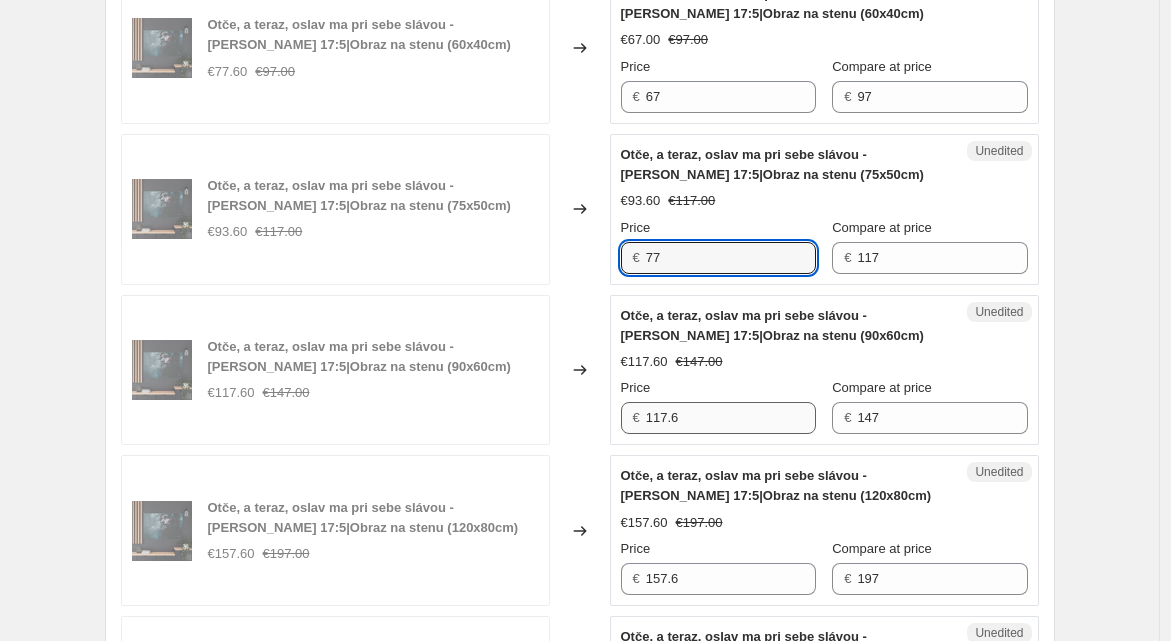 type on "77" 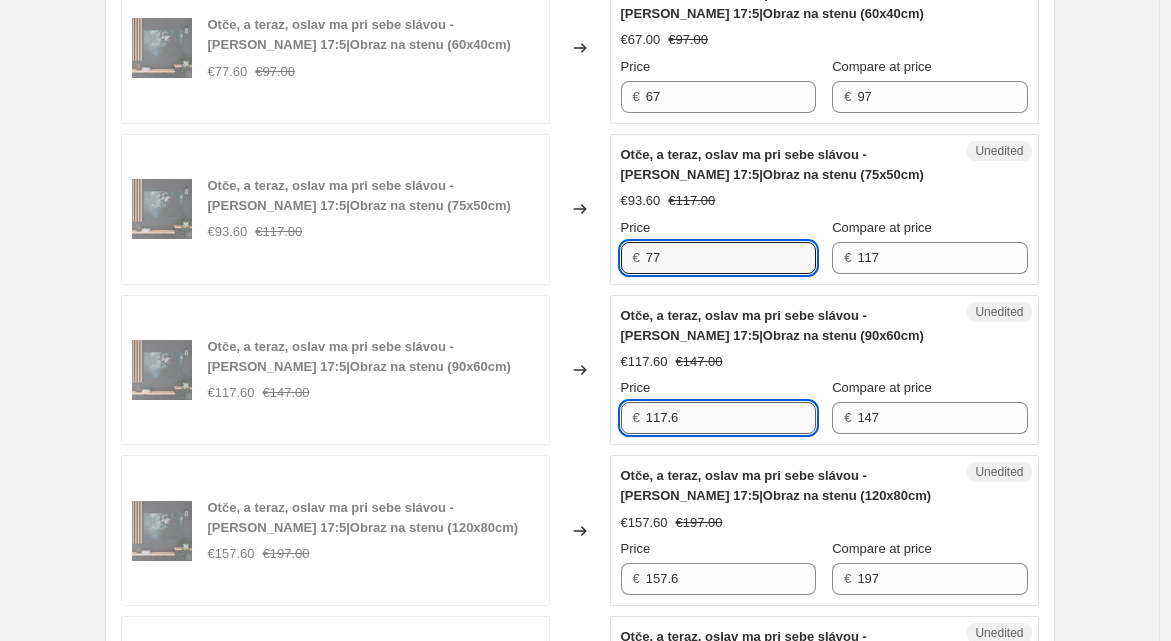 click on "117.6" at bounding box center [731, 418] 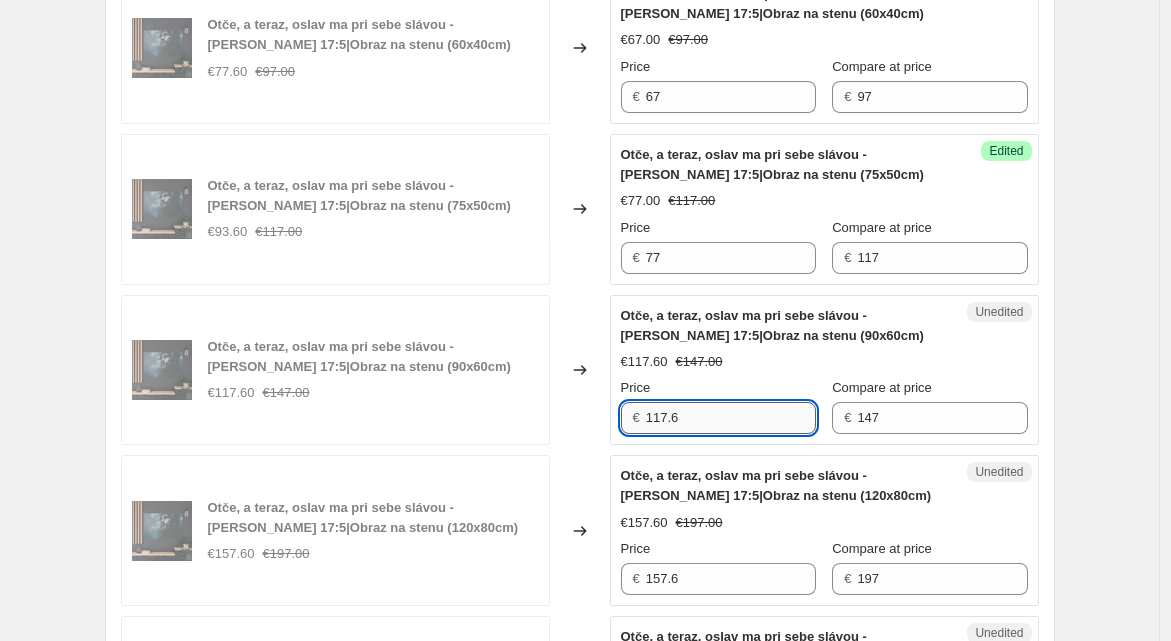 click on "117.6" at bounding box center (731, 418) 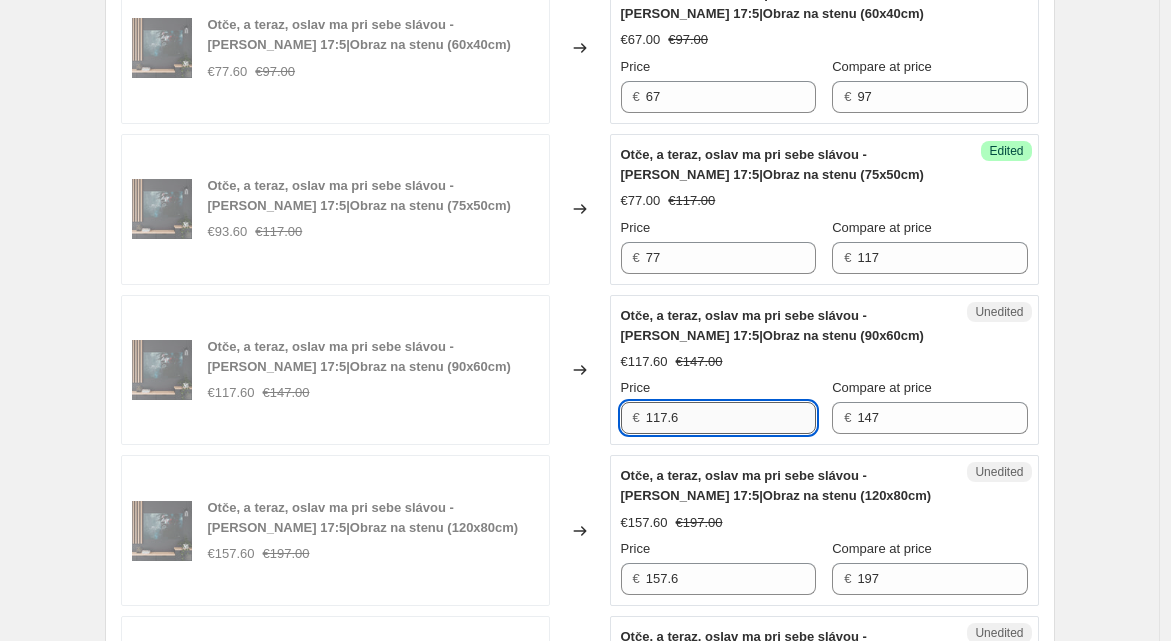 click on "117.6" at bounding box center [731, 418] 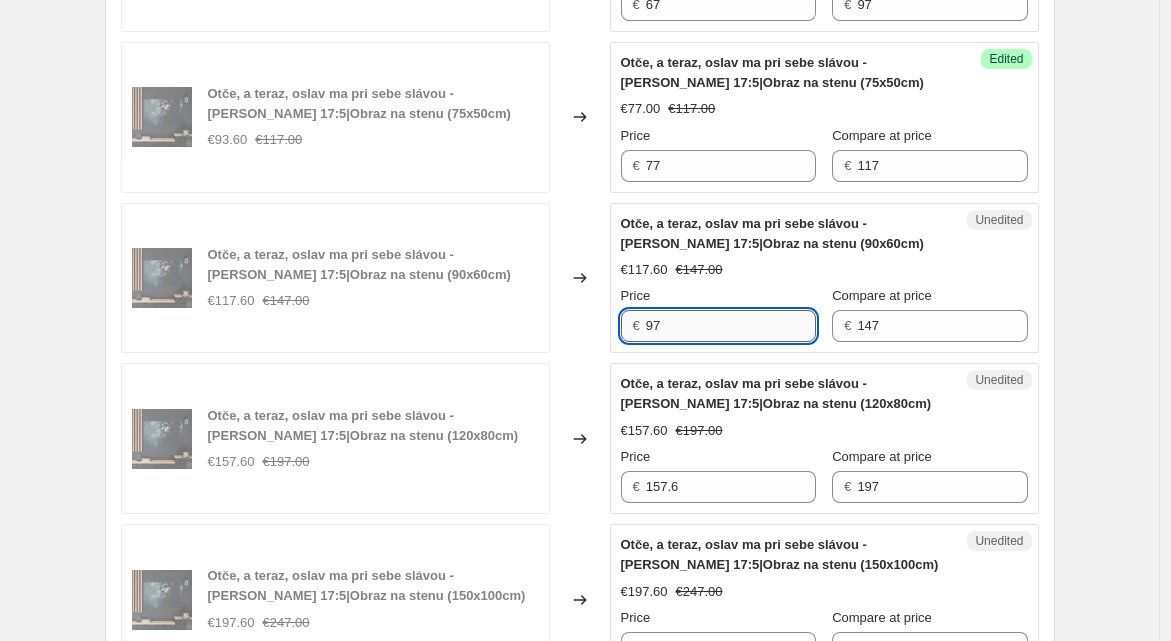 scroll, scrollTop: 2684, scrollLeft: 0, axis: vertical 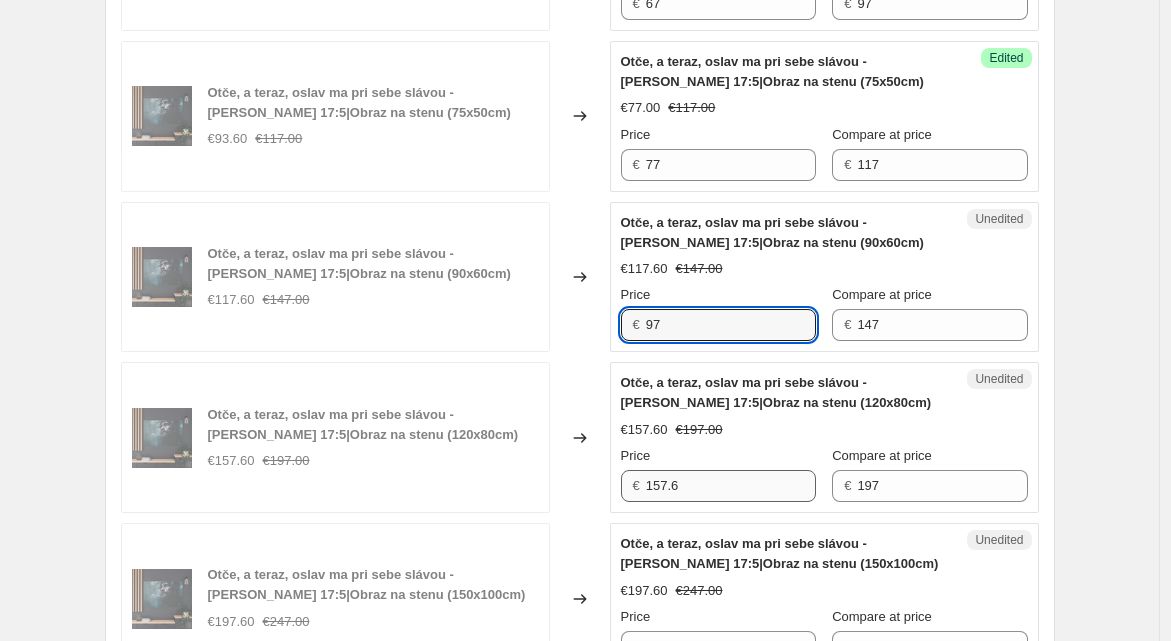 type on "97" 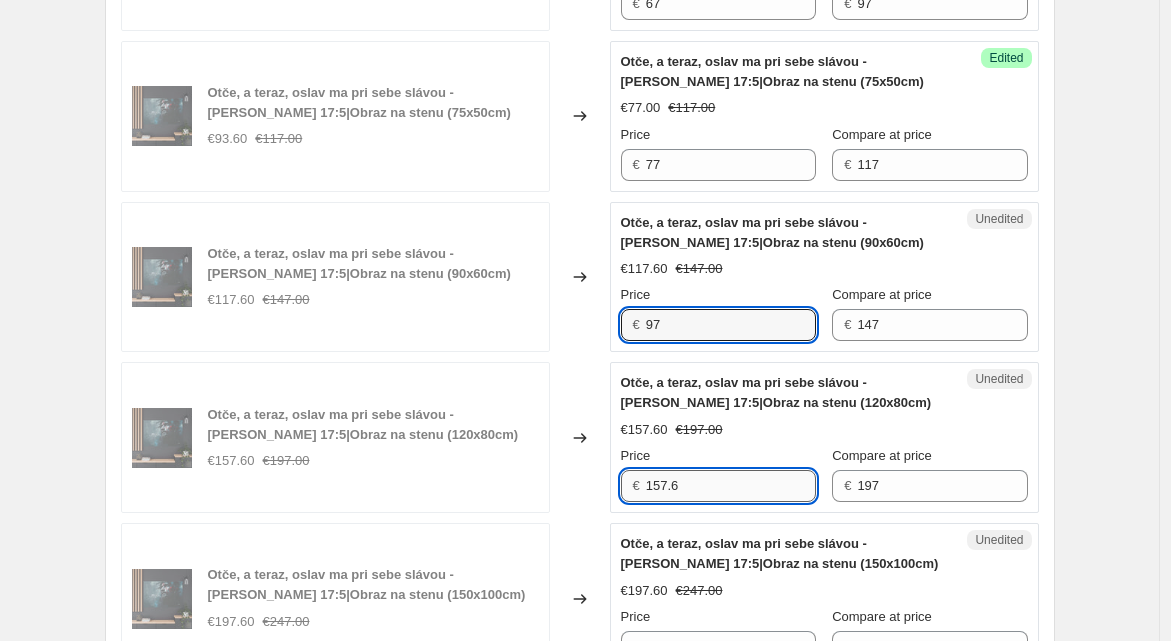 click on "157.6" at bounding box center (731, 486) 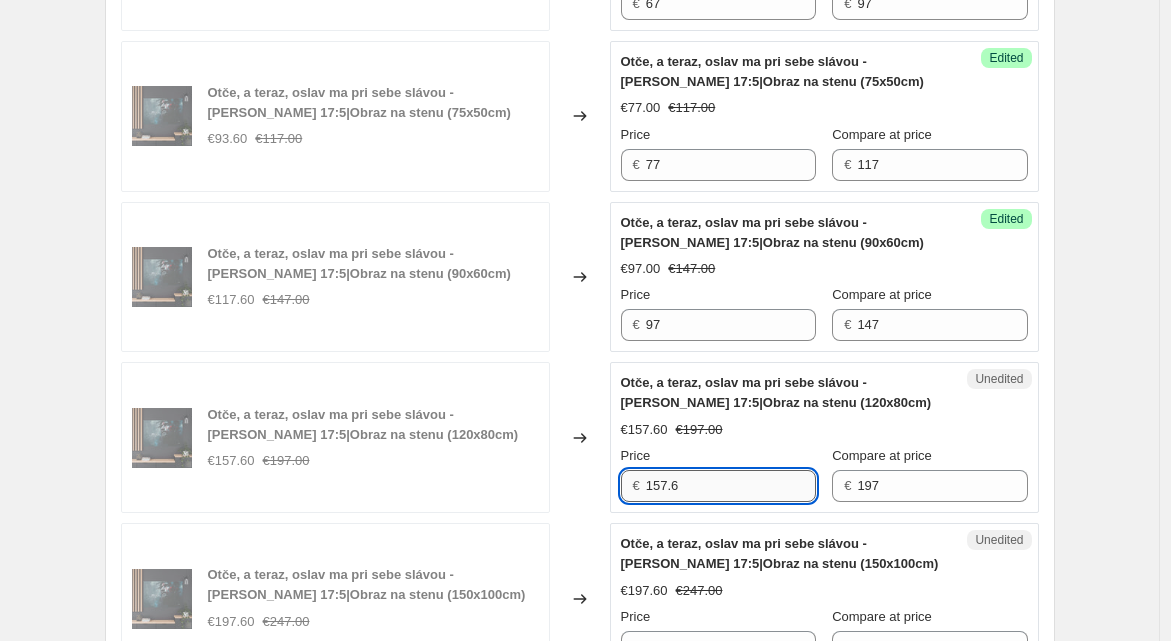 click on "157.6" at bounding box center (731, 486) 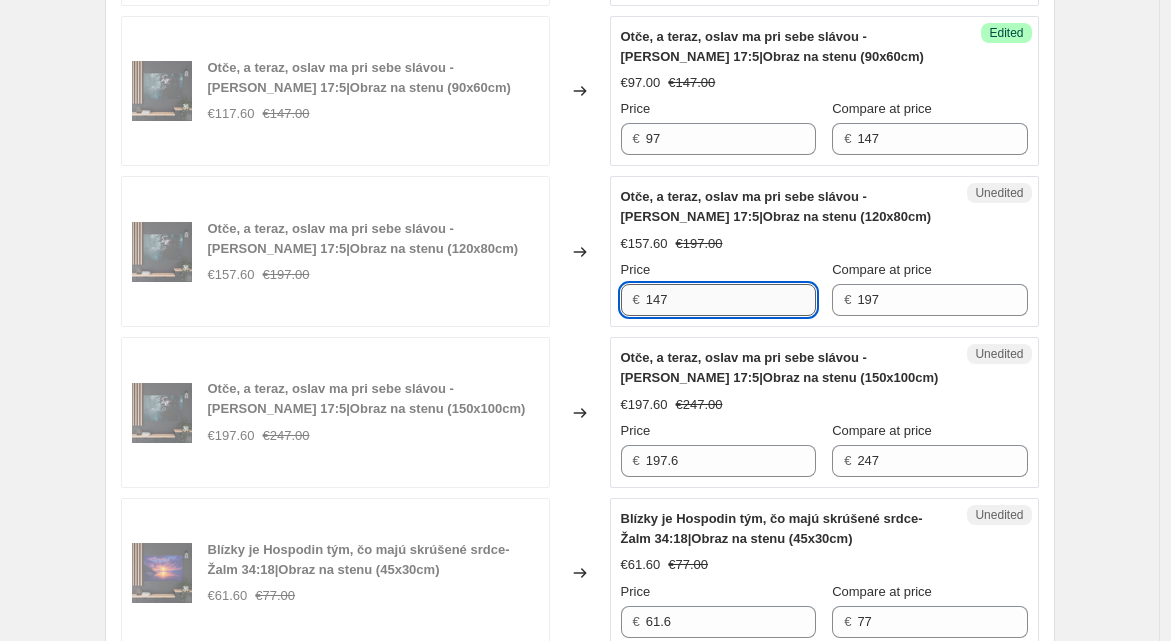 type on "147" 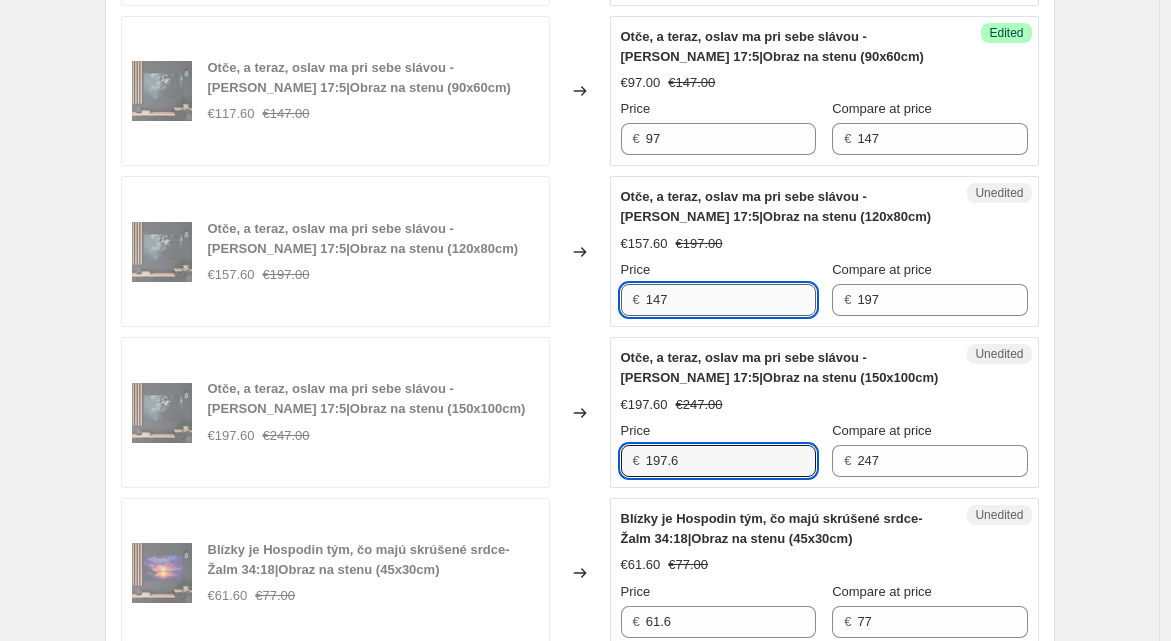scroll, scrollTop: 2871, scrollLeft: 0, axis: vertical 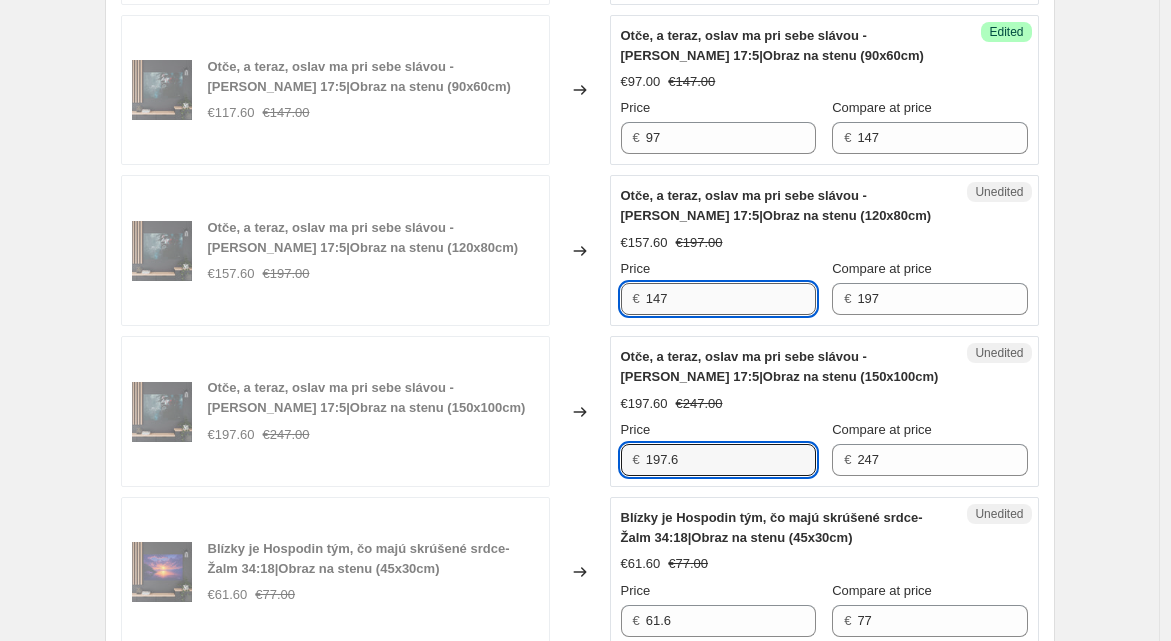 click on "197.6" at bounding box center (731, 460) 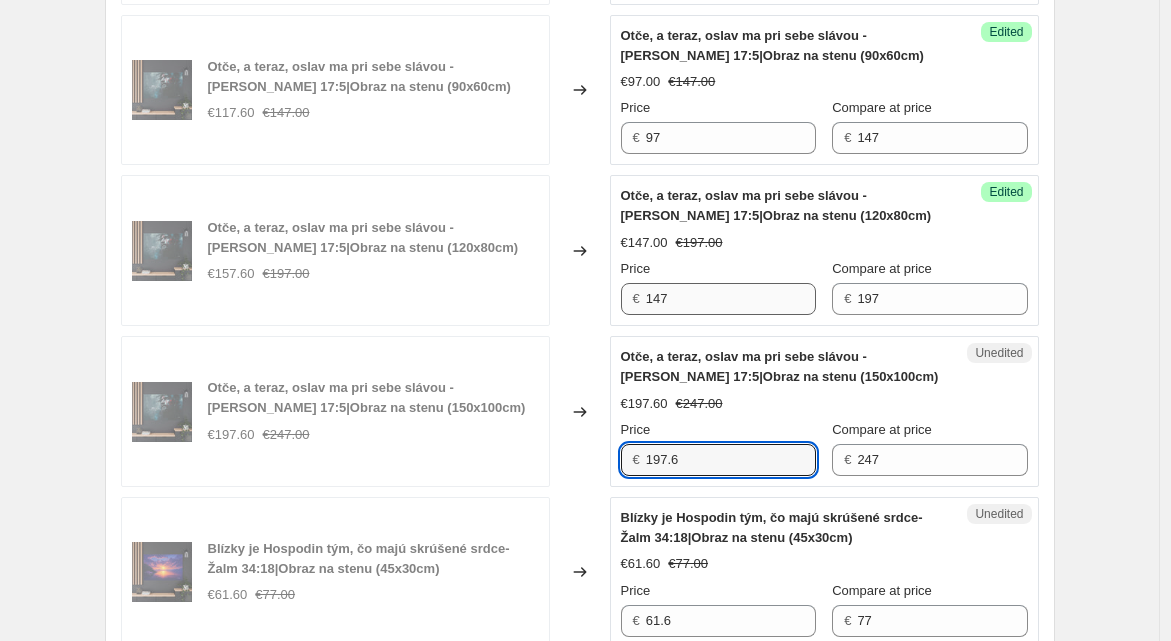 click on "197.6" at bounding box center (731, 460) 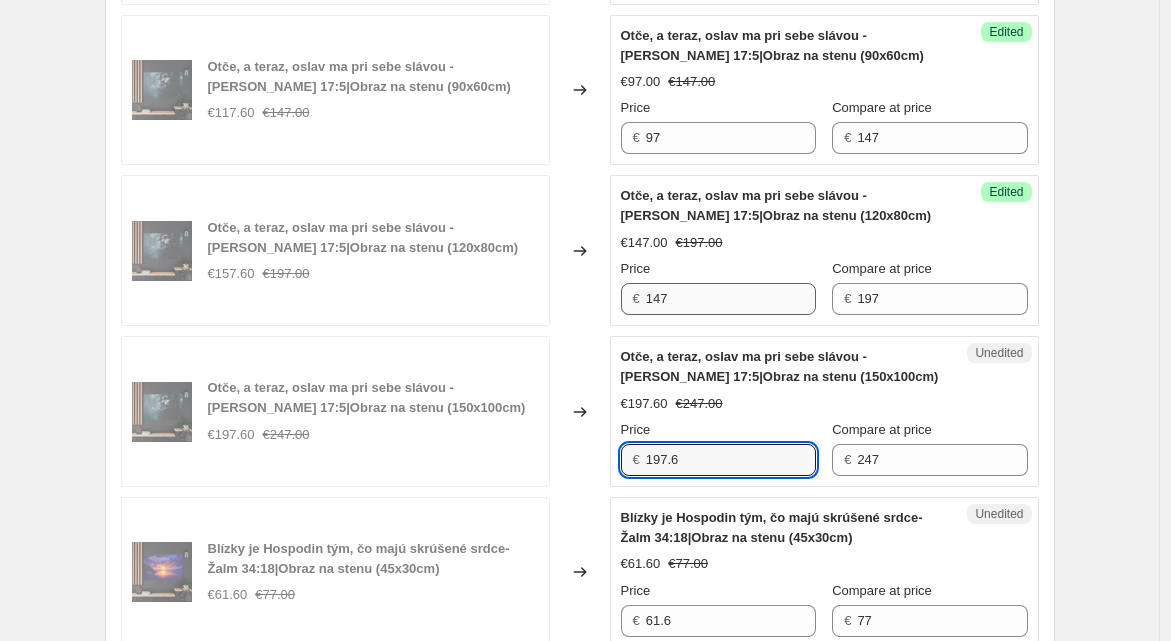 click on "197.6" at bounding box center [731, 460] 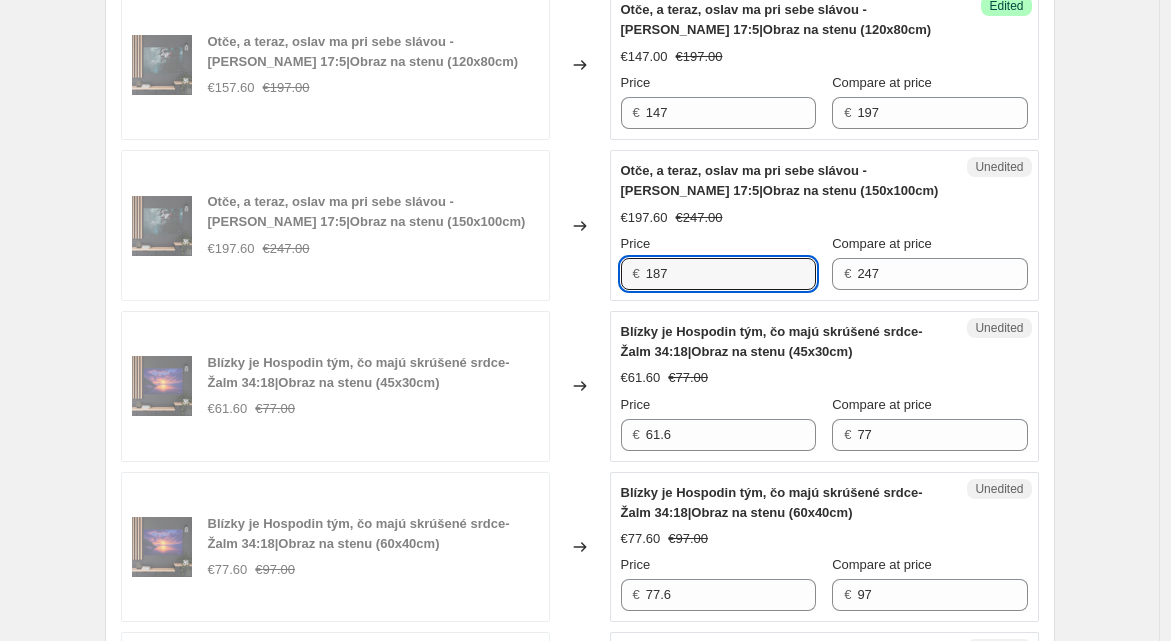 scroll, scrollTop: 3057, scrollLeft: 0, axis: vertical 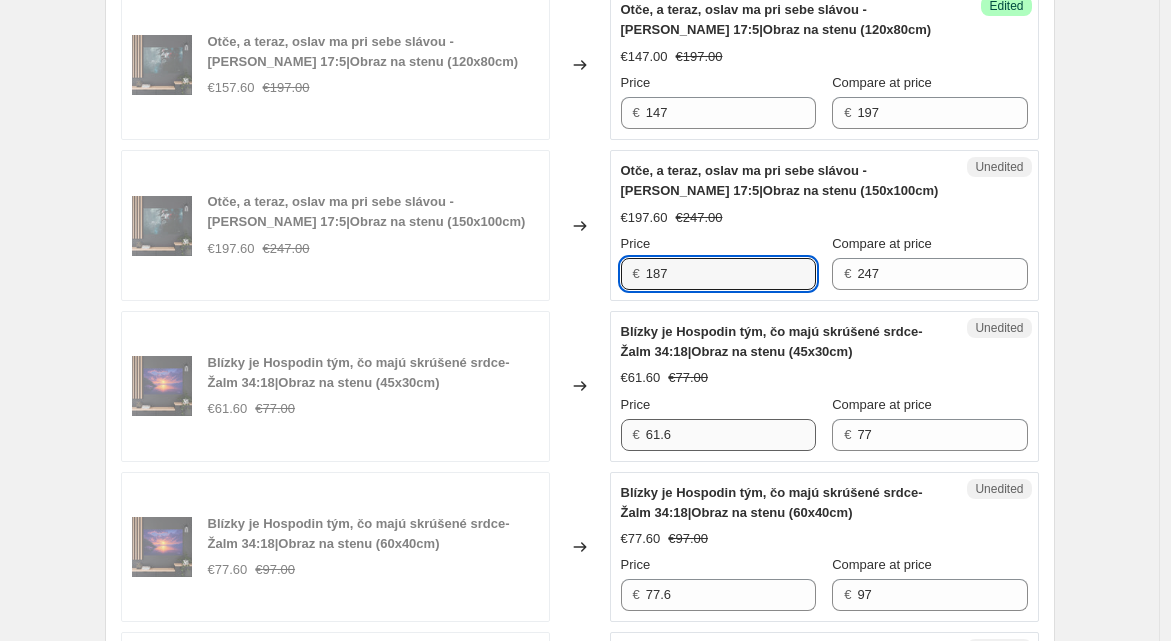 type on "187" 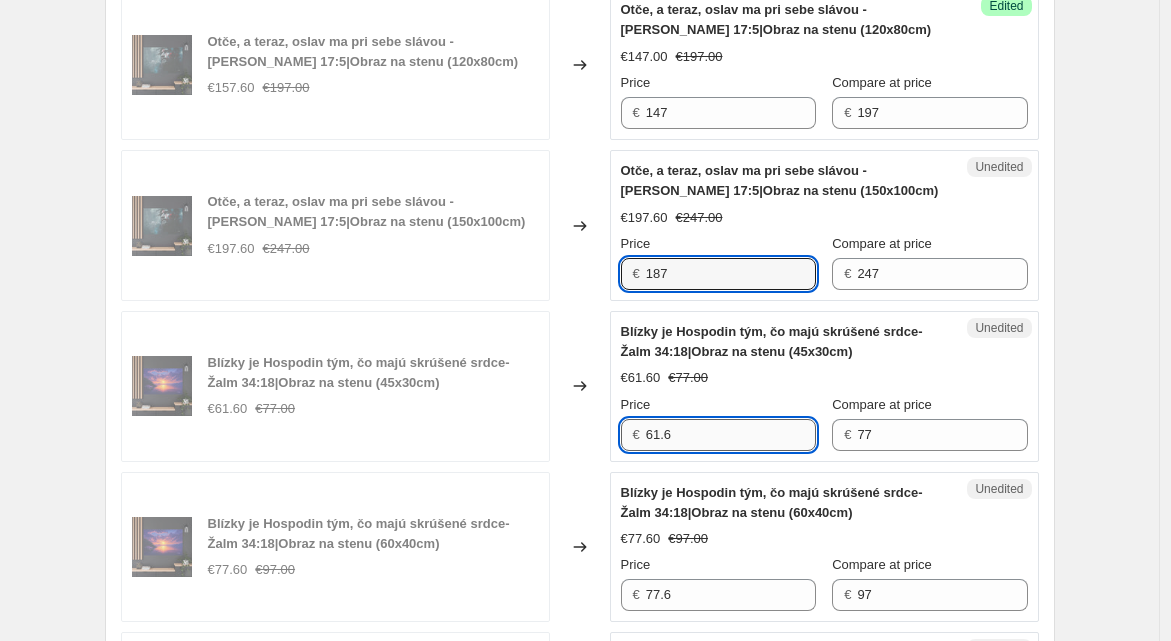 click on "61.6" at bounding box center (731, 435) 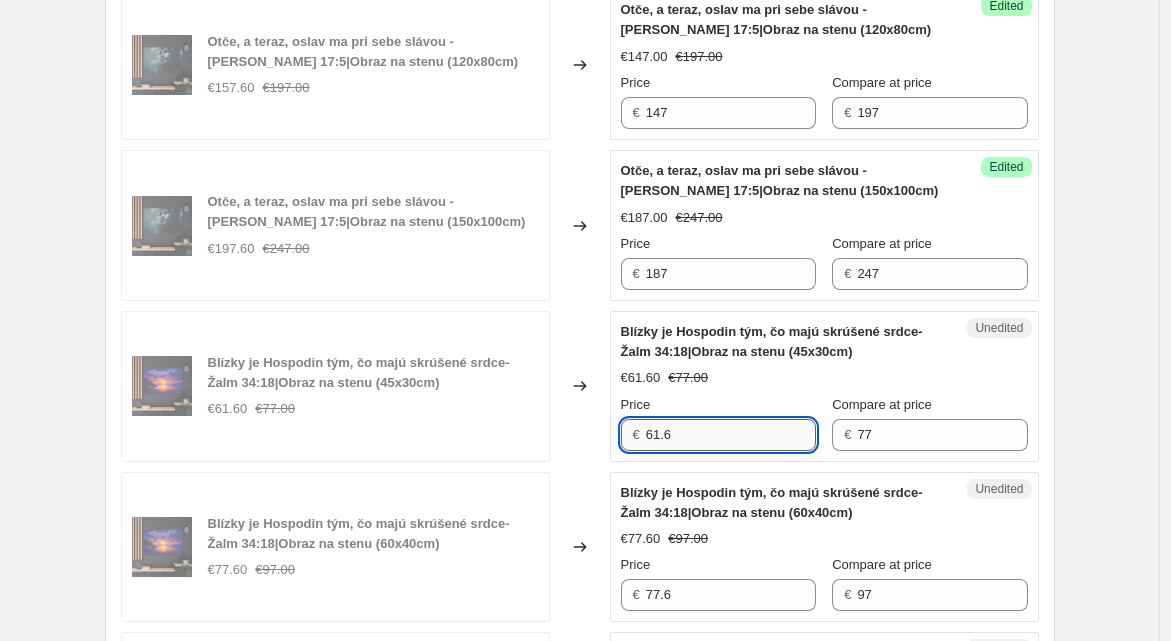 click on "61.6" at bounding box center (731, 435) 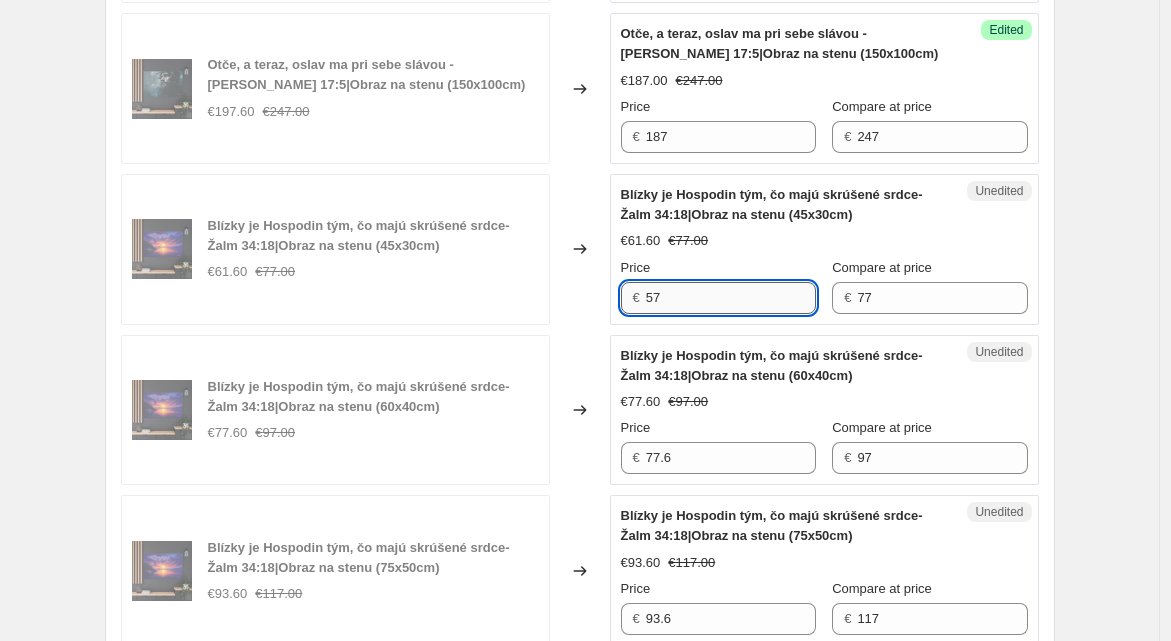 scroll, scrollTop: 3195, scrollLeft: 0, axis: vertical 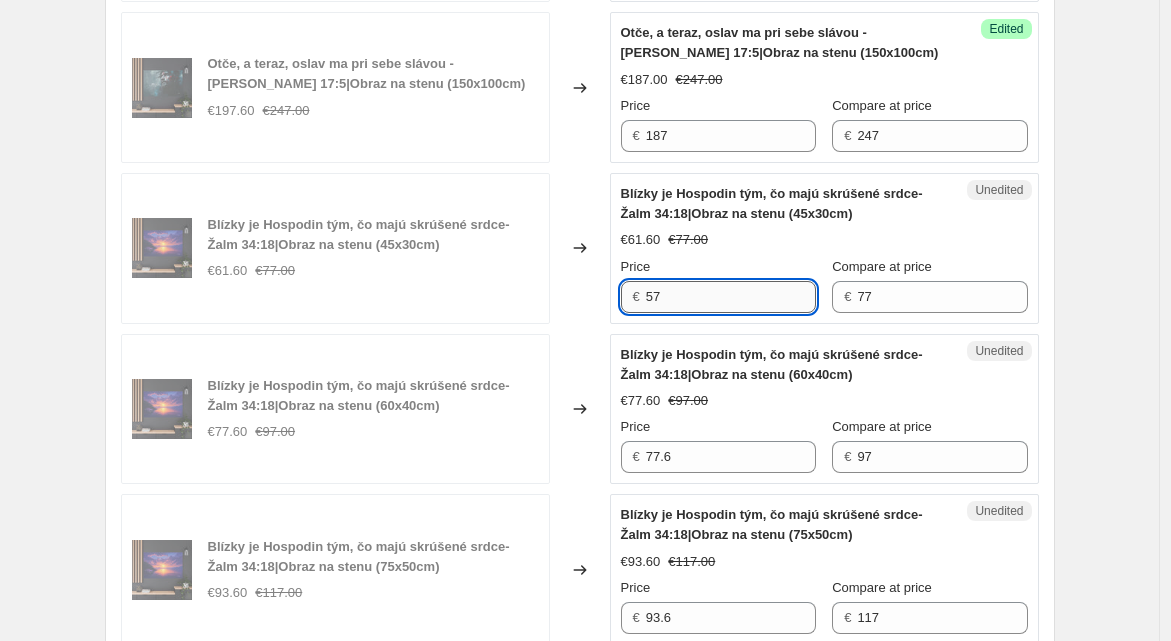type on "57" 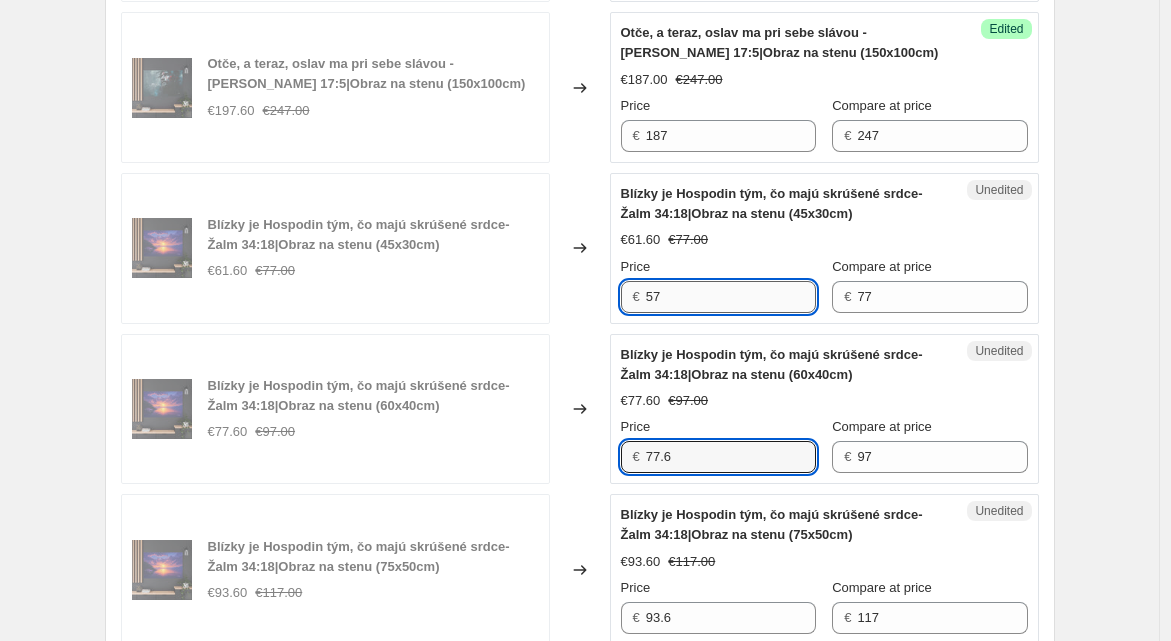 click on "77.6" at bounding box center [731, 457] 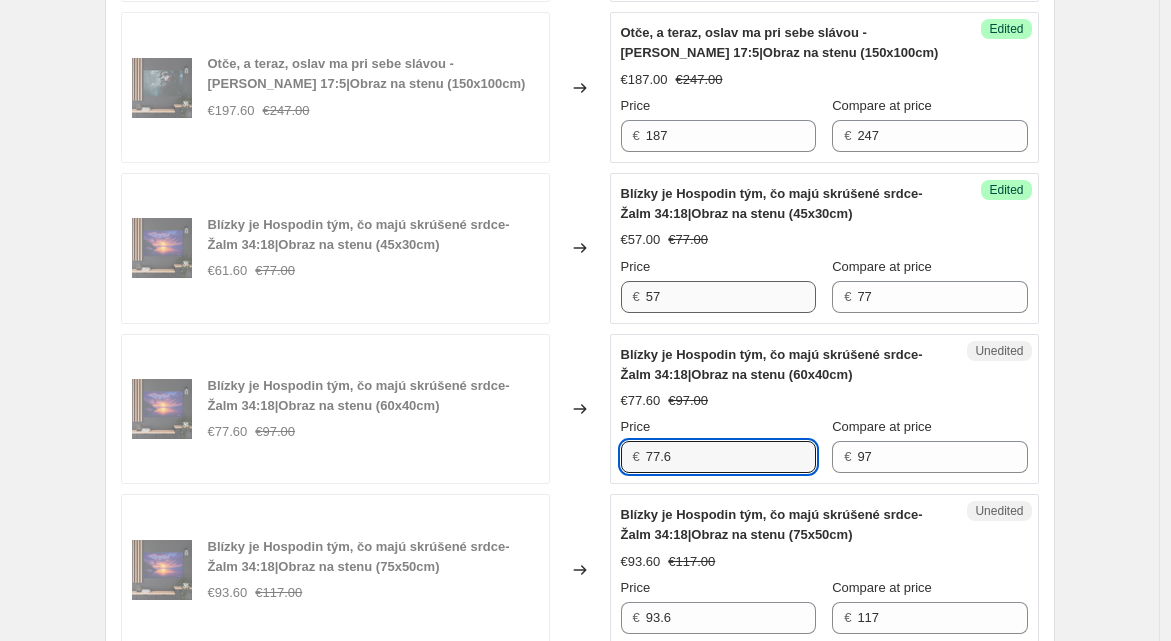 click on "77.6" at bounding box center [731, 457] 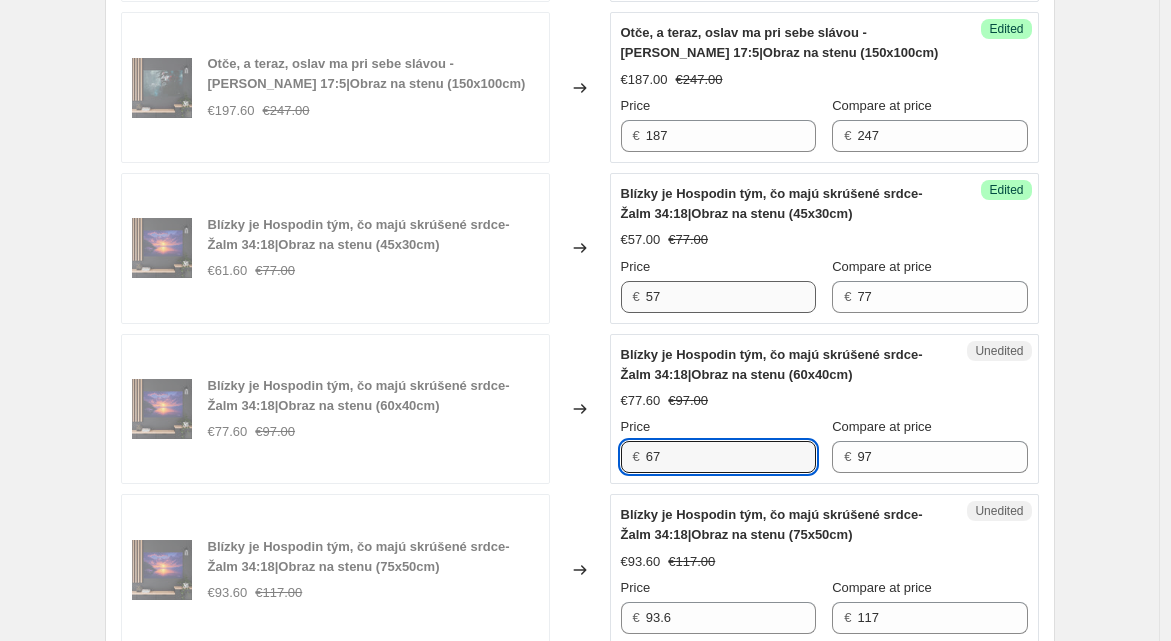 scroll, scrollTop: 3368, scrollLeft: 0, axis: vertical 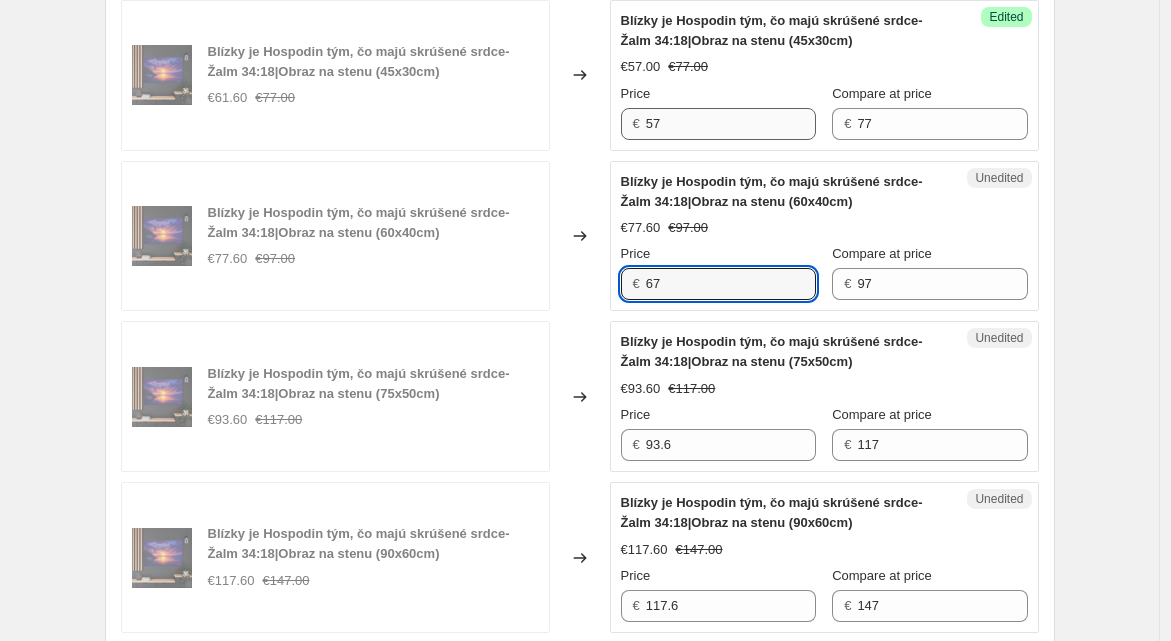 type on "67" 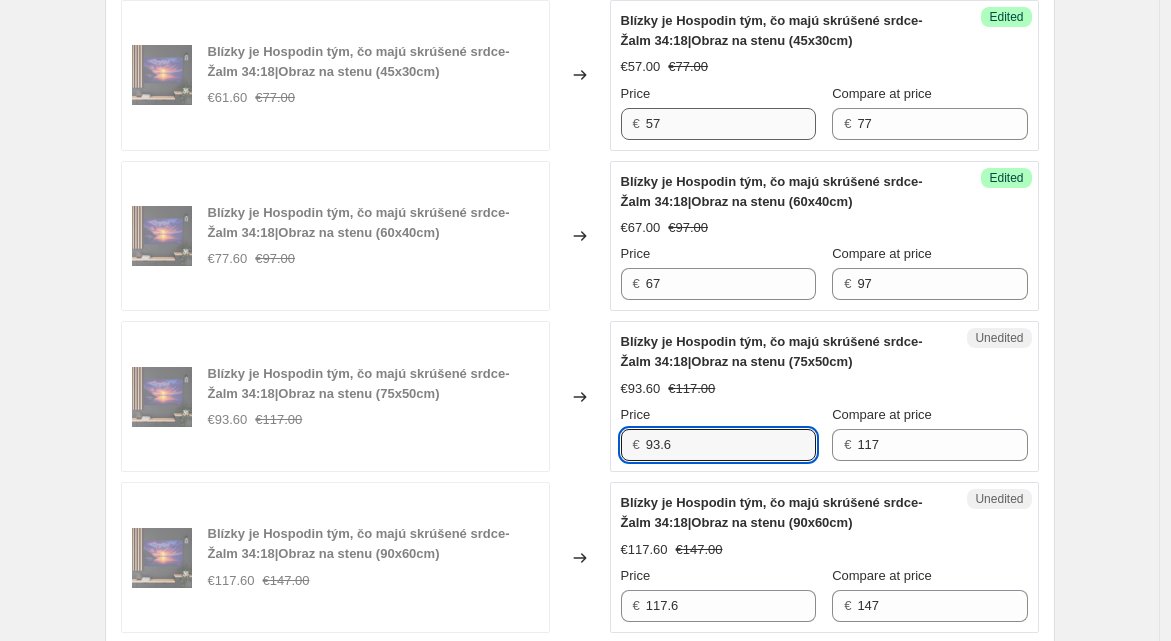 click on "93.6" at bounding box center (731, 445) 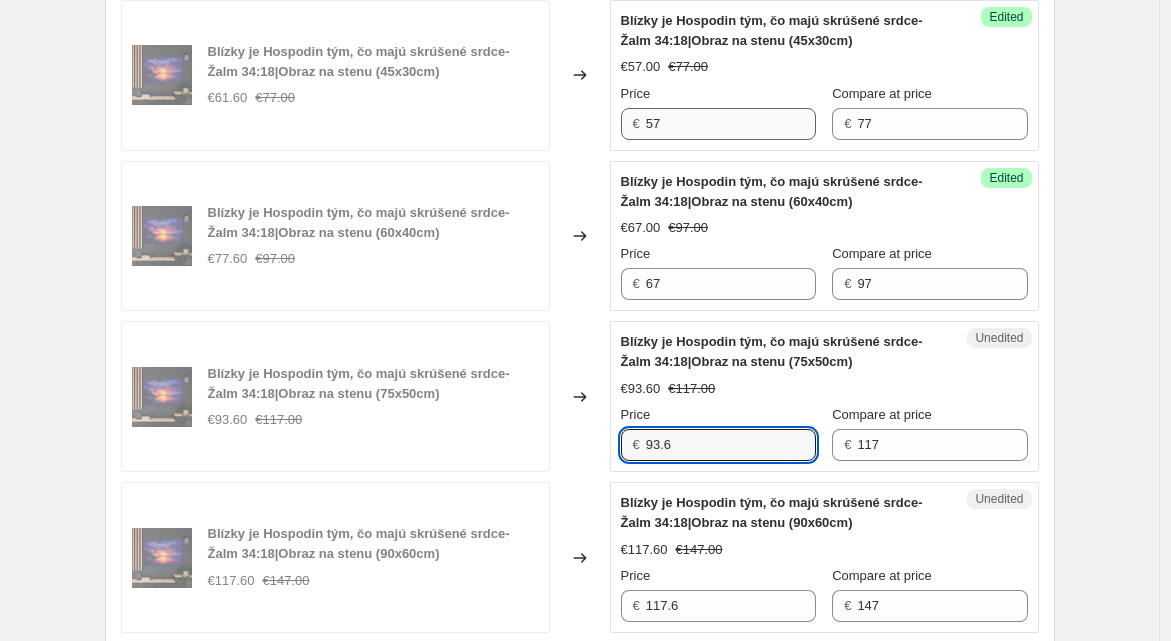 click on "93.6" at bounding box center [731, 445] 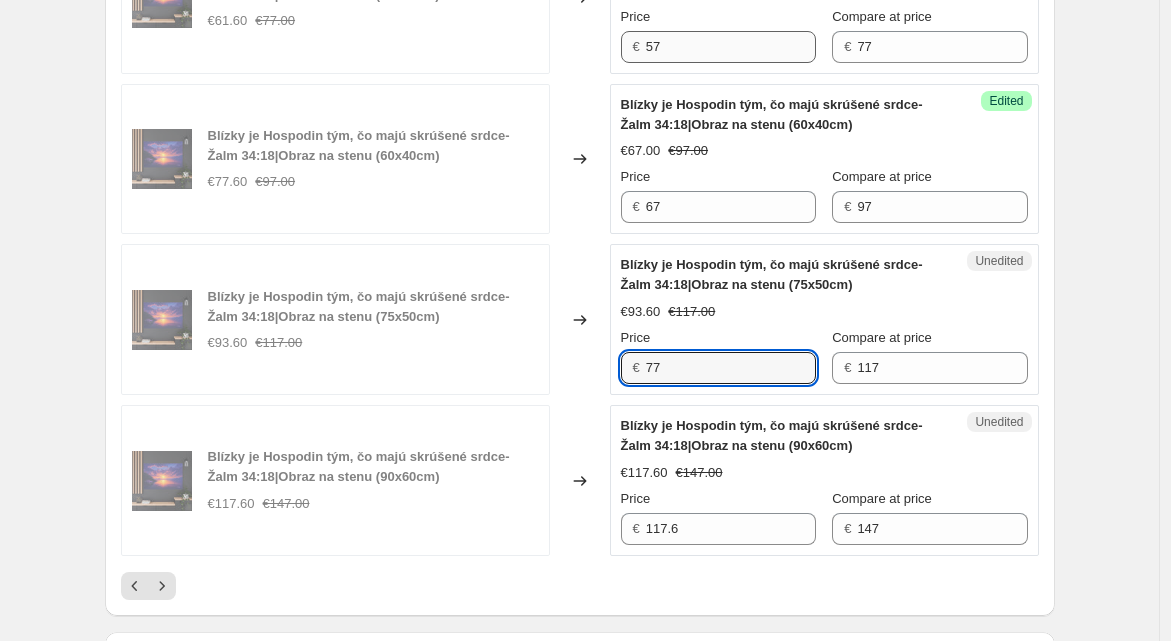 scroll, scrollTop: 3452, scrollLeft: 0, axis: vertical 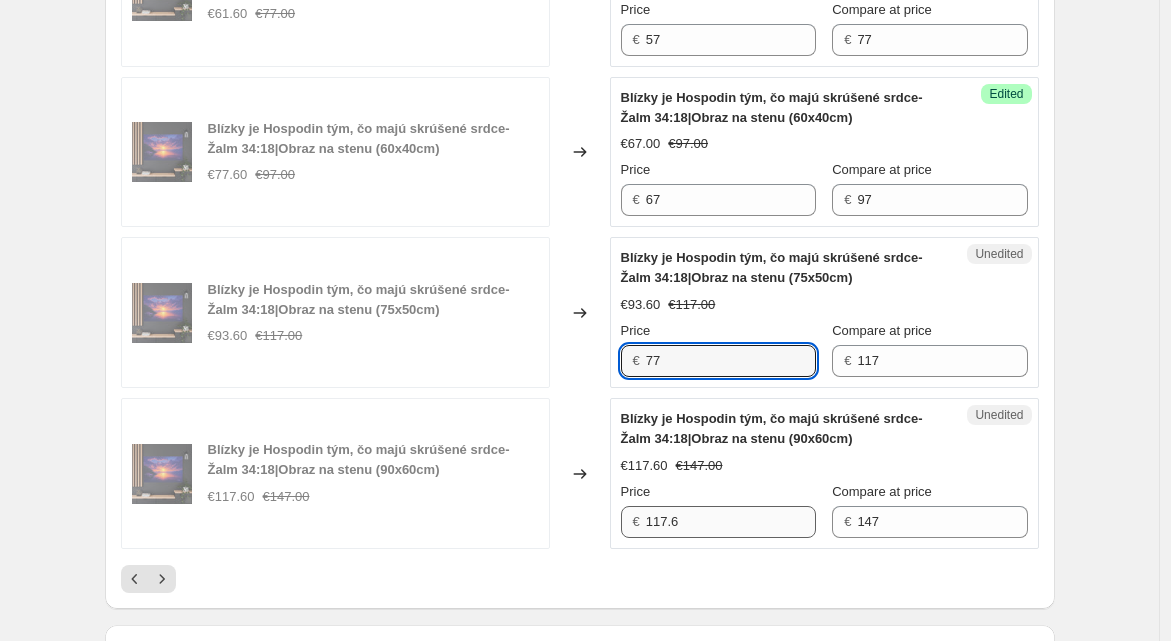 type on "77" 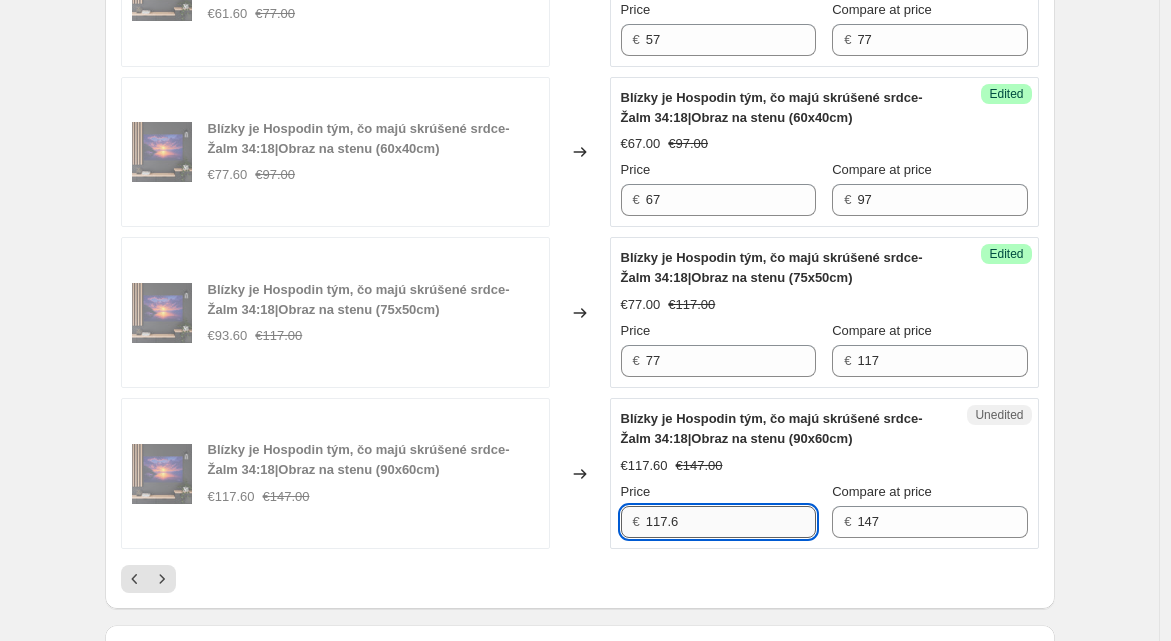 click on "117.6" at bounding box center [731, 522] 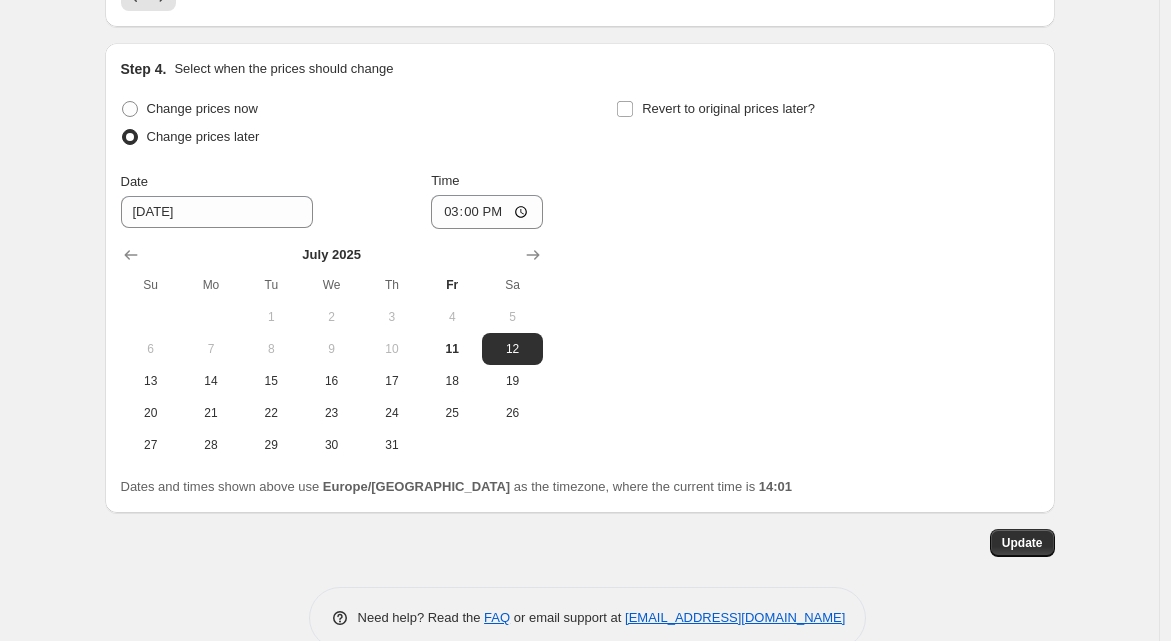 scroll, scrollTop: 4035, scrollLeft: 0, axis: vertical 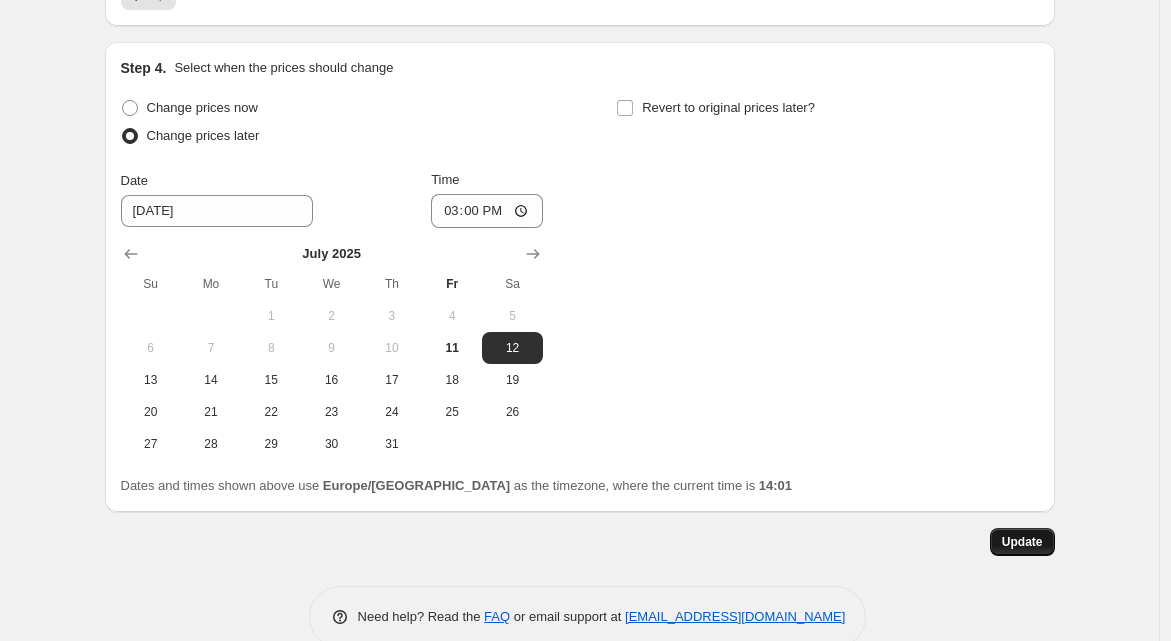 type on "97" 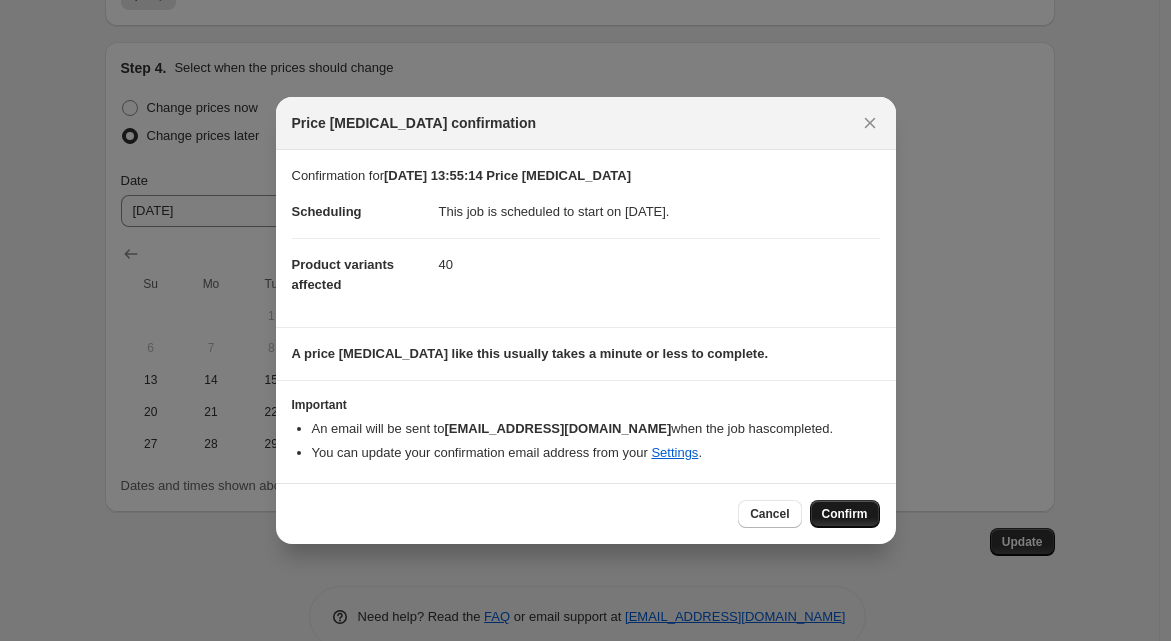 click on "Confirm" at bounding box center [845, 514] 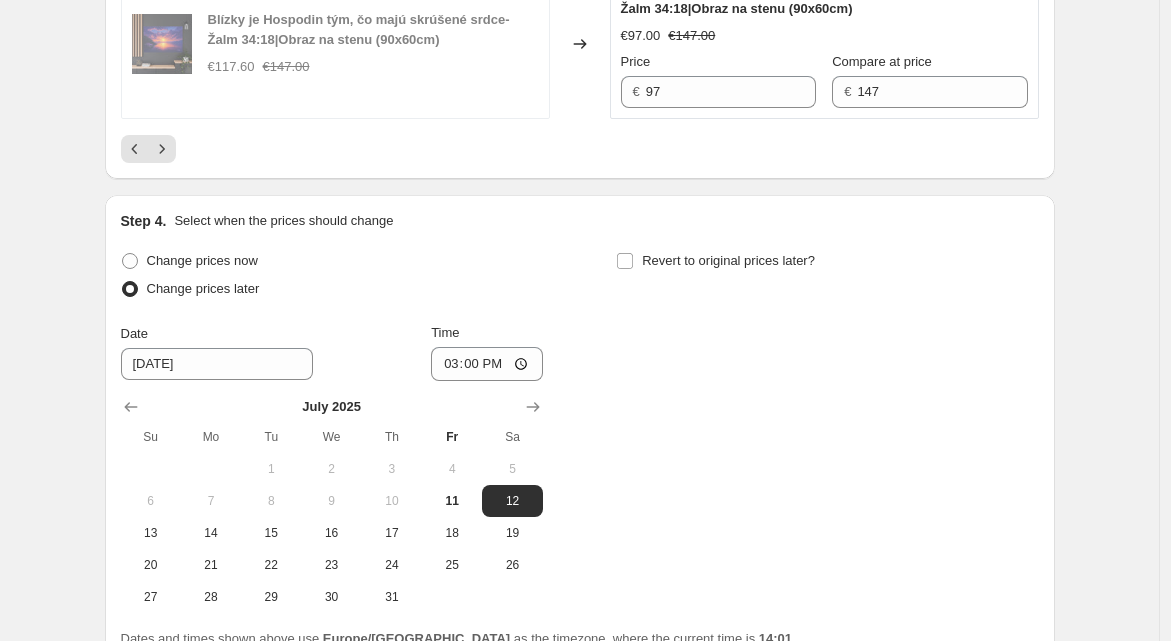 scroll, scrollTop: 4058, scrollLeft: 0, axis: vertical 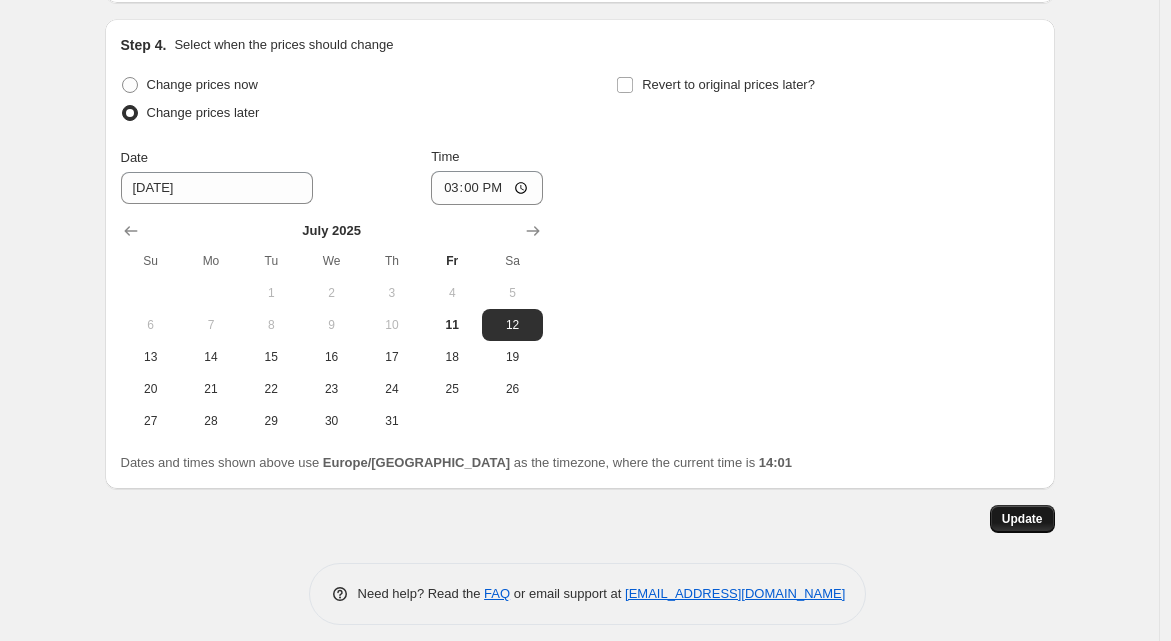 click on "Update" at bounding box center (1022, 519) 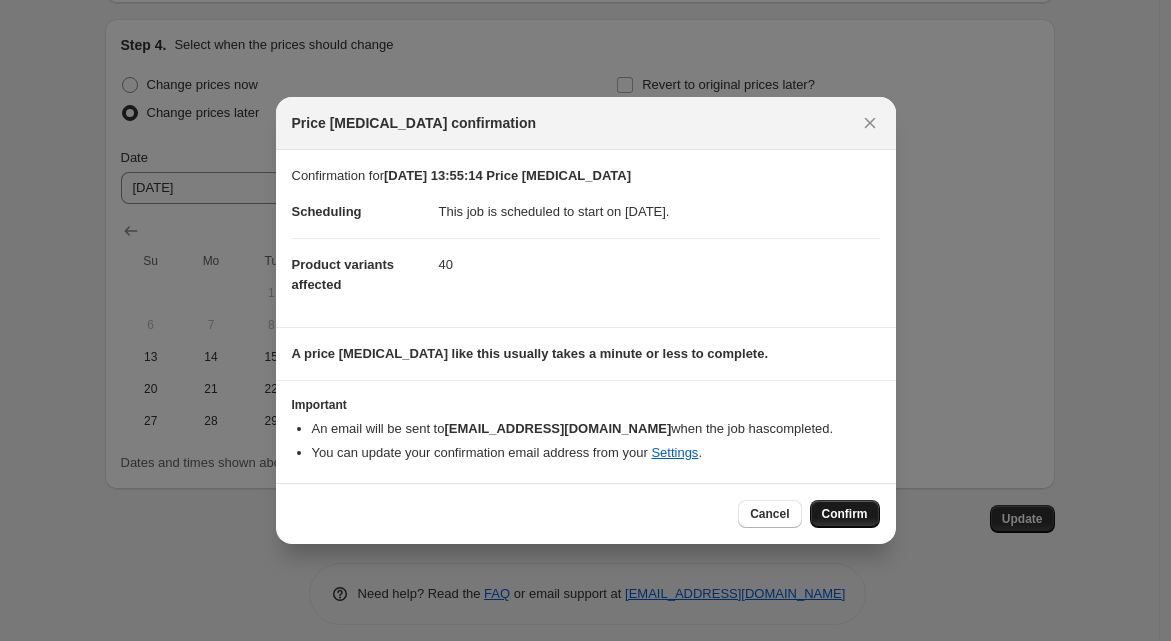 click on "Confirm" at bounding box center [845, 514] 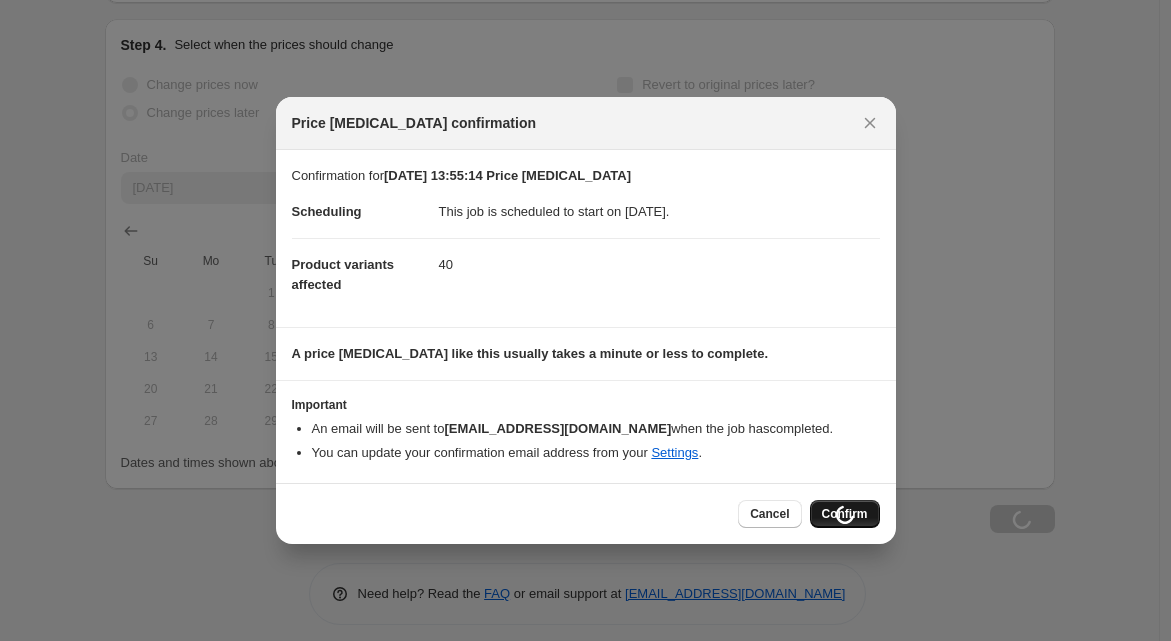 scroll, scrollTop: 4058, scrollLeft: 0, axis: vertical 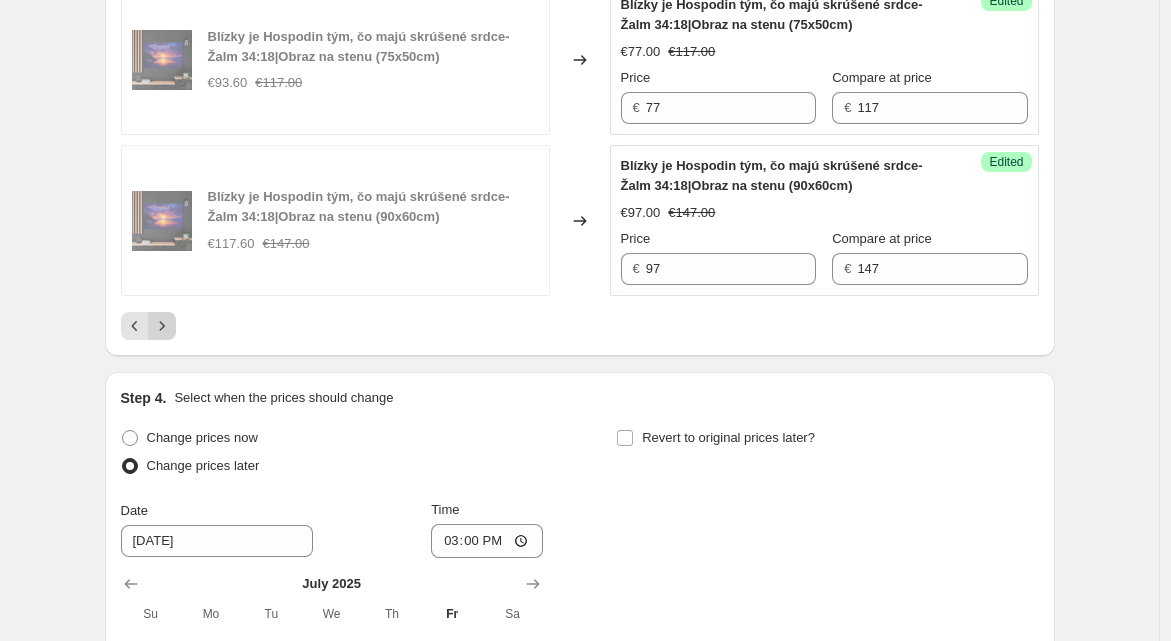 click 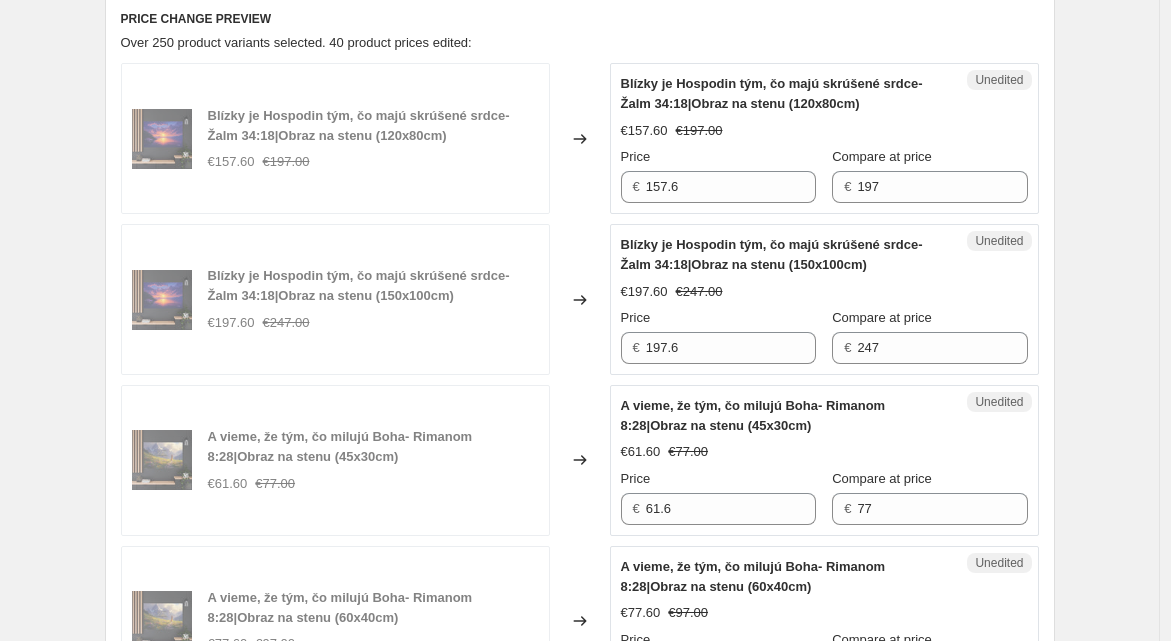 scroll, scrollTop: 731, scrollLeft: 0, axis: vertical 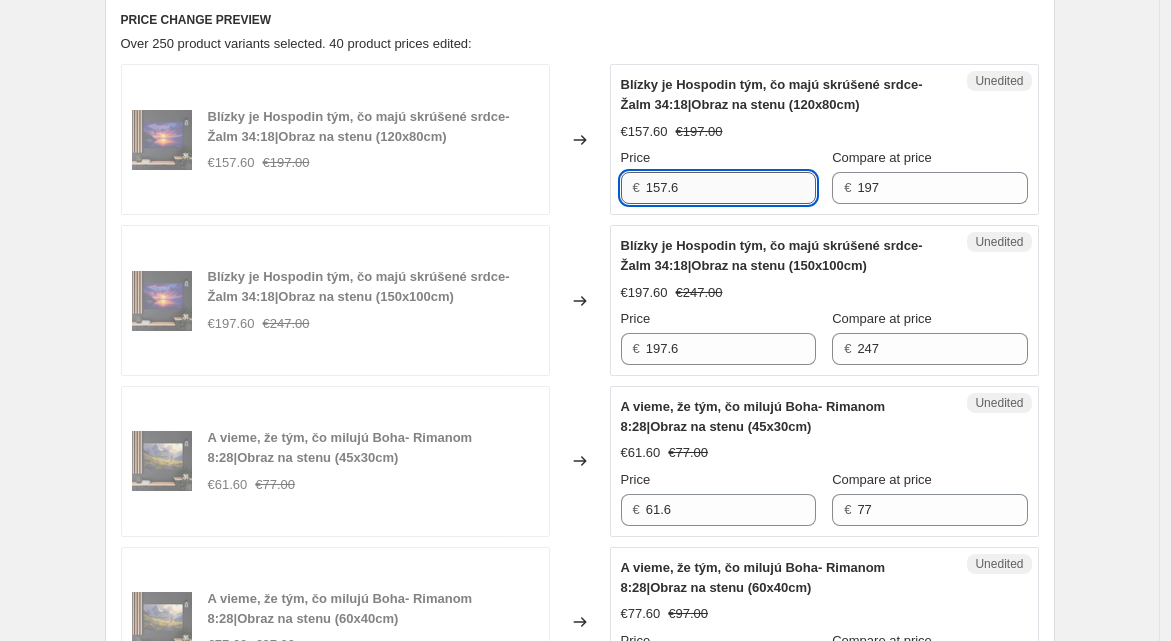 click on "157.6" at bounding box center [731, 188] 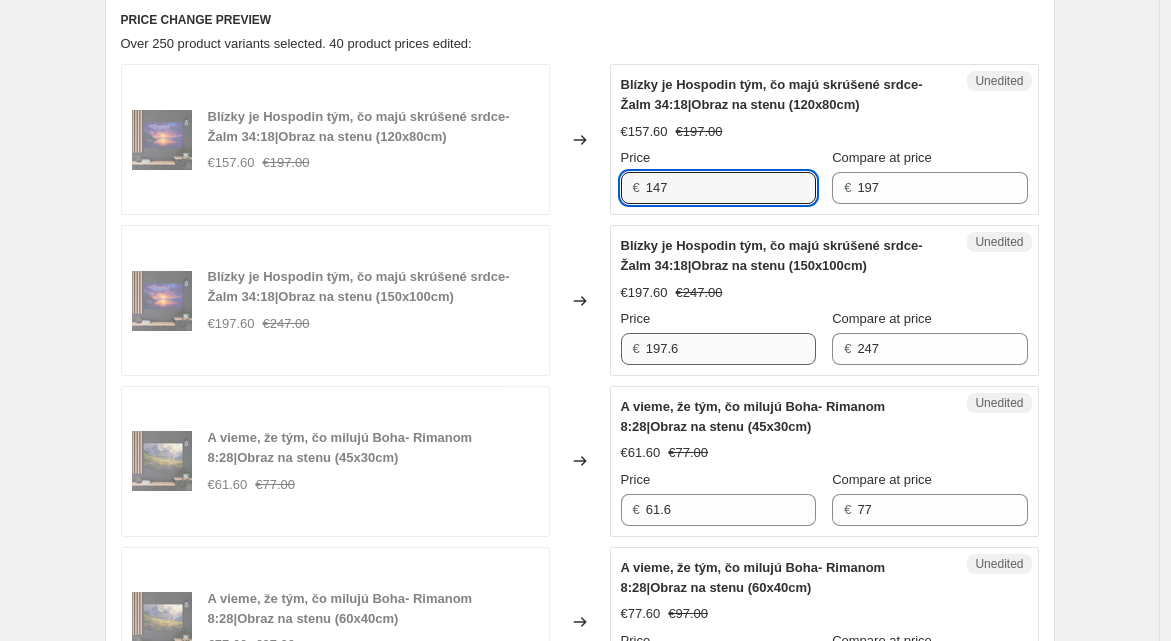 type on "147" 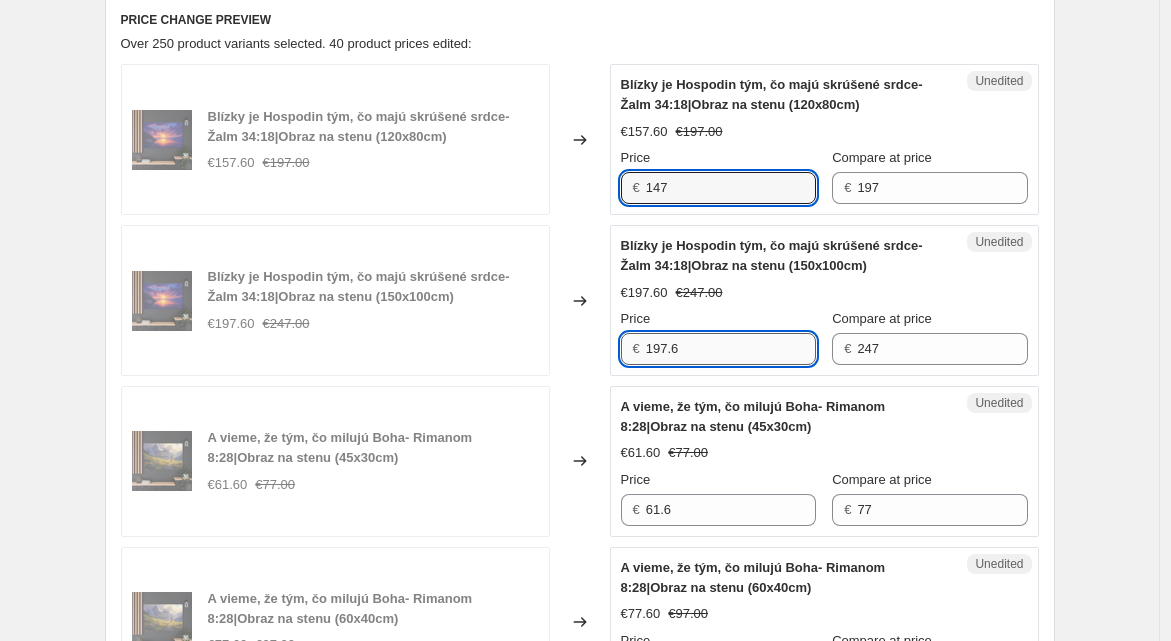 click on "197.6" at bounding box center (731, 349) 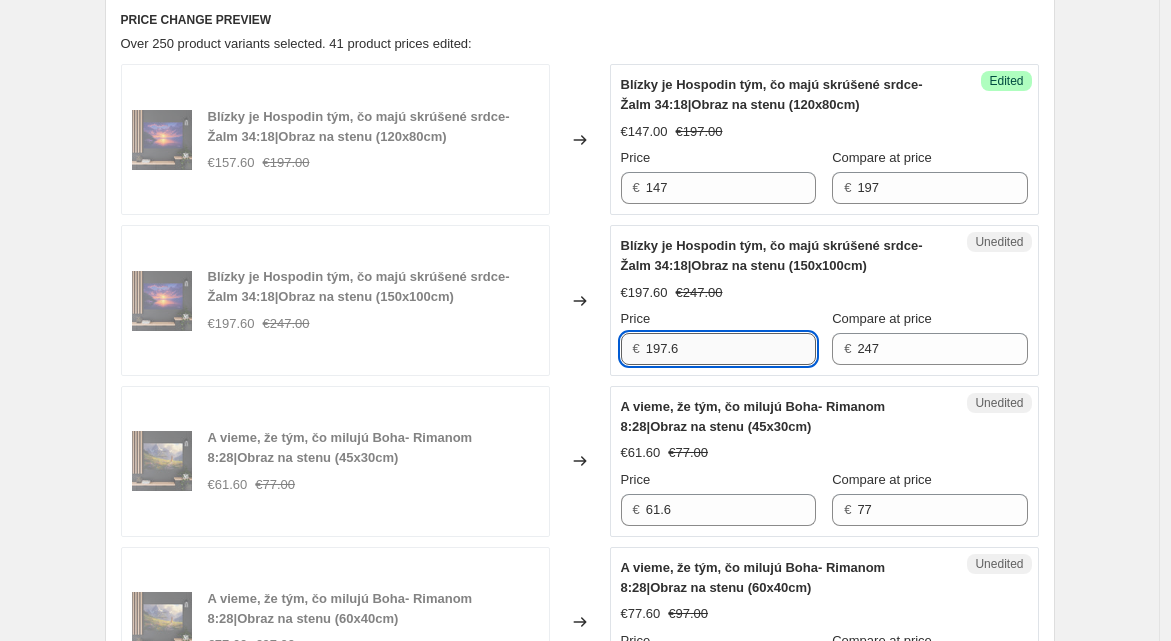 click on "197.6" at bounding box center (731, 349) 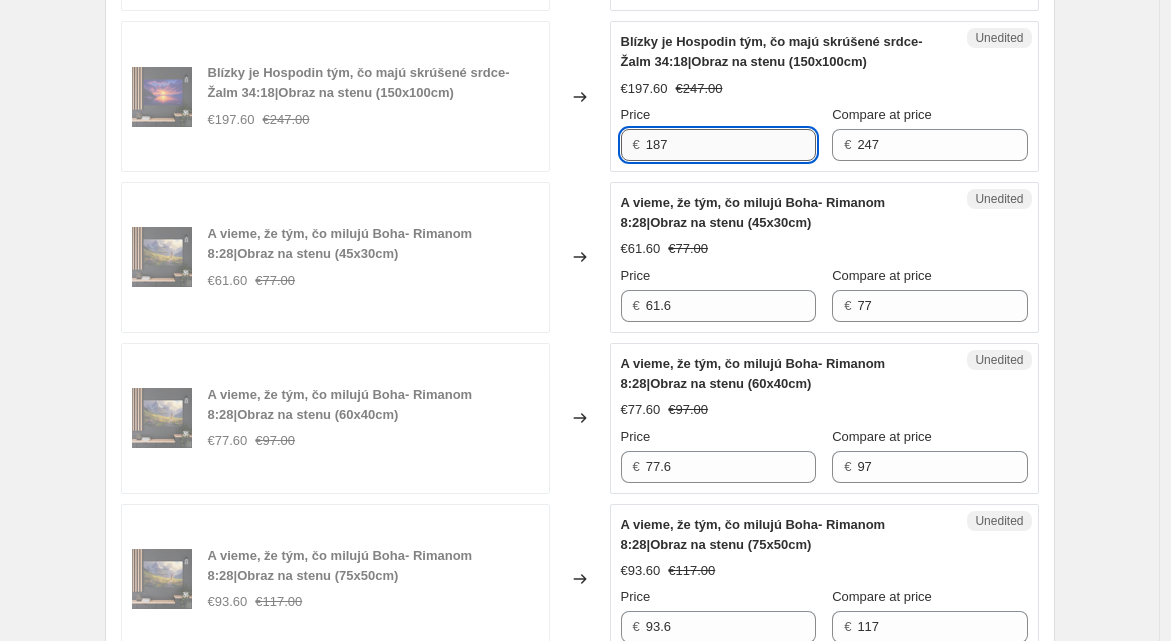 scroll, scrollTop: 937, scrollLeft: 0, axis: vertical 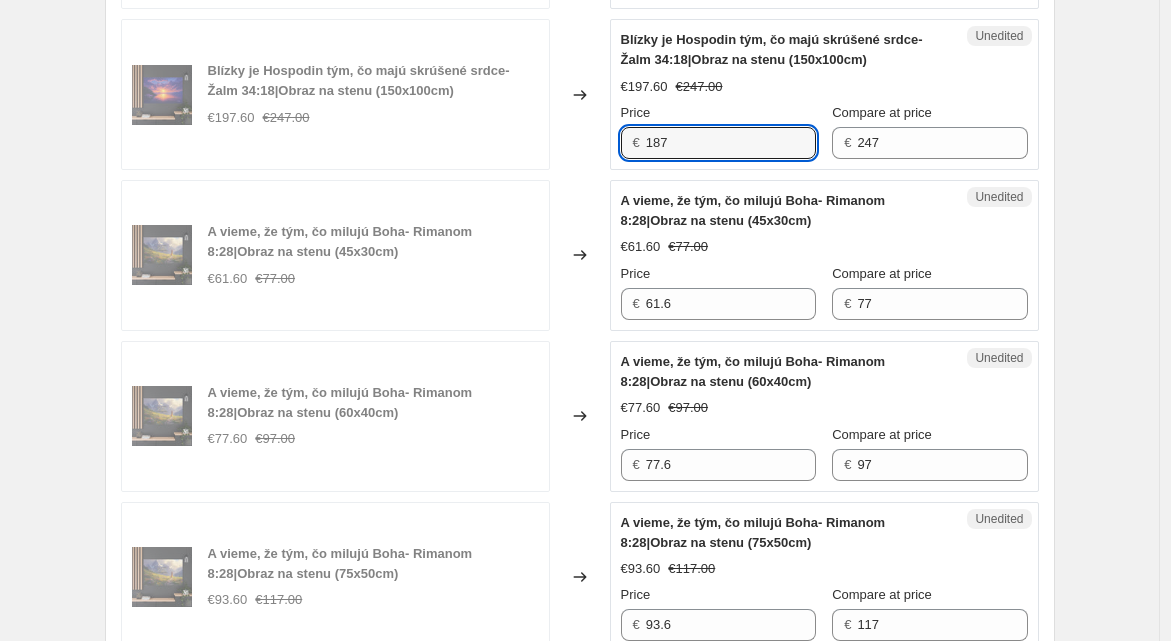 type on "187" 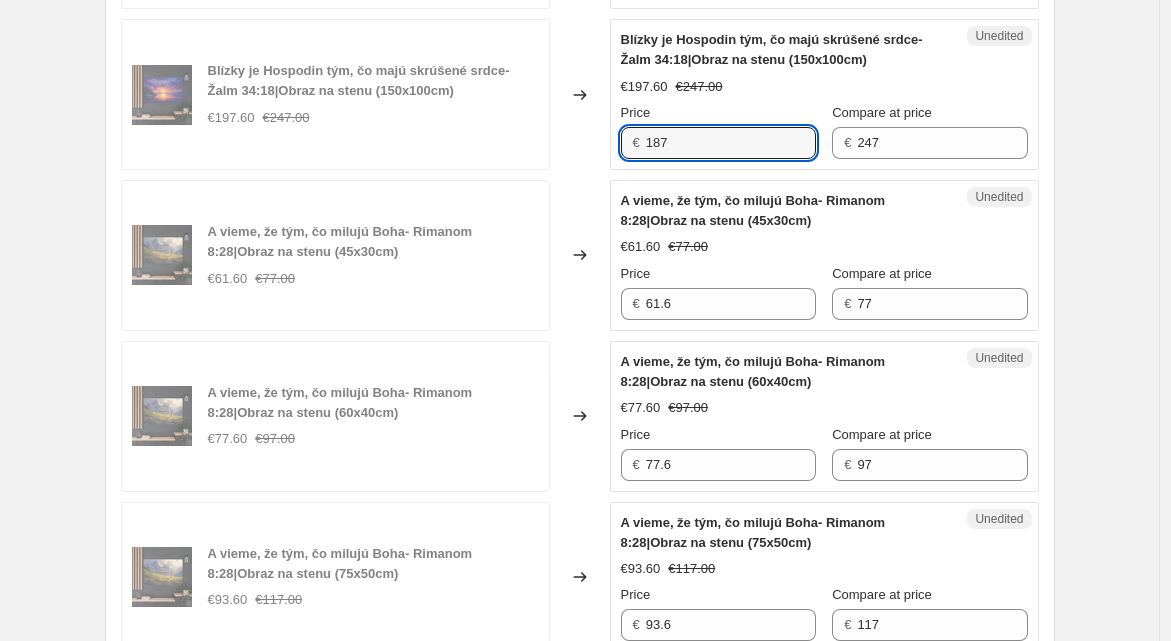 click on "Blízky je Hospodin tým, čo majú skrúšené srdce-Žalm 34:18|Obraz na stenu (120x80cm) €157.60 €197.00 Changed to Success Edited [PERSON_NAME] je Hospodin tým, čo majú skrúšené srdce-Žalm 34:18|Obraz na stenu (120x80cm) €147.00 €197.00 Price € 147 Compare at price € 197 Blízky je Hospodin tým, čo majú skrúšené srdce-Žalm 34:18|Obraz na stenu (150x100cm) €197.60 €247.00 Changed to Unedited Blízky je Hospodin tým, čo majú skrúšené srdce-Žalm 34:18|Obraz na stenu (150x100cm) €197.60 €247.00 Price € 187 Compare at price € 247 A vieme, že tým, čo milujú Boha- Rimanom 8:28|Obraz na stenu (45x30cm) €61.60 €77.00 Changed to Unedited A vieme, že tým, čo milujú Boha- Rimanom 8:28|Obraz na stenu (45x30cm) €61.60 €77.00 Price € 61.6 Compare at price € 77 A vieme, že tým, čo milujú Boha- Rimanom 8:28|Obraz na stenu (60x40cm) €77.60 €97.00 Changed to Unedited A vieme, že tým, čo milujú Boha- Rimanom 8:28|Obraz na stenu (60x40cm) €77.60 €97.00" at bounding box center (580, 1461) 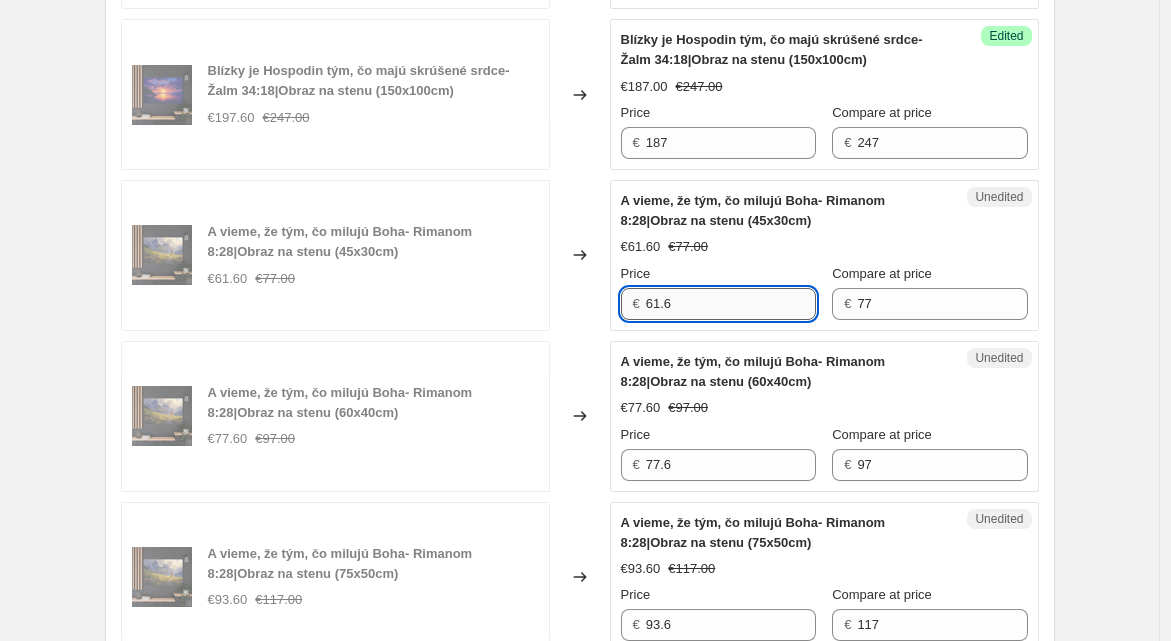 click on "61.6" at bounding box center (731, 304) 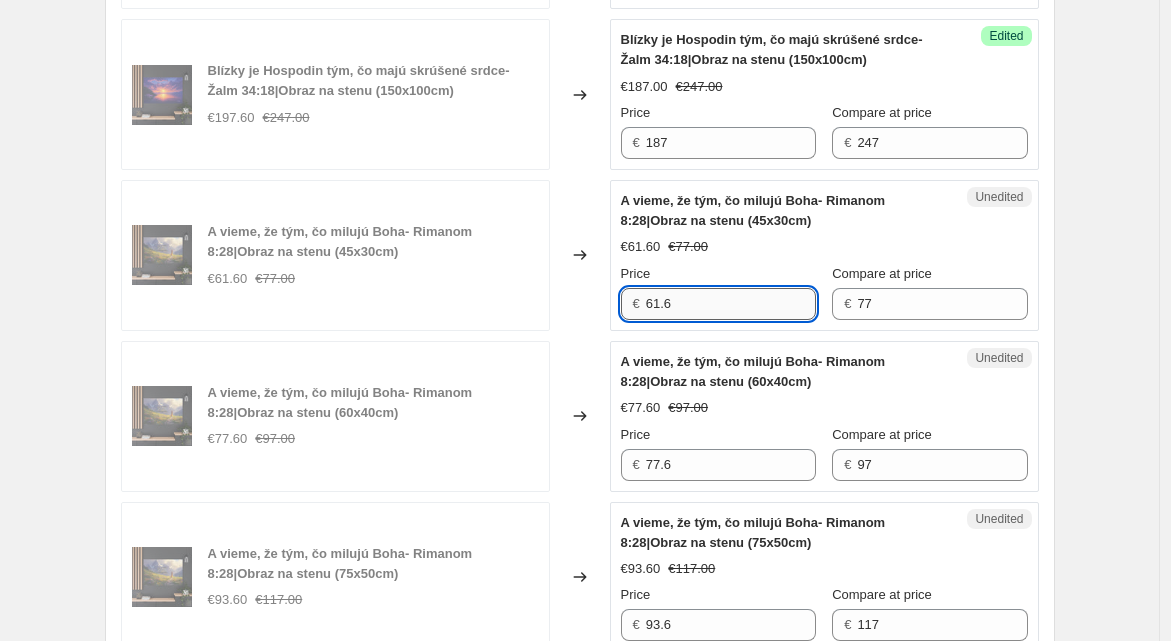 click on "61.6" at bounding box center [731, 304] 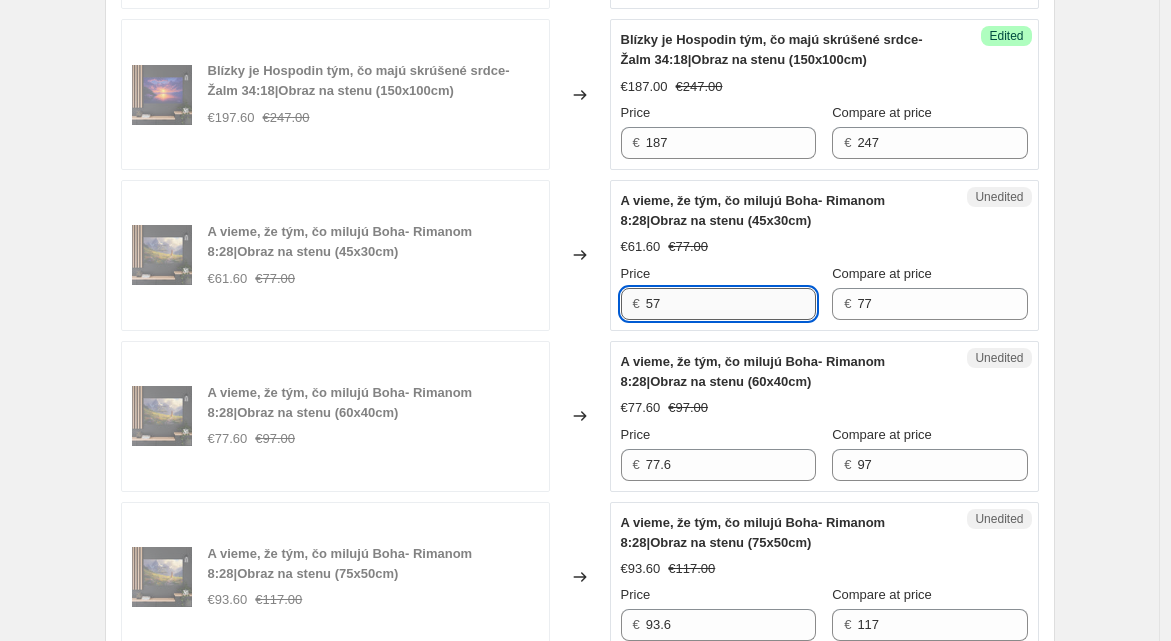 type on "57" 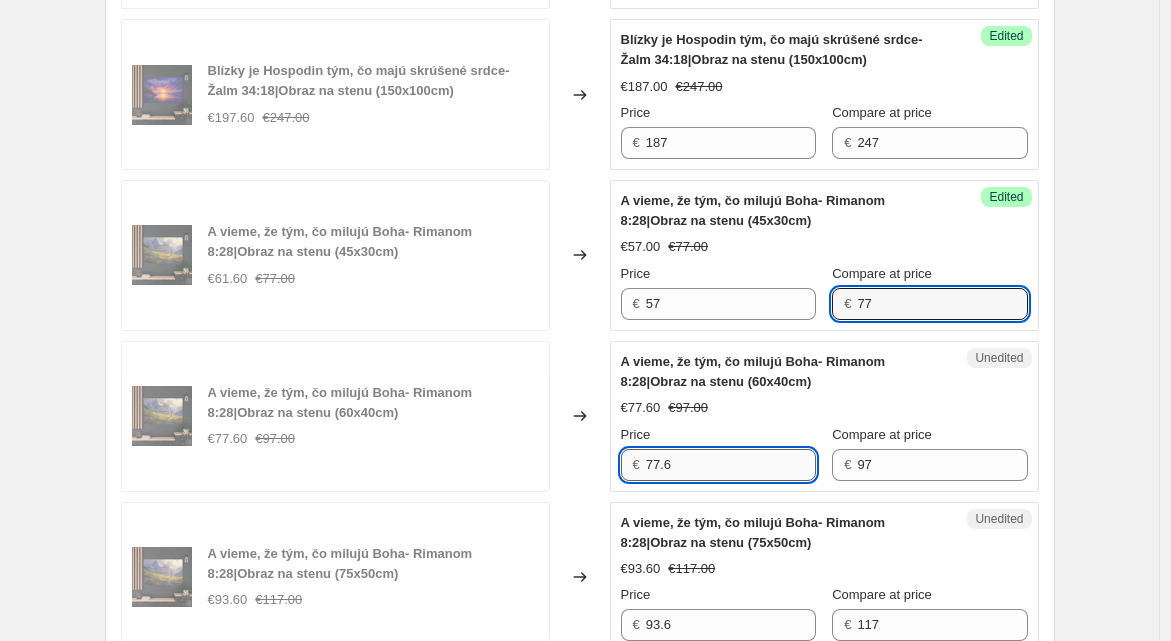 click on "77.6" at bounding box center (731, 465) 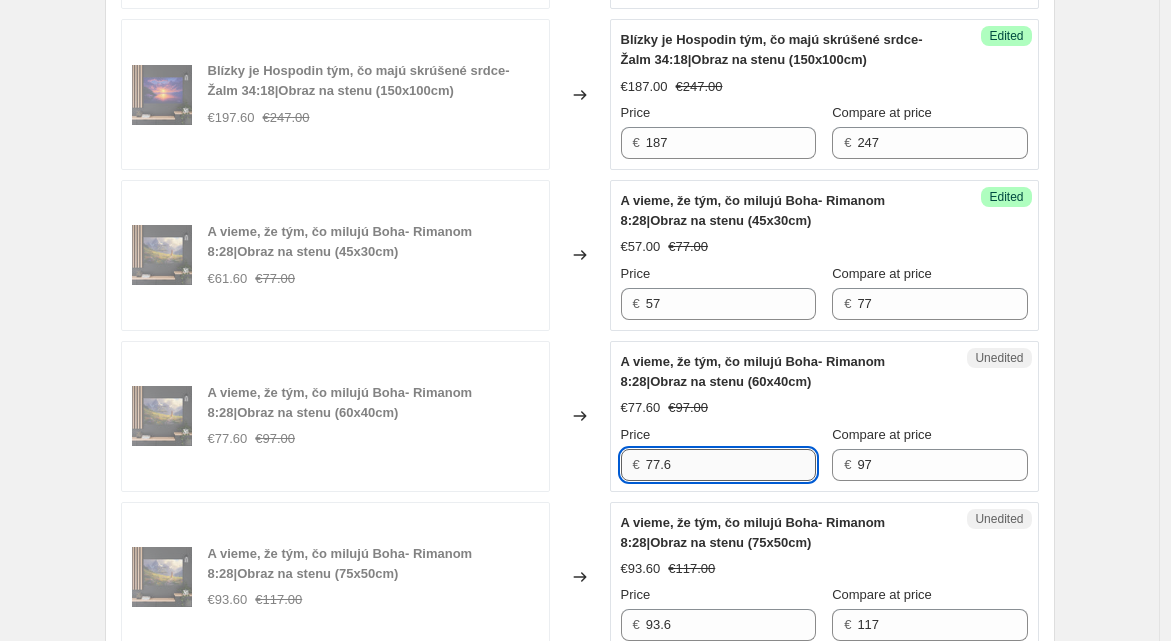 click on "77.6" at bounding box center [731, 465] 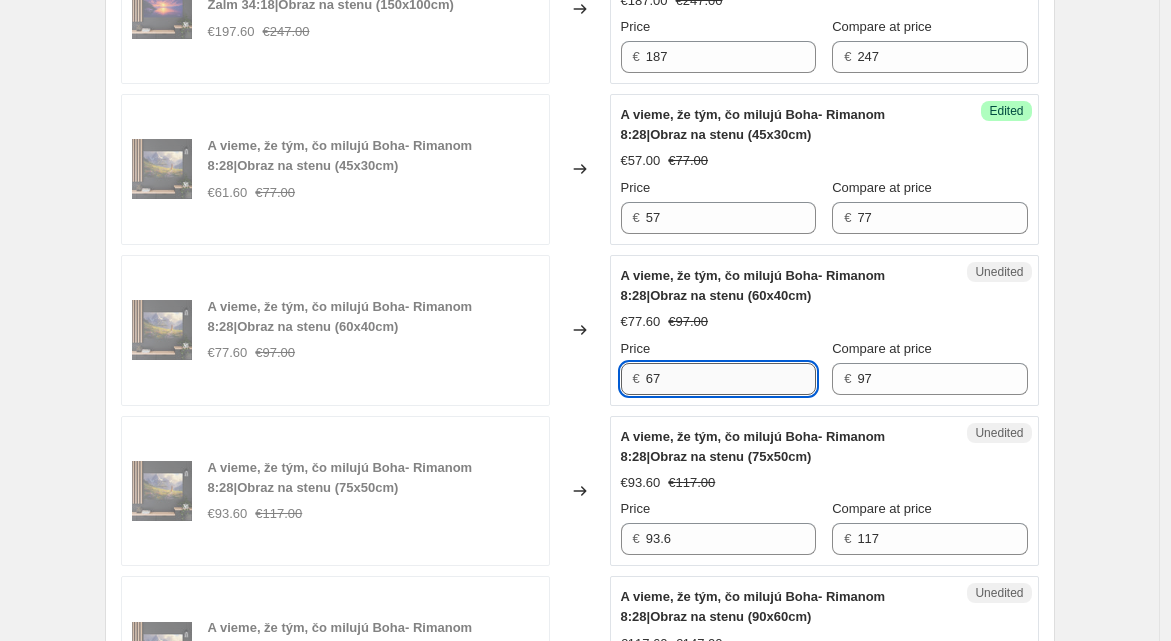 scroll, scrollTop: 1026, scrollLeft: 0, axis: vertical 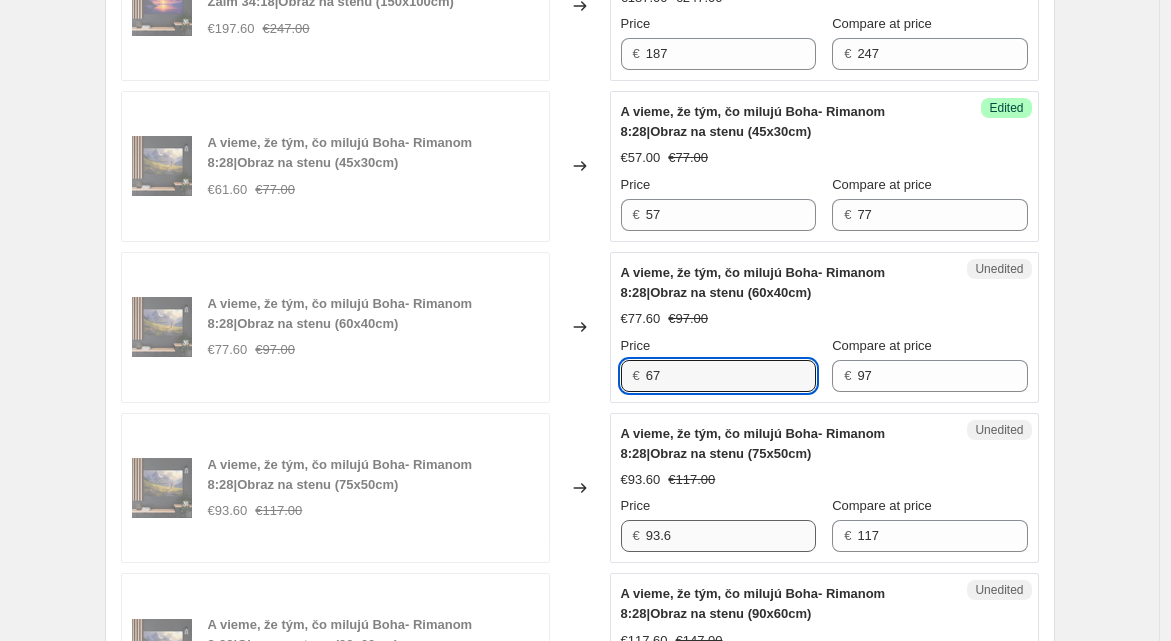 type on "67" 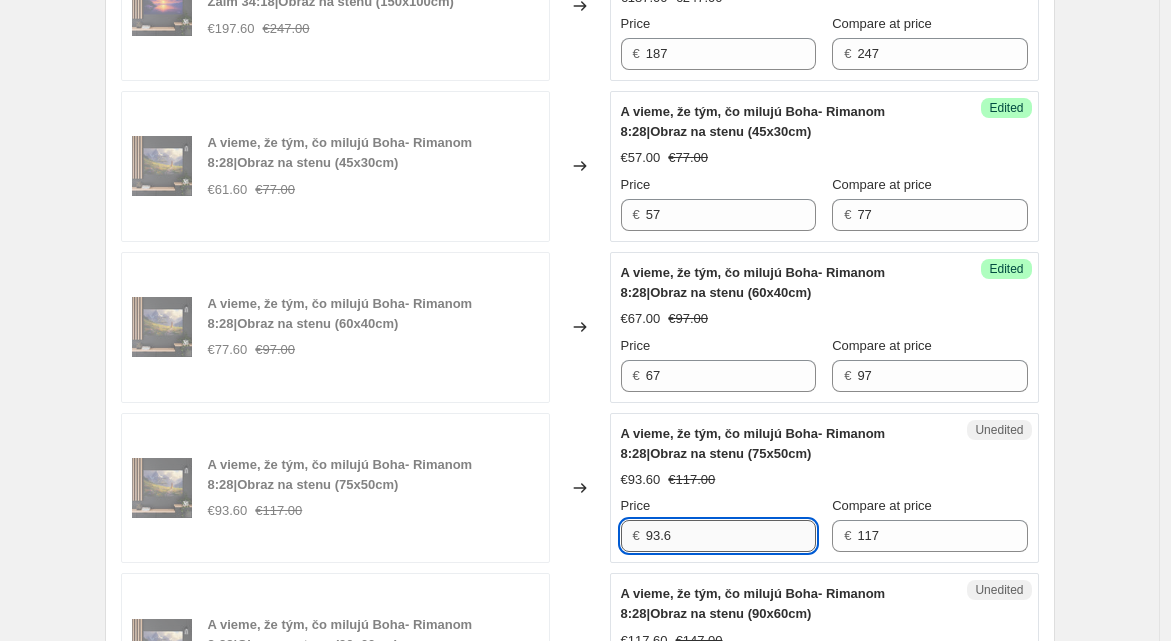 click on "93.6" at bounding box center (731, 536) 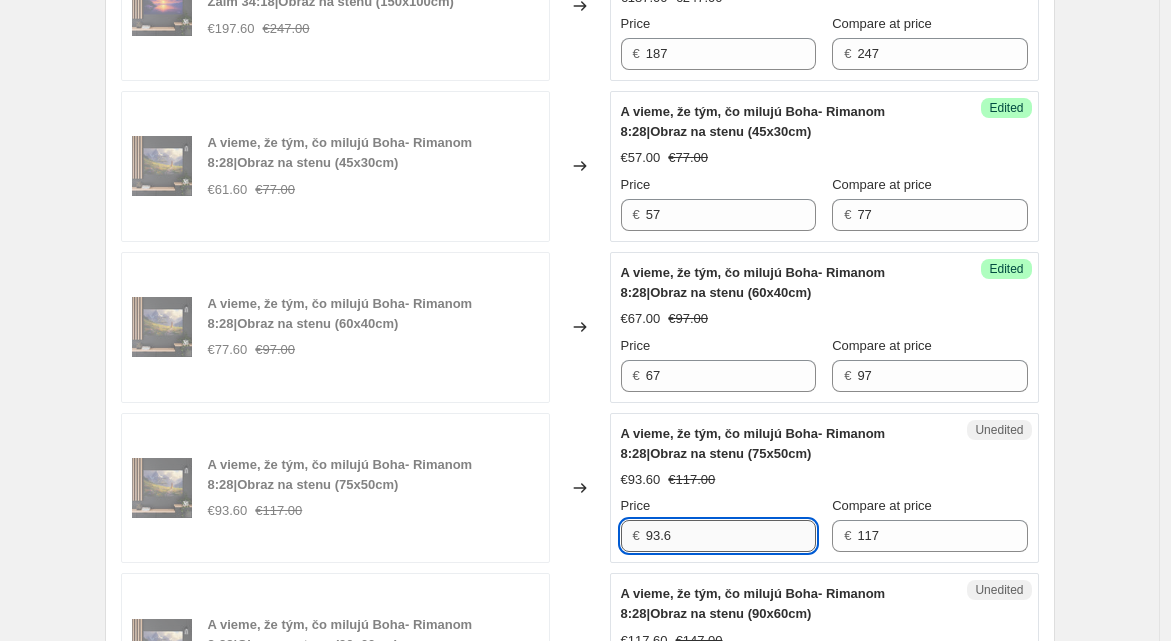click on "93.6" at bounding box center [731, 536] 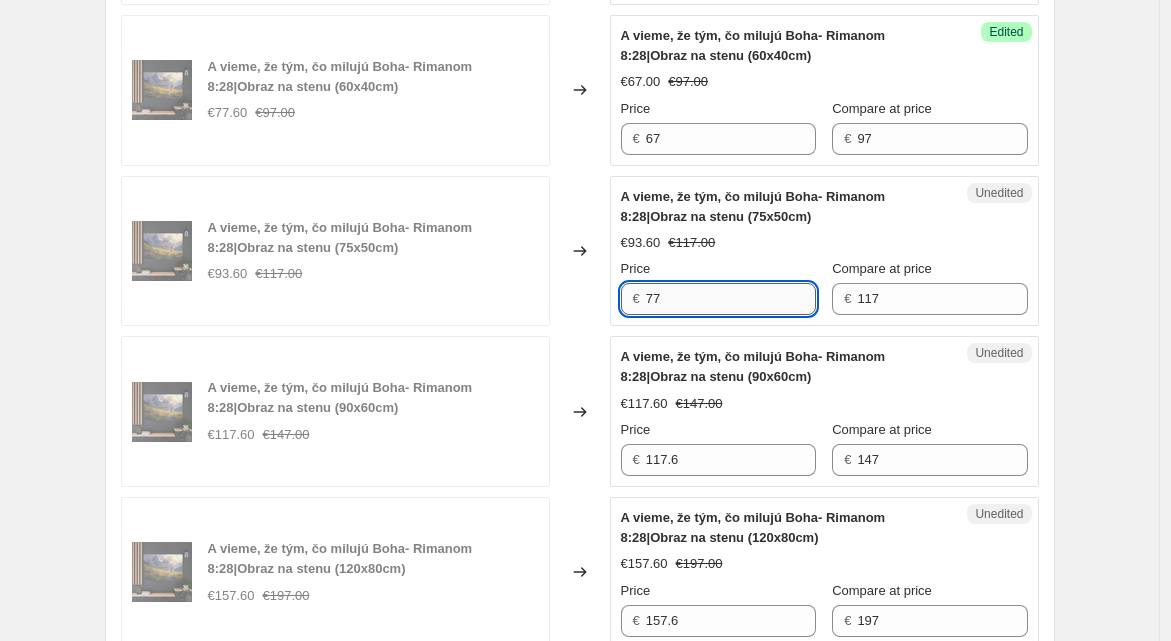 scroll, scrollTop: 1265, scrollLeft: 0, axis: vertical 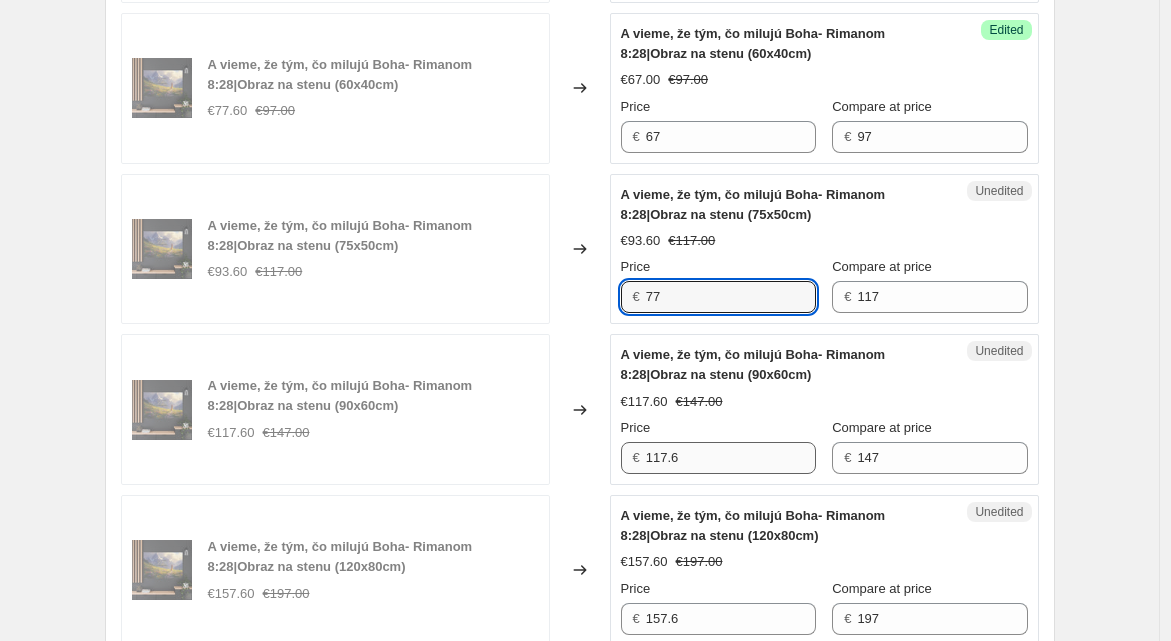 type on "77" 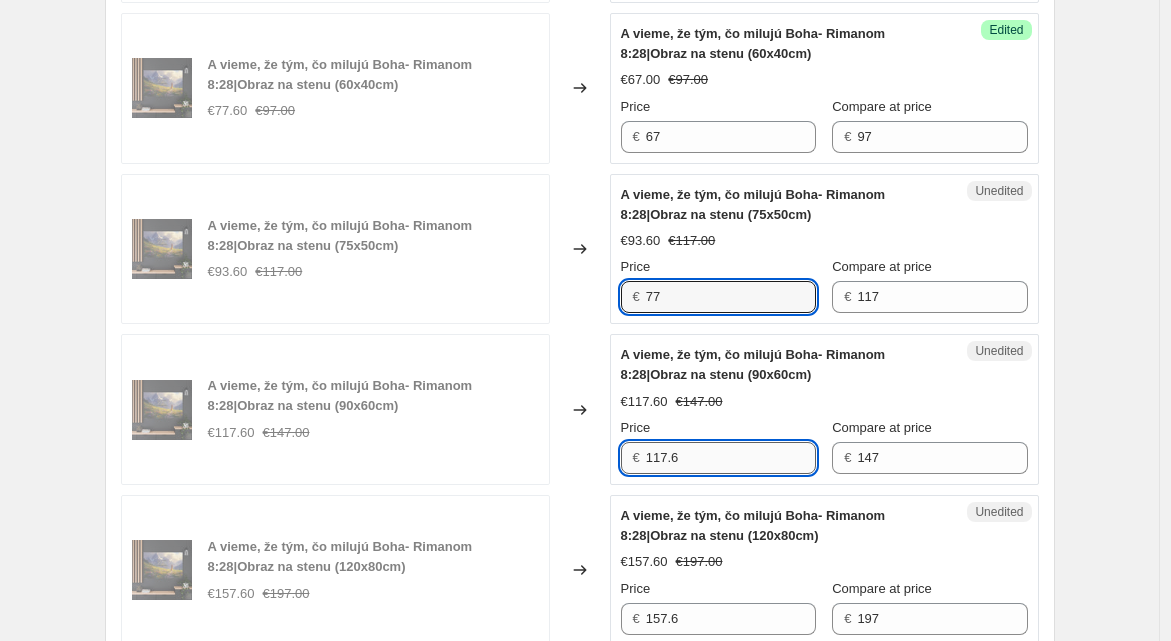 click on "117.6" at bounding box center (731, 458) 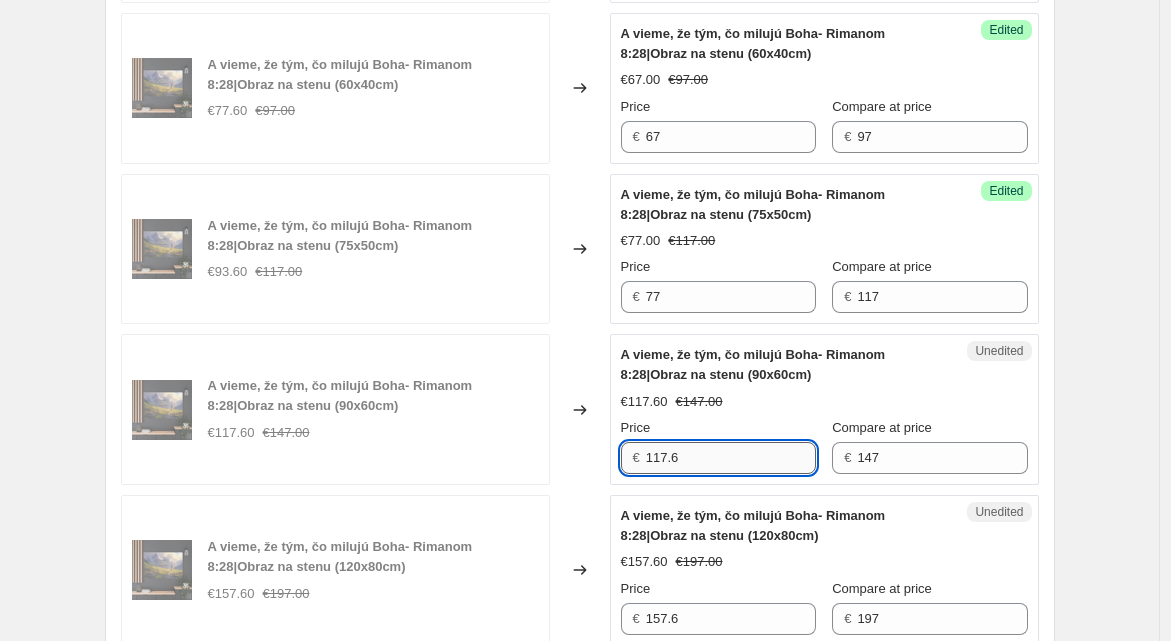 click on "117.6" at bounding box center [731, 458] 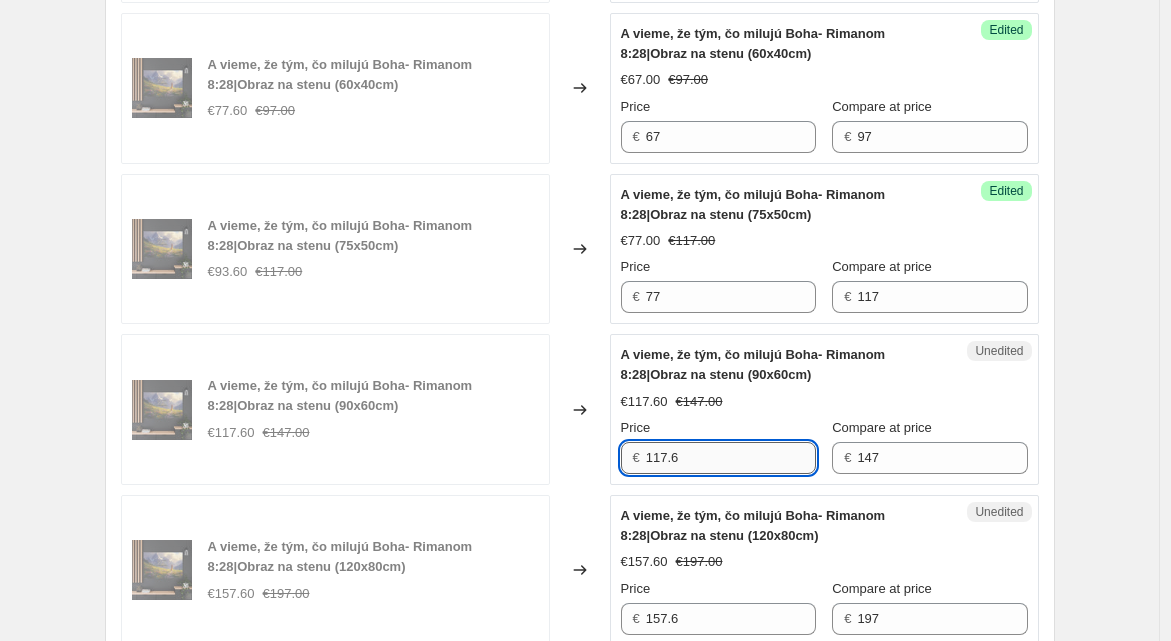 click on "117.6" at bounding box center (731, 458) 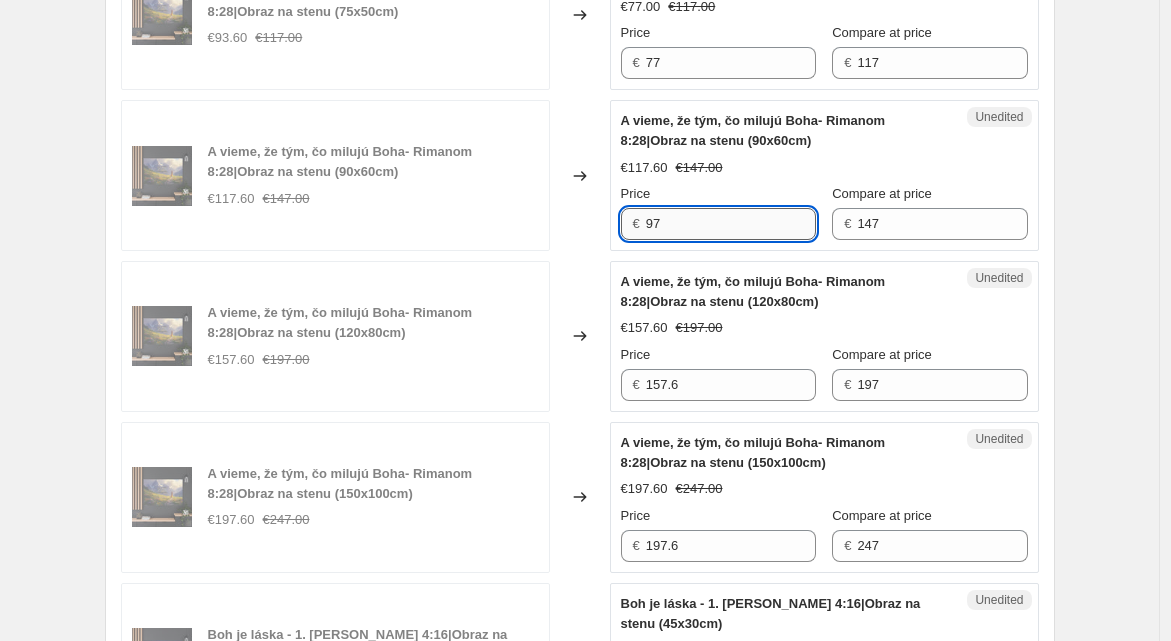 scroll, scrollTop: 1500, scrollLeft: 0, axis: vertical 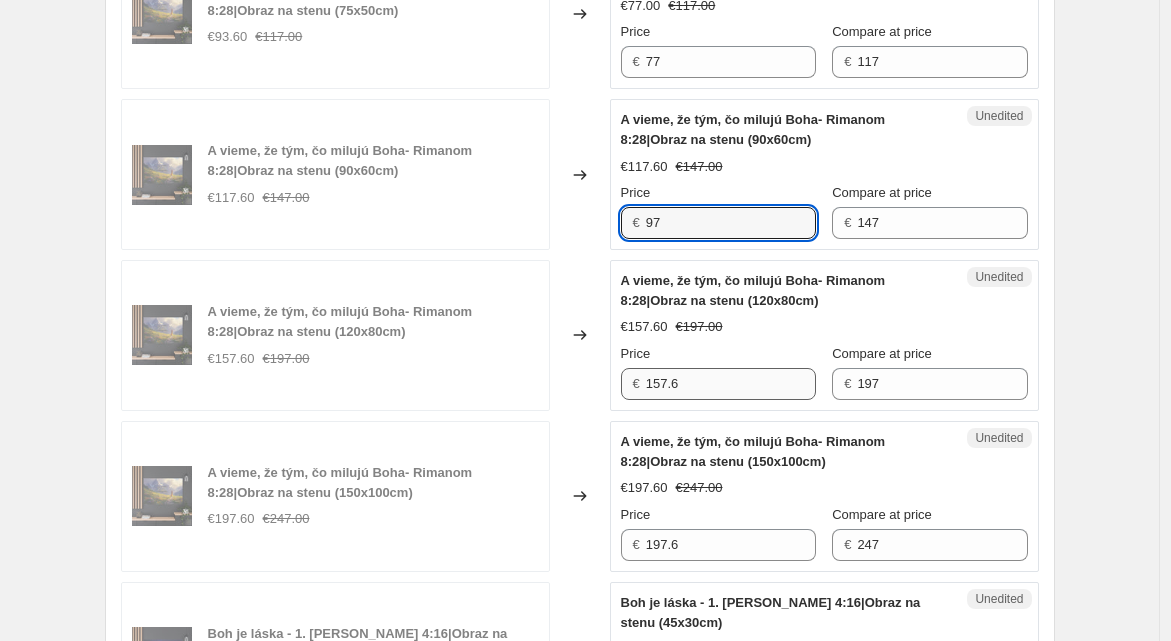 type on "97" 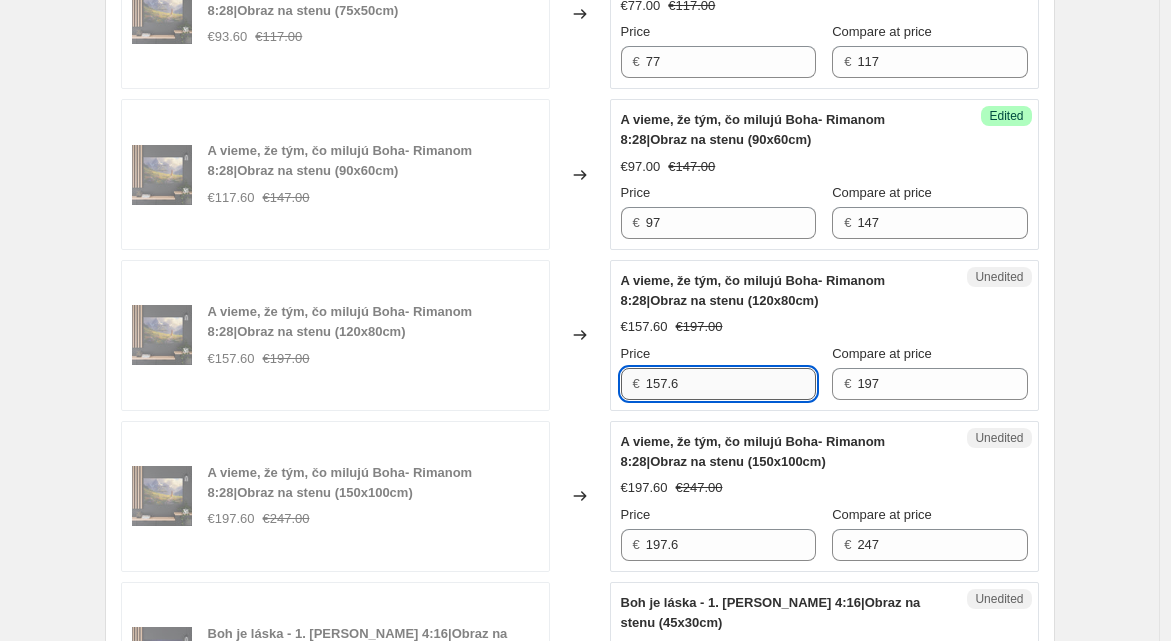 click on "157.6" at bounding box center [731, 384] 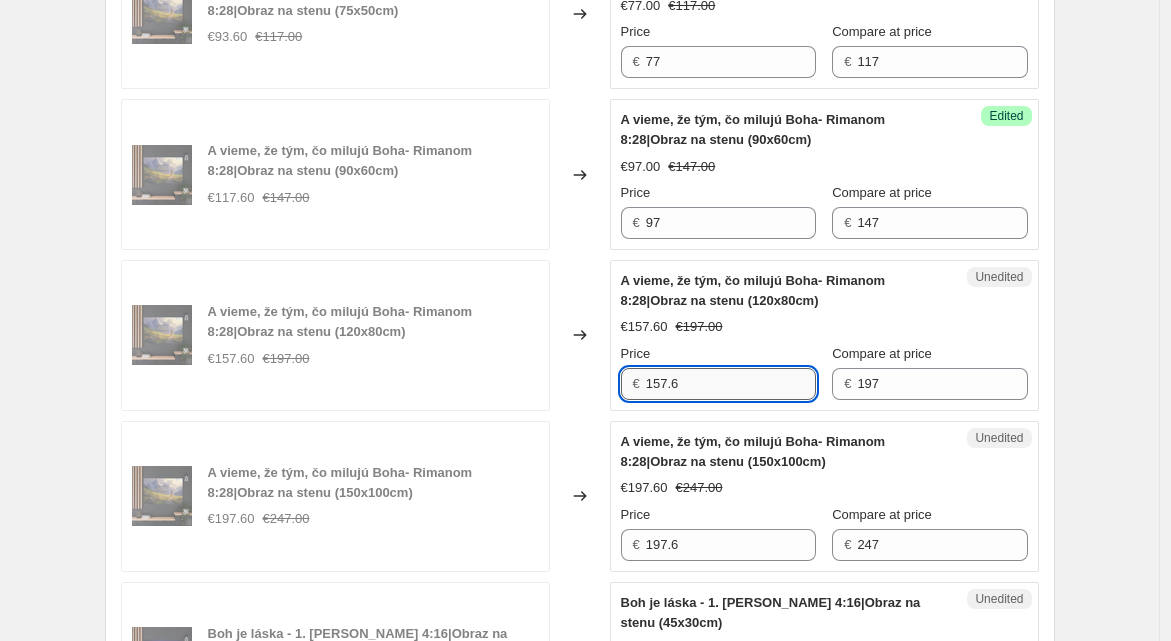 click on "157.6" at bounding box center [731, 384] 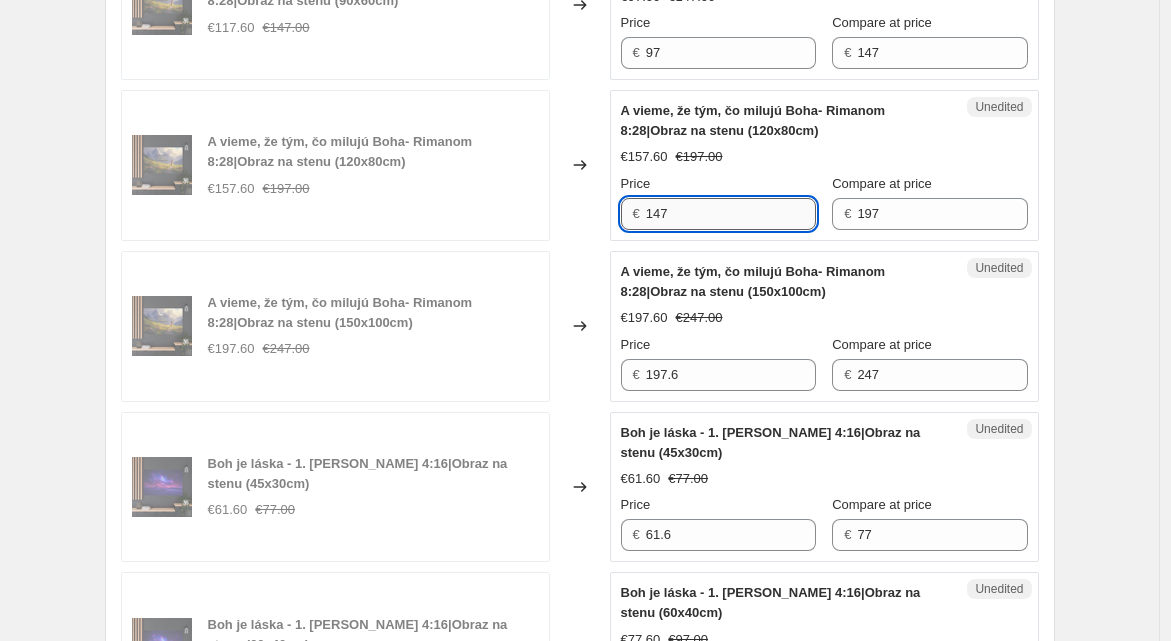 scroll, scrollTop: 1677, scrollLeft: 0, axis: vertical 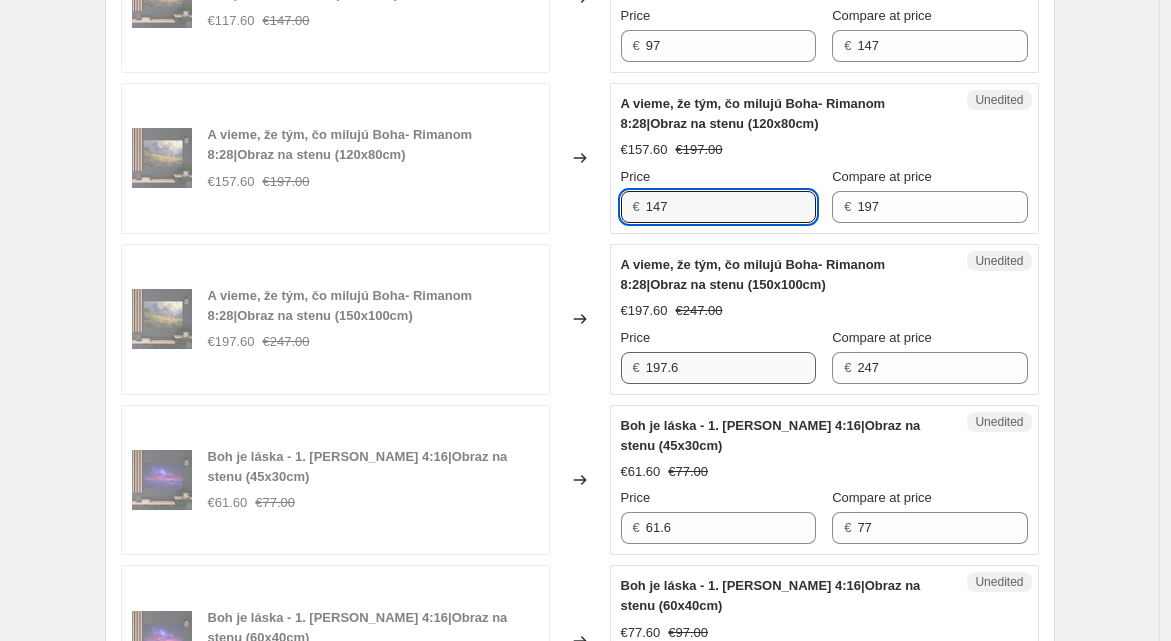 type on "147" 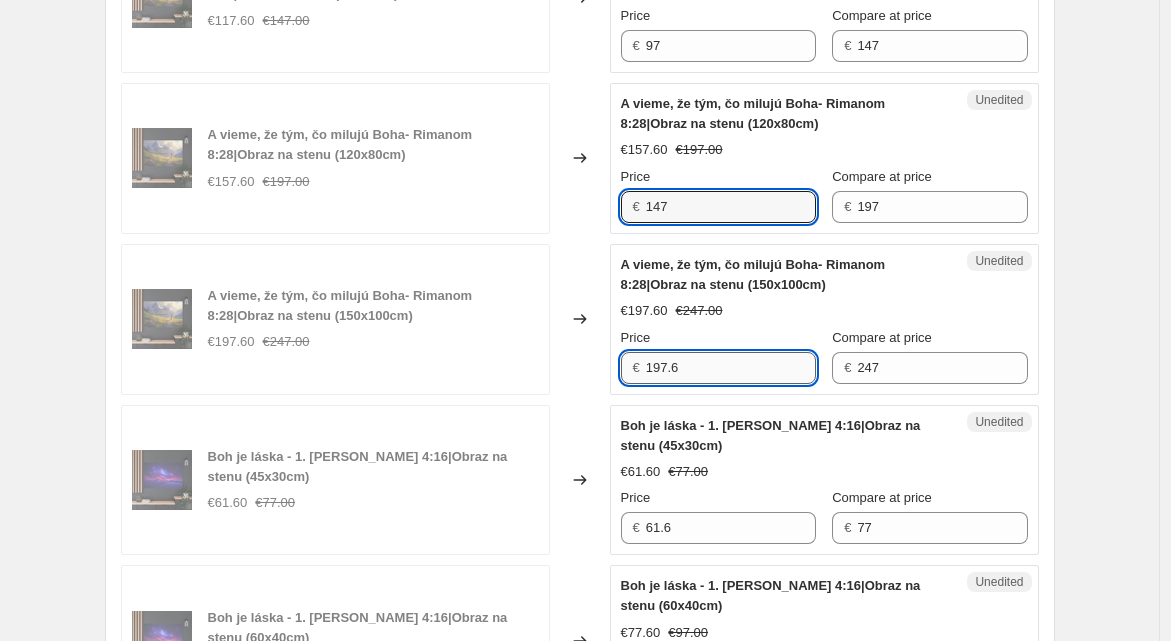 click on "197.6" at bounding box center [731, 368] 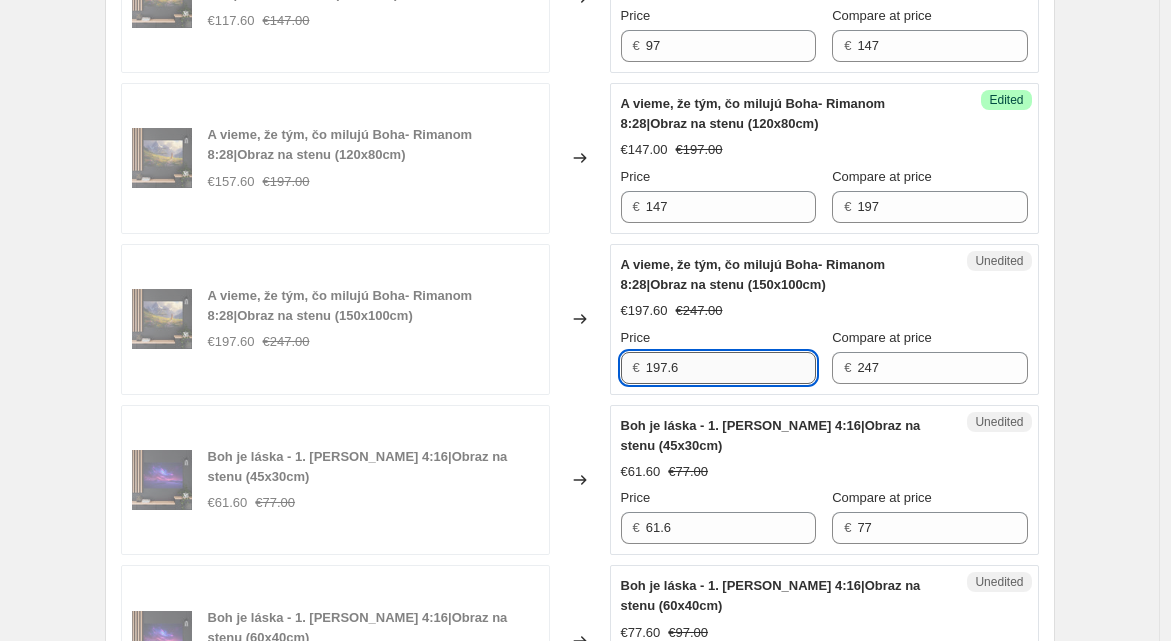 click on "197.6" at bounding box center [731, 368] 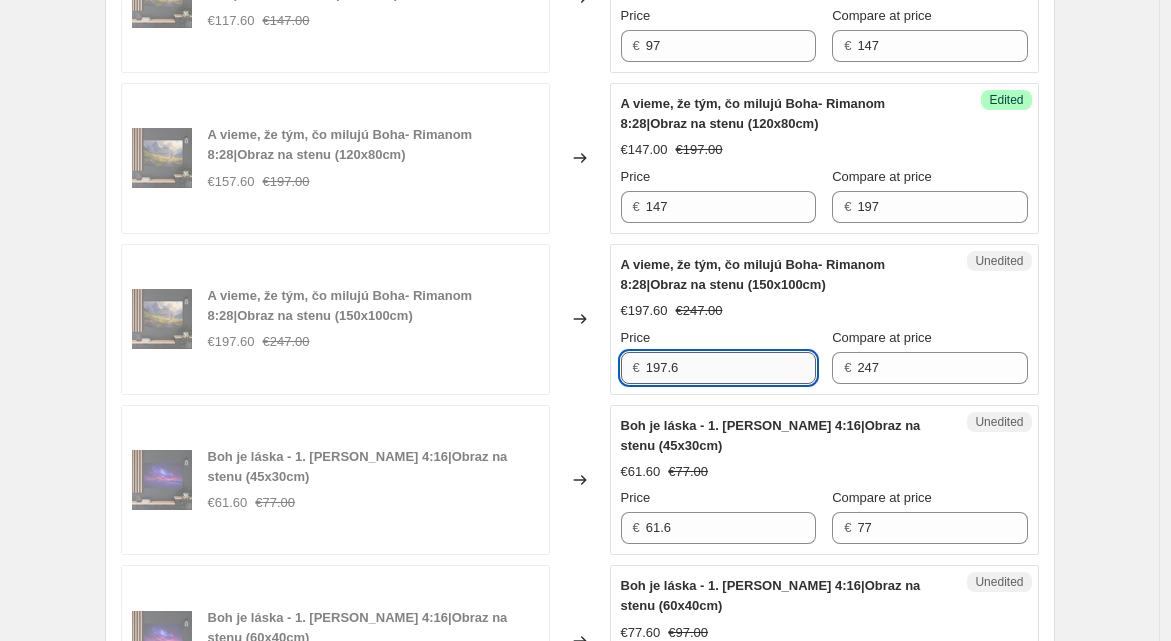 click on "197.6" at bounding box center [731, 368] 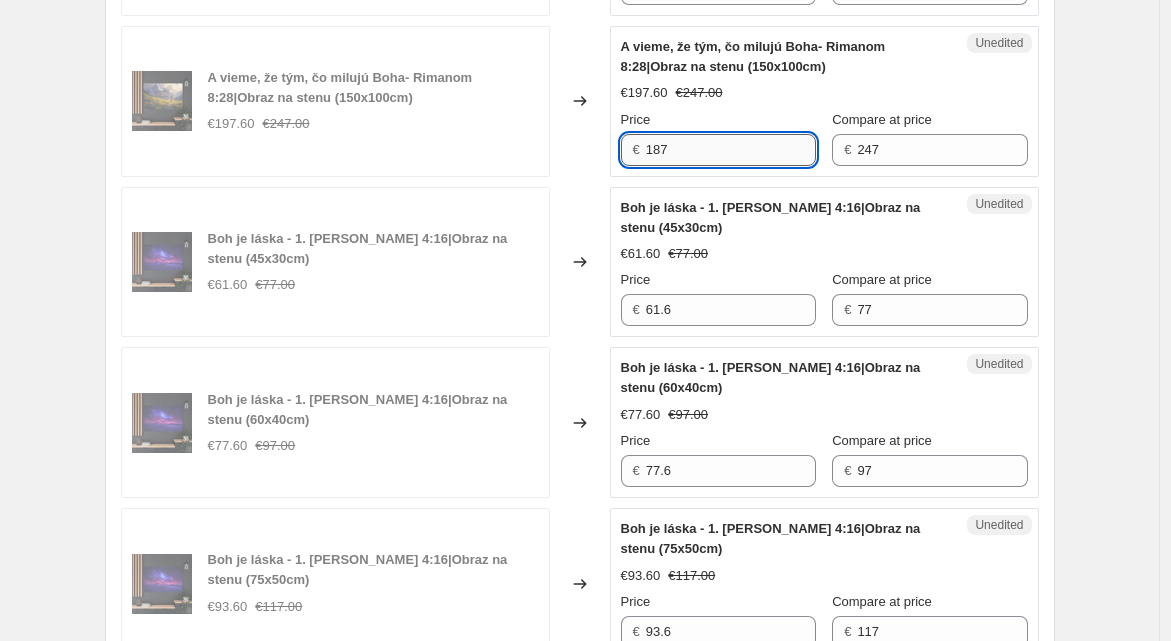 scroll, scrollTop: 1897, scrollLeft: 0, axis: vertical 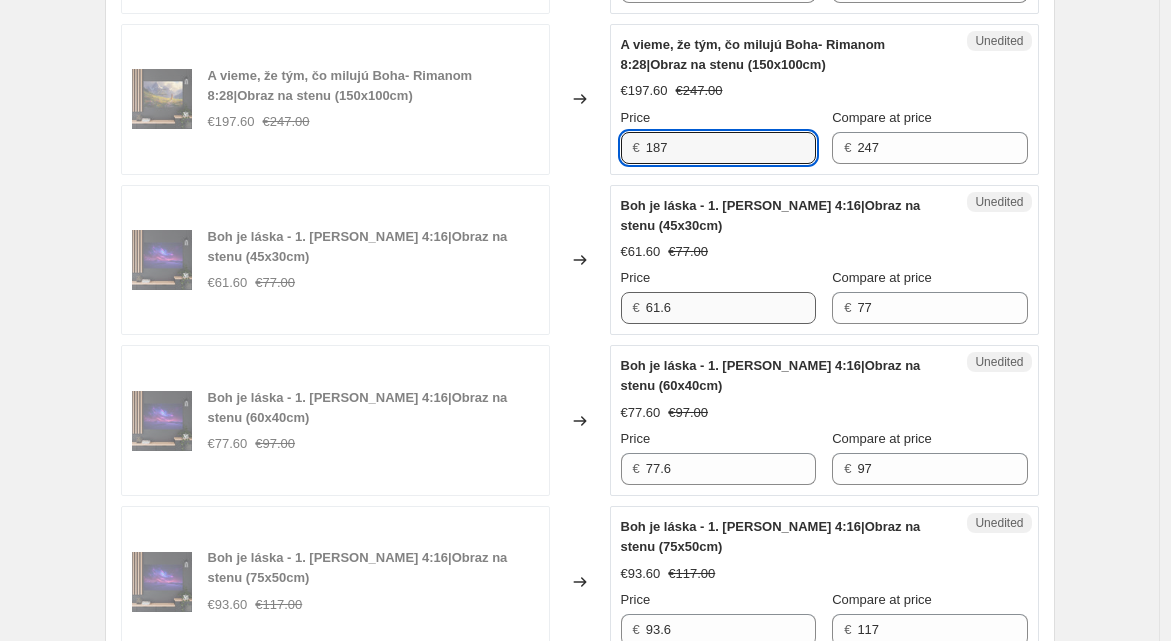 type on "187" 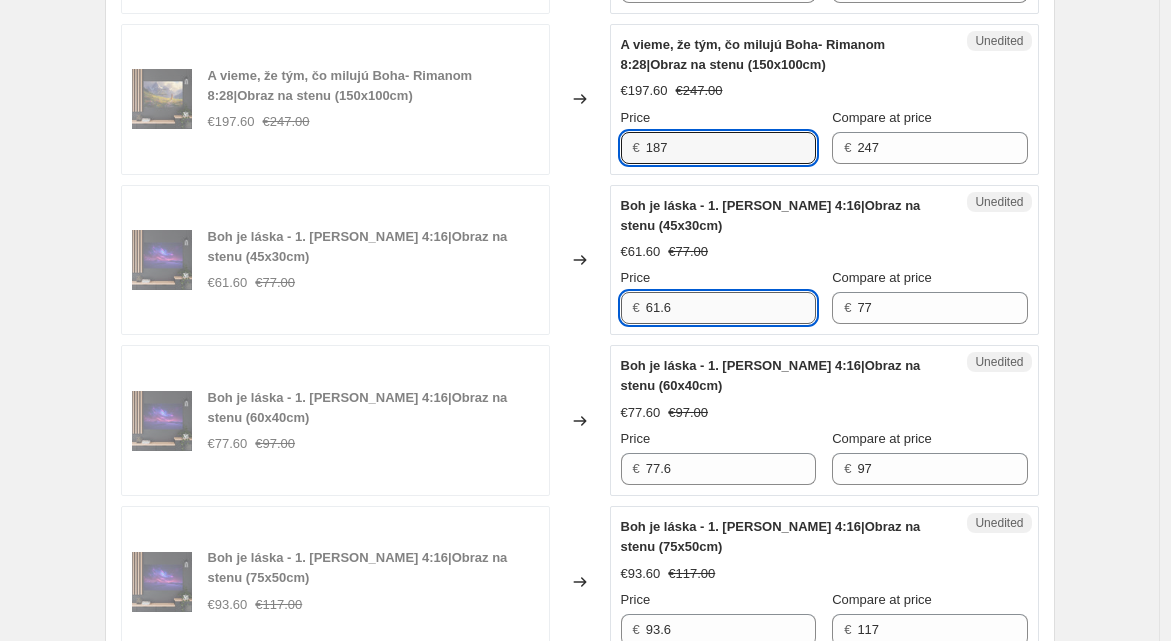 click on "61.6" at bounding box center [731, 308] 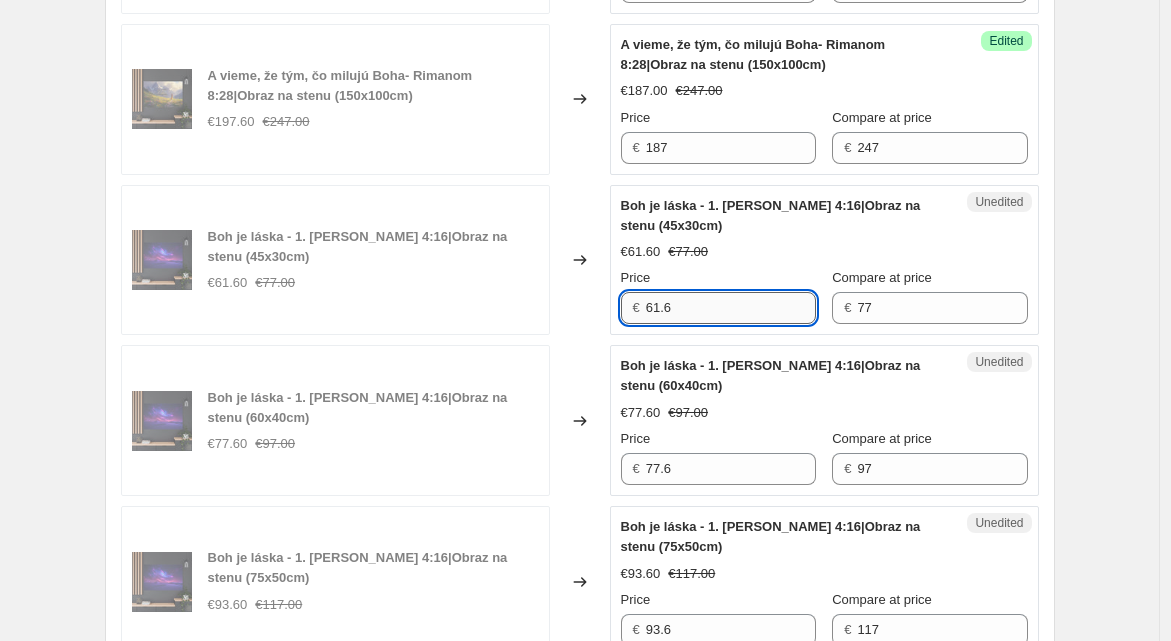 click on "61.6" at bounding box center [731, 308] 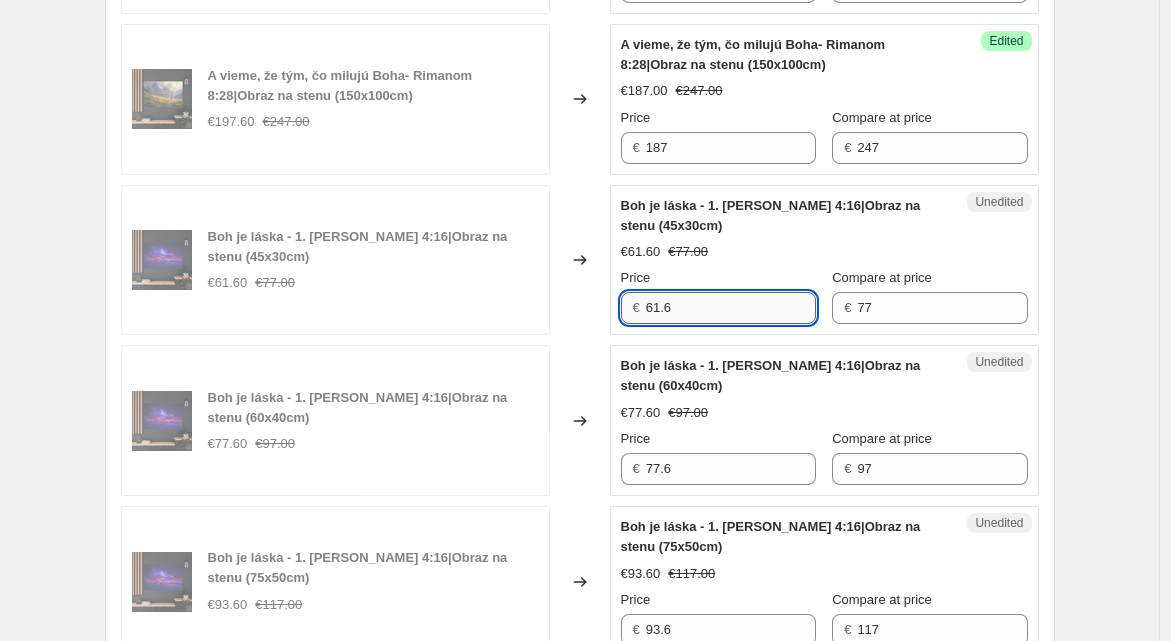 click on "61.6" at bounding box center [731, 308] 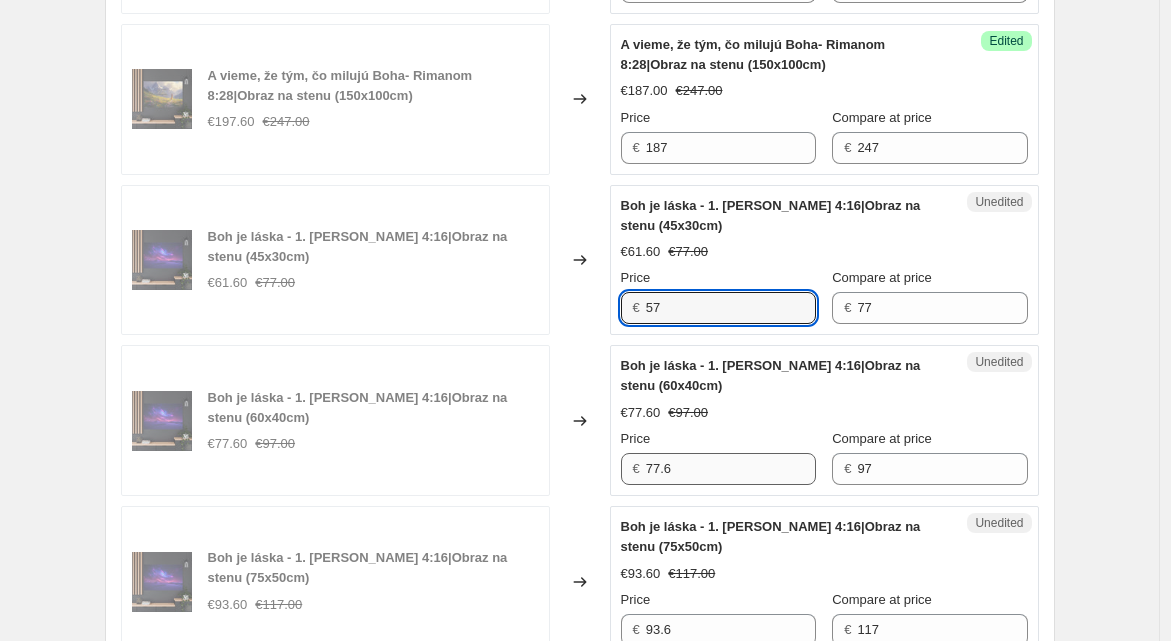 type on "57" 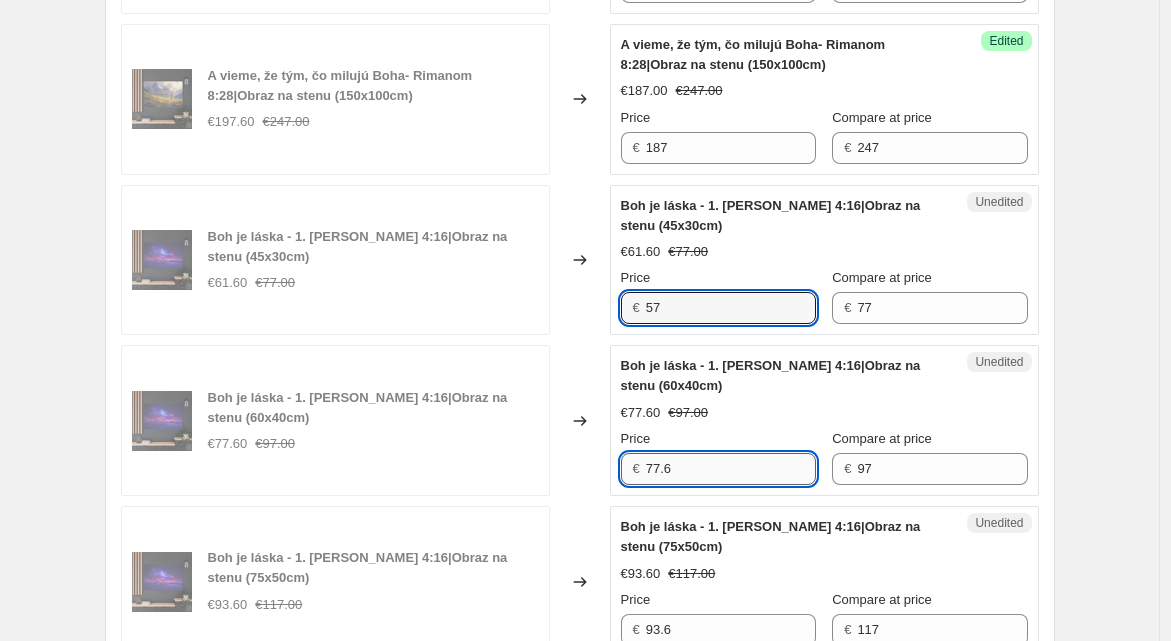 click on "77.6" at bounding box center (731, 469) 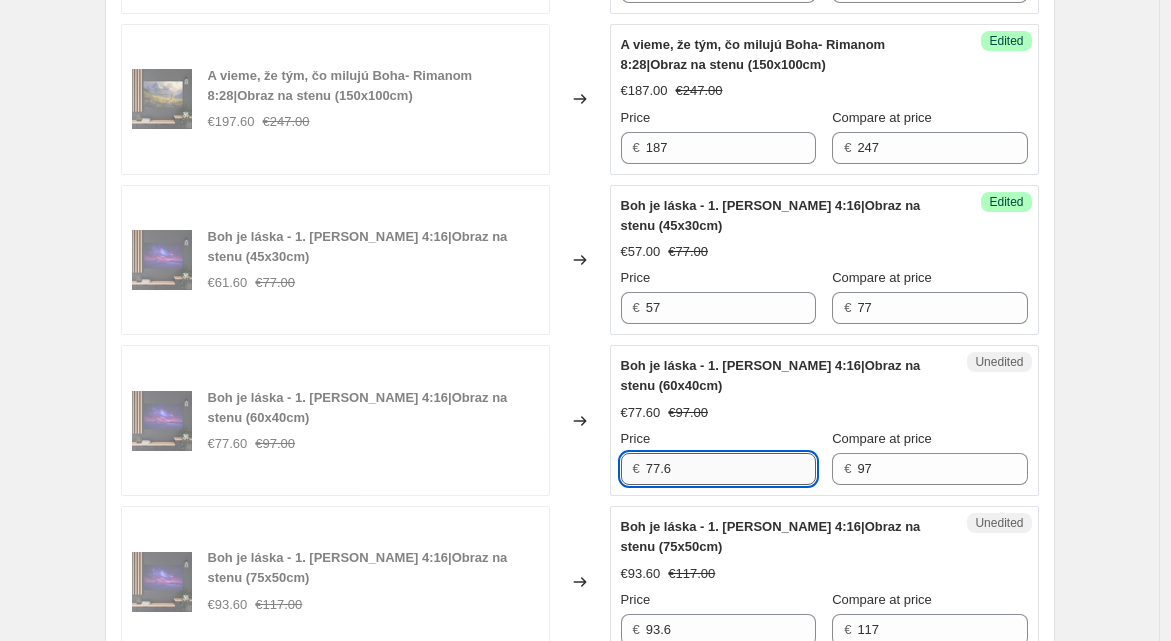 click on "77.6" at bounding box center [731, 469] 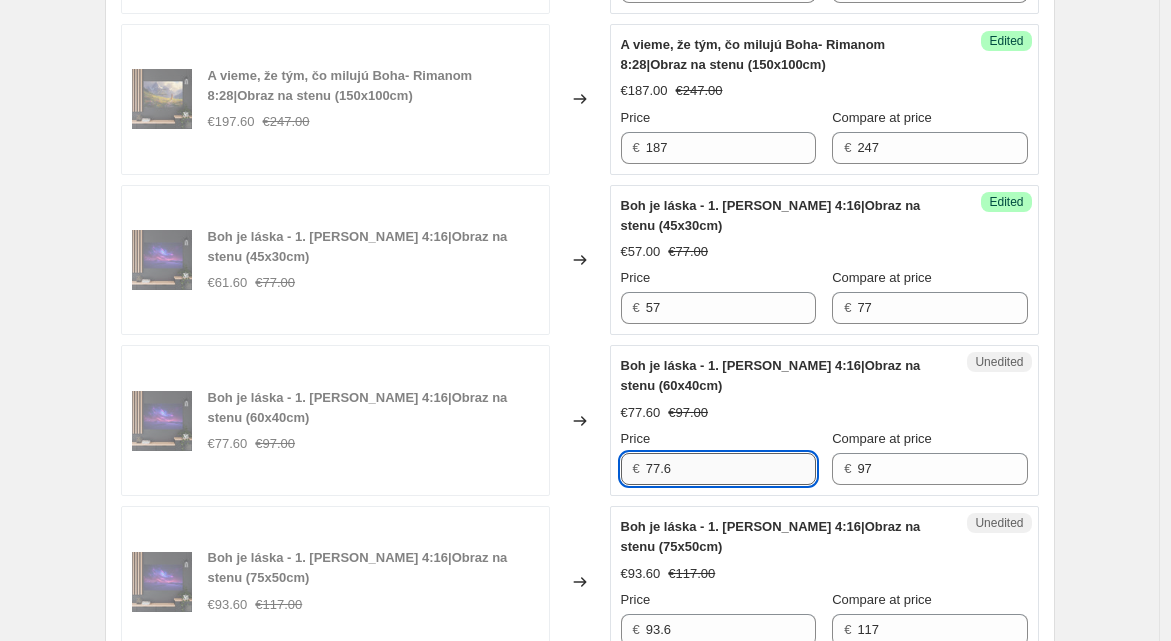 click on "77.6" at bounding box center (731, 469) 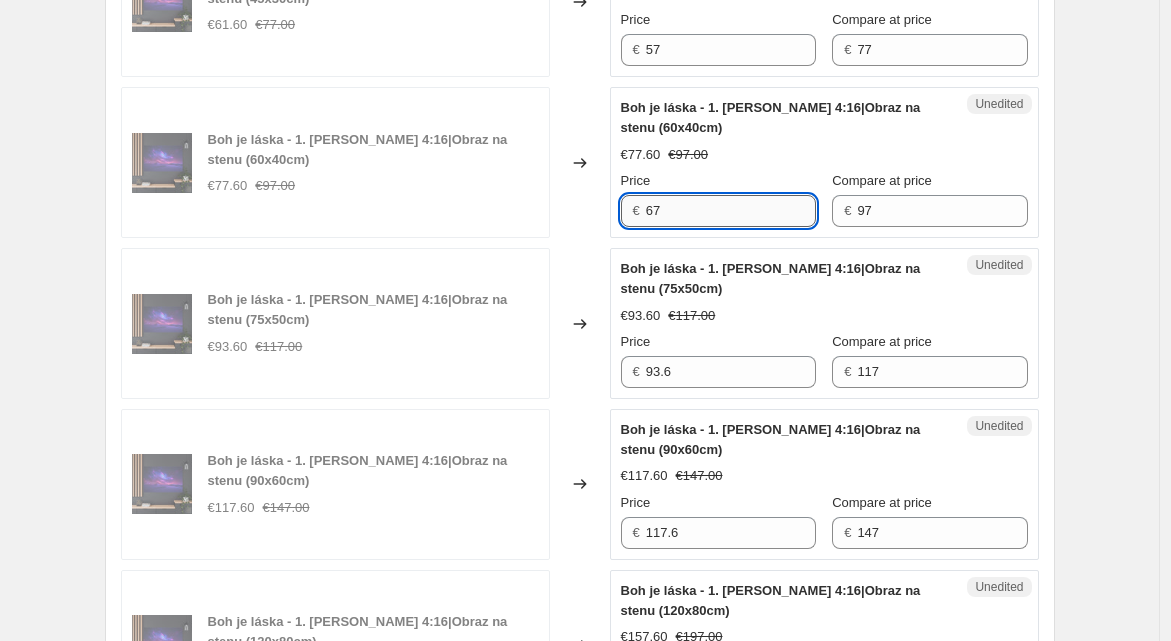scroll, scrollTop: 2161, scrollLeft: 0, axis: vertical 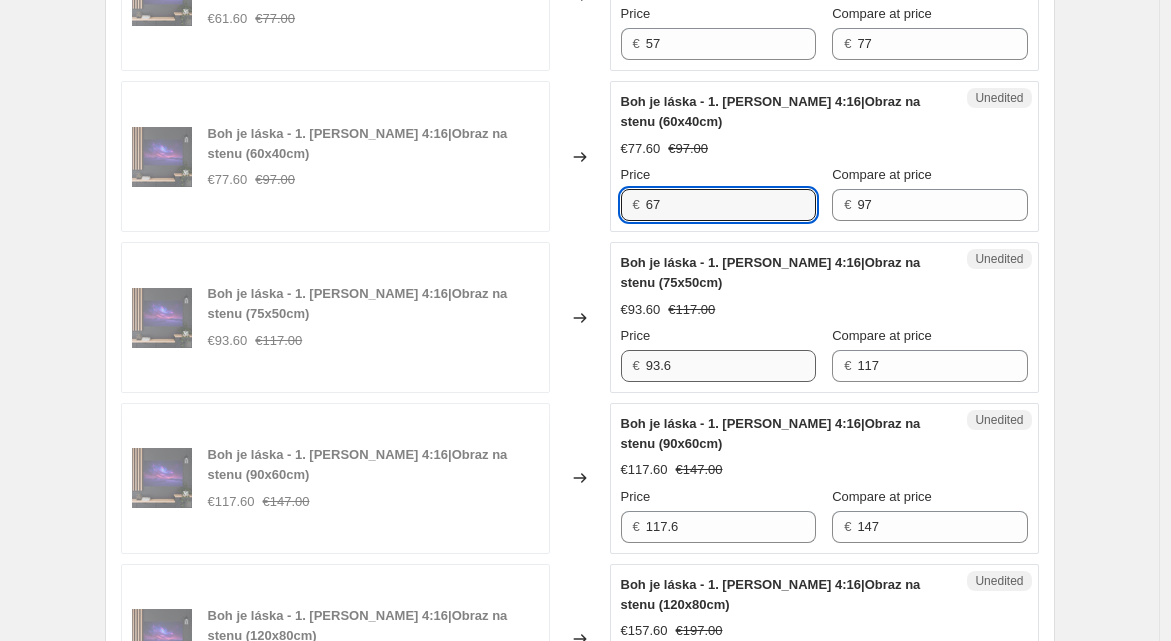 type on "67" 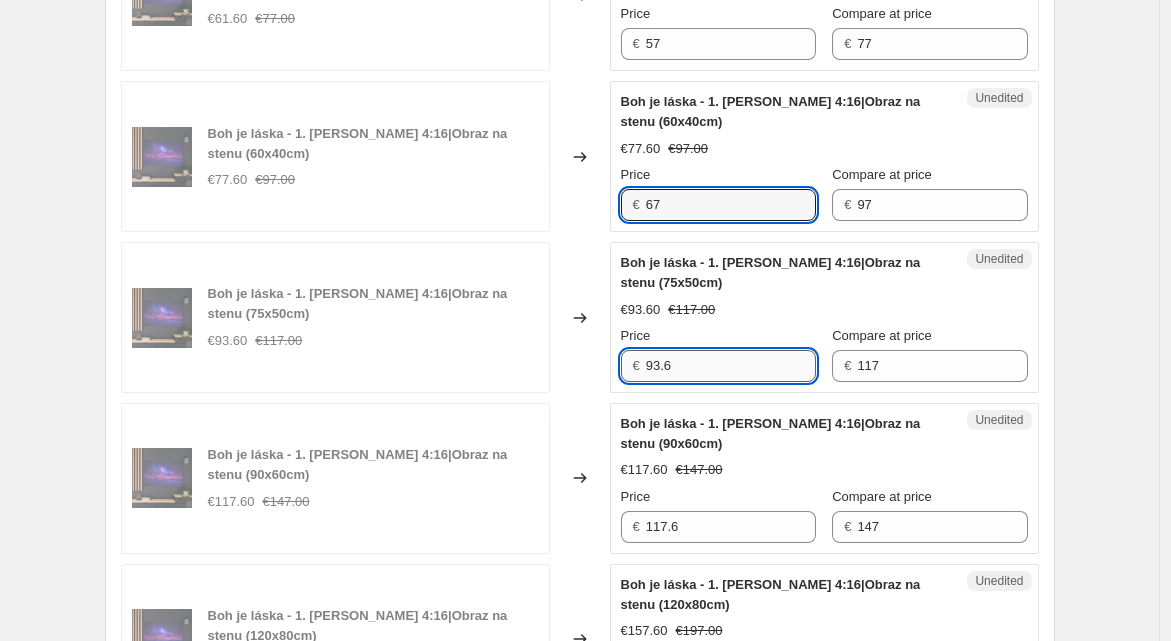 click on "93.6" at bounding box center (731, 366) 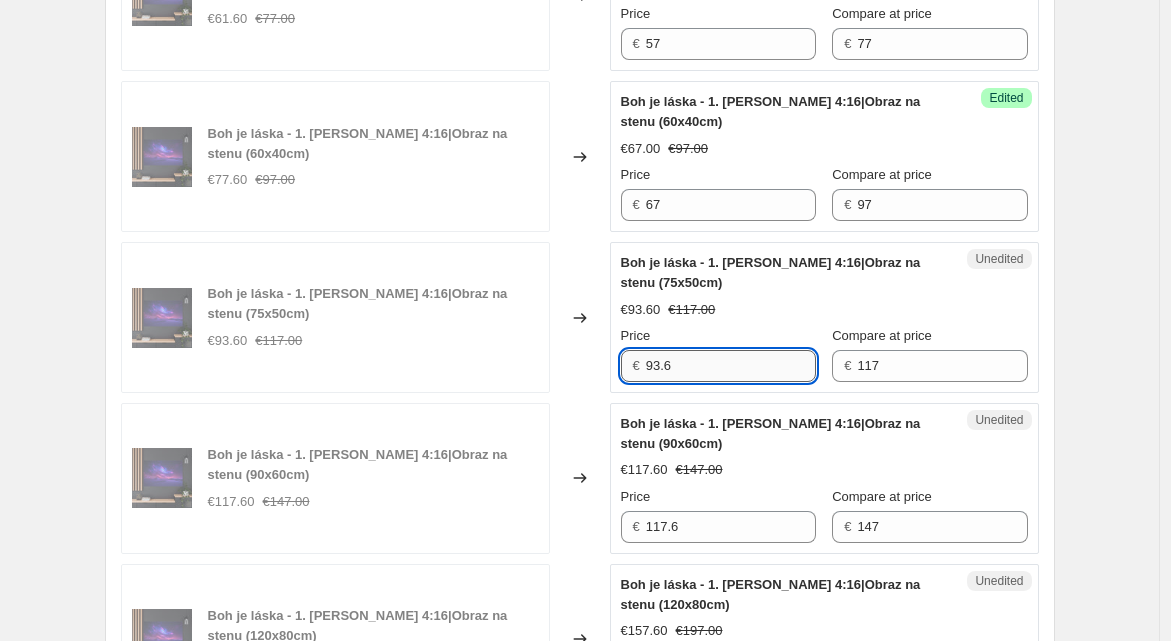 click on "93.6" at bounding box center (731, 366) 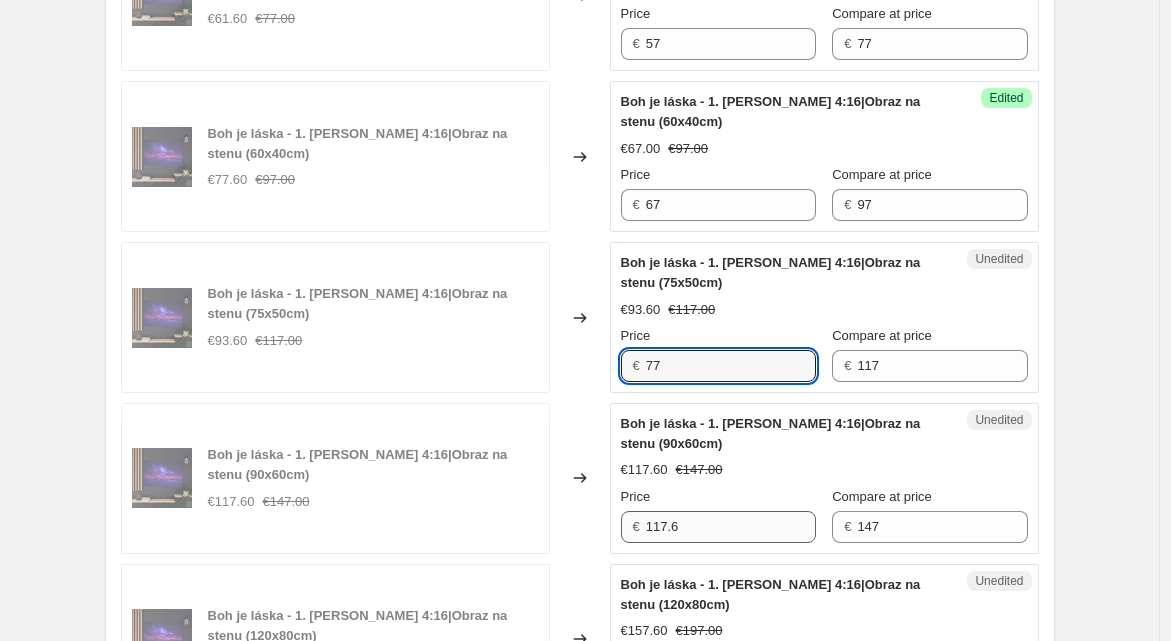type on "77" 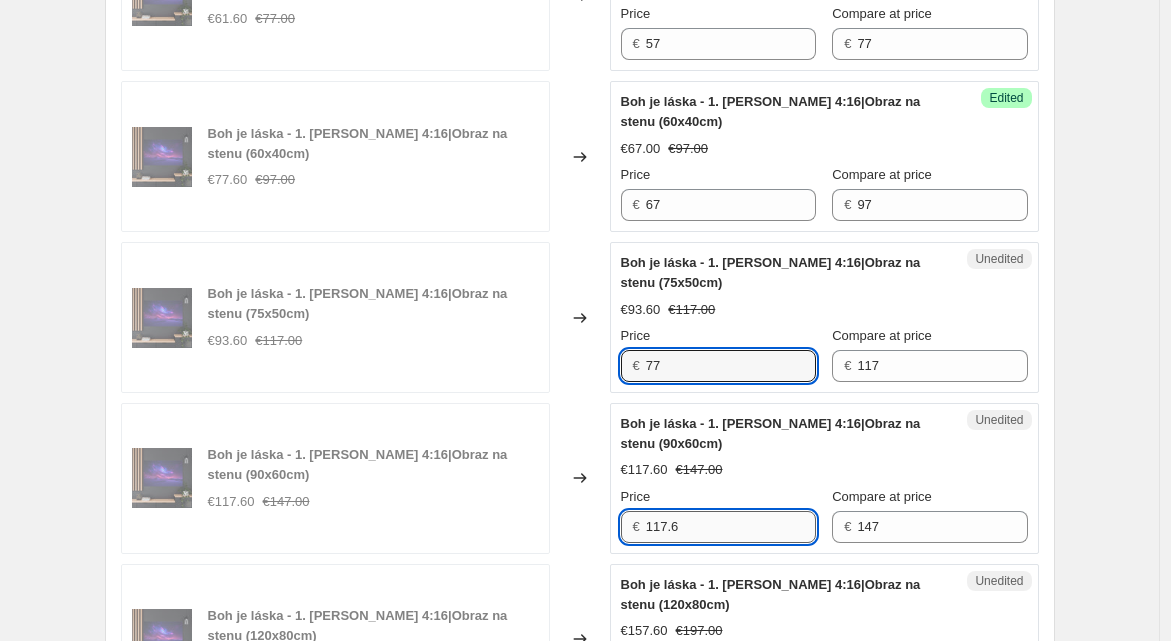 click on "117.6" at bounding box center (731, 527) 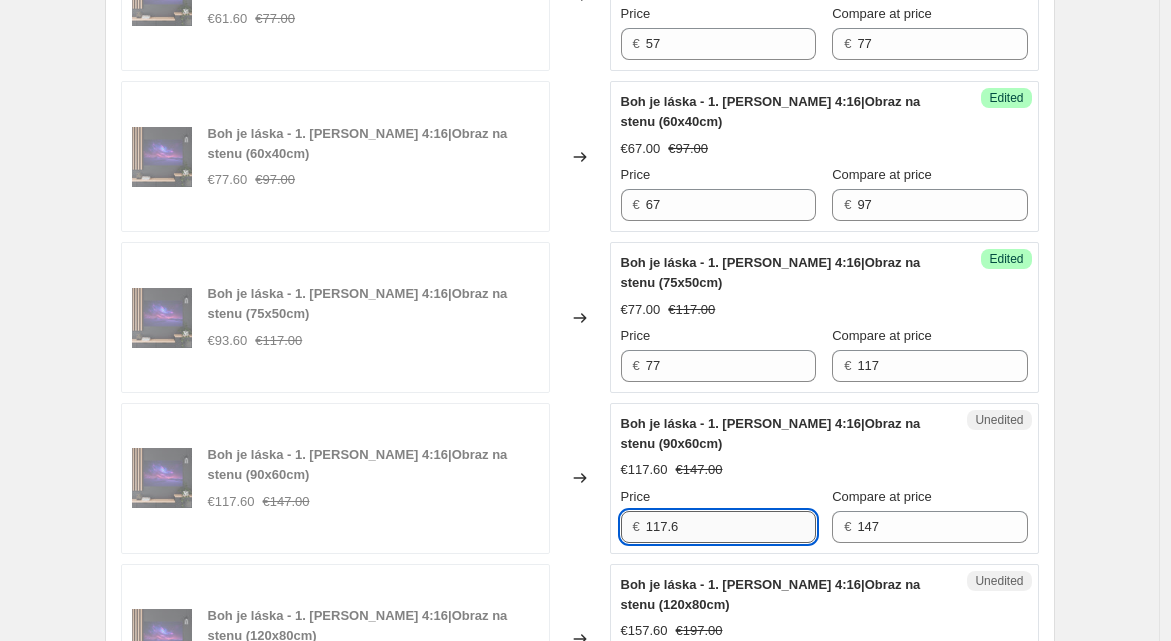 click on "117.6" at bounding box center (731, 527) 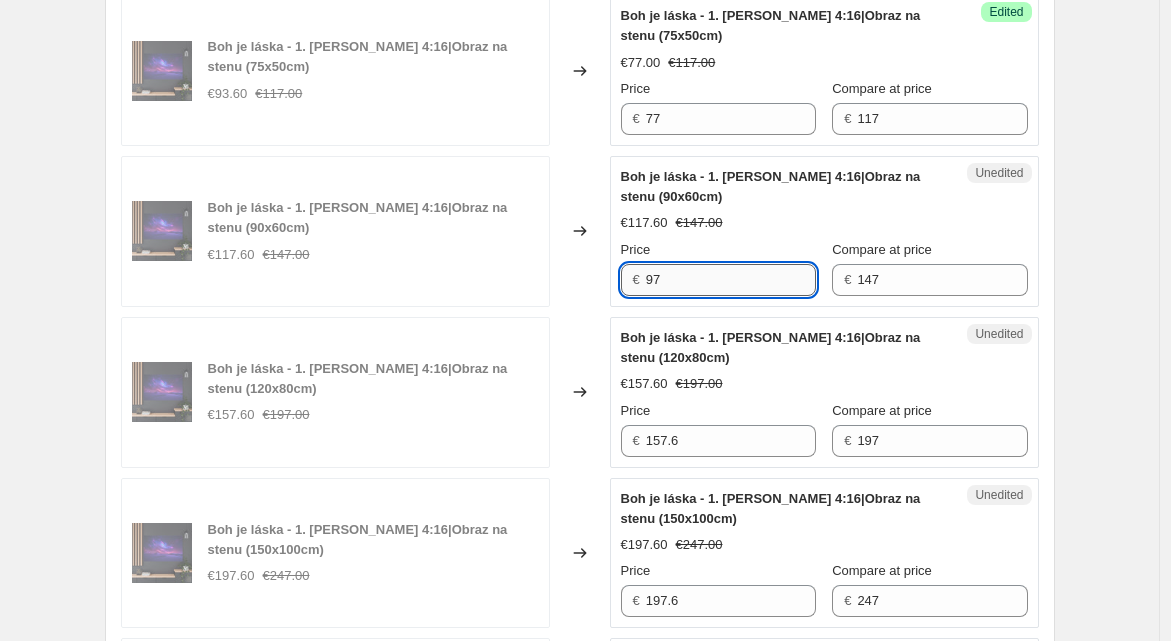 scroll, scrollTop: 2410, scrollLeft: 0, axis: vertical 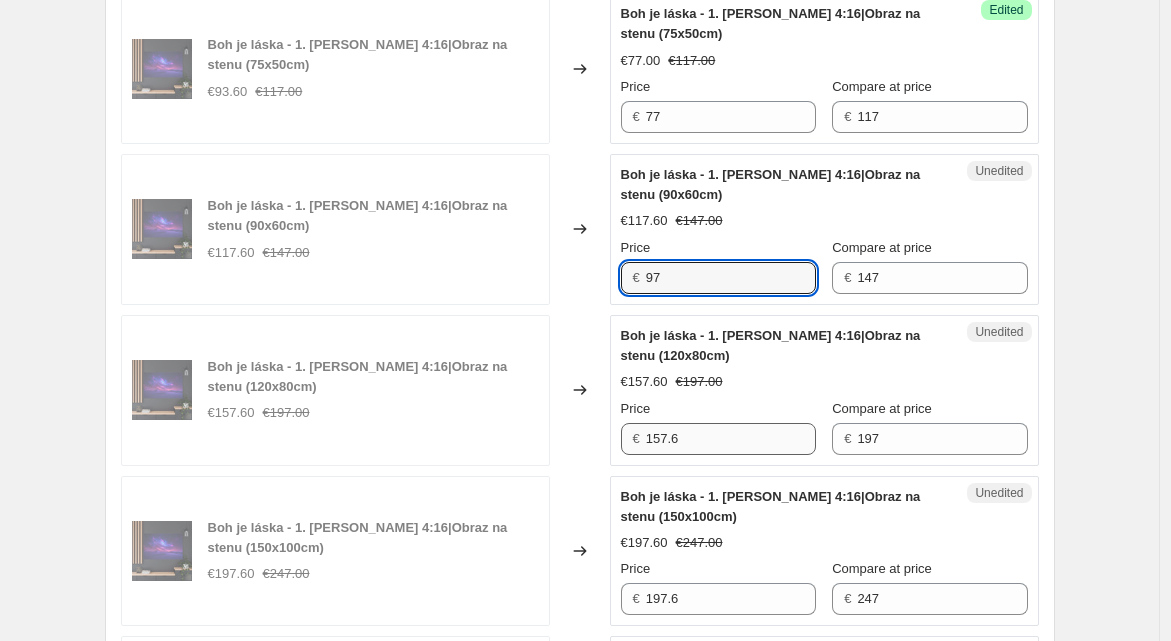 type on "97" 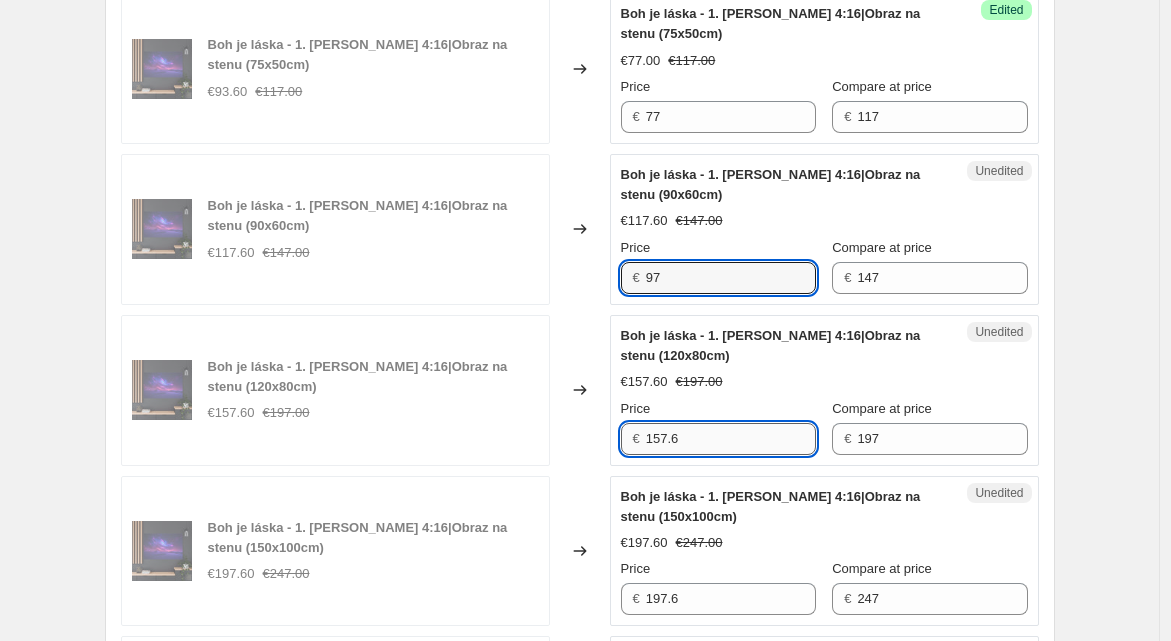 click on "157.6" at bounding box center (731, 439) 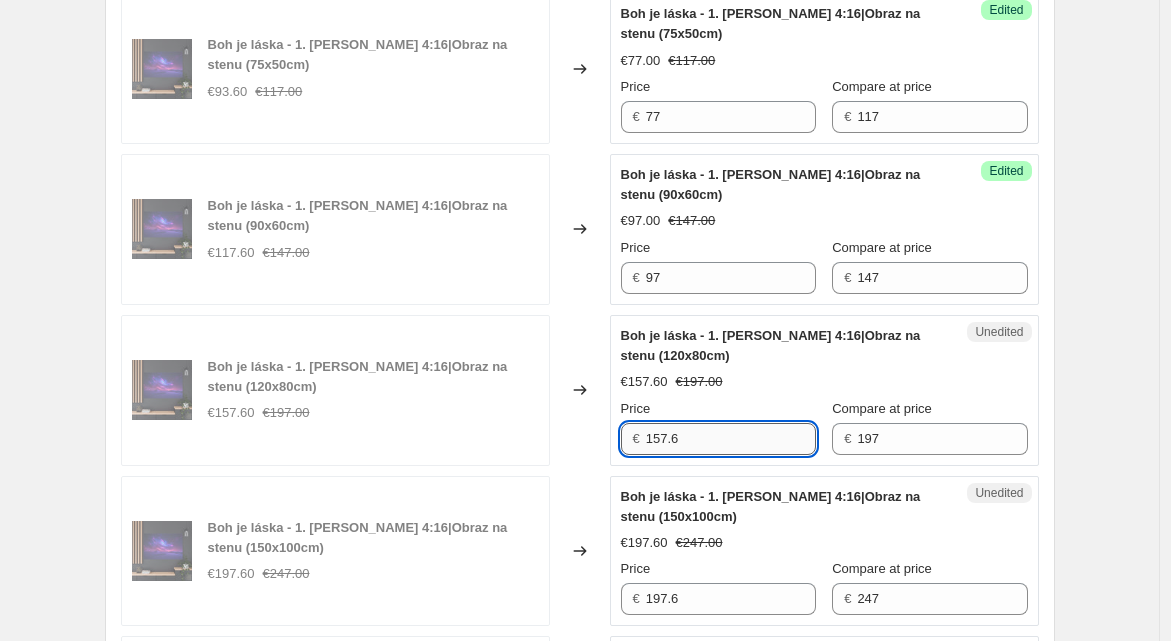 click on "157.6" at bounding box center [731, 439] 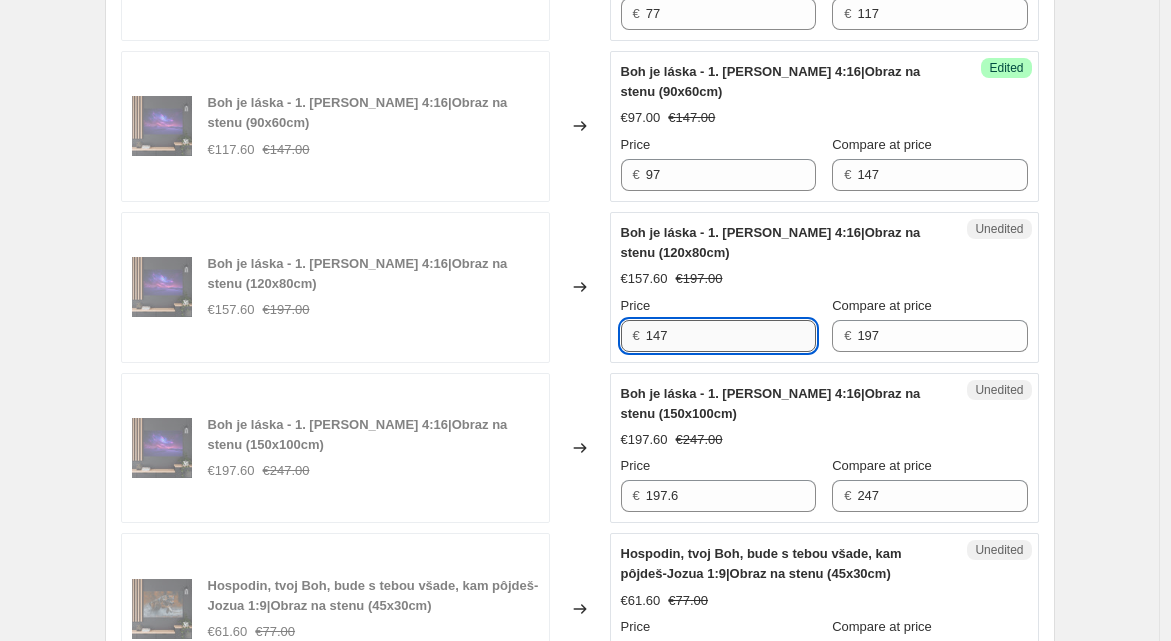 scroll, scrollTop: 2515, scrollLeft: 0, axis: vertical 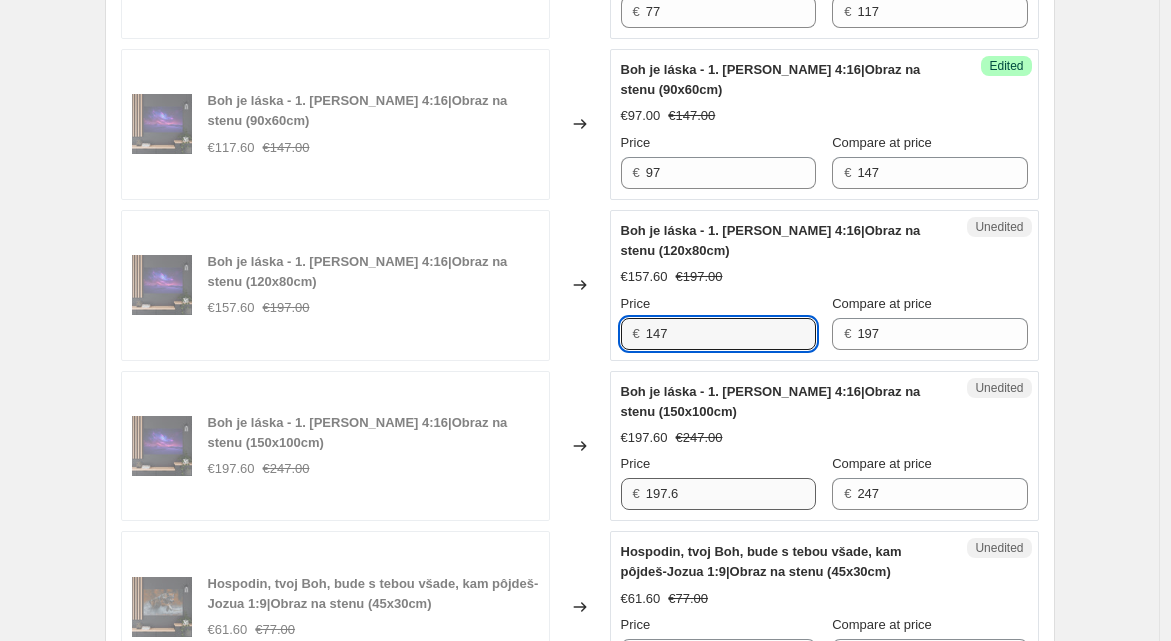 type on "147" 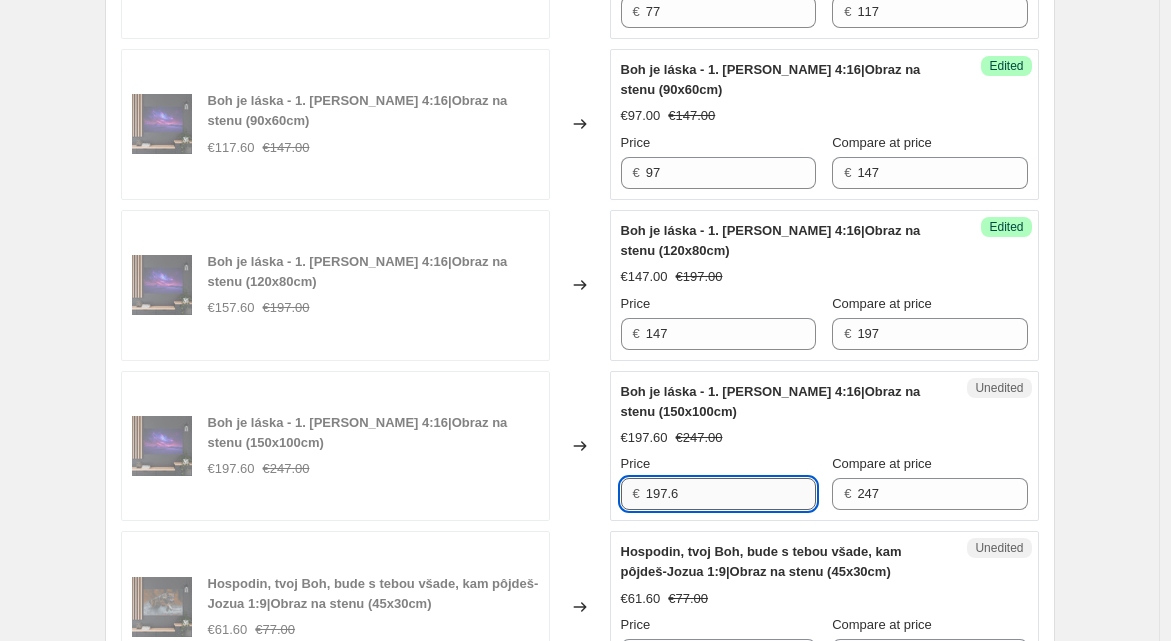 click on "197.6" at bounding box center [731, 494] 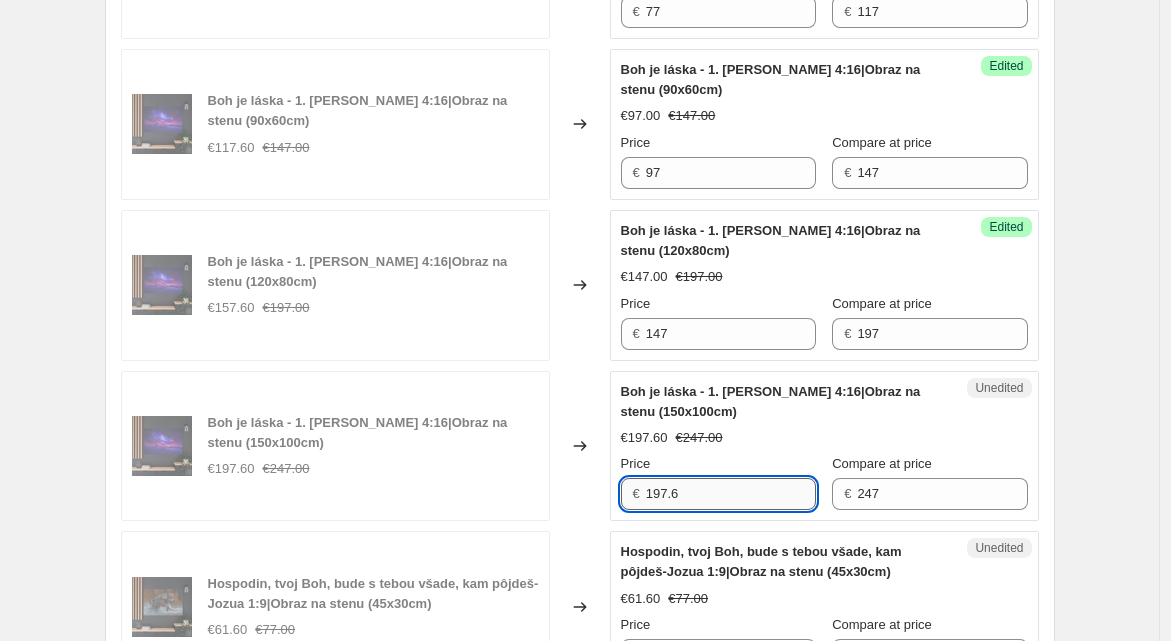 click on "197.6" at bounding box center (731, 494) 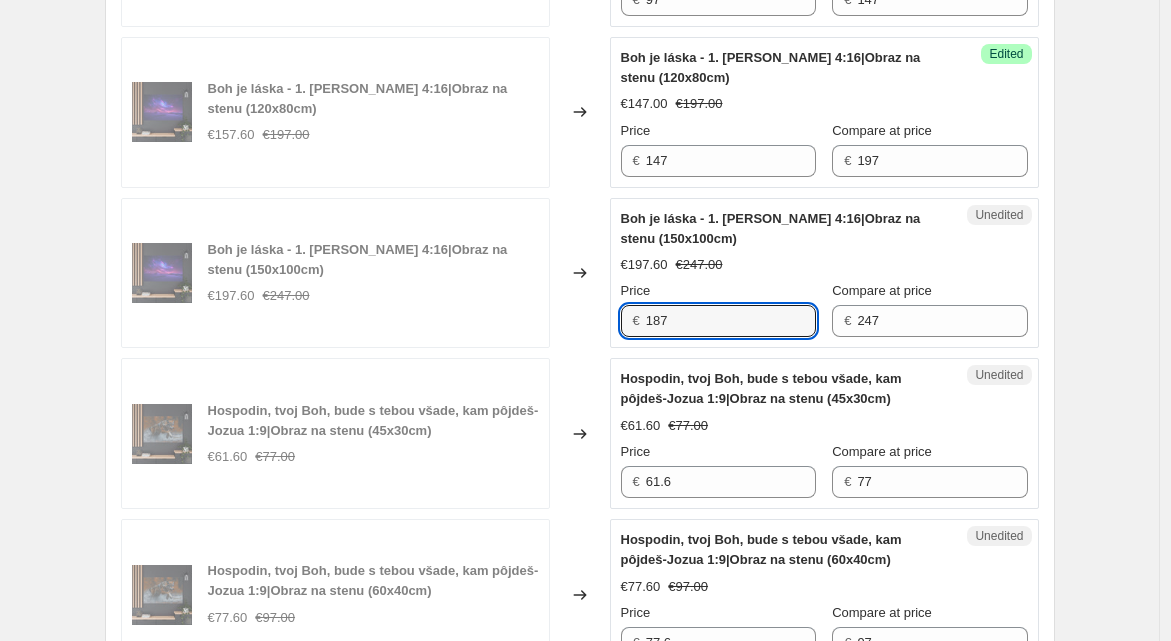 scroll, scrollTop: 2693, scrollLeft: 0, axis: vertical 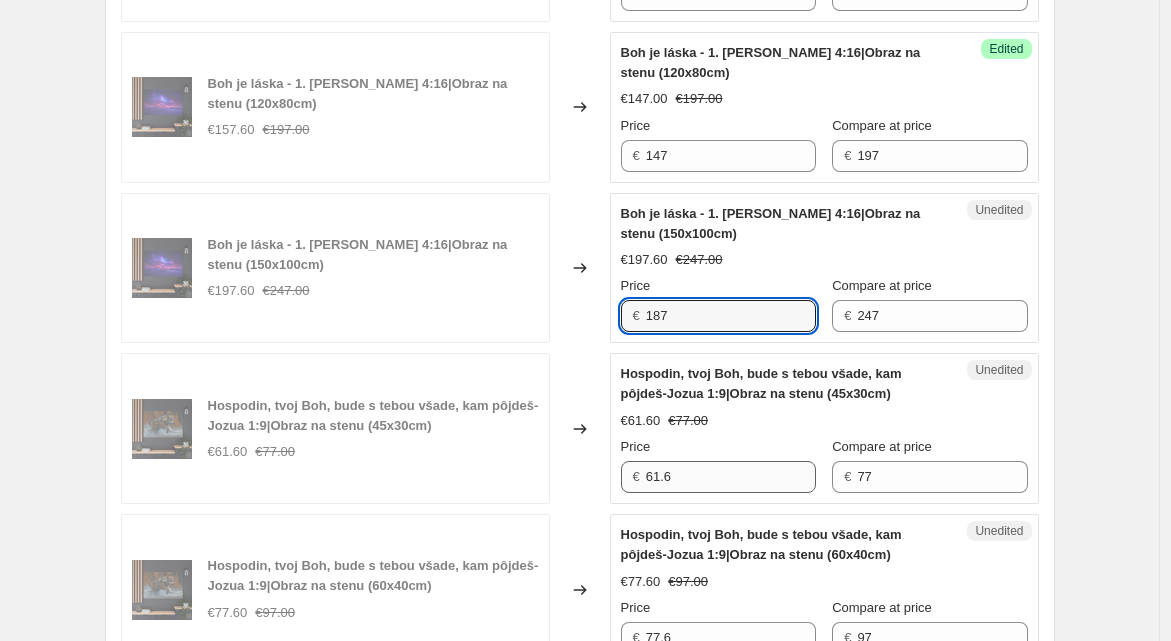 type on "187" 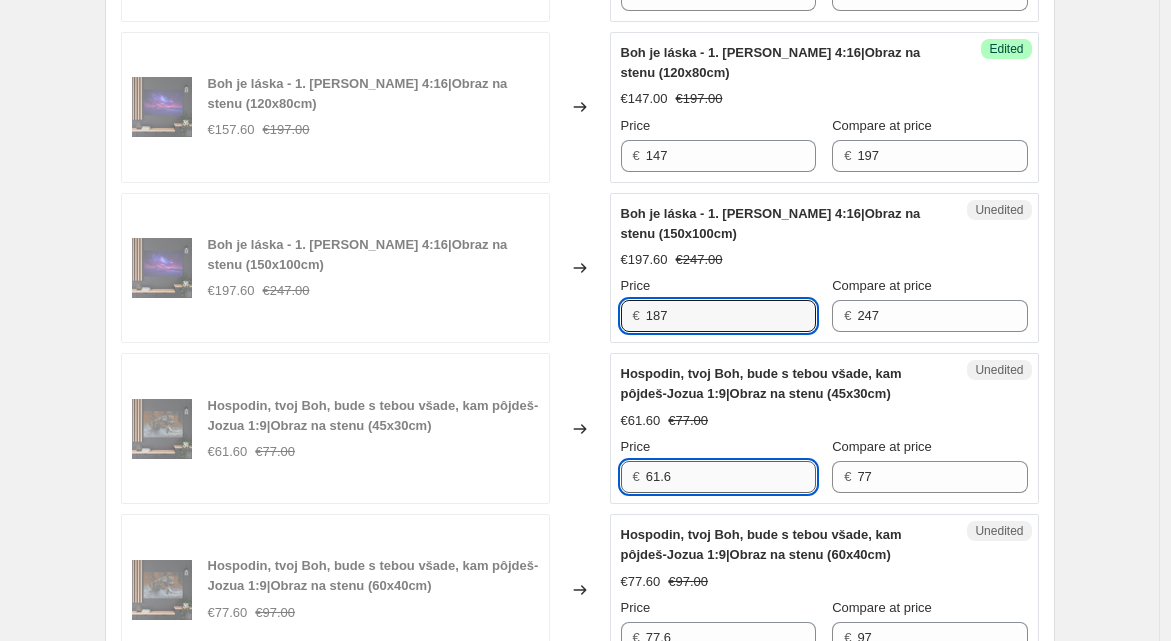 click on "61.6" at bounding box center [731, 477] 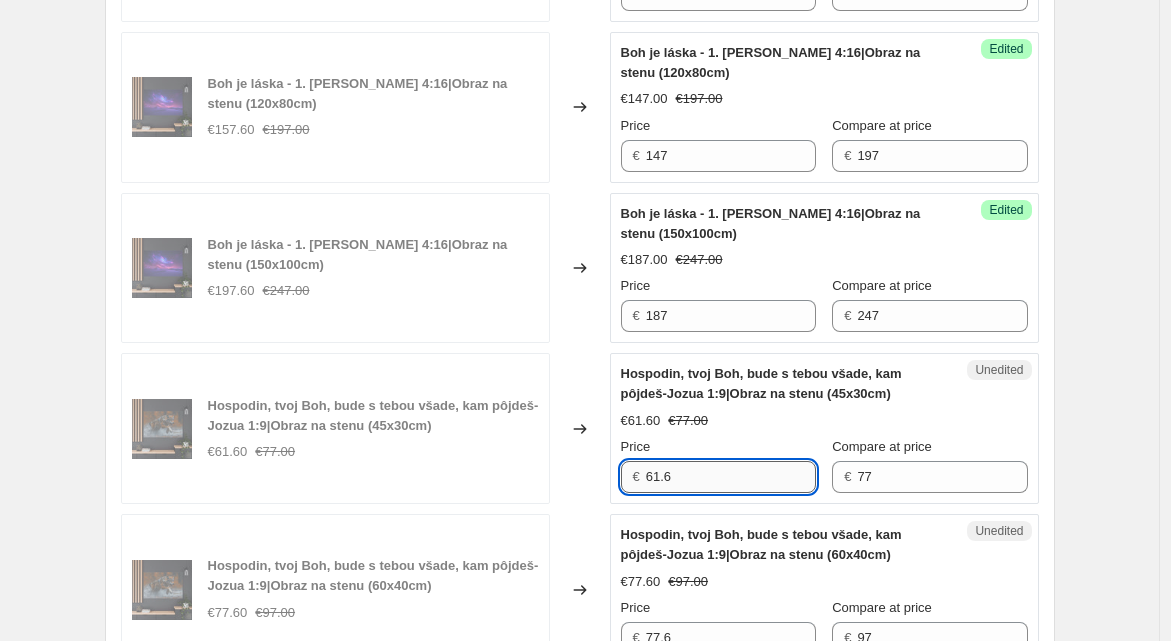 click on "61.6" at bounding box center [731, 477] 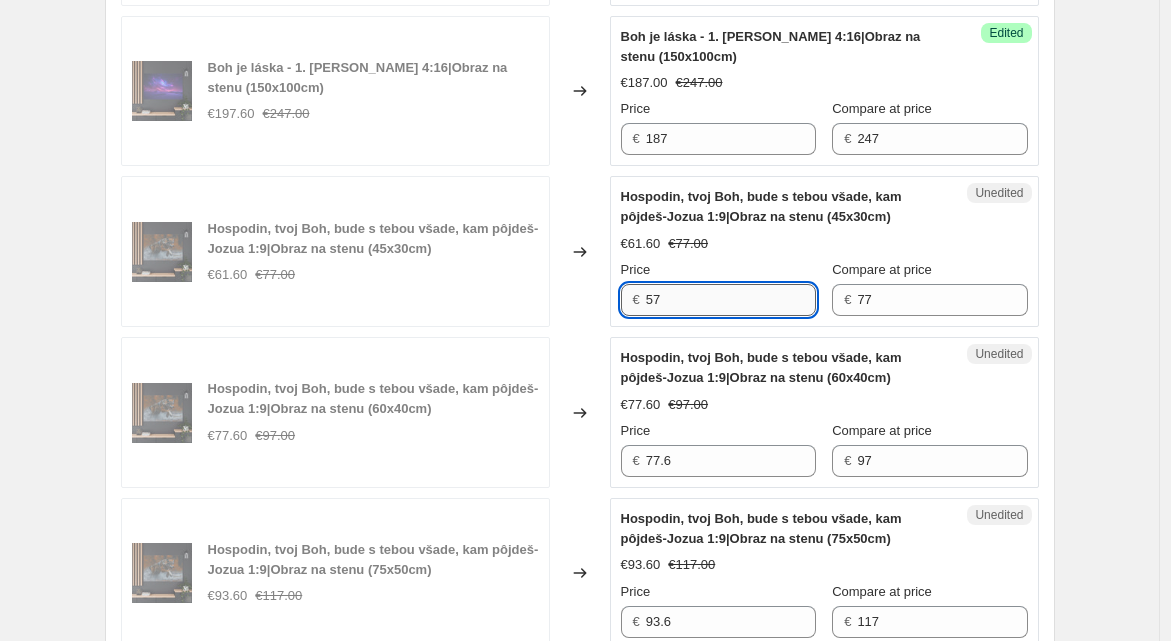 scroll, scrollTop: 2871, scrollLeft: 0, axis: vertical 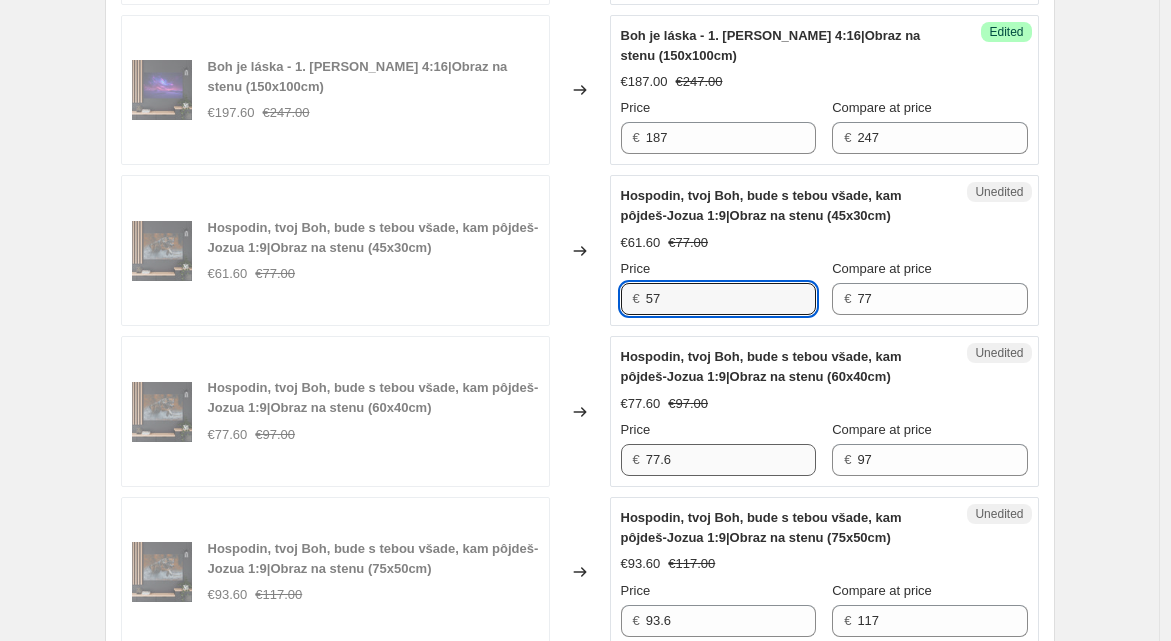 type on "57" 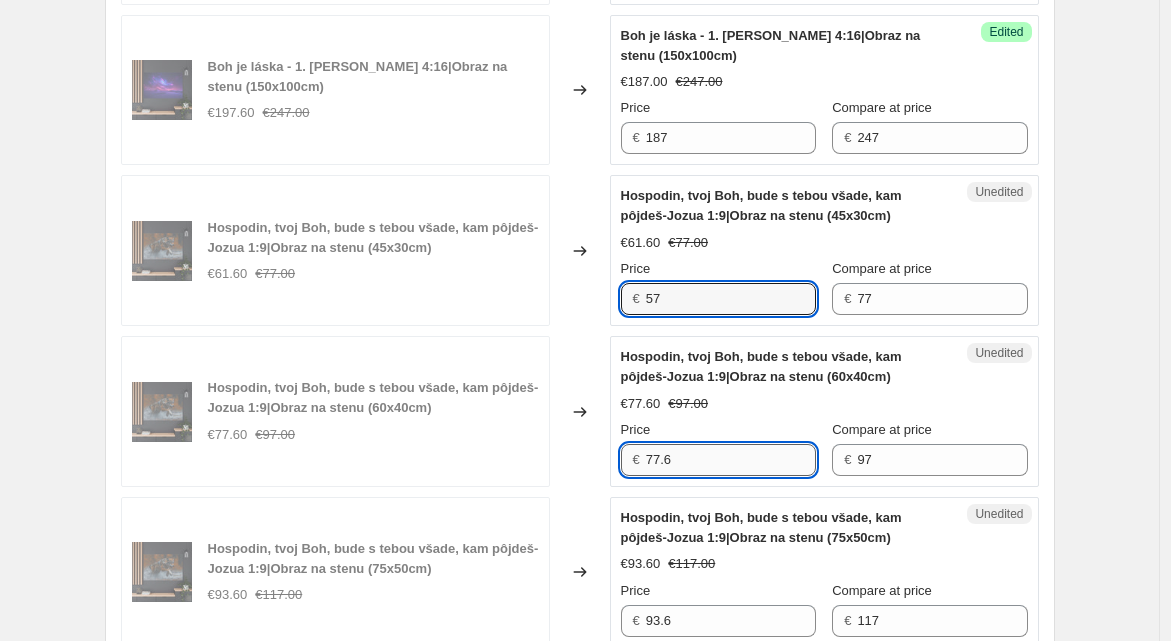 click on "77.6" at bounding box center (731, 460) 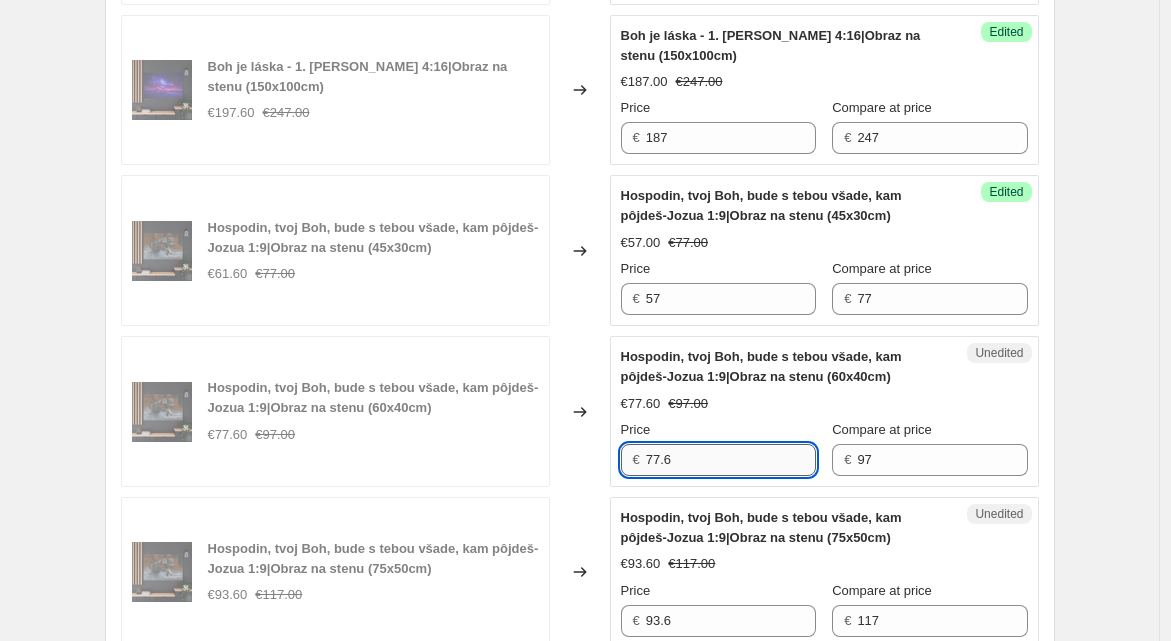 click on "77.6" at bounding box center [731, 460] 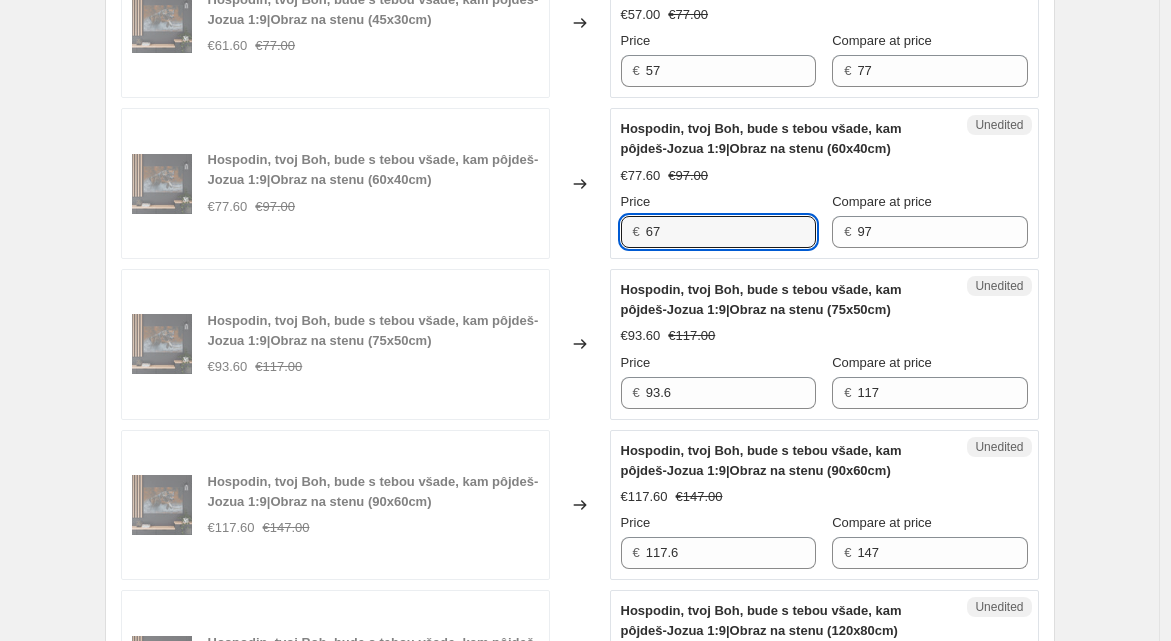 scroll, scrollTop: 3100, scrollLeft: 0, axis: vertical 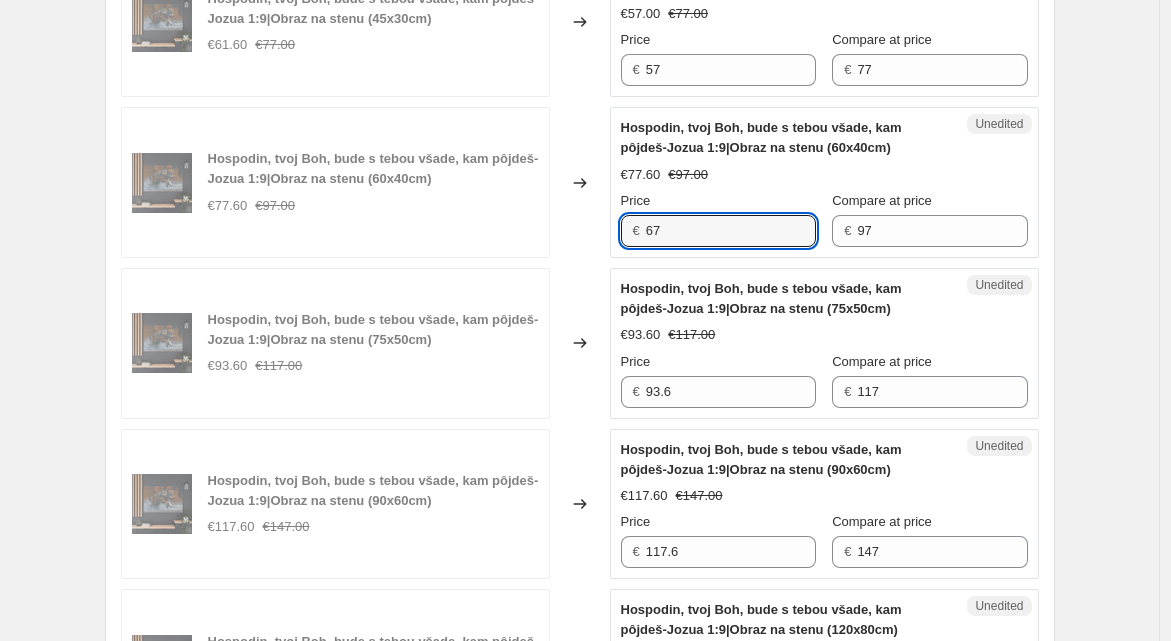 type on "67" 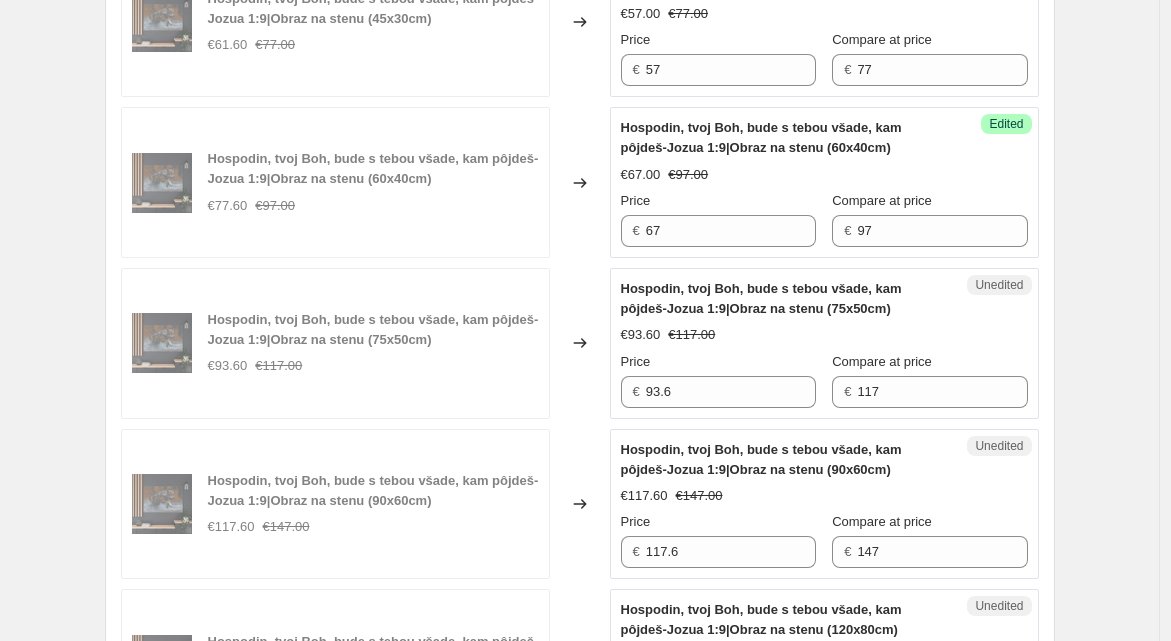 click on "Unedited Hospodin, tvoj Boh, bude s tebou všade, kam pôjdeš-Jozua 1:9|Obraz na stenu (75x50cm) €93.60 €117.00 Price € 93.6 Compare at price € 117" at bounding box center [824, 343] 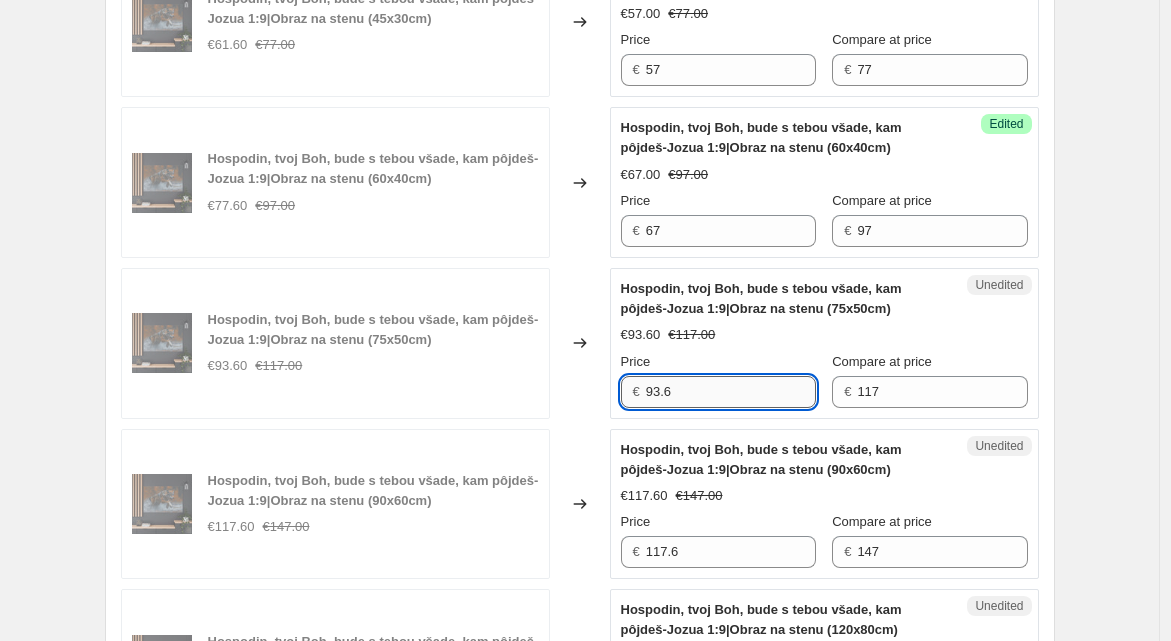 click on "93.6" at bounding box center [731, 392] 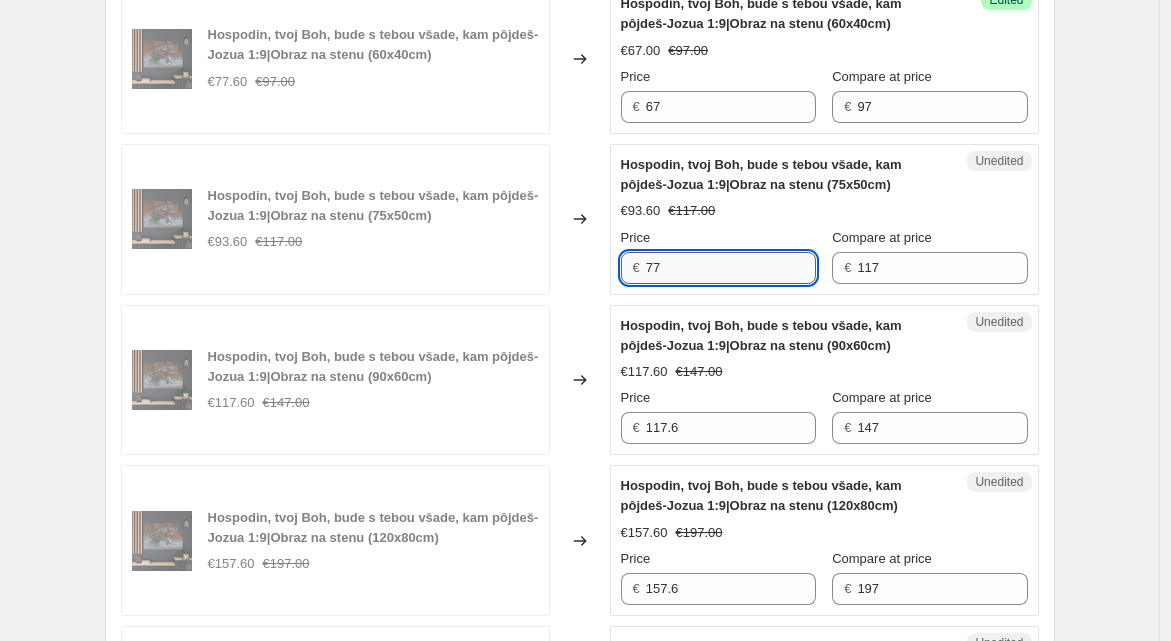 scroll, scrollTop: 3226, scrollLeft: 0, axis: vertical 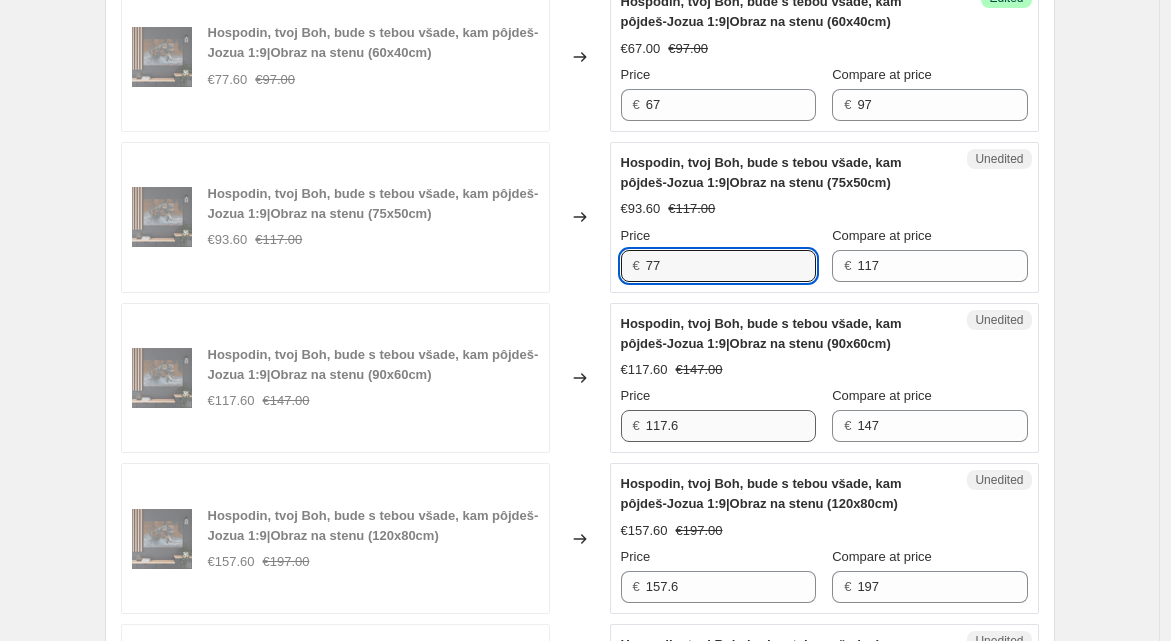 type on "77" 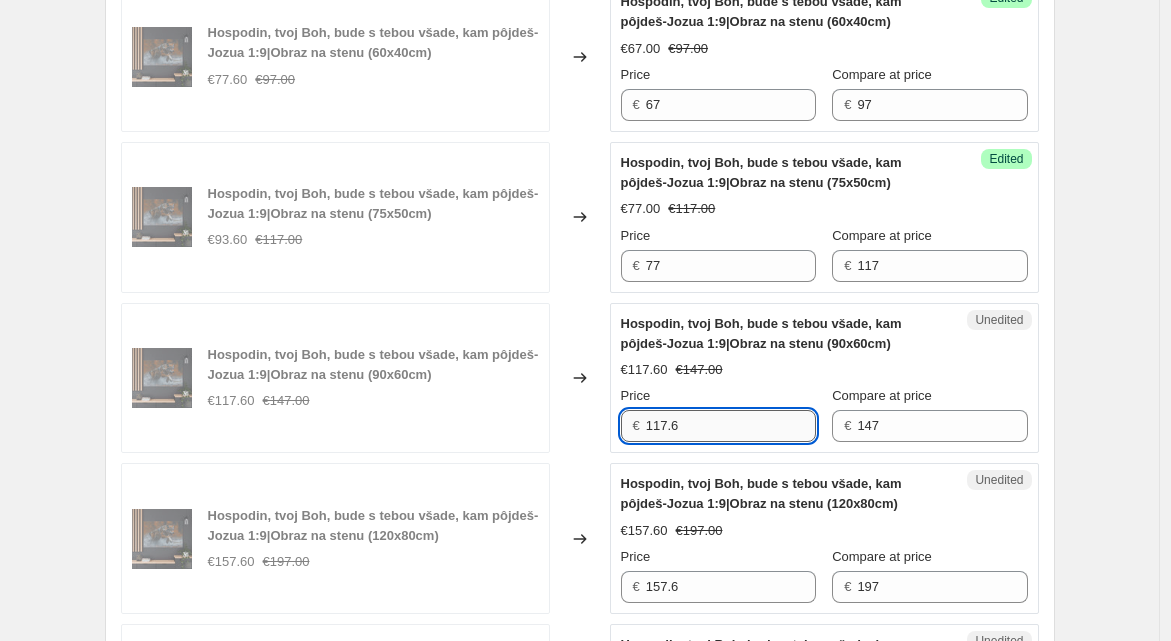 click on "117.6" at bounding box center [731, 426] 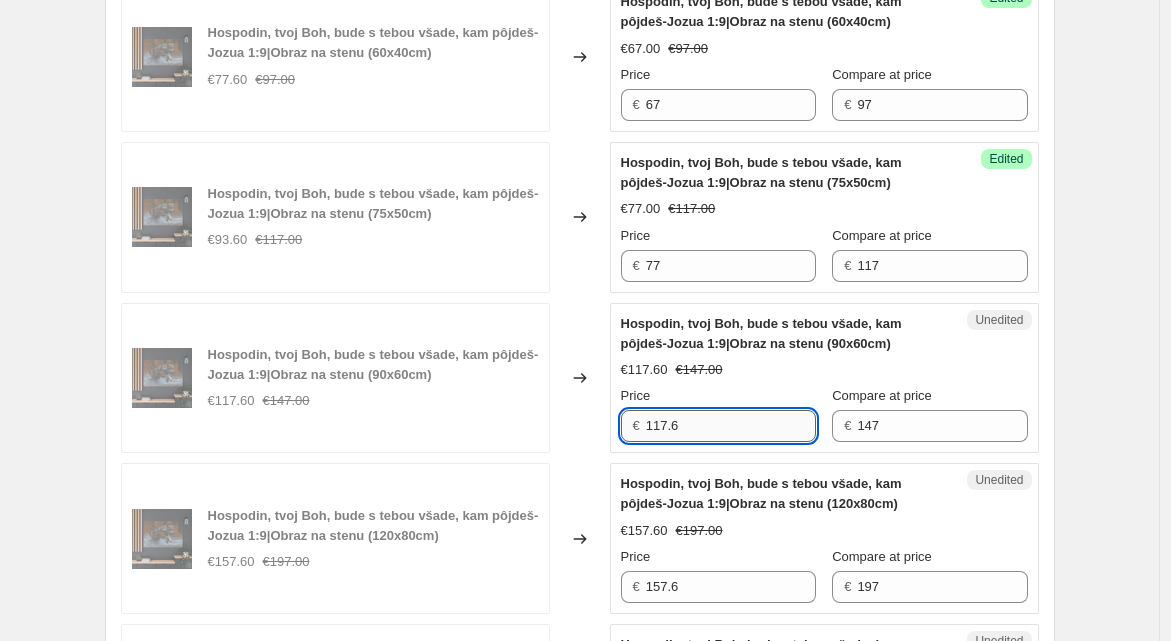 click on "117.6" at bounding box center [731, 426] 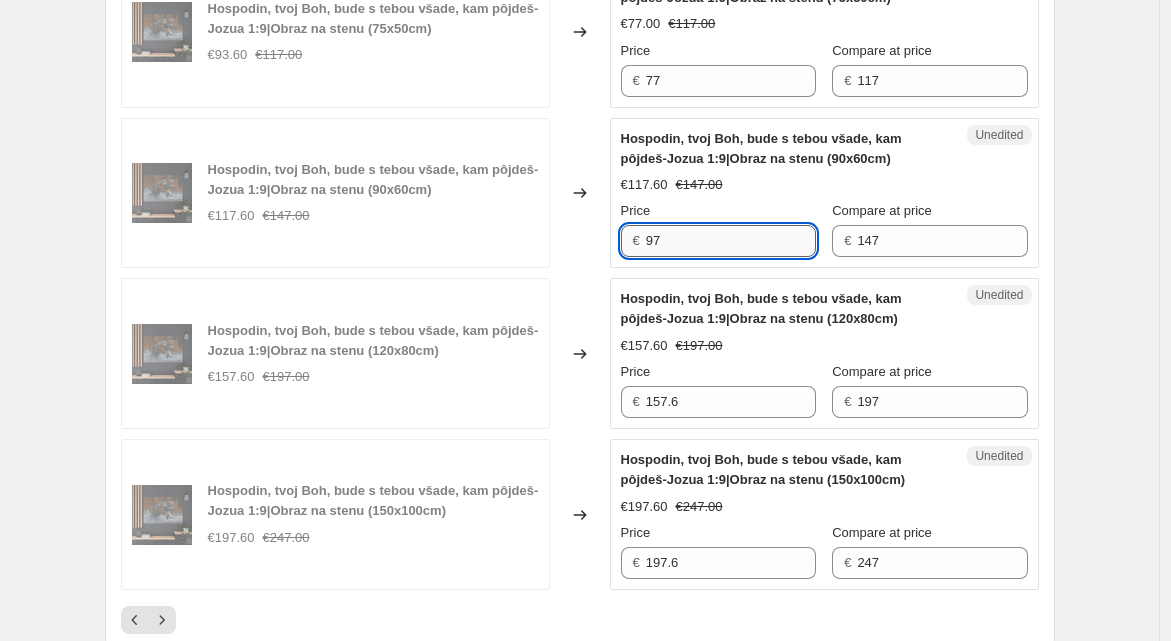scroll, scrollTop: 3415, scrollLeft: 0, axis: vertical 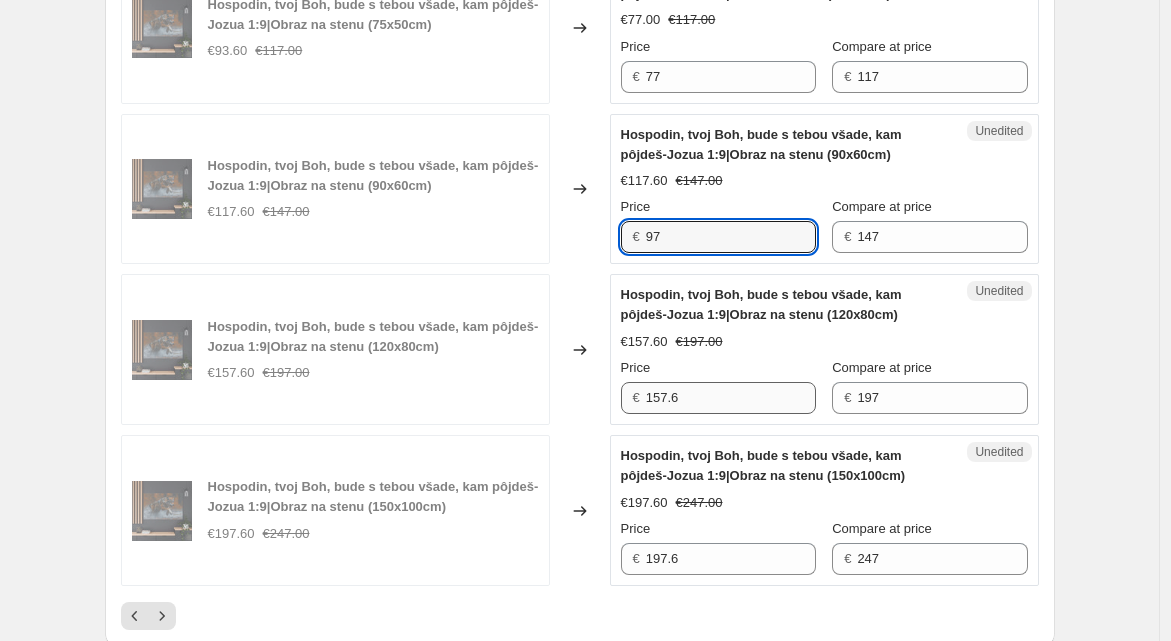 type on "97" 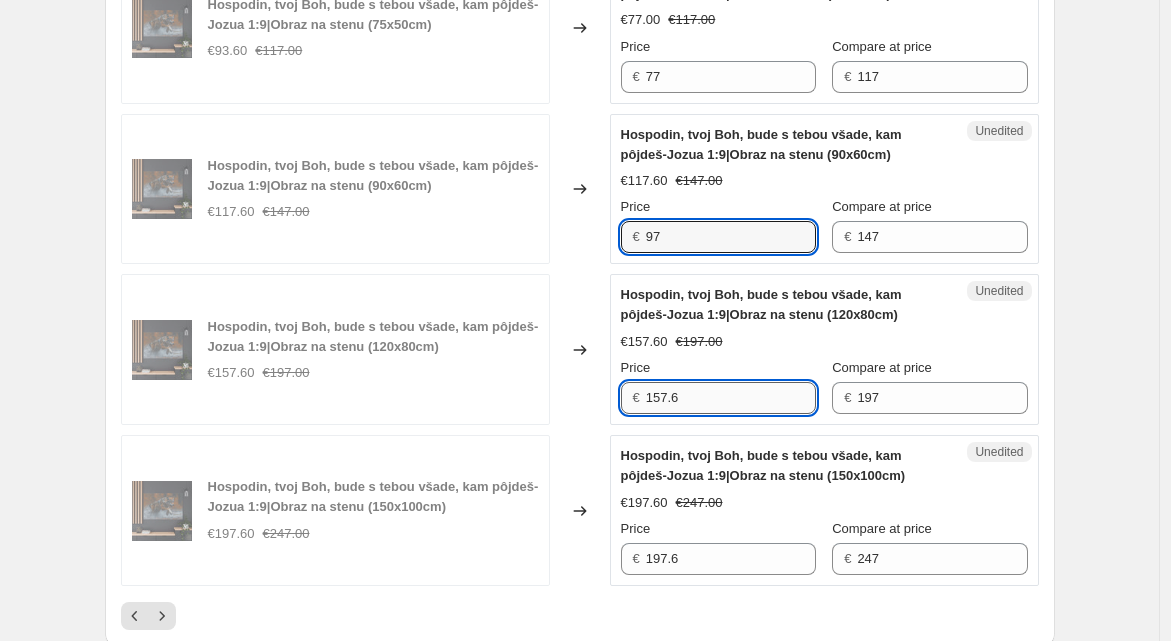 click on "157.6" at bounding box center (731, 398) 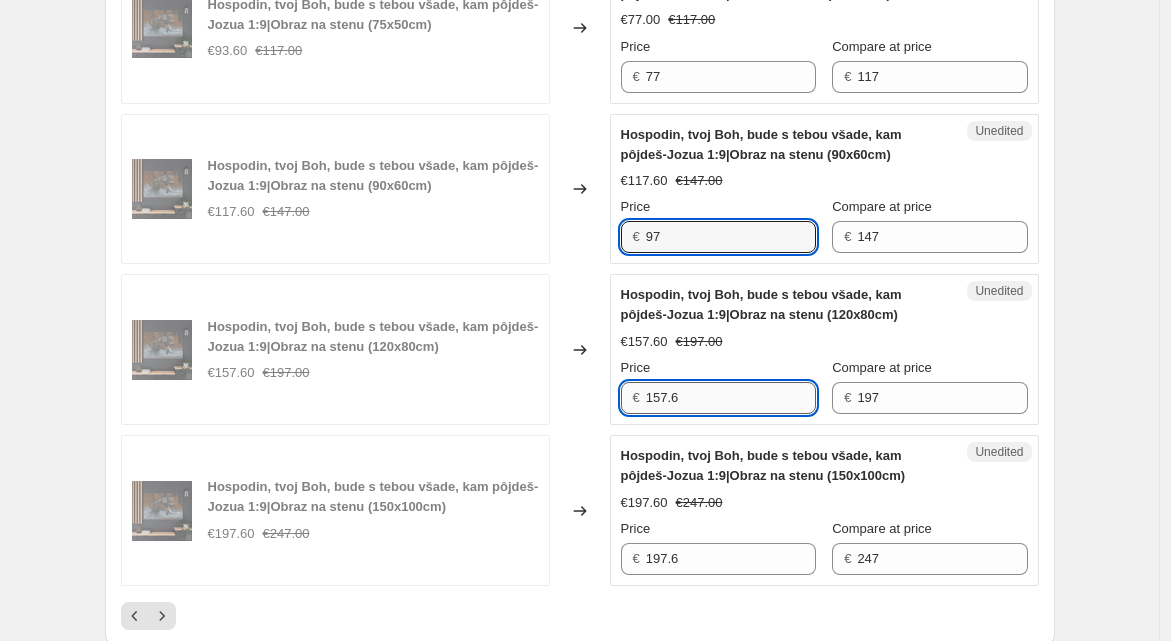 click on "157.6" at bounding box center (731, 398) 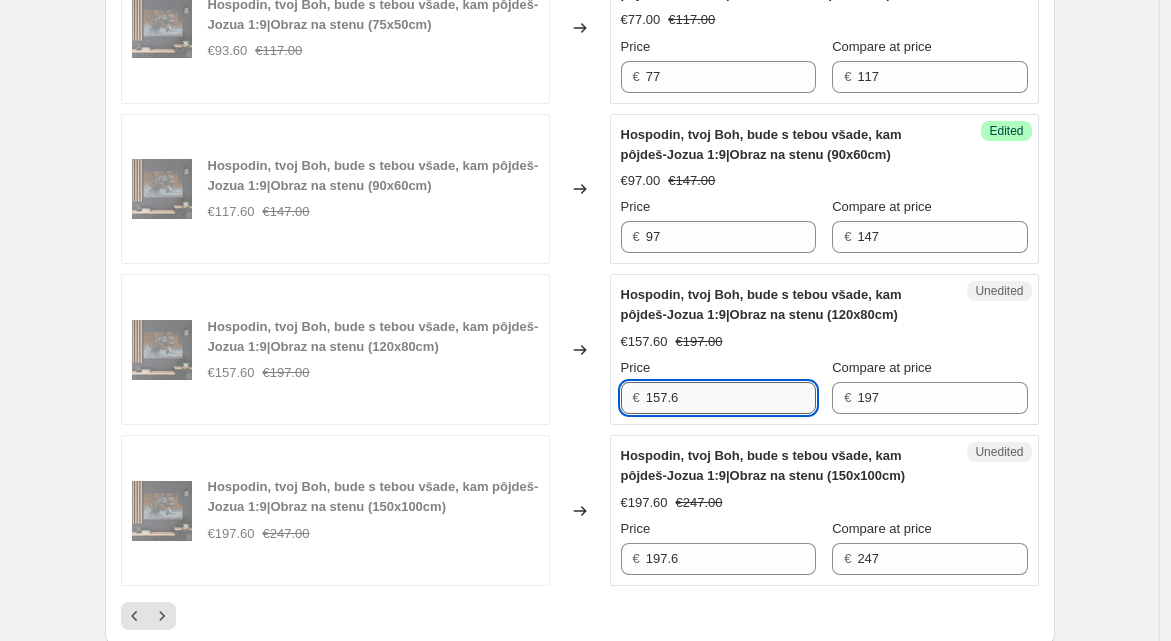 click on "157.6" at bounding box center (731, 398) 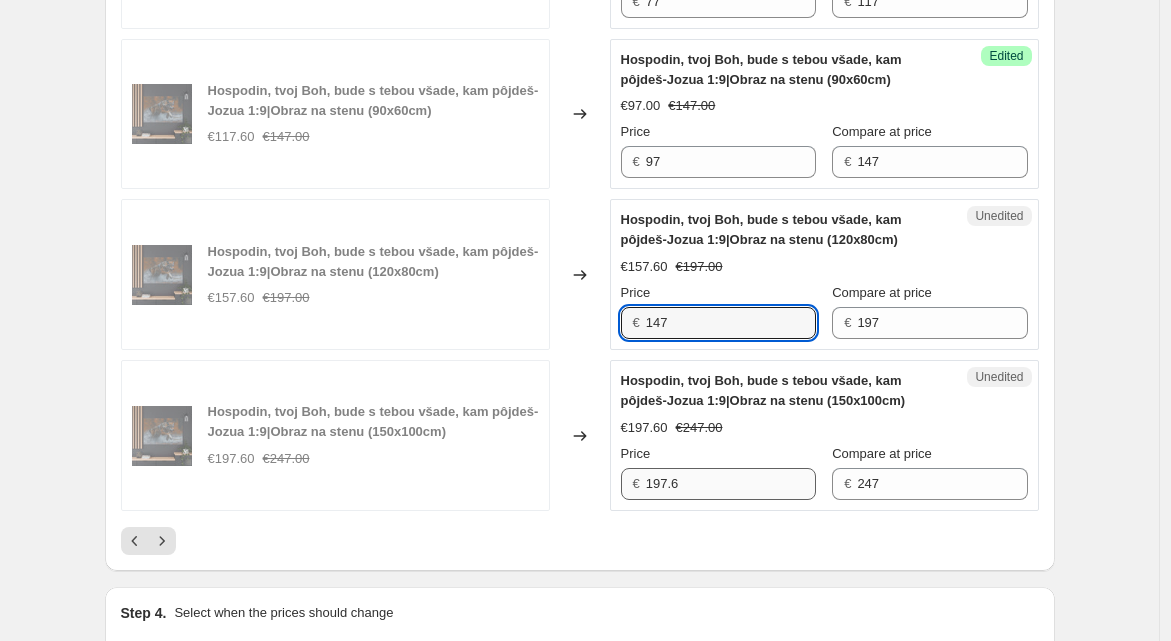 scroll, scrollTop: 3491, scrollLeft: 0, axis: vertical 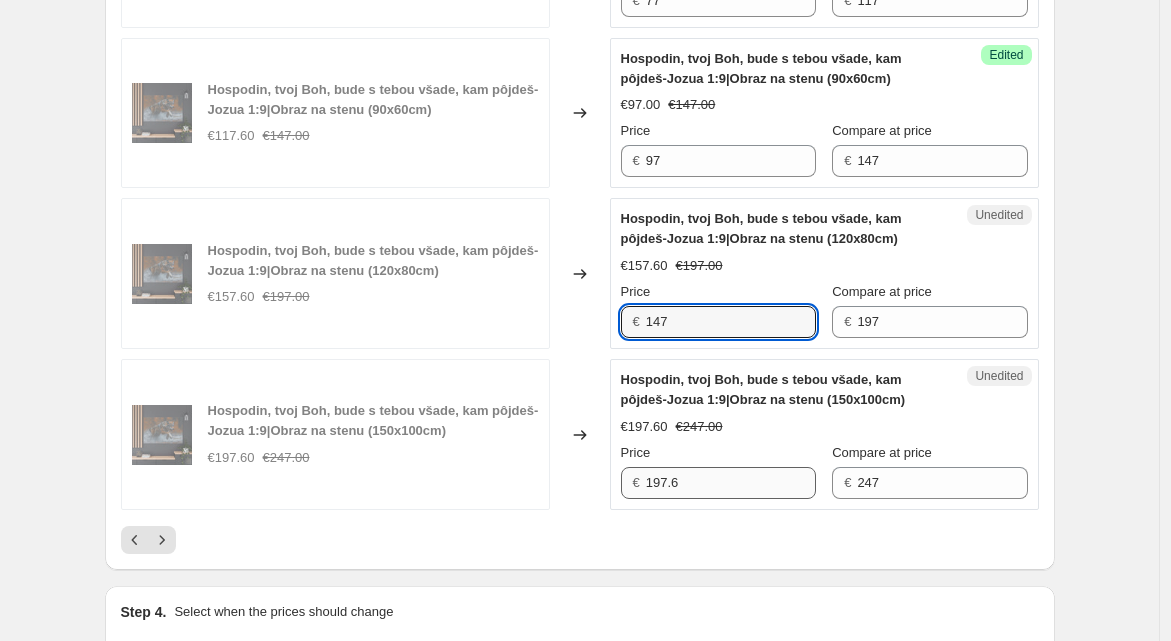 type on "147" 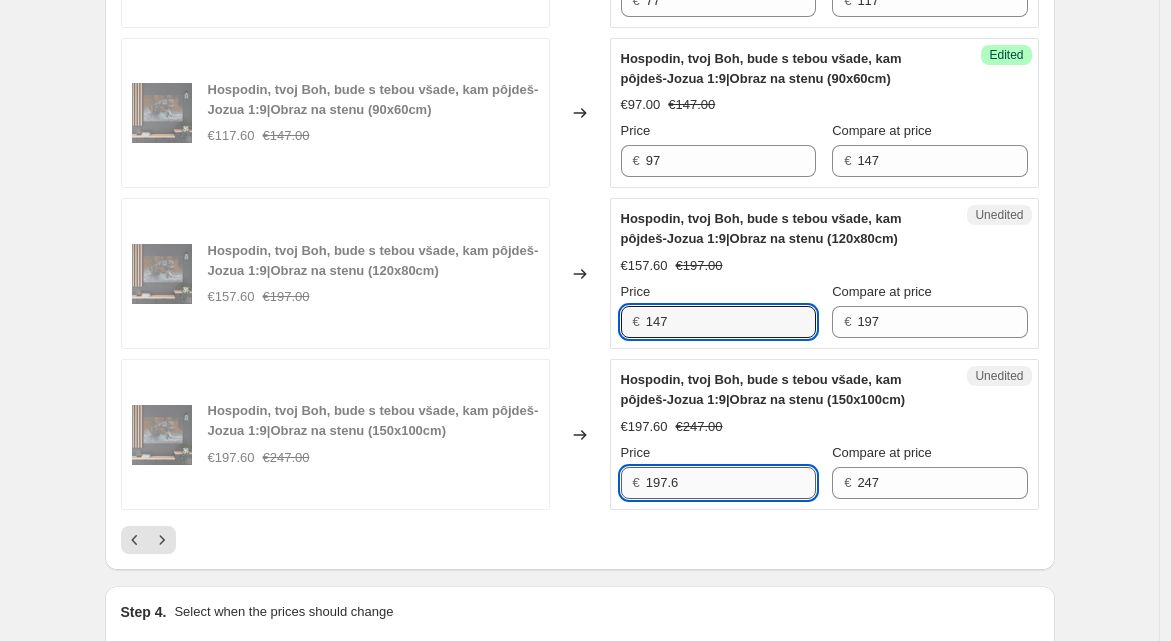 click on "197.6" at bounding box center (731, 483) 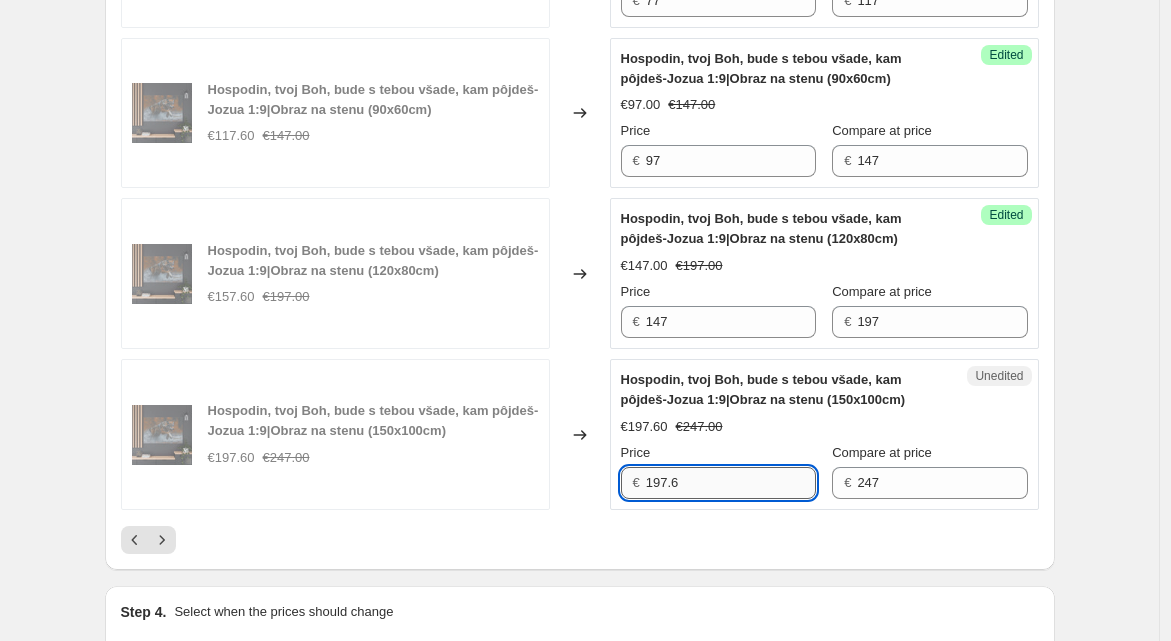 click on "197.6" at bounding box center (731, 483) 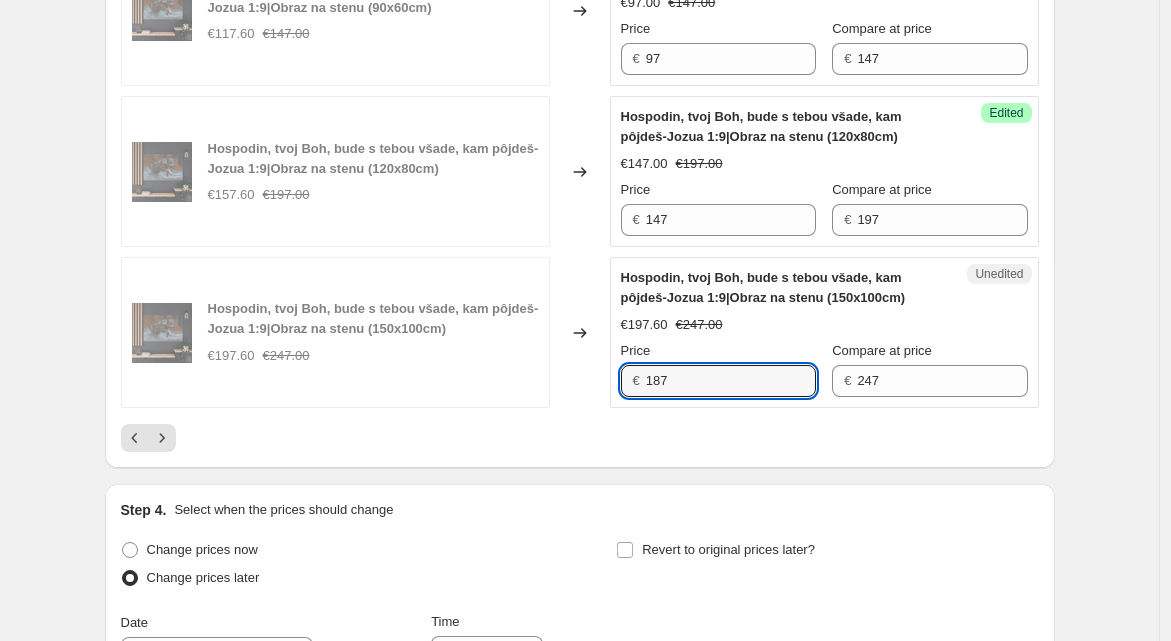 scroll, scrollTop: 3575, scrollLeft: 0, axis: vertical 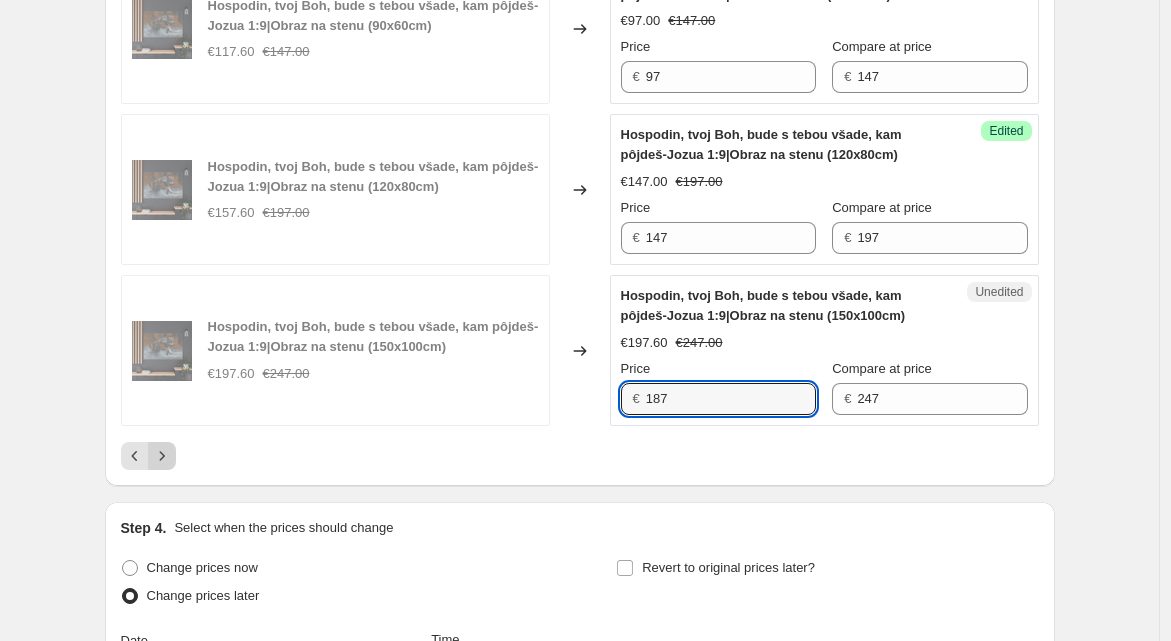 type on "187" 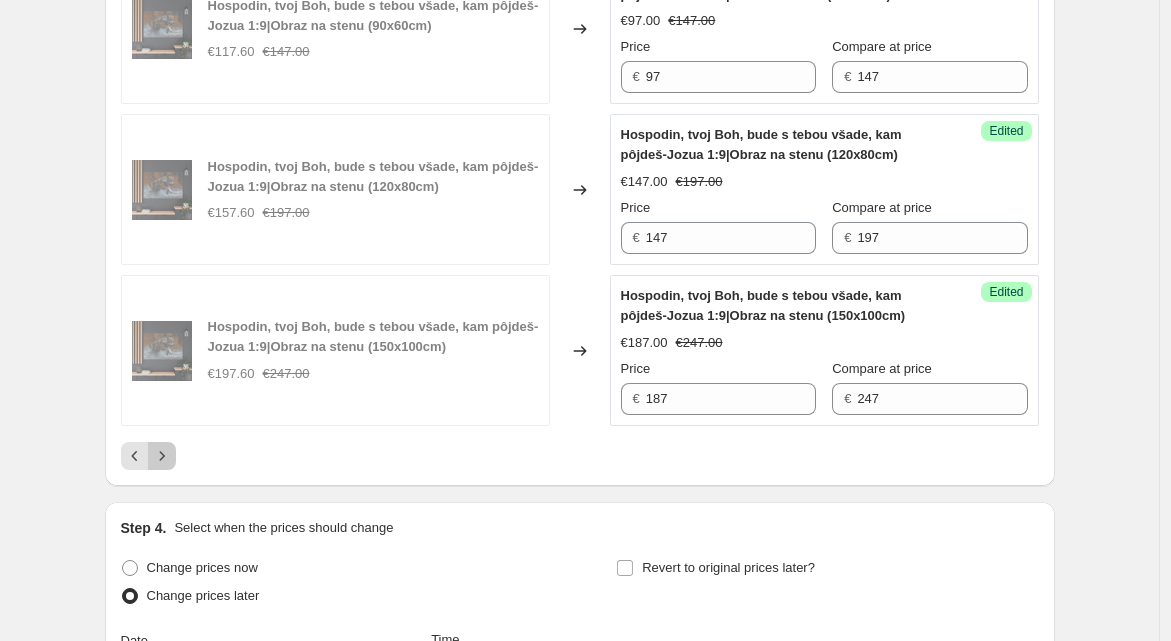 click 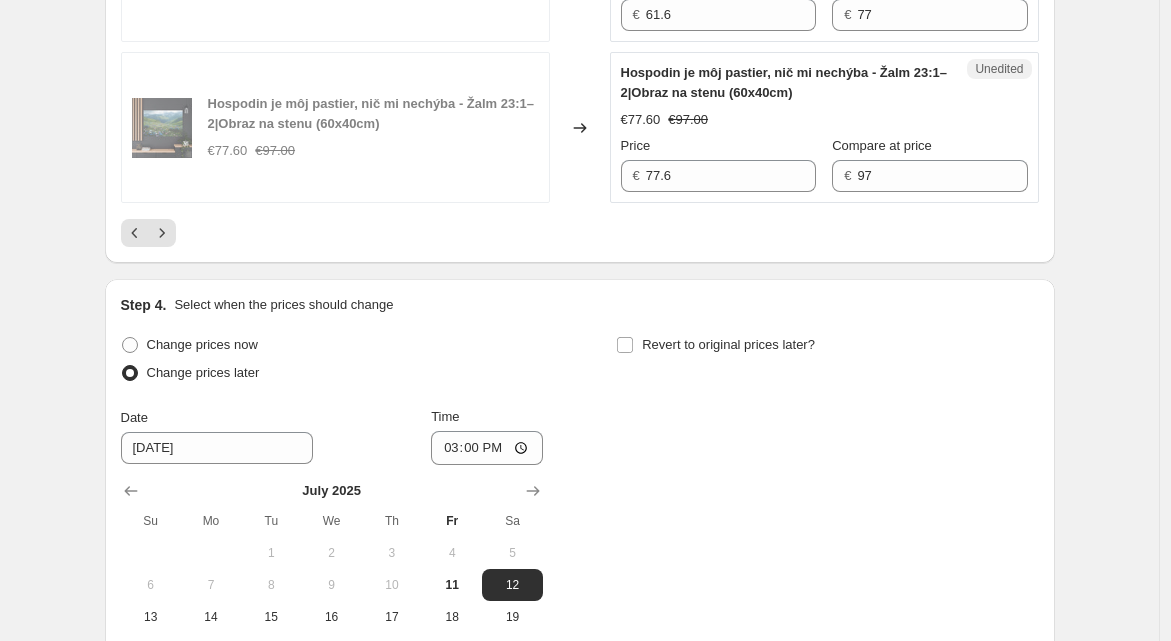 scroll, scrollTop: 4058, scrollLeft: 0, axis: vertical 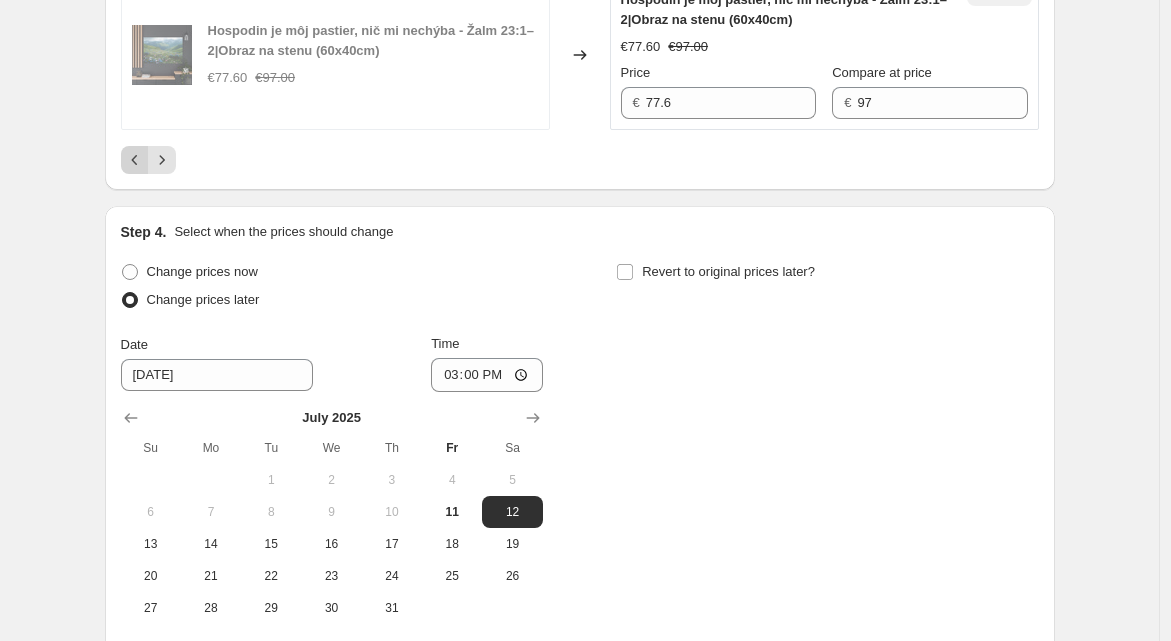 click 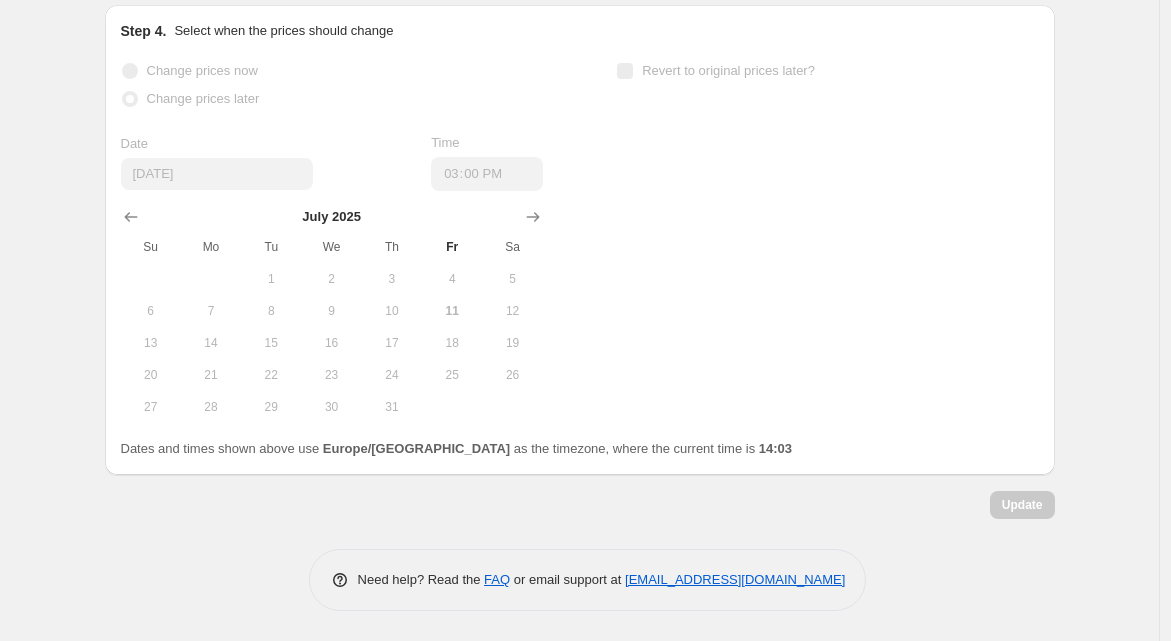 scroll, scrollTop: 3658, scrollLeft: 0, axis: vertical 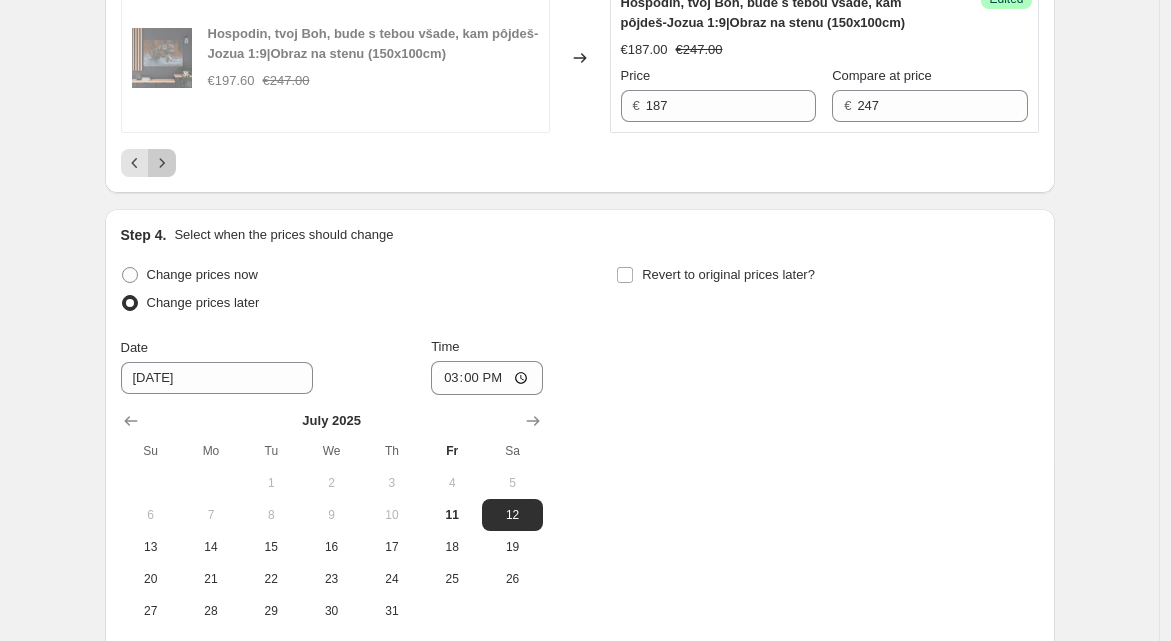 click 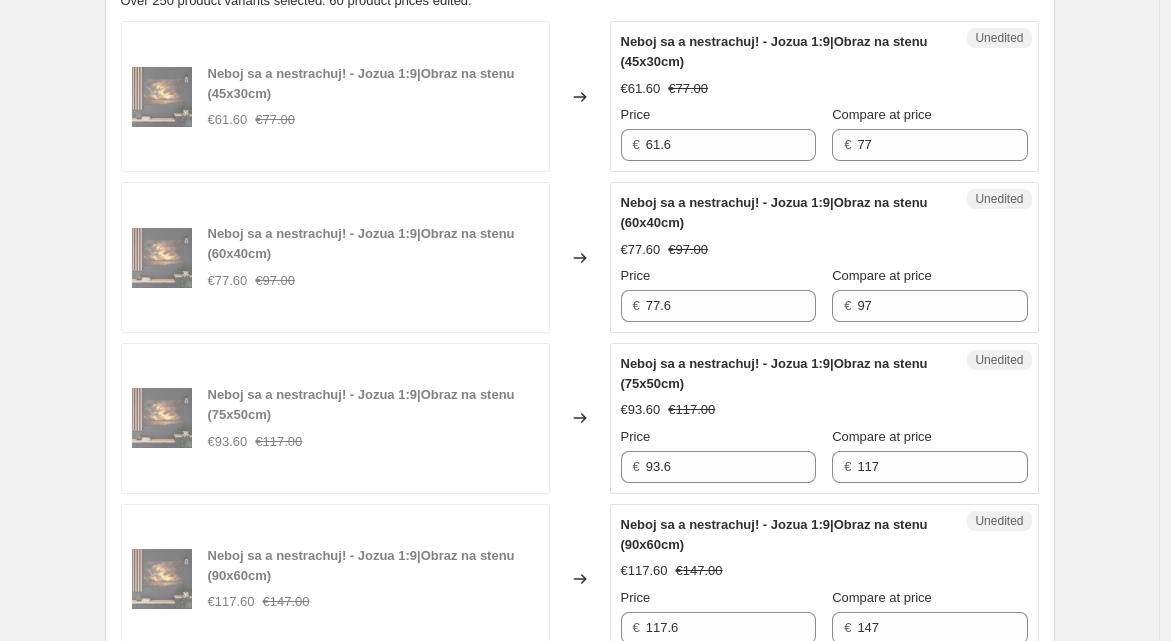 scroll, scrollTop: 773, scrollLeft: 0, axis: vertical 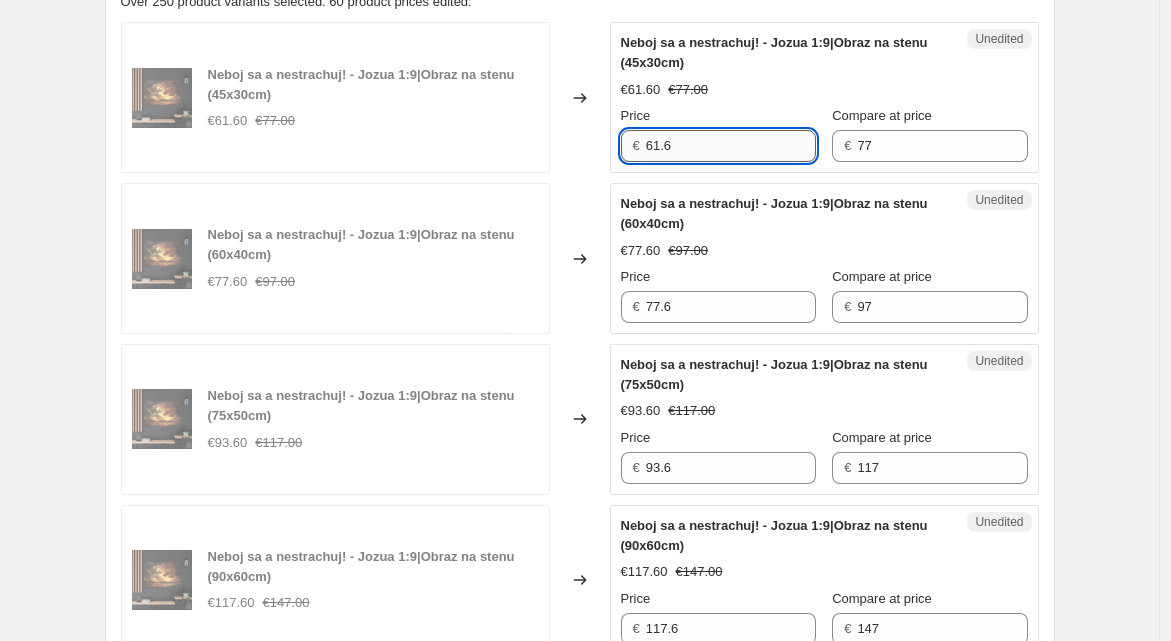 click on "61.6" at bounding box center (731, 146) 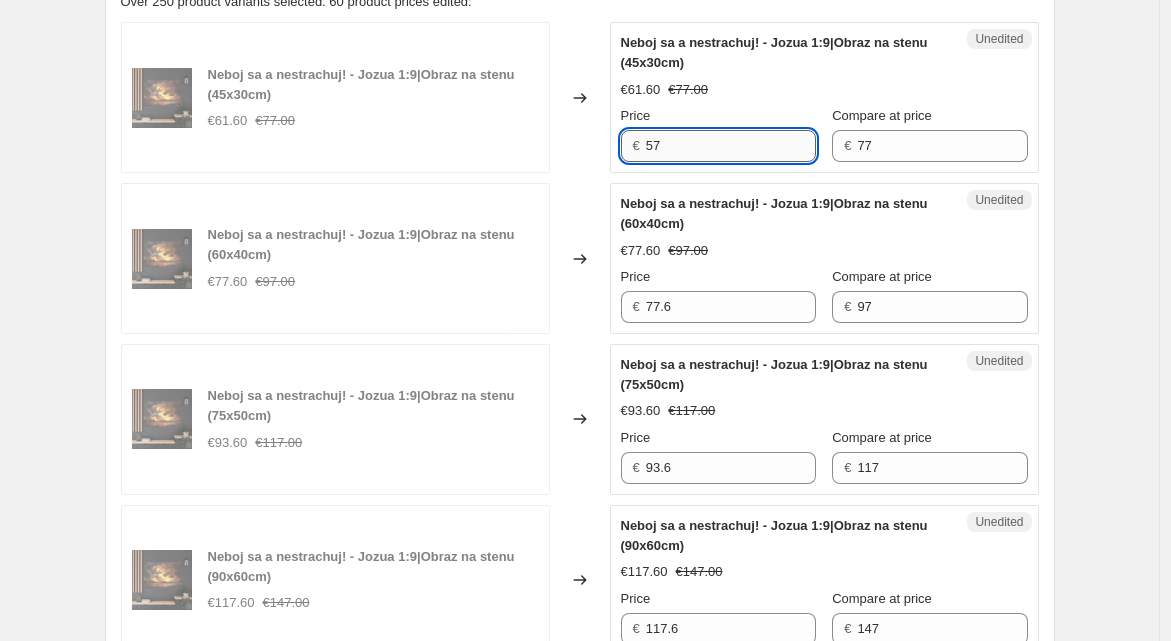 type on "57" 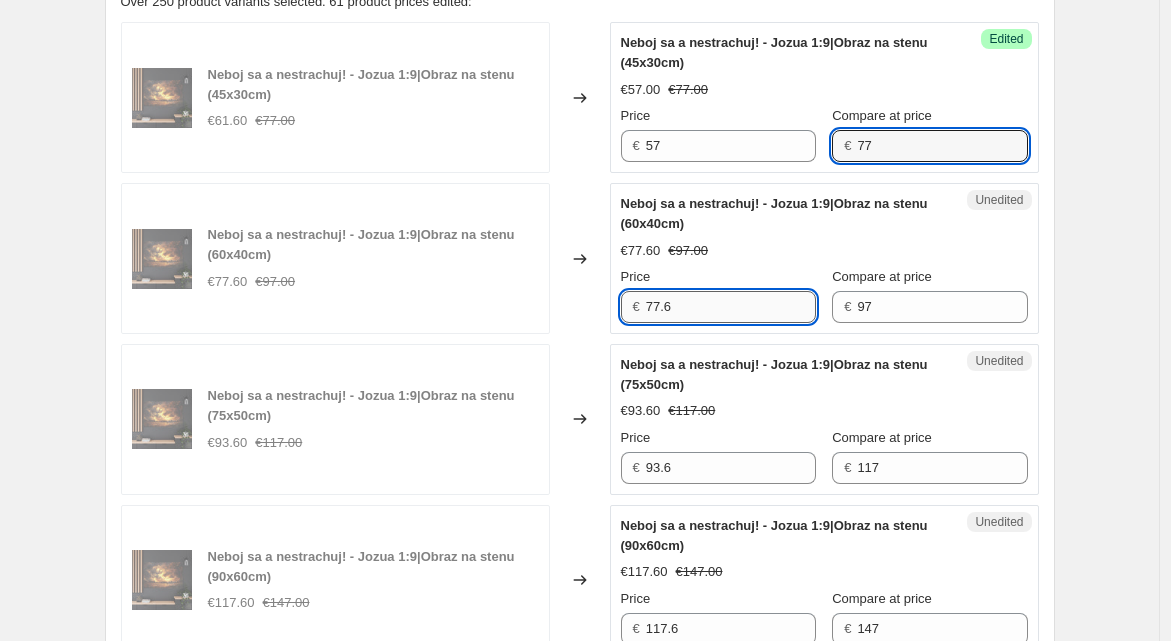 click on "77.6" at bounding box center (731, 307) 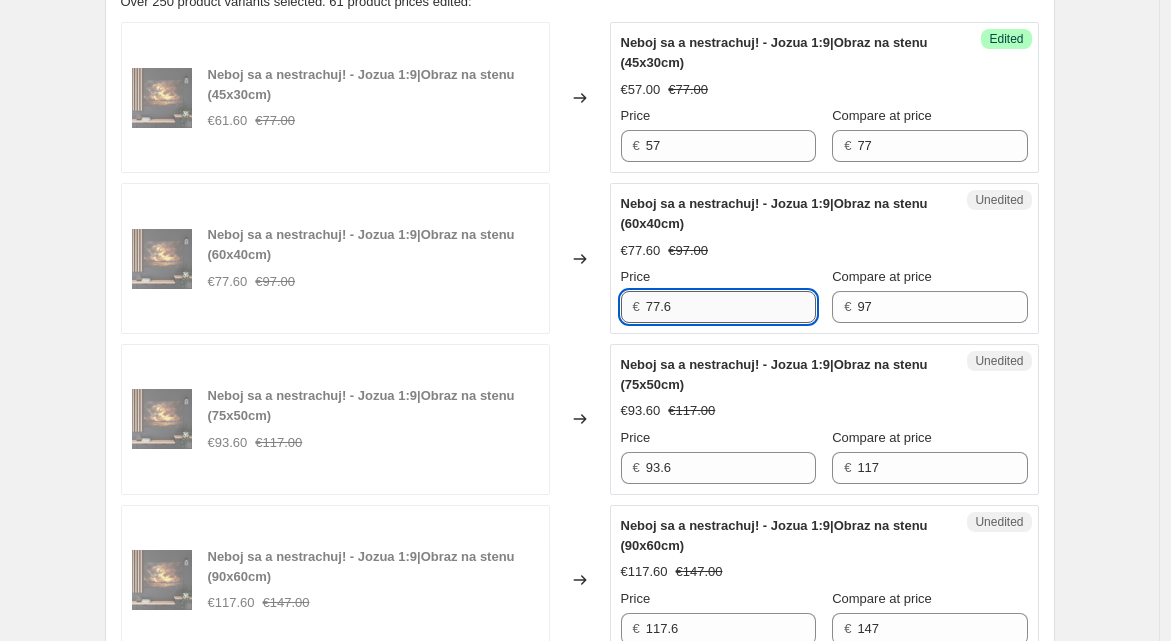 click on "77.6" at bounding box center (731, 307) 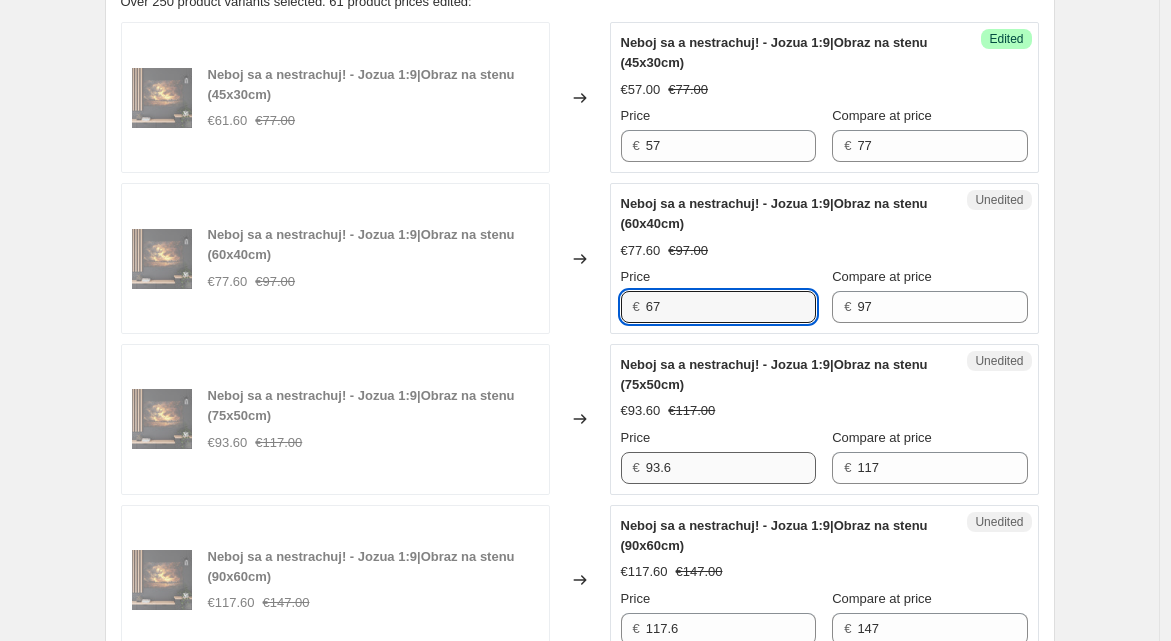 type on "67" 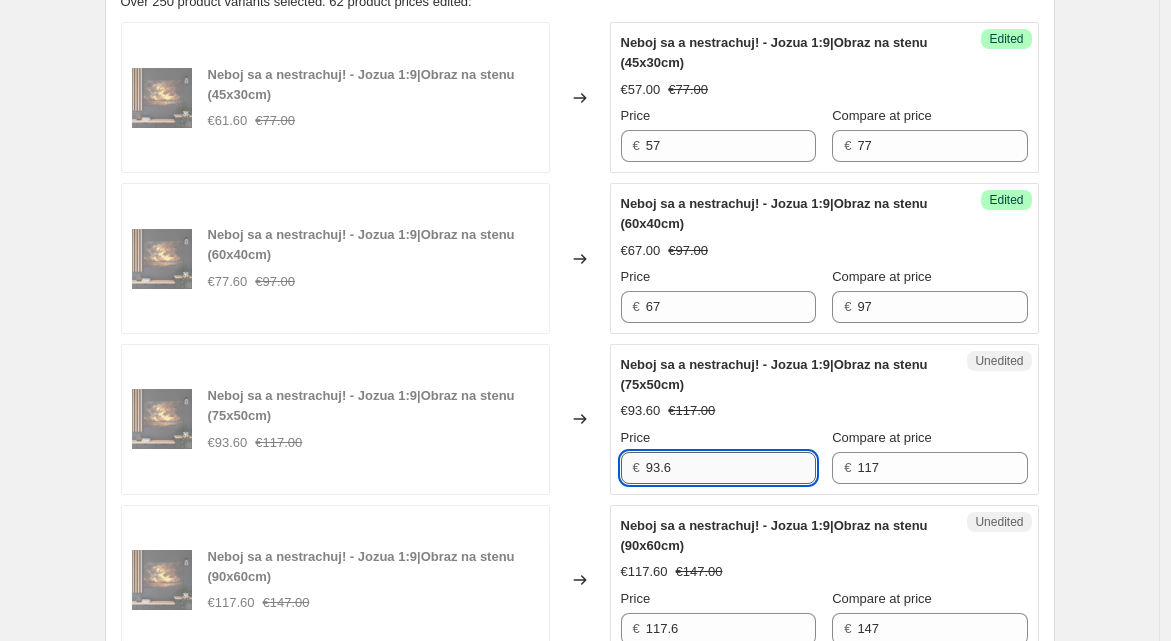 click on "93.6" at bounding box center [731, 468] 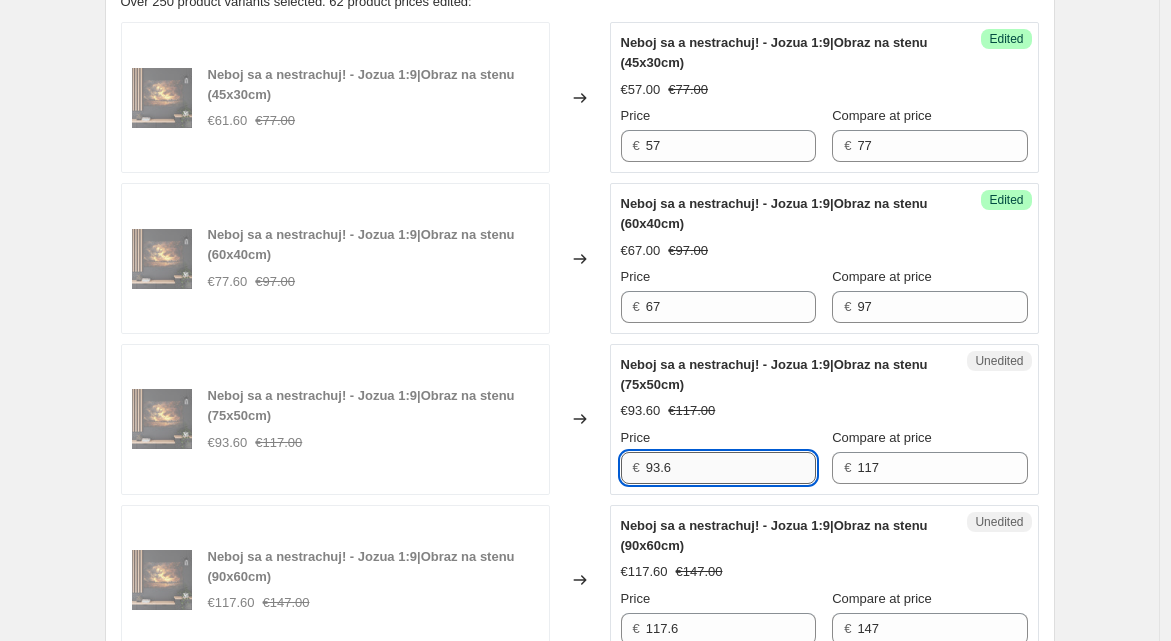 click on "93.6" at bounding box center [731, 468] 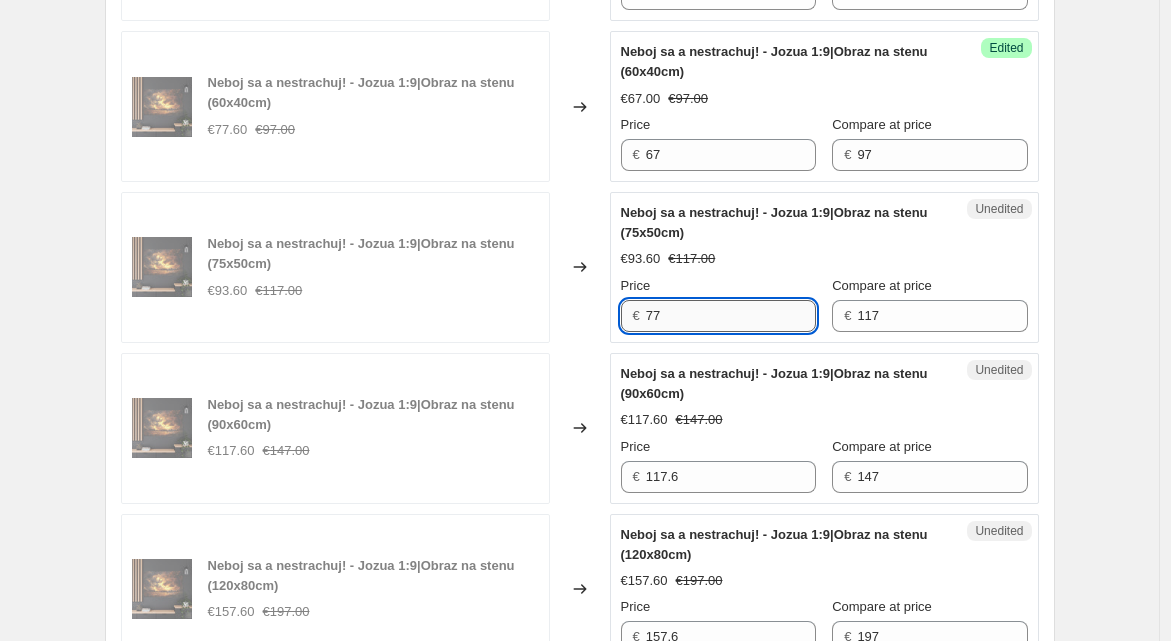 scroll, scrollTop: 930, scrollLeft: 0, axis: vertical 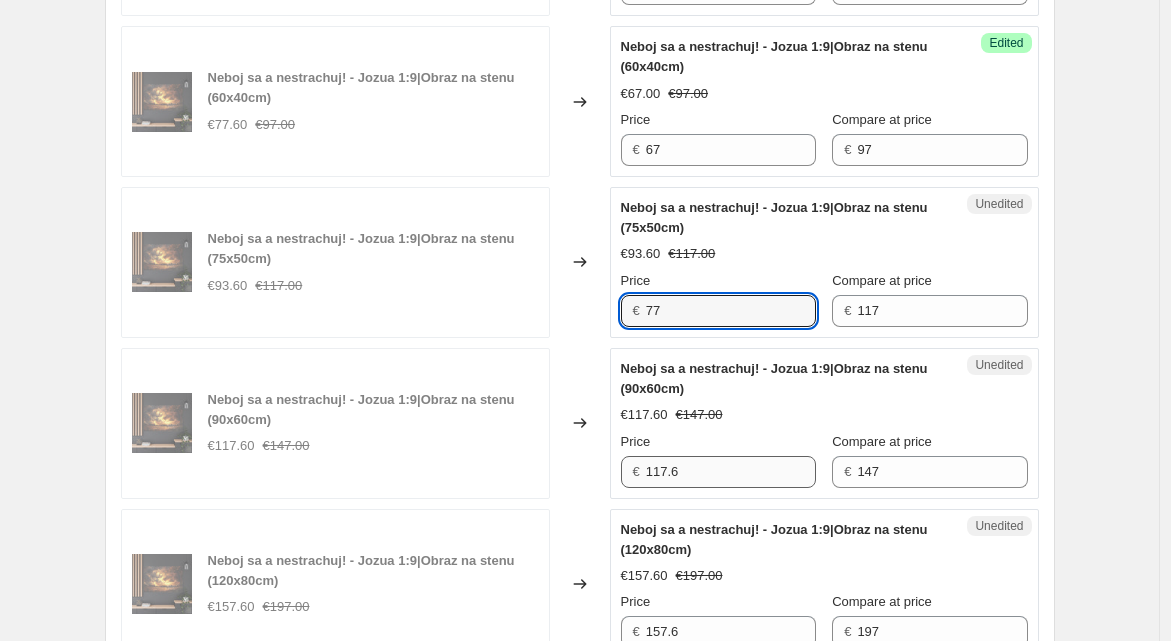 type on "77" 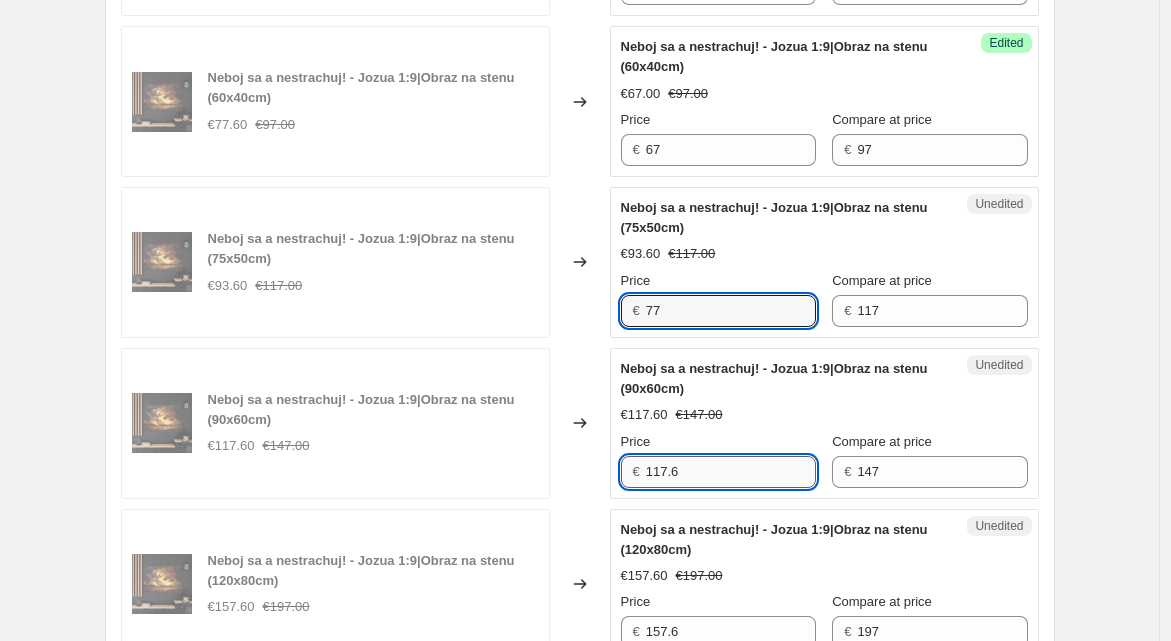 click on "117.6" at bounding box center (731, 472) 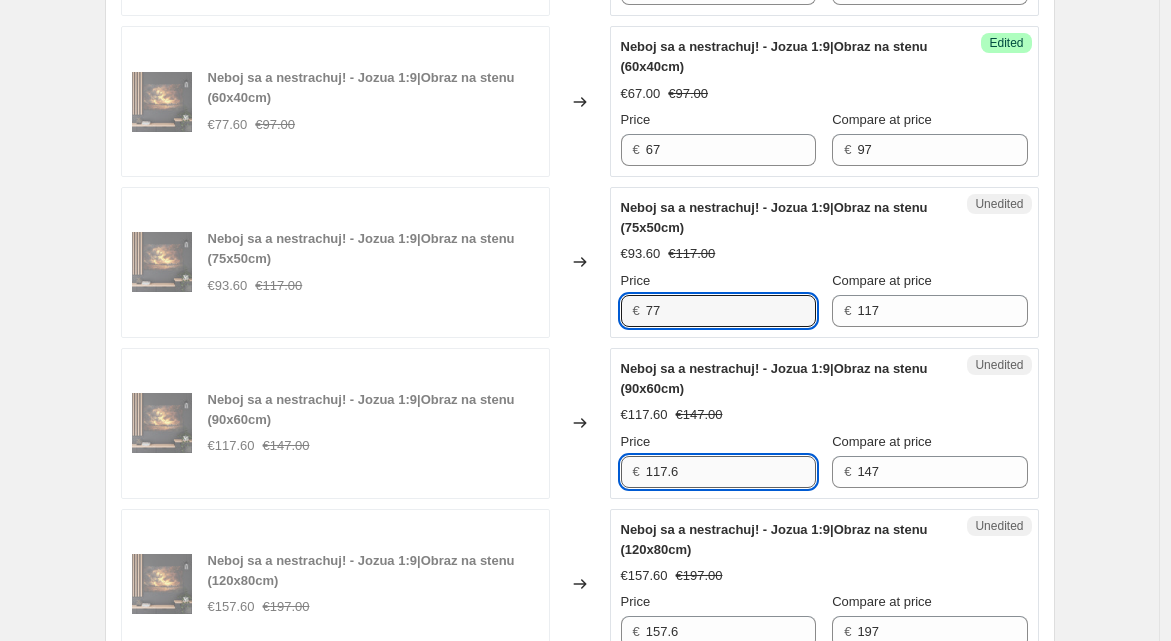 click on "117.6" at bounding box center [731, 472] 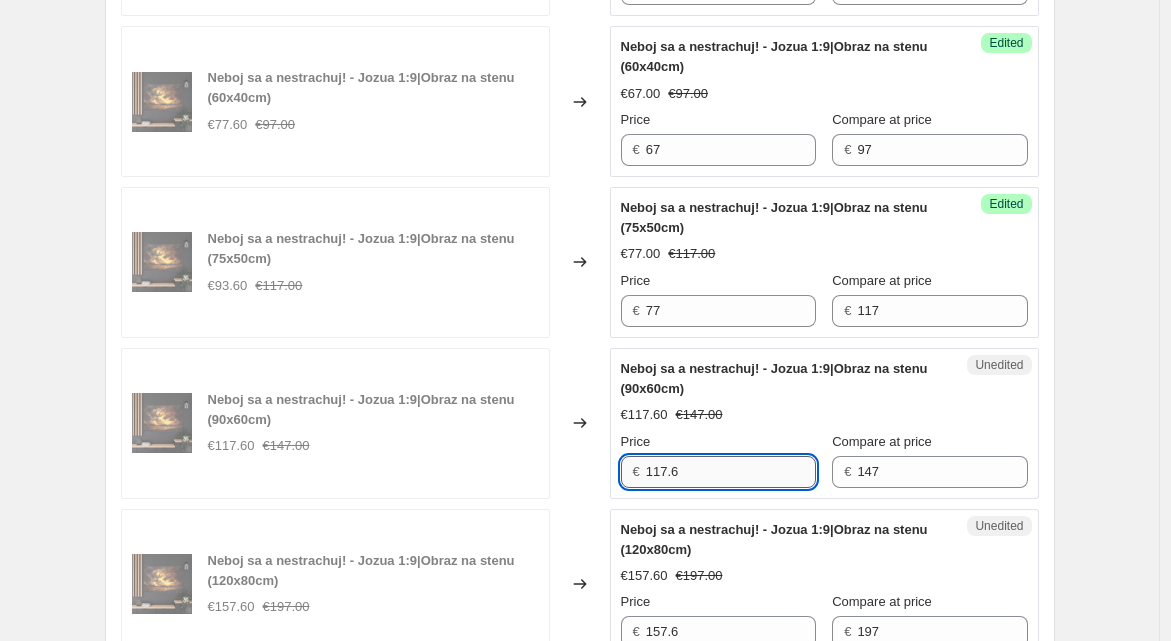 click on "117.6" at bounding box center (731, 472) 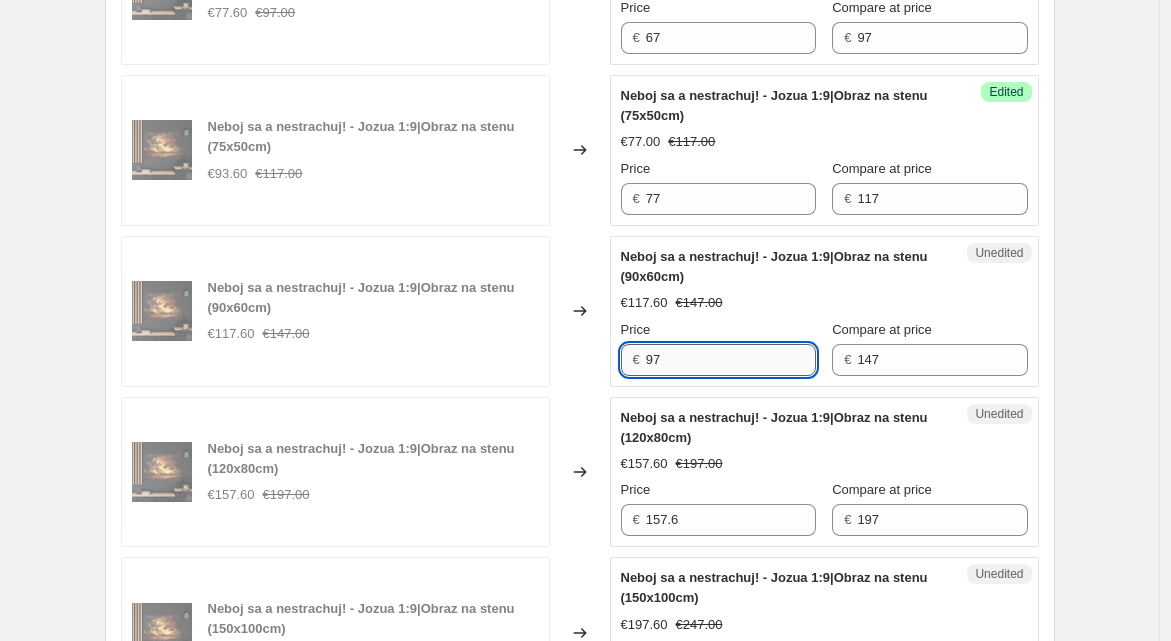 scroll, scrollTop: 1072, scrollLeft: 0, axis: vertical 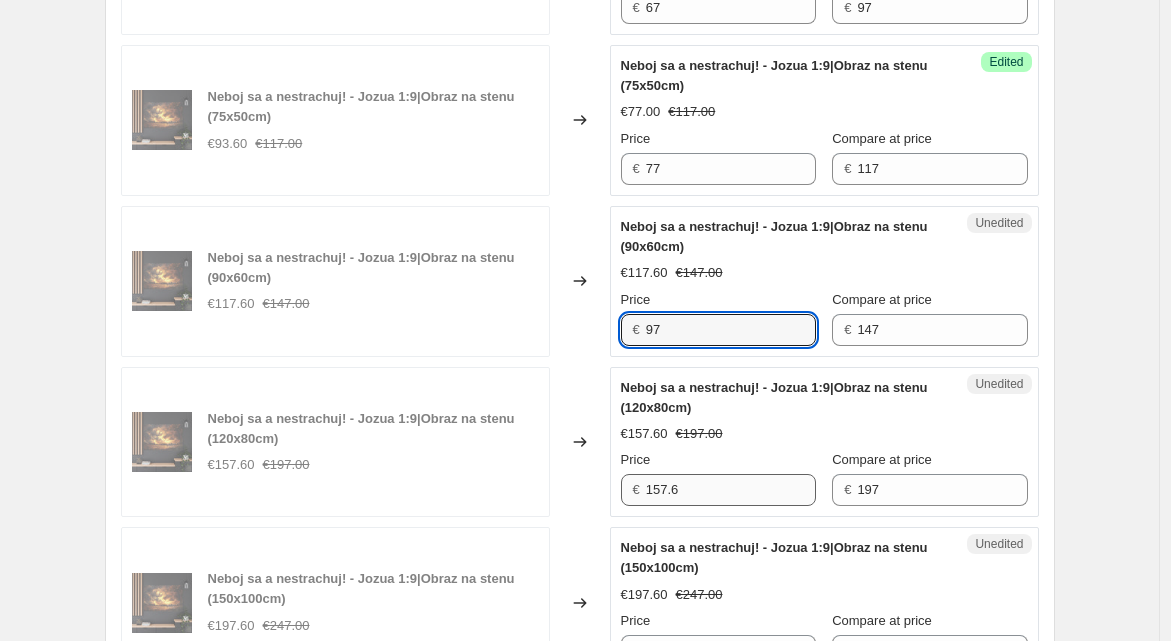 type on "97" 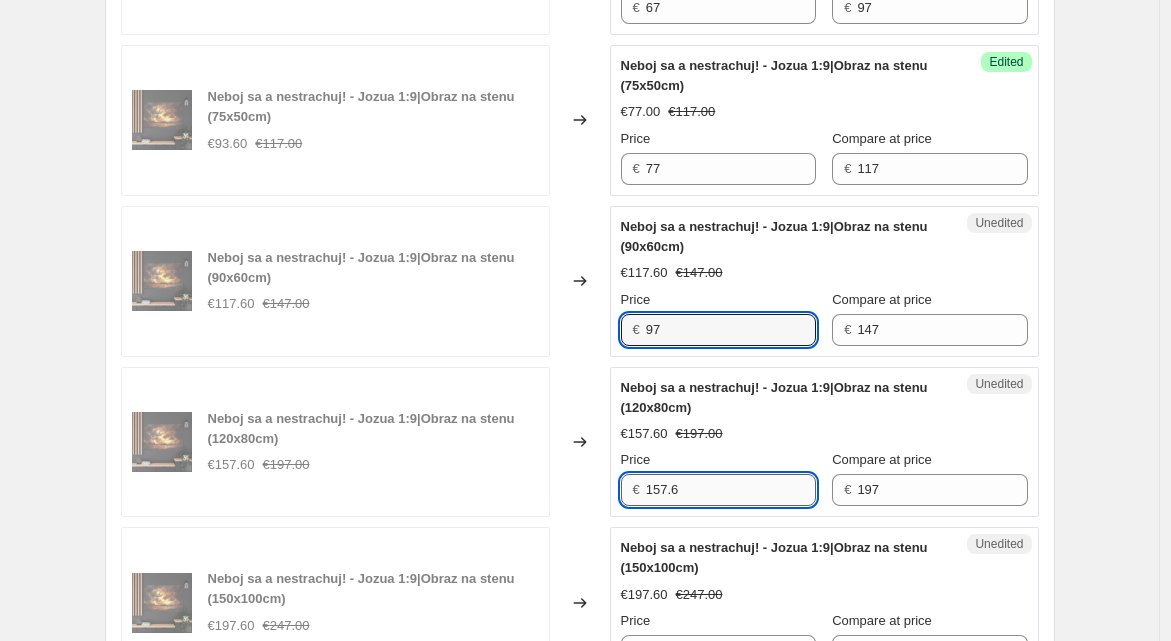 click on "157.6" at bounding box center (731, 490) 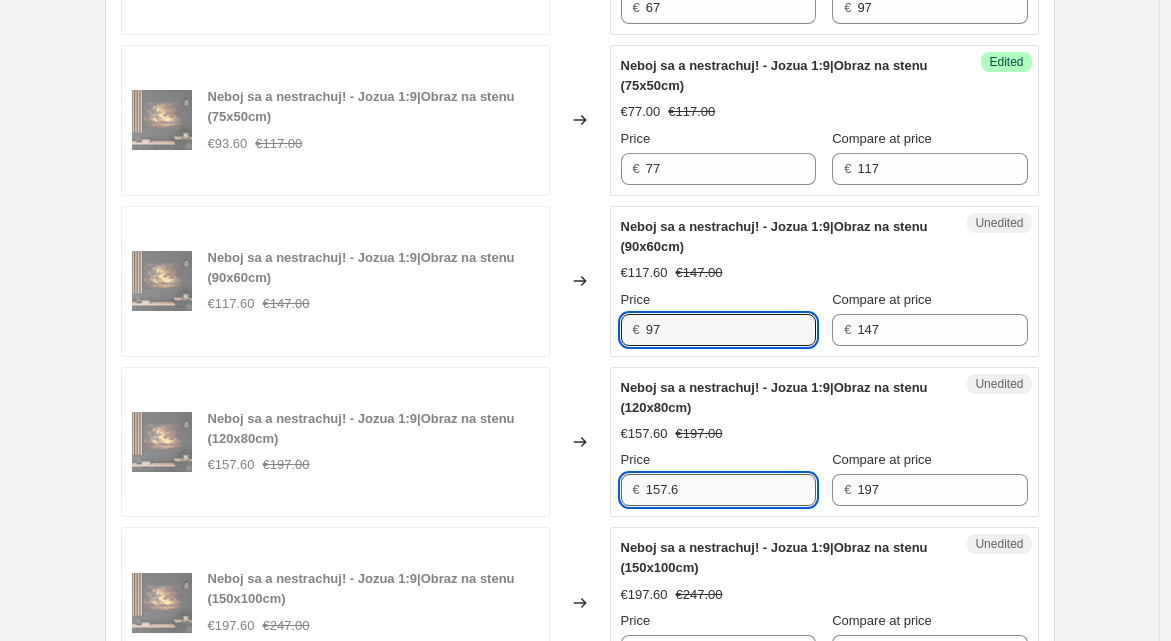 click on "157.6" at bounding box center [731, 490] 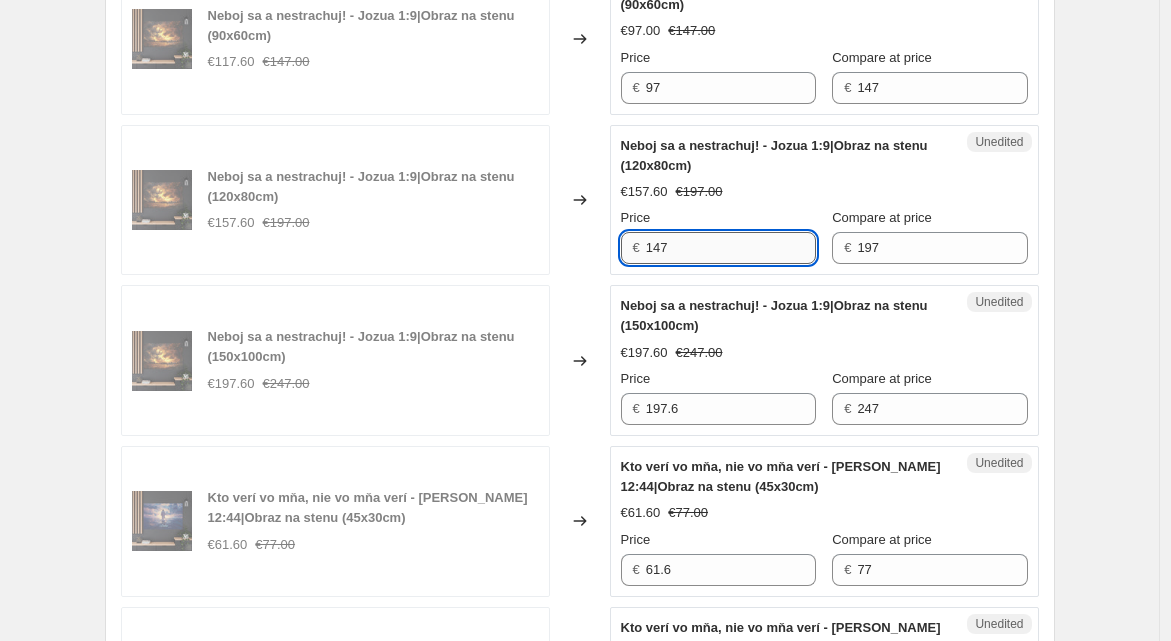 scroll, scrollTop: 1317, scrollLeft: 0, axis: vertical 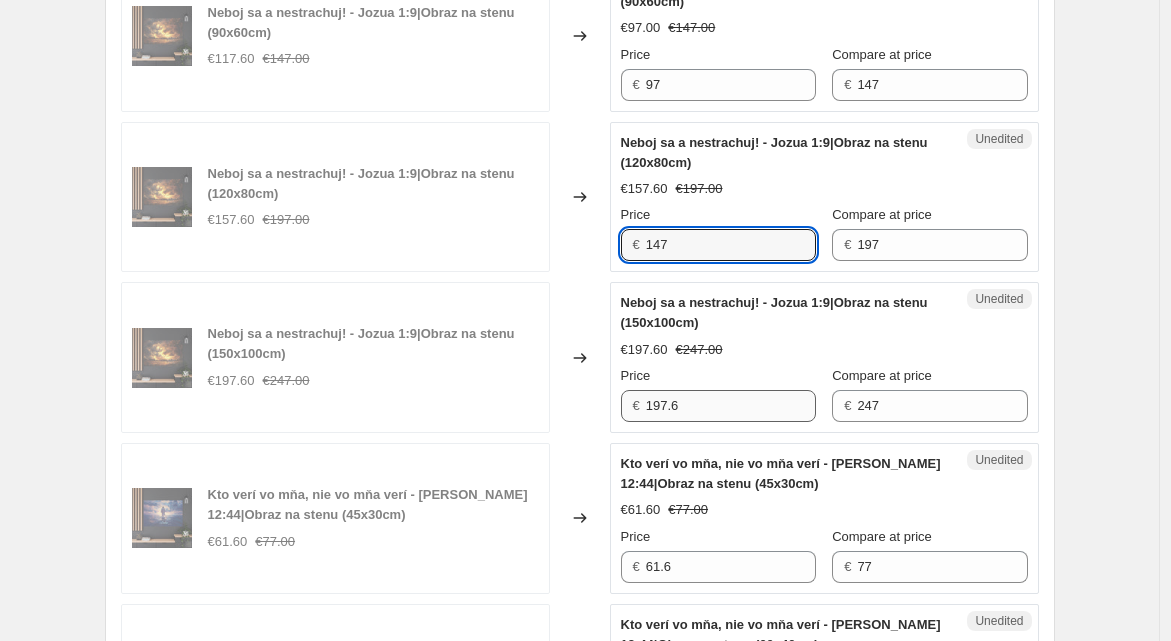 type on "147" 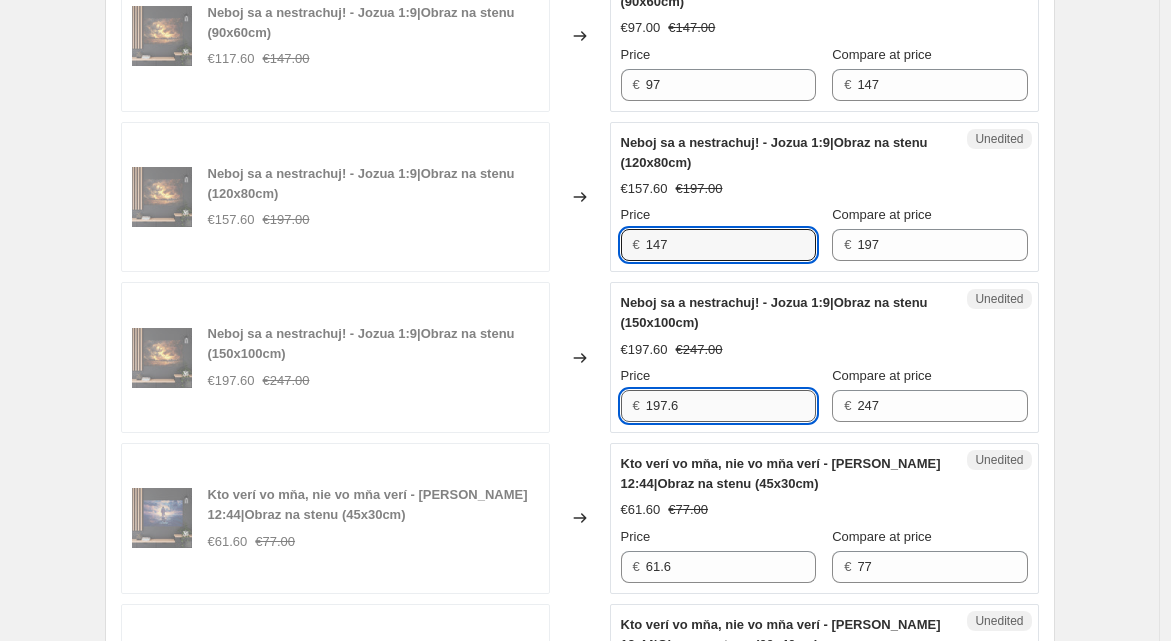 click on "197.6" at bounding box center [731, 406] 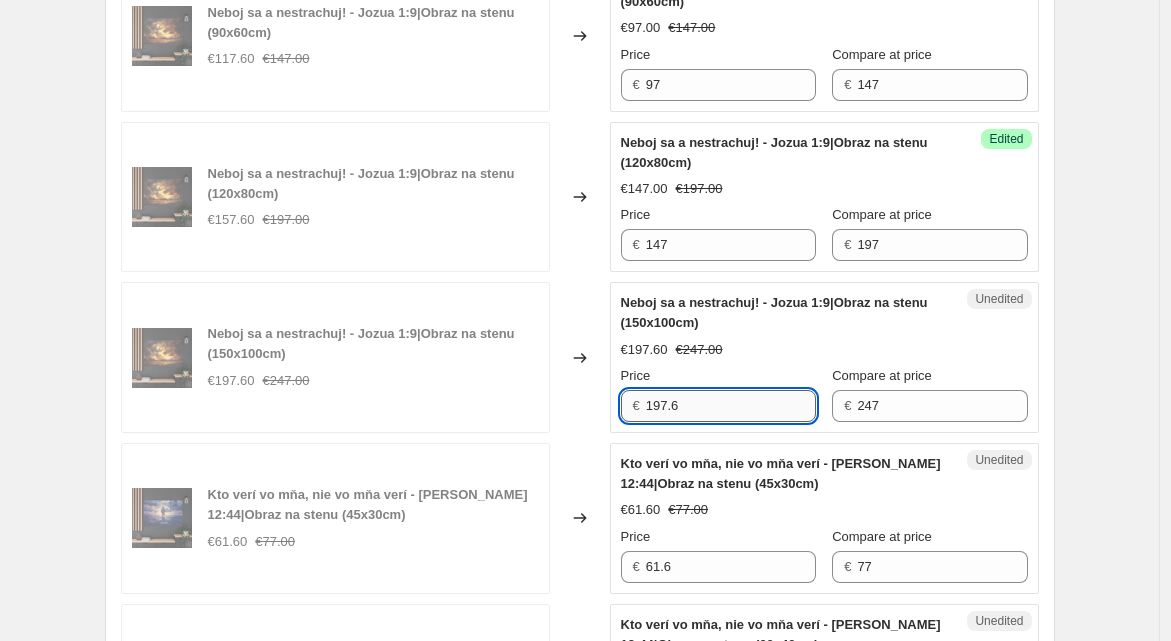 click on "197.6" at bounding box center [731, 406] 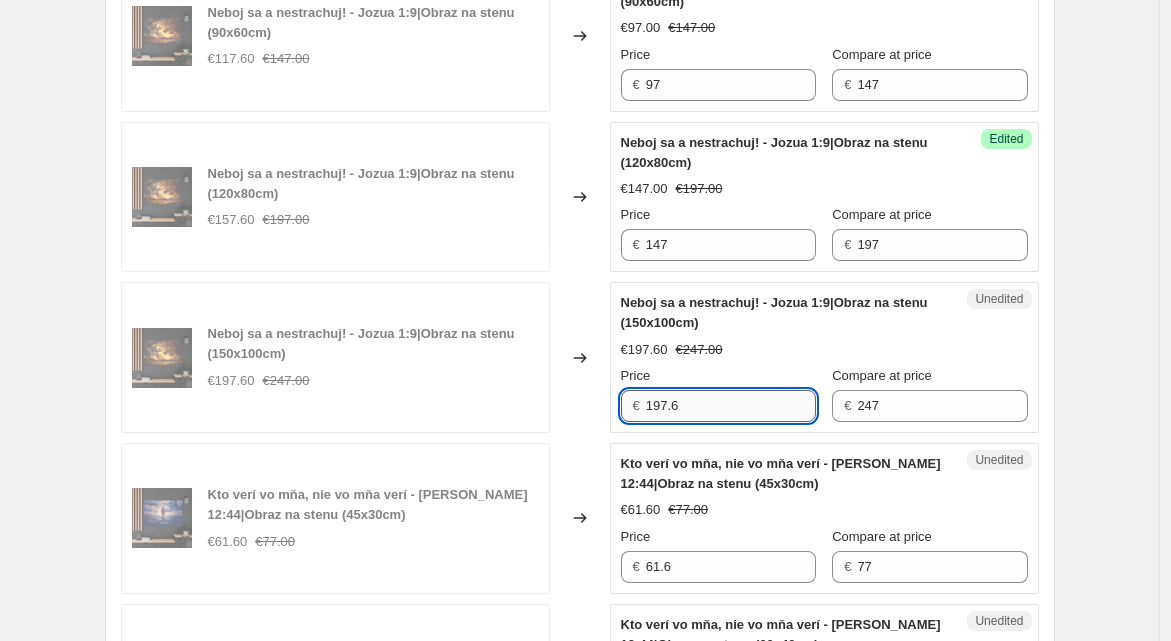 click on "197.6" at bounding box center (731, 406) 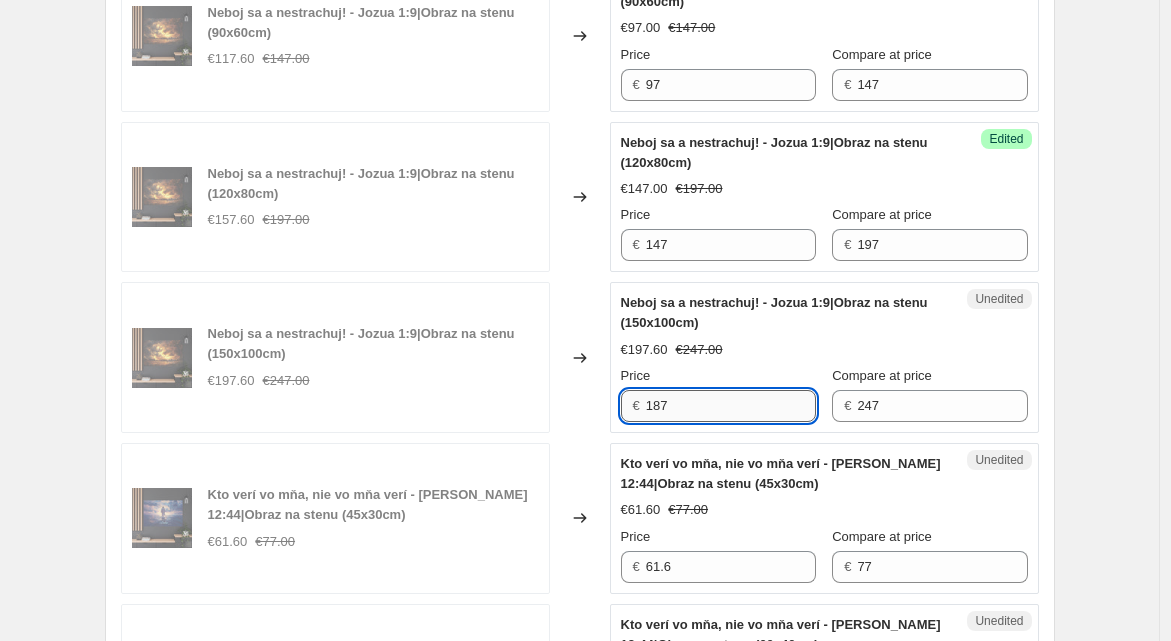 scroll, scrollTop: 1553, scrollLeft: 0, axis: vertical 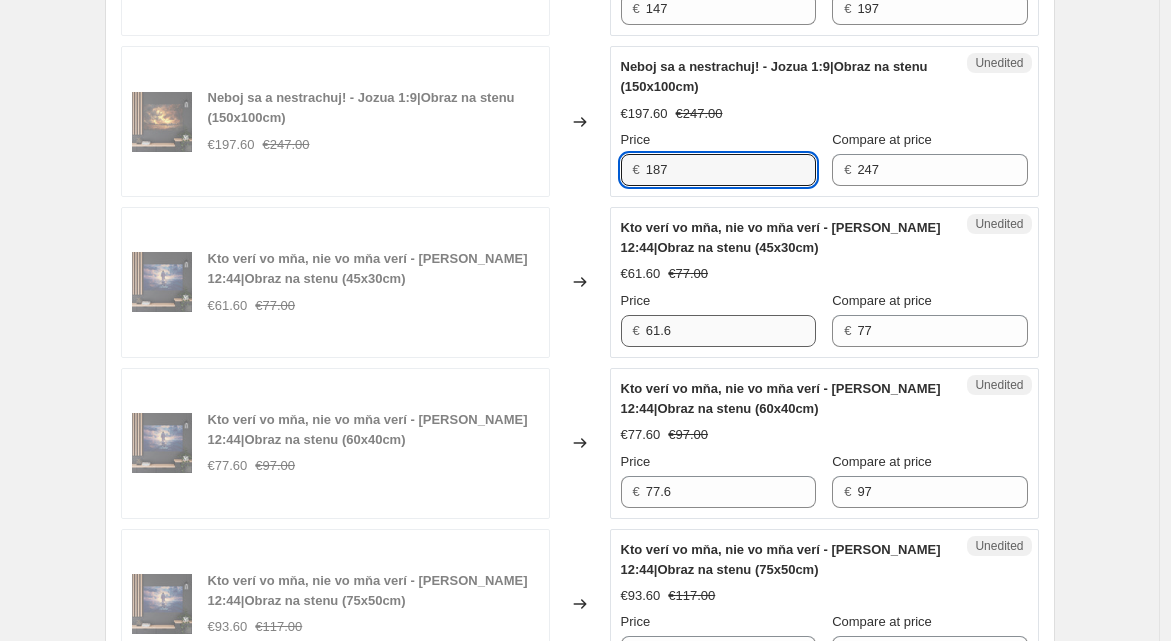 type on "187" 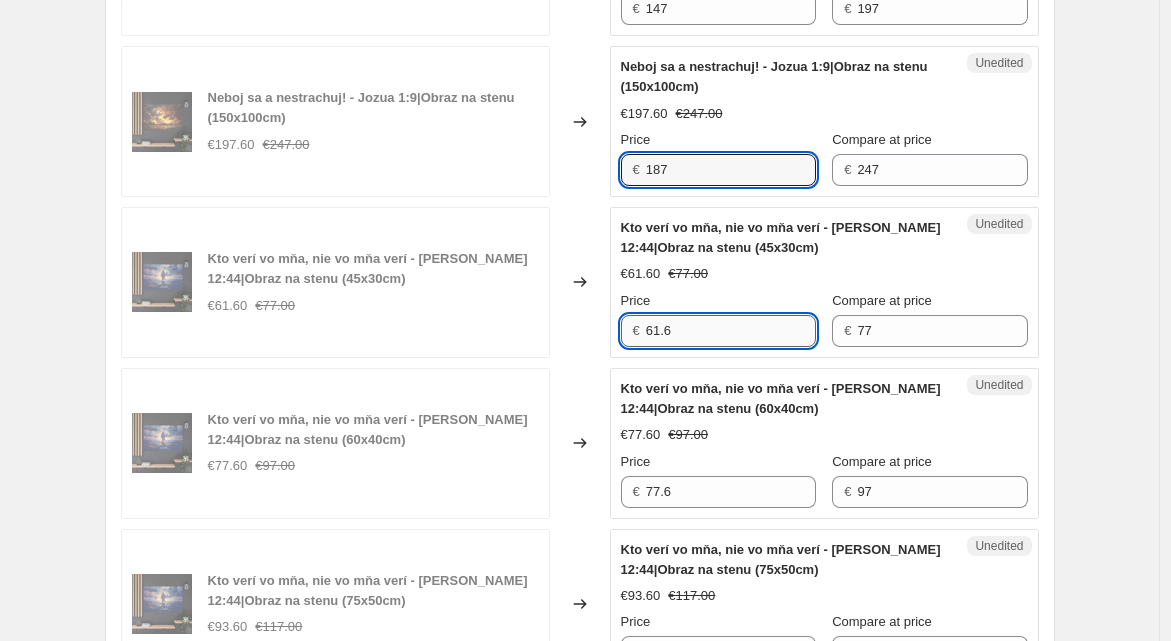 click on "61.6" at bounding box center [731, 331] 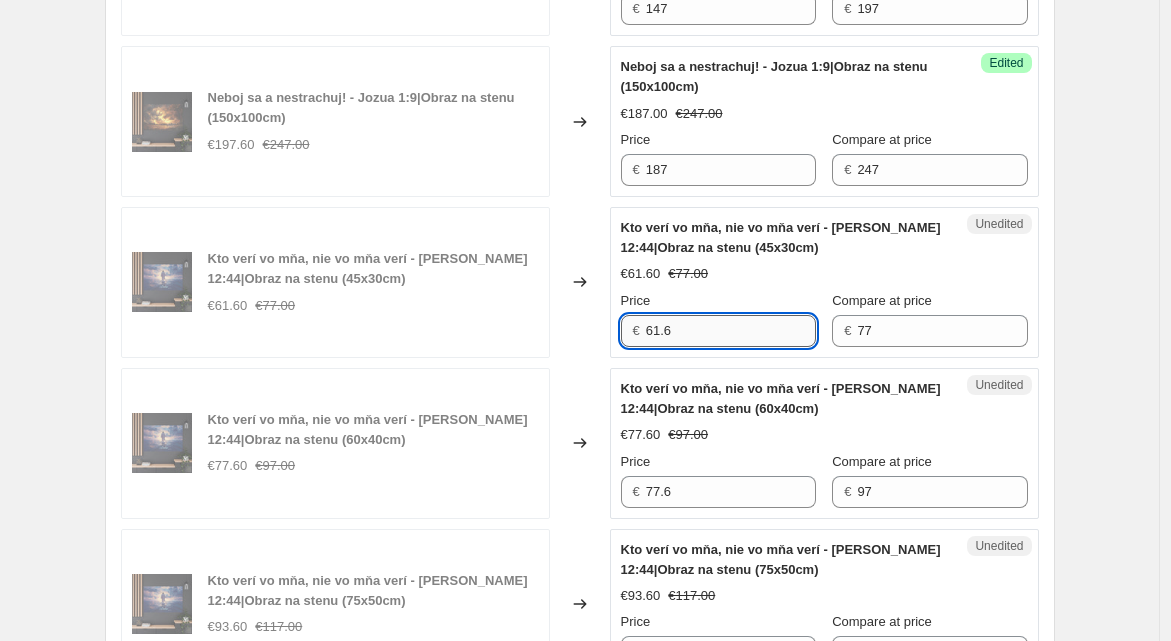 click on "61.6" at bounding box center (731, 331) 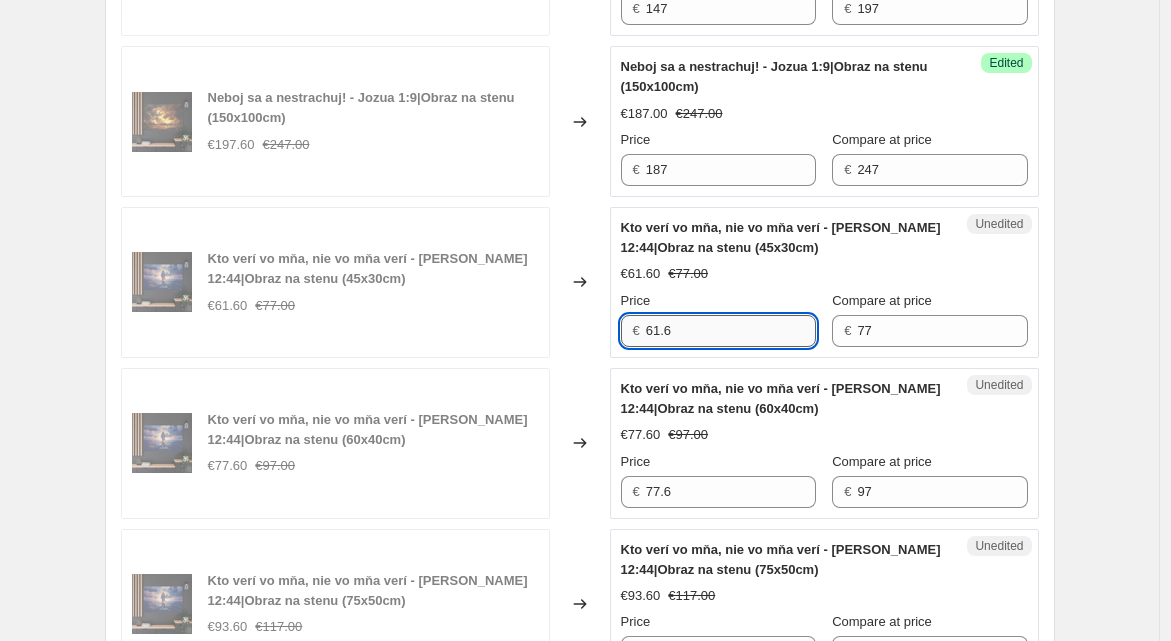 click on "61.6" at bounding box center [731, 331] 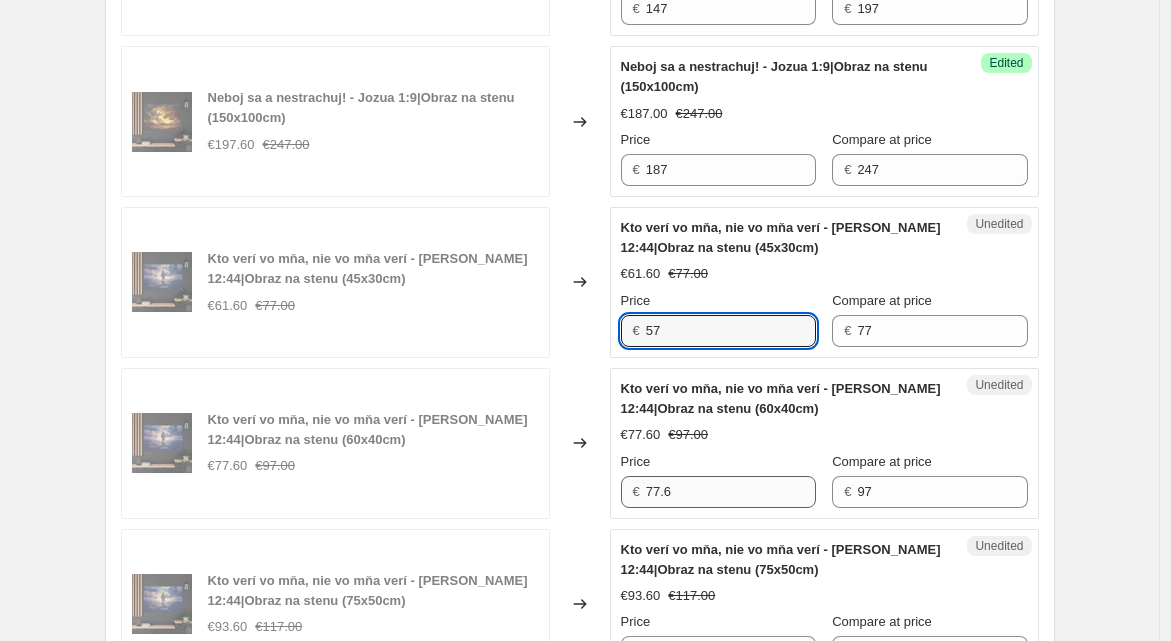 type on "57" 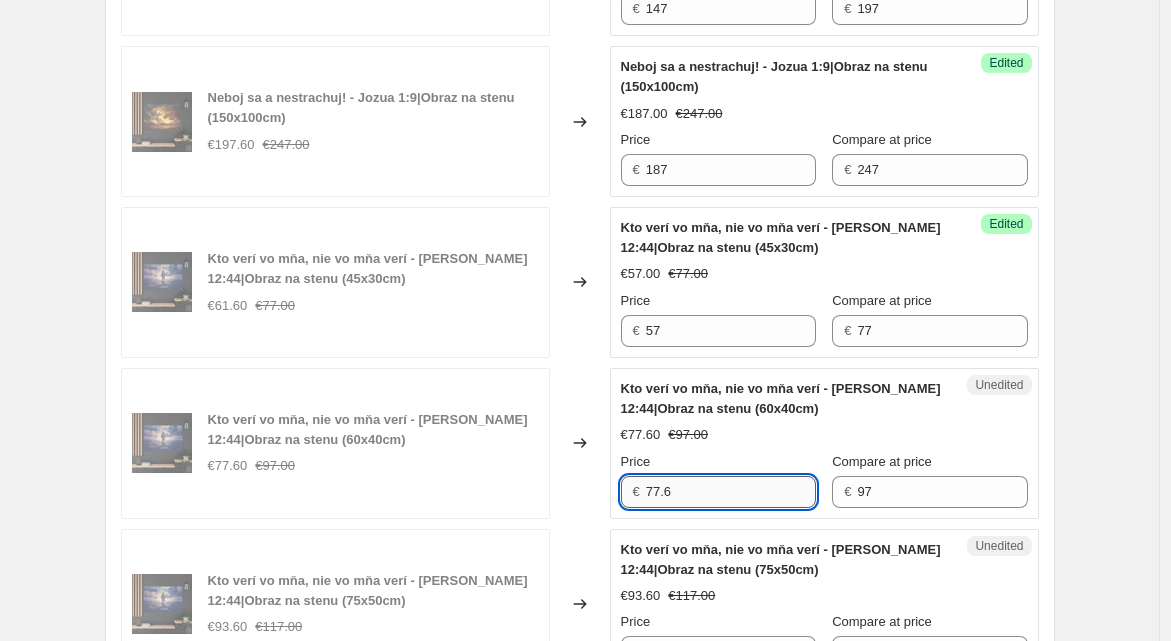 click on "77.6" at bounding box center (731, 492) 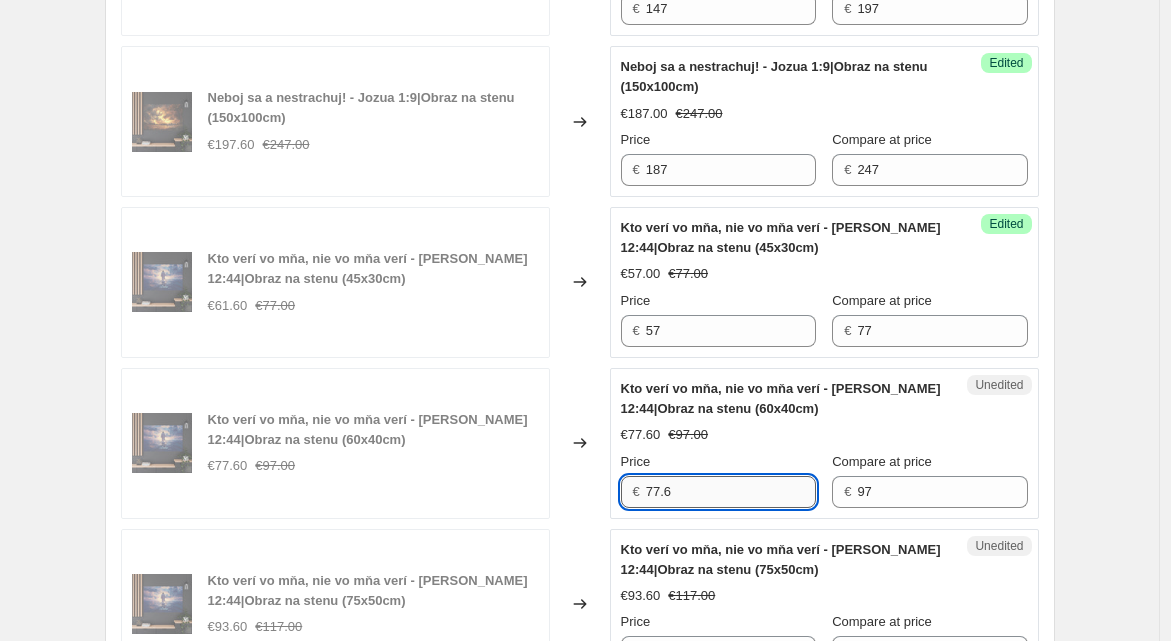 click on "77.6" at bounding box center (731, 492) 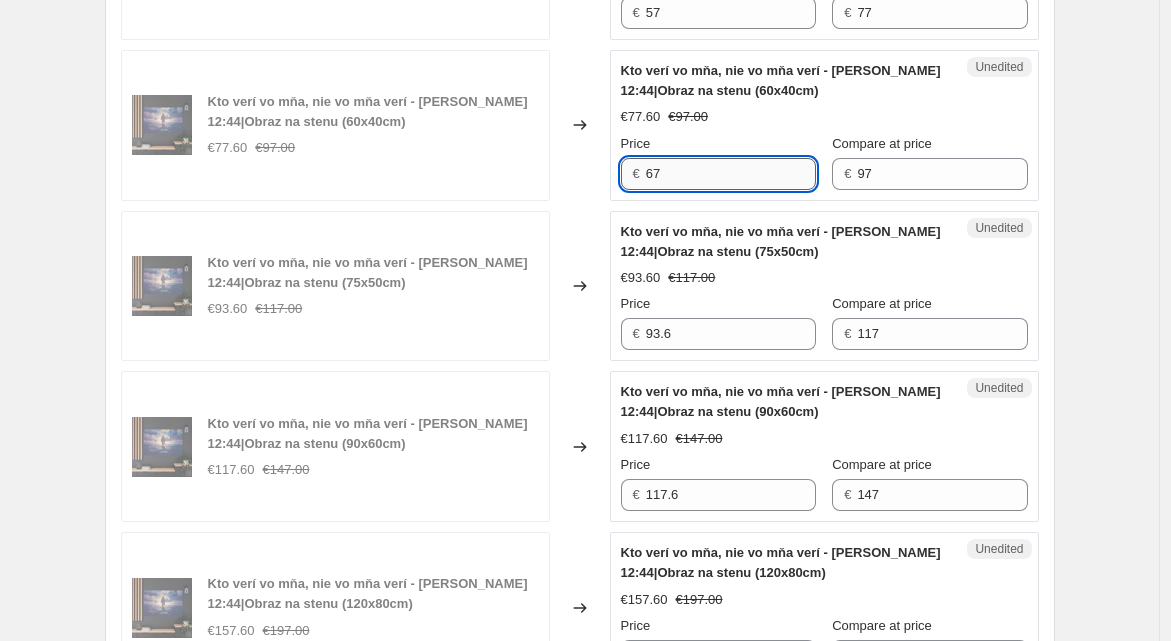 scroll, scrollTop: 1883, scrollLeft: 0, axis: vertical 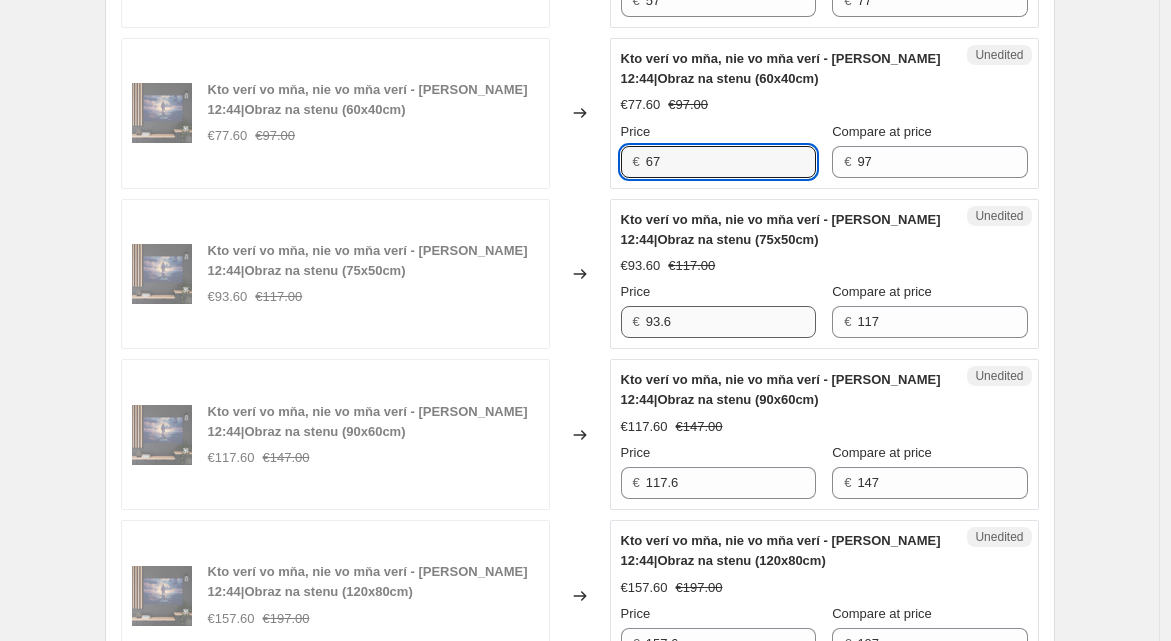 type on "67" 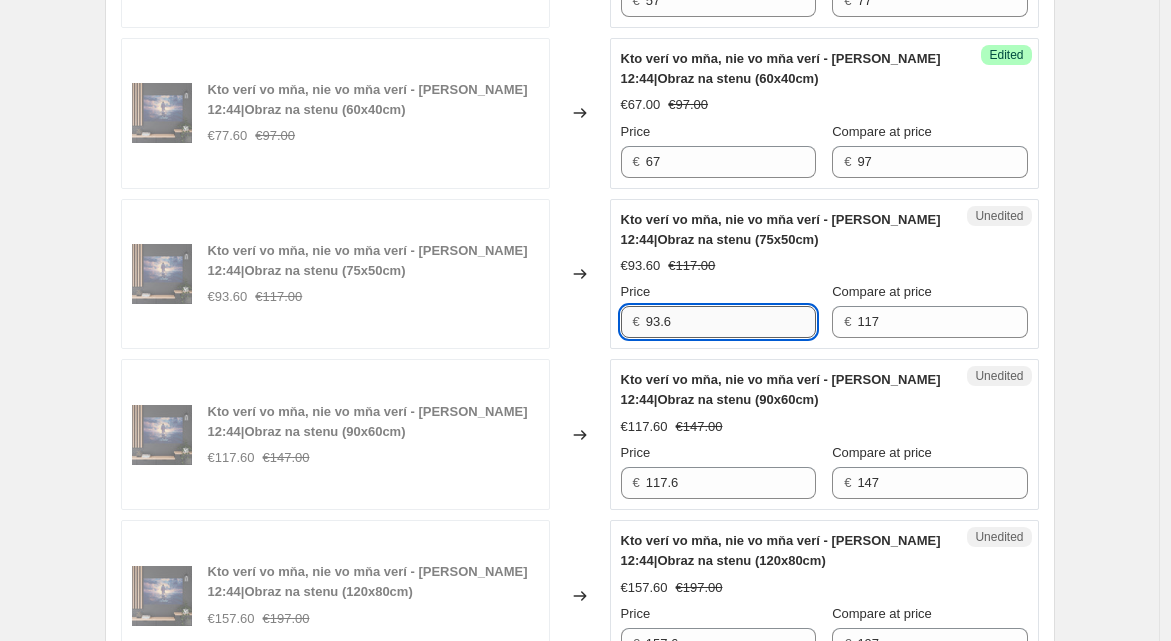 click on "93.6" at bounding box center (731, 322) 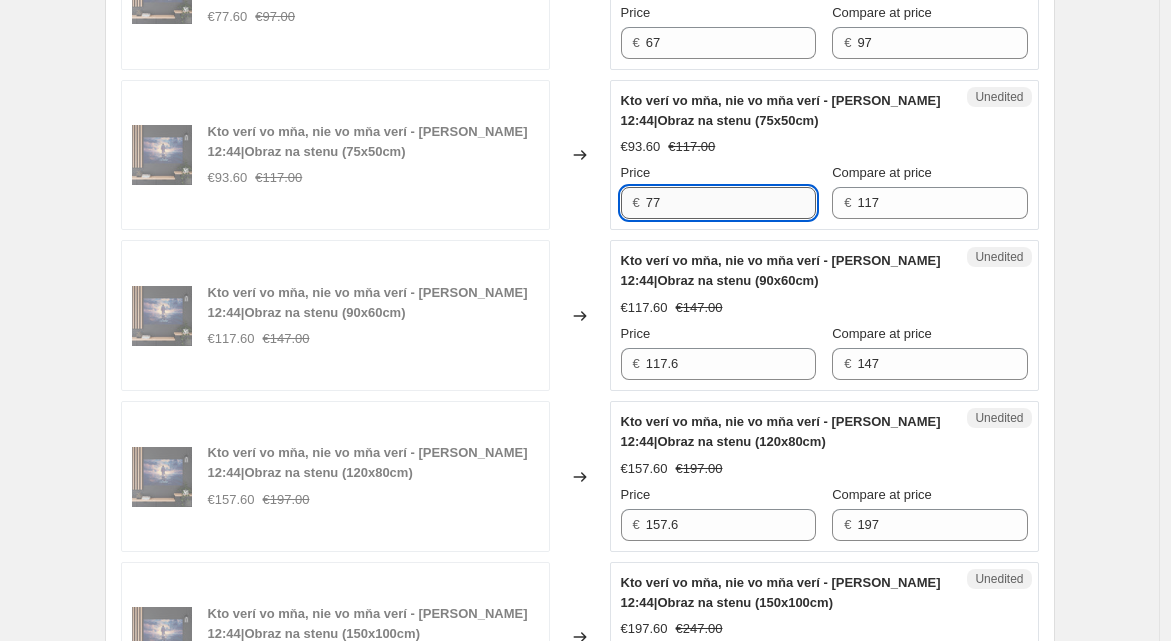 scroll, scrollTop: 2003, scrollLeft: 0, axis: vertical 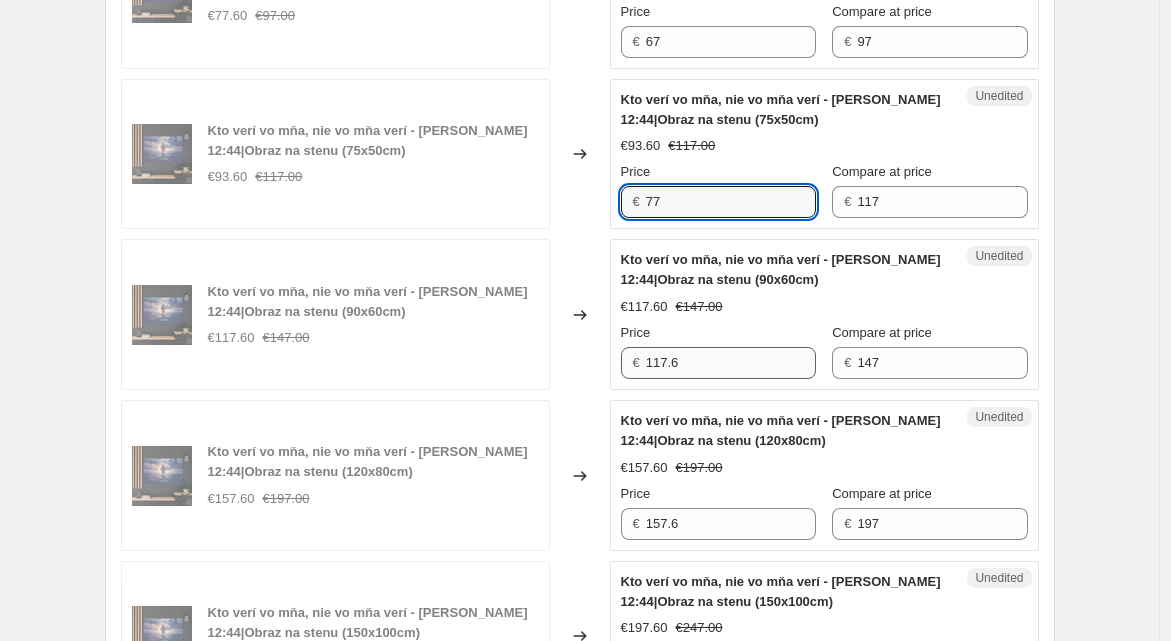 type on "77" 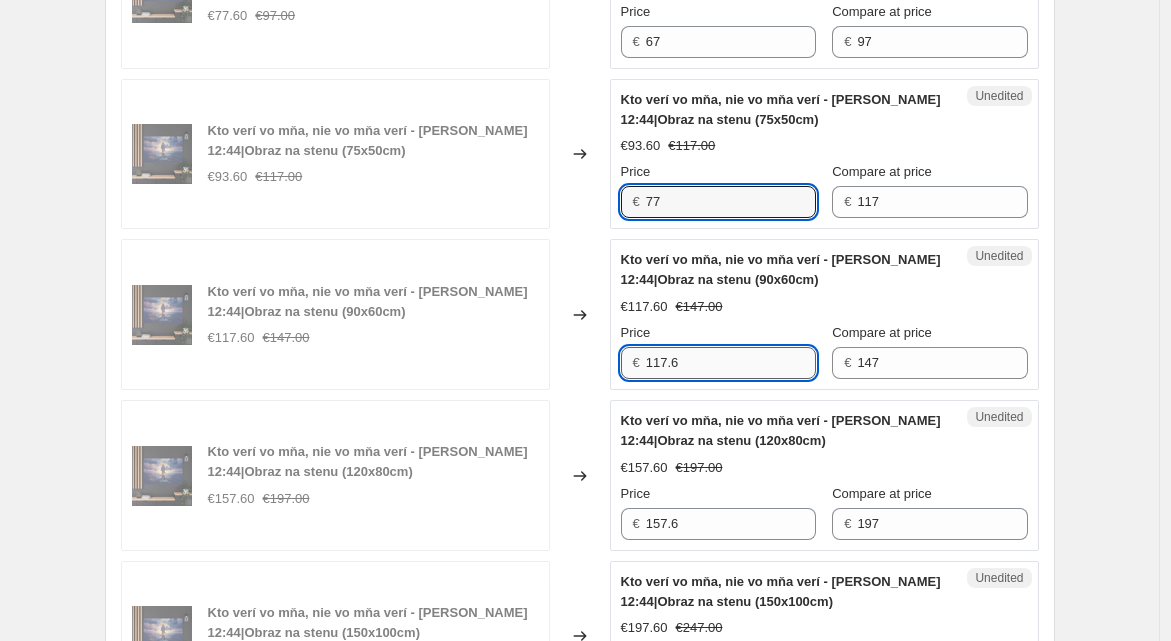 click on "117.6" at bounding box center [731, 363] 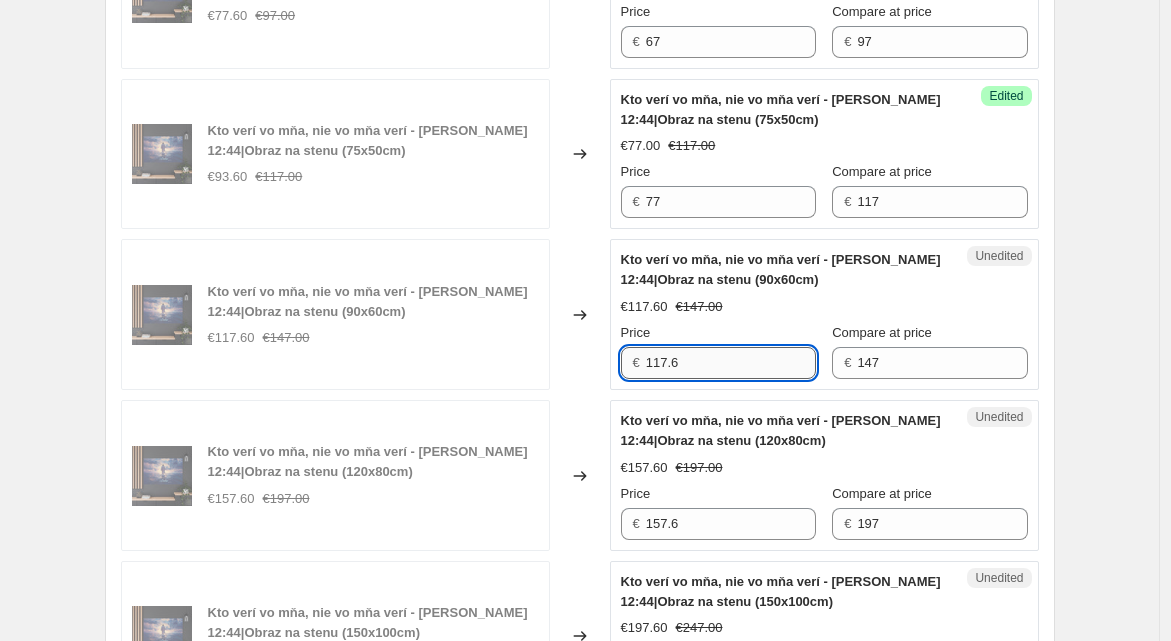 click on "117.6" at bounding box center [731, 363] 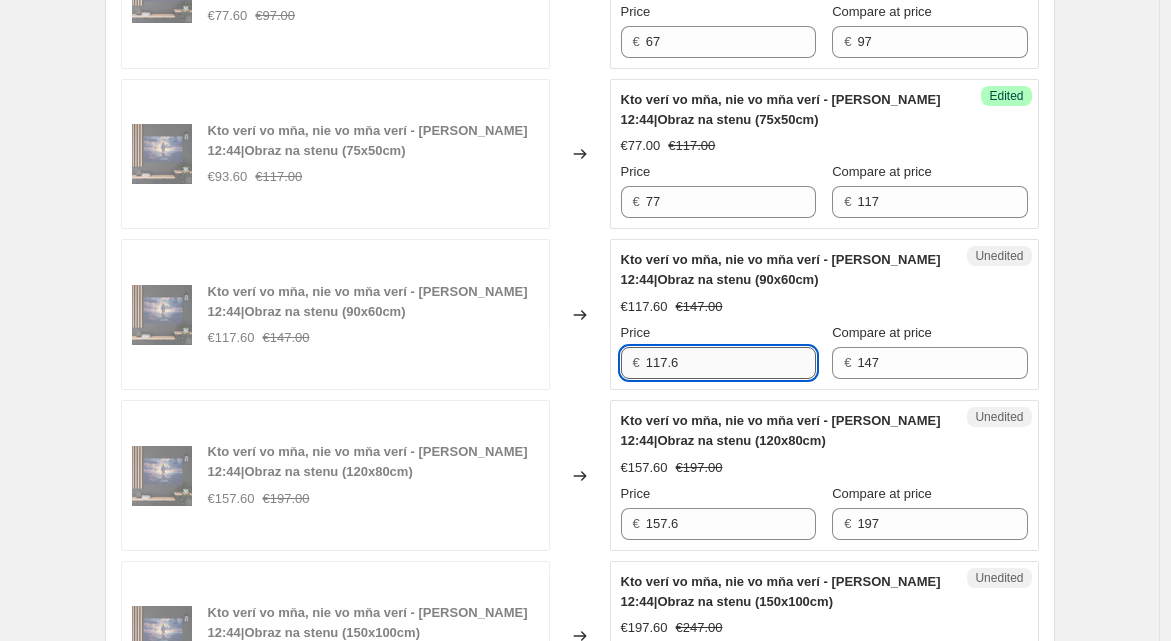 click on "117.6" at bounding box center [731, 363] 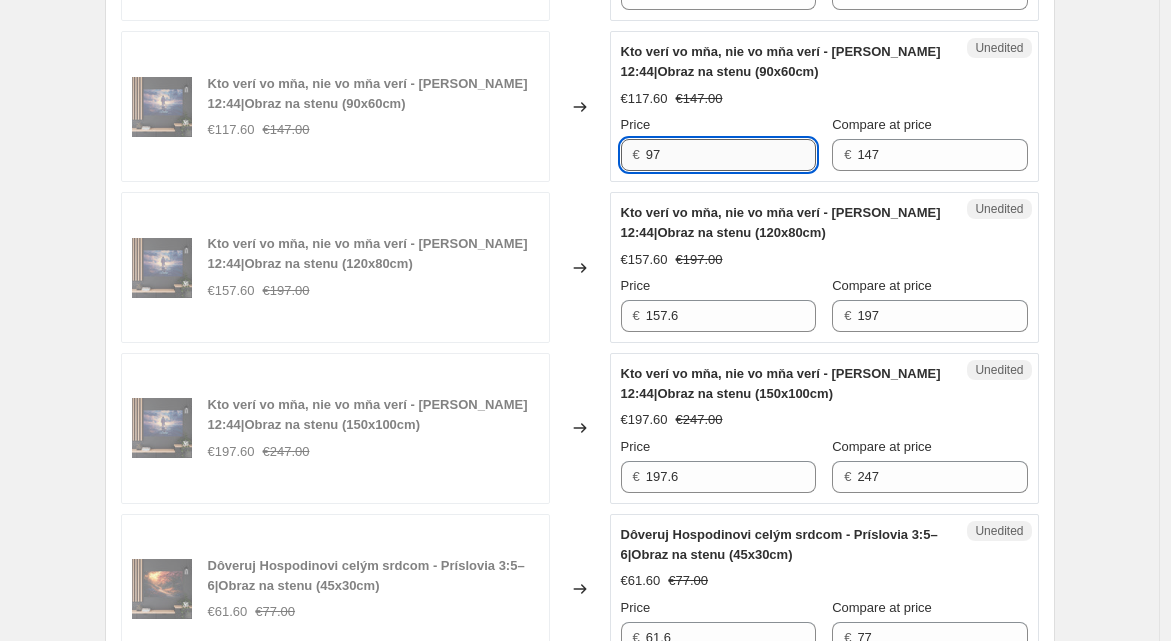 scroll, scrollTop: 2212, scrollLeft: 0, axis: vertical 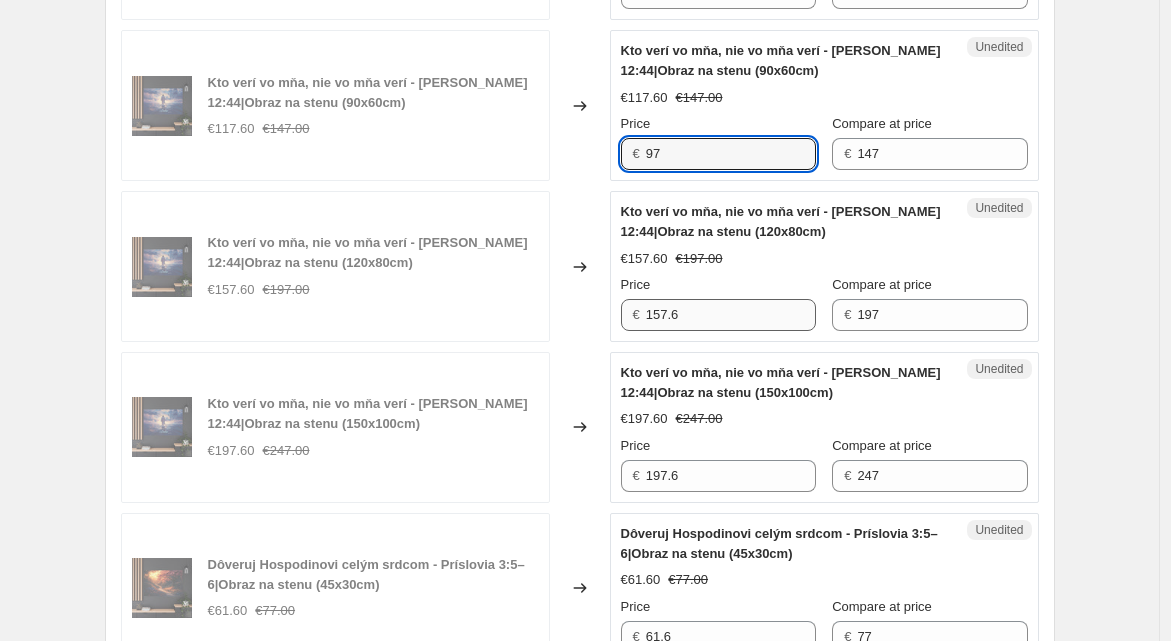type on "97" 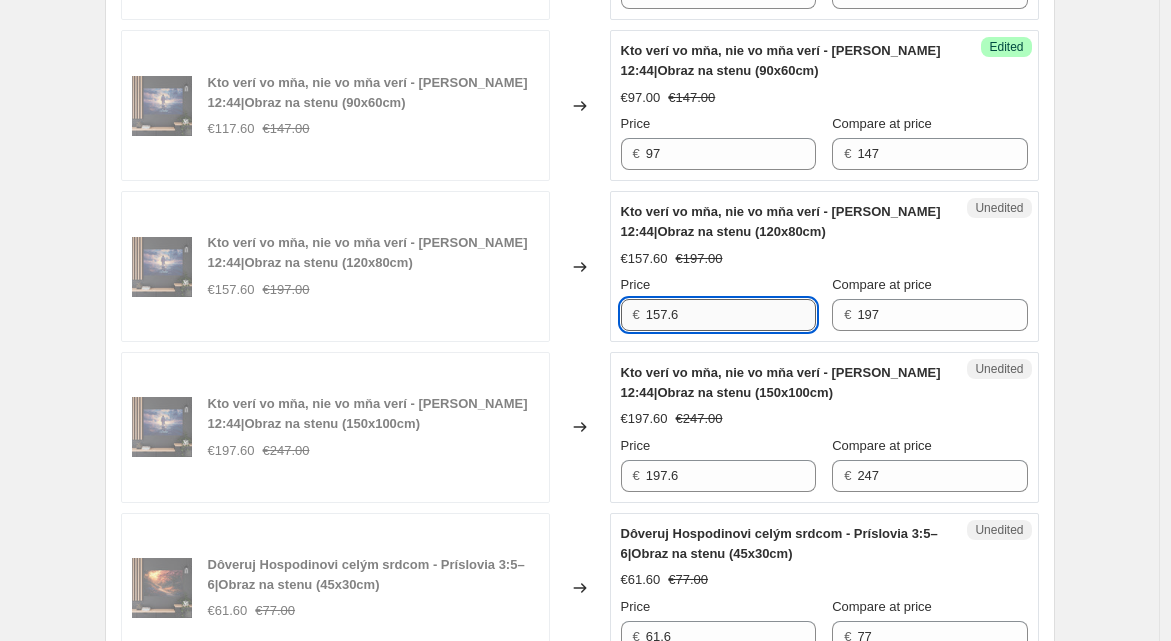 click on "157.6" at bounding box center (731, 315) 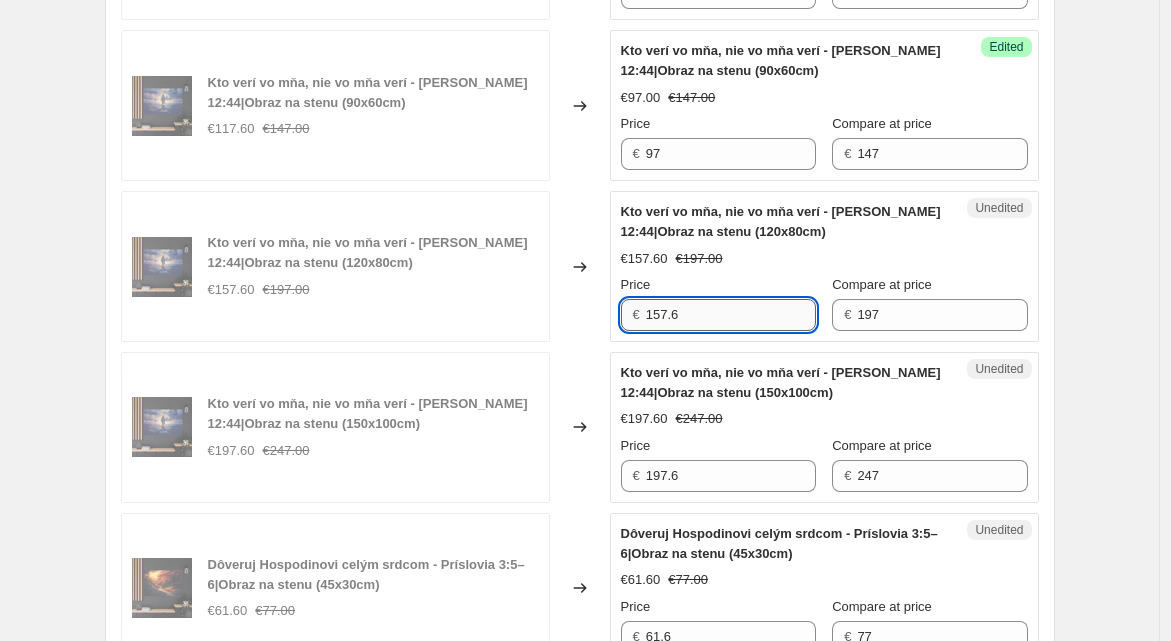 click on "157.6" at bounding box center [731, 315] 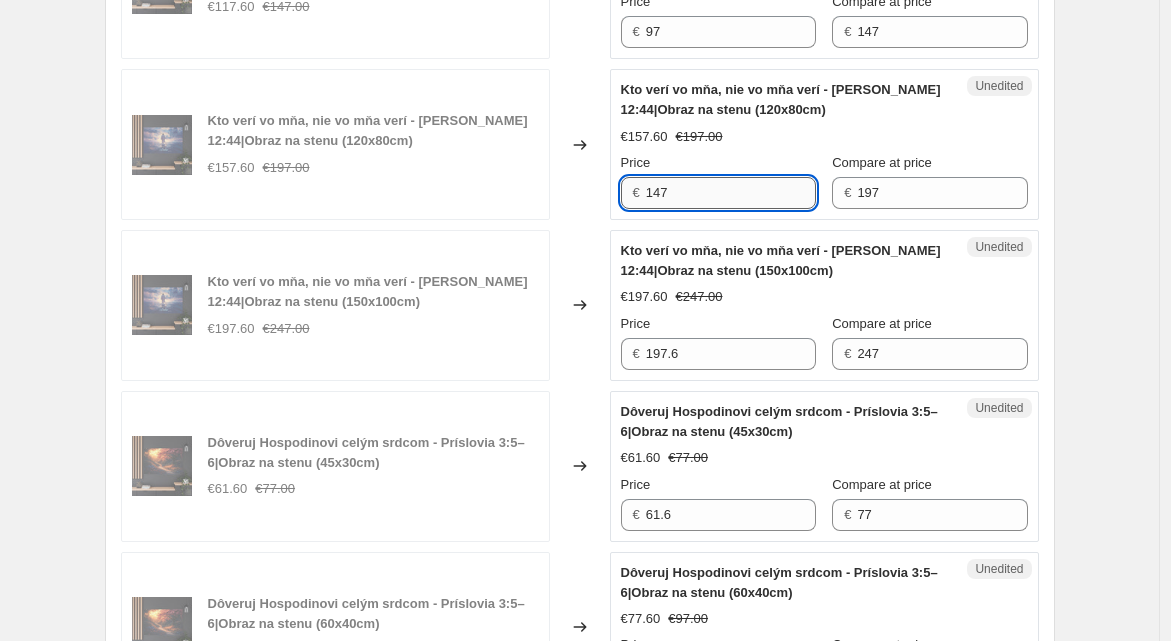 scroll, scrollTop: 2337, scrollLeft: 0, axis: vertical 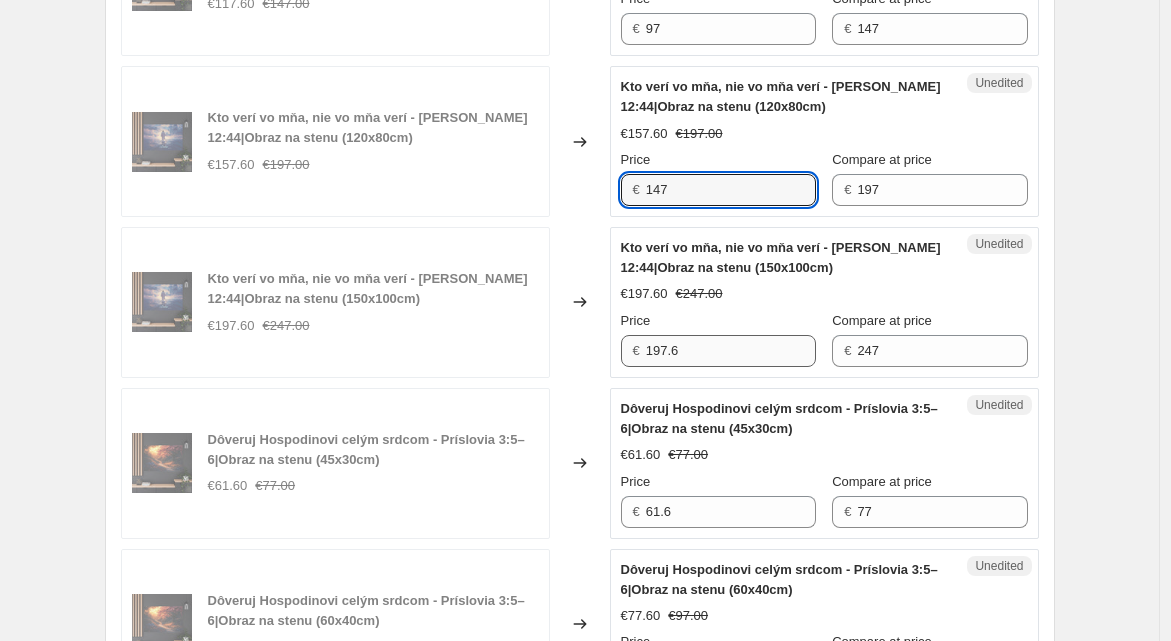 type on "147" 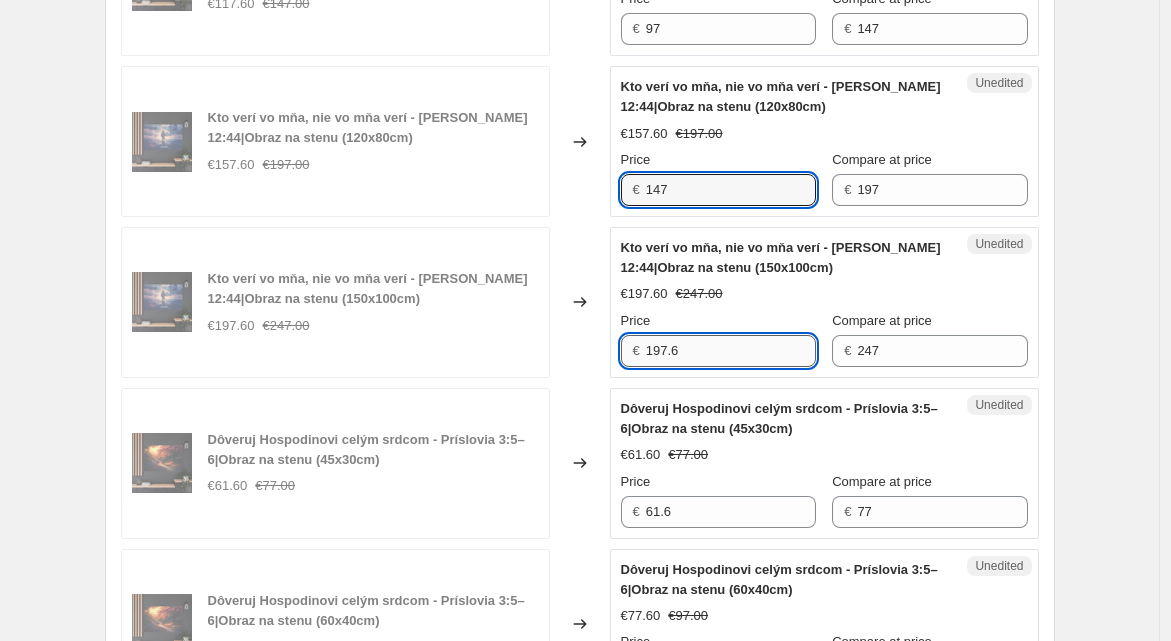 click on "197.6" at bounding box center (731, 351) 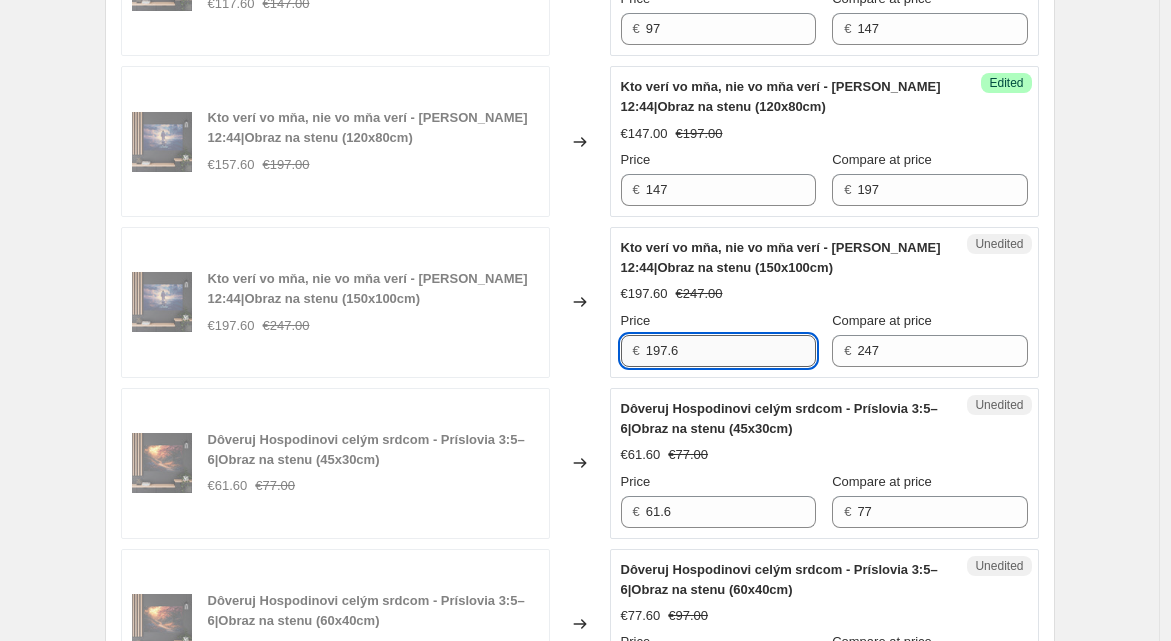 click on "197.6" at bounding box center [731, 351] 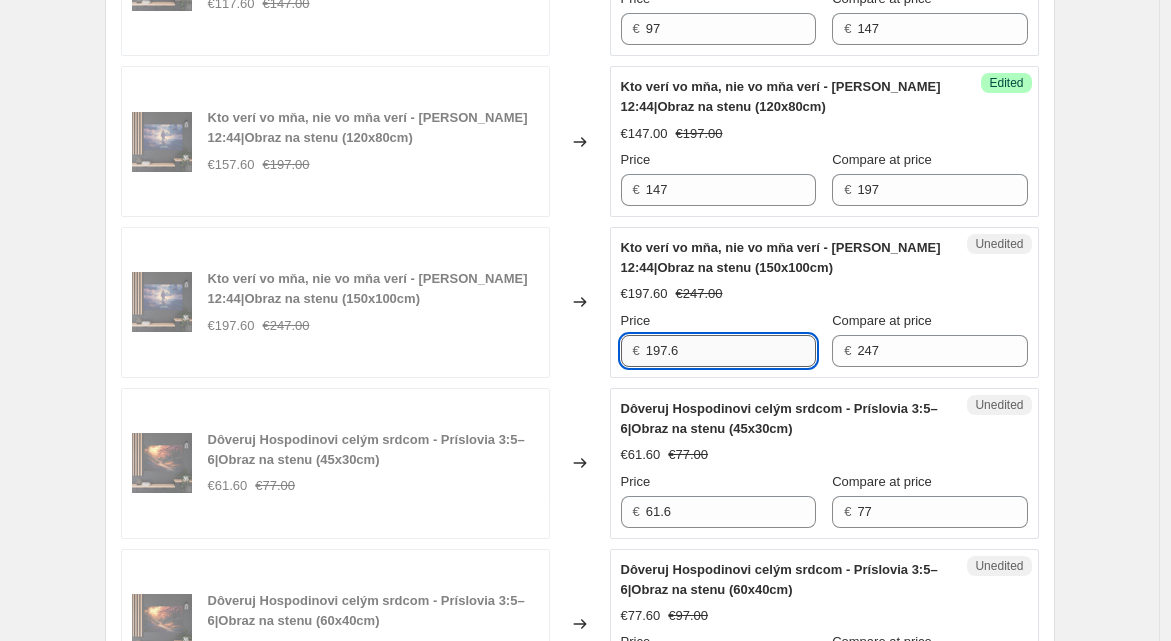 click on "197.6" at bounding box center [731, 351] 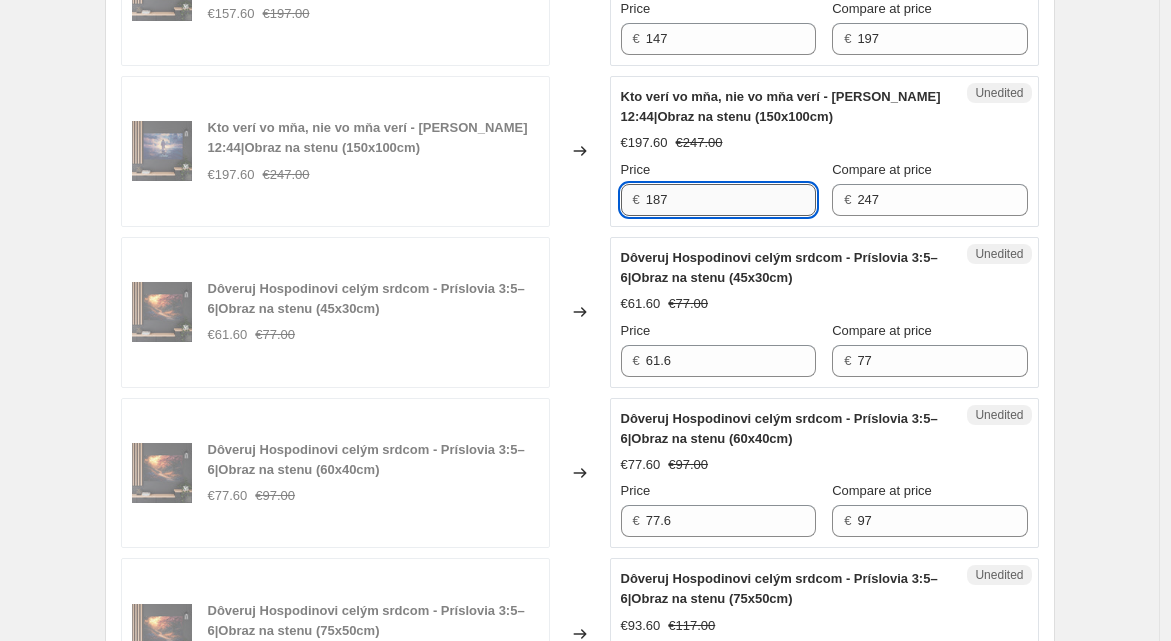scroll, scrollTop: 2497, scrollLeft: 0, axis: vertical 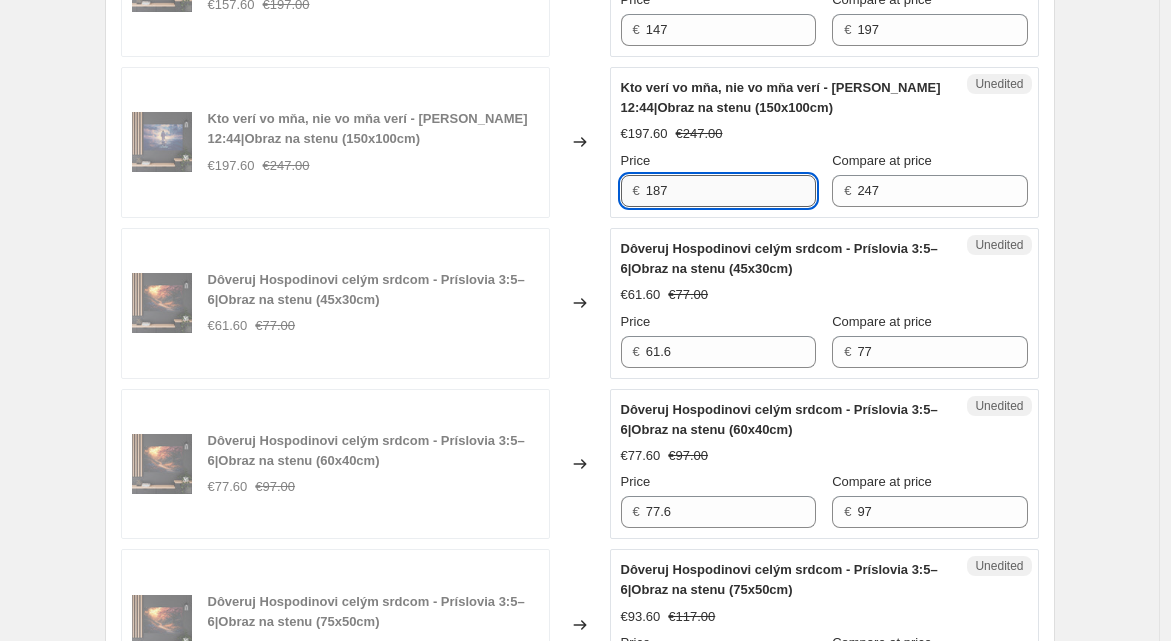 type on "187" 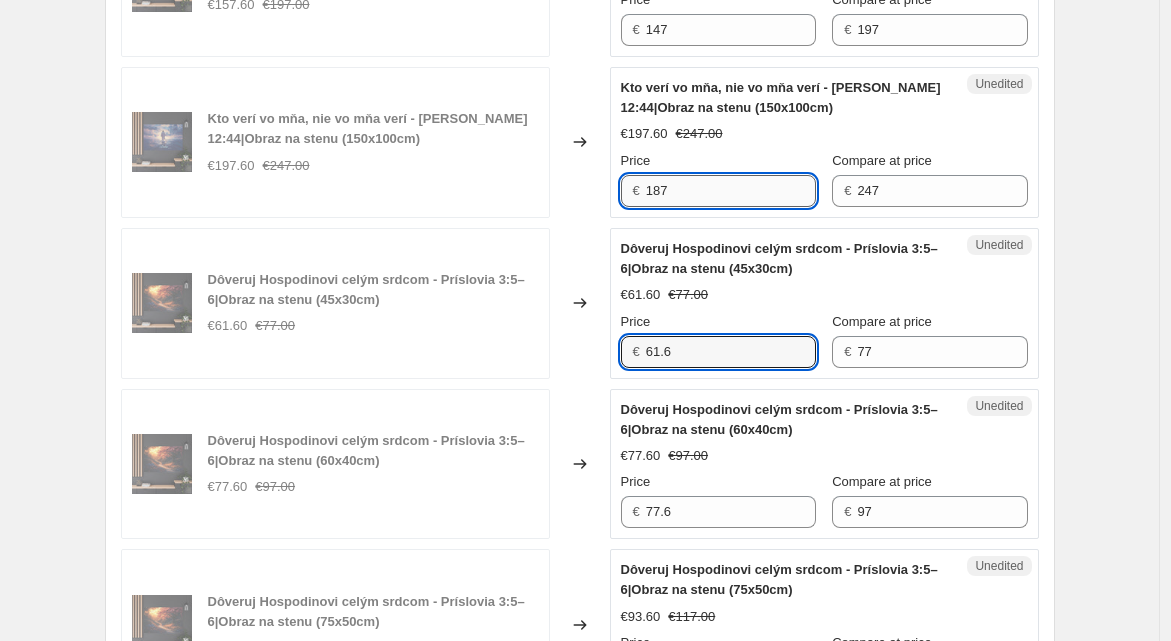 click on "61.6" at bounding box center [731, 352] 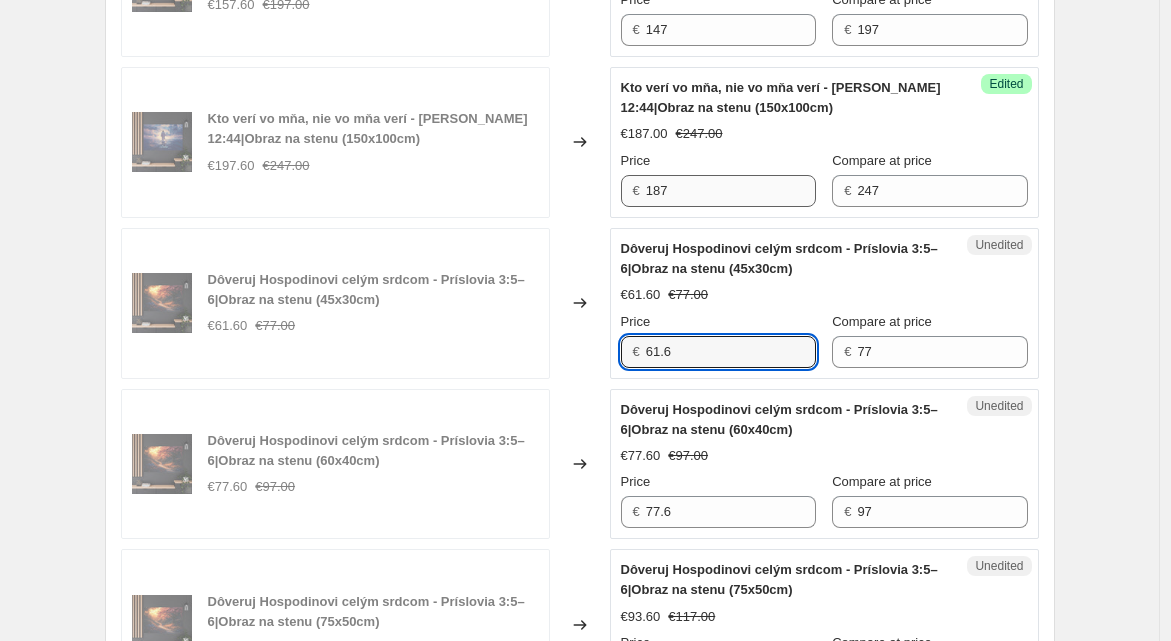 click on "61.6" at bounding box center [731, 352] 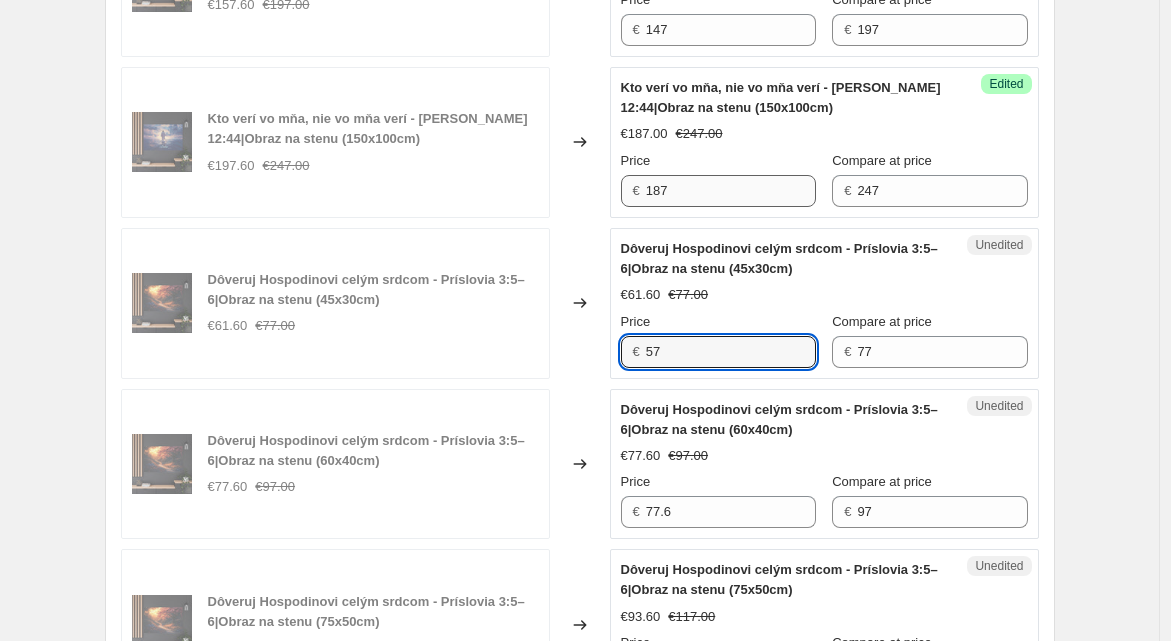 type on "57" 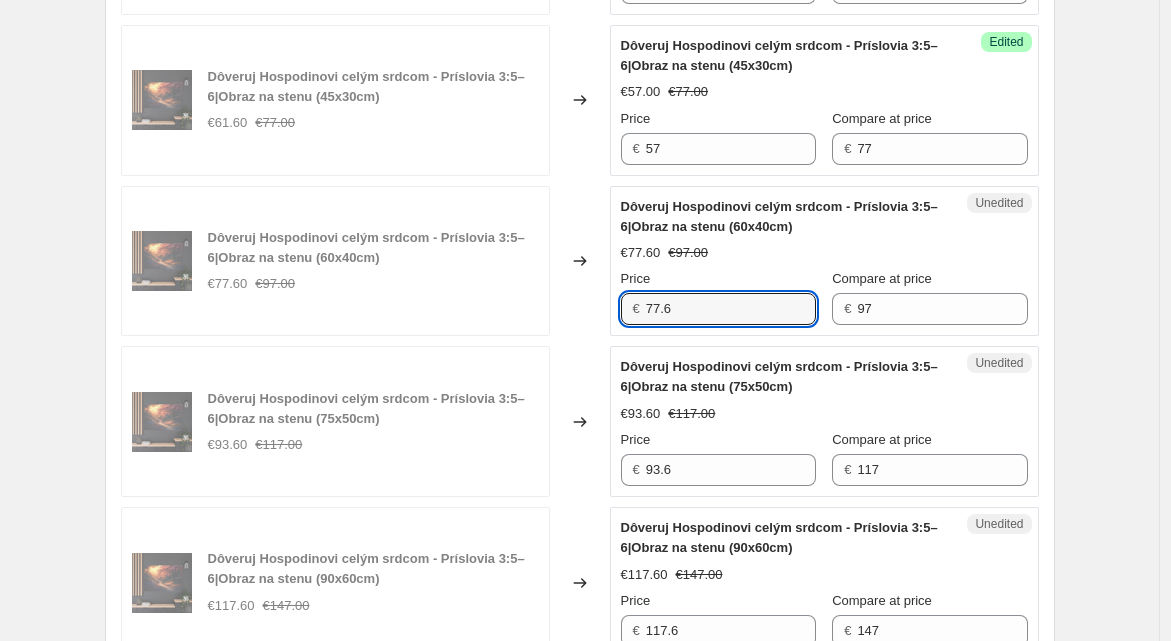 scroll, scrollTop: 2743, scrollLeft: 0, axis: vertical 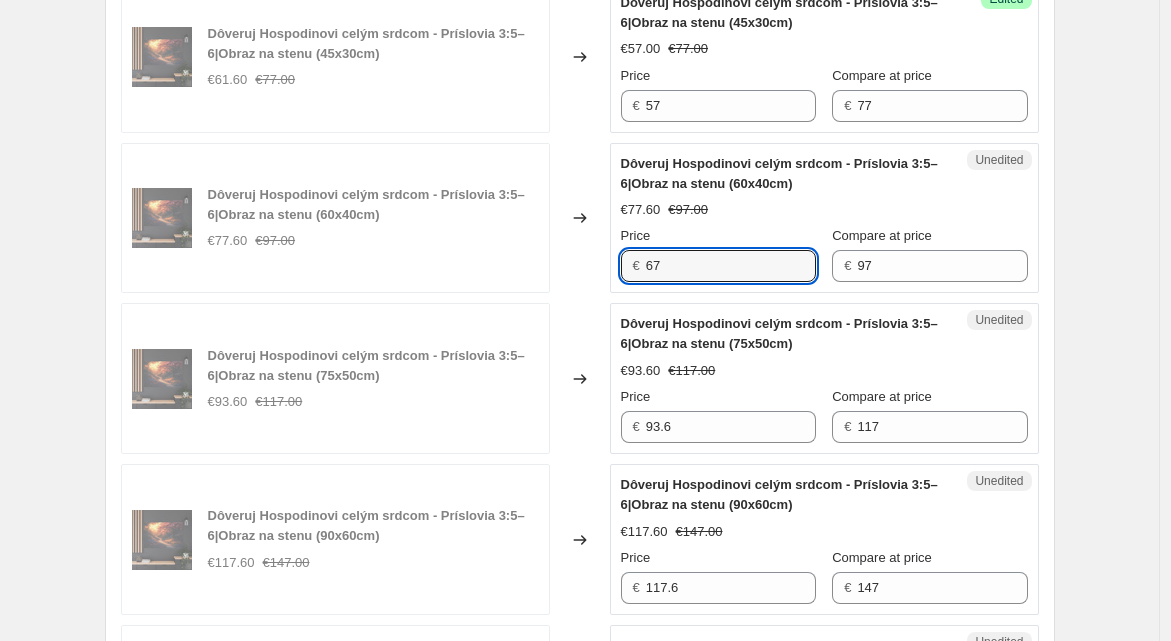 type on "67" 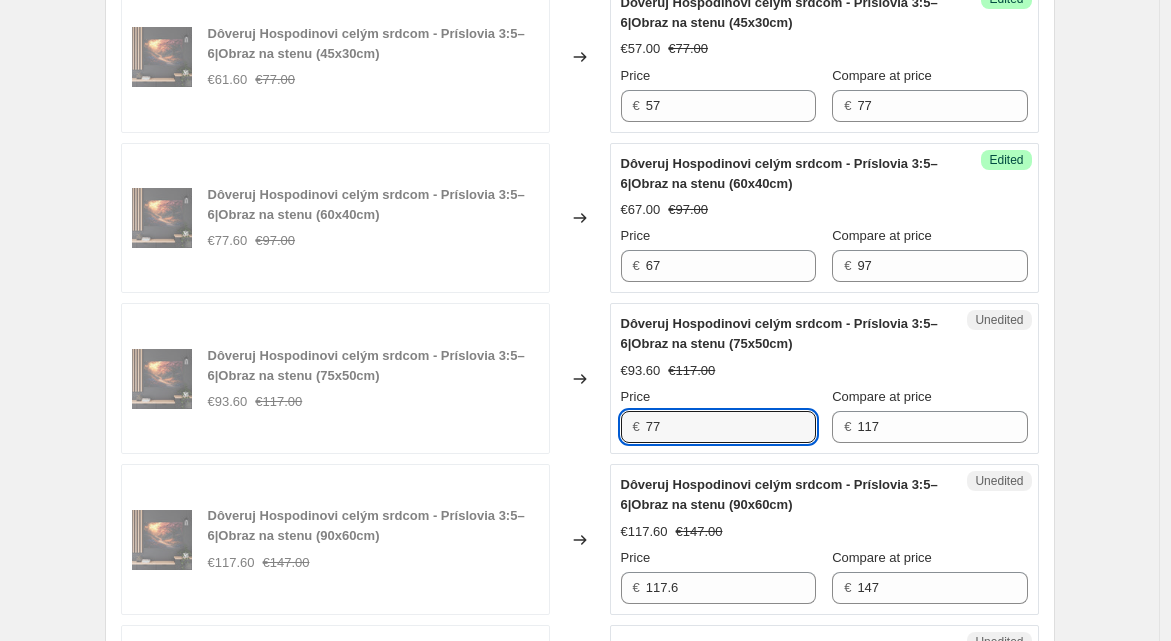 type on "77" 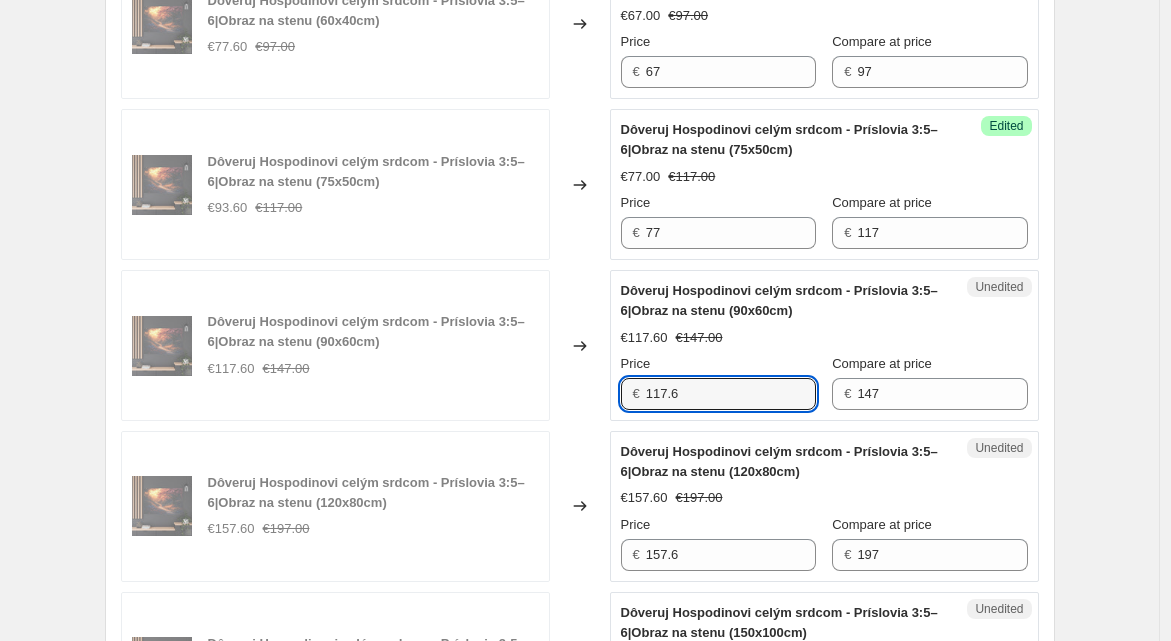 scroll, scrollTop: 2939, scrollLeft: 0, axis: vertical 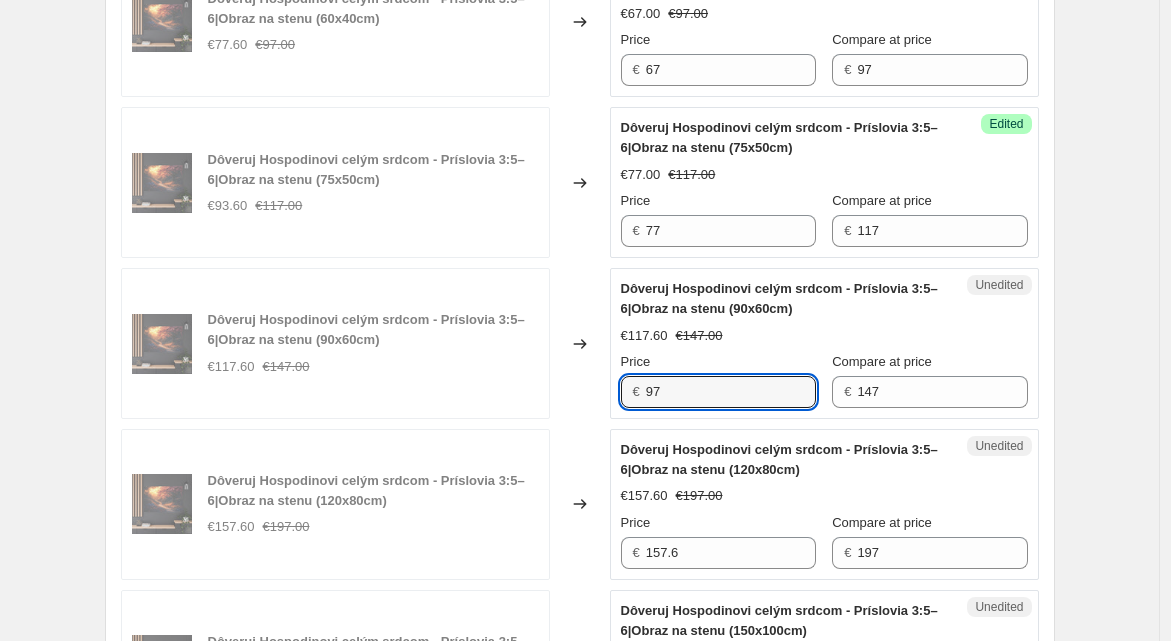type on "97" 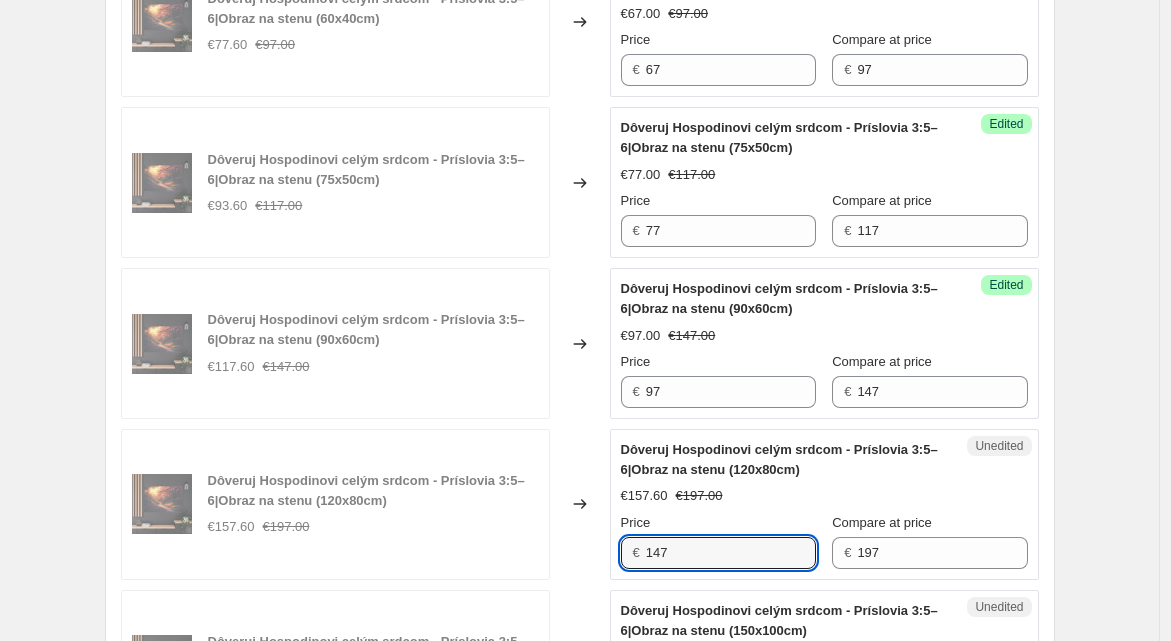type on "147" 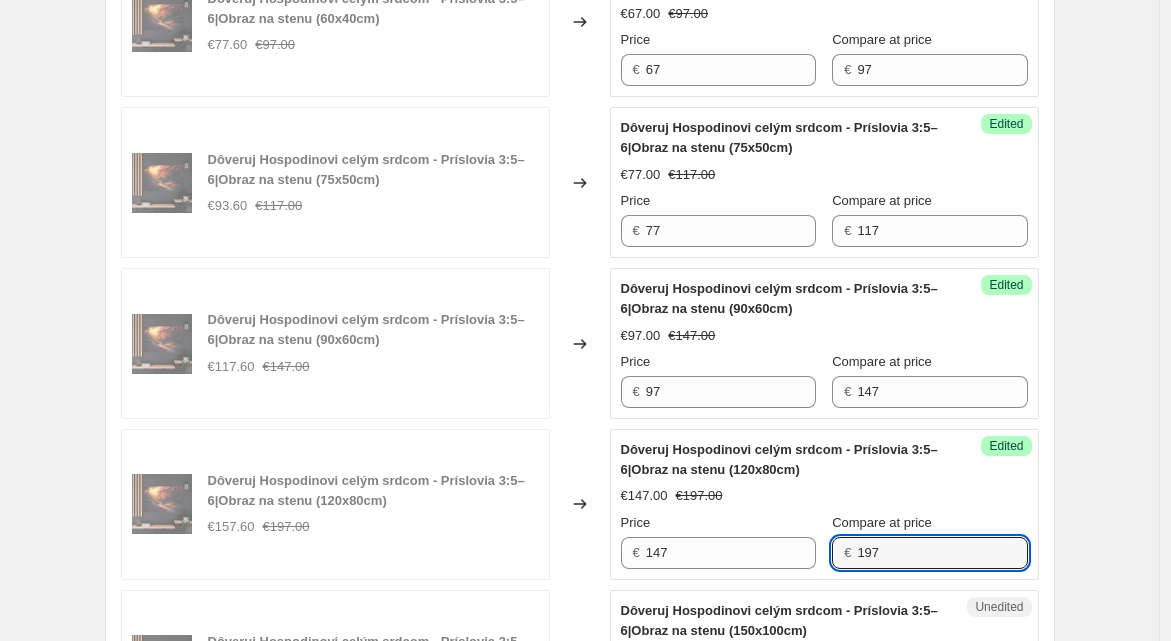 scroll, scrollTop: 3321, scrollLeft: 0, axis: vertical 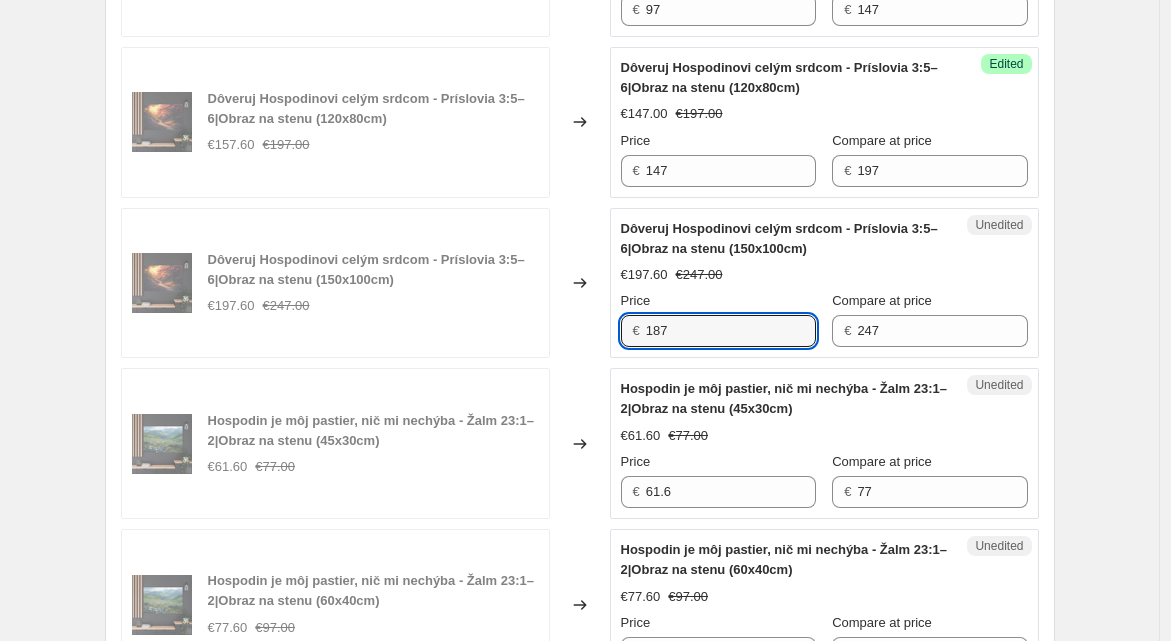 type on "187" 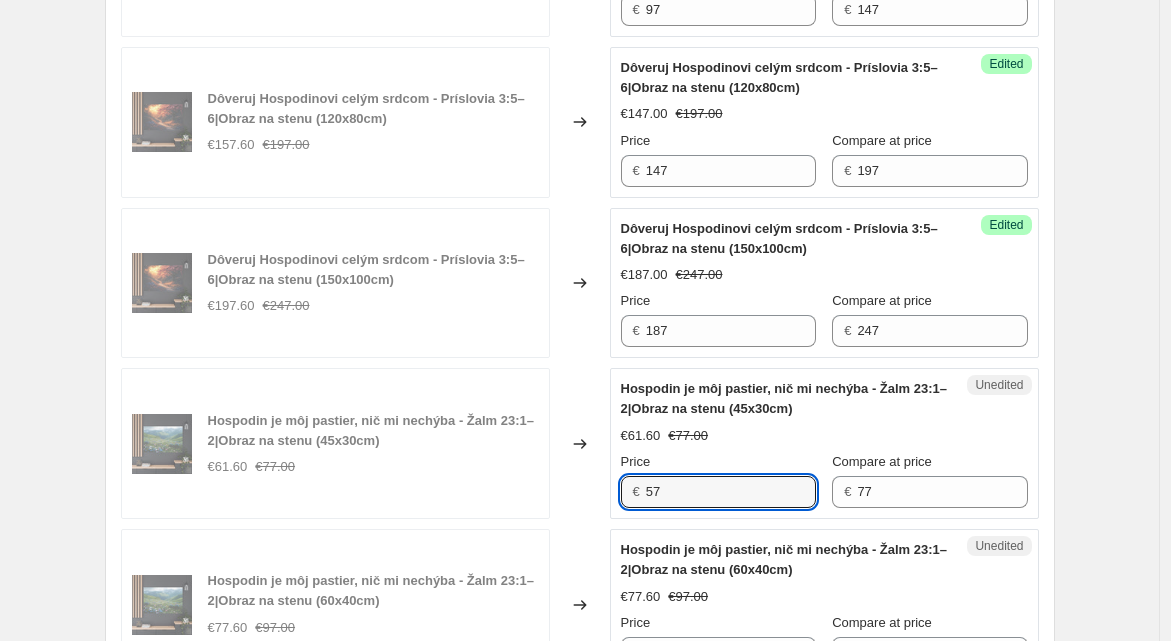 type on "57" 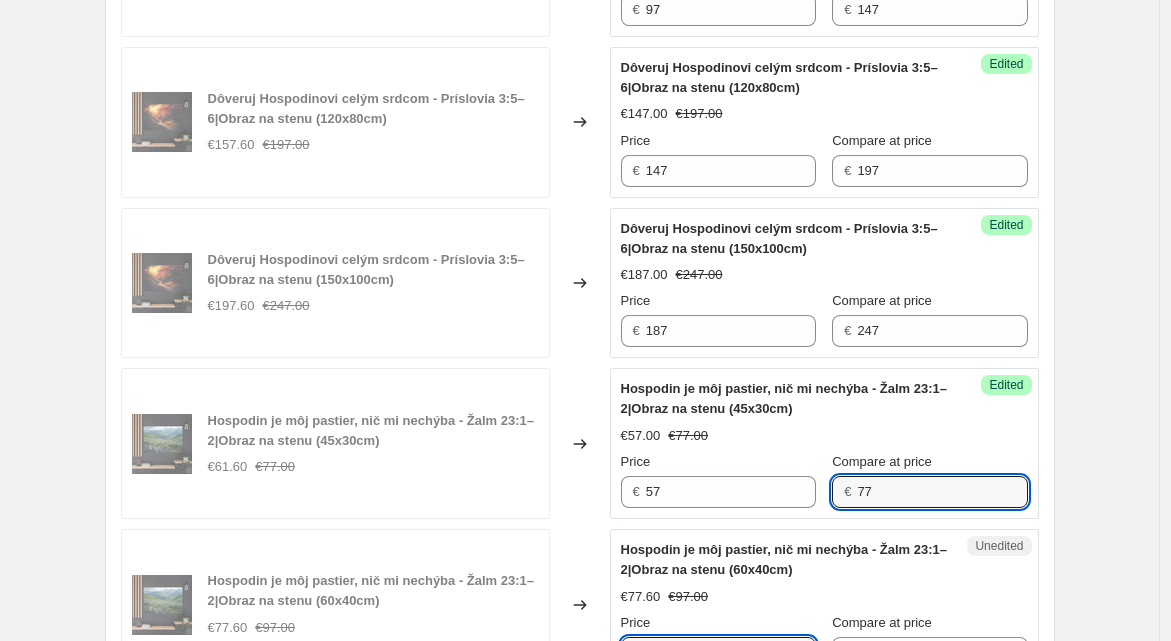 scroll, scrollTop: 3337, scrollLeft: 0, axis: vertical 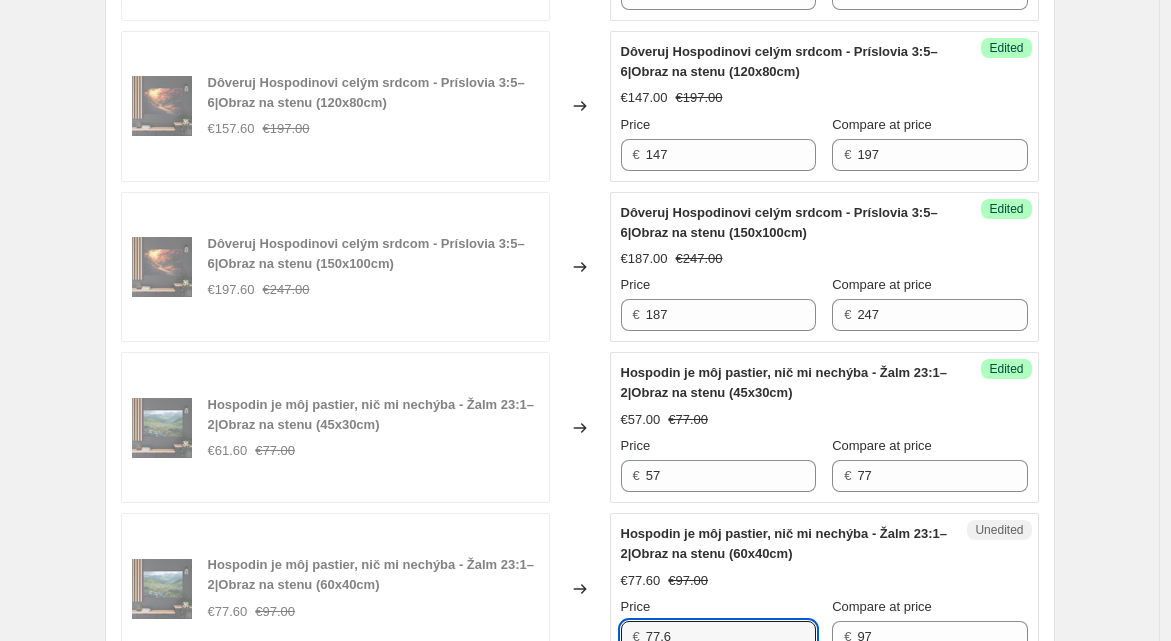 type on "5" 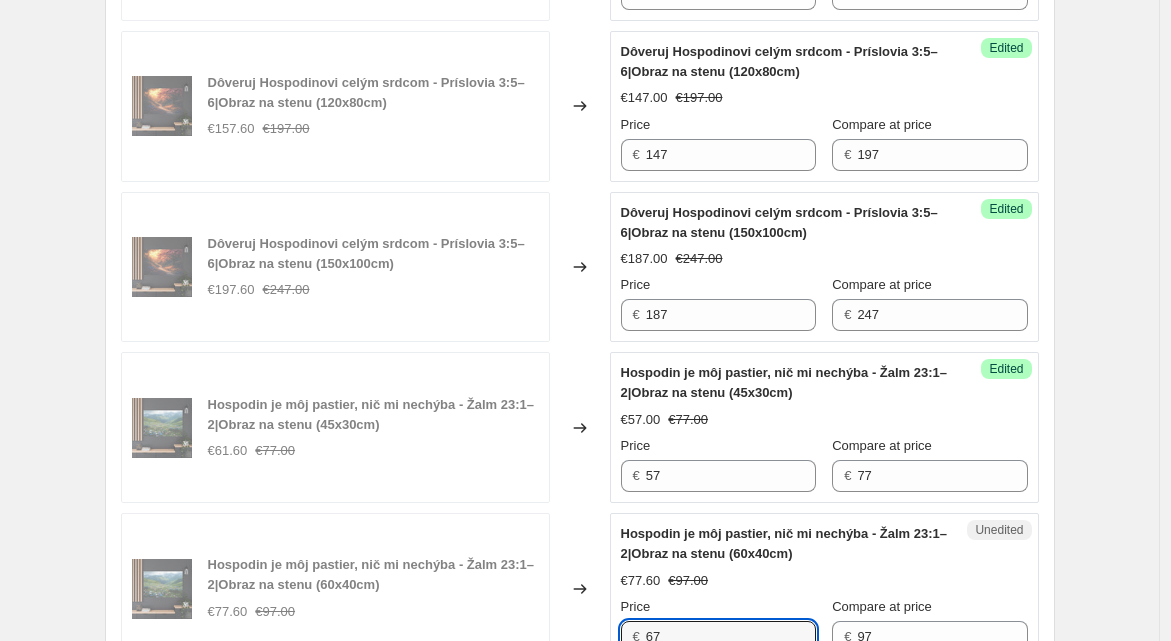 type on "67" 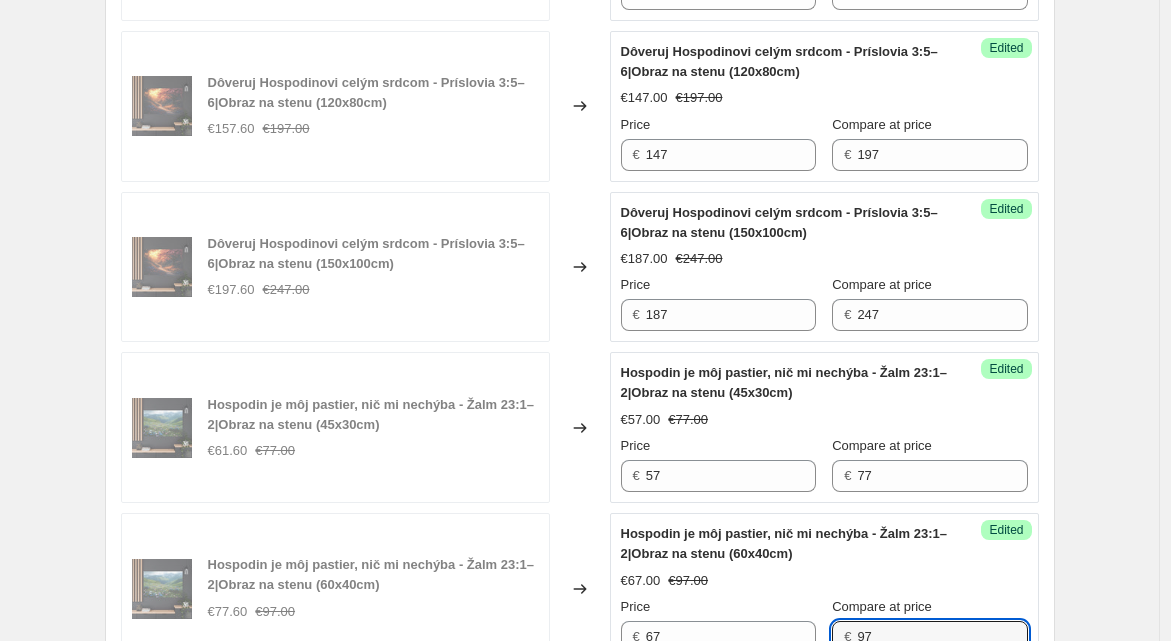 type 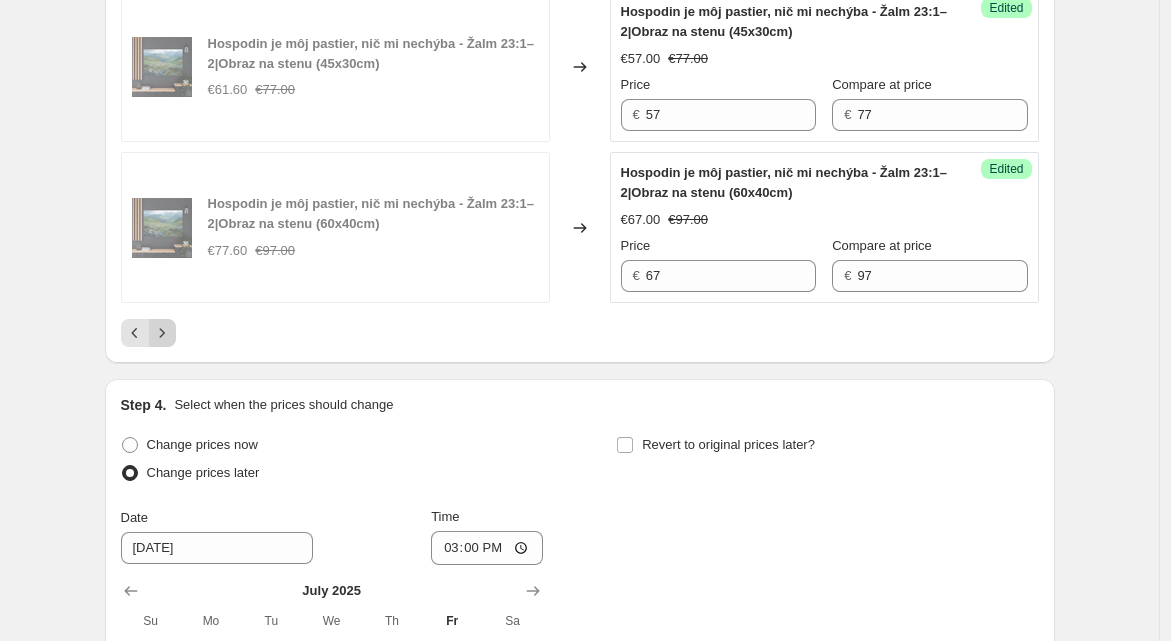click 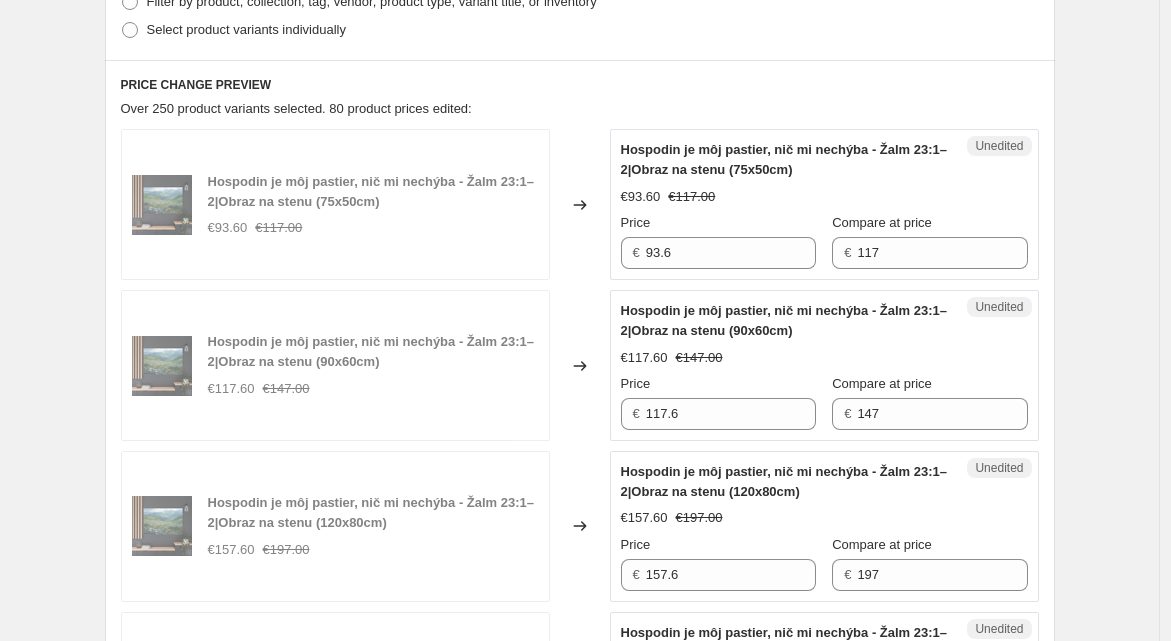 scroll, scrollTop: 684, scrollLeft: 0, axis: vertical 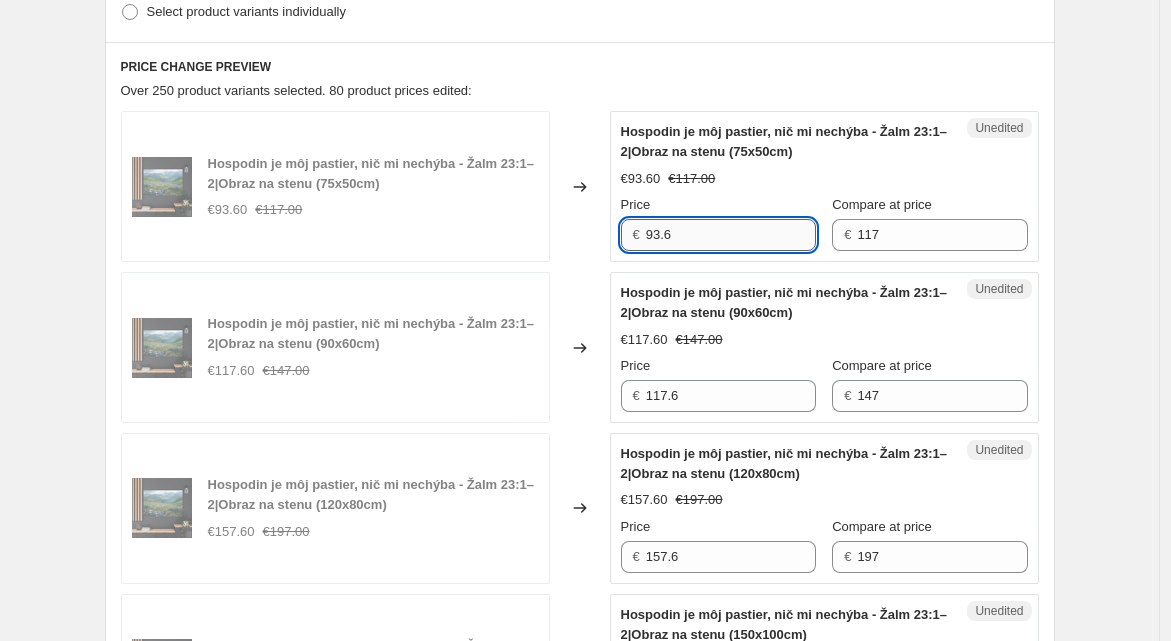 click on "93.6" at bounding box center [731, 235] 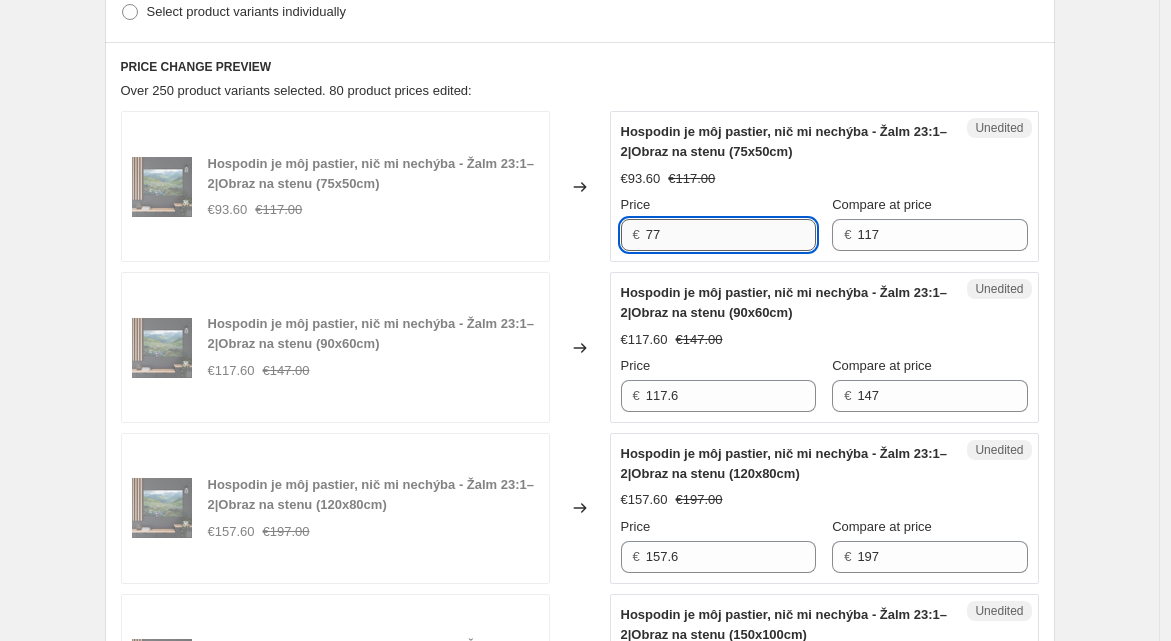 type on "77" 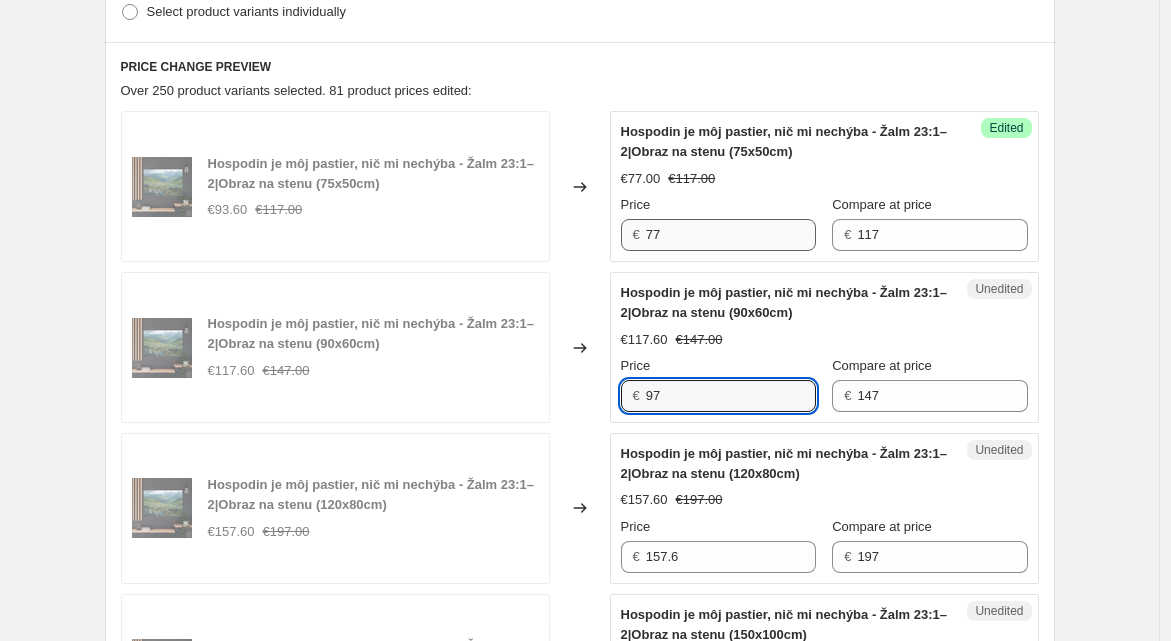 type on "97" 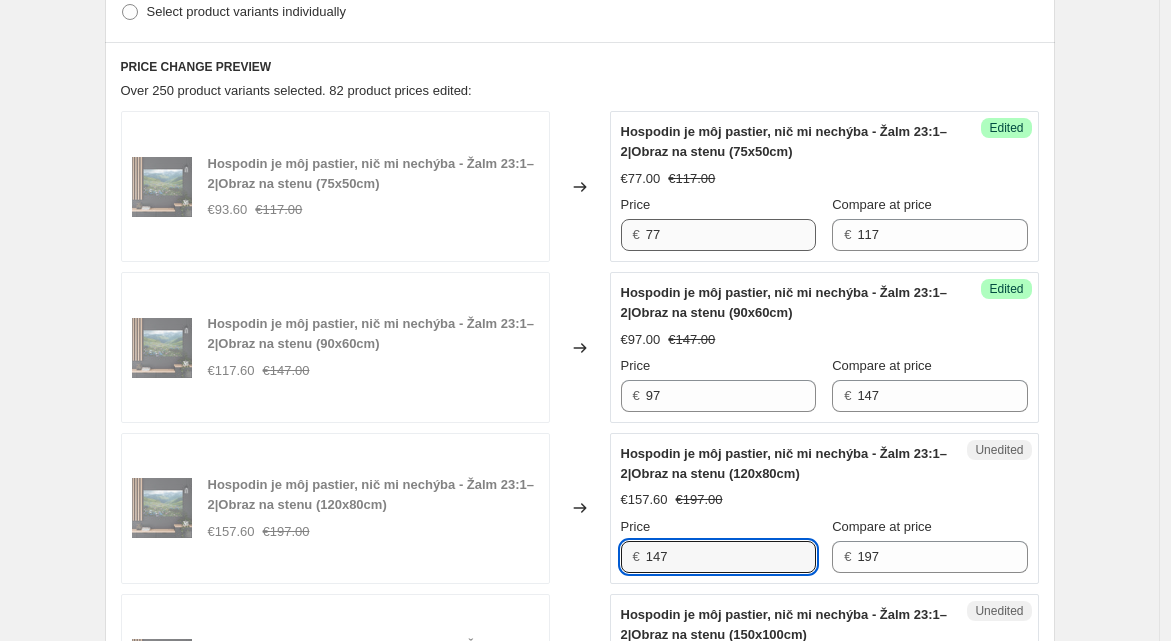 type on "147" 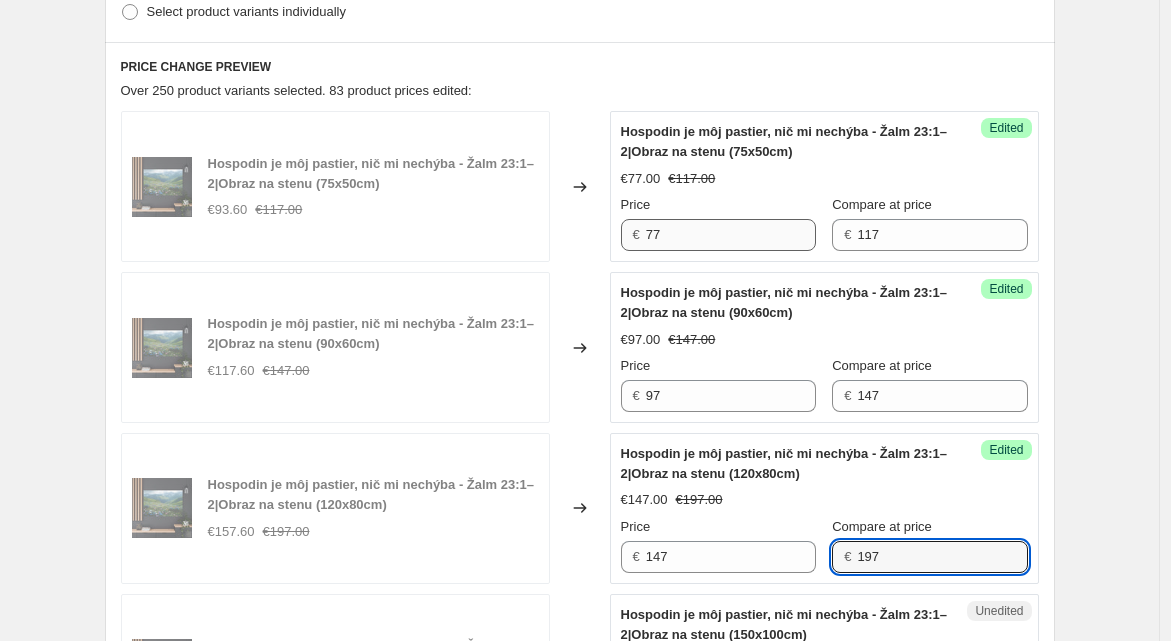 scroll, scrollTop: 1078, scrollLeft: 0, axis: vertical 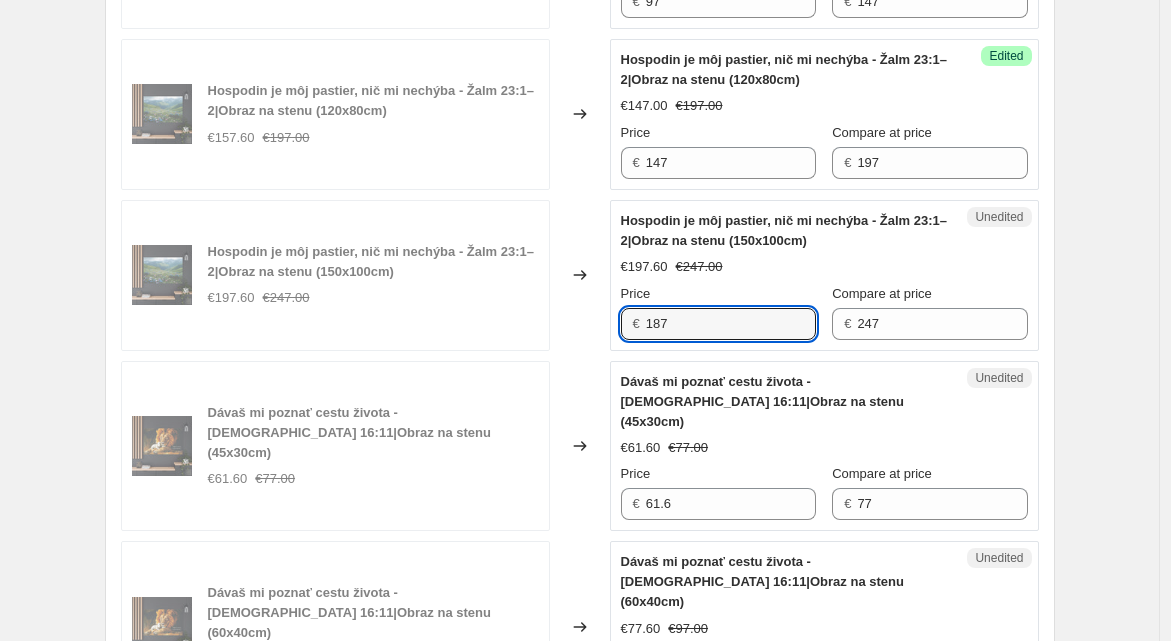 type on "187" 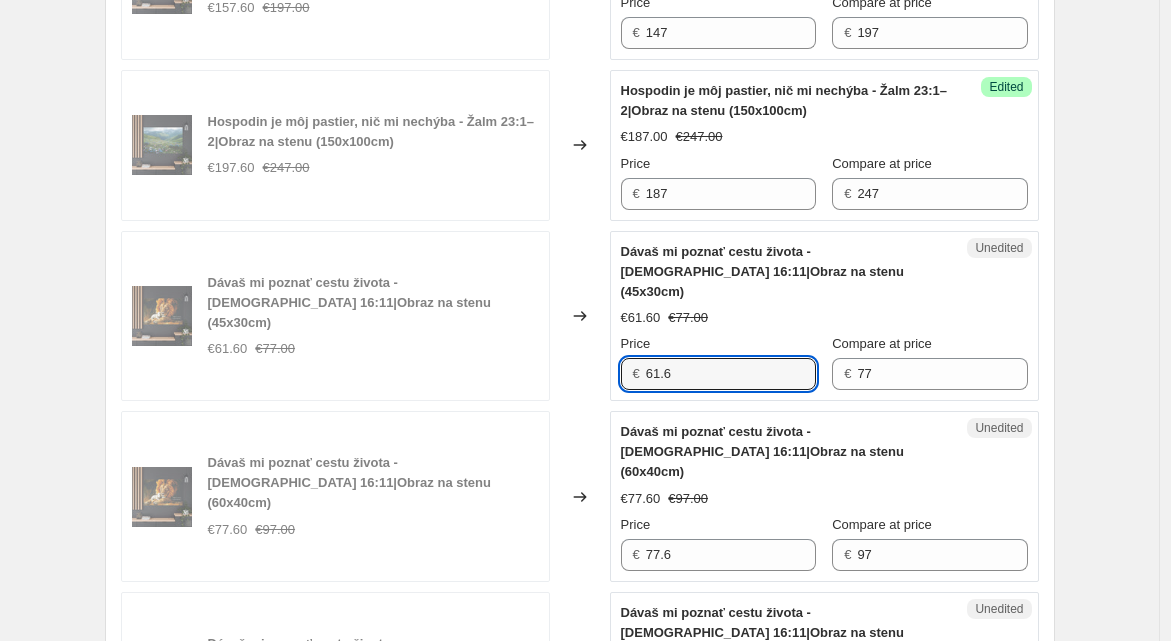 scroll, scrollTop: 1209, scrollLeft: 0, axis: vertical 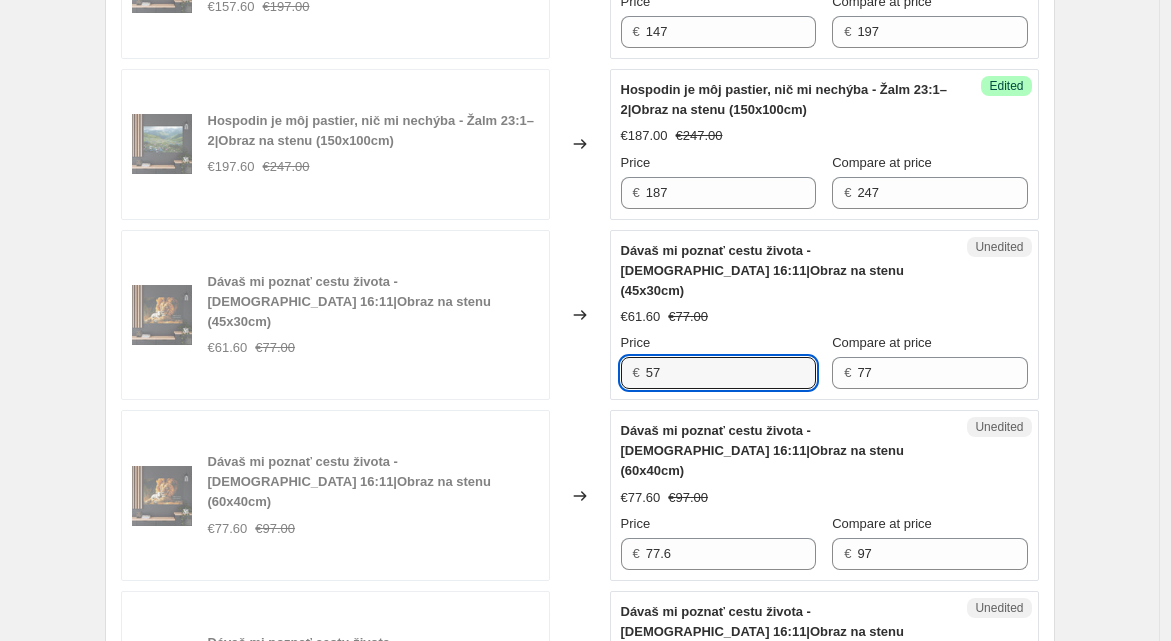 type on "57" 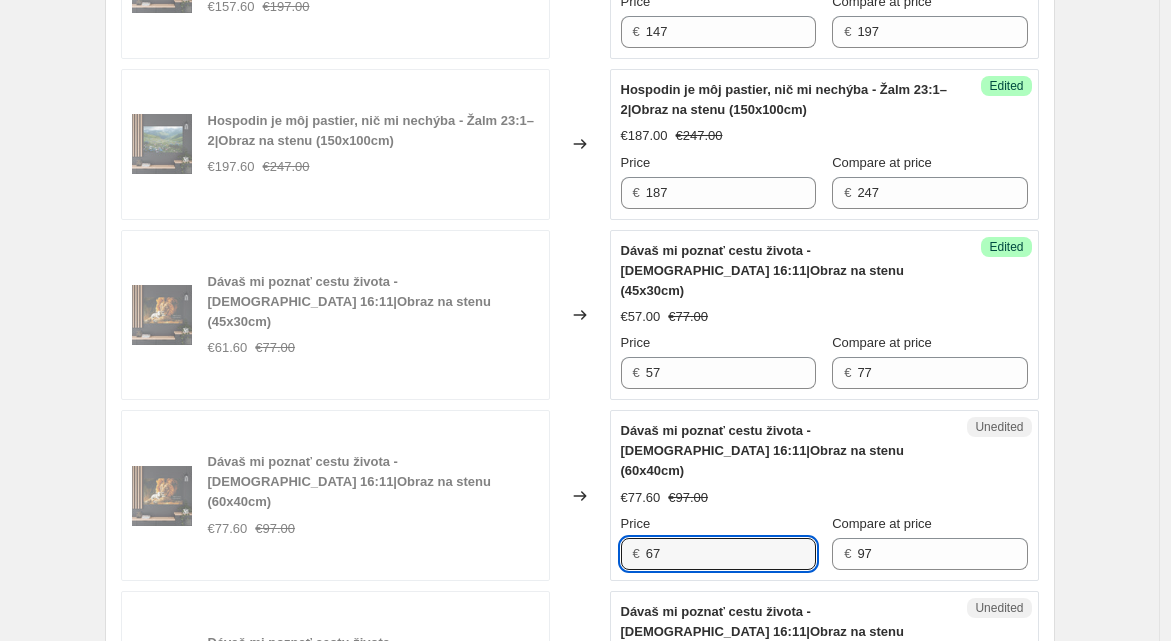 type on "67" 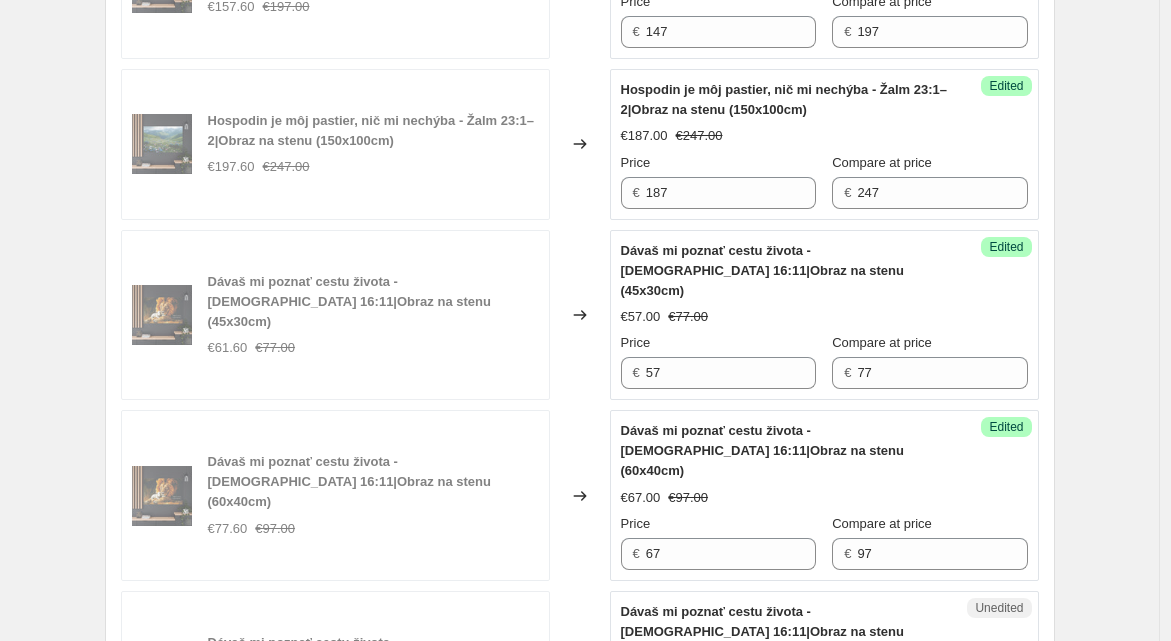 scroll, scrollTop: 1559, scrollLeft: 0, axis: vertical 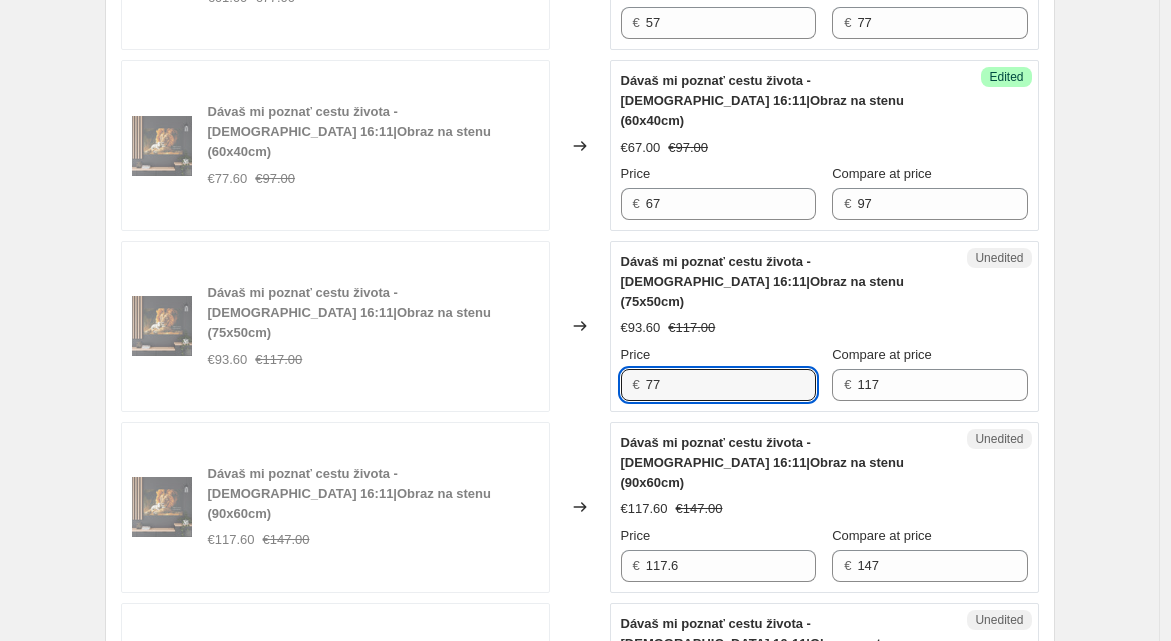 type on "77" 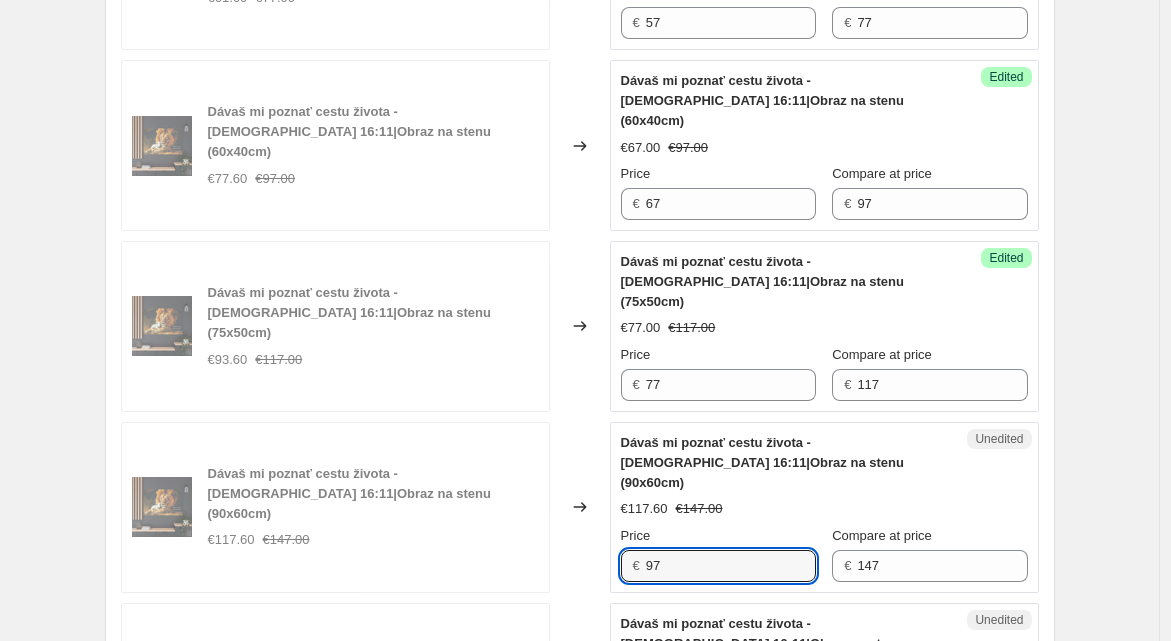 type on "97" 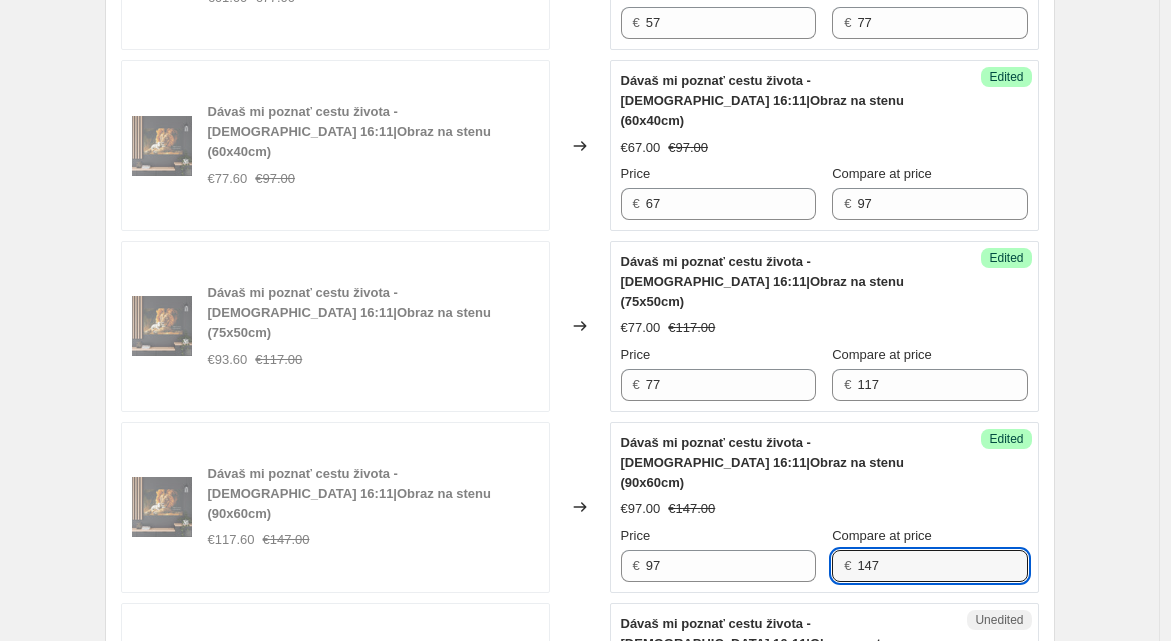 scroll, scrollTop: 1574, scrollLeft: 0, axis: vertical 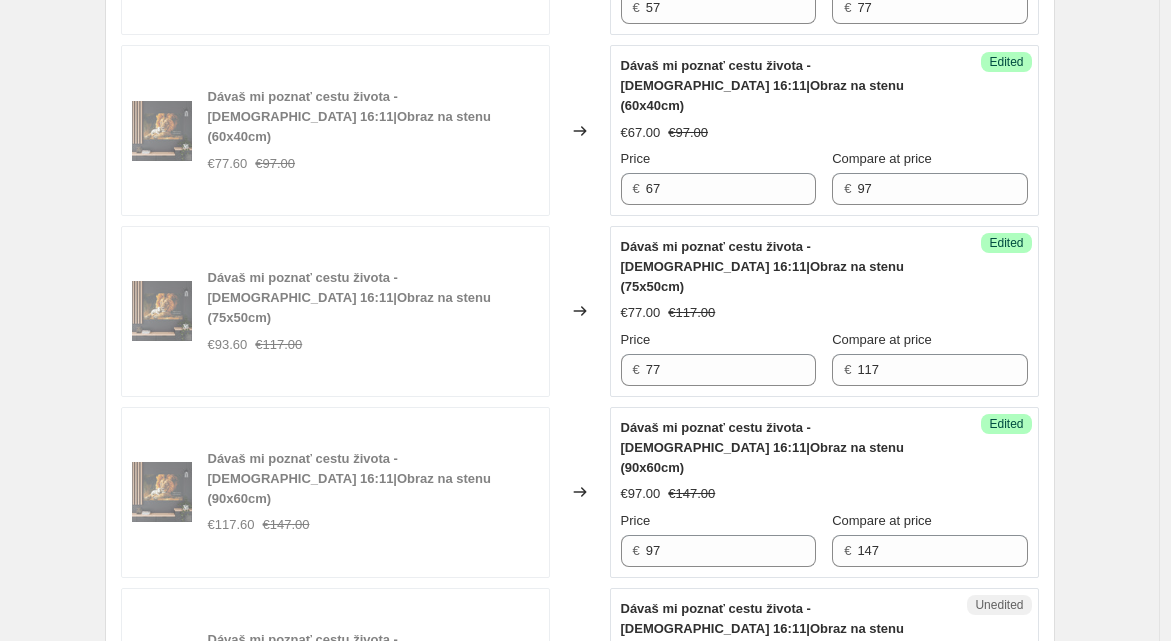 type on "147" 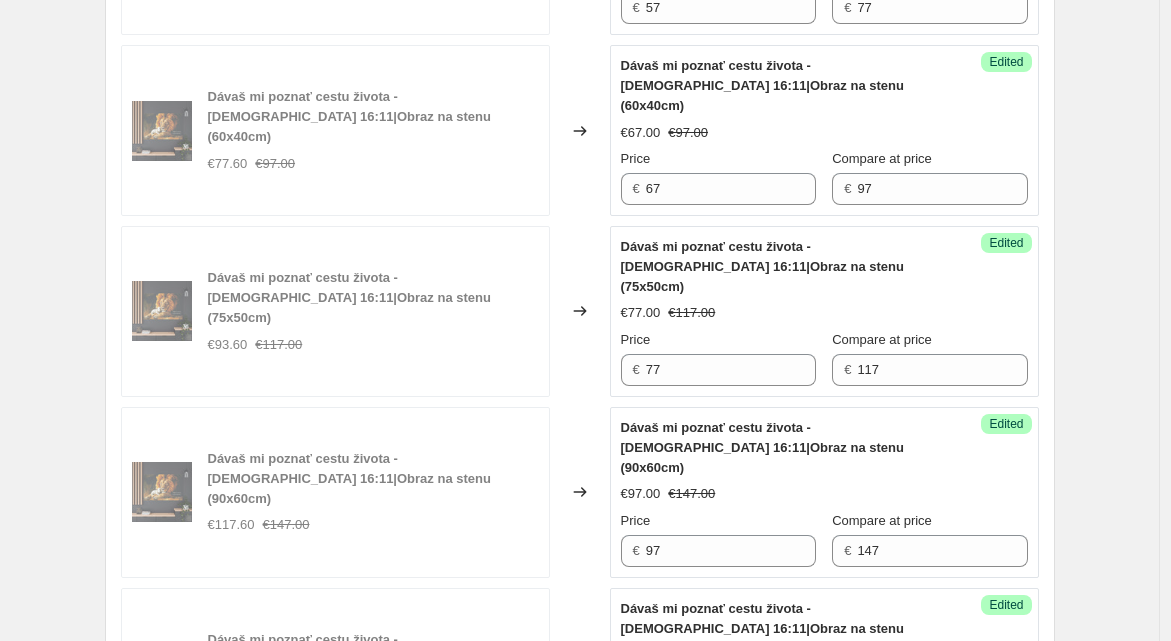 scroll, scrollTop: 2039, scrollLeft: 0, axis: vertical 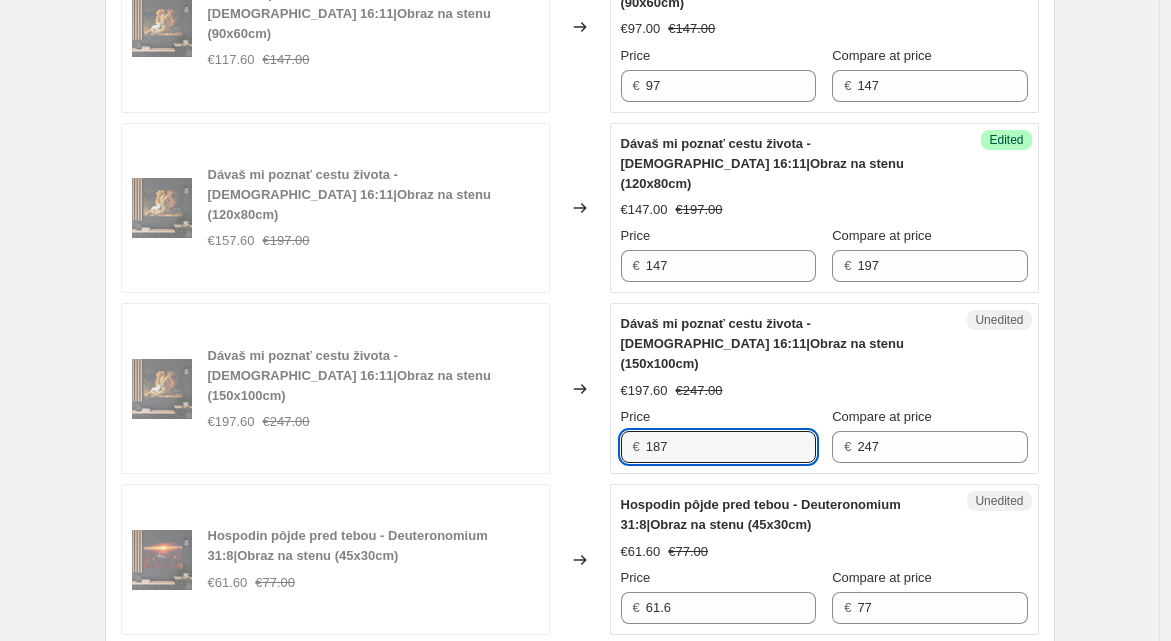 type on "187" 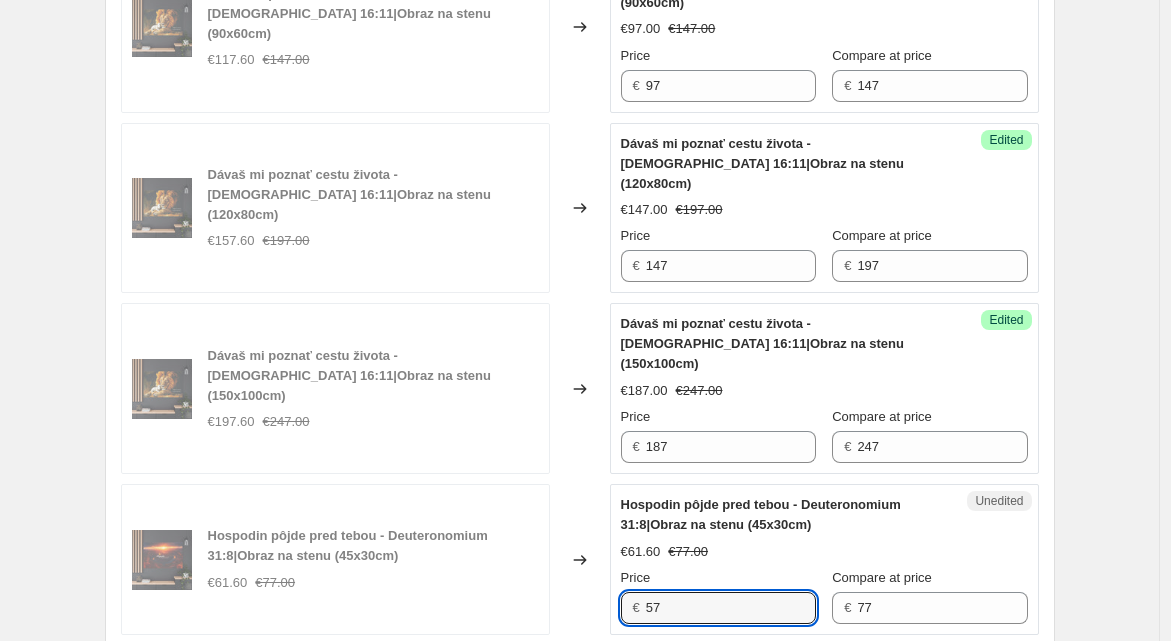 type on "57" 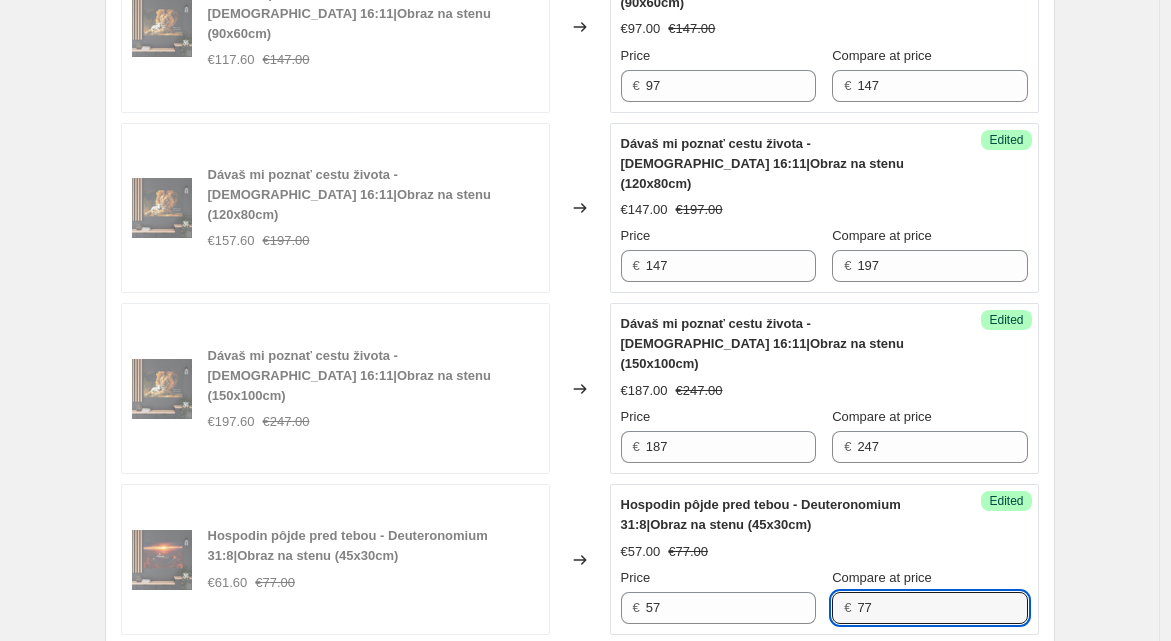 scroll, scrollTop: 2055, scrollLeft: 0, axis: vertical 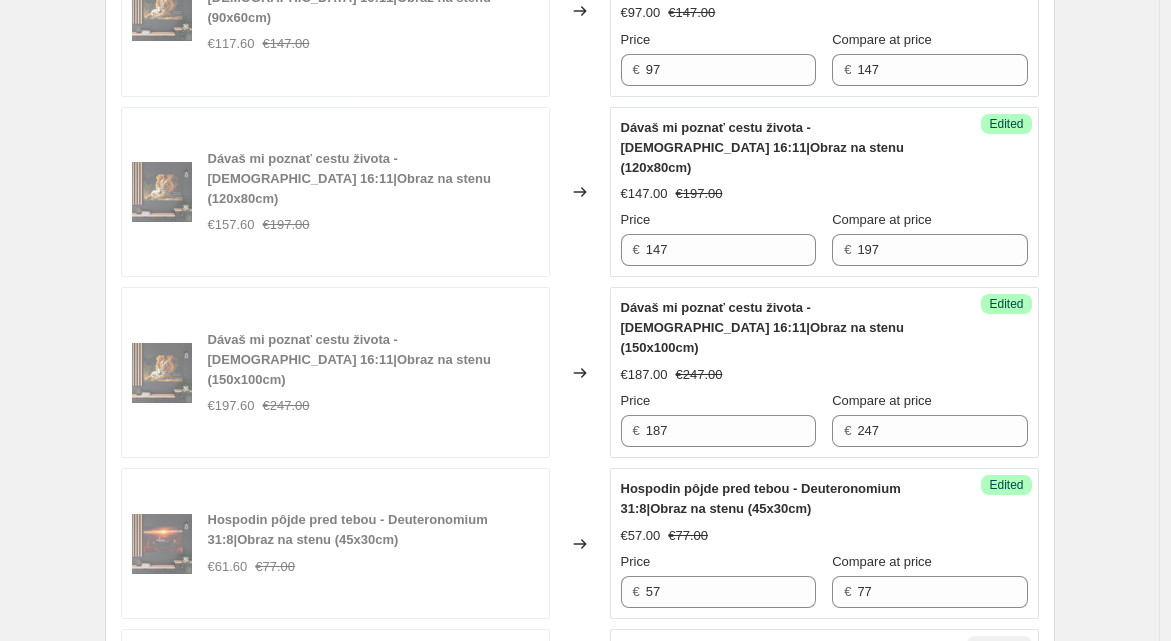 type on "67" 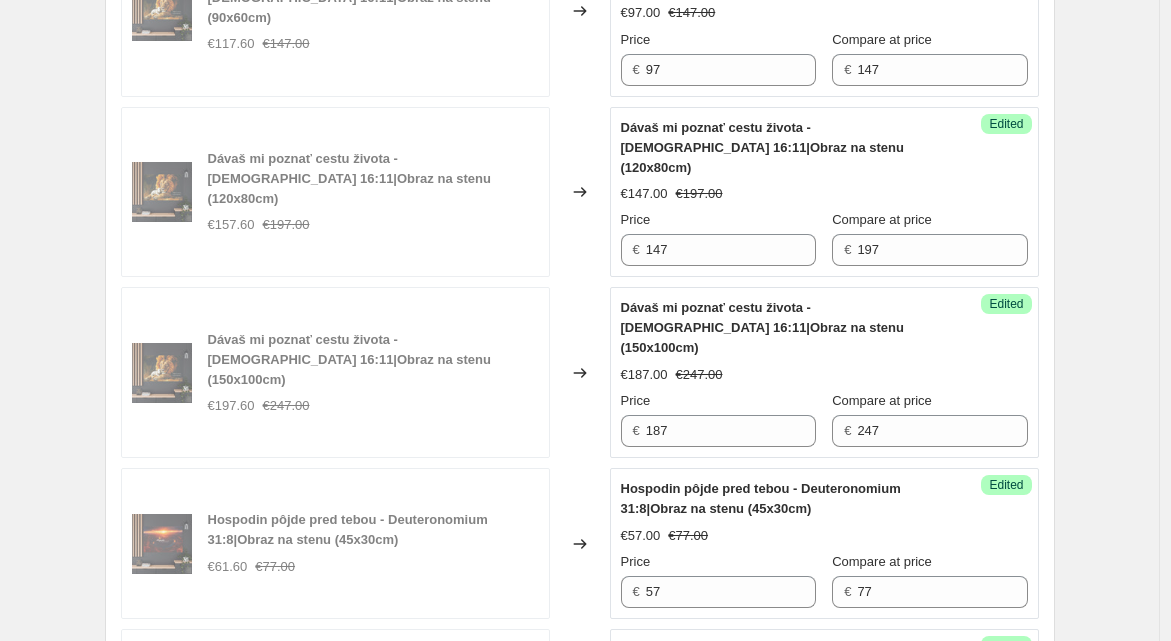 scroll, scrollTop: 2520, scrollLeft: 0, axis: vertical 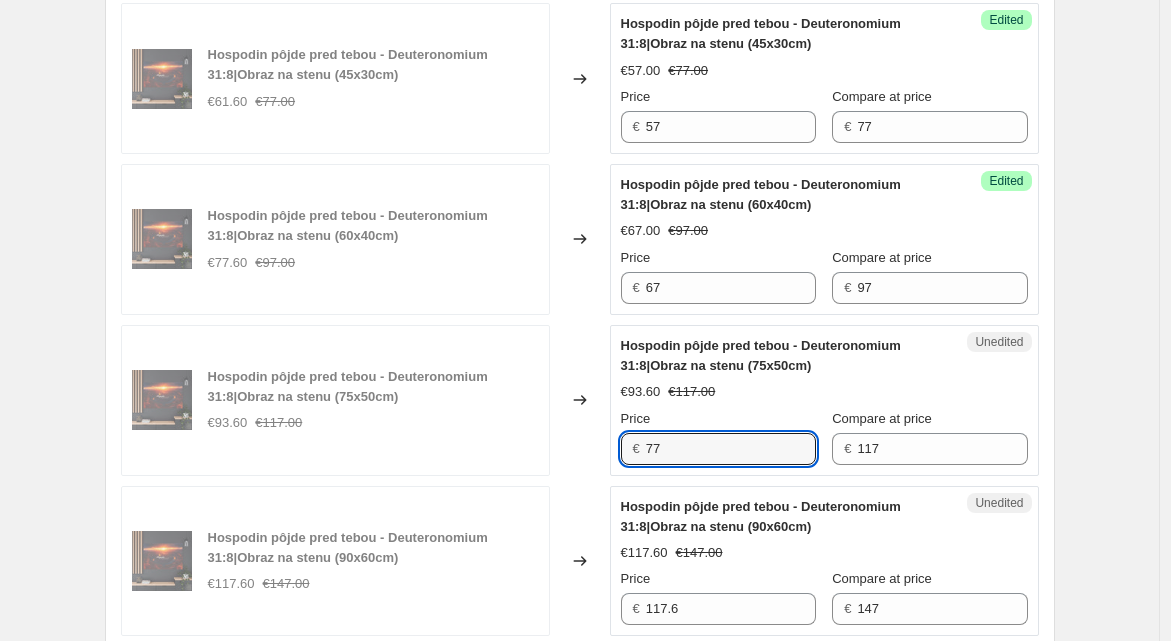 type on "77" 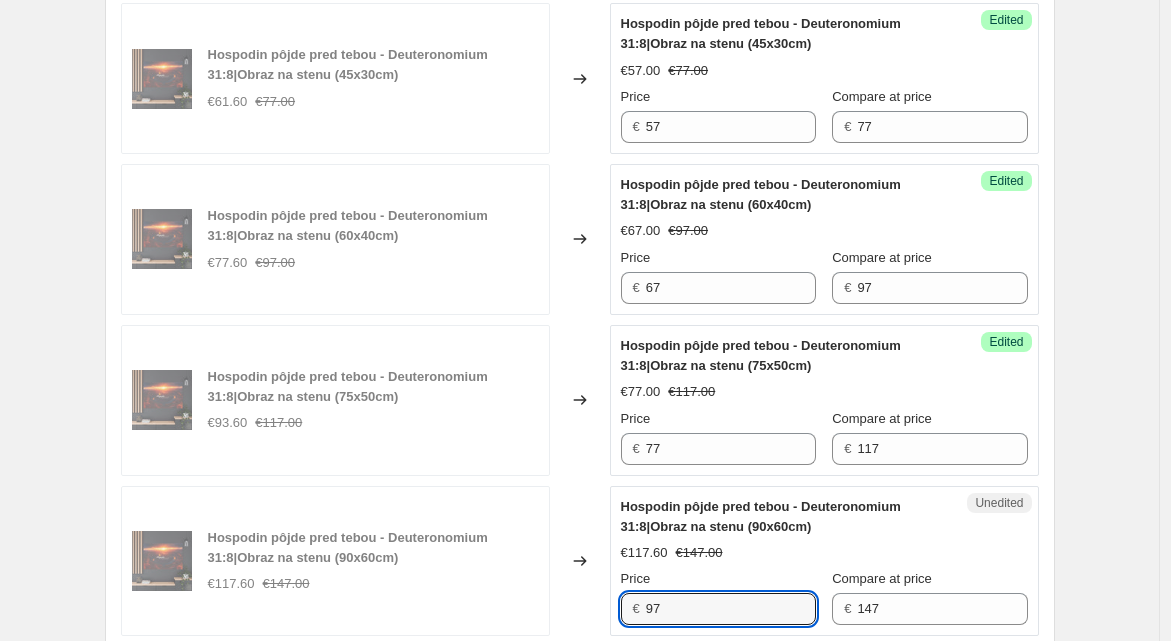 type on "97" 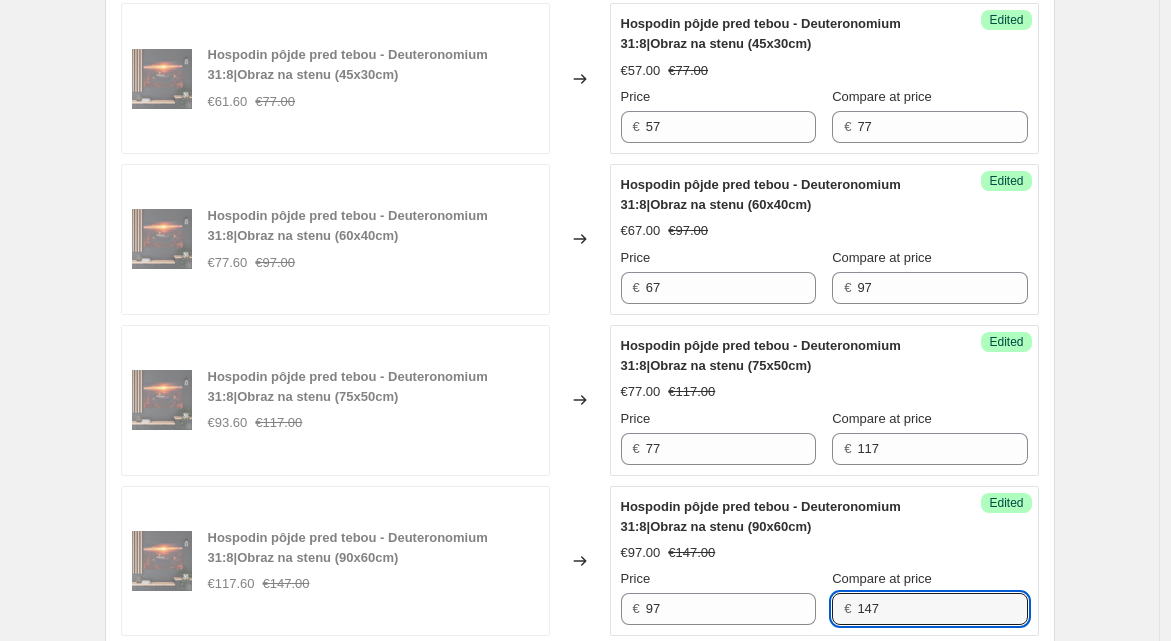 scroll, scrollTop: 2535, scrollLeft: 0, axis: vertical 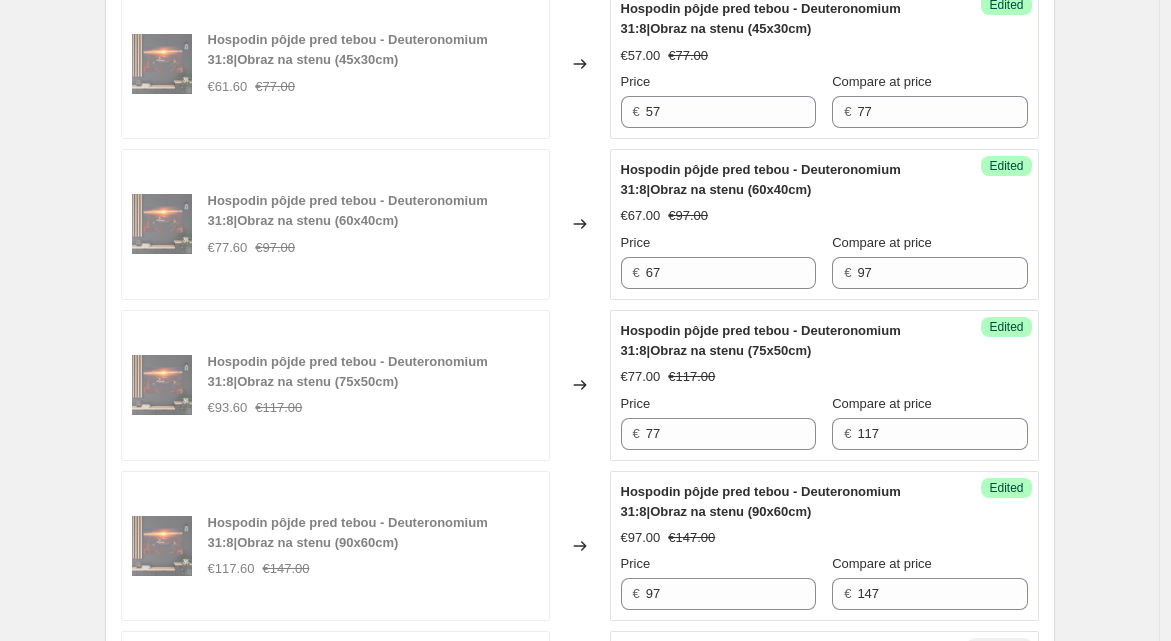 type on "147" 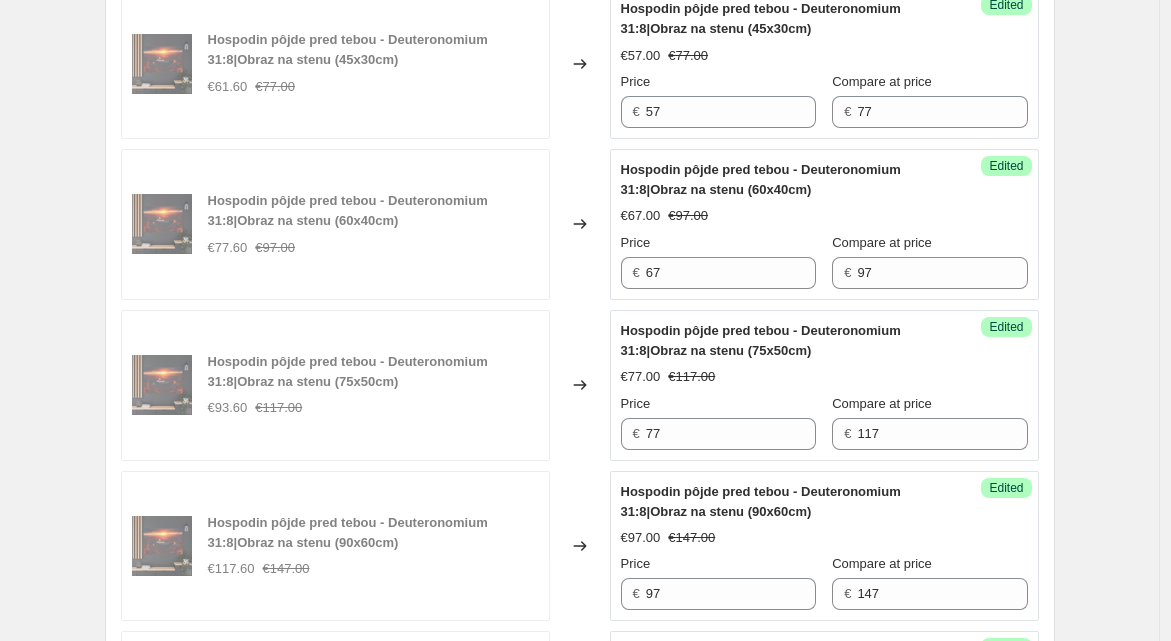 scroll, scrollTop: 3000, scrollLeft: 0, axis: vertical 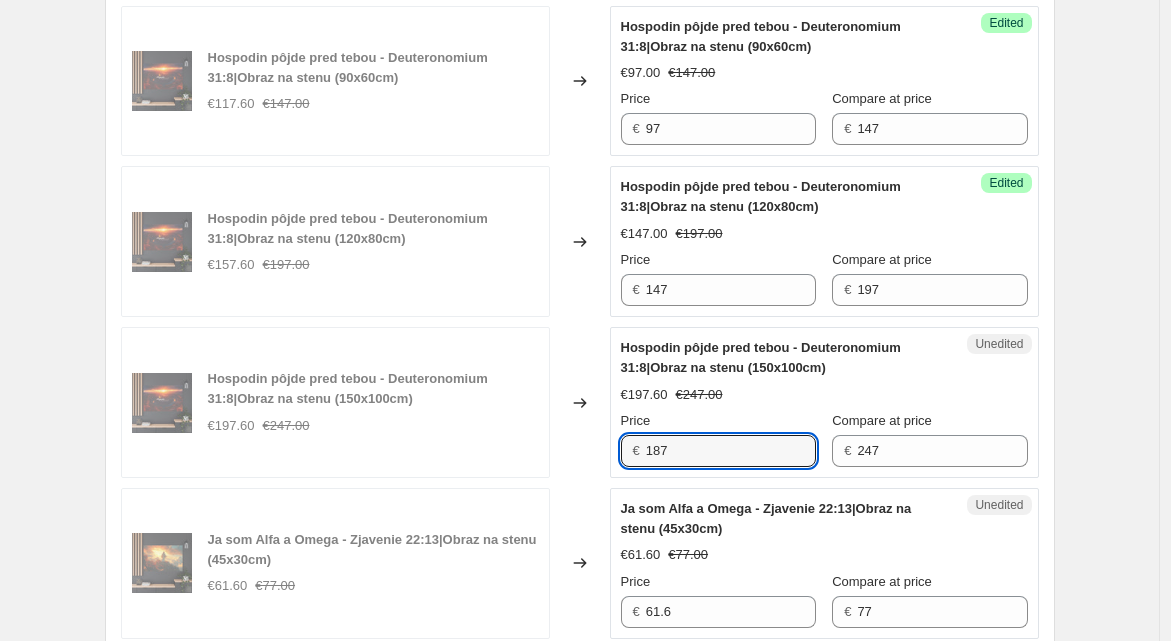 type on "187" 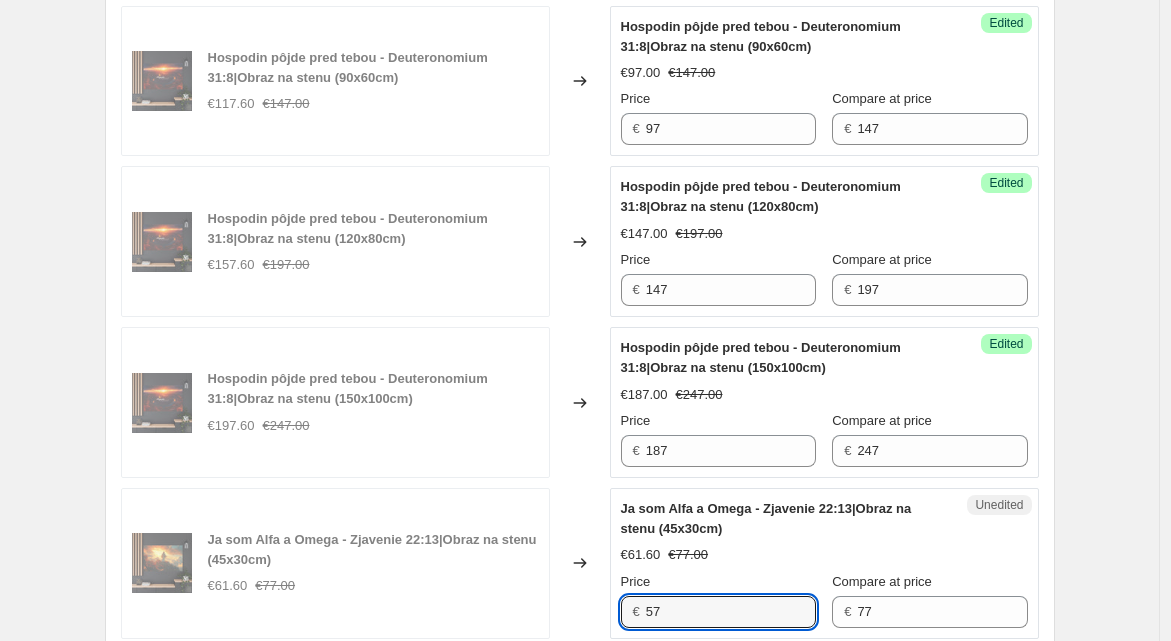 type on "57" 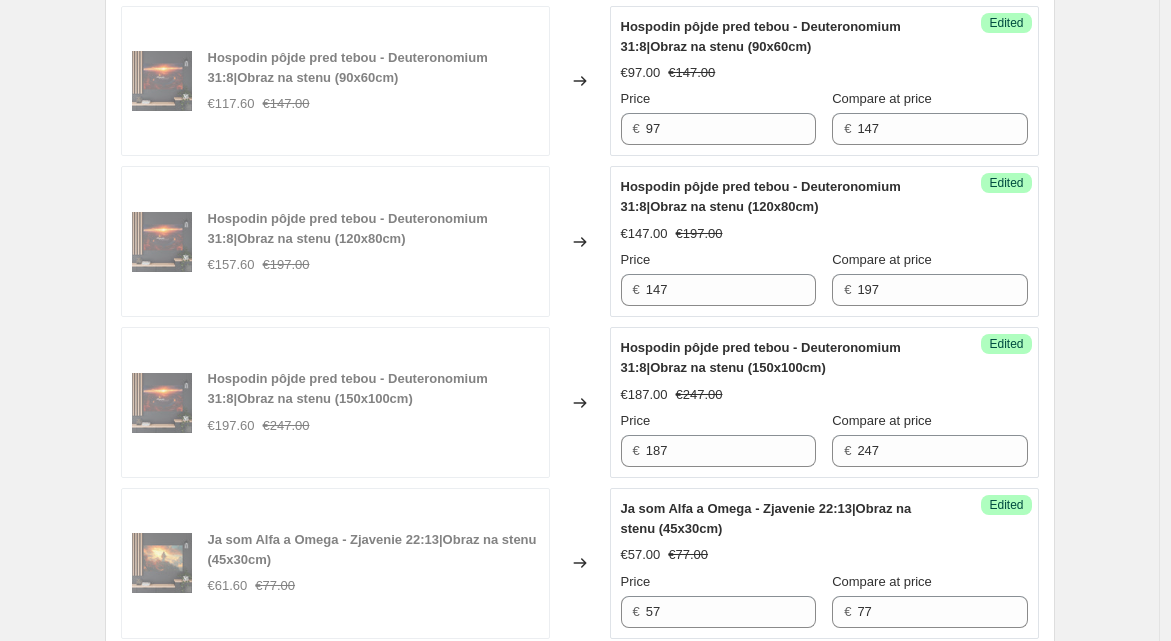 scroll, scrollTop: 3016, scrollLeft: 0, axis: vertical 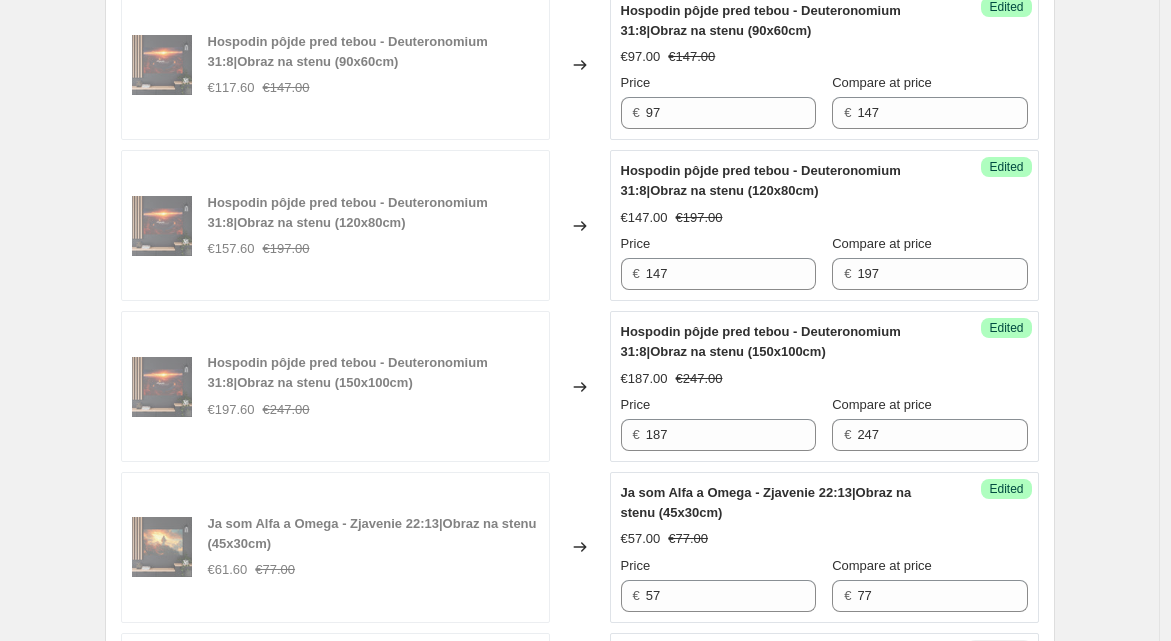 type on "67" 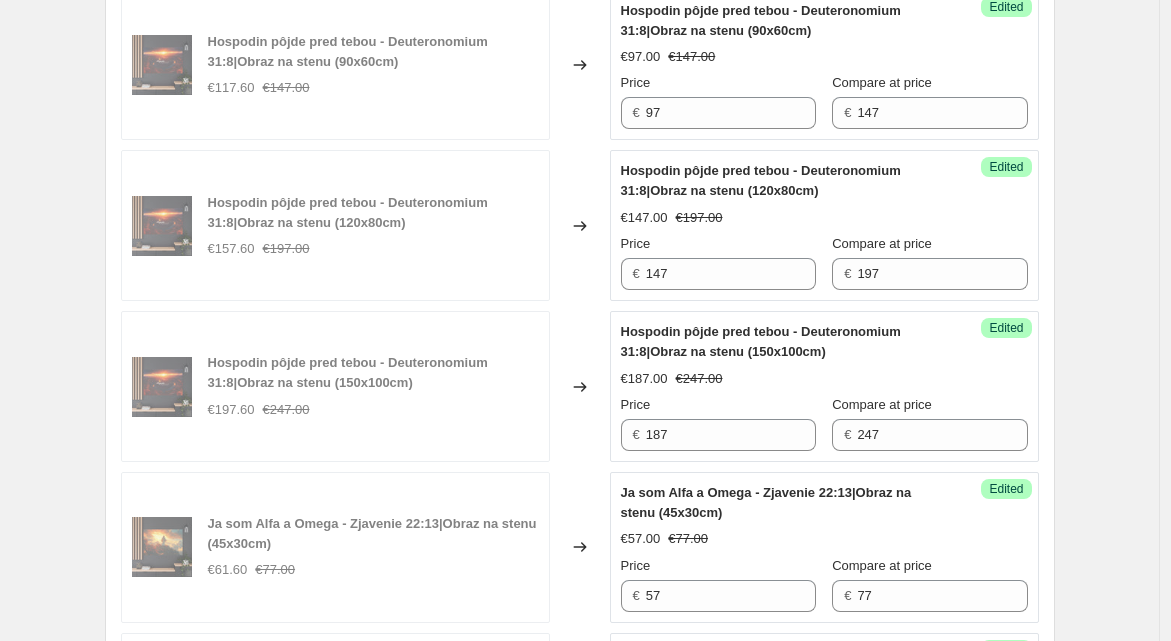 scroll, scrollTop: 3481, scrollLeft: 0, axis: vertical 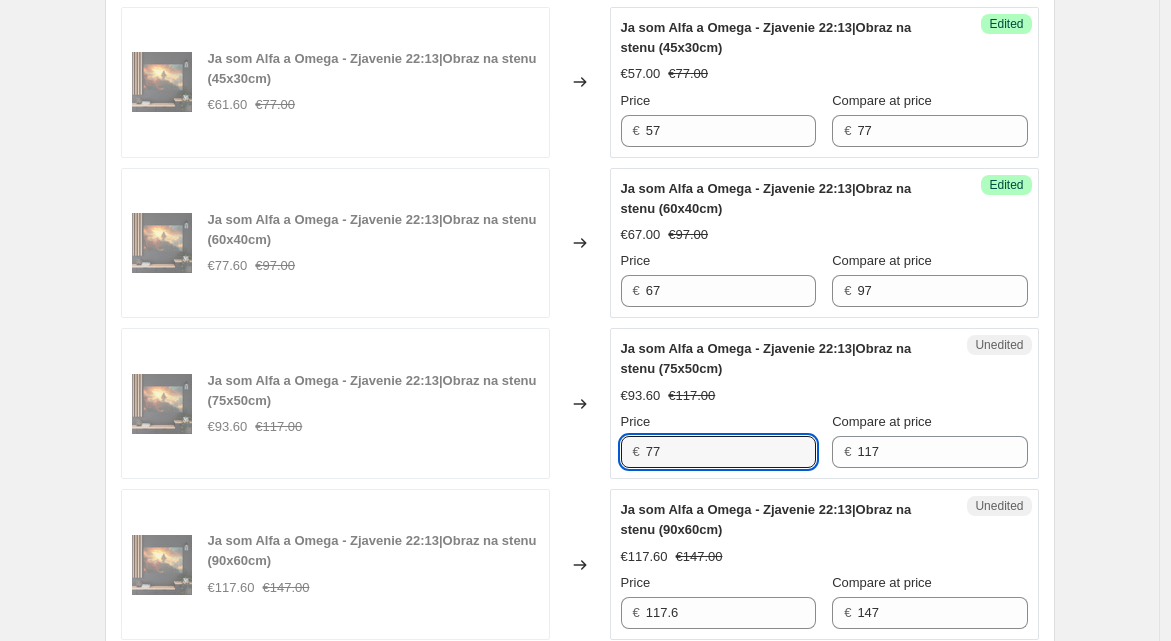 type on "77" 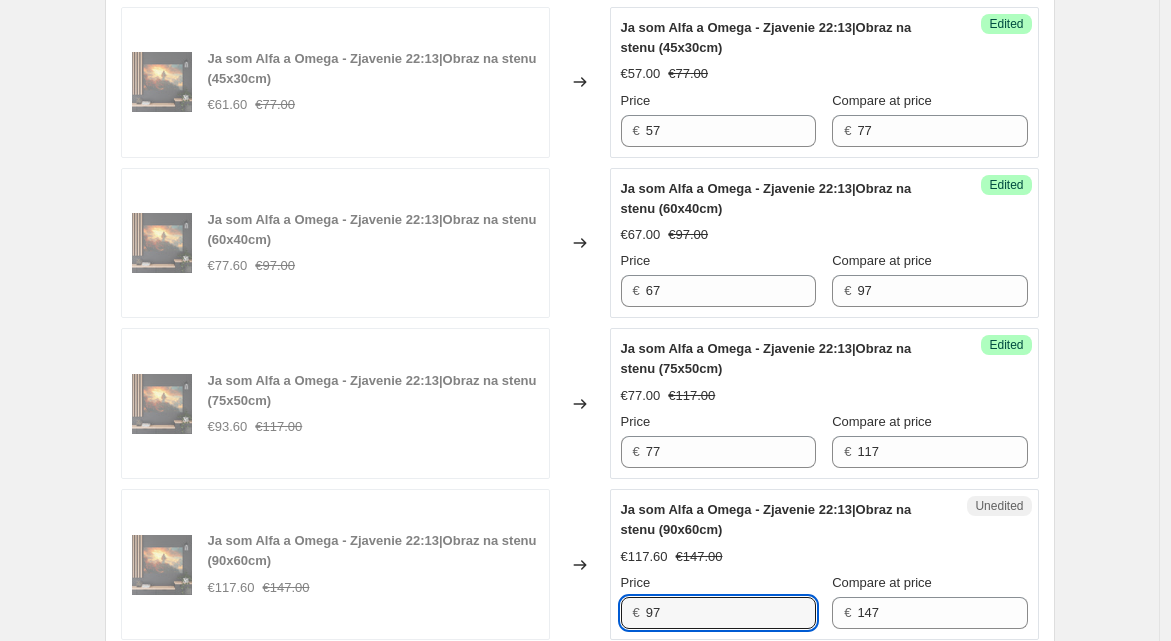 type on "97" 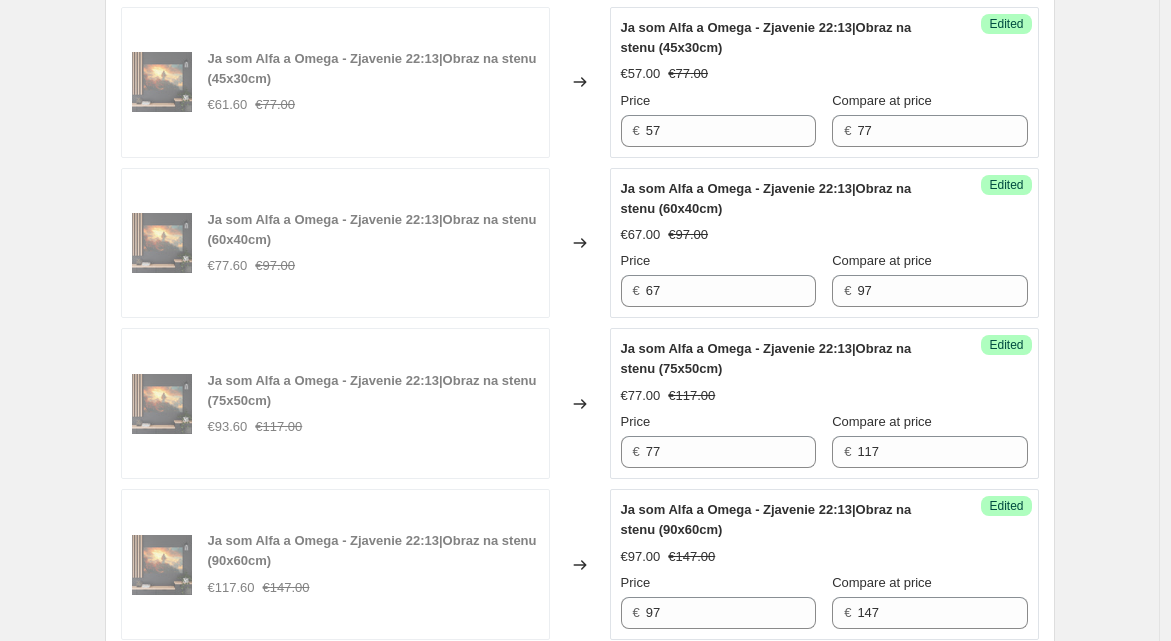 click 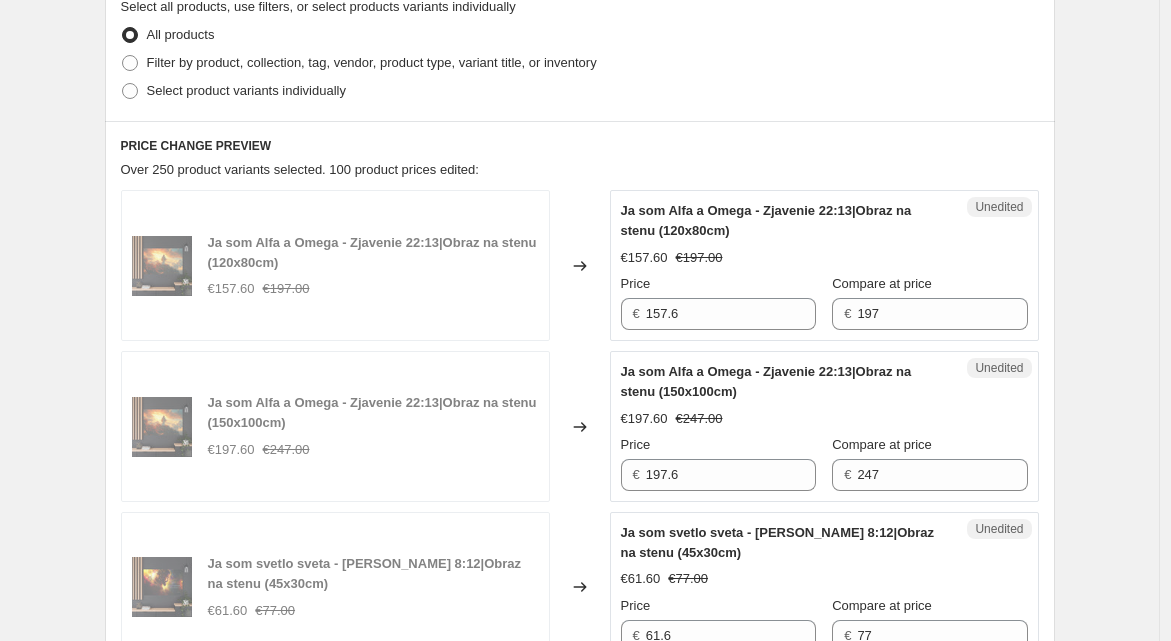 scroll, scrollTop: 616, scrollLeft: 0, axis: vertical 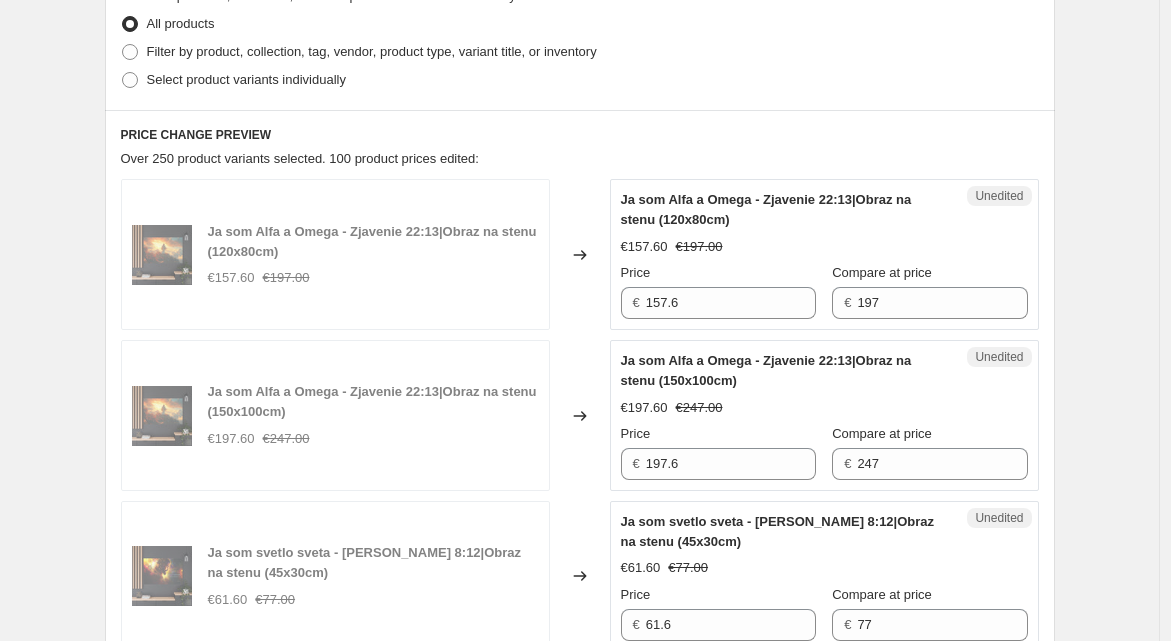 click on "Price € 157.6" at bounding box center [718, 291] 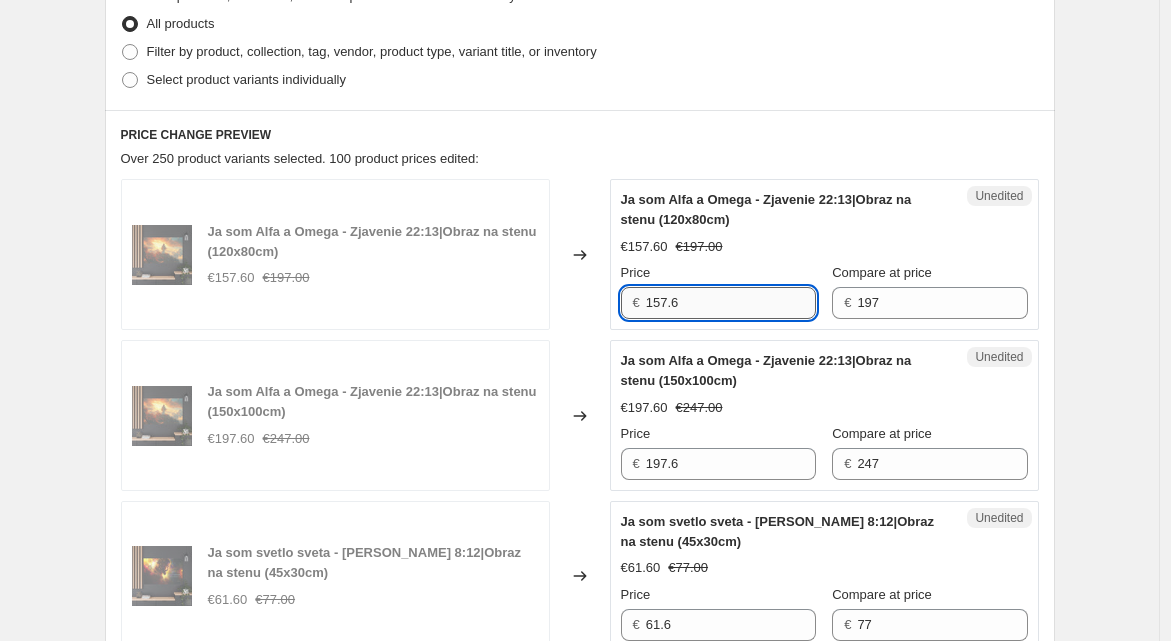 click on "157.6" at bounding box center (731, 303) 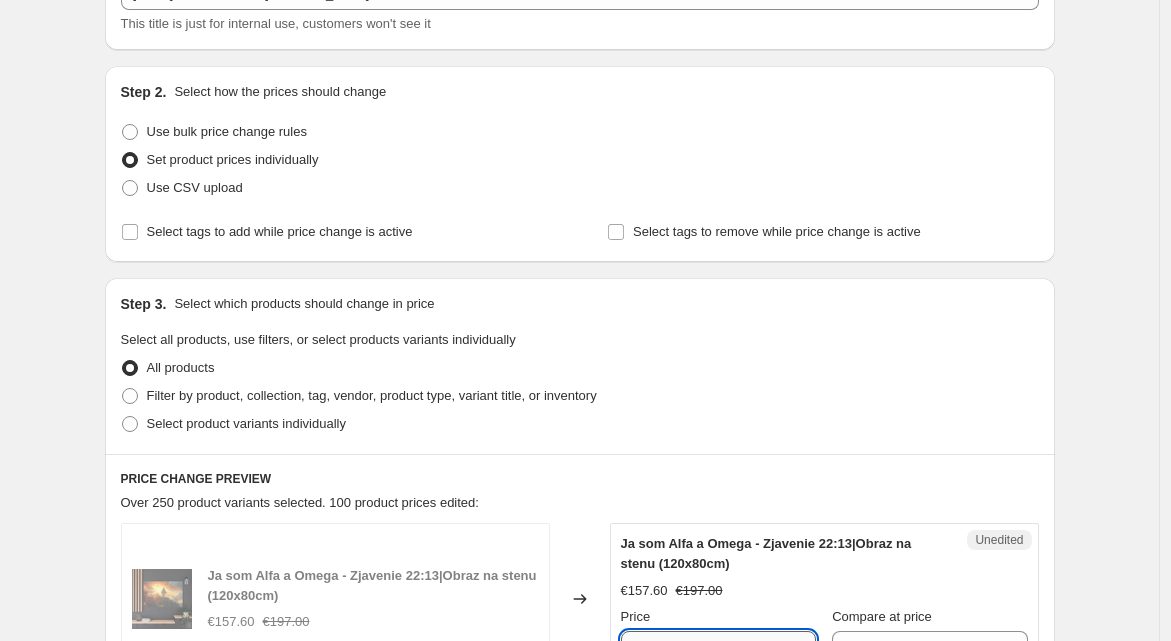 scroll, scrollTop: 274, scrollLeft: 0, axis: vertical 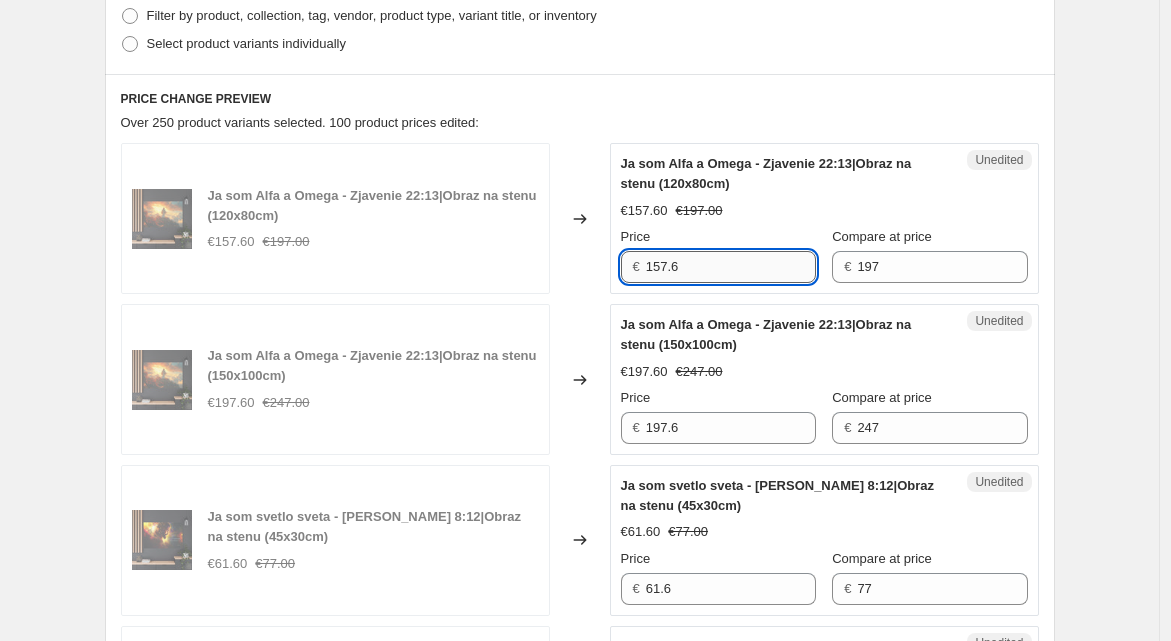click on "157.6" at bounding box center (731, 267) 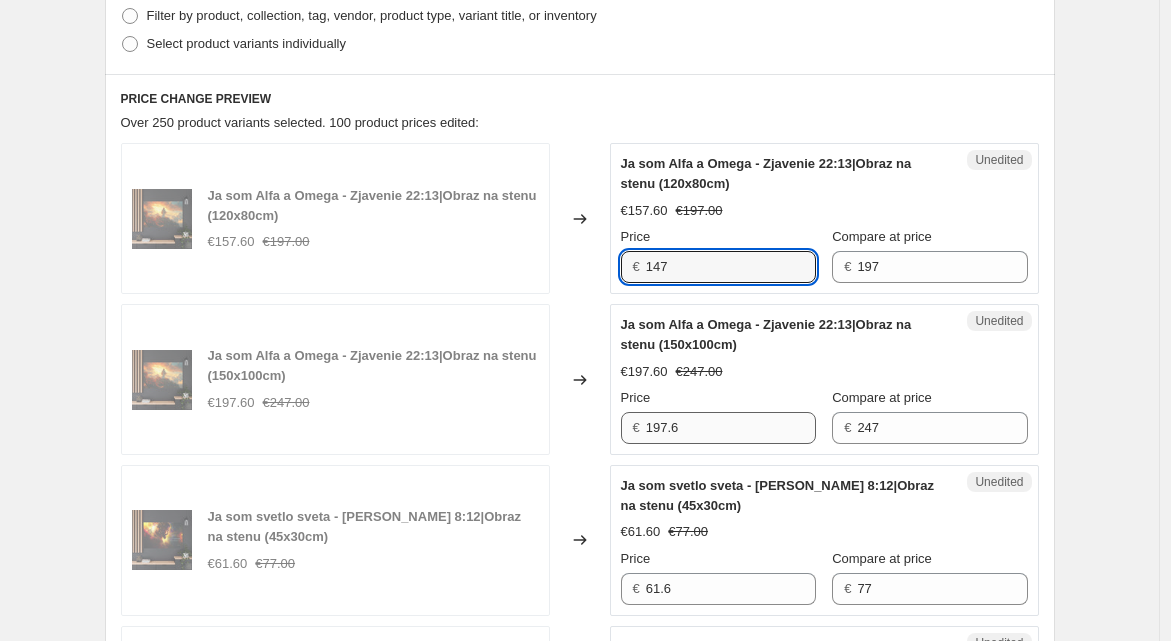 type on "147" 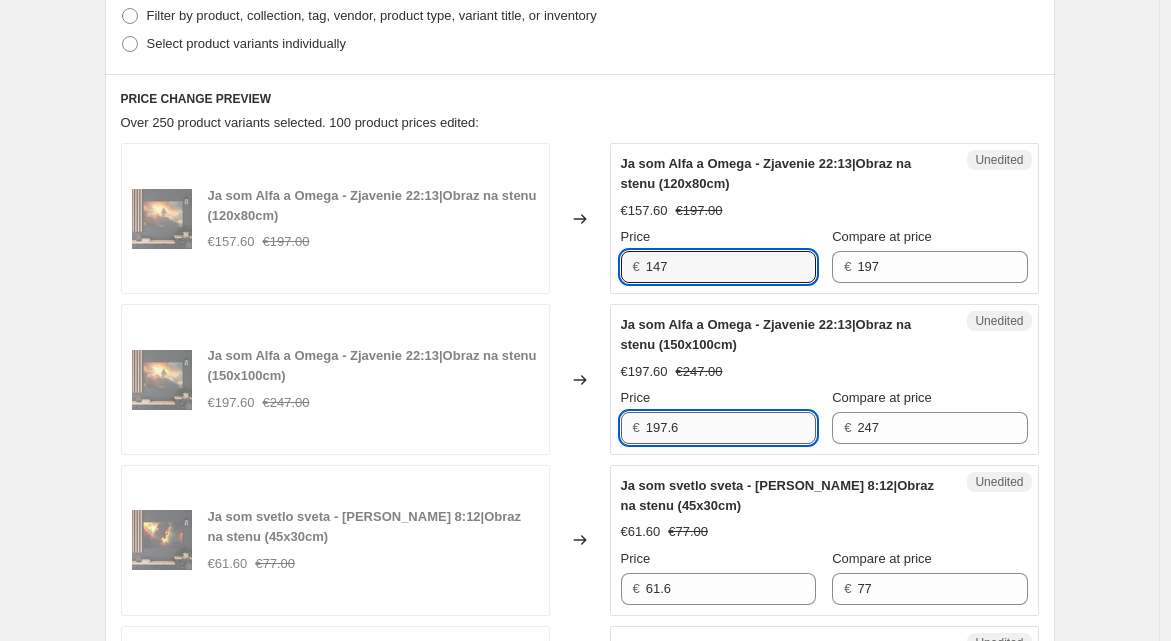 click on "197.6" at bounding box center (731, 428) 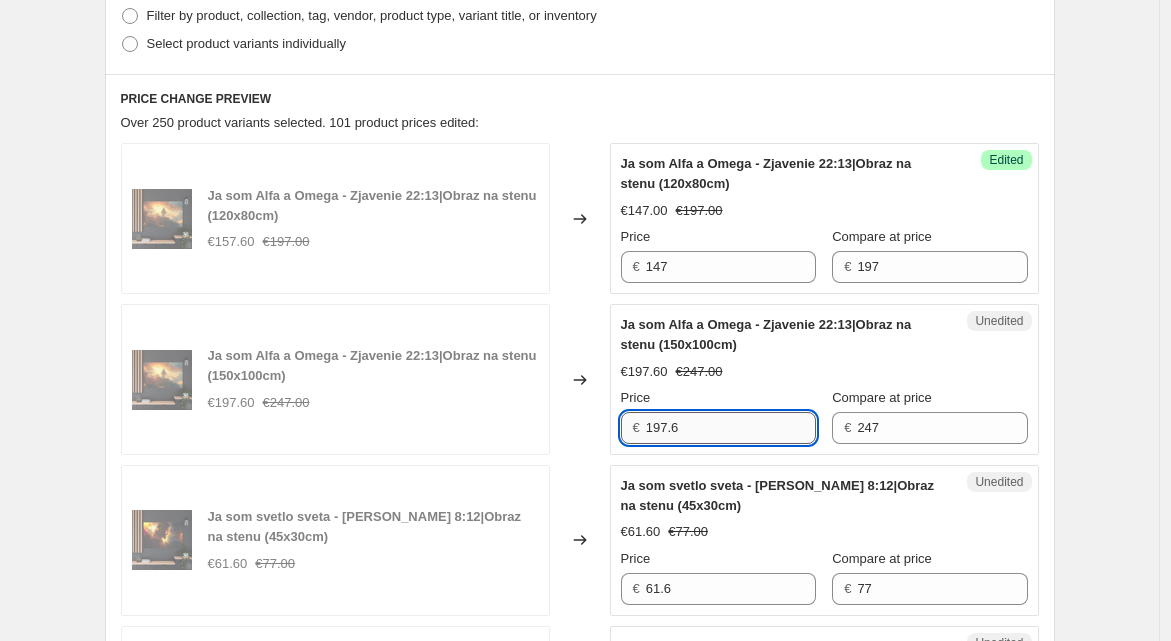click on "197.6" at bounding box center (731, 428) 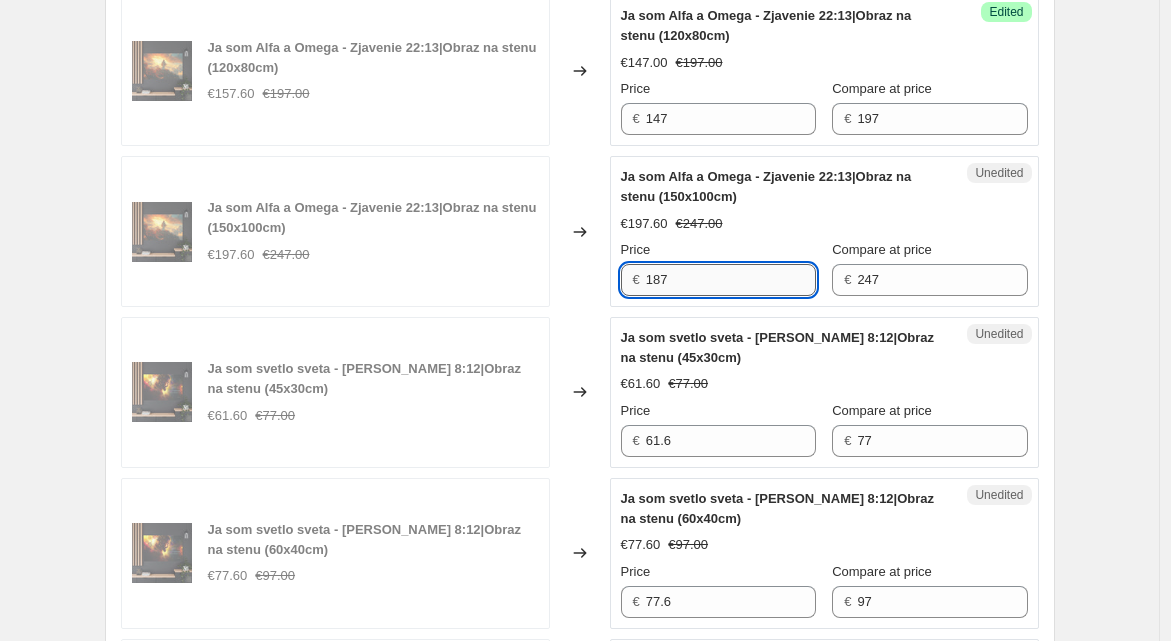 scroll, scrollTop: 810, scrollLeft: 0, axis: vertical 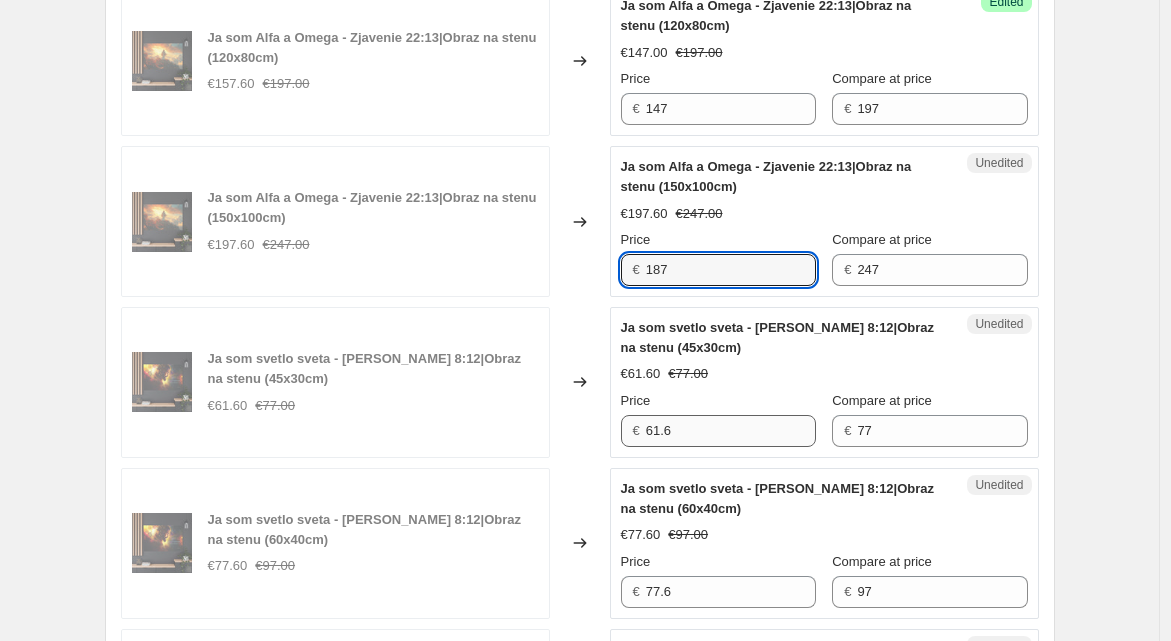 type on "187" 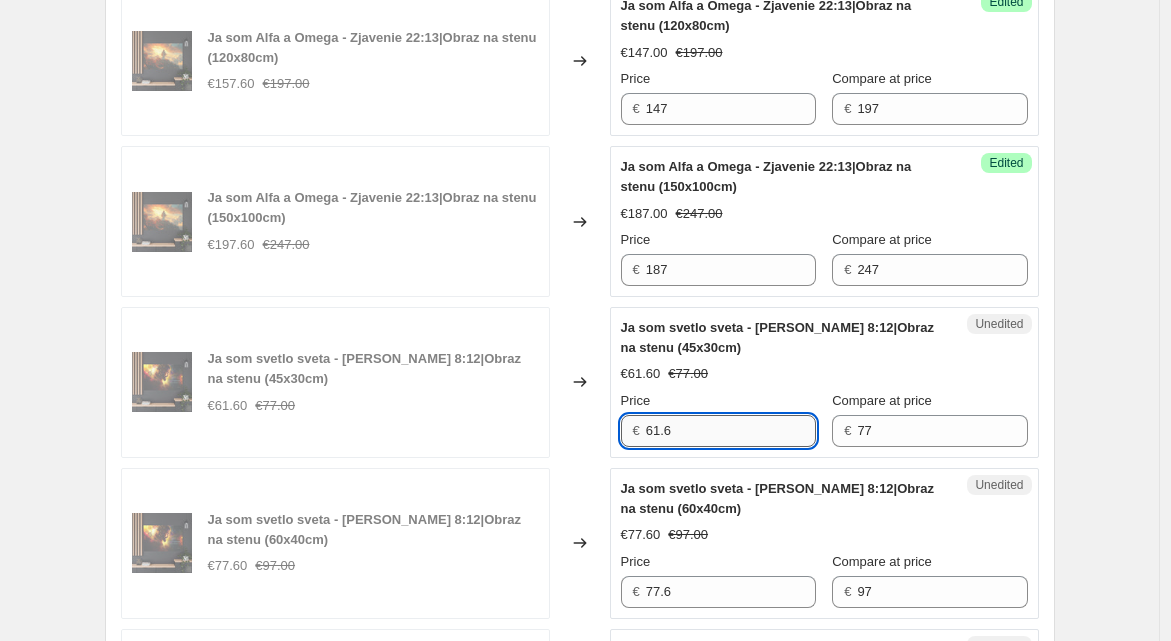 click on "61.6" at bounding box center (731, 431) 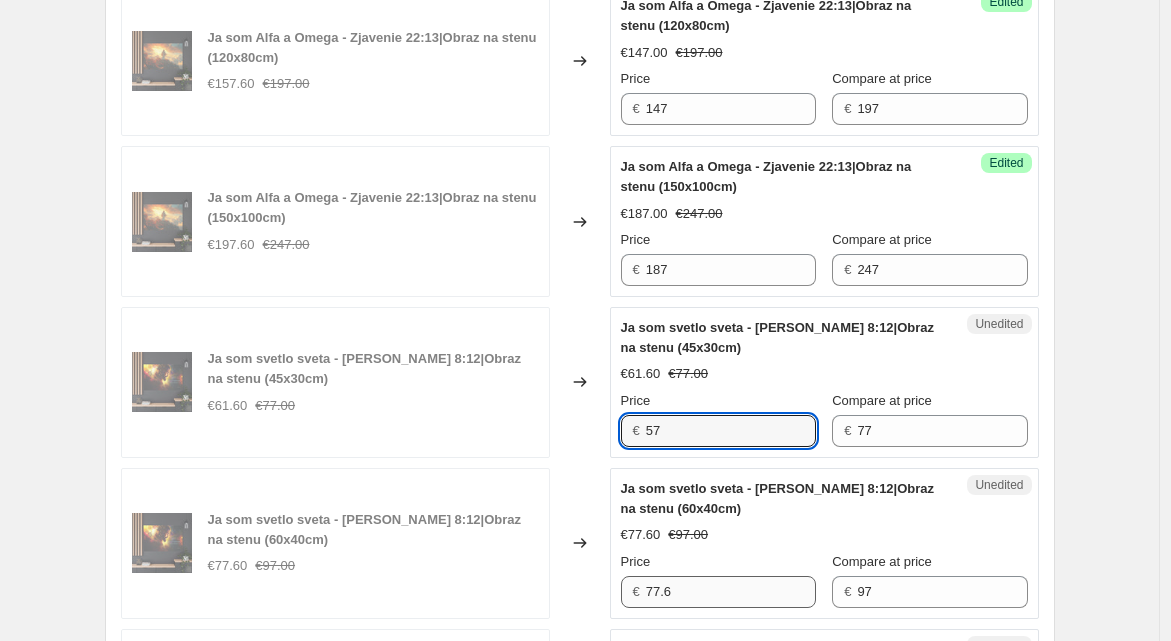 type on "57" 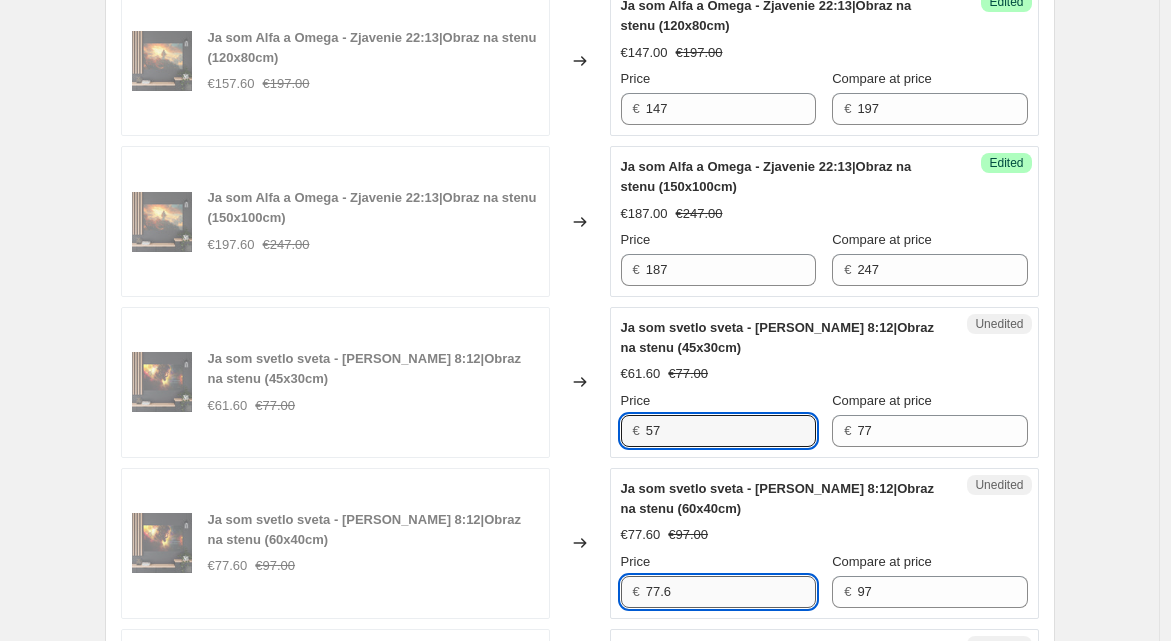 click on "77.6" at bounding box center [731, 592] 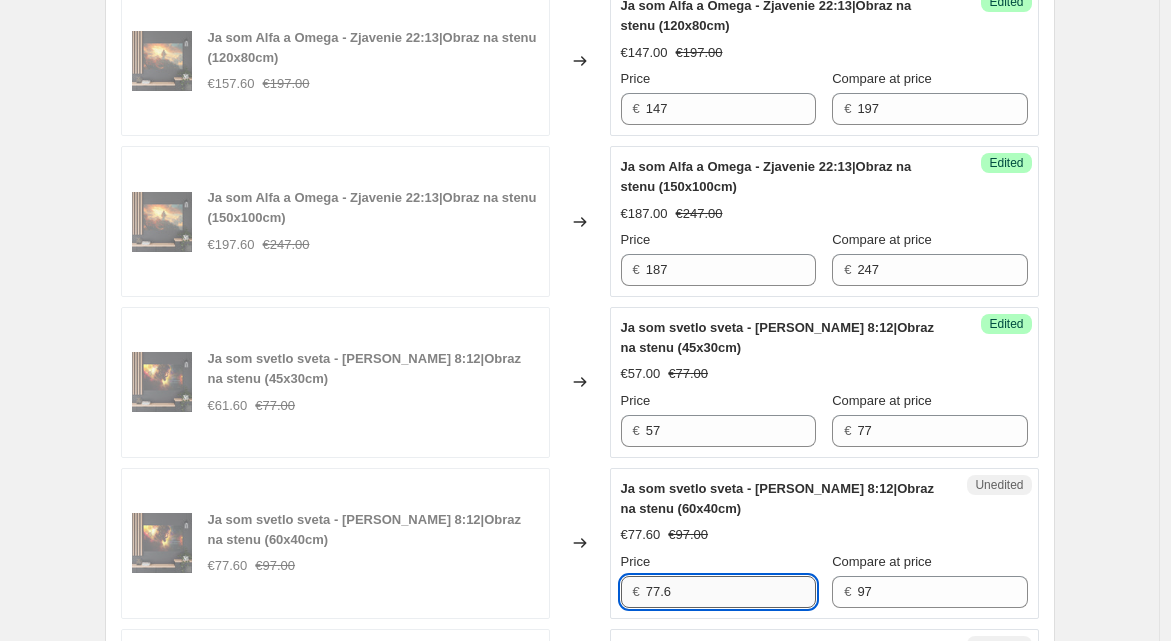 click on "77.6" at bounding box center (731, 592) 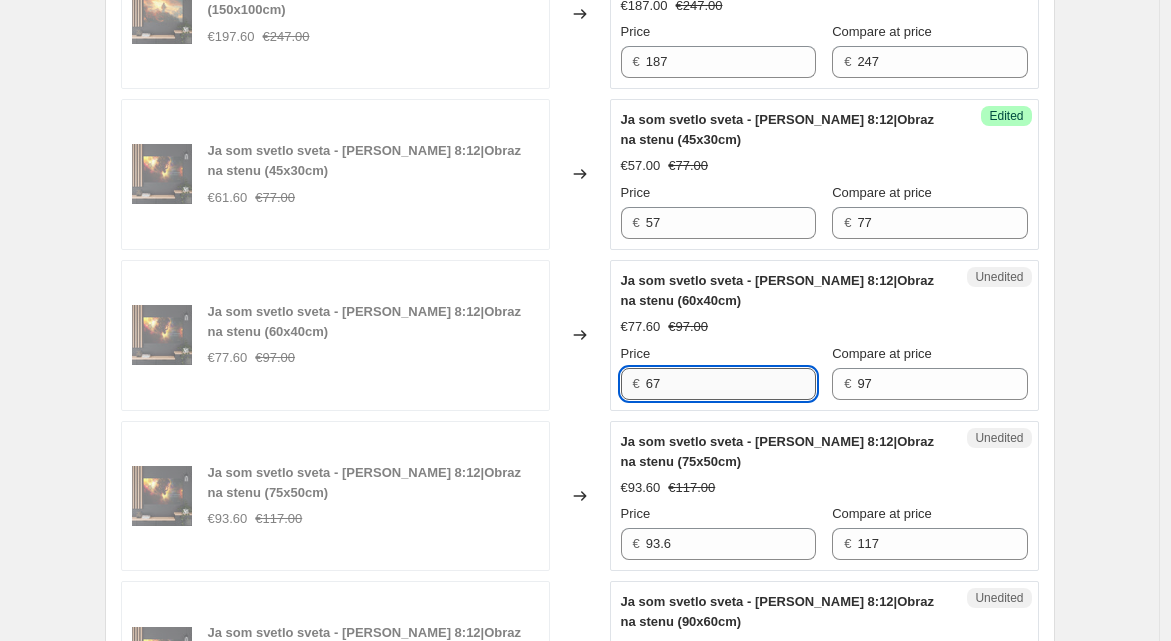 scroll, scrollTop: 1052, scrollLeft: 0, axis: vertical 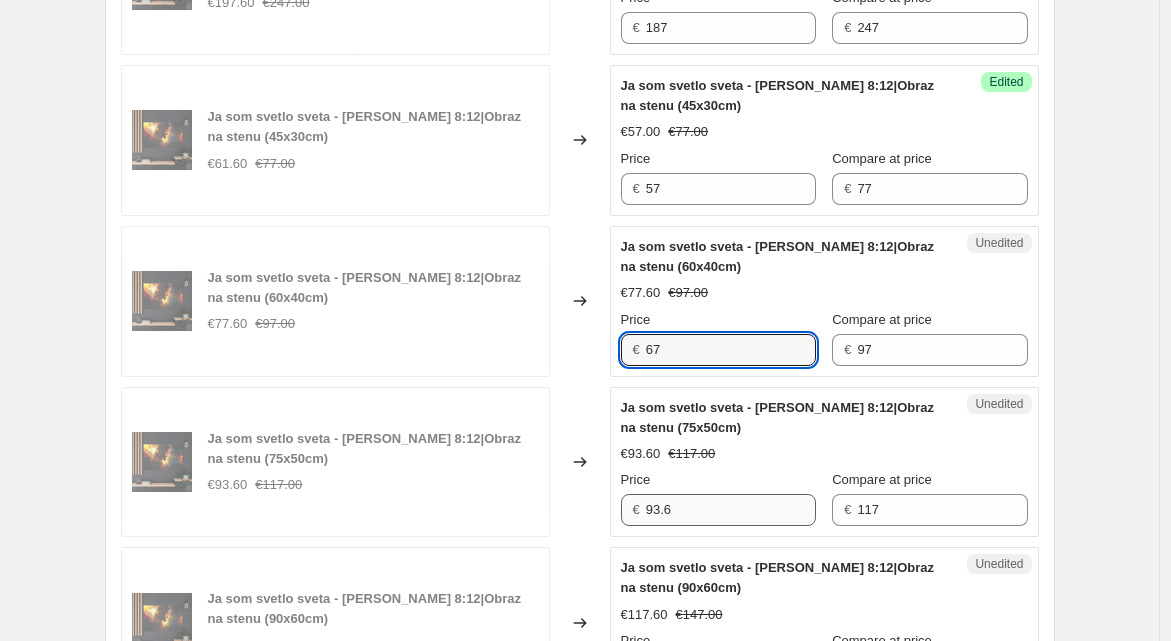type on "67" 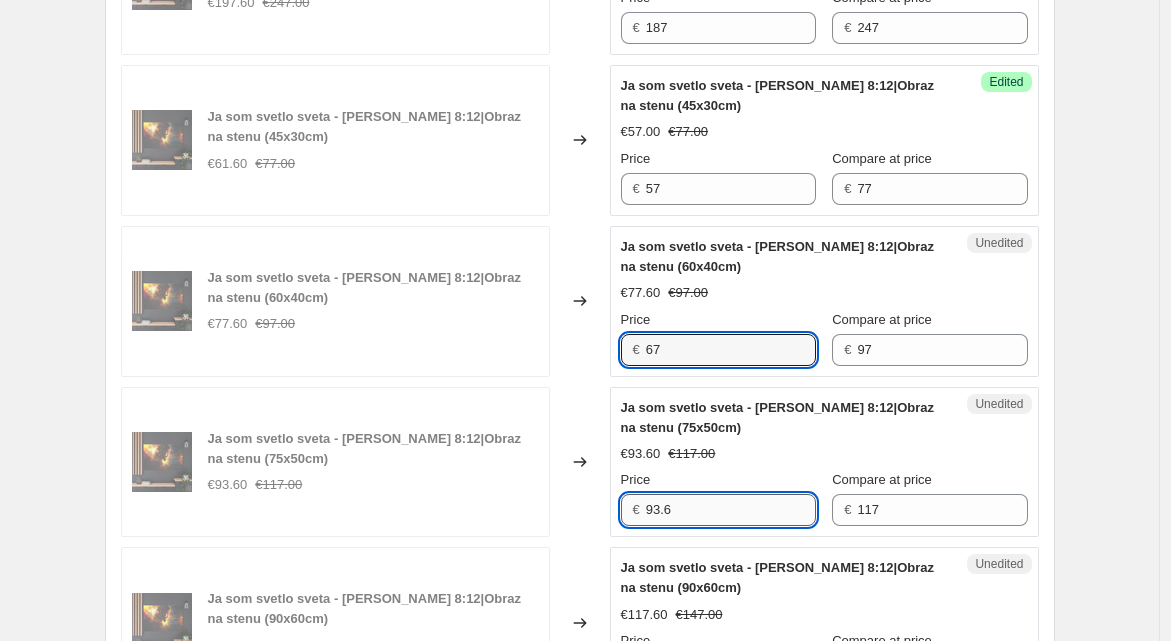click on "93.6" at bounding box center (731, 510) 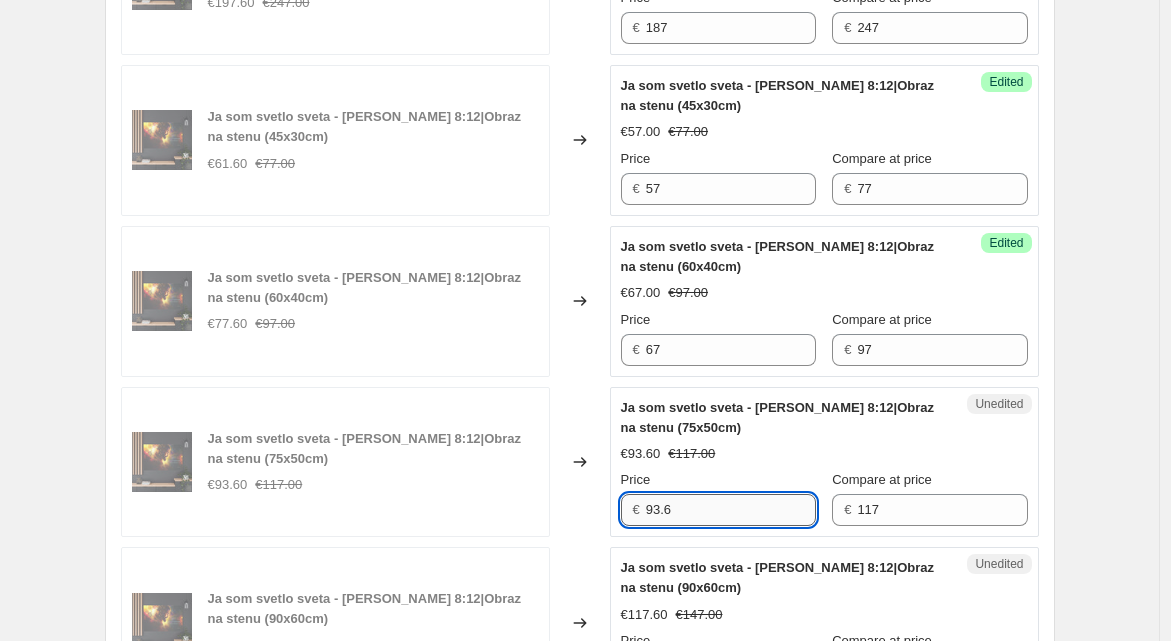 click on "93.6" at bounding box center (731, 510) 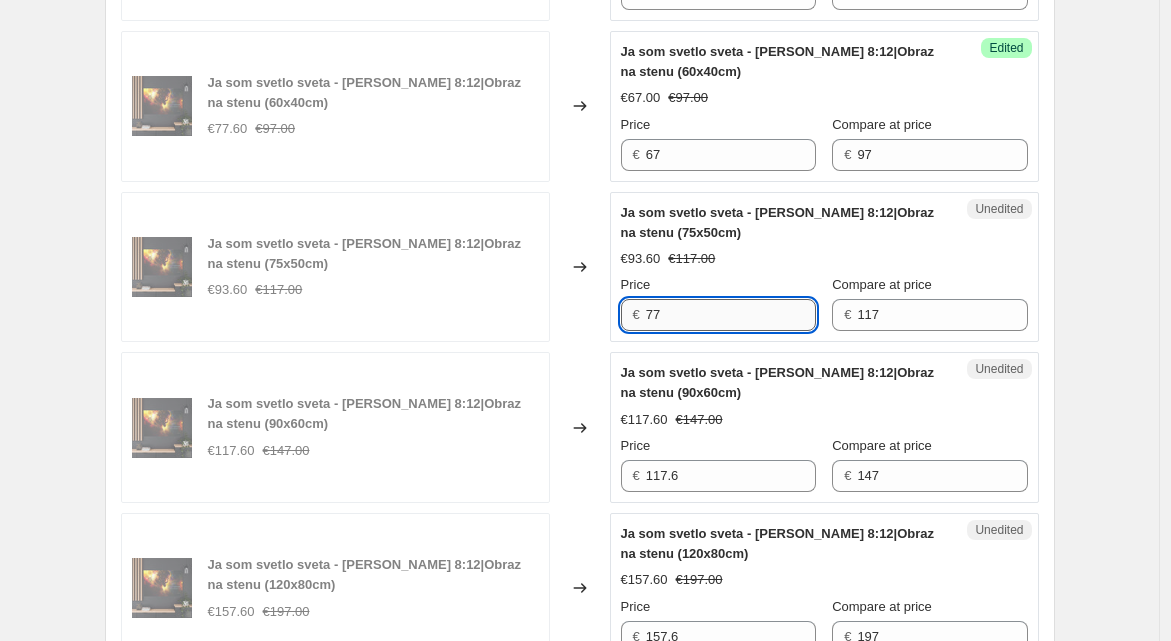 scroll, scrollTop: 1250, scrollLeft: 0, axis: vertical 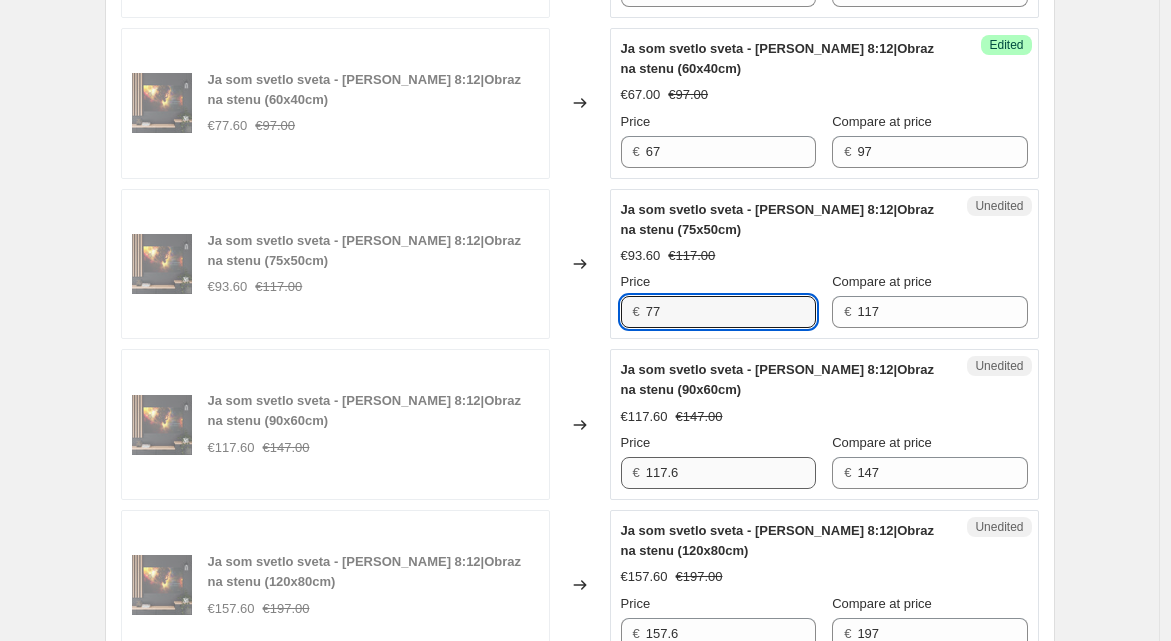 type on "77" 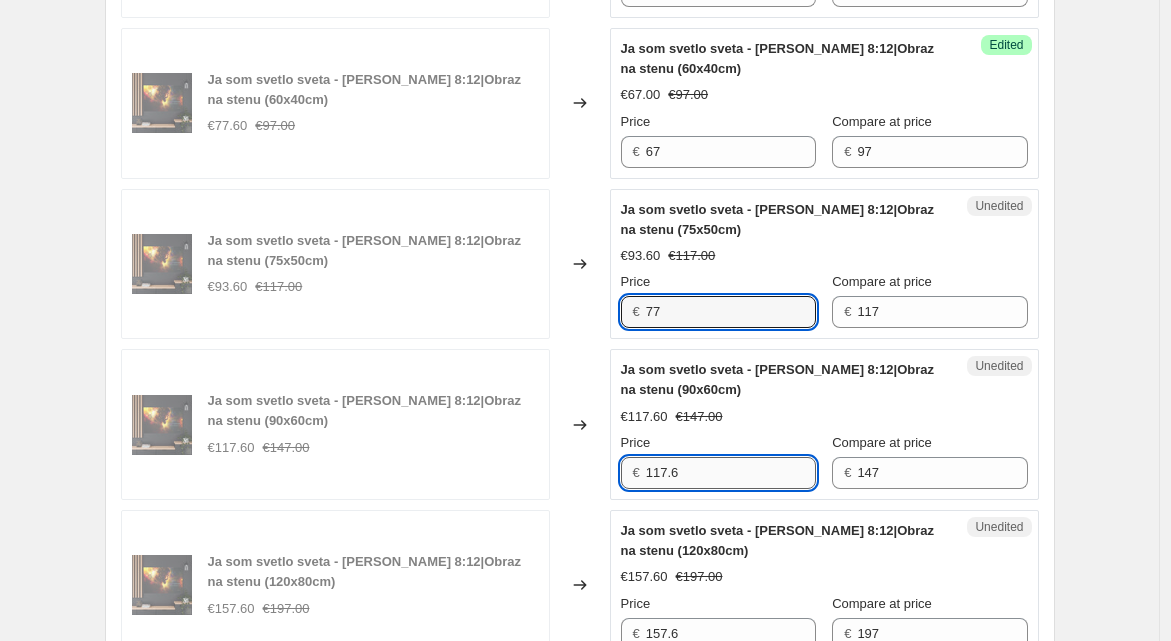 click on "117.6" at bounding box center (731, 473) 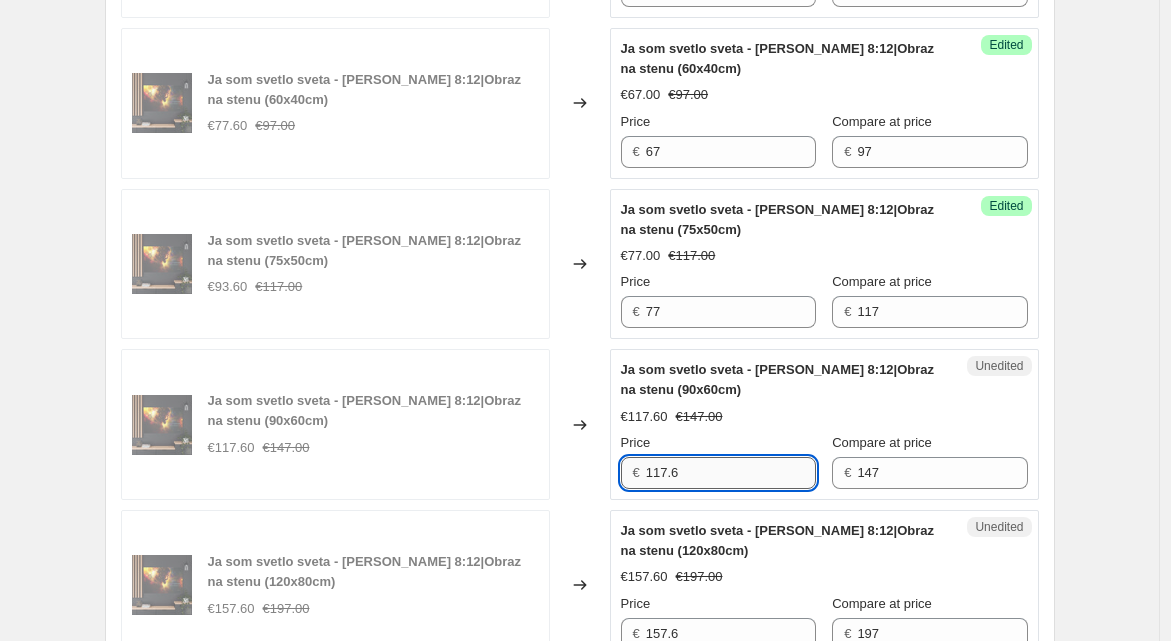 click on "117.6" at bounding box center (731, 473) 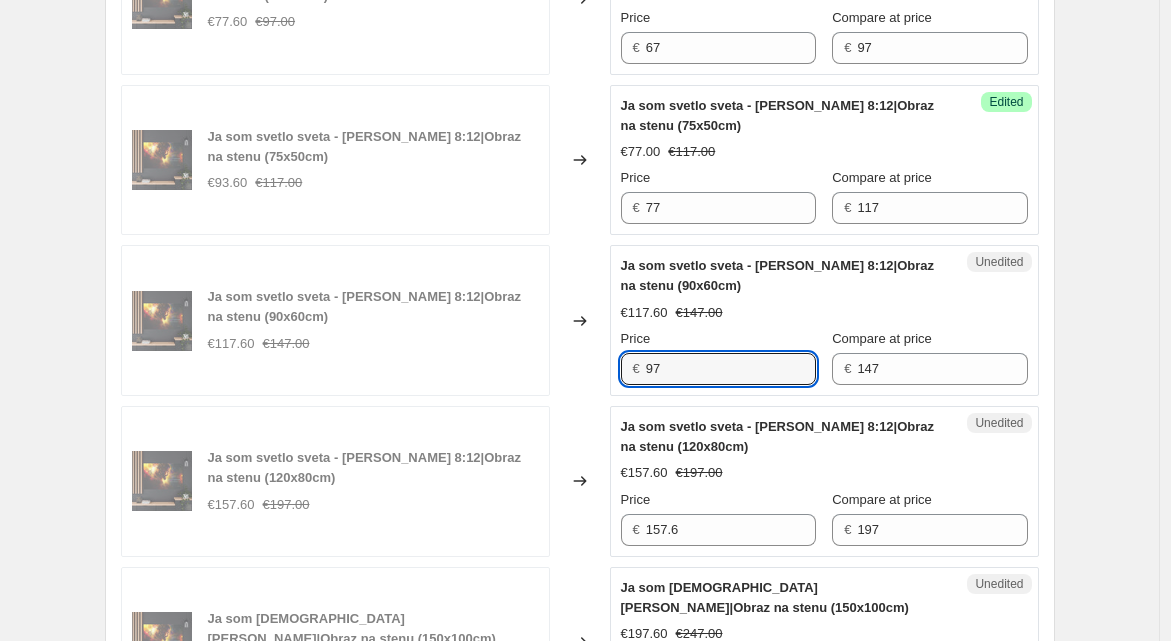 scroll, scrollTop: 1356, scrollLeft: 0, axis: vertical 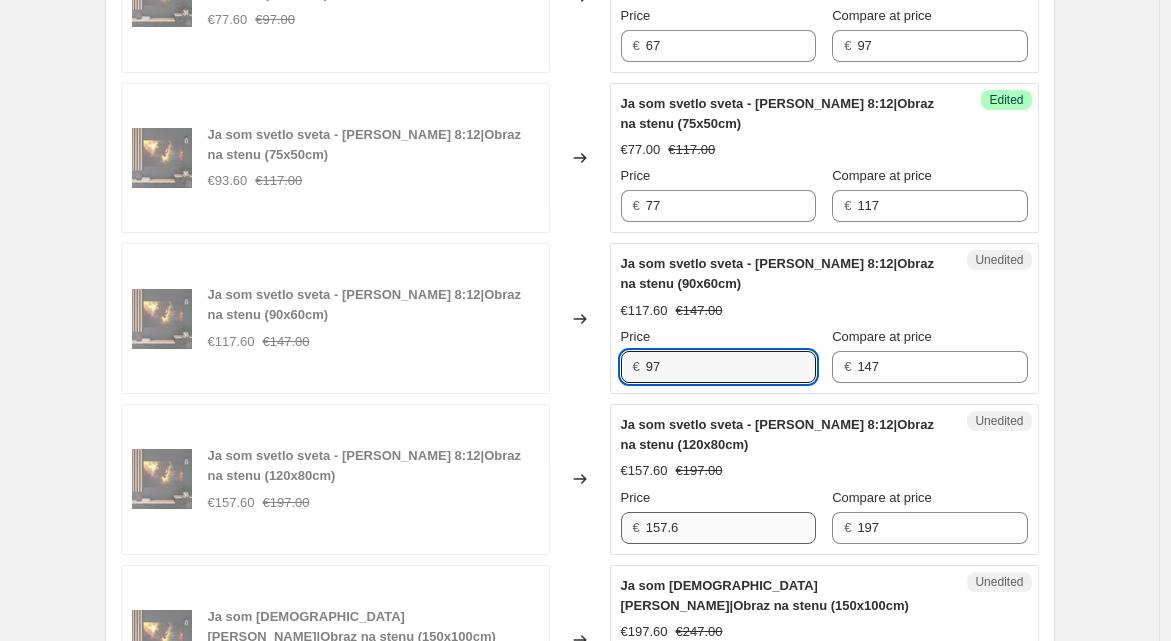 type on "97" 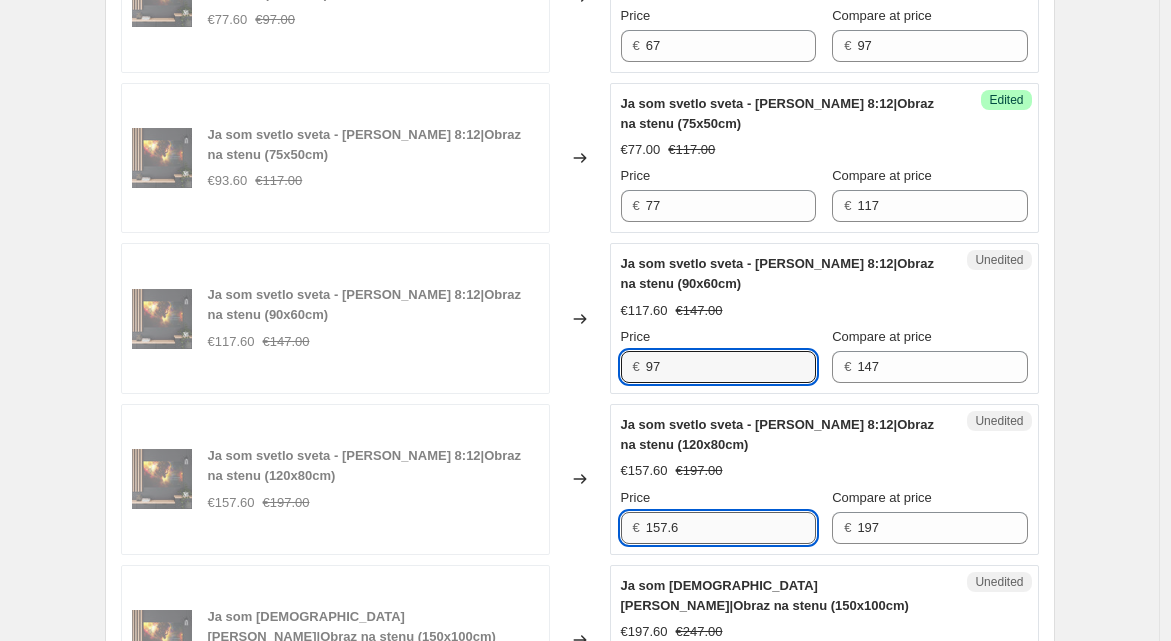 click on "157.6" at bounding box center (731, 528) 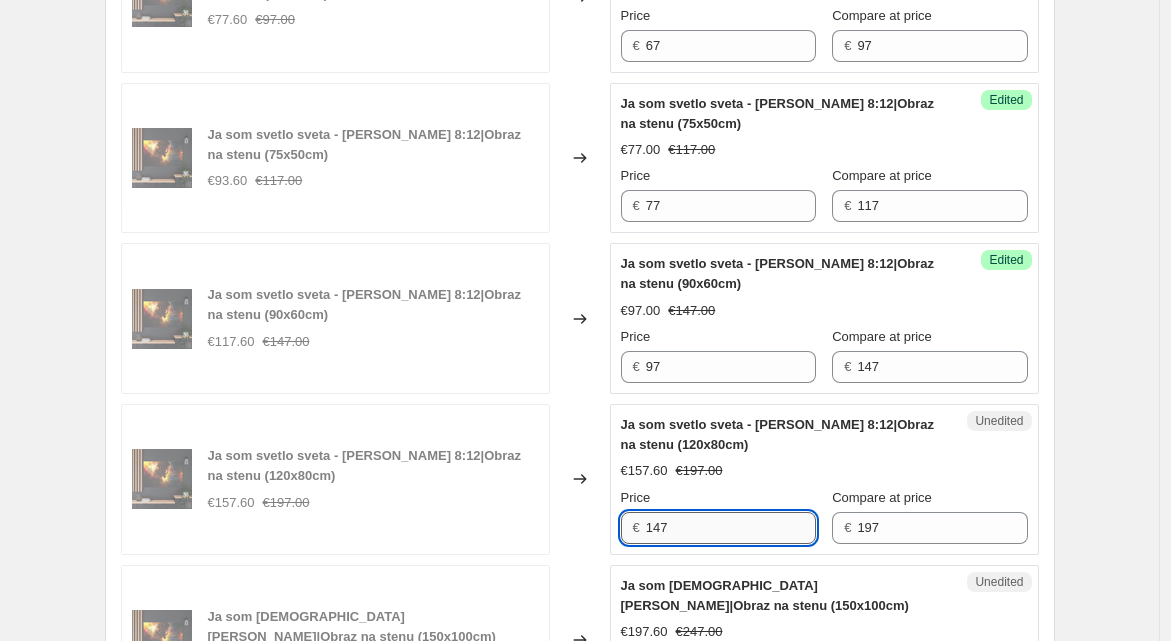 scroll, scrollTop: 1598, scrollLeft: 0, axis: vertical 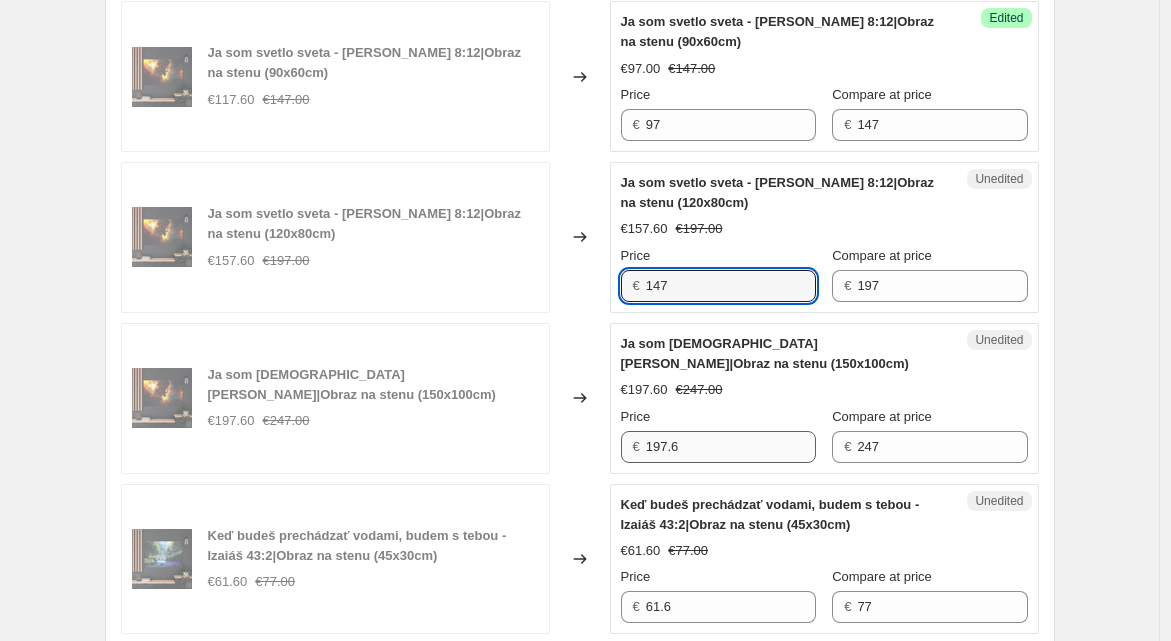 type on "147" 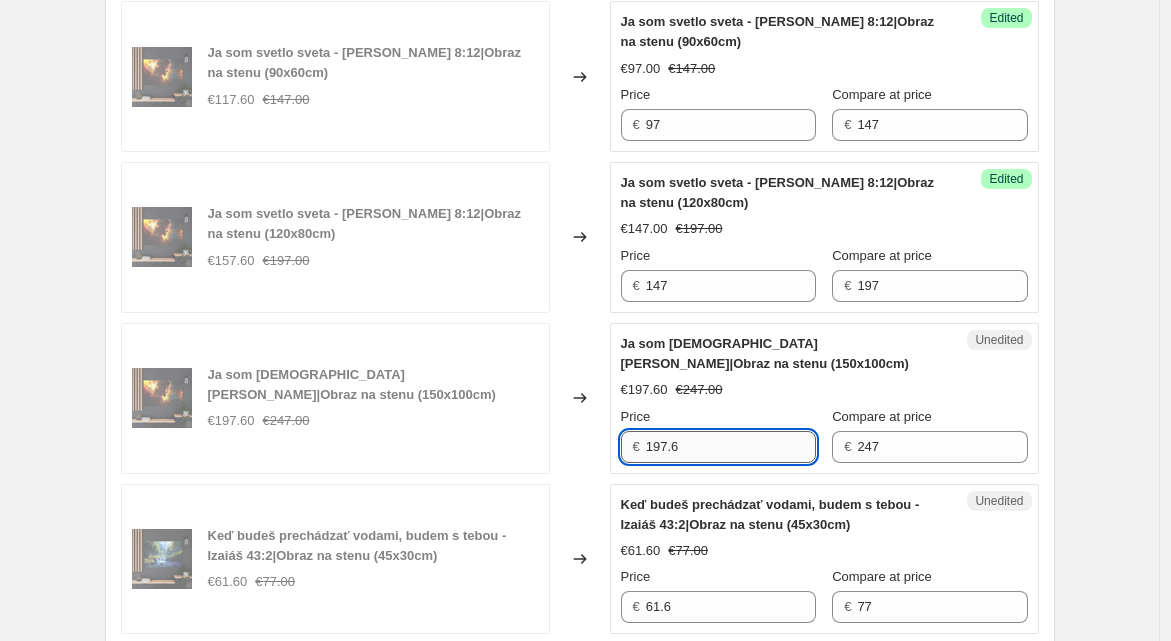 click on "197.6" at bounding box center [731, 447] 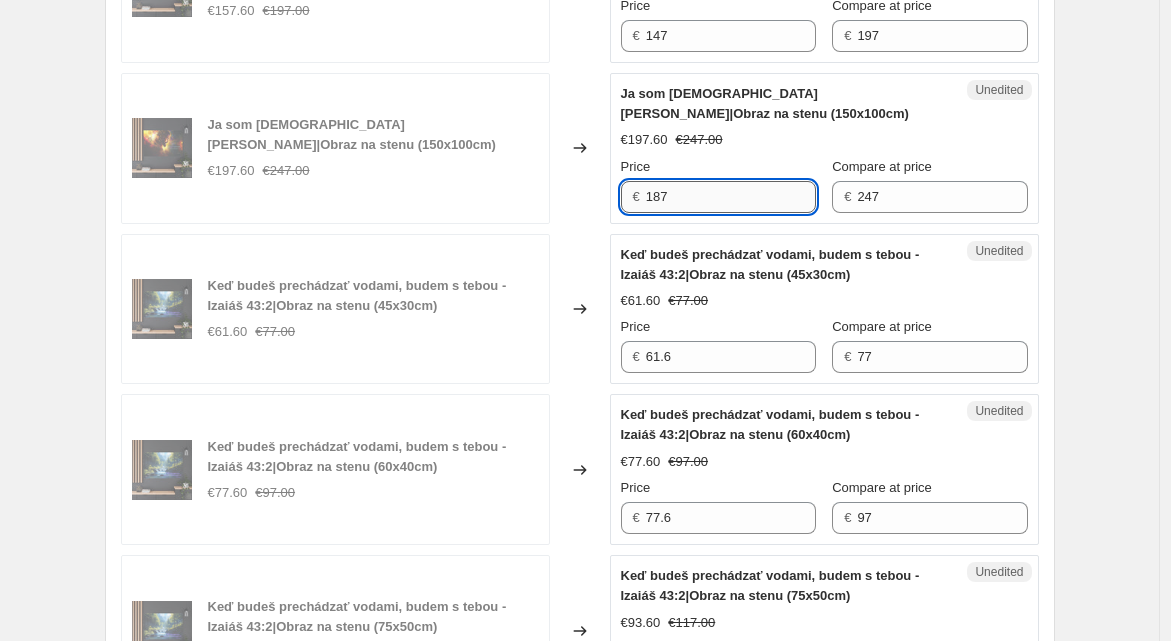 scroll, scrollTop: 1852, scrollLeft: 0, axis: vertical 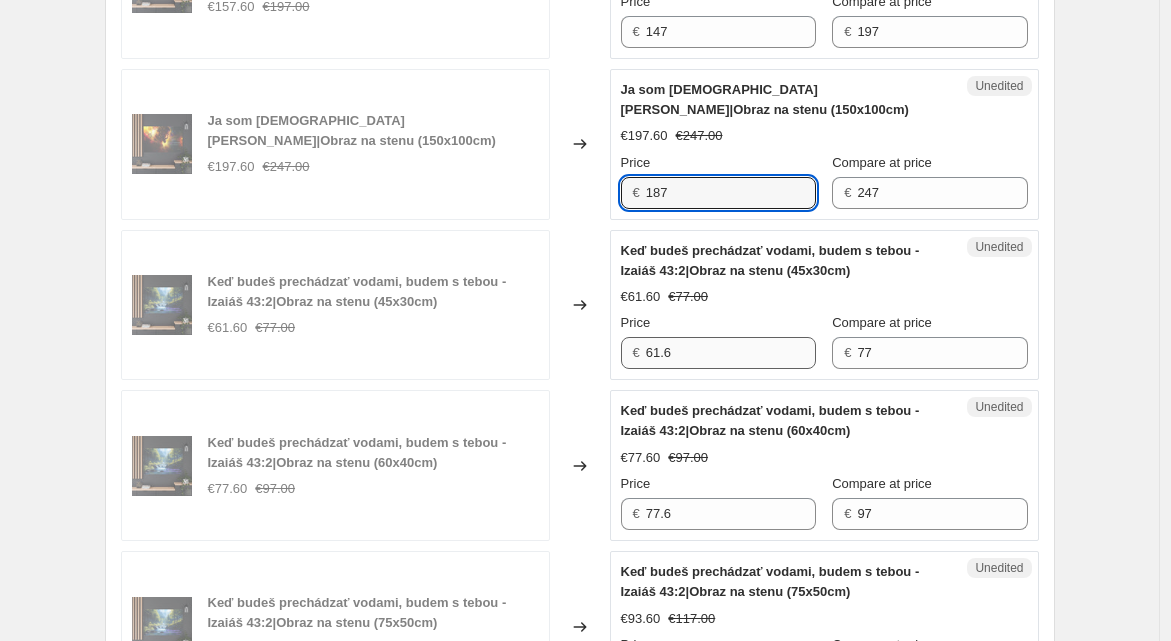 type on "187" 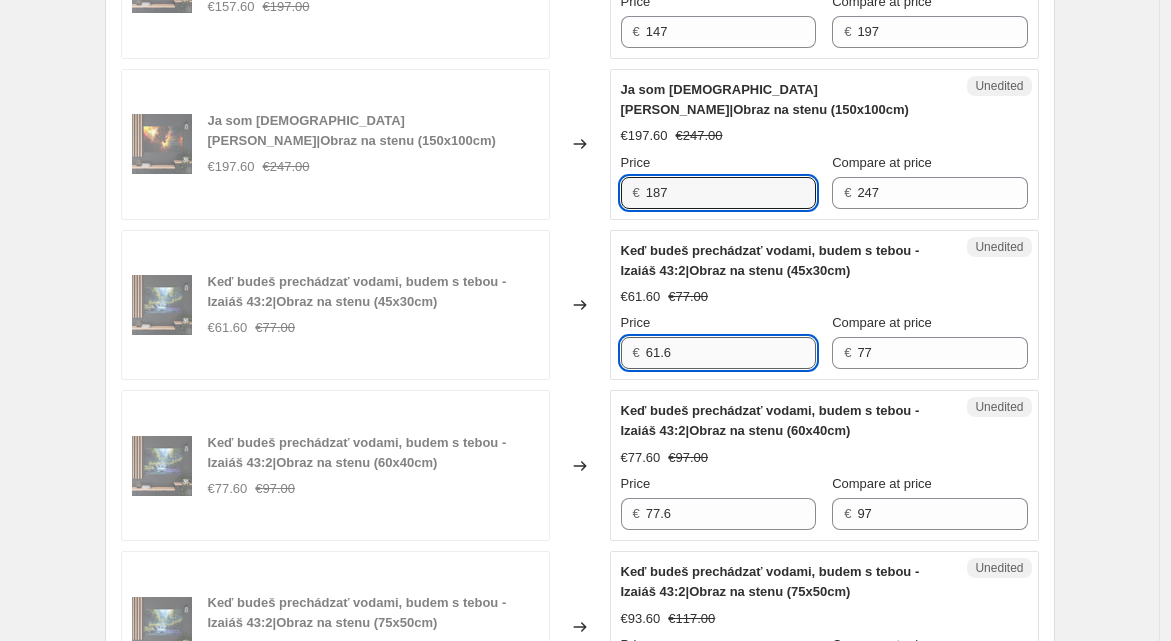 click on "61.6" at bounding box center (731, 353) 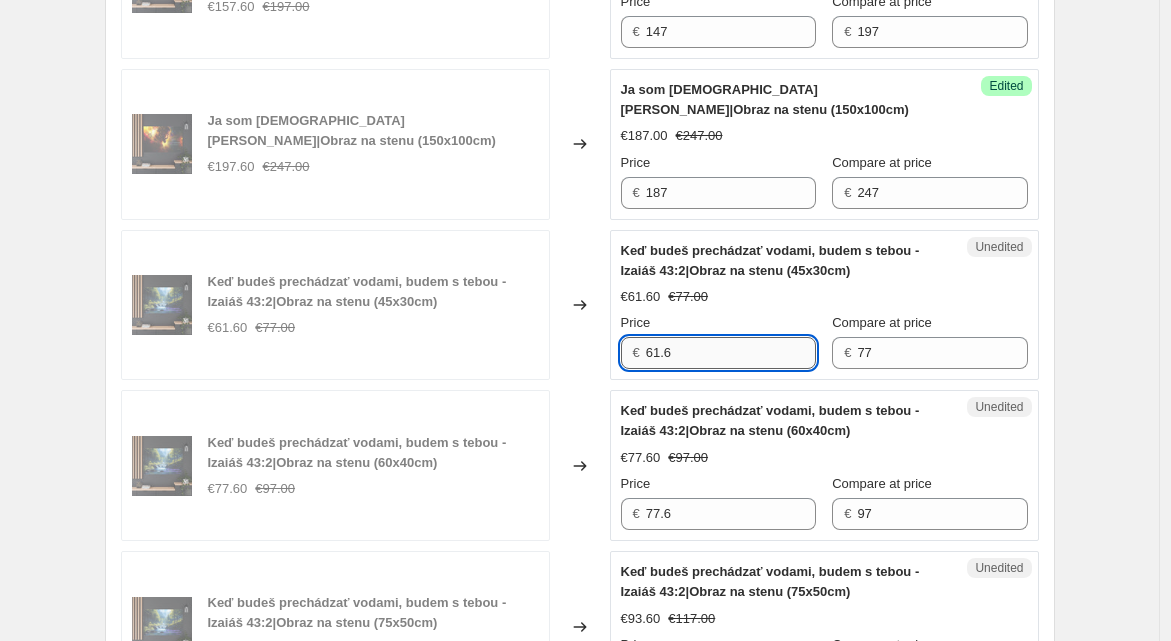 click on "61.6" at bounding box center (731, 353) 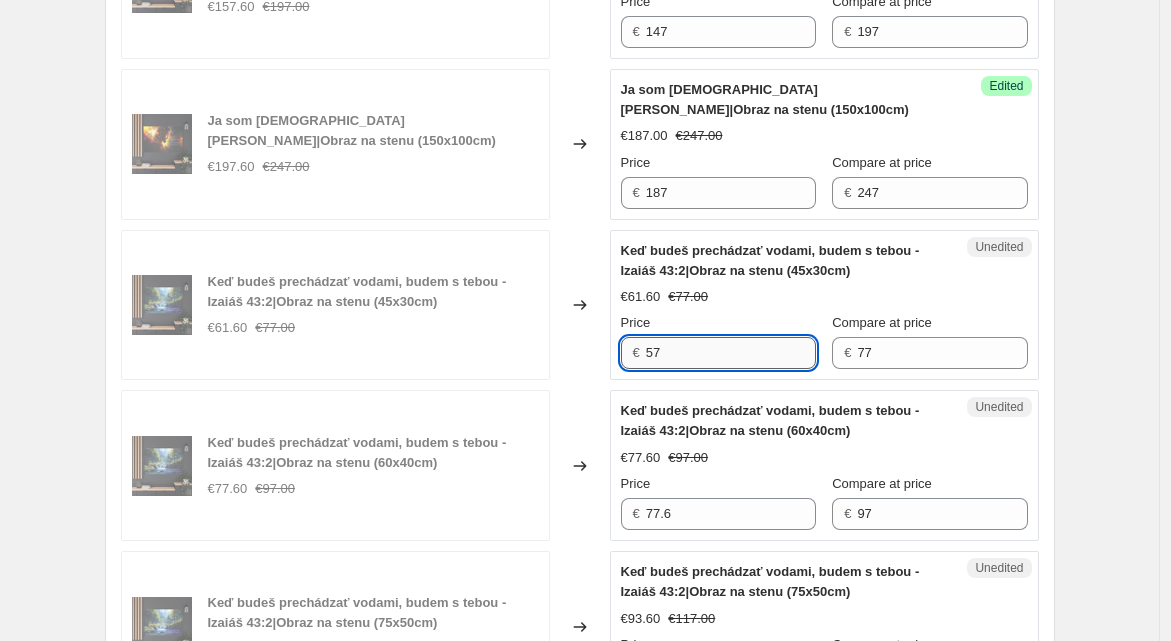 scroll, scrollTop: 2037, scrollLeft: 0, axis: vertical 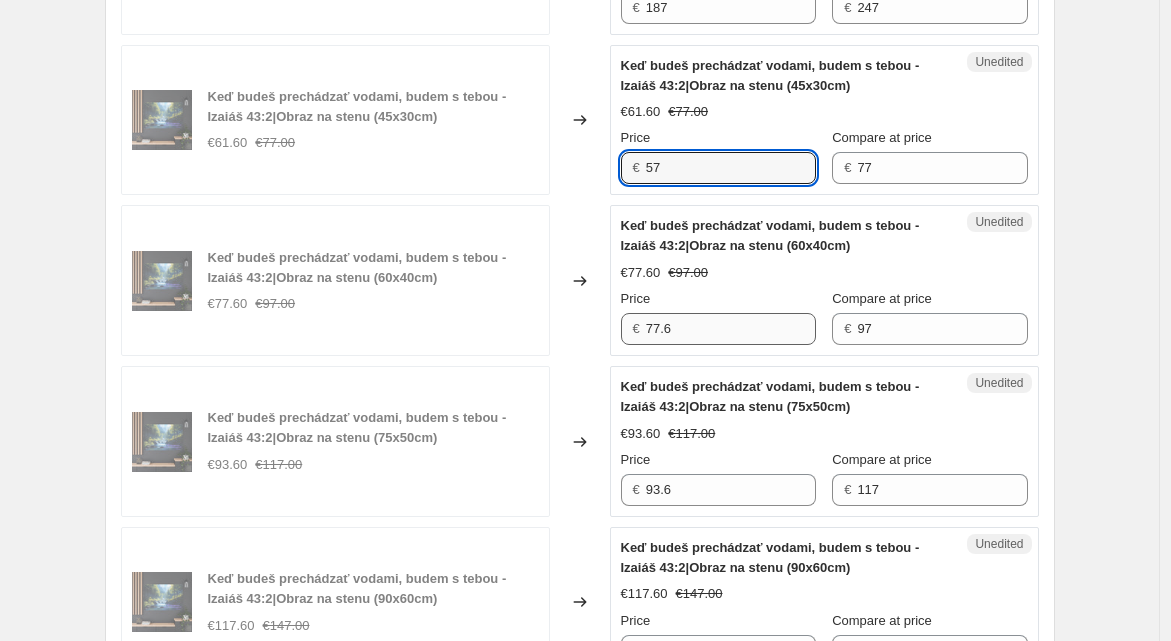 type on "57" 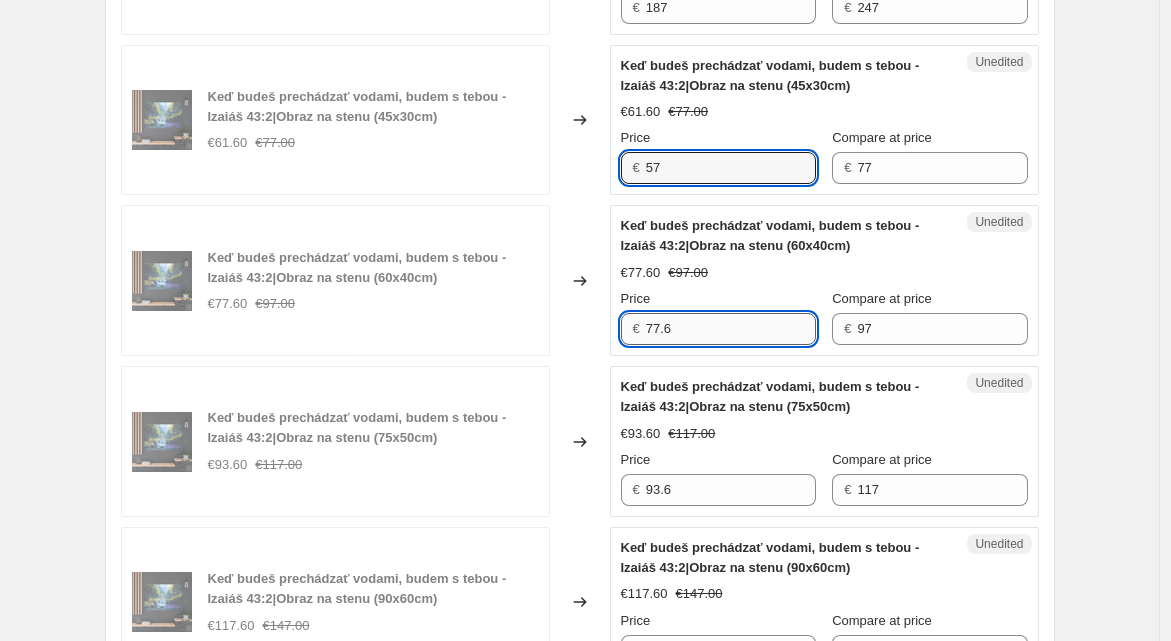 click on "77.6" at bounding box center [731, 329] 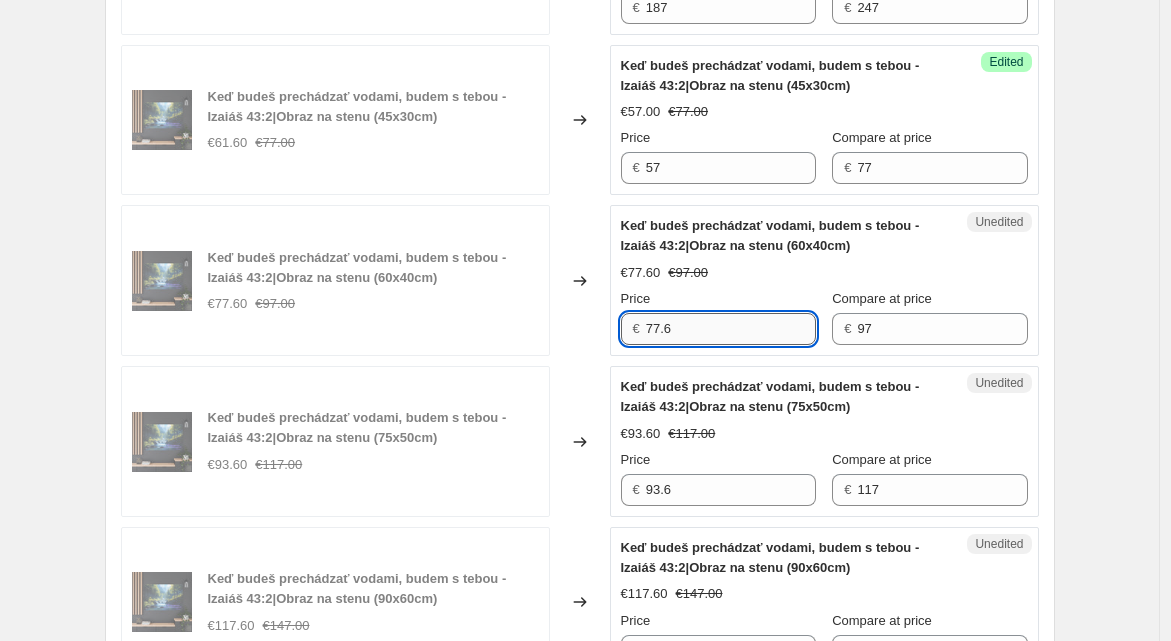 click on "77.6" at bounding box center (731, 329) 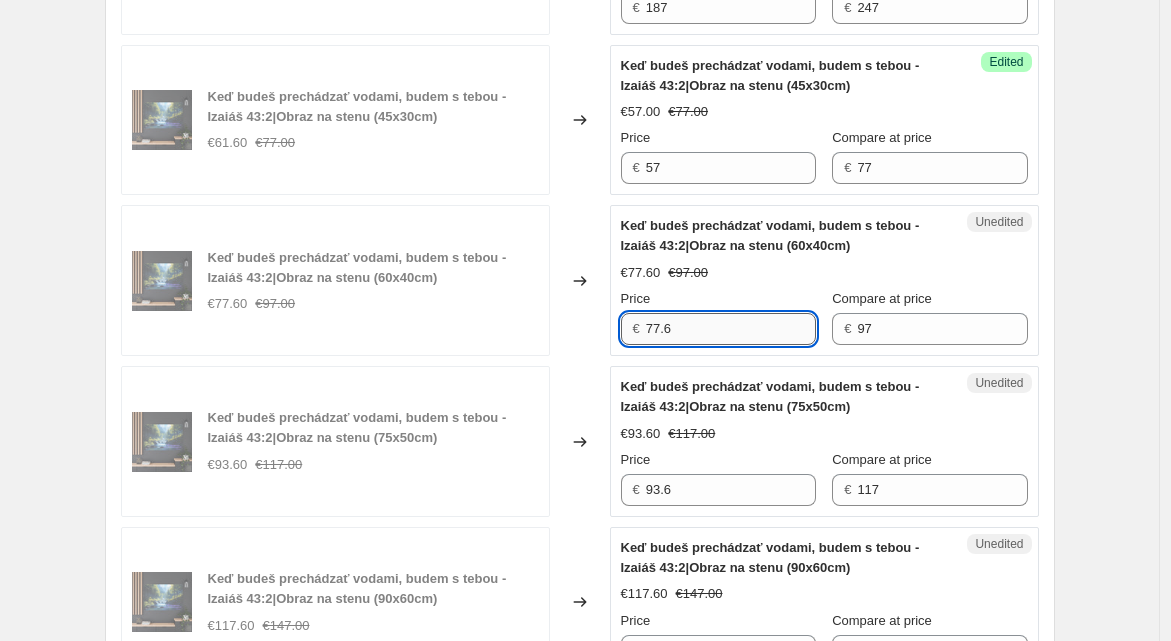 click on "77.6" at bounding box center [731, 329] 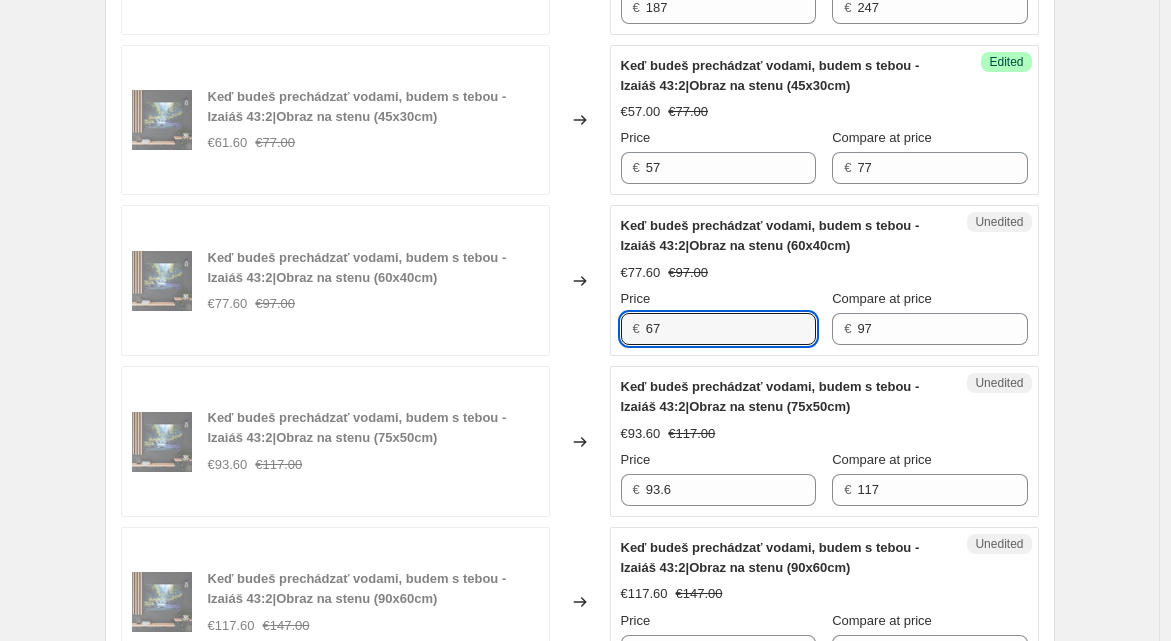 type on "67" 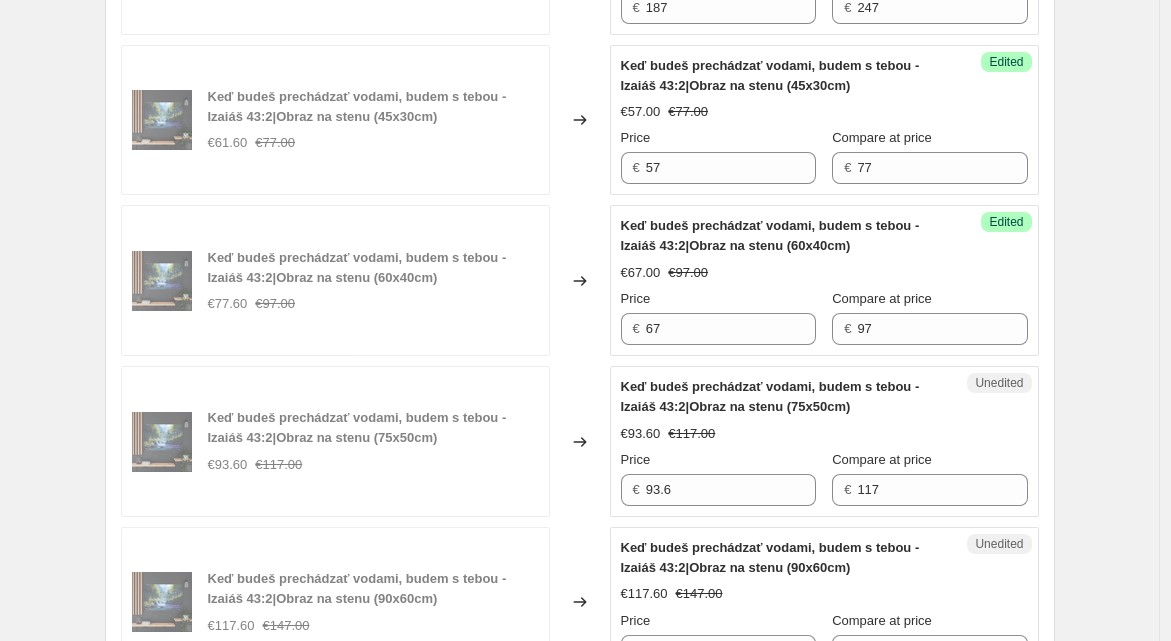 click on "Unedited Keď budeš prechádzať vodami, budem s tebou - Izaiáš 43:2|Obraz na stenu (75x50cm) €93.60 €117.00 Price € 93.6 Compare at price € 117" at bounding box center [824, 441] 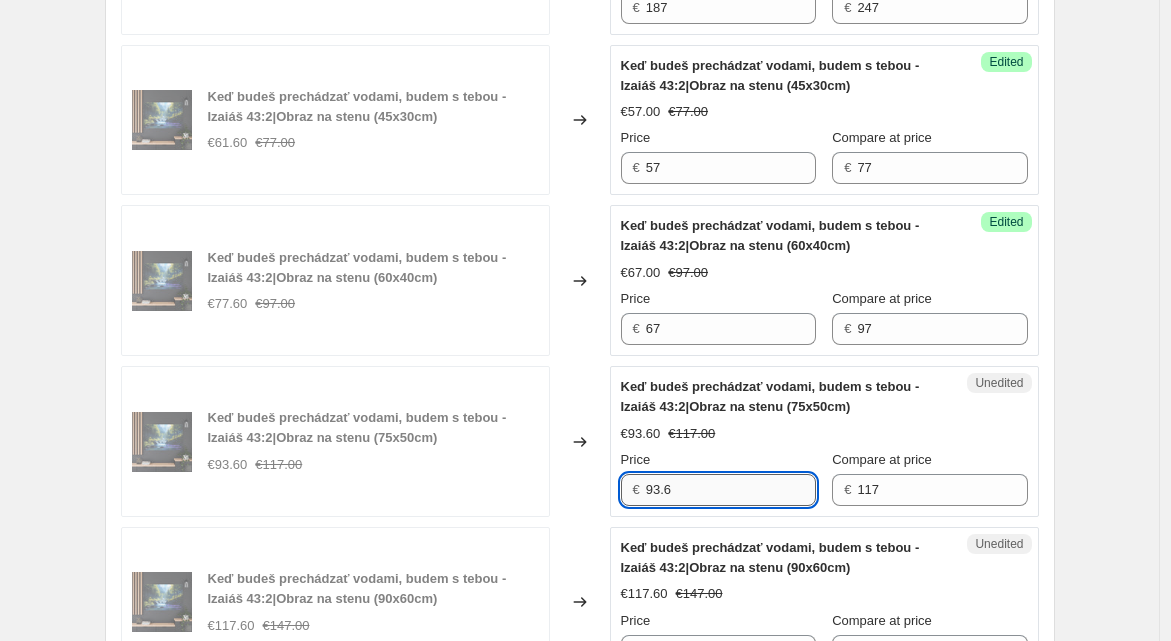 click on "93.6" at bounding box center (731, 490) 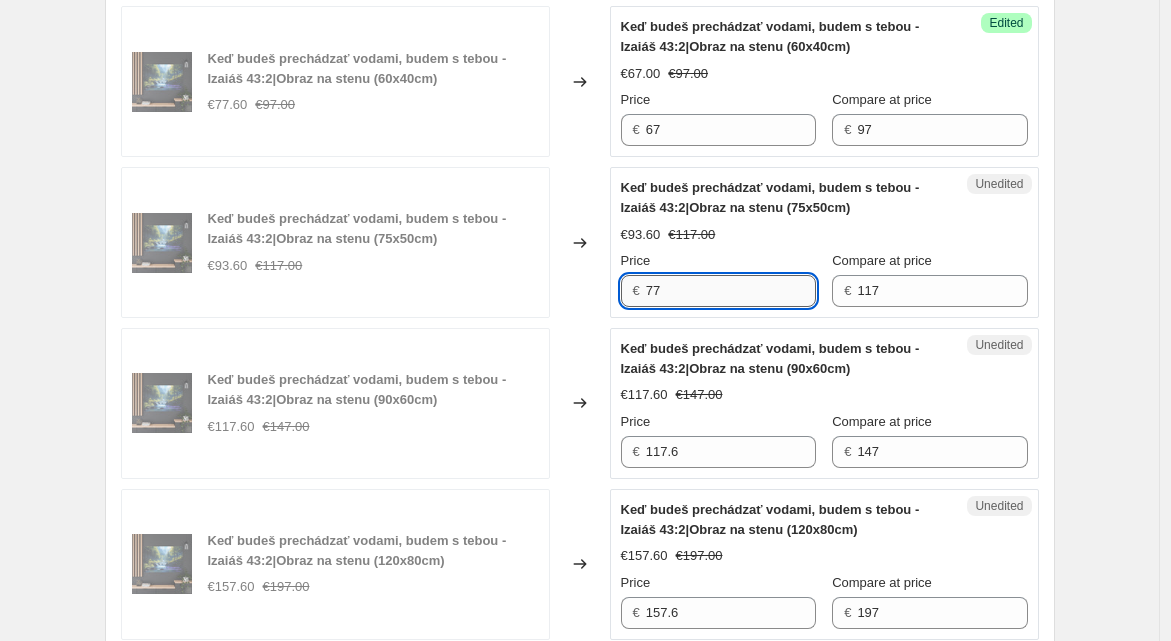 scroll, scrollTop: 2239, scrollLeft: 0, axis: vertical 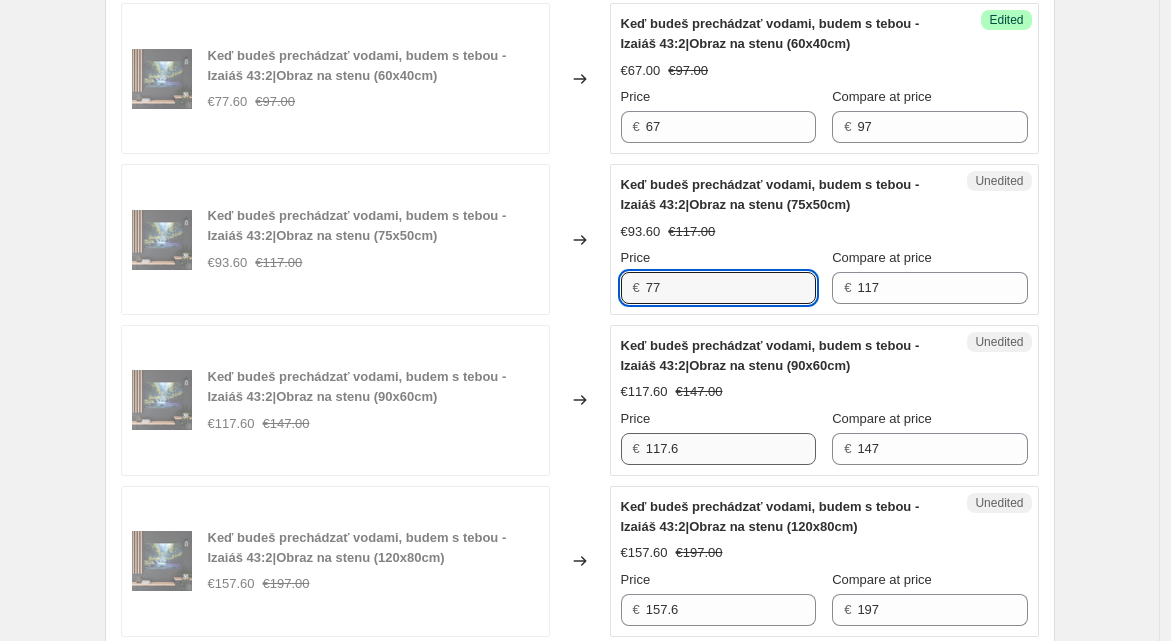 type on "77" 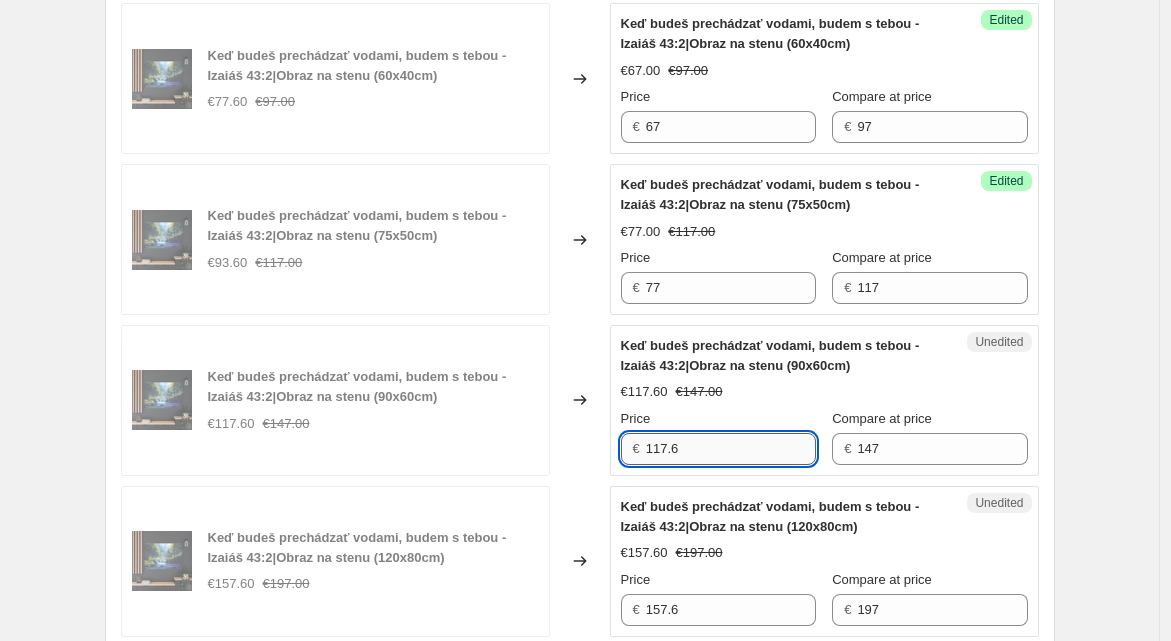 click on "117.6" at bounding box center [731, 449] 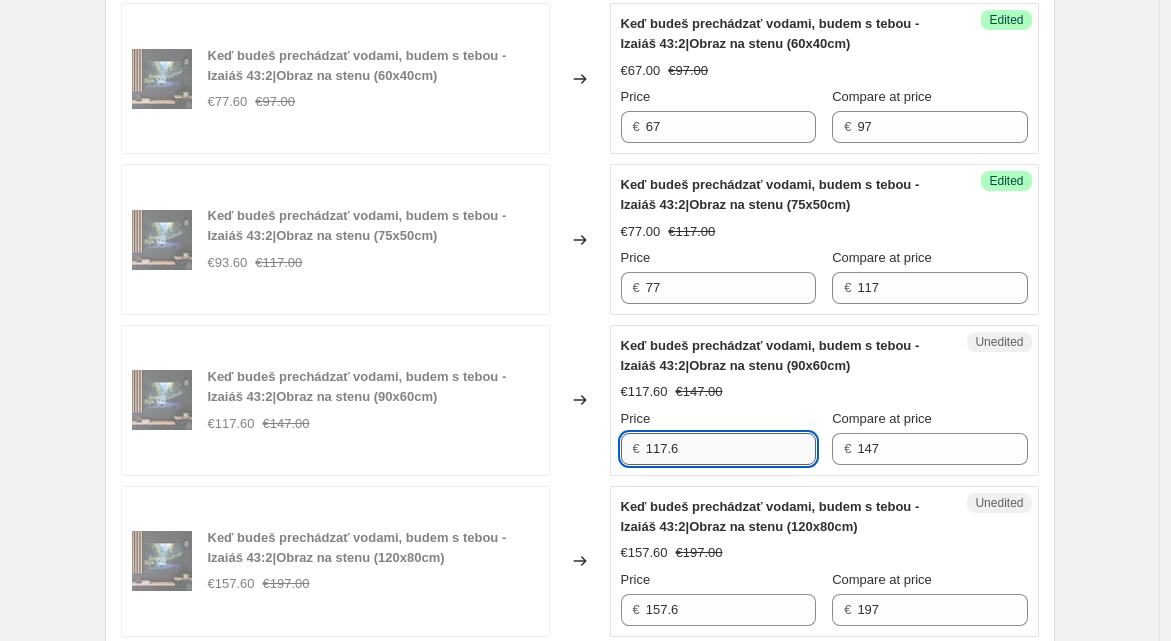 click on "117.6" at bounding box center (731, 449) 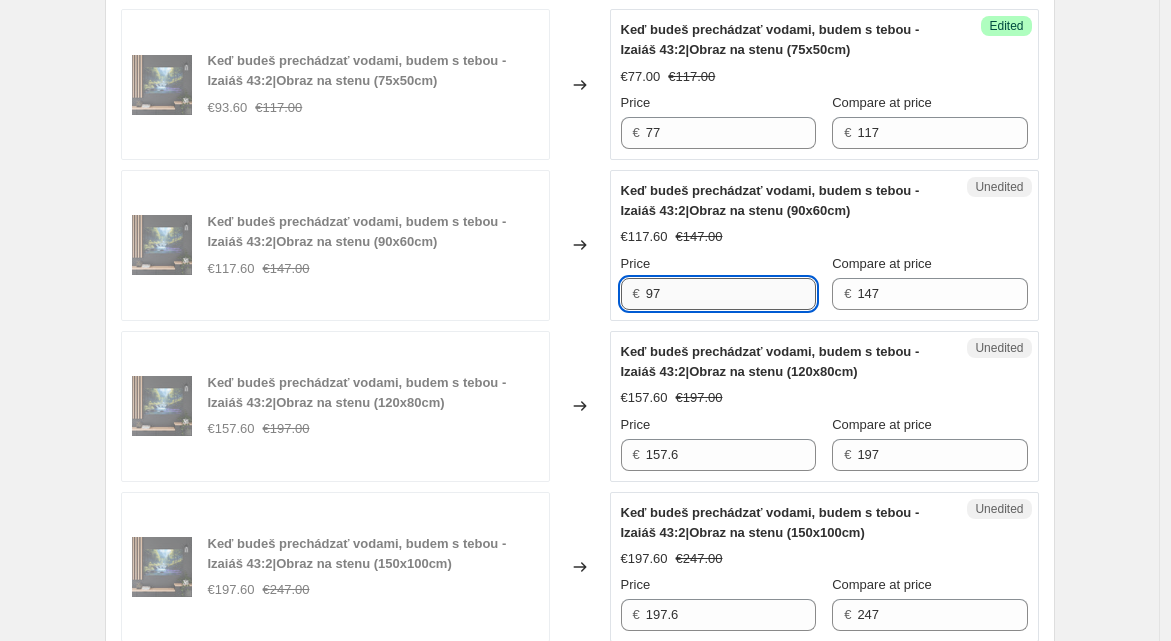 scroll, scrollTop: 2400, scrollLeft: 0, axis: vertical 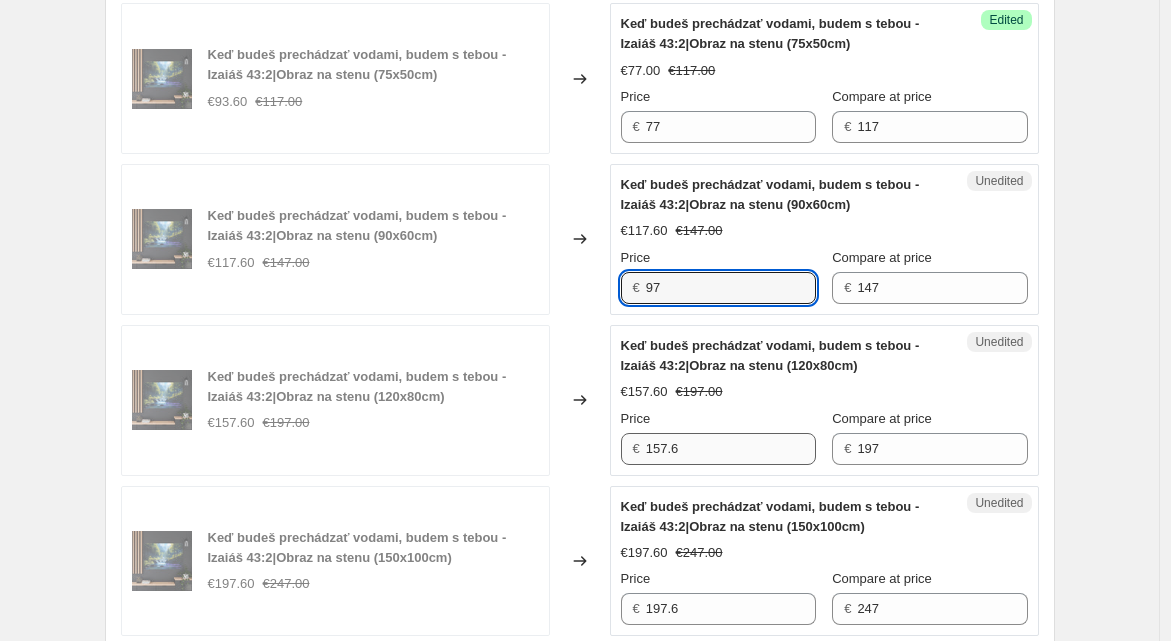 type on "97" 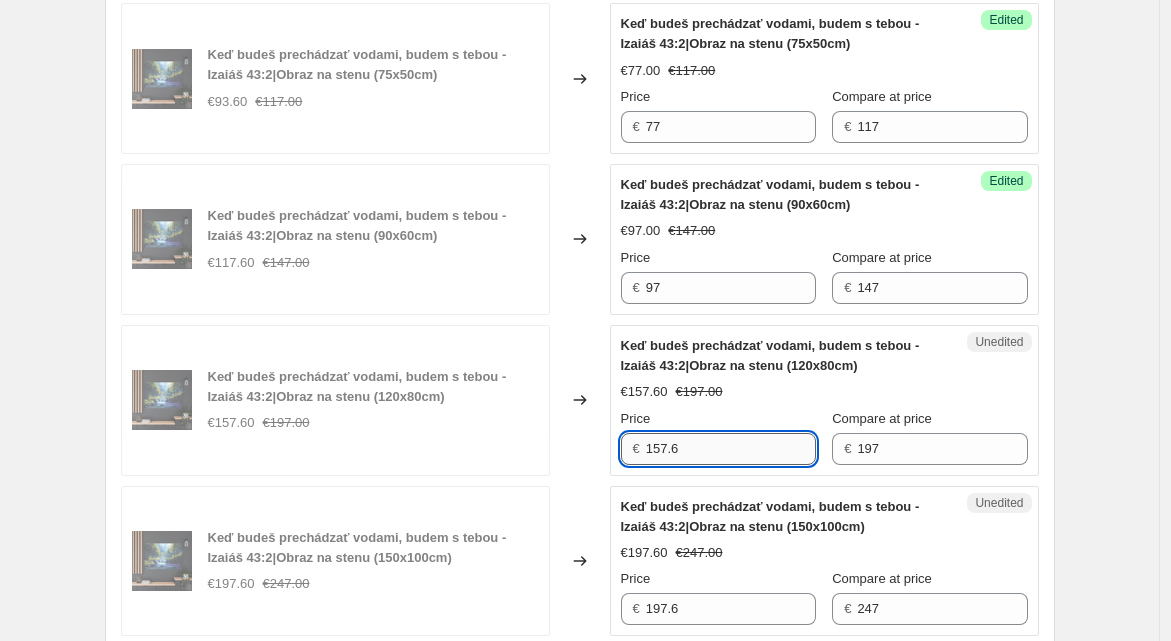 click on "157.6" at bounding box center [731, 449] 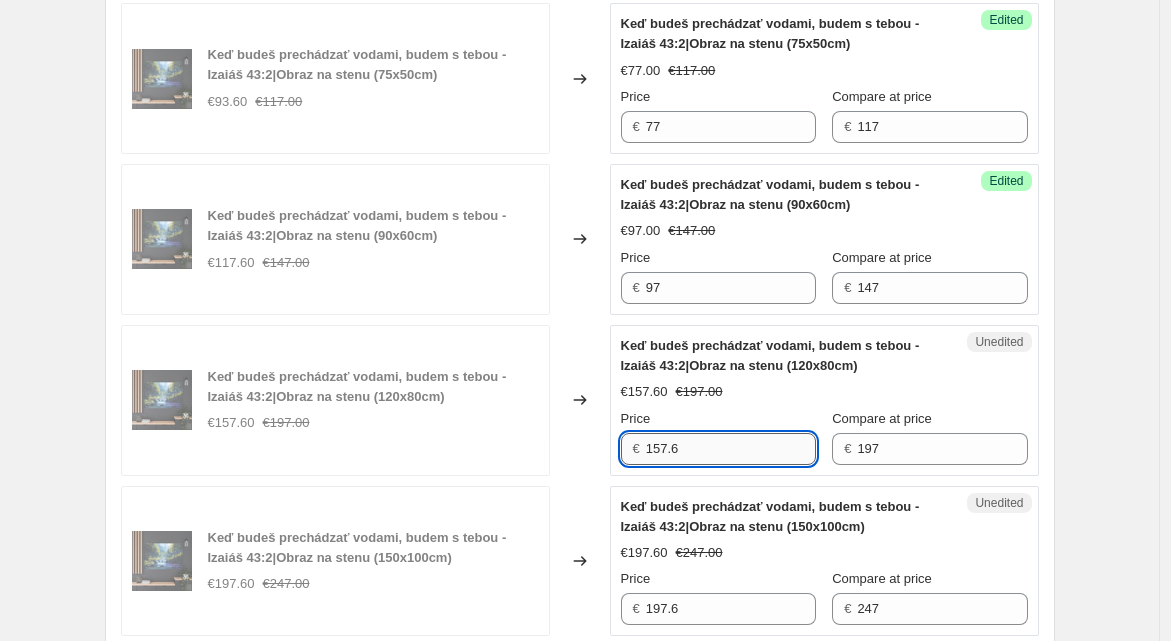 click on "157.6" at bounding box center (731, 449) 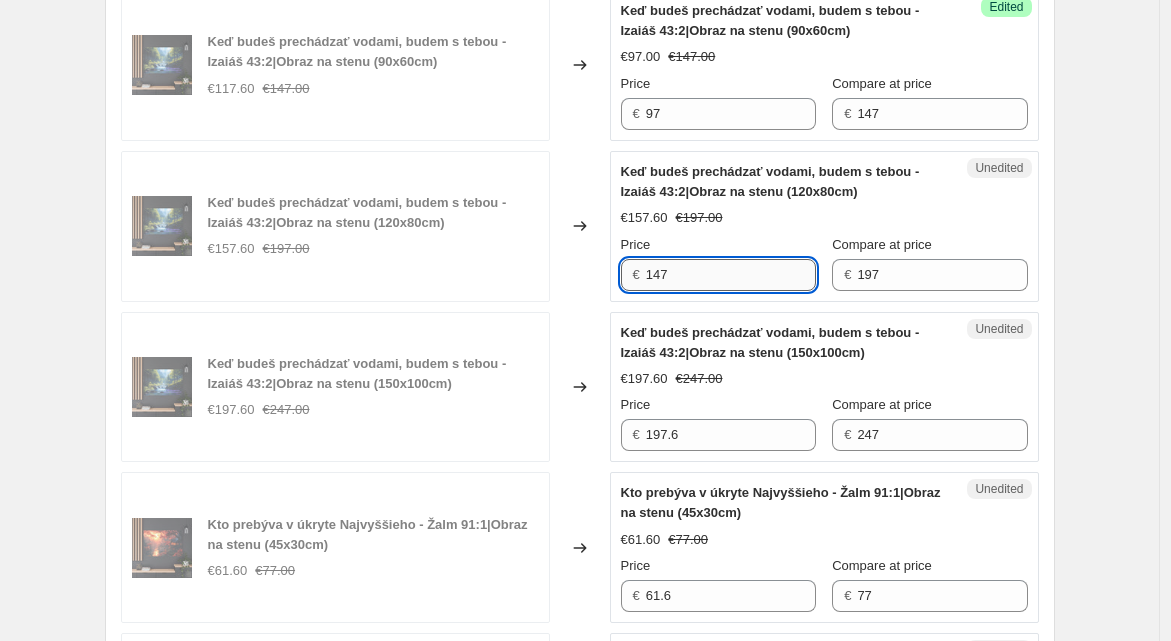 scroll, scrollTop: 2592, scrollLeft: 0, axis: vertical 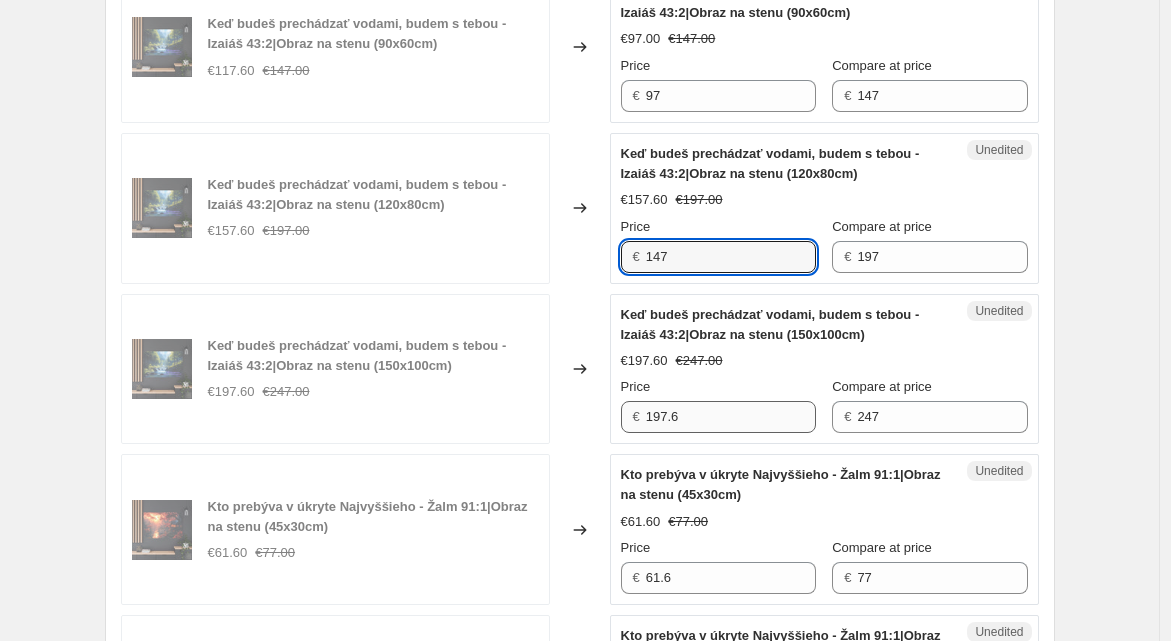 type on "147" 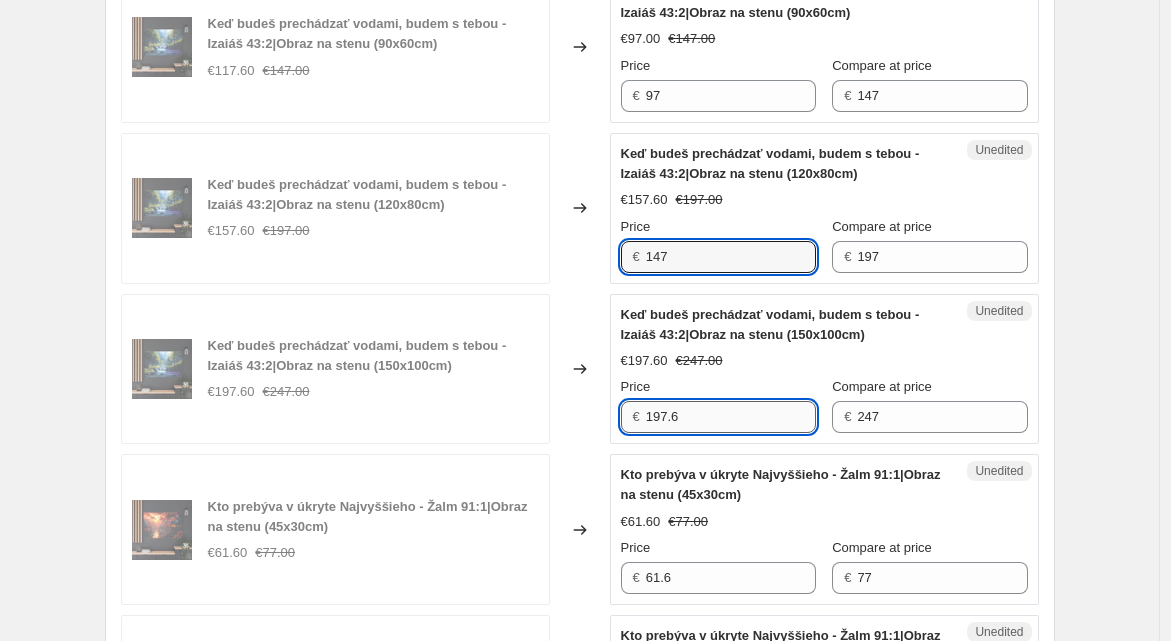 click on "197.6" at bounding box center [731, 417] 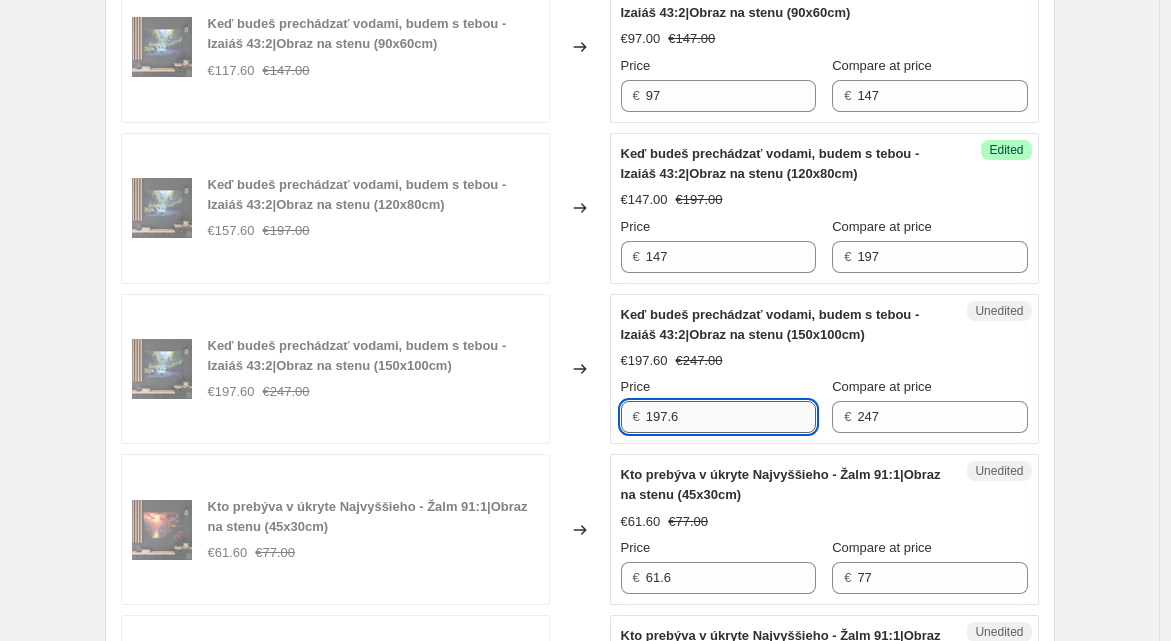 click on "197.6" at bounding box center [731, 417] 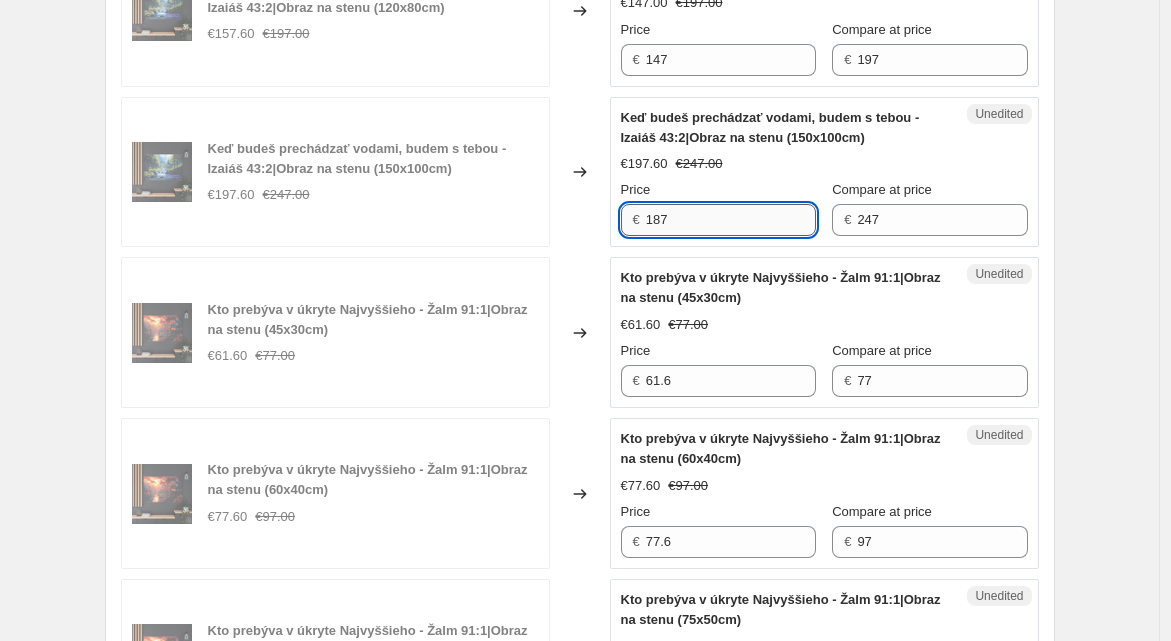 scroll, scrollTop: 2792, scrollLeft: 0, axis: vertical 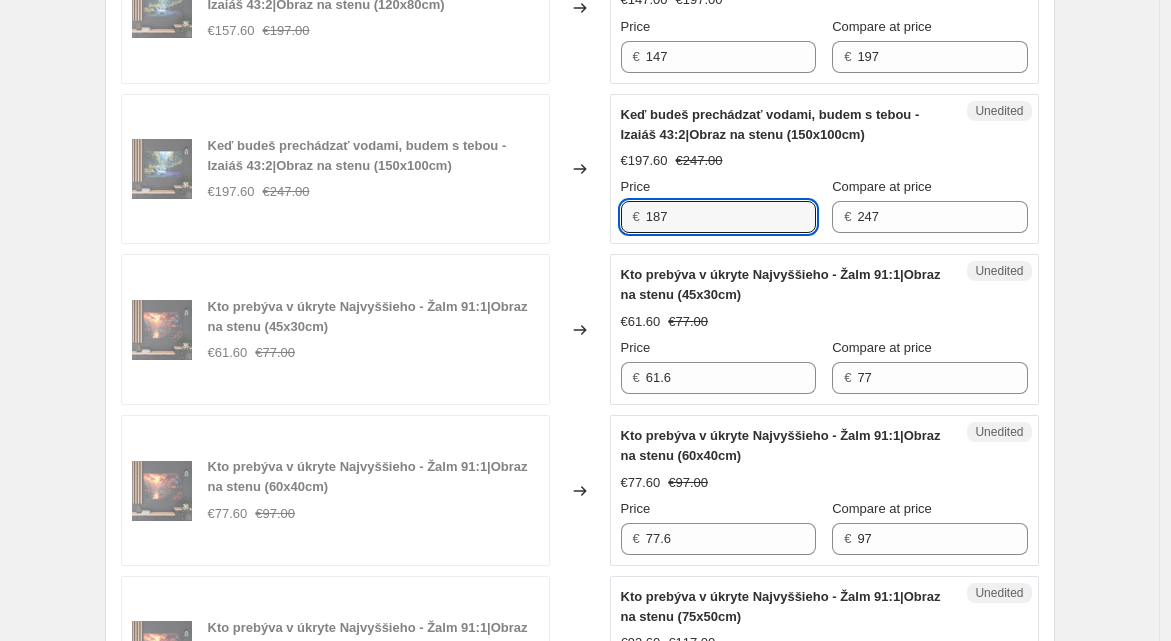 type on "187" 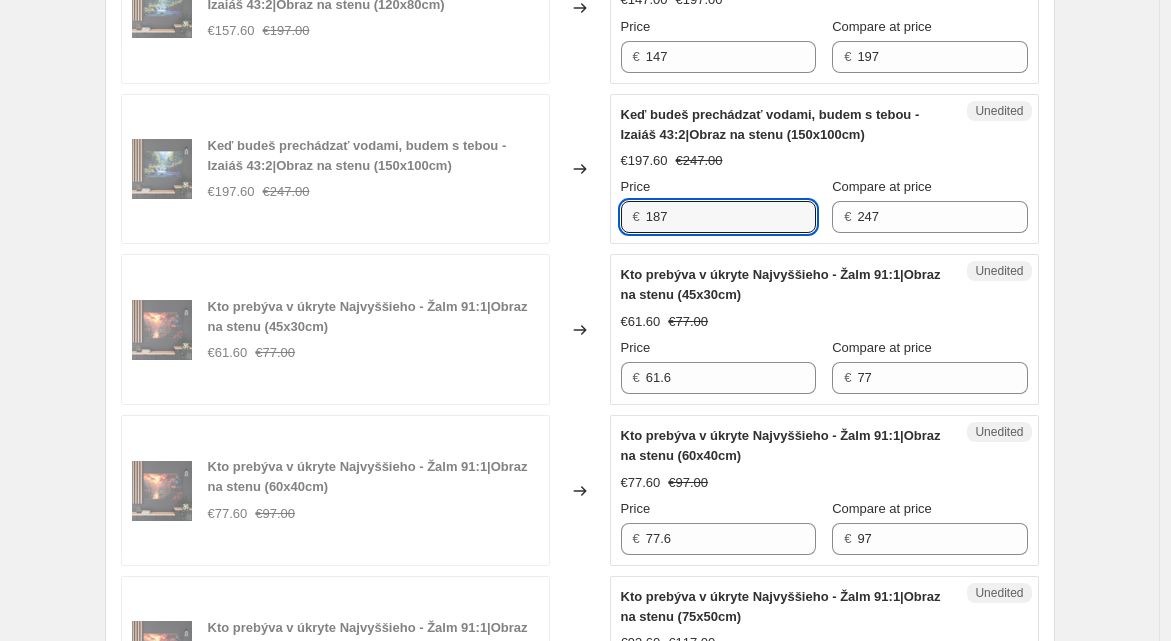 click on "Price € 61.6" at bounding box center [718, 366] 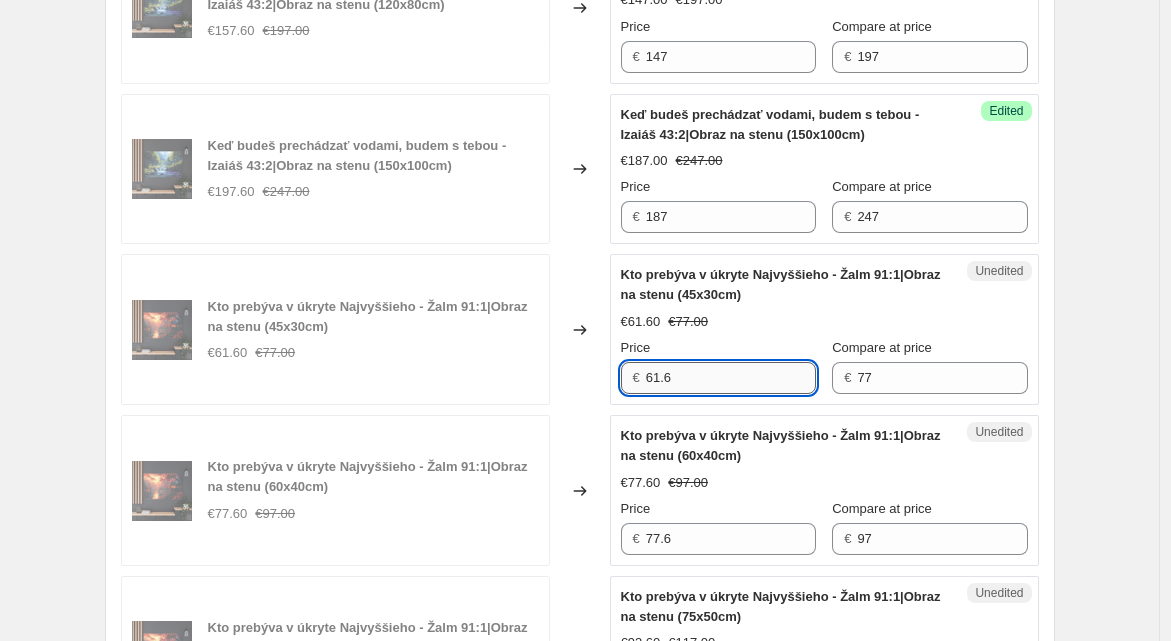 click on "61.6" at bounding box center [731, 378] 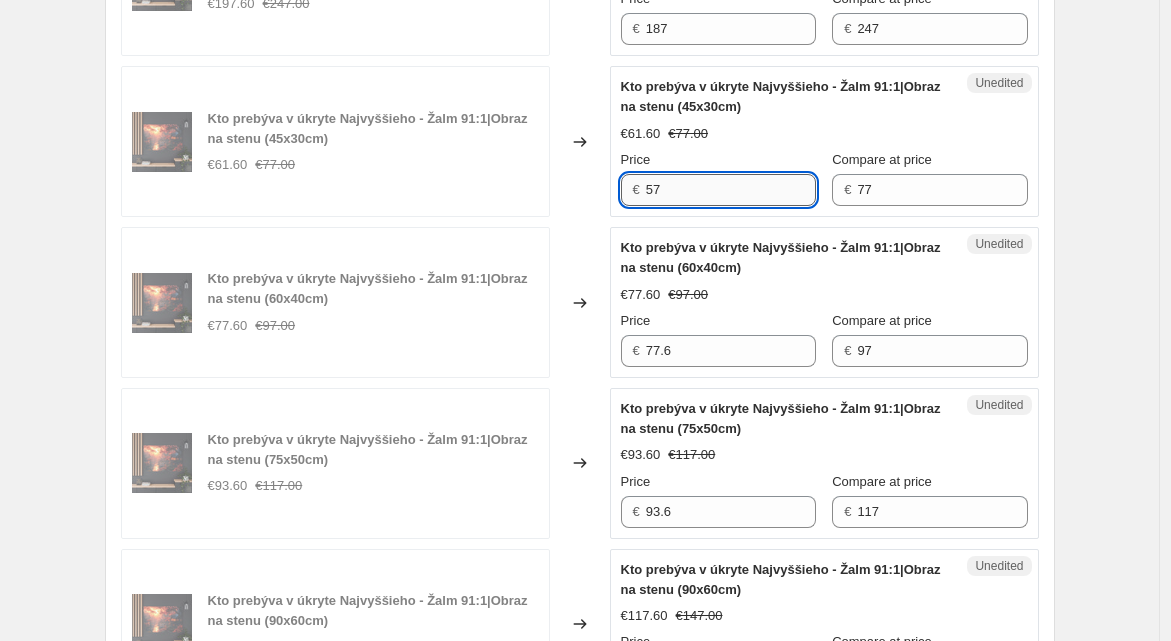 scroll, scrollTop: 2981, scrollLeft: 0, axis: vertical 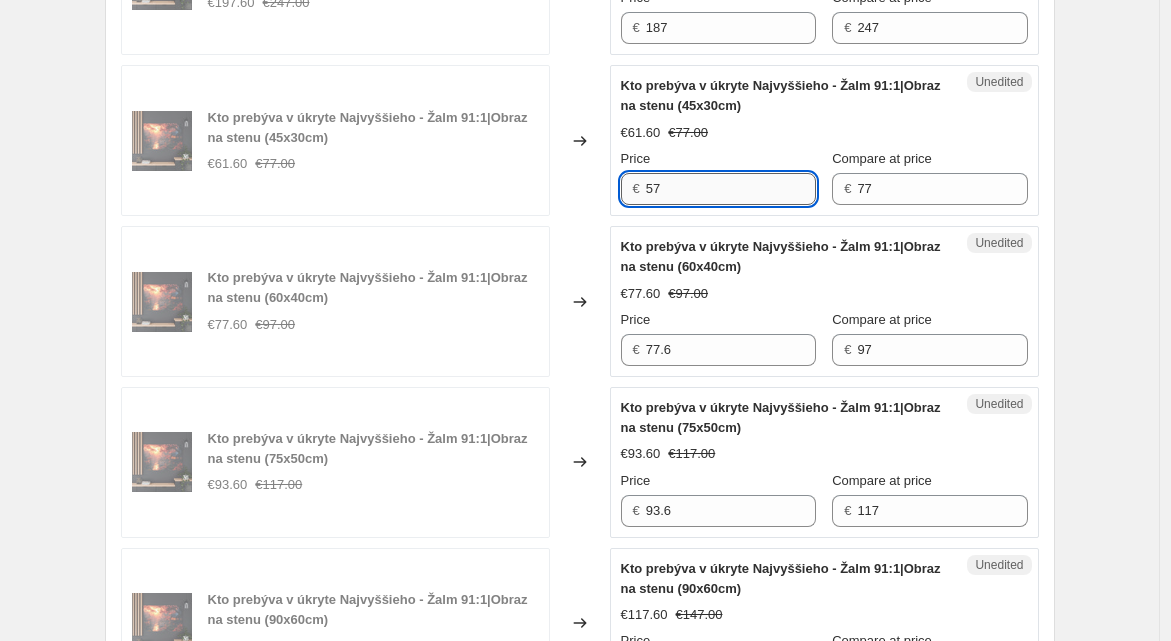 type on "57" 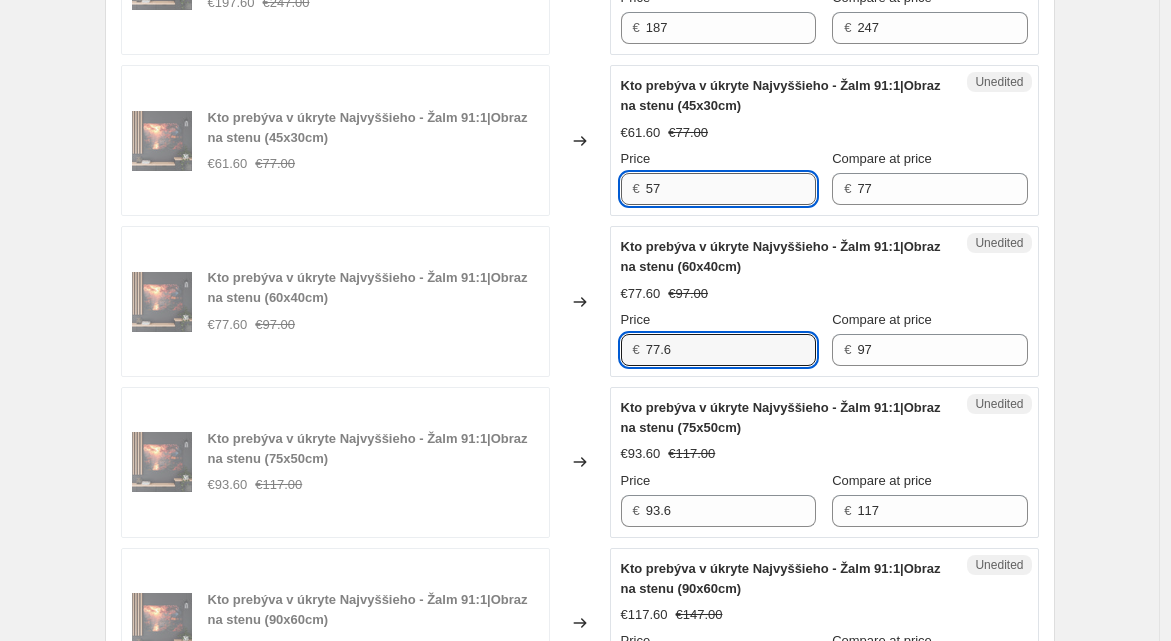 click on "77.6" at bounding box center [731, 350] 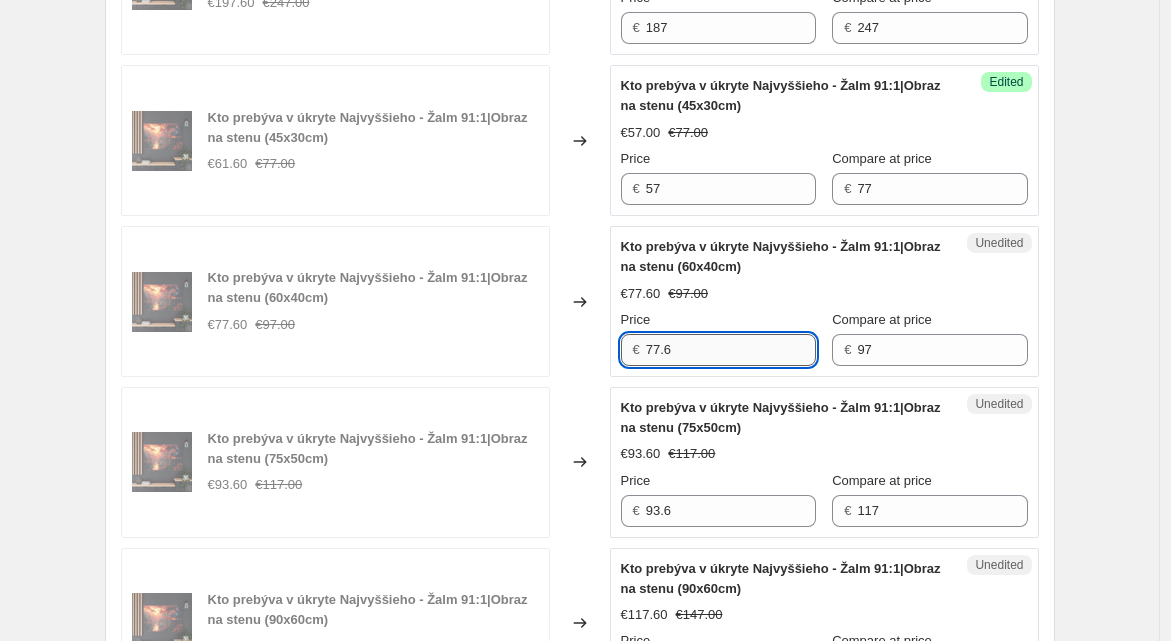 click on "77.6" at bounding box center [731, 350] 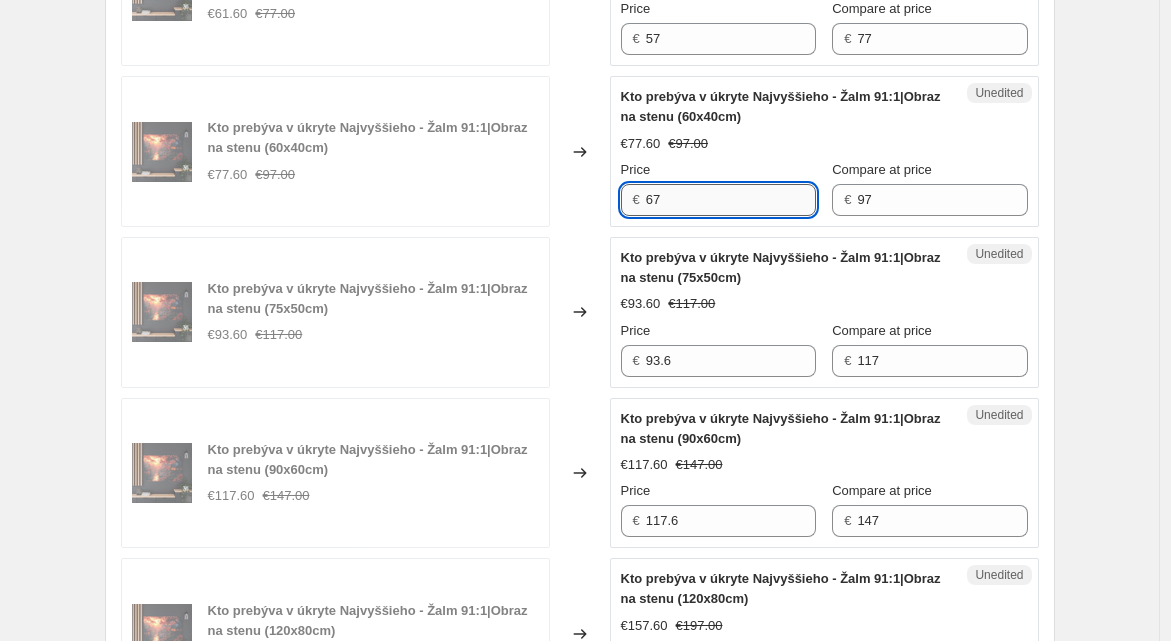 scroll, scrollTop: 3134, scrollLeft: 0, axis: vertical 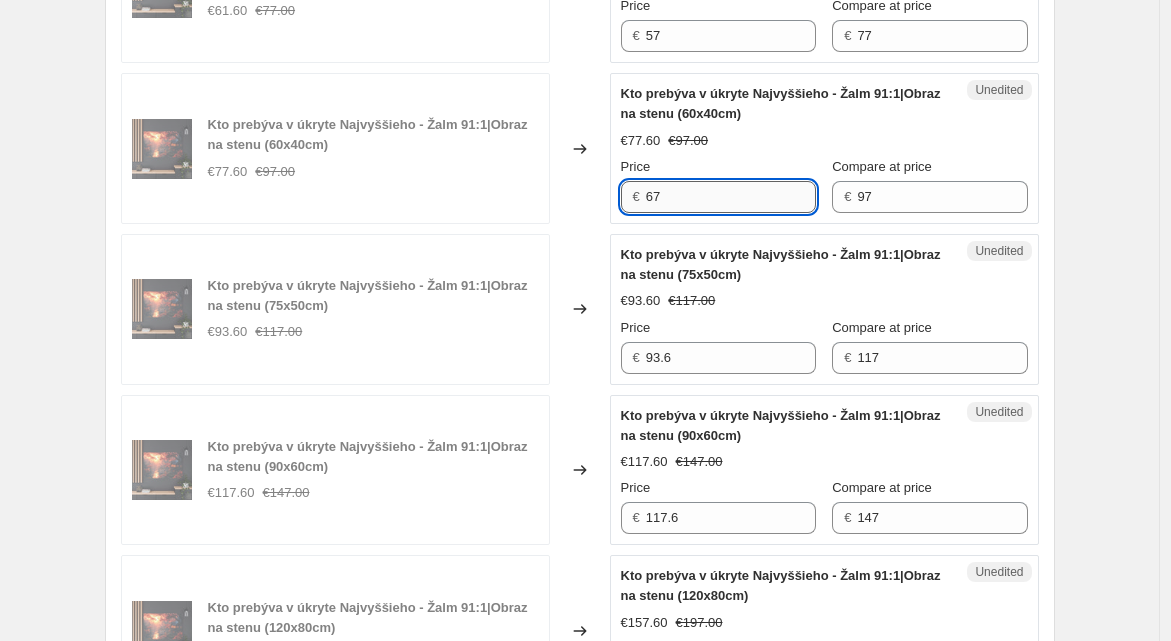 type on "67" 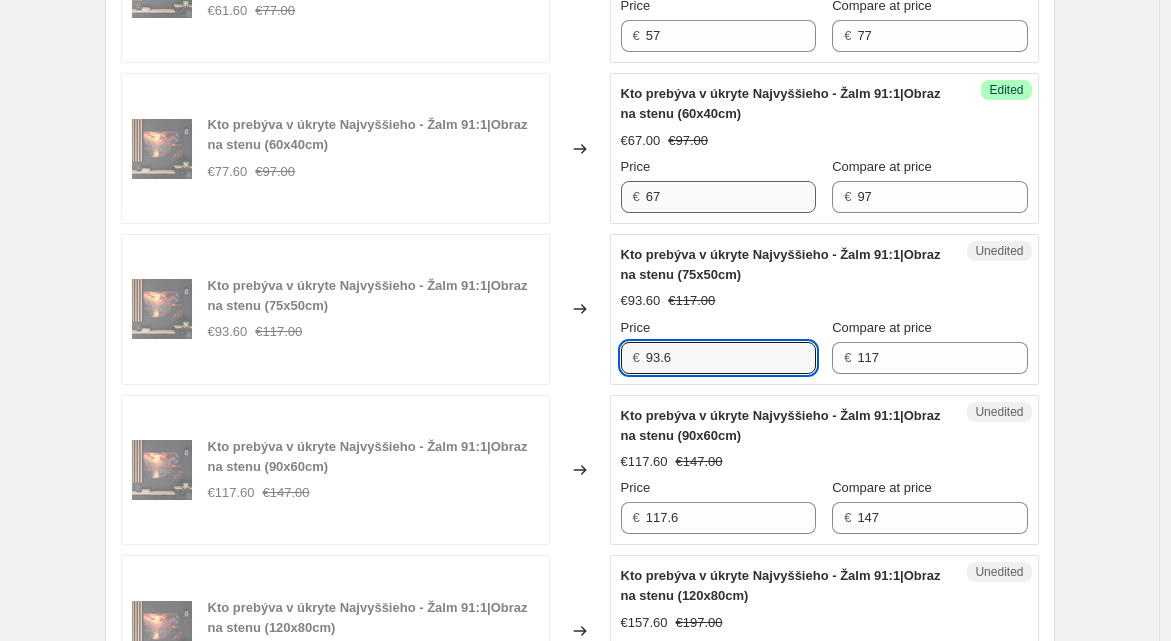 click on "93.6" at bounding box center (731, 358) 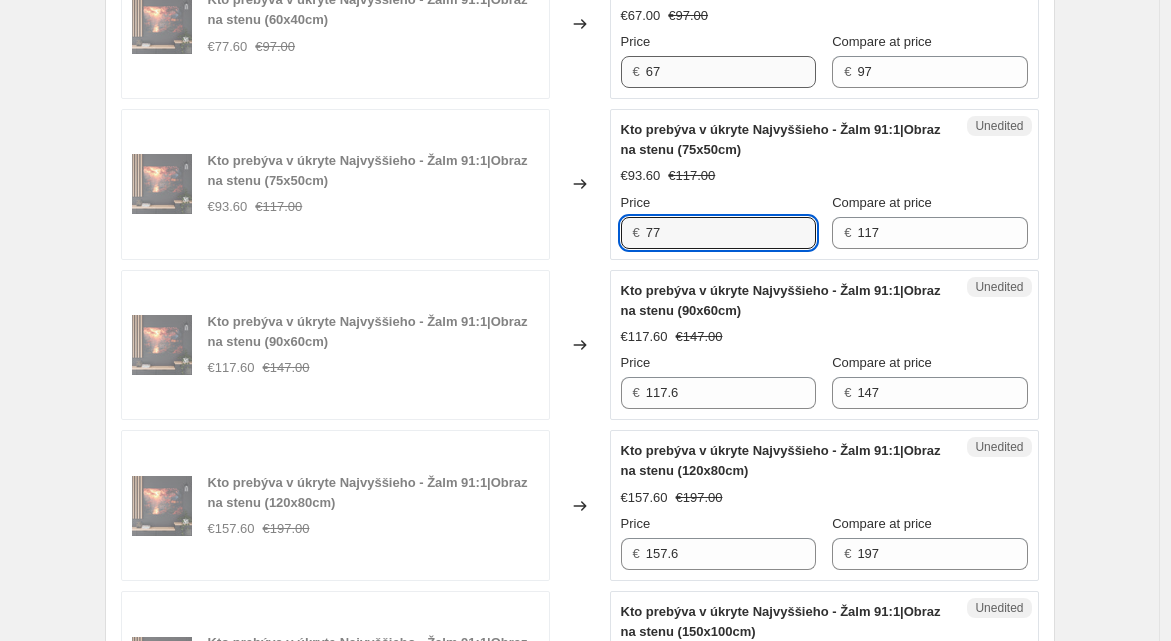 scroll, scrollTop: 3265, scrollLeft: 0, axis: vertical 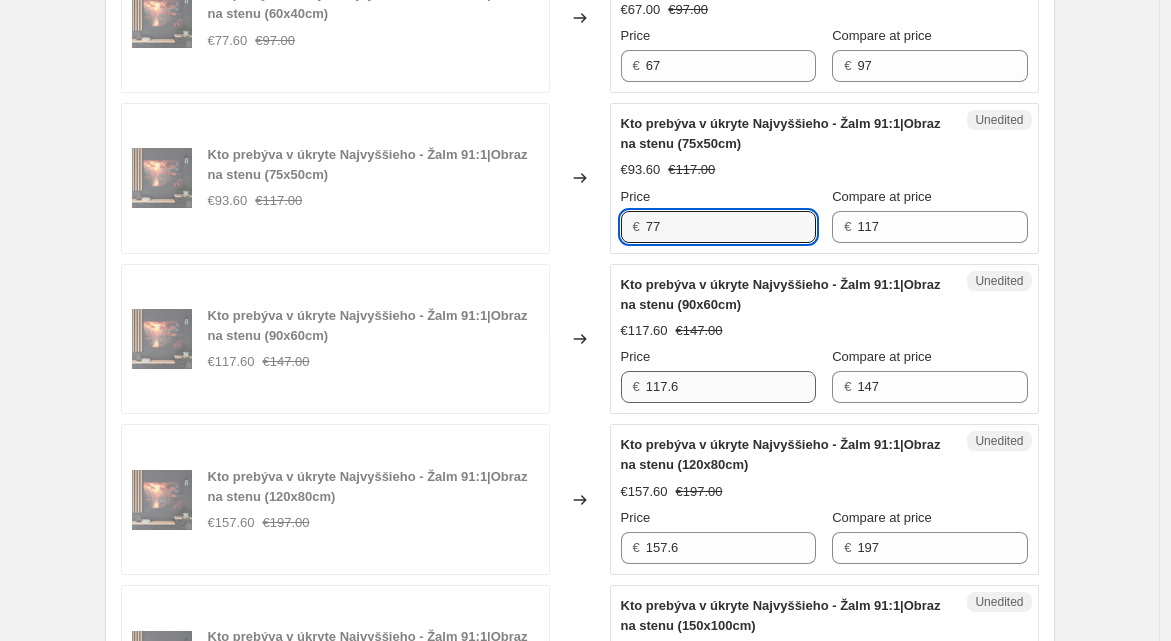 type on "77" 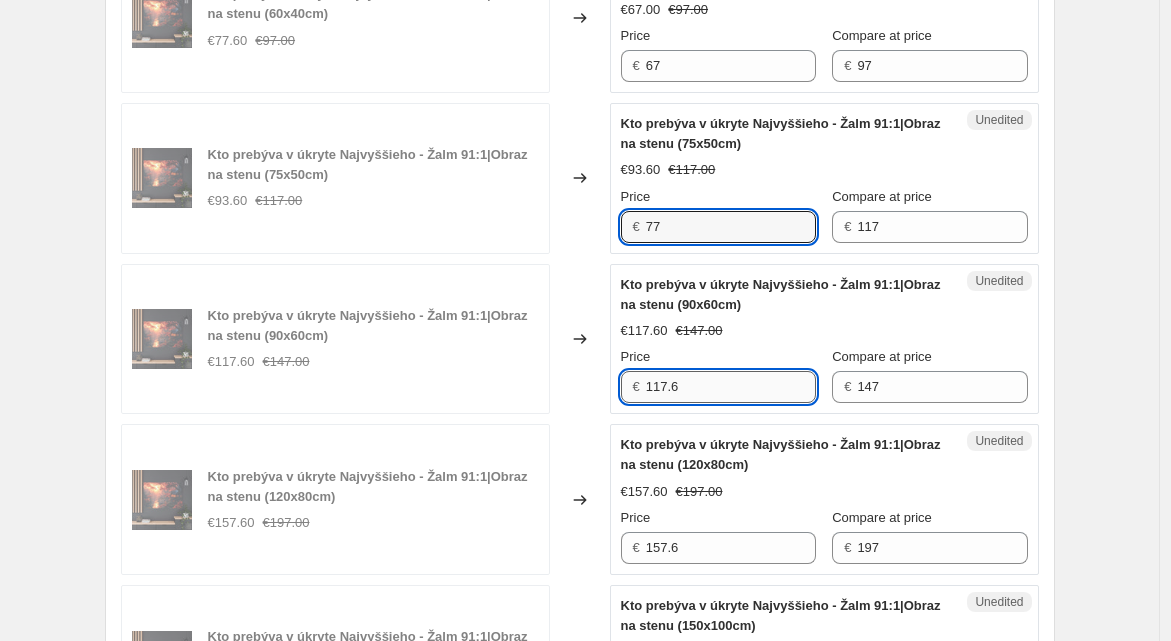 click on "117.6" at bounding box center [731, 387] 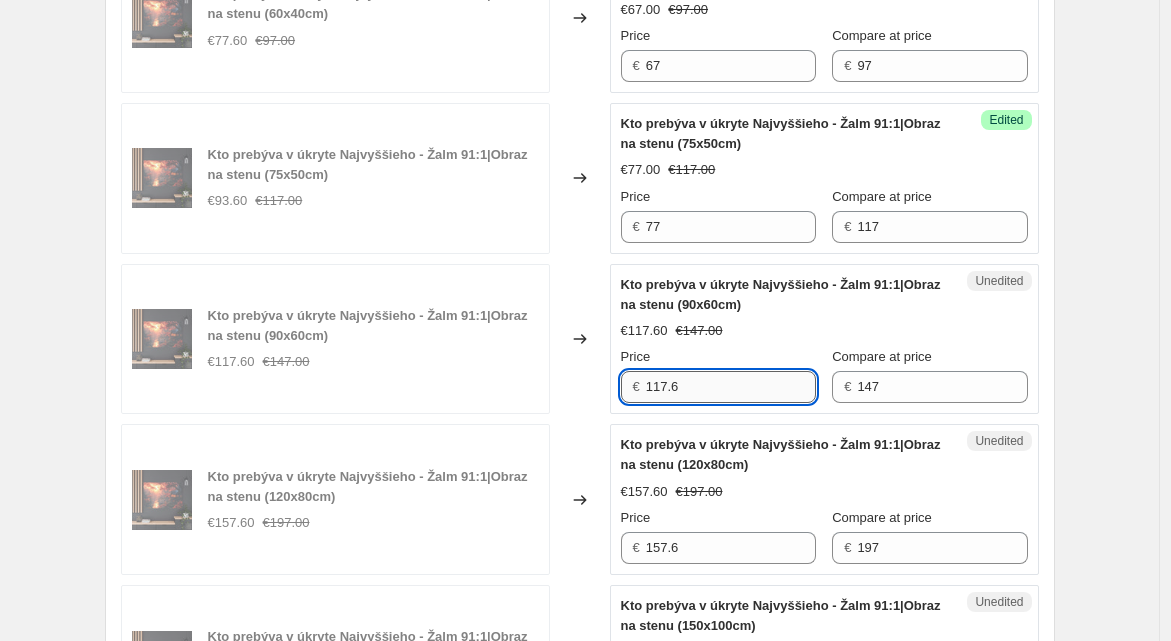 click on "117.6" at bounding box center [731, 387] 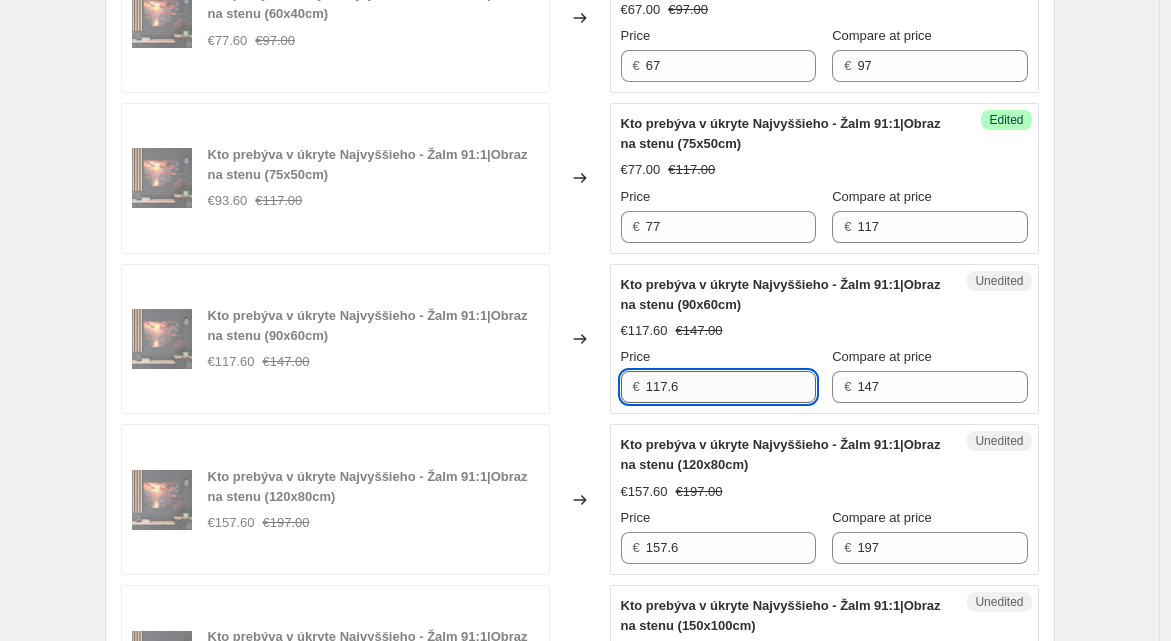 click on "117.6" at bounding box center (731, 387) 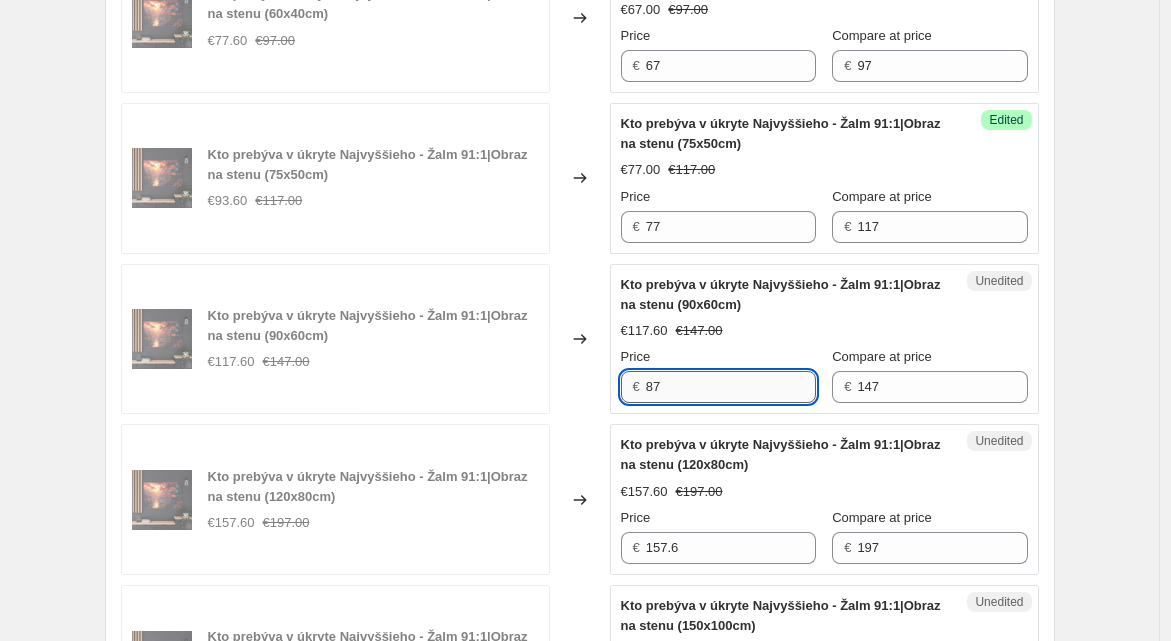 type on "8" 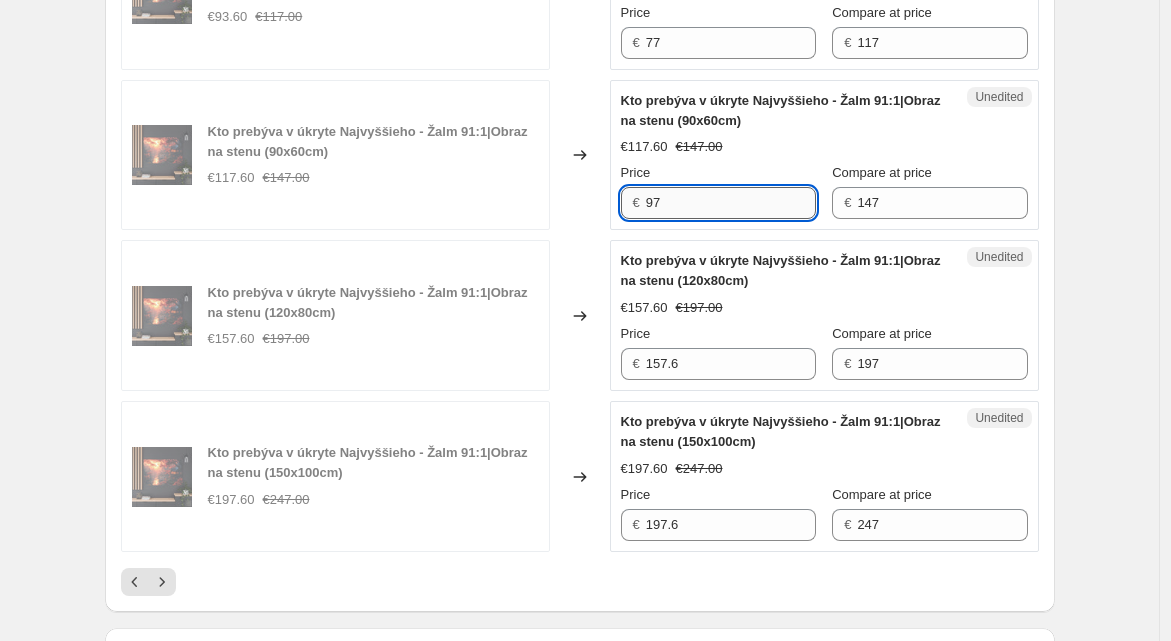 scroll, scrollTop: 3450, scrollLeft: 0, axis: vertical 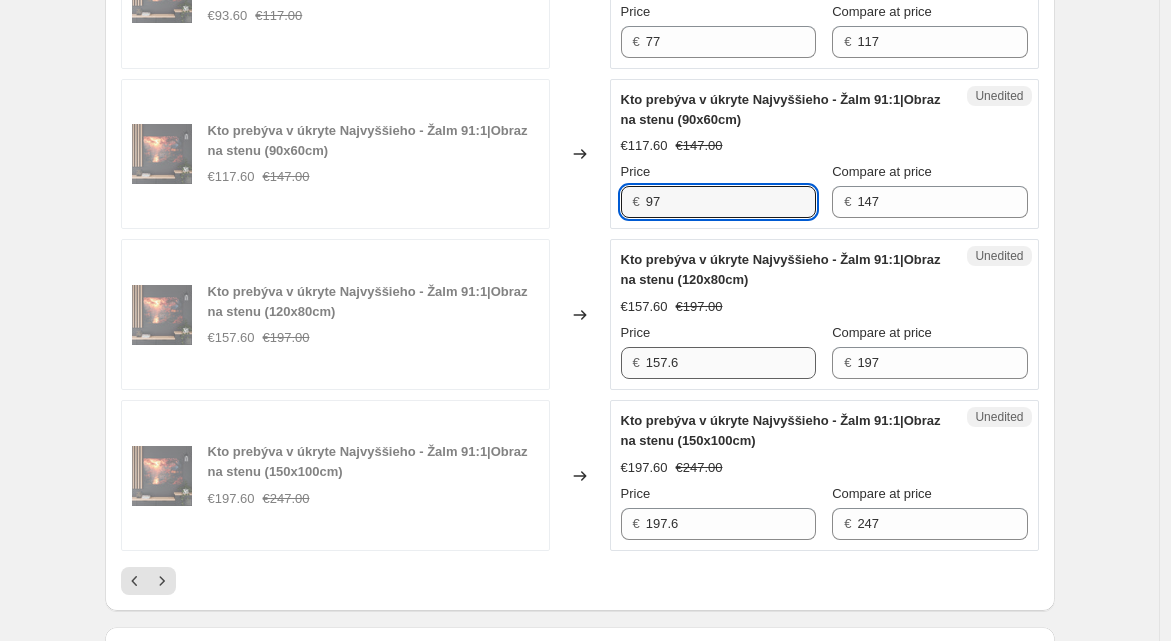 type on "97" 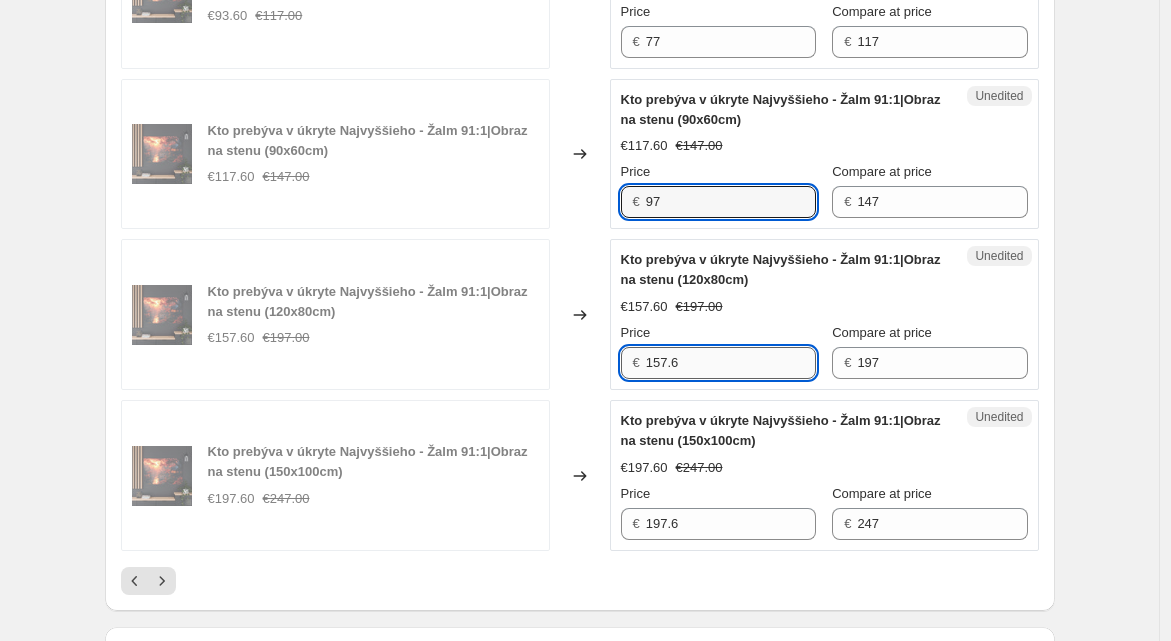 click on "157.6" at bounding box center [731, 363] 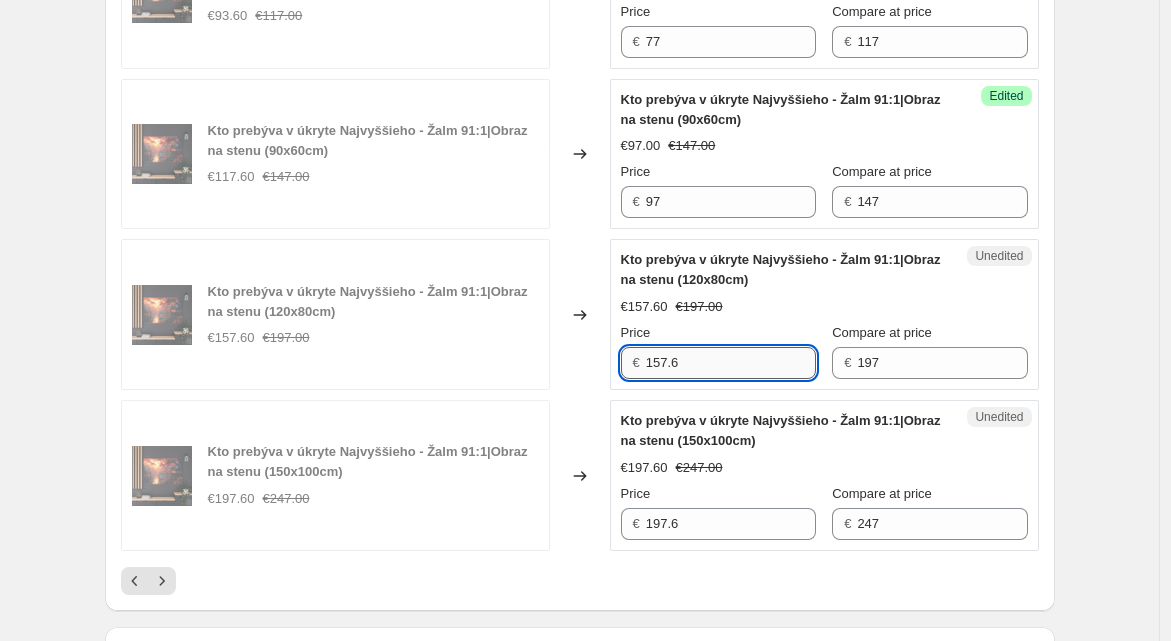 click on "157.6" at bounding box center [731, 363] 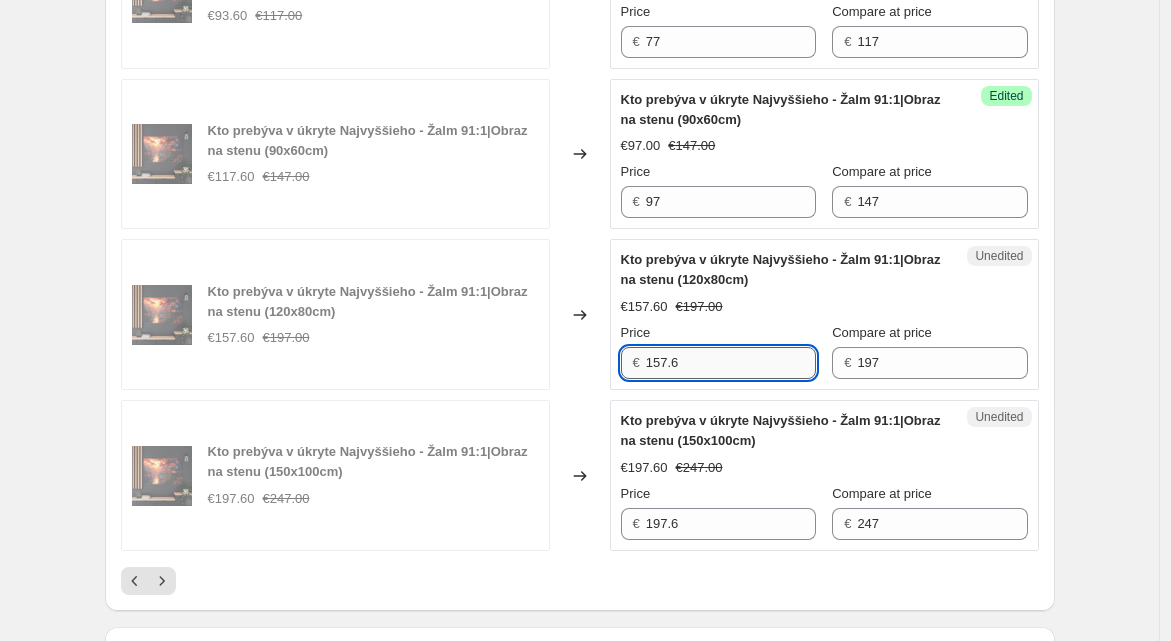 click on "157.6" at bounding box center [731, 363] 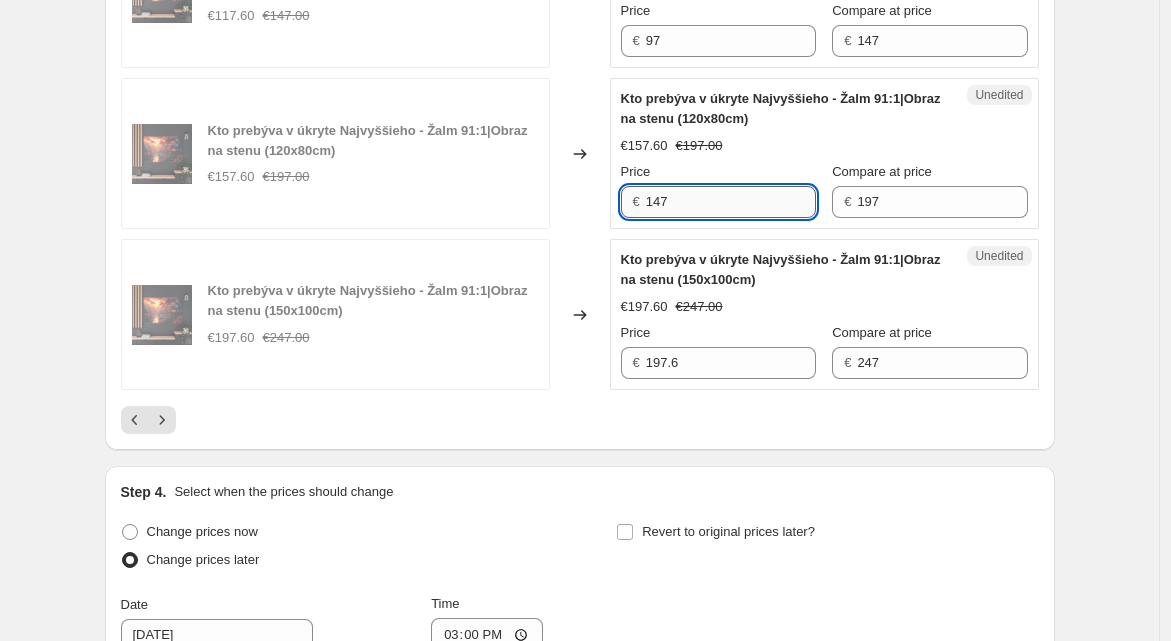 scroll, scrollTop: 3612, scrollLeft: 0, axis: vertical 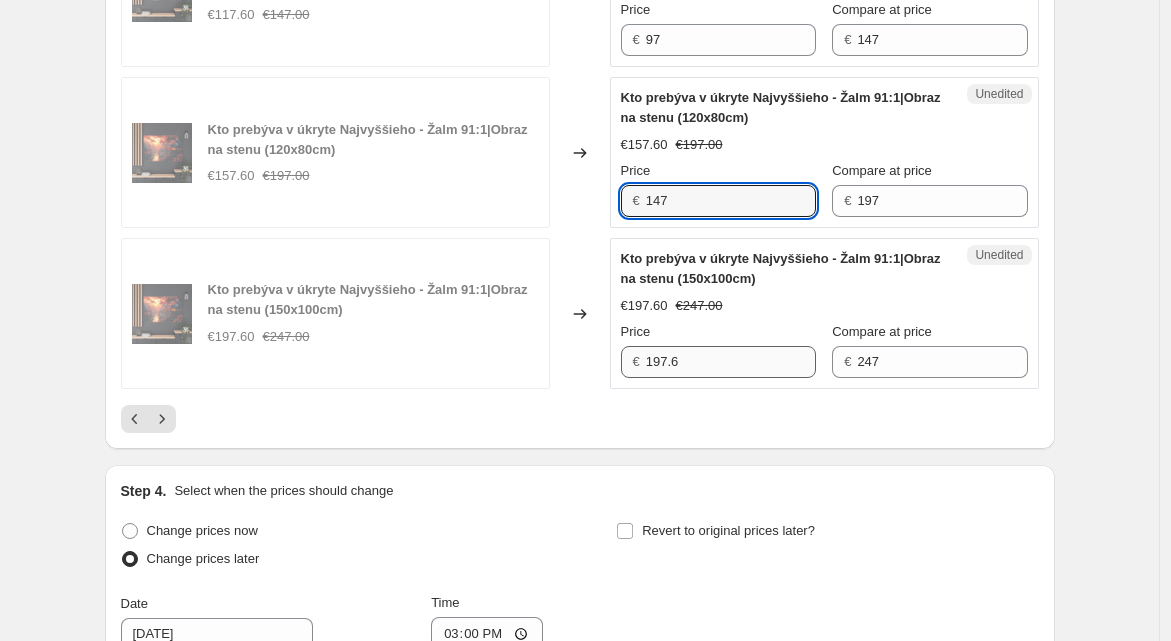type on "147" 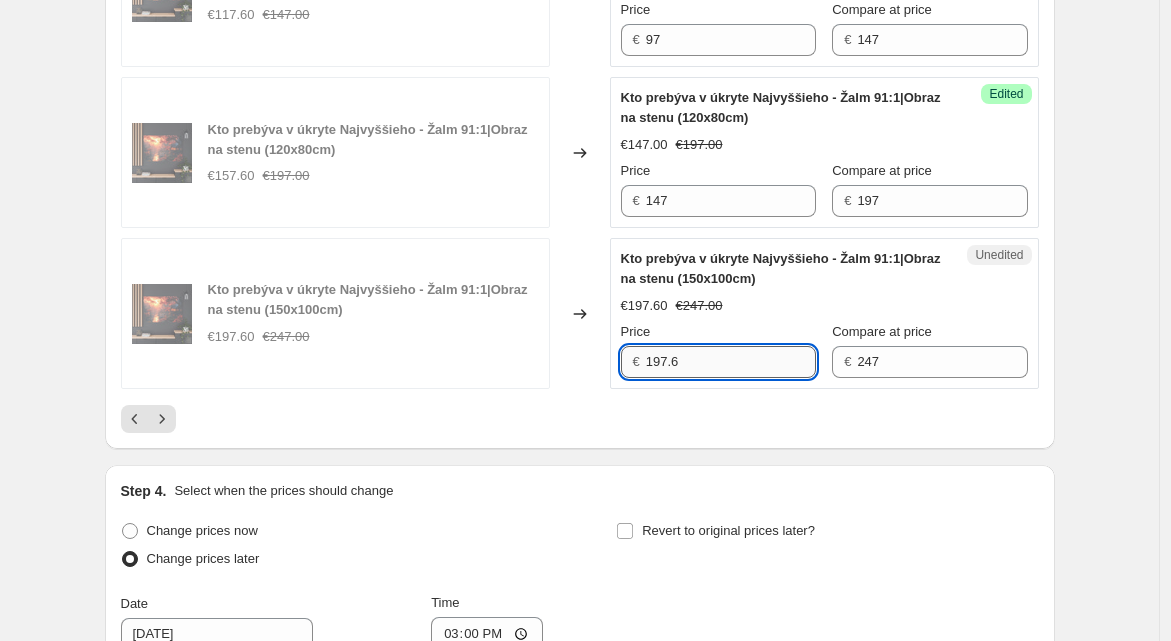 click on "197.6" at bounding box center [731, 362] 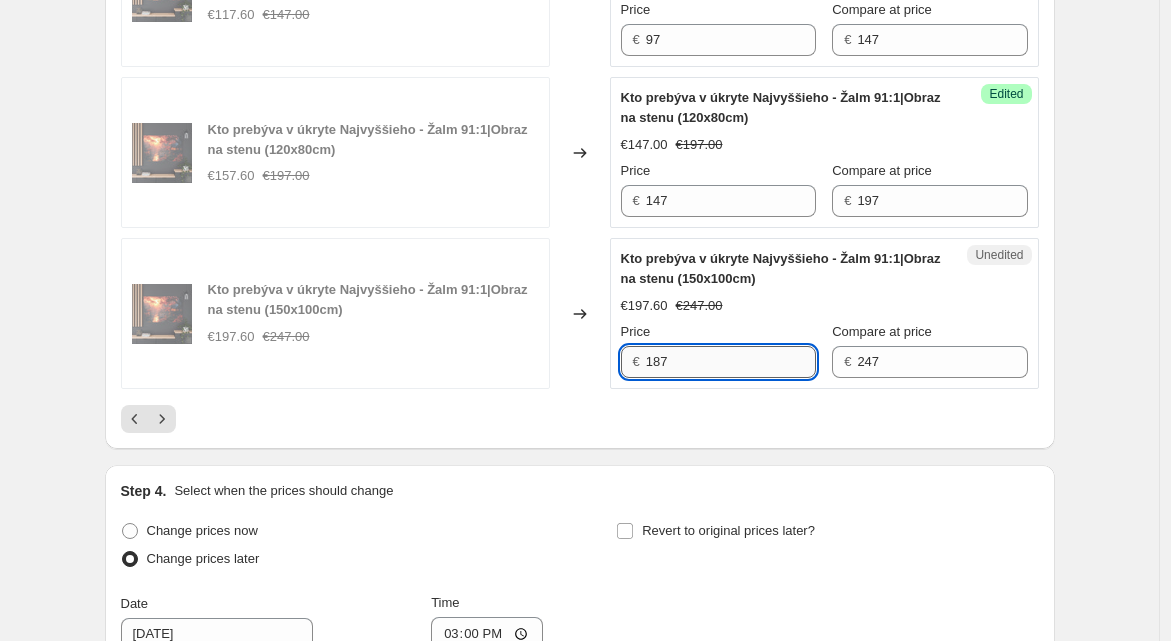 scroll, scrollTop: 3841, scrollLeft: 0, axis: vertical 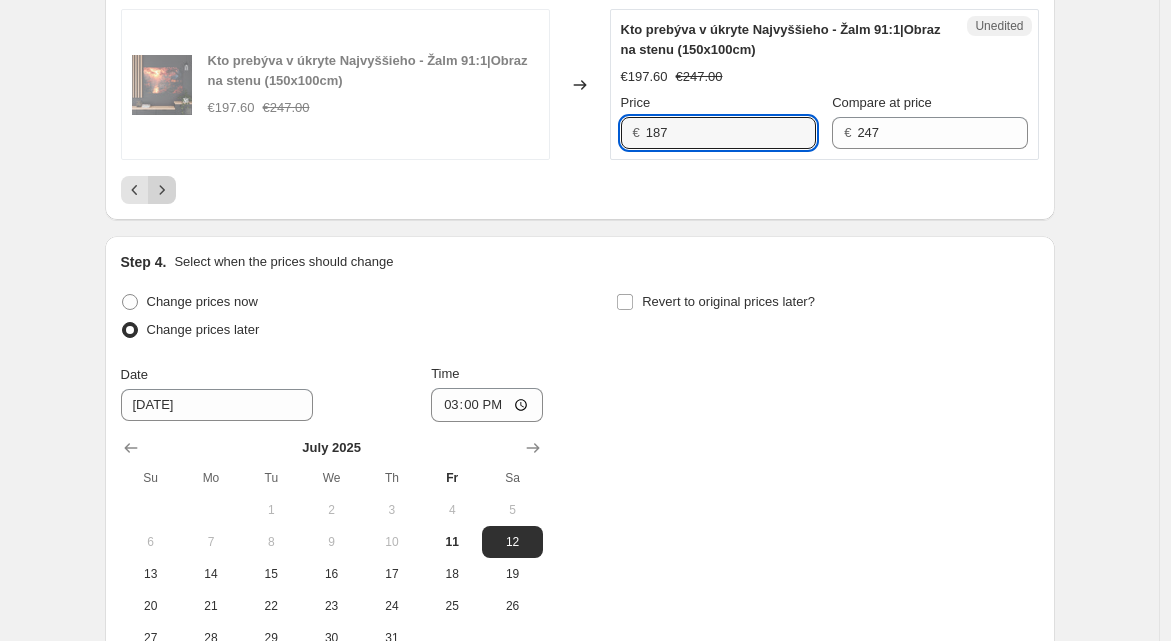 type on "187" 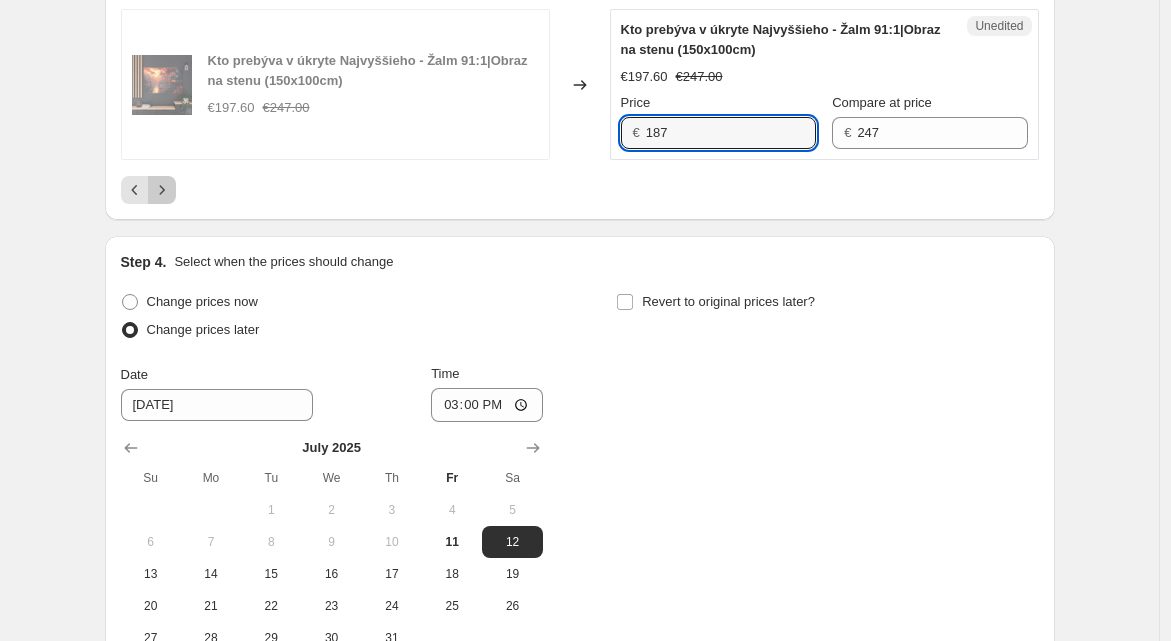 click 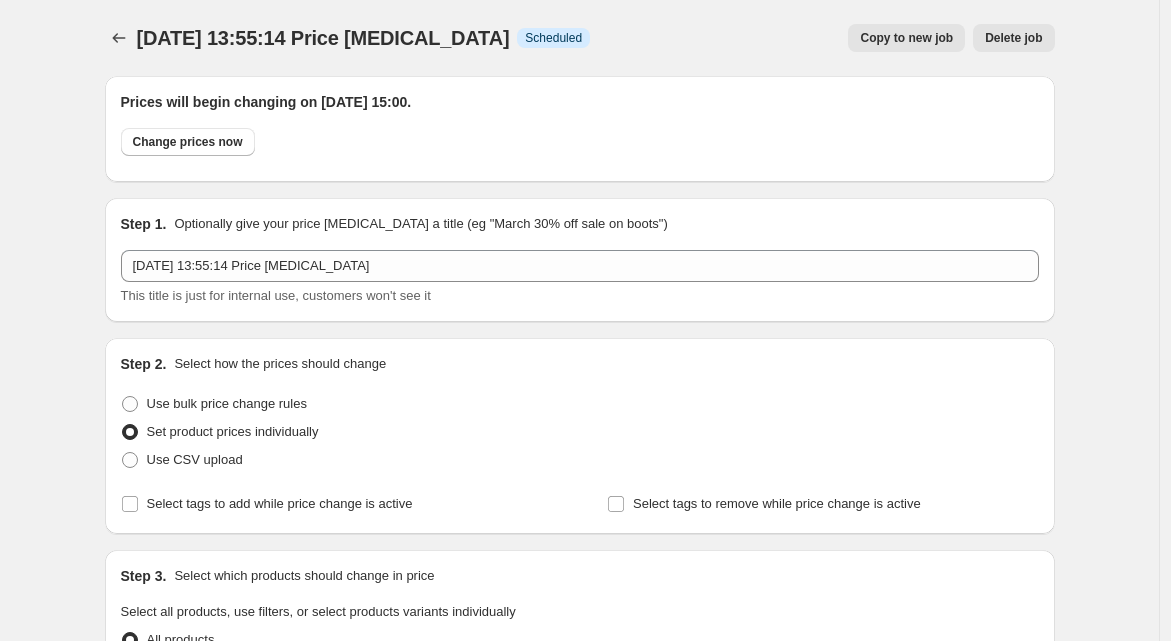 scroll, scrollTop: 657, scrollLeft: 0, axis: vertical 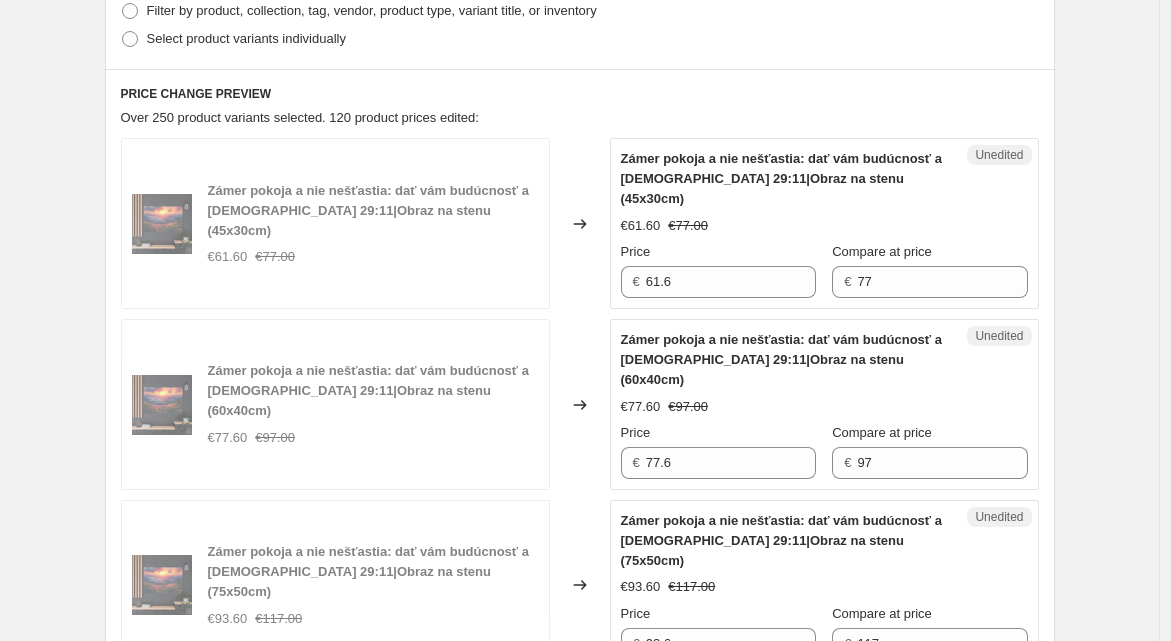 click on "Unedited Zámer pokoja a nie nešťastia: dať vám budúcnosť a nádej - Jeremiáš 29:11|Obraz na stenu (45x30cm) €61.60 €77.00 Price € 61.6 Compare at price € 77" at bounding box center (824, 223) 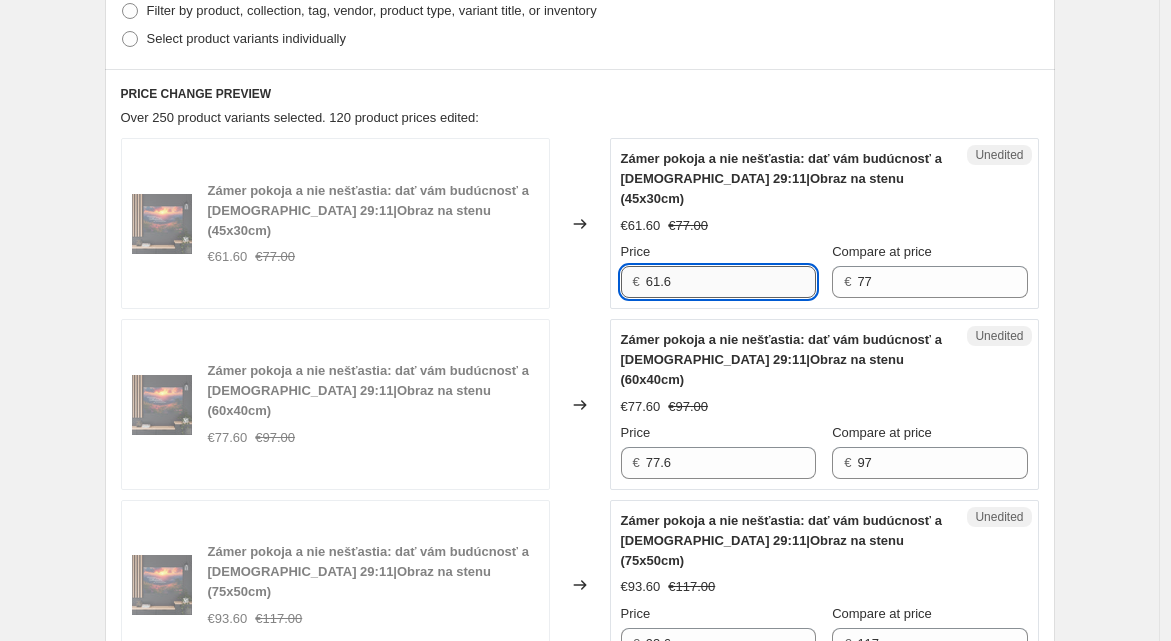 click on "61.6" at bounding box center [731, 282] 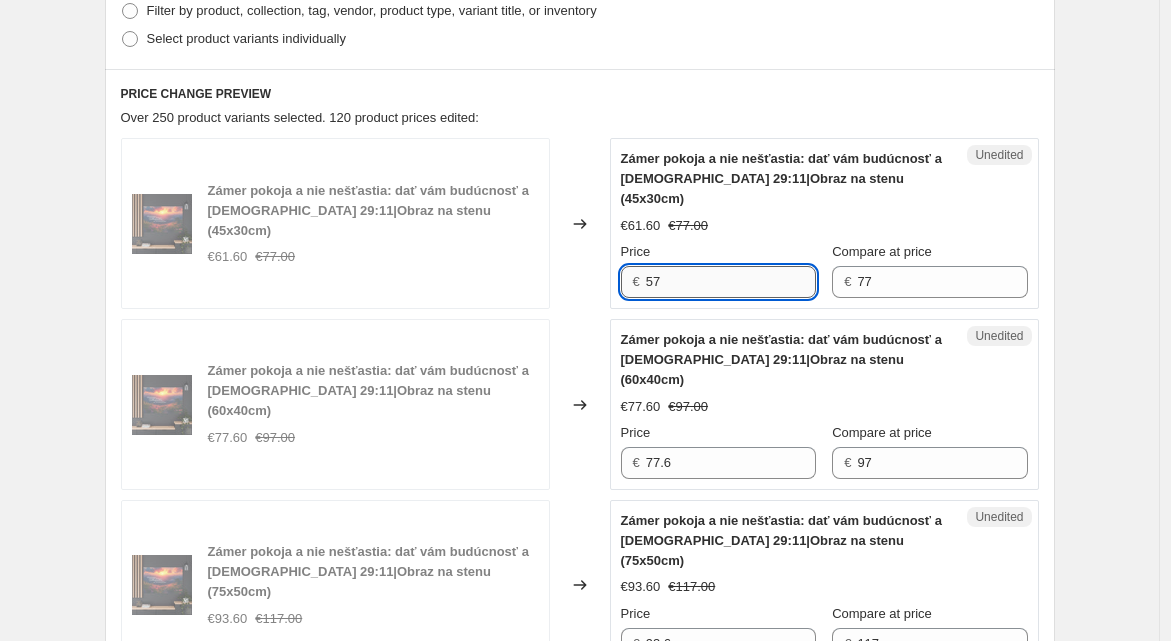 type on "57" 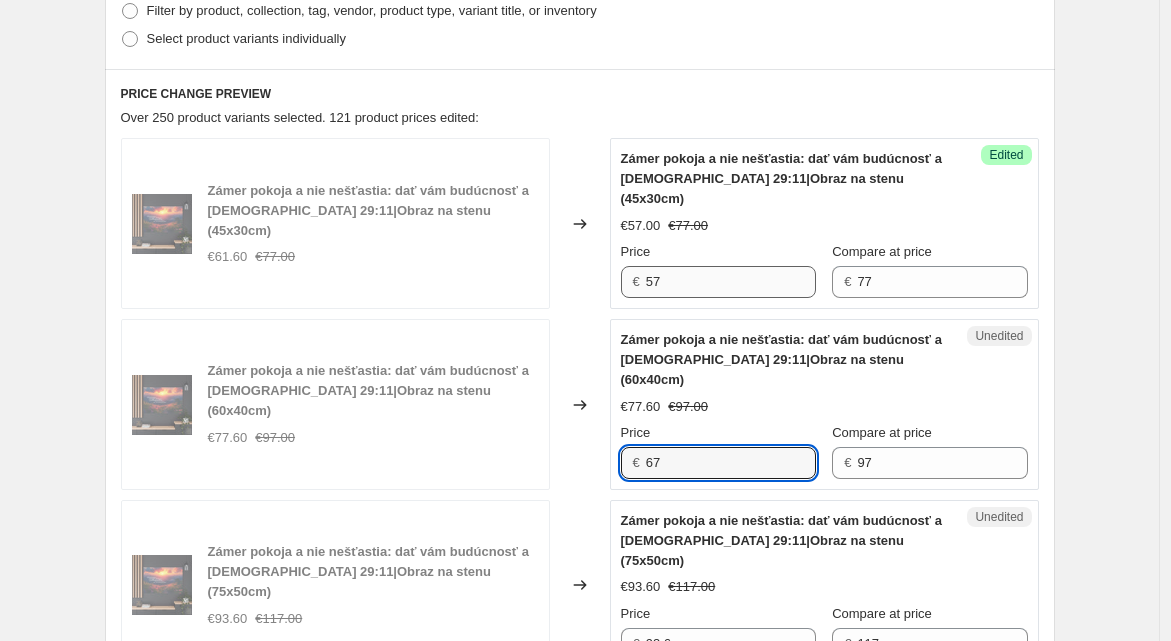 type on "67" 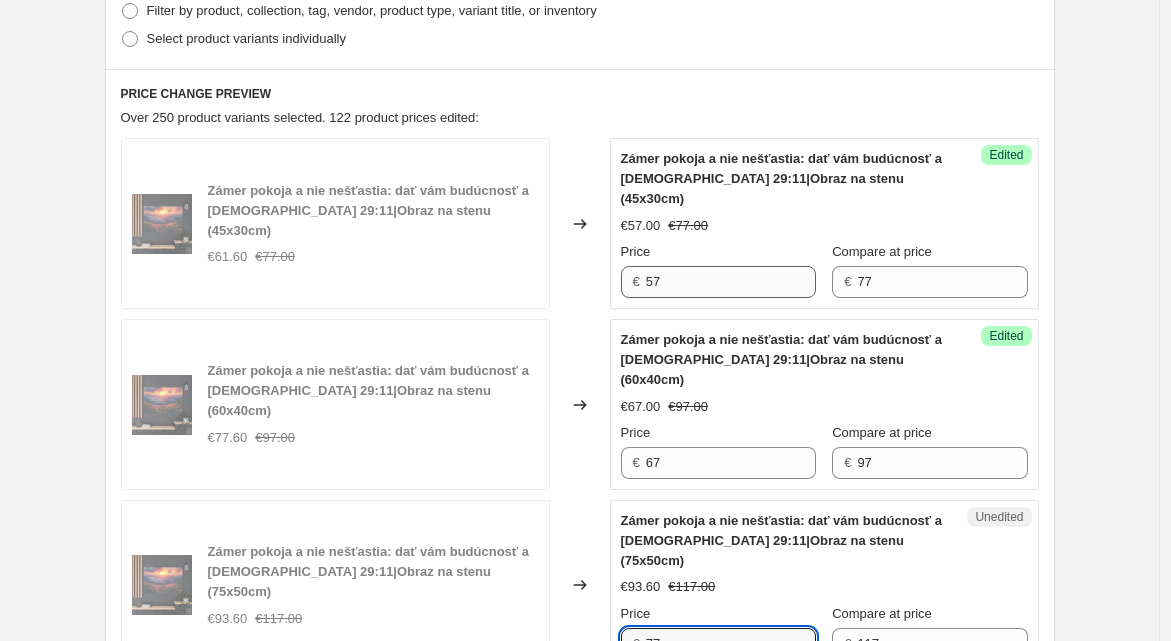 type on "77" 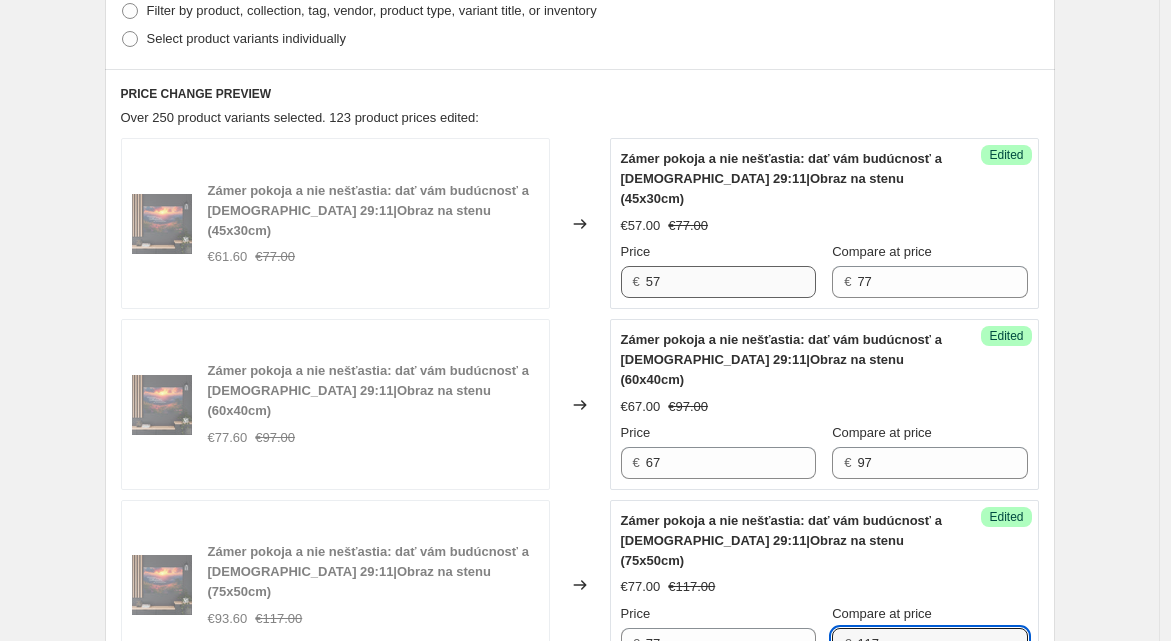 scroll, scrollTop: 1078, scrollLeft: 0, axis: vertical 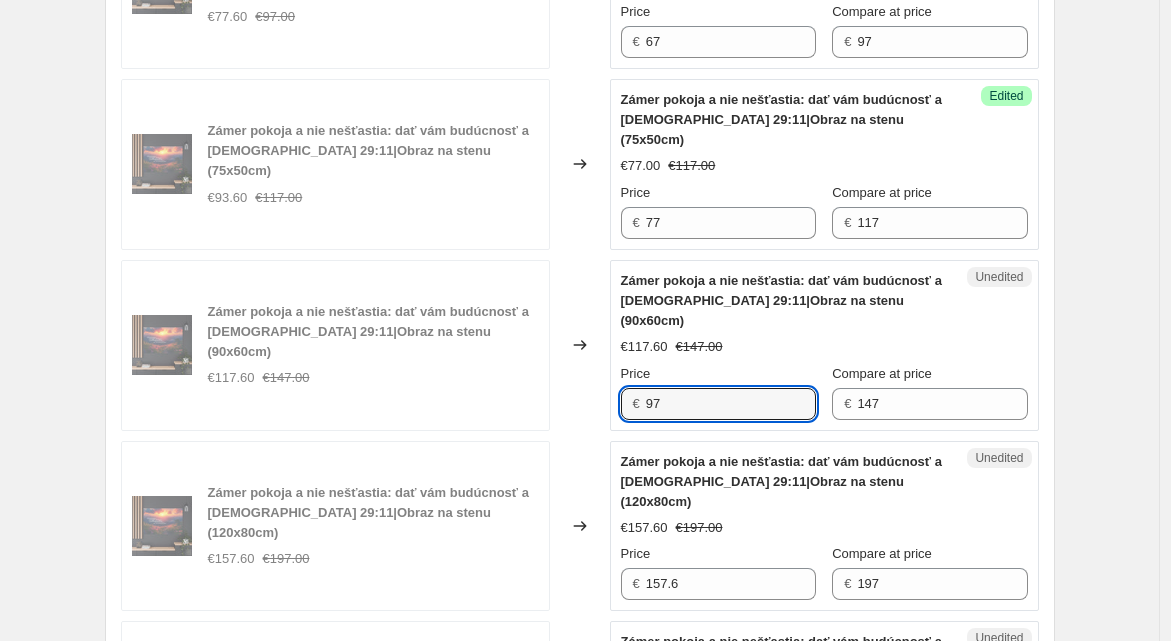 type on "97" 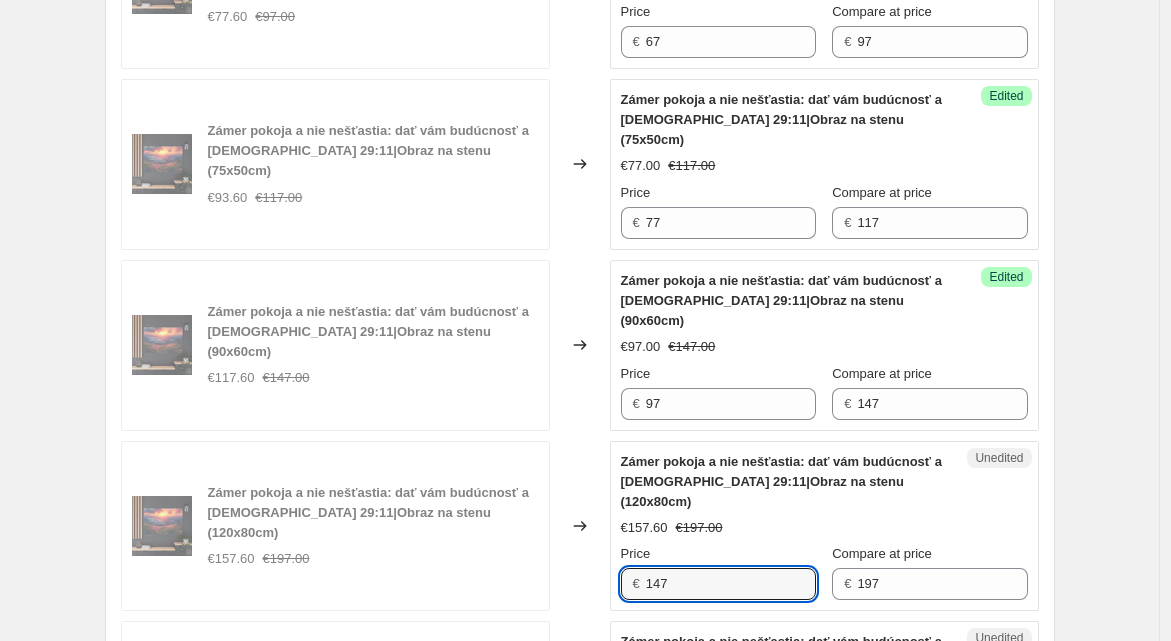 type on "147" 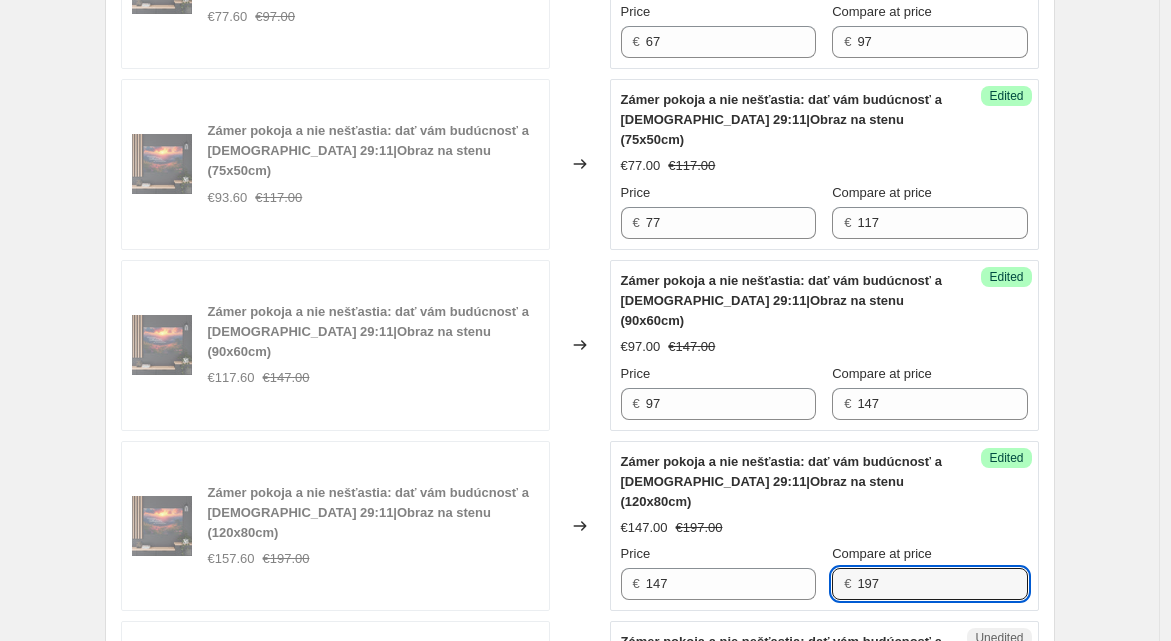 scroll, scrollTop: 1094, scrollLeft: 0, axis: vertical 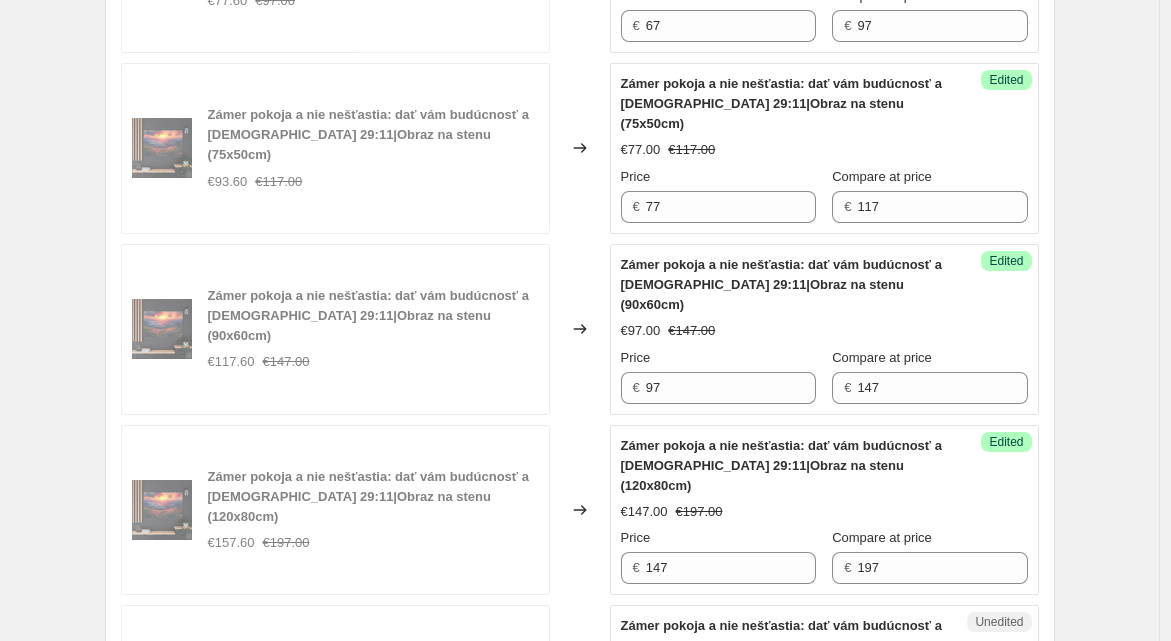 click on "197.6" at bounding box center (731, 749) 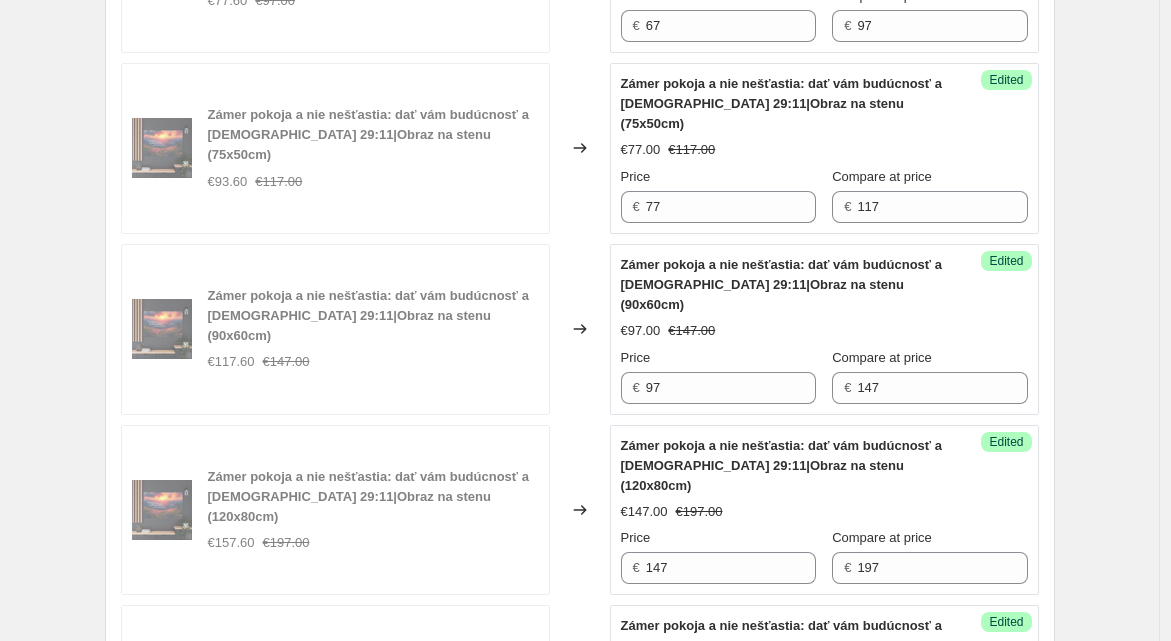 scroll, scrollTop: 1559, scrollLeft: 0, axis: vertical 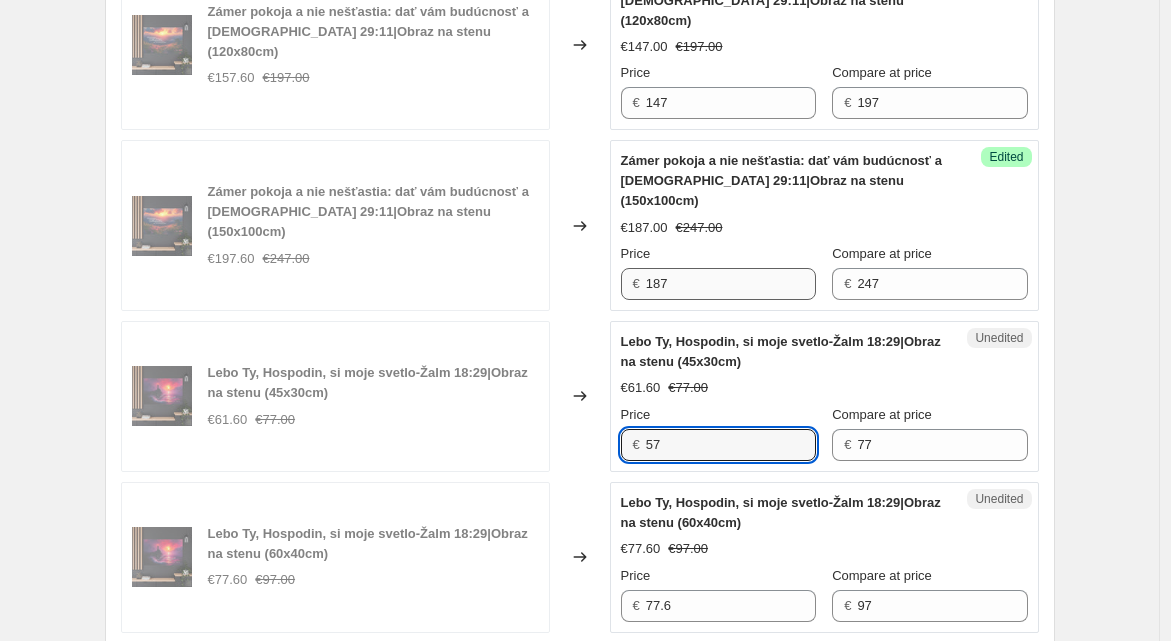 type on "57" 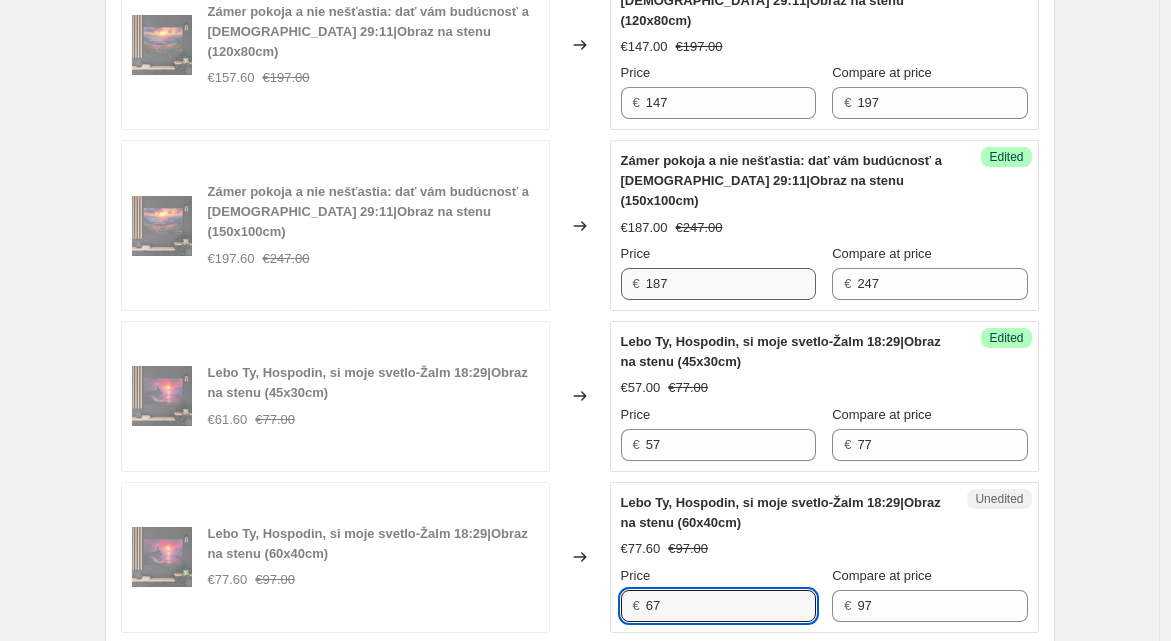 type on "67" 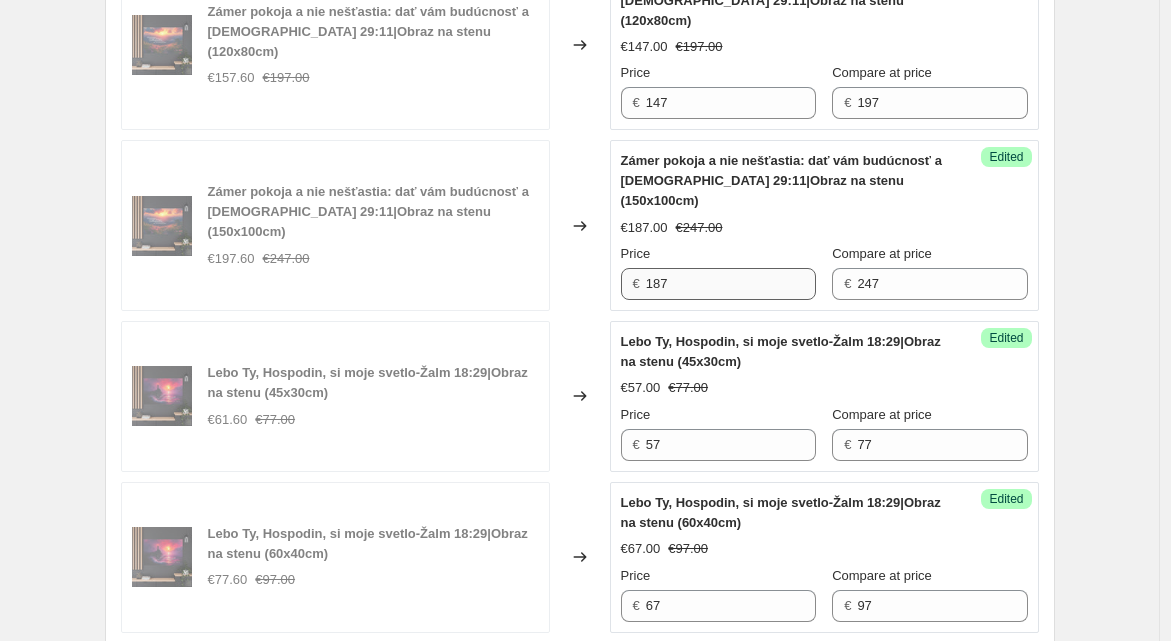 scroll, scrollTop: 1574, scrollLeft: 0, axis: vertical 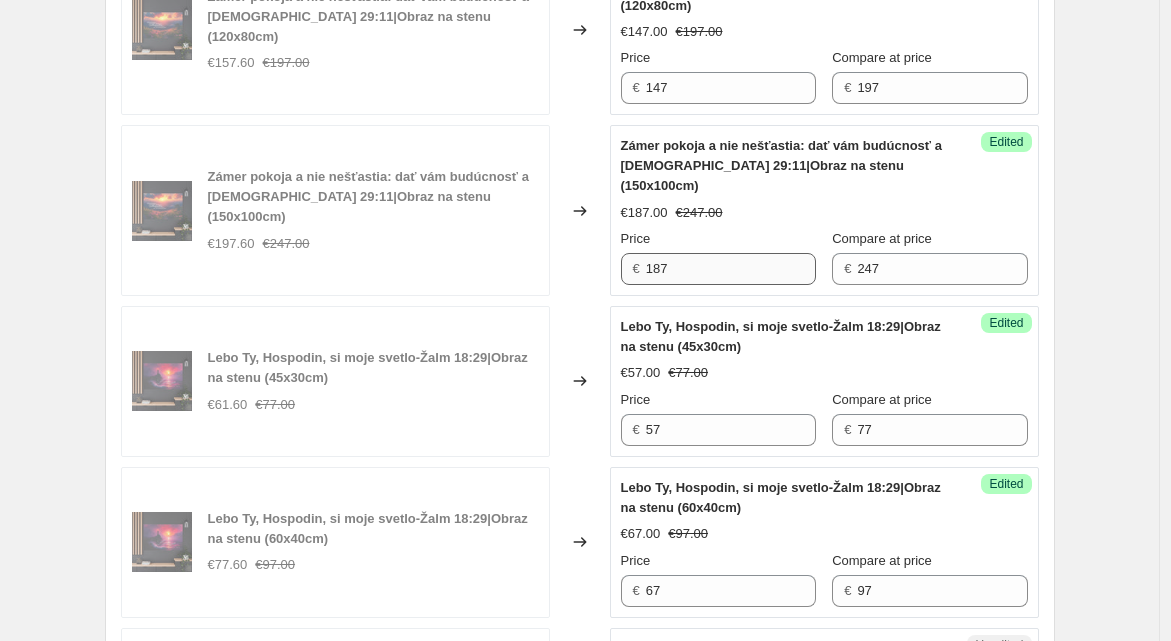 type on "77" 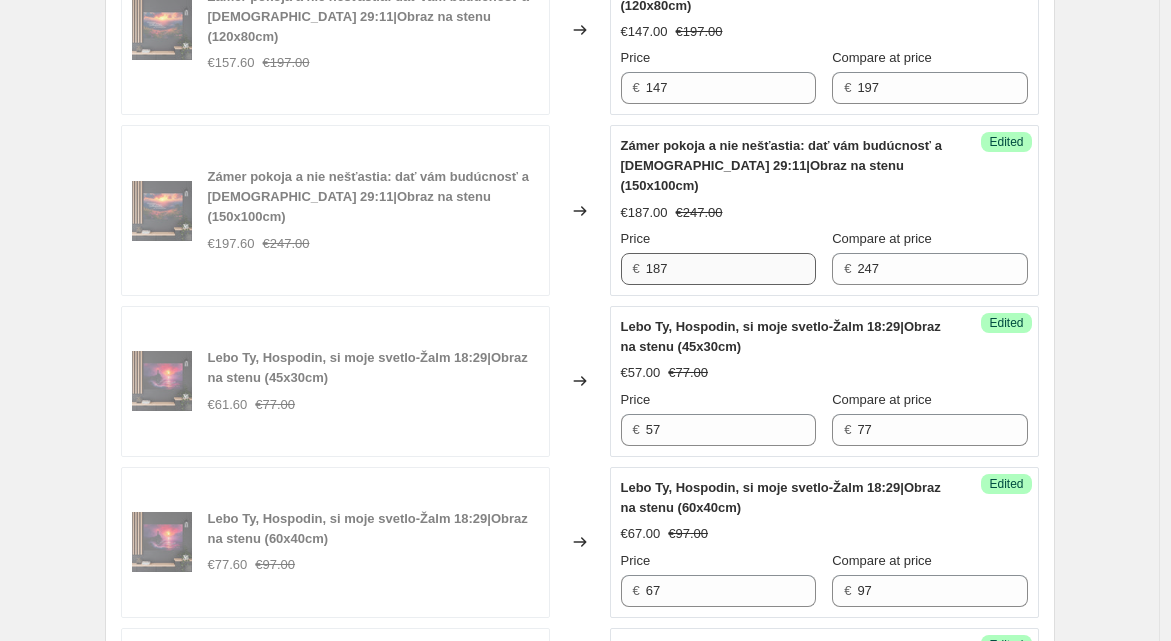 scroll, scrollTop: 2039, scrollLeft: 0, axis: vertical 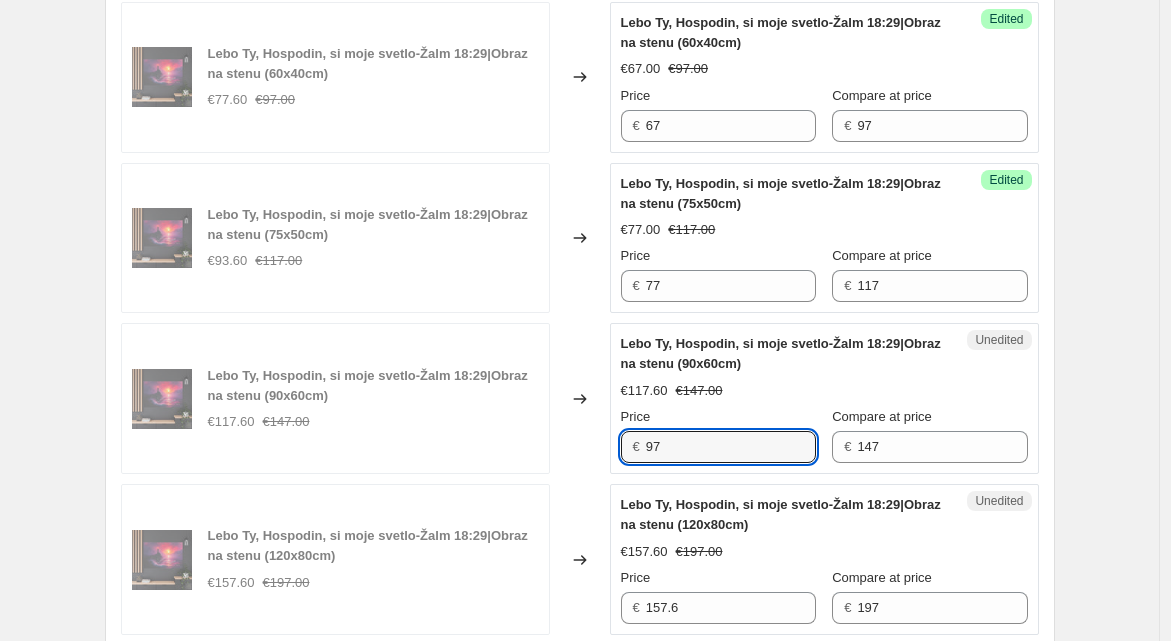 type on "97" 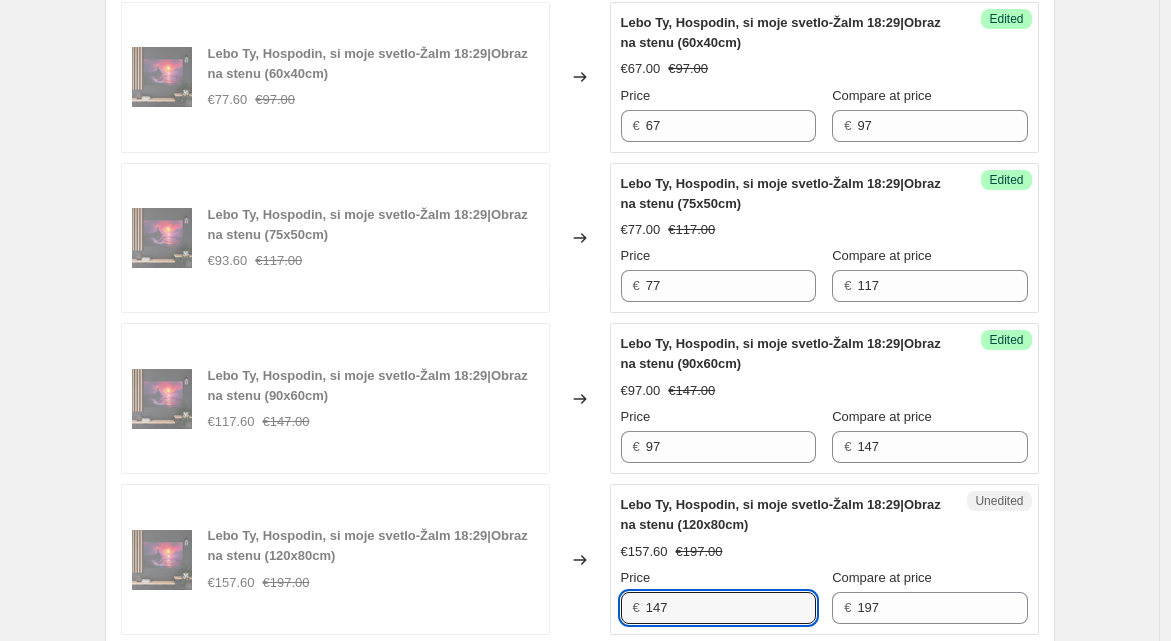 type on "147" 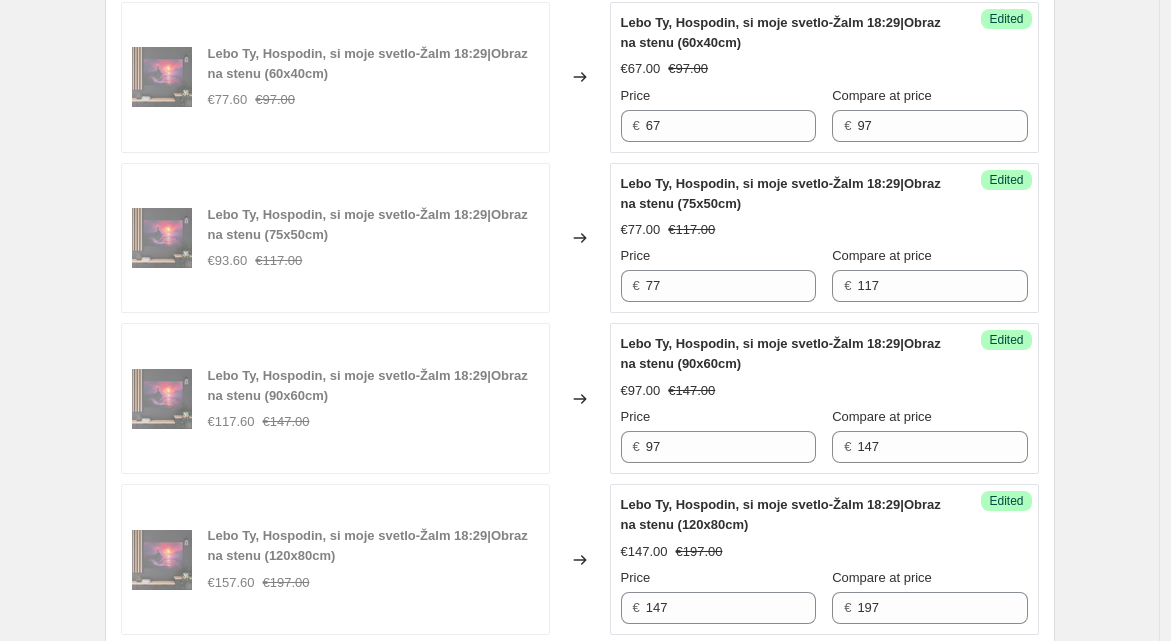 scroll, scrollTop: 2055, scrollLeft: 0, axis: vertical 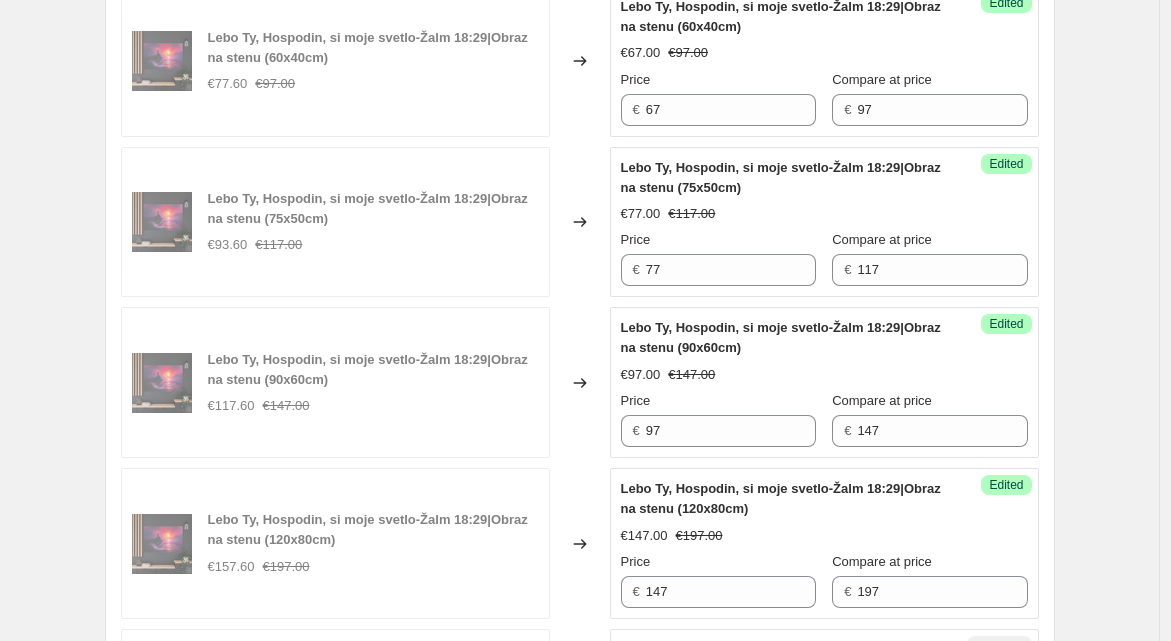 type on "187" 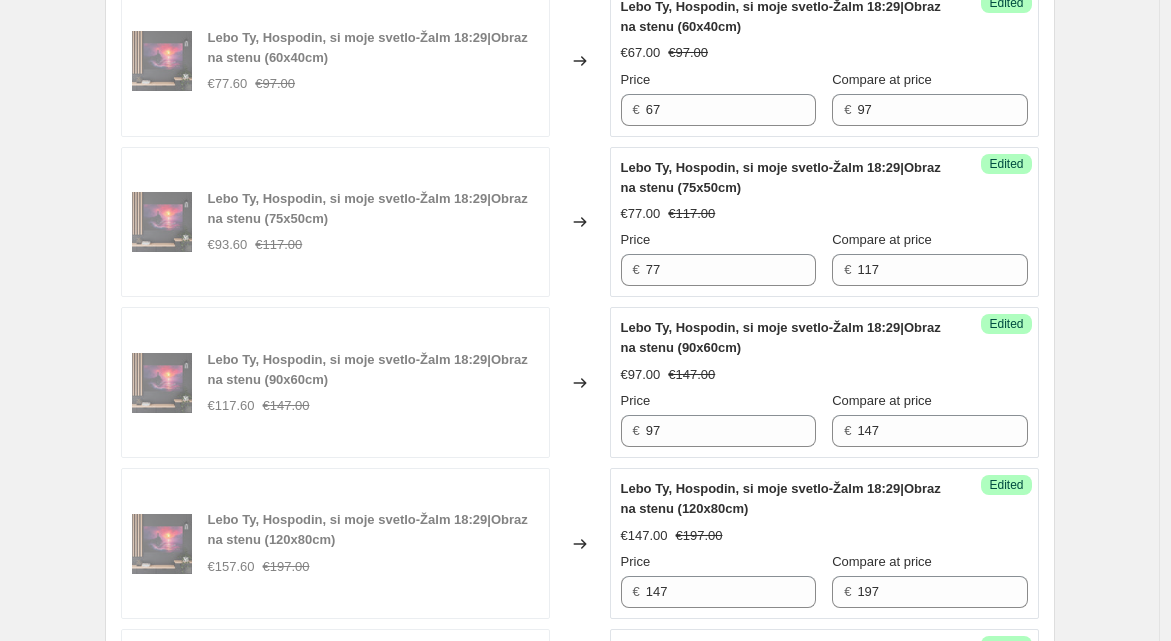 scroll, scrollTop: 2520, scrollLeft: 0, axis: vertical 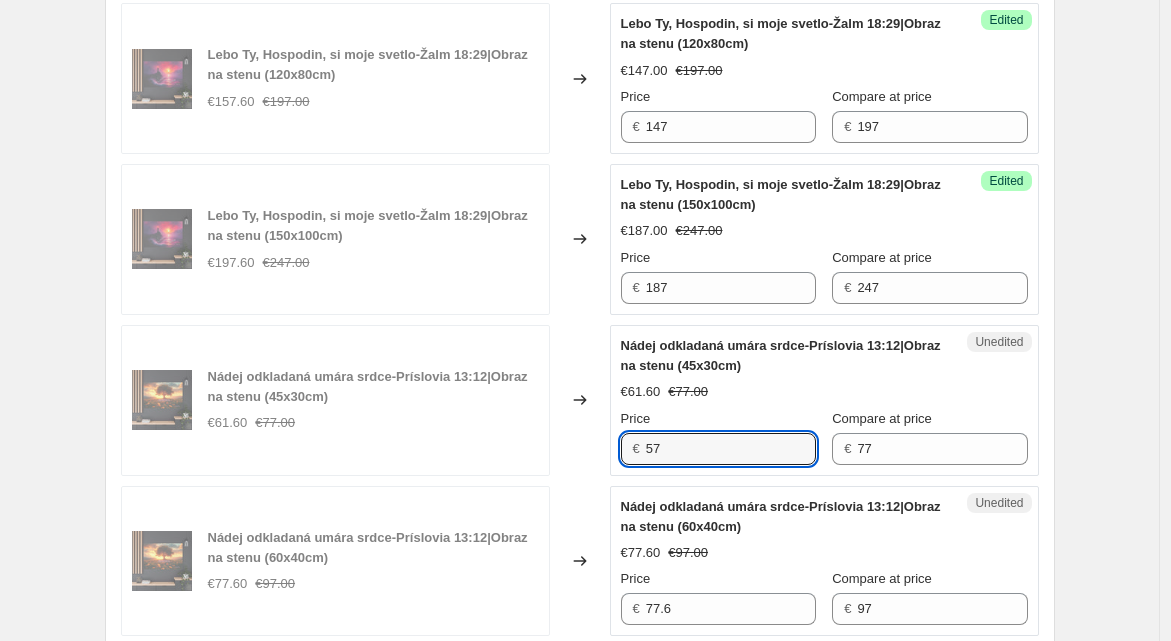 type on "57" 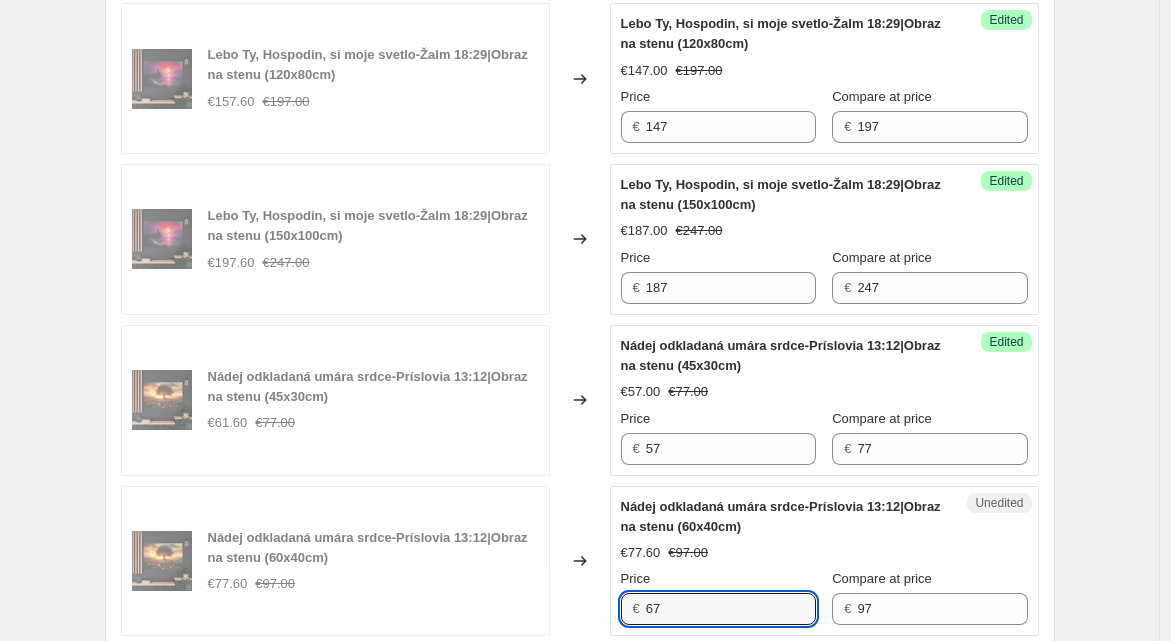 type on "67" 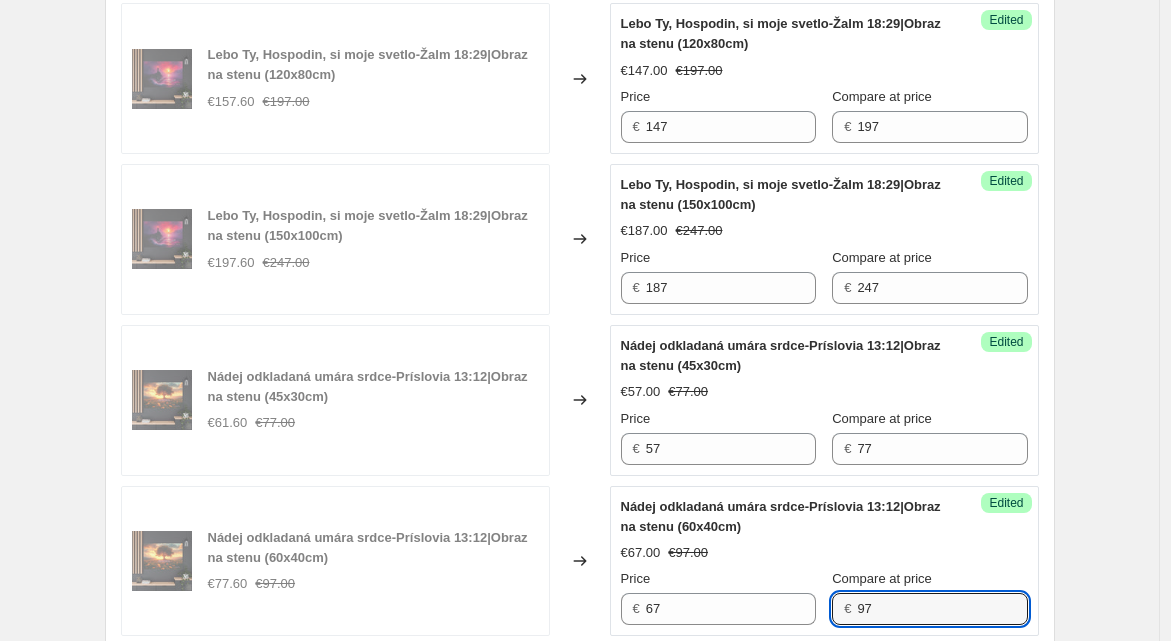 scroll, scrollTop: 2535, scrollLeft: 0, axis: vertical 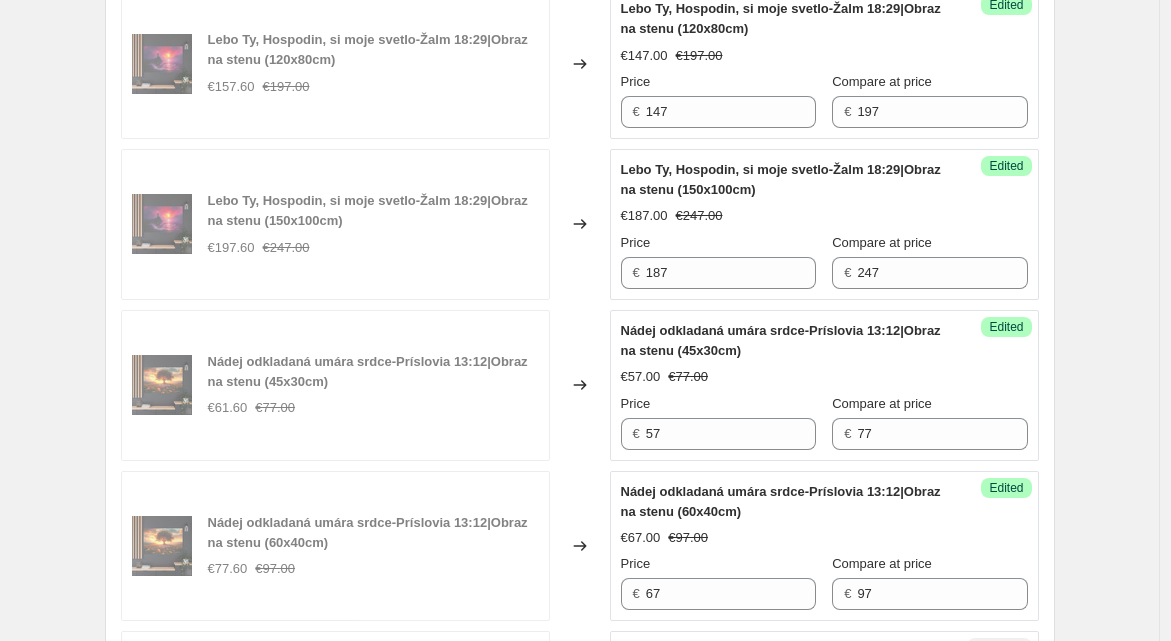 type on "77" 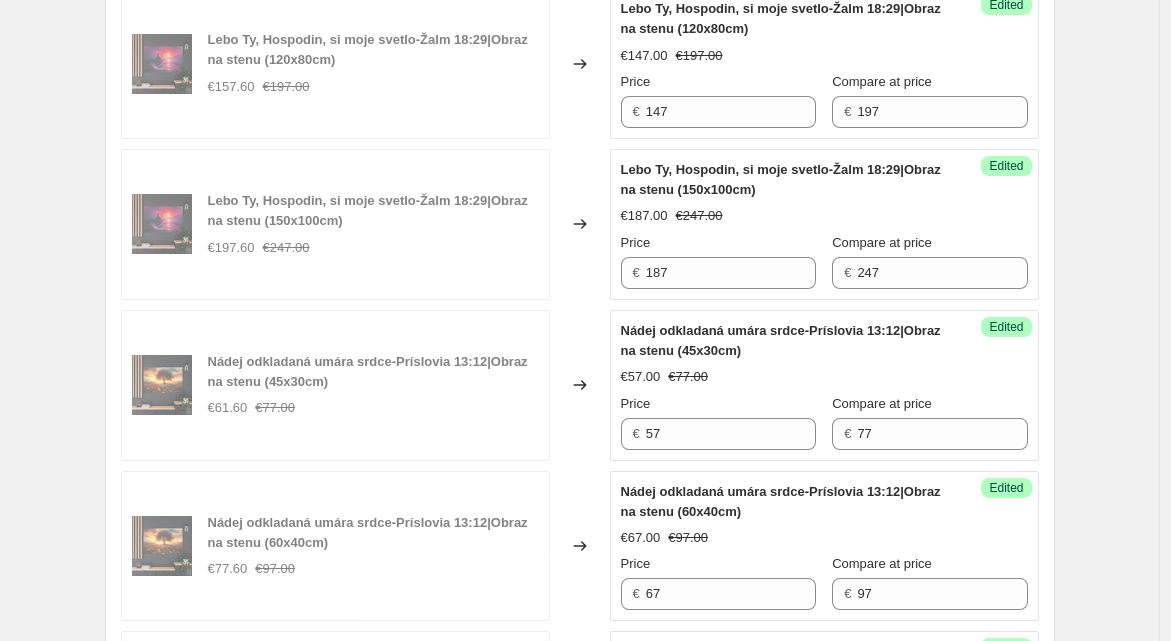 scroll, scrollTop: 3000, scrollLeft: 0, axis: vertical 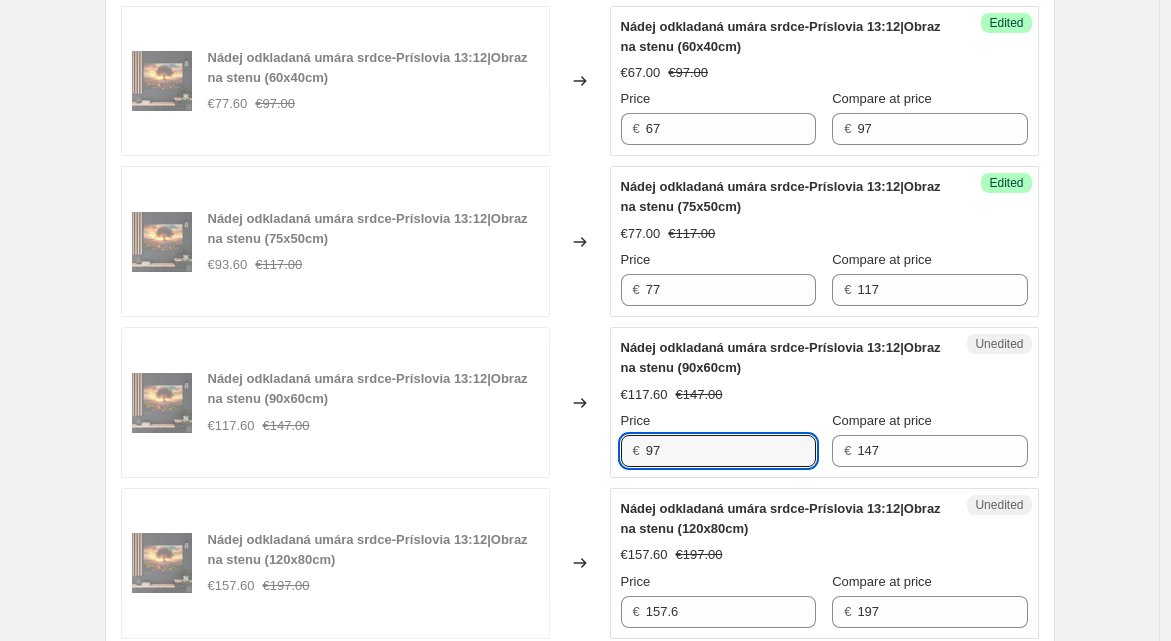 type on "97" 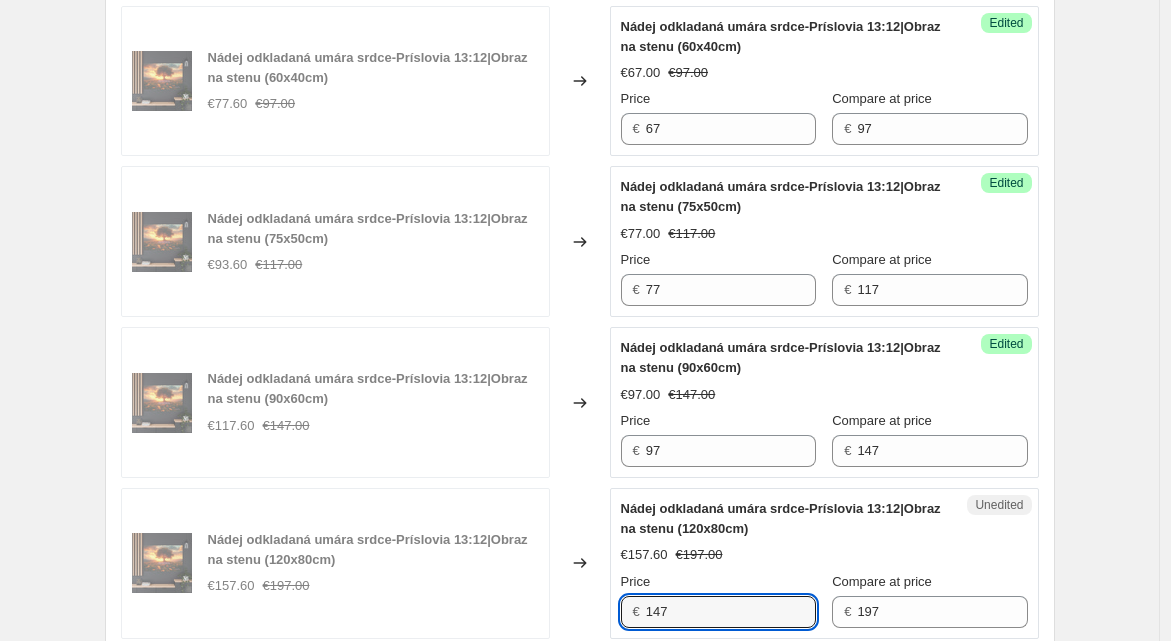 type on "147" 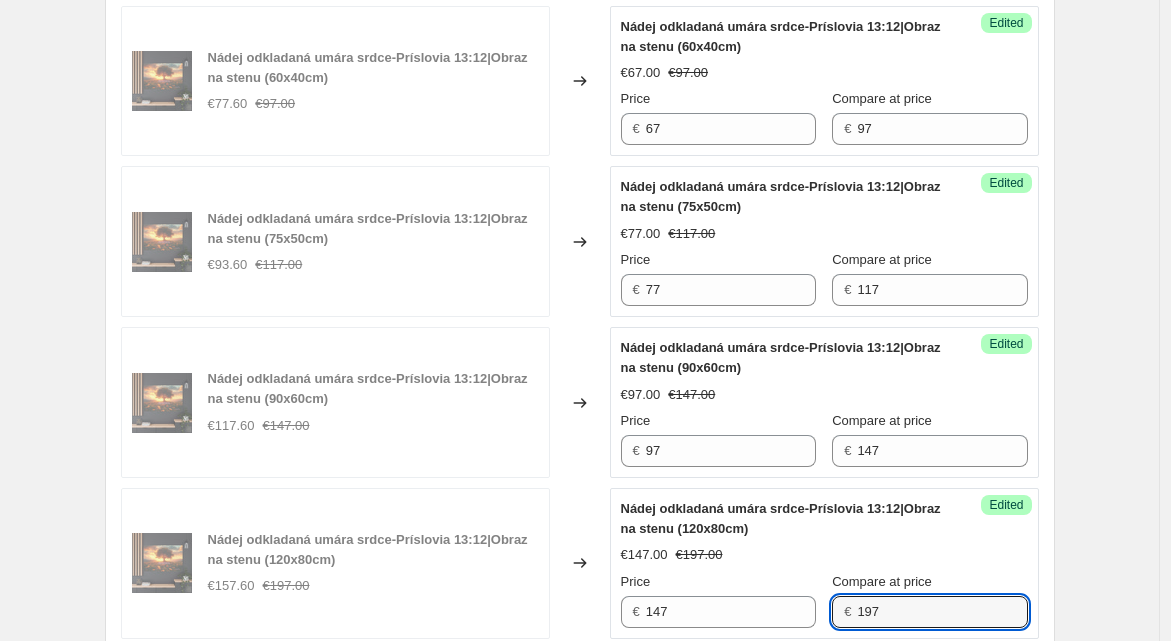scroll, scrollTop: 3016, scrollLeft: 0, axis: vertical 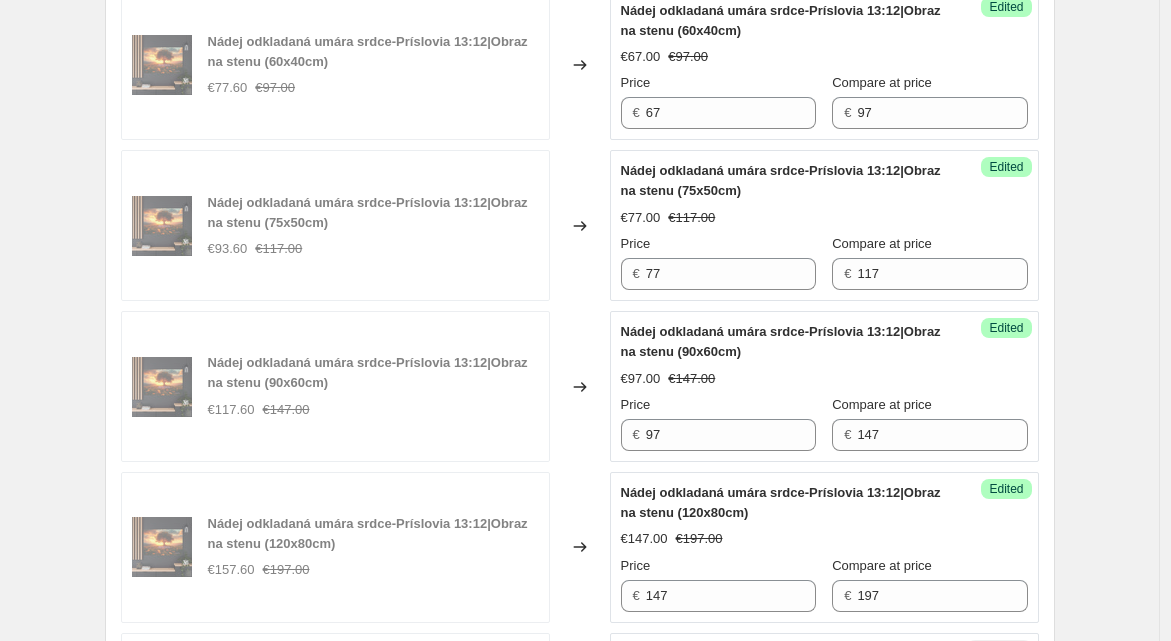 type on "187" 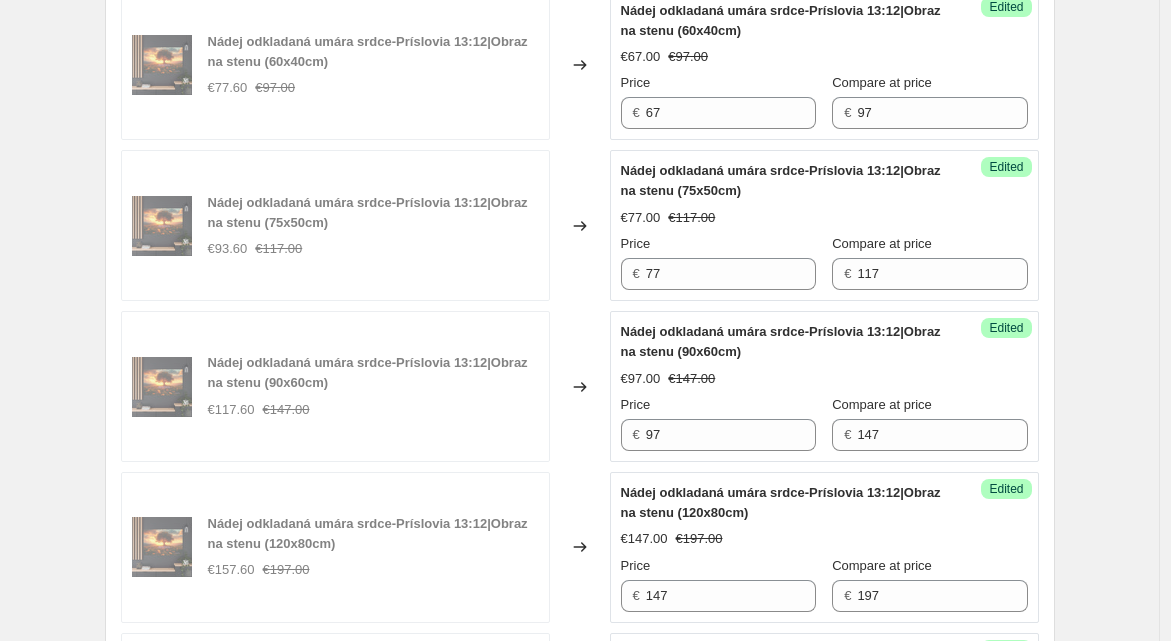 scroll, scrollTop: 3481, scrollLeft: 0, axis: vertical 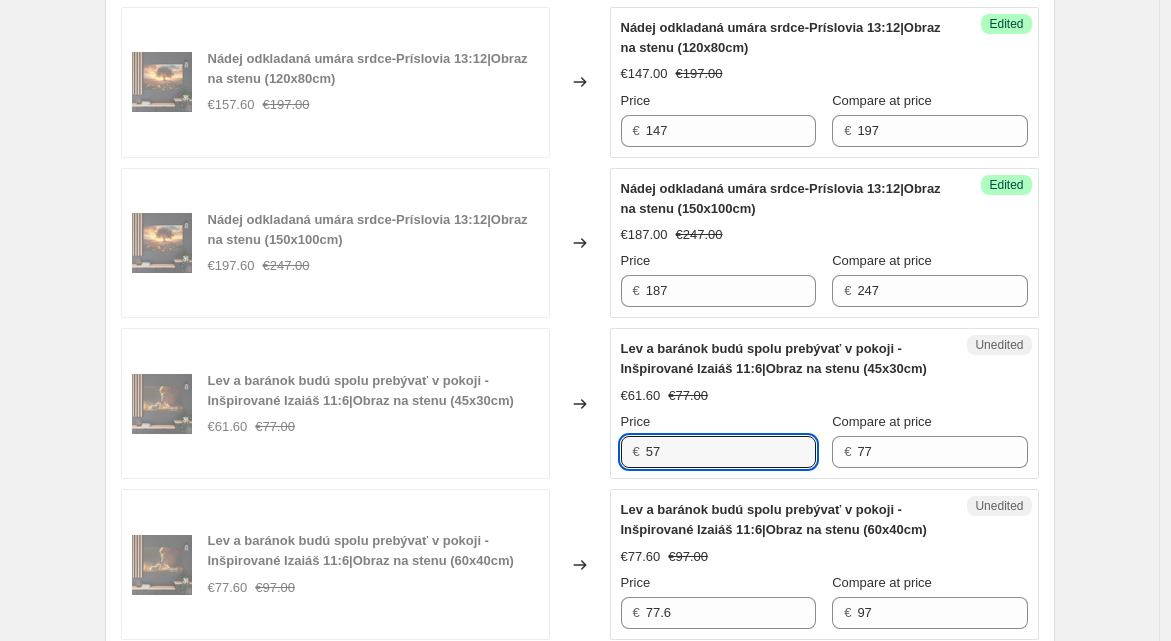 type on "57" 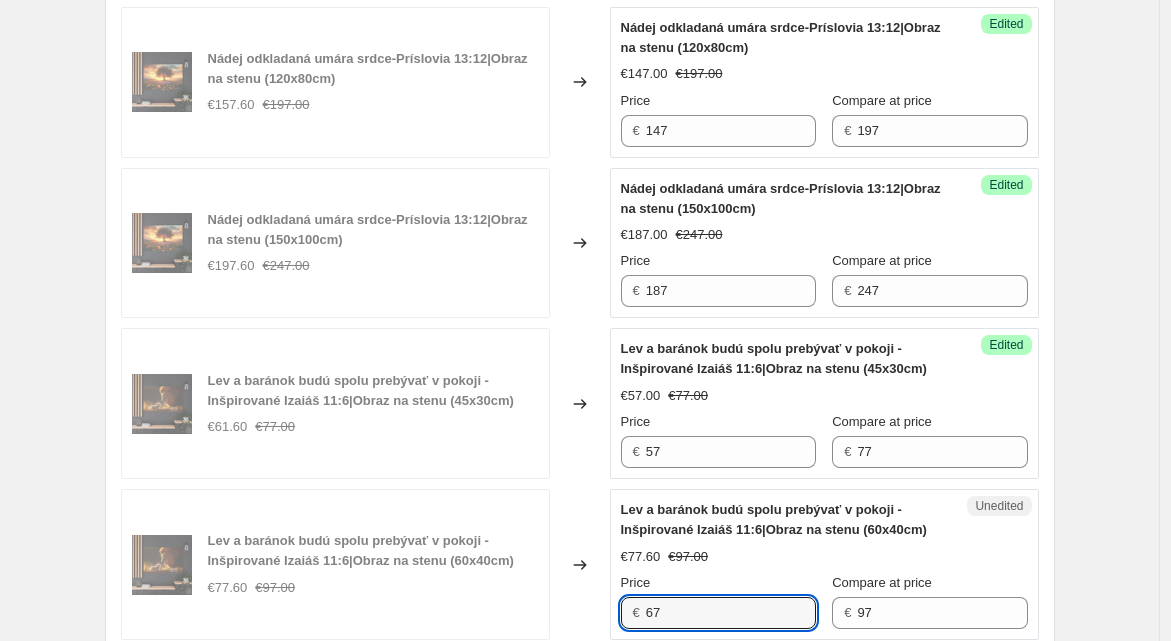 type on "67" 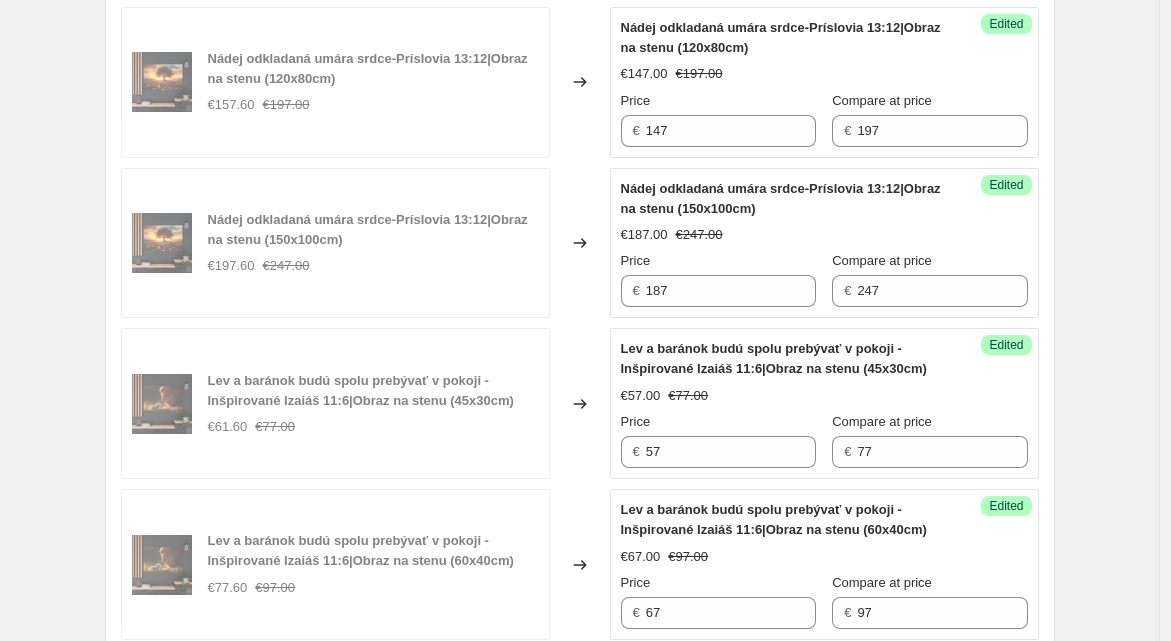 click 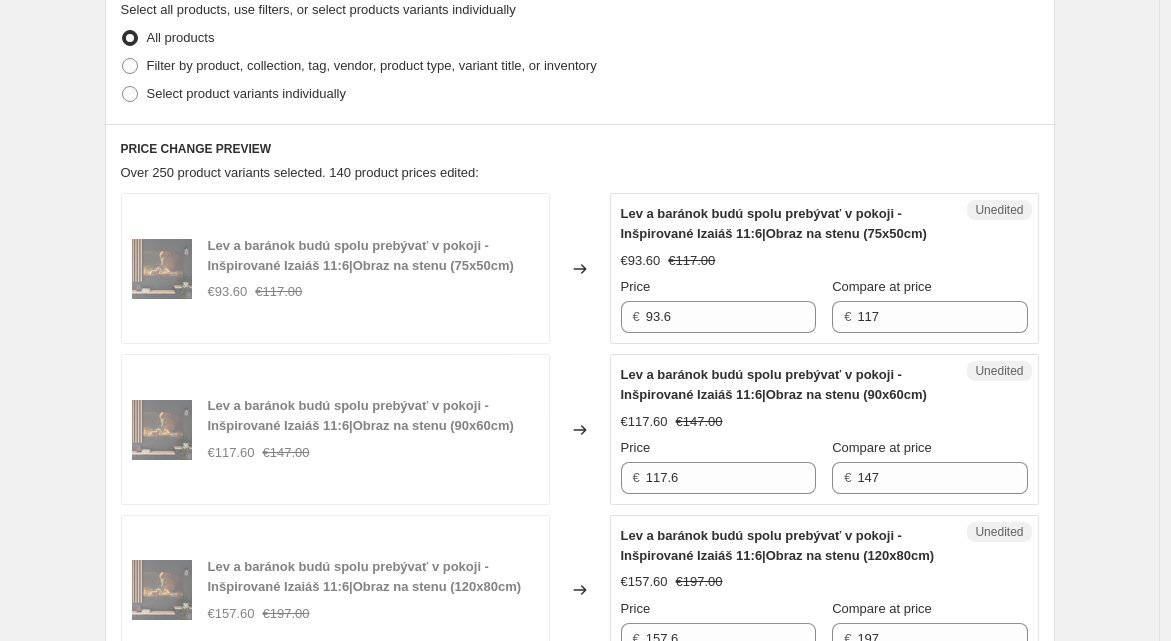 scroll, scrollTop: 628, scrollLeft: 0, axis: vertical 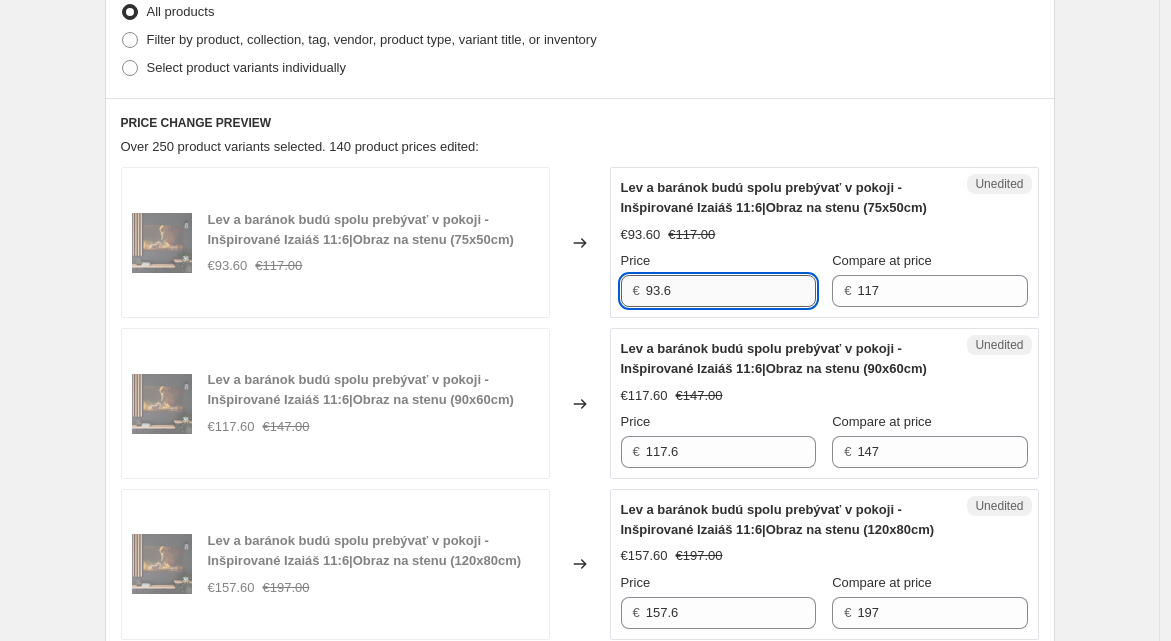 click on "93.6" at bounding box center (731, 291) 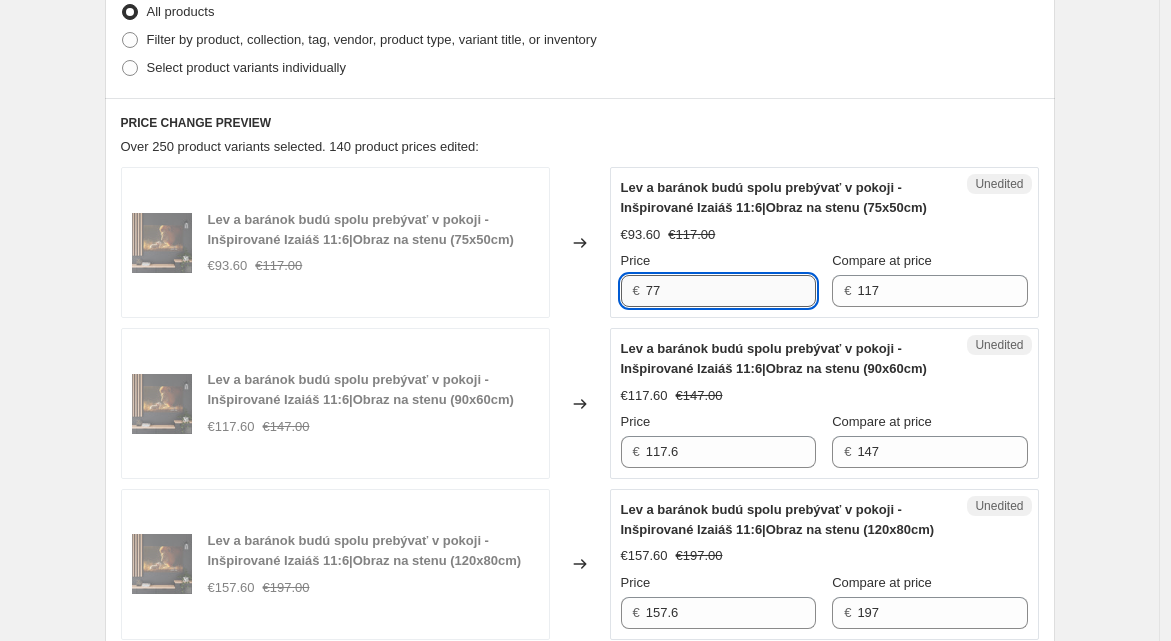 type on "77" 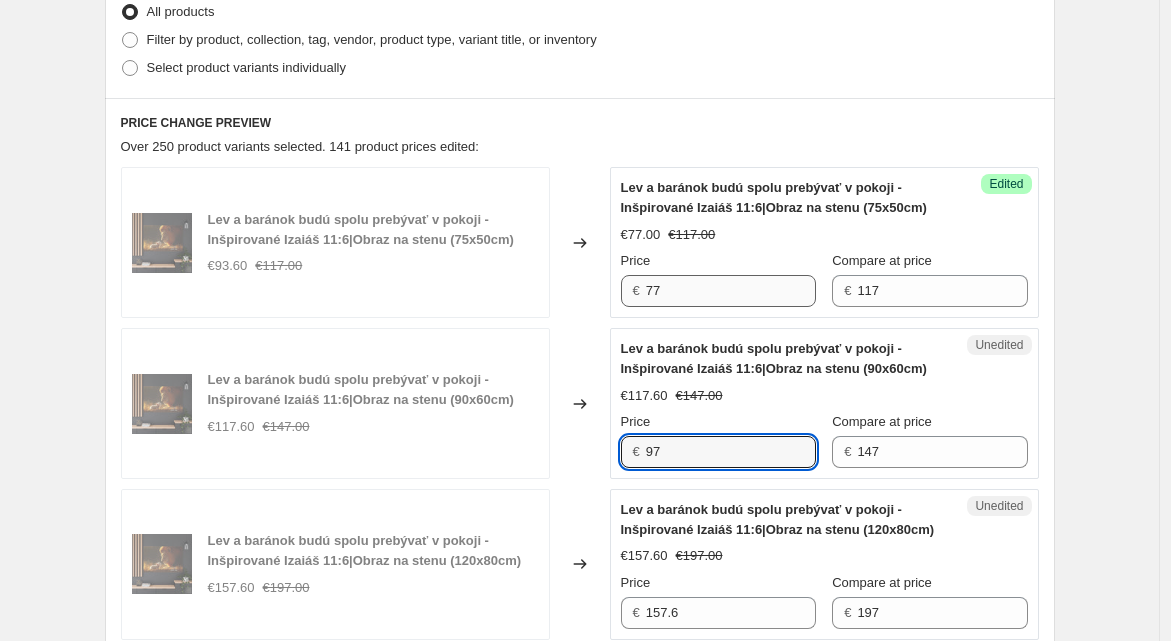 type on "97" 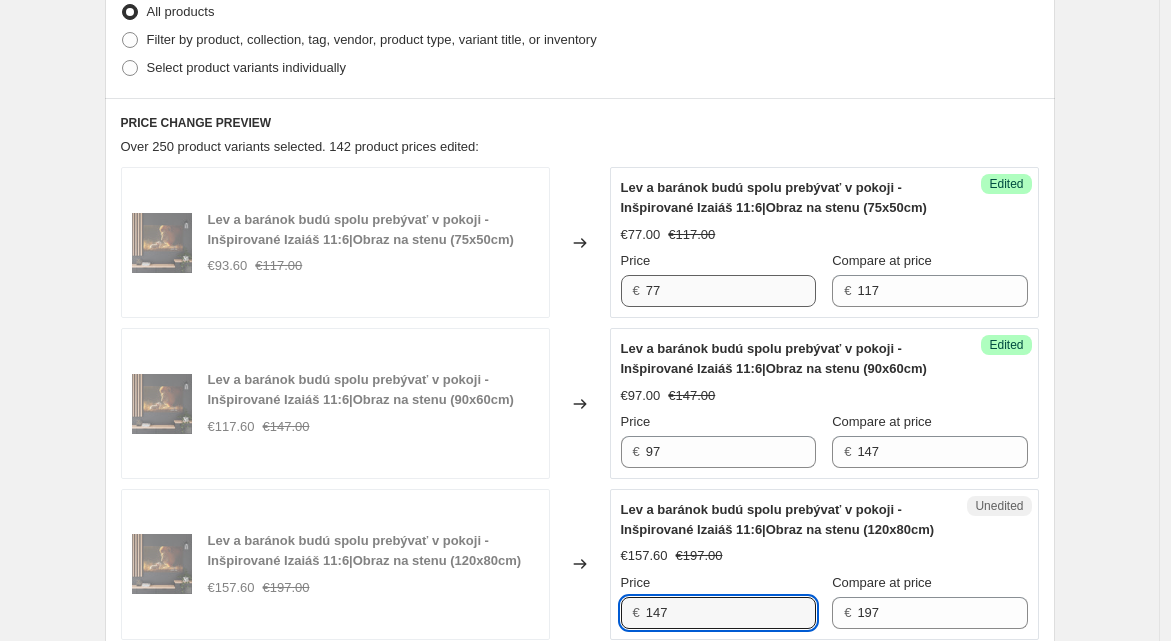type on "147" 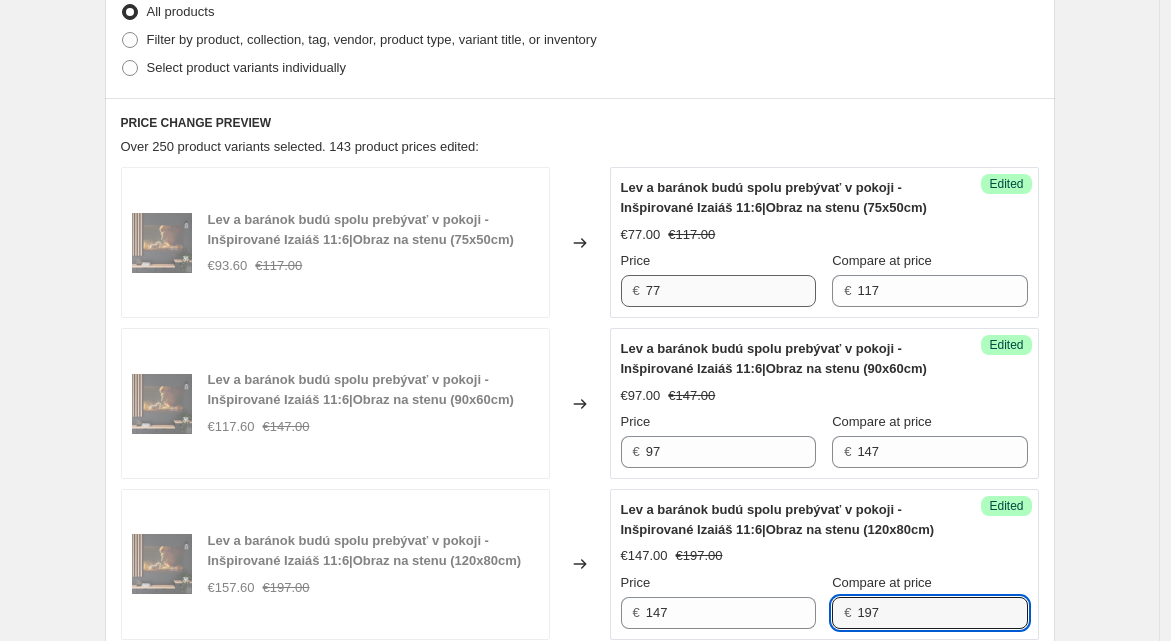 scroll, scrollTop: 1078, scrollLeft: 0, axis: vertical 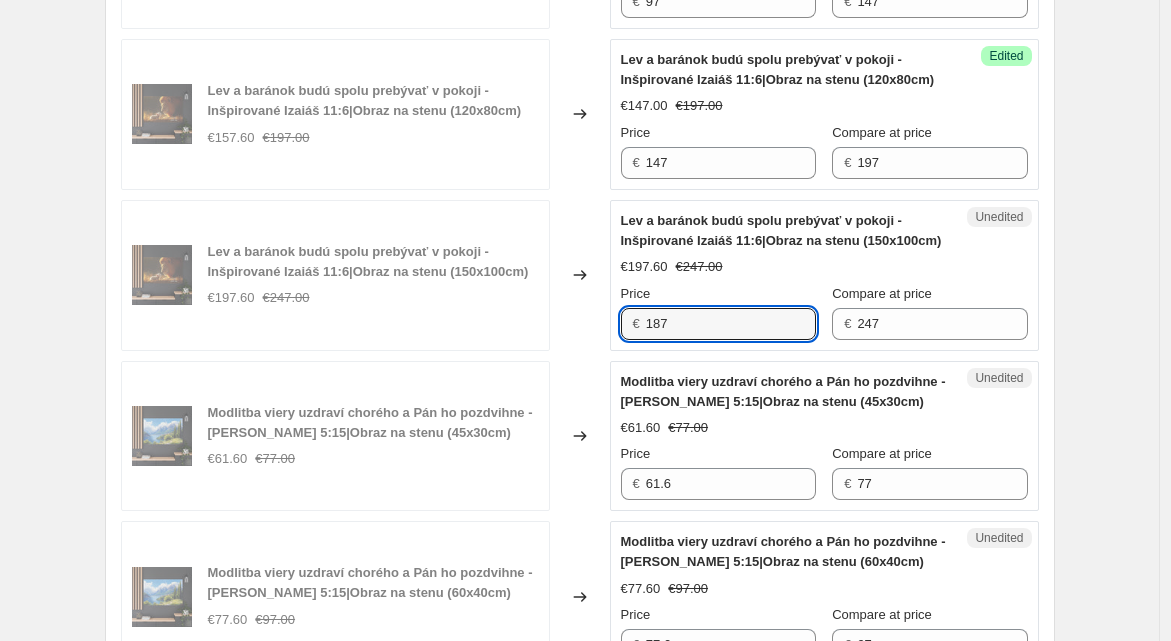 type on "187" 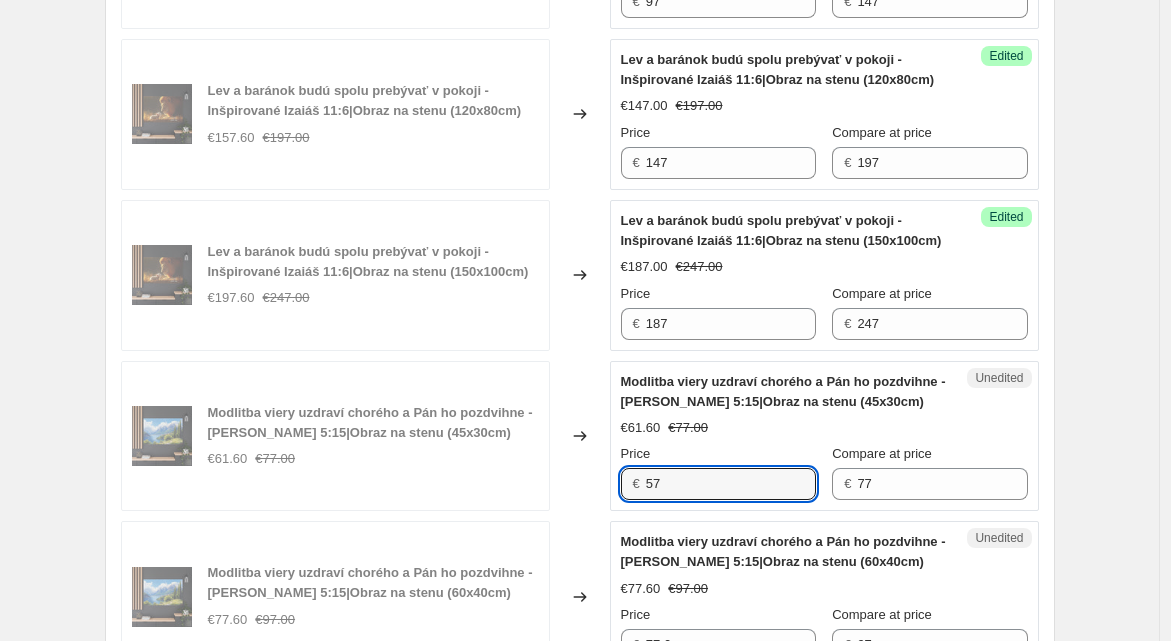 type on "57" 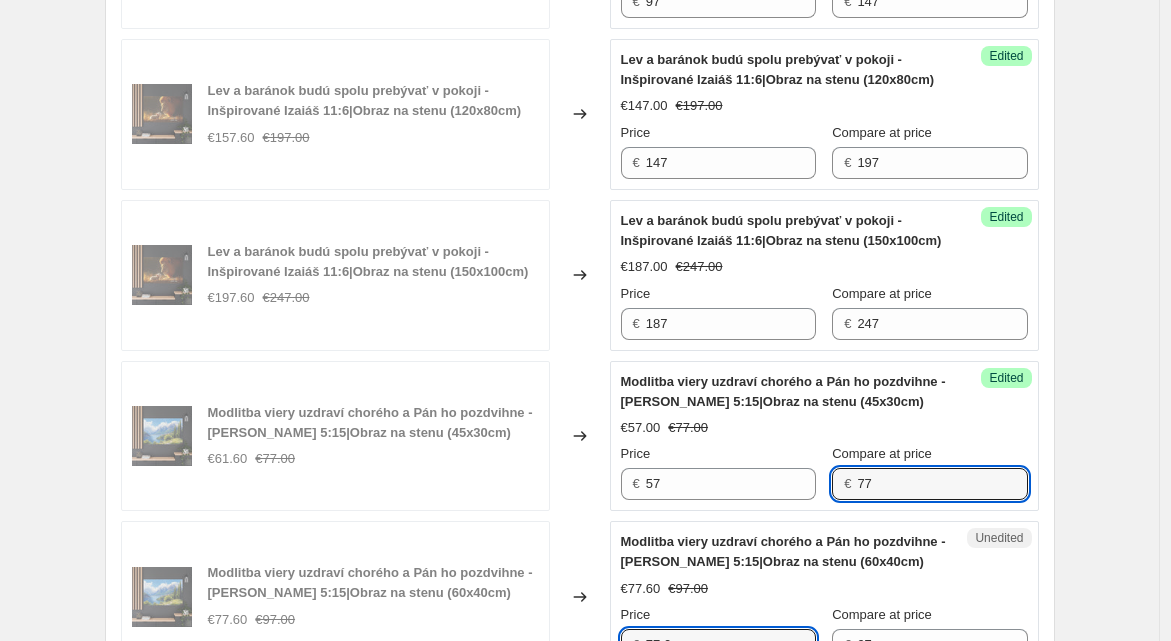 scroll, scrollTop: 1094, scrollLeft: 0, axis: vertical 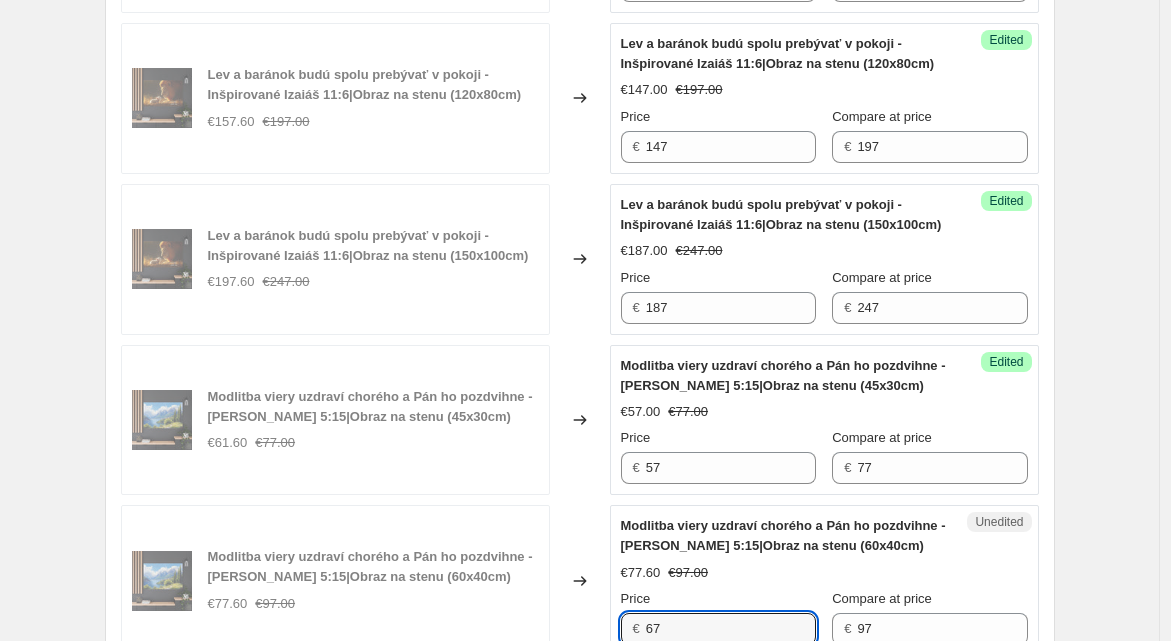 type on "67" 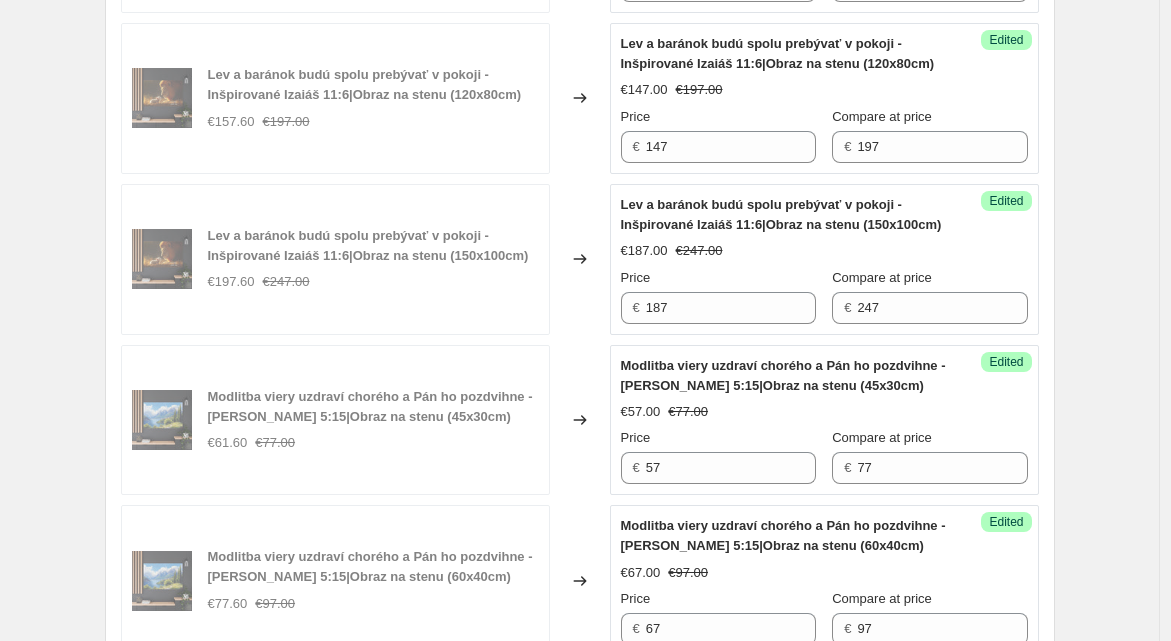scroll, scrollTop: 1559, scrollLeft: 0, axis: vertical 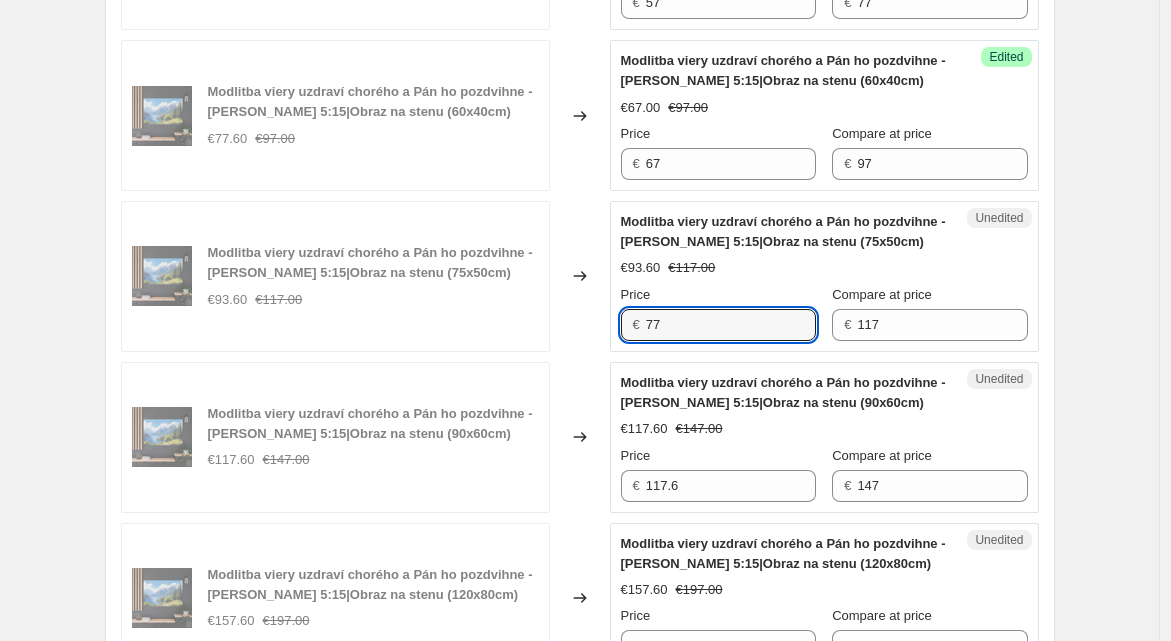type on "77" 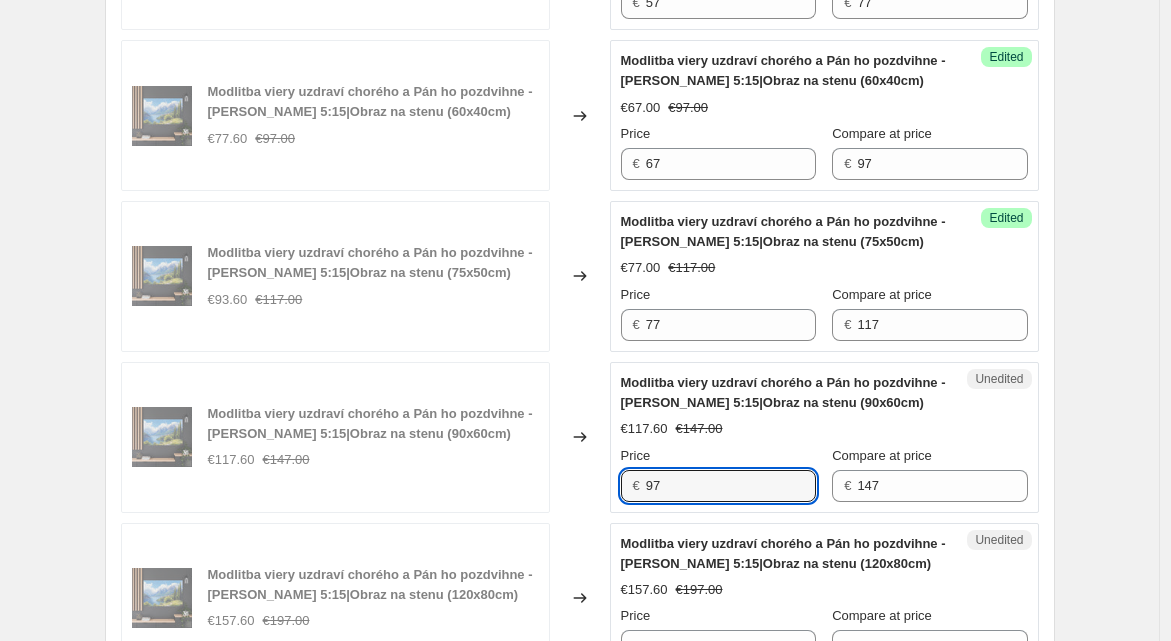type on "97" 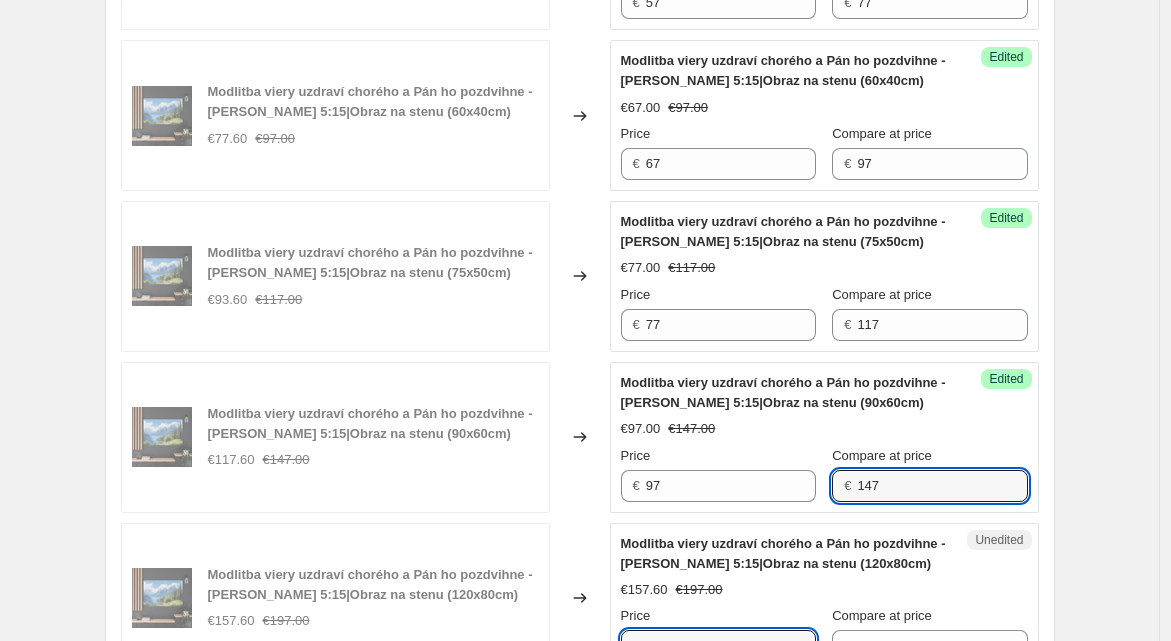 scroll, scrollTop: 1574, scrollLeft: 0, axis: vertical 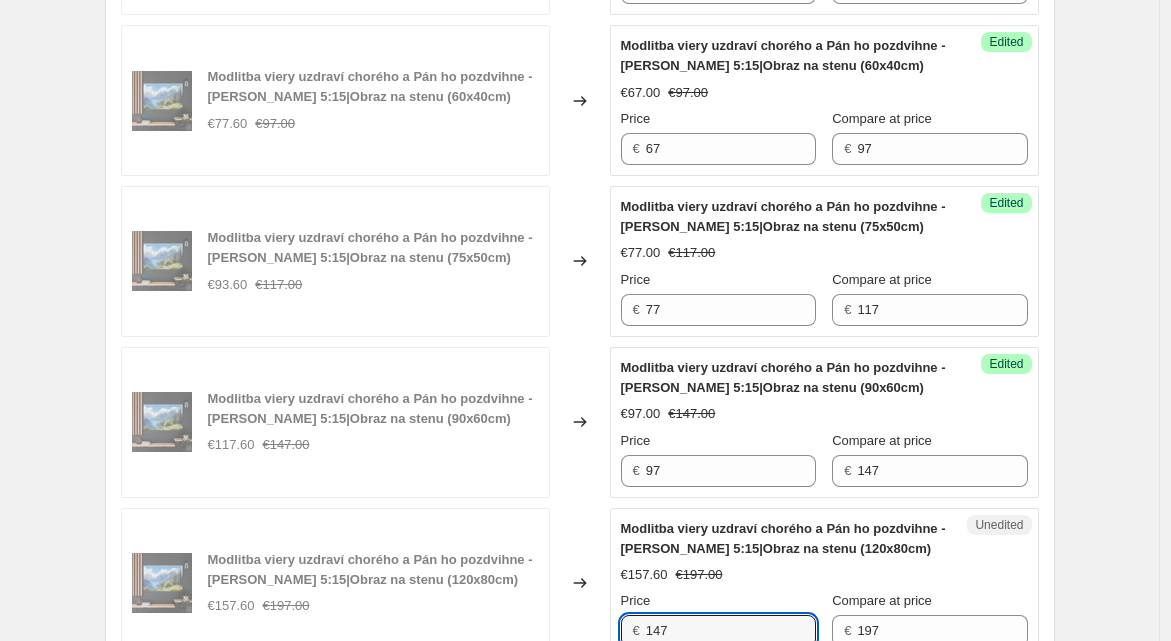 type on "147" 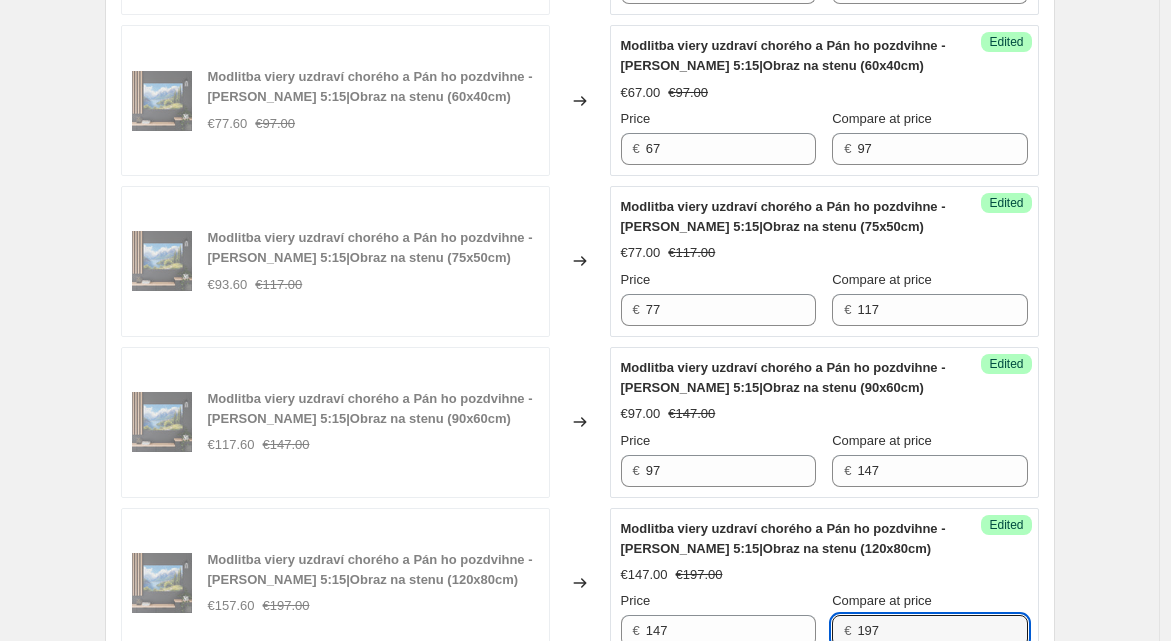 scroll, scrollTop: 2039, scrollLeft: 0, axis: vertical 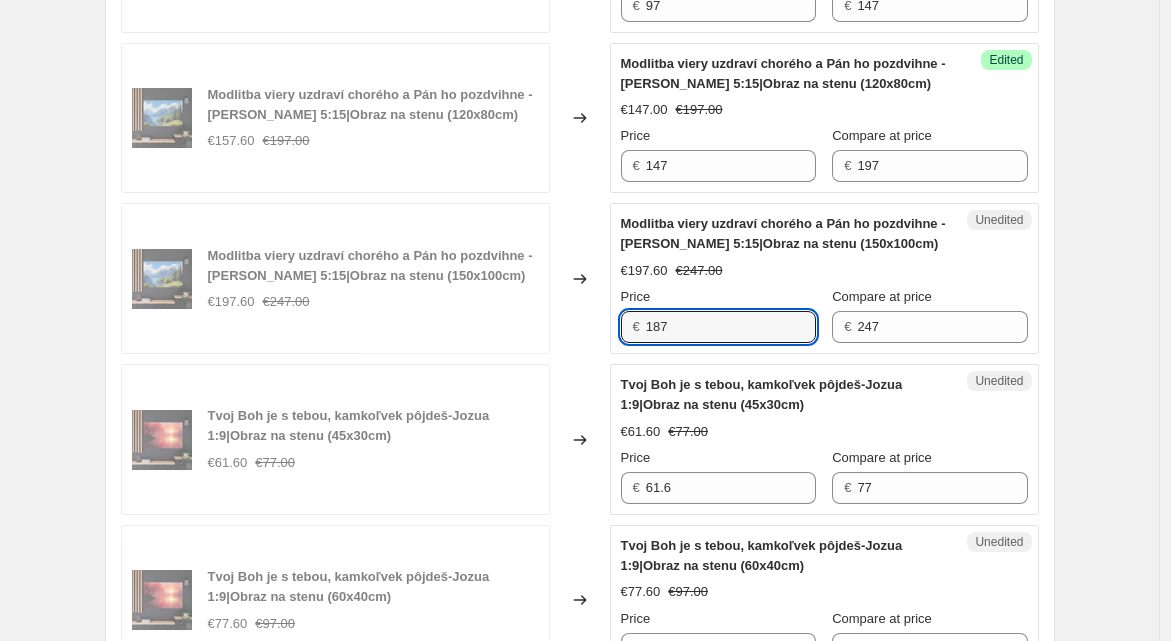 type on "187" 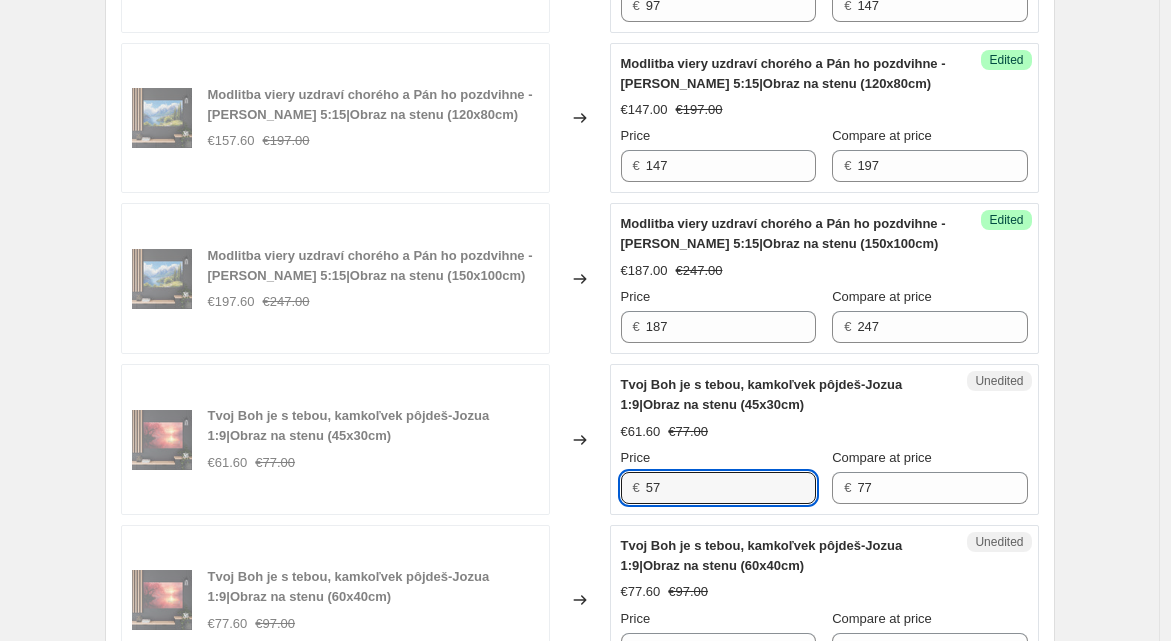 type on "57" 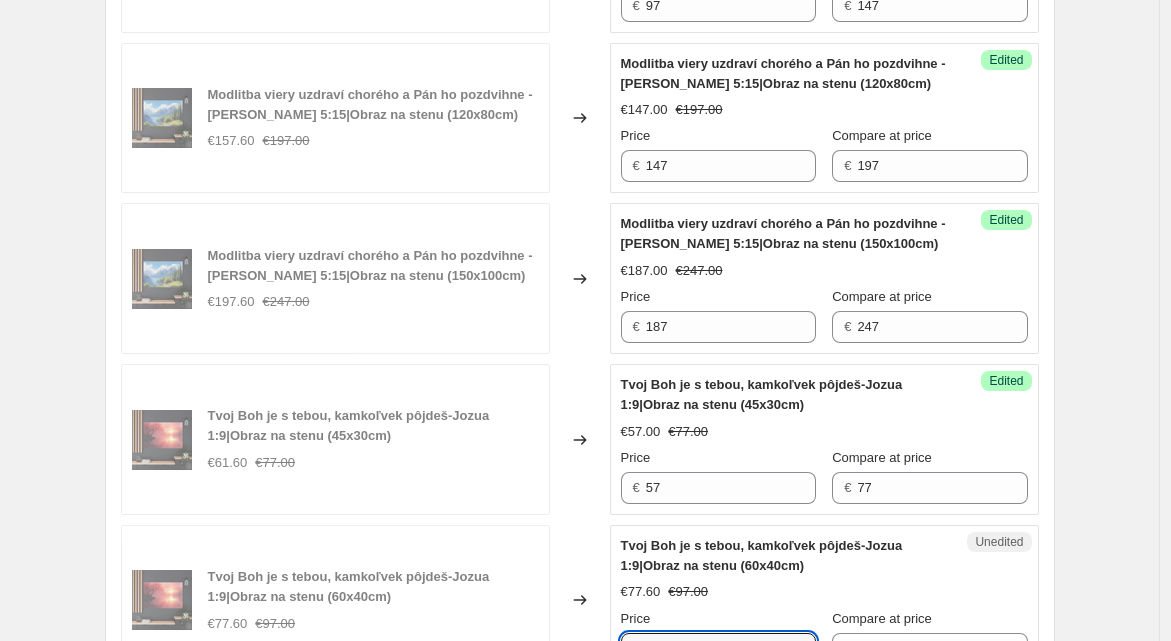 scroll, scrollTop: 2055, scrollLeft: 0, axis: vertical 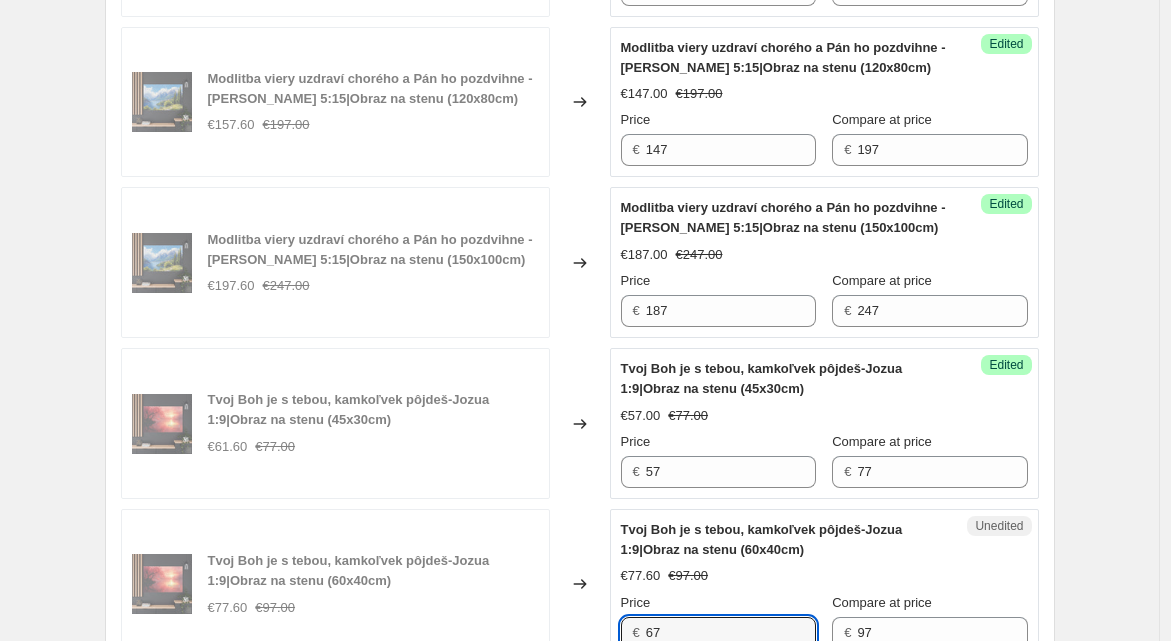 type on "67" 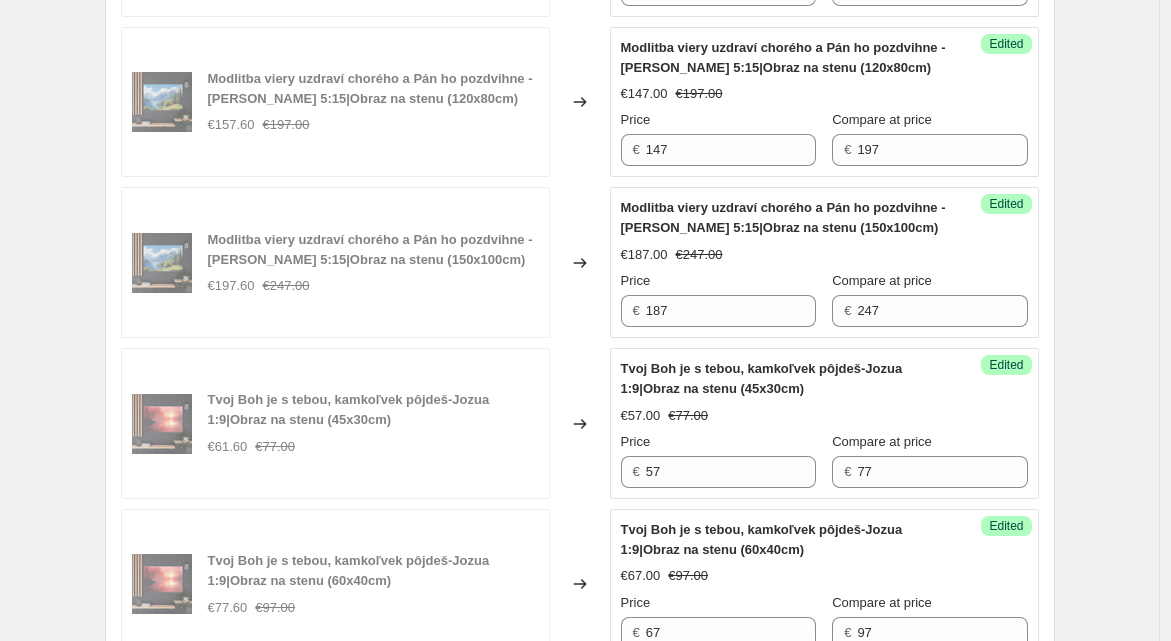 scroll, scrollTop: 2520, scrollLeft: 0, axis: vertical 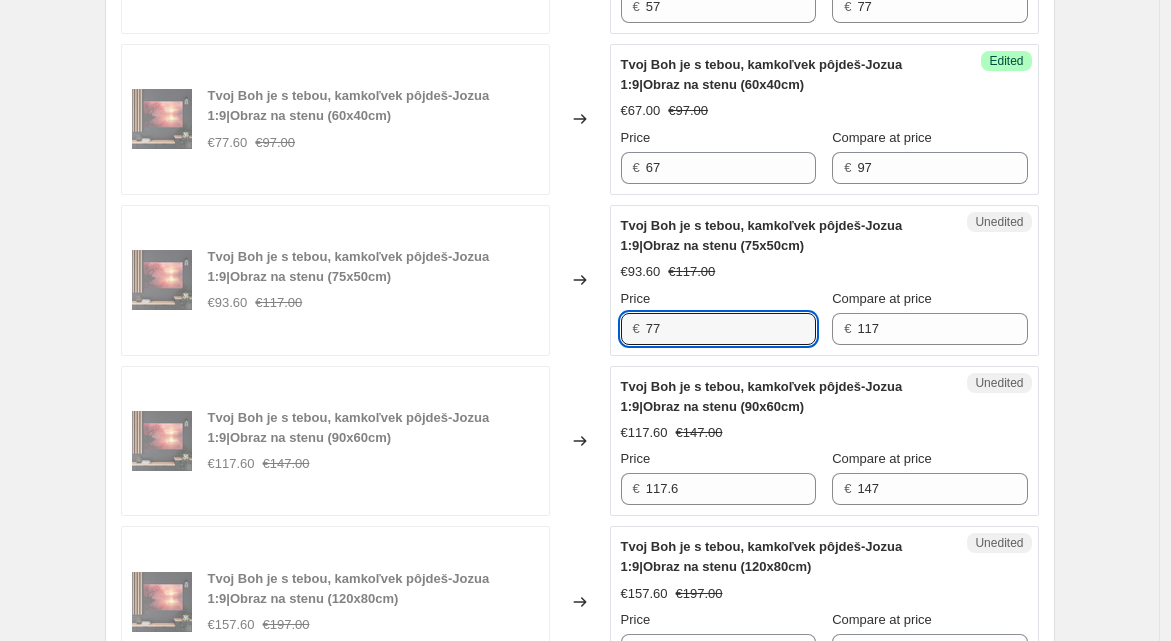 type on "77" 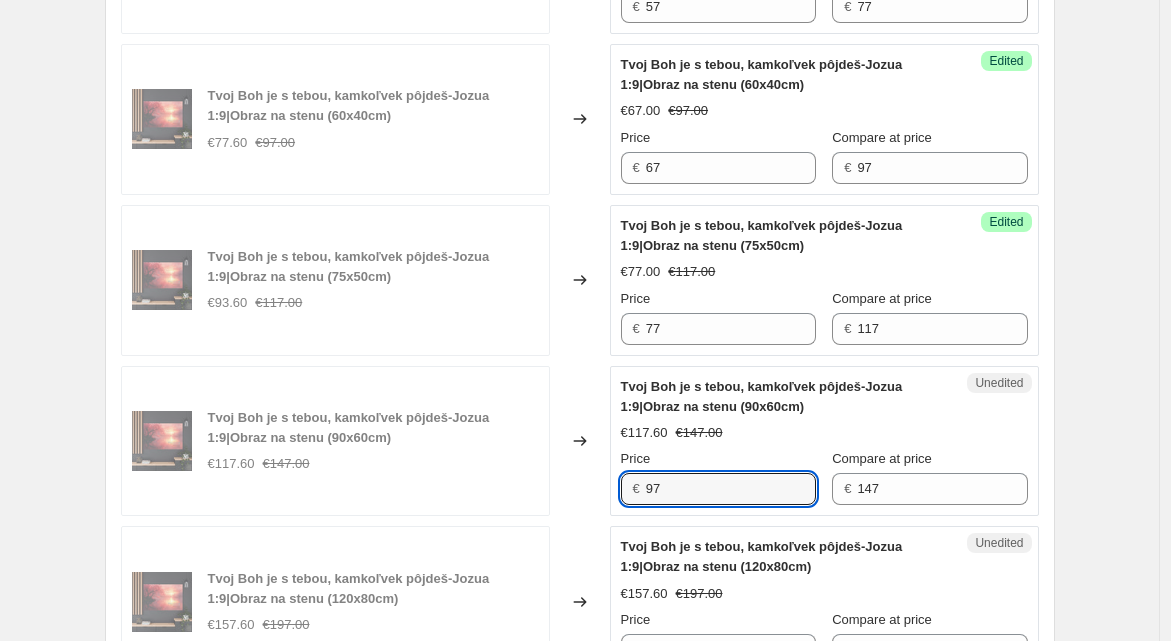 type on "97" 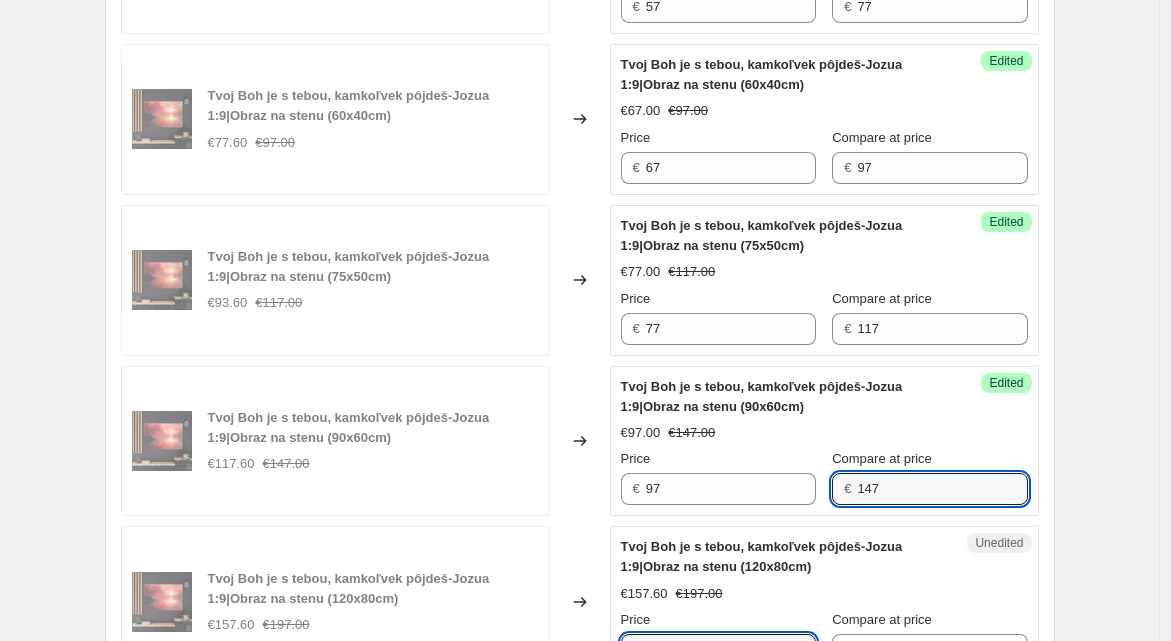 scroll, scrollTop: 2535, scrollLeft: 0, axis: vertical 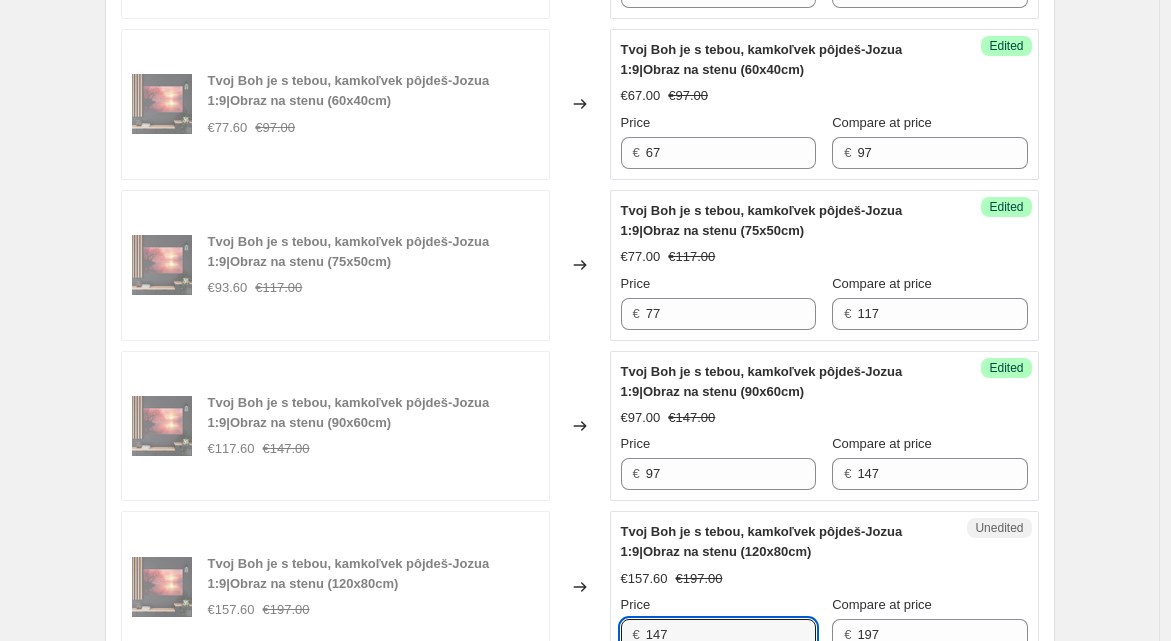 type on "147" 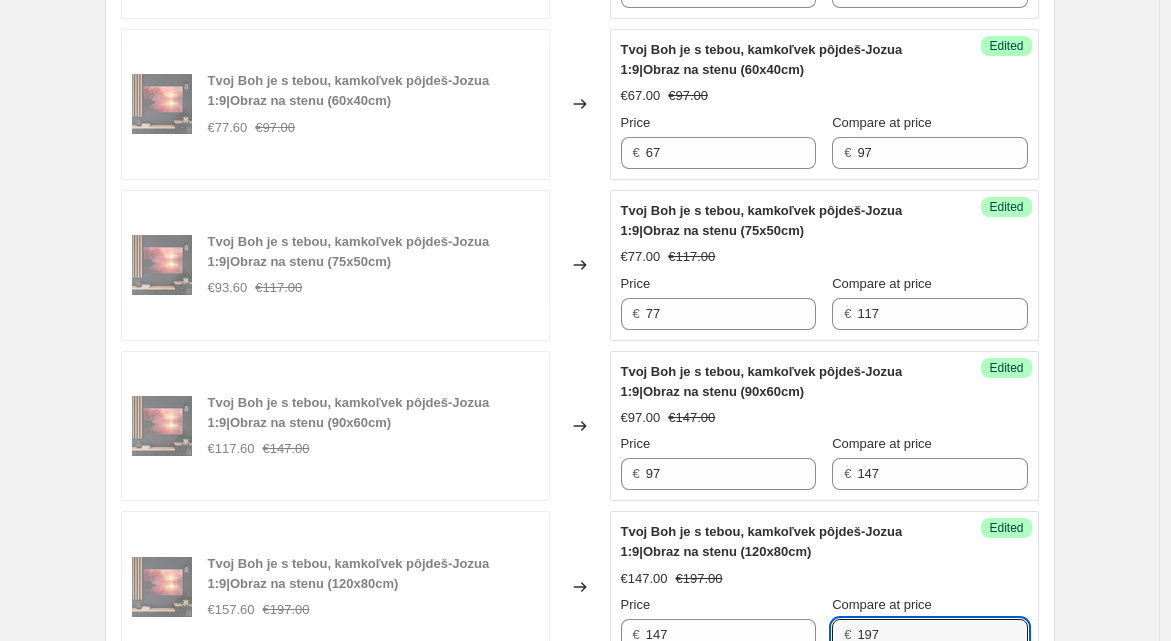 scroll, scrollTop: 3000, scrollLeft: 0, axis: vertical 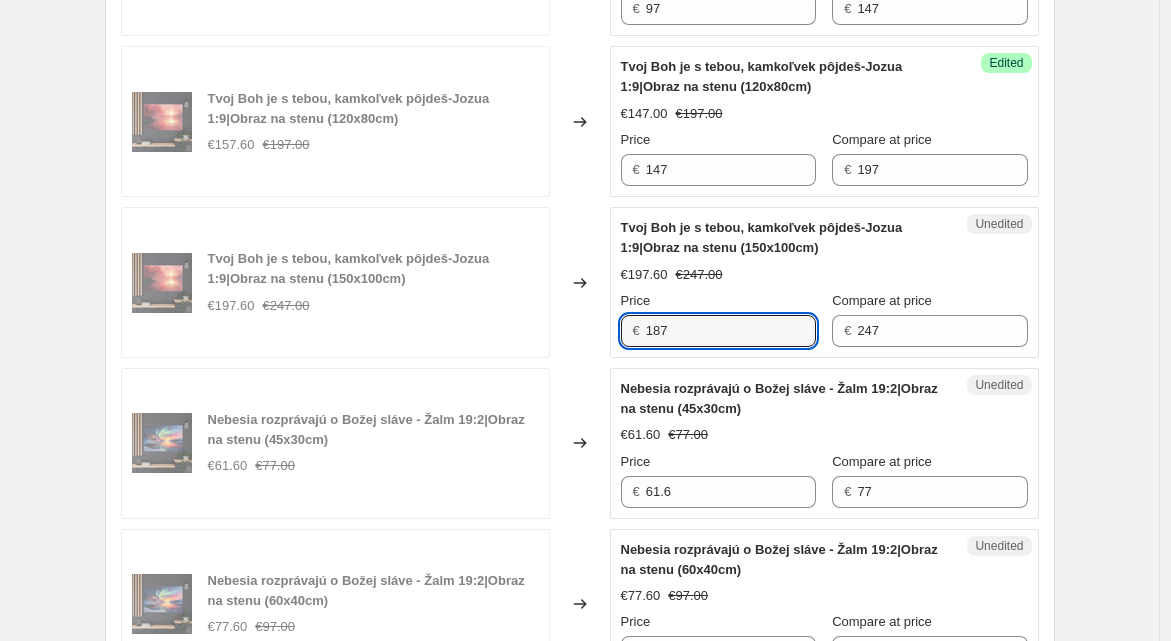 type on "187" 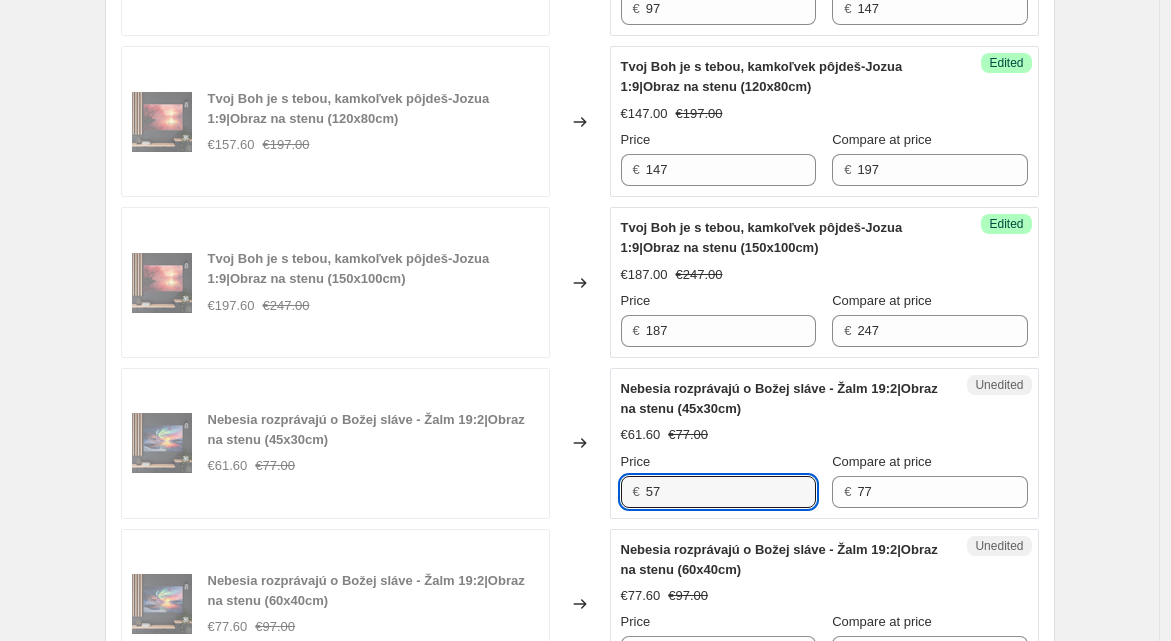 type on "57" 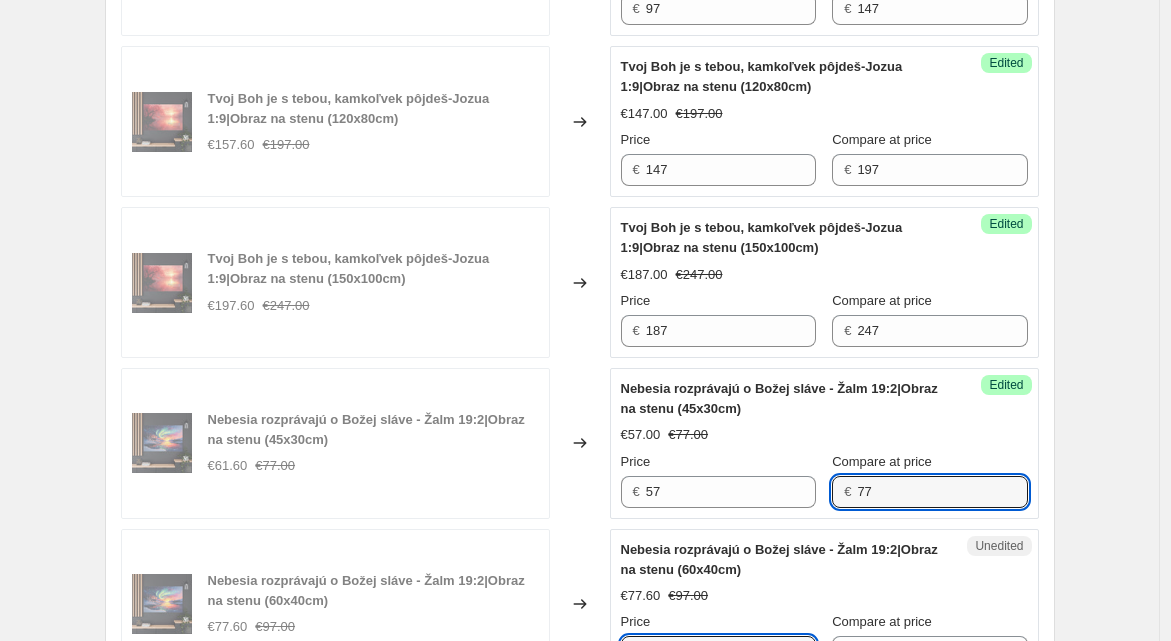 scroll, scrollTop: 3016, scrollLeft: 0, axis: vertical 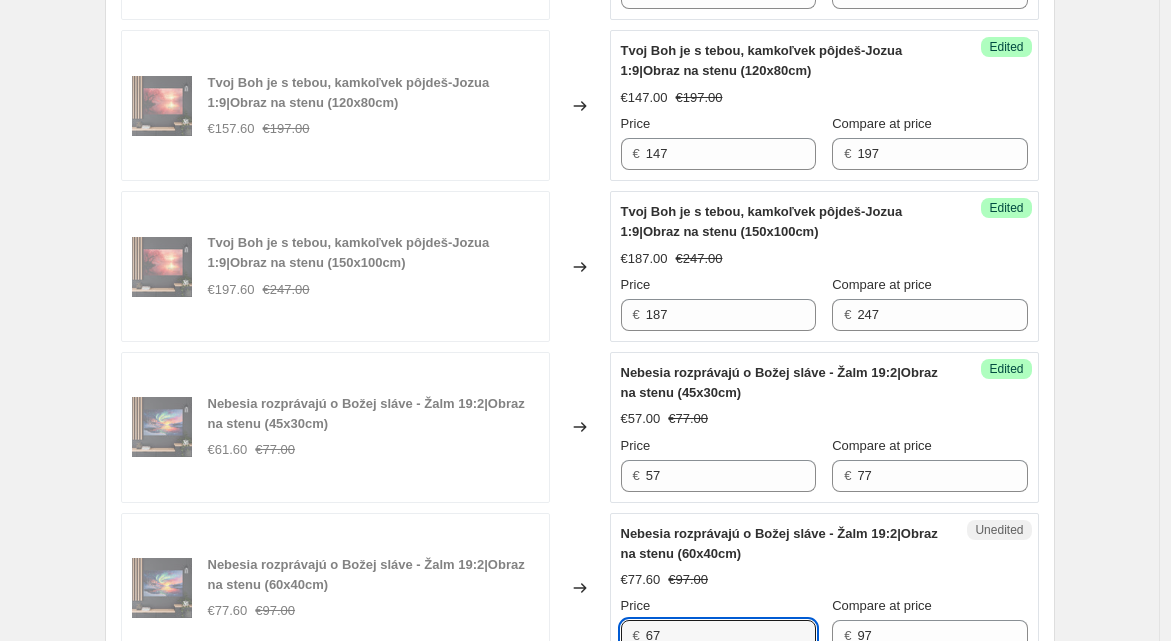type on "67" 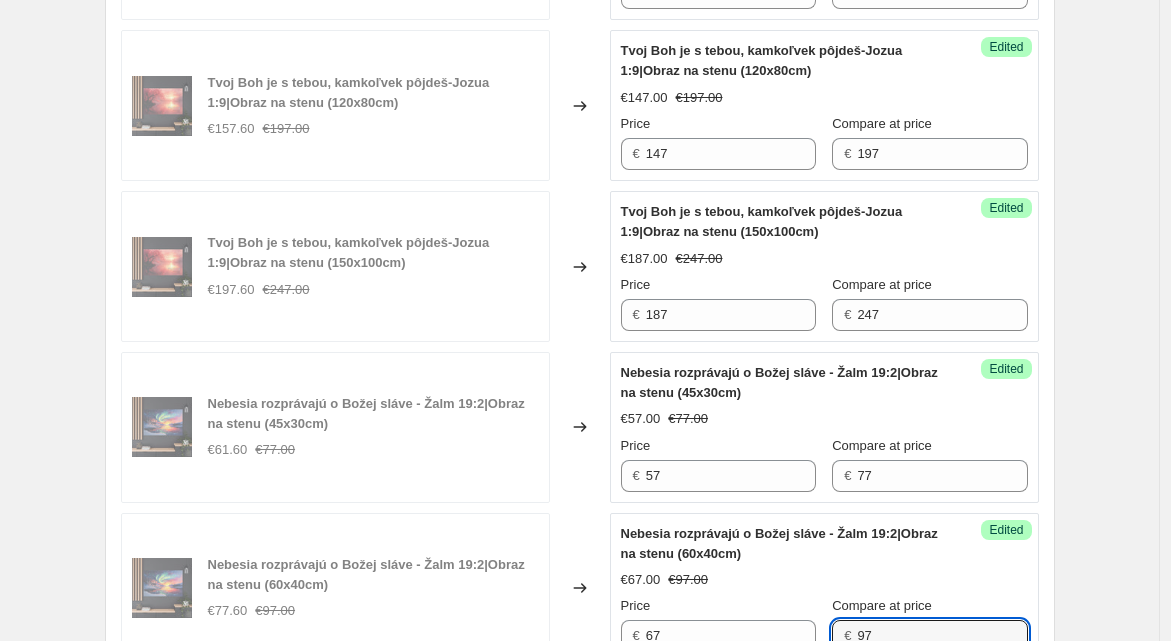 scroll, scrollTop: 3481, scrollLeft: 0, axis: vertical 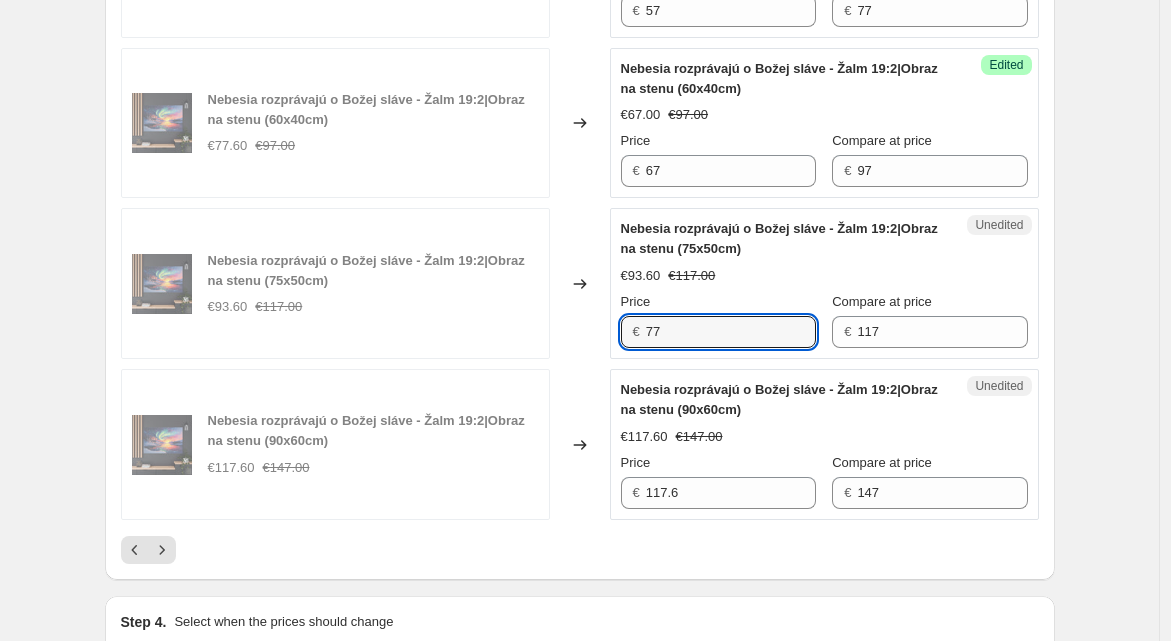 type on "77" 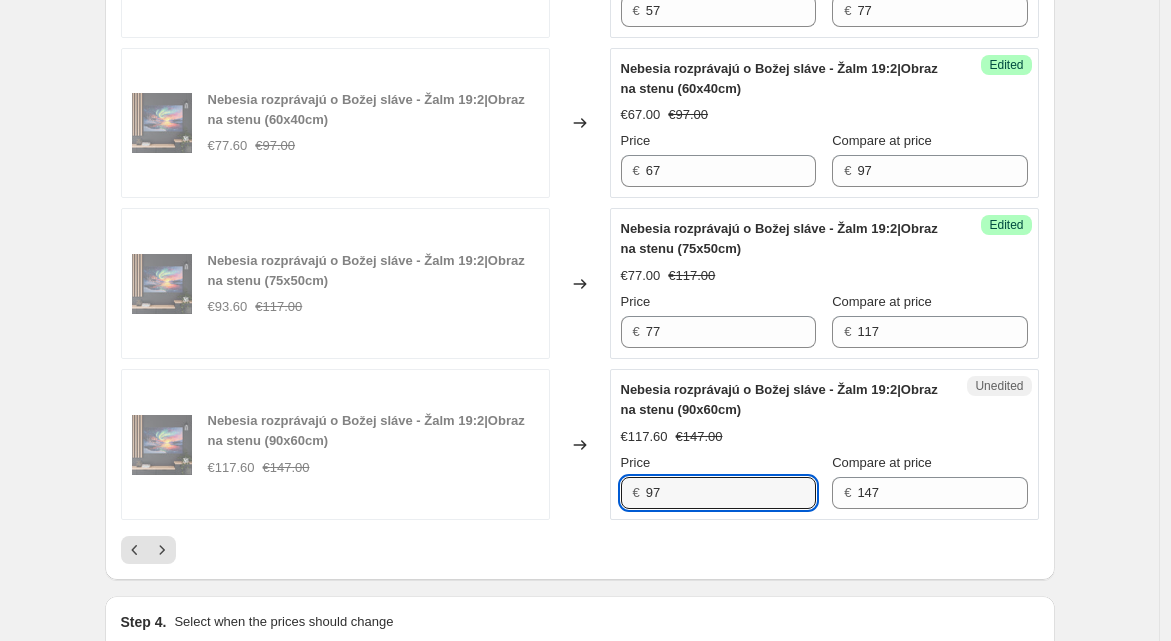 type on "97" 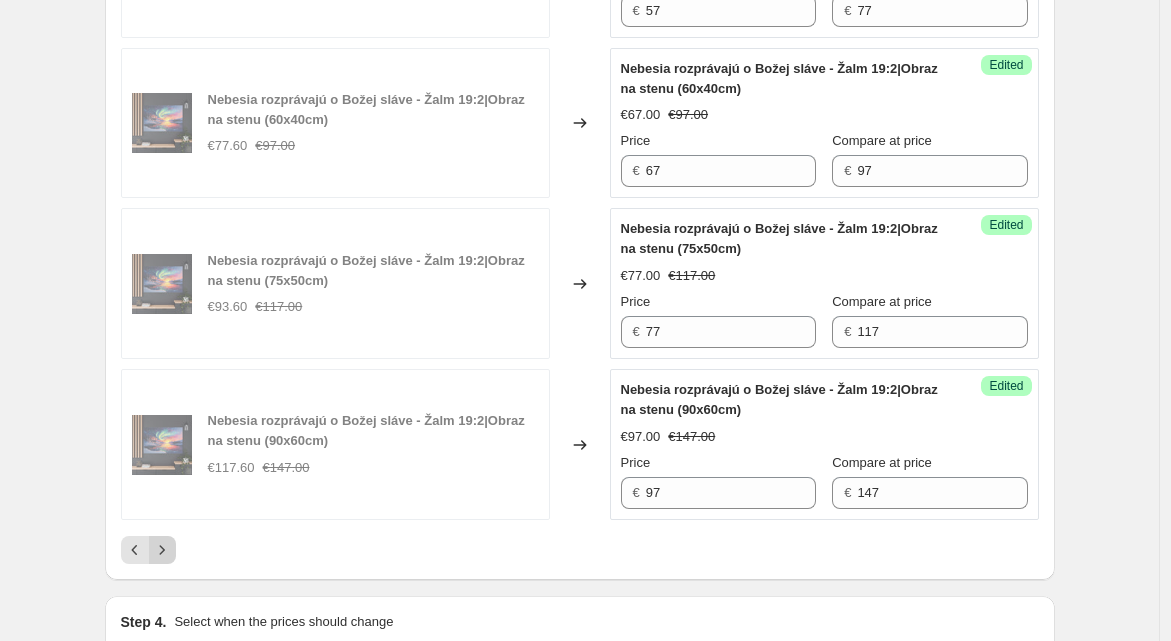 click 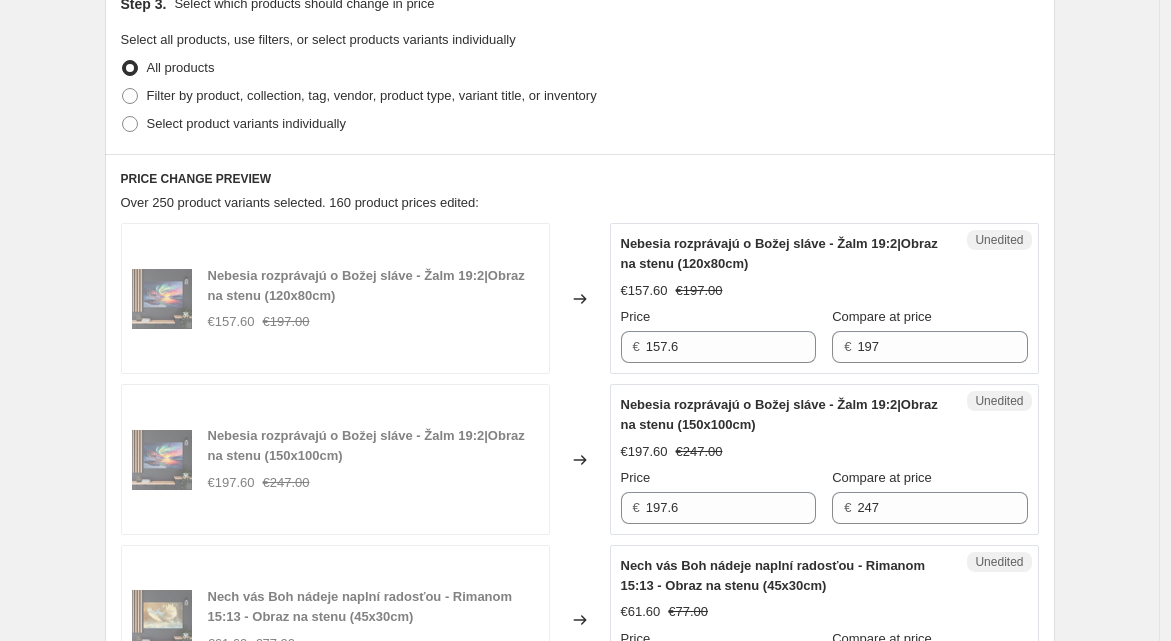 scroll, scrollTop: 704, scrollLeft: 0, axis: vertical 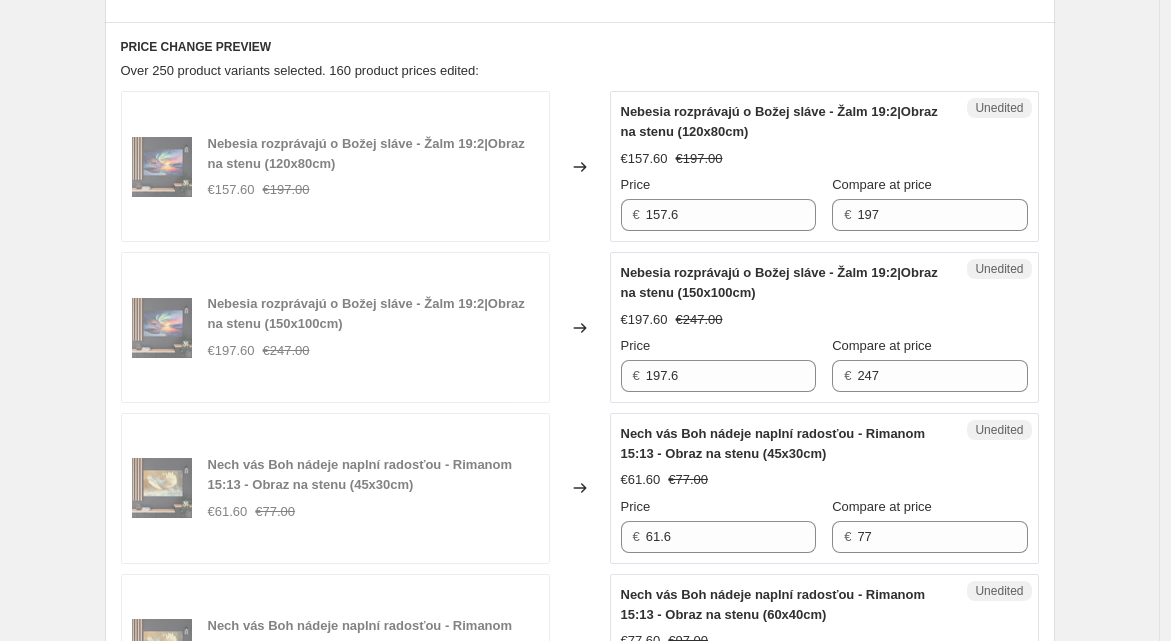 click on "Price € 157.6" at bounding box center (718, 203) 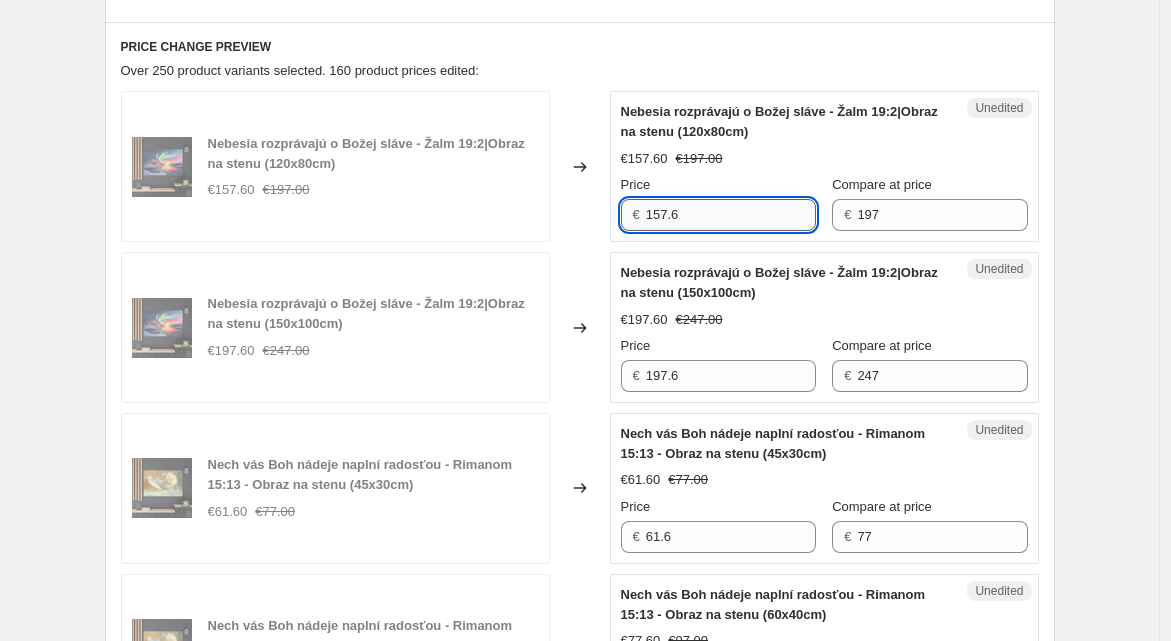 click on "157.6" at bounding box center (731, 215) 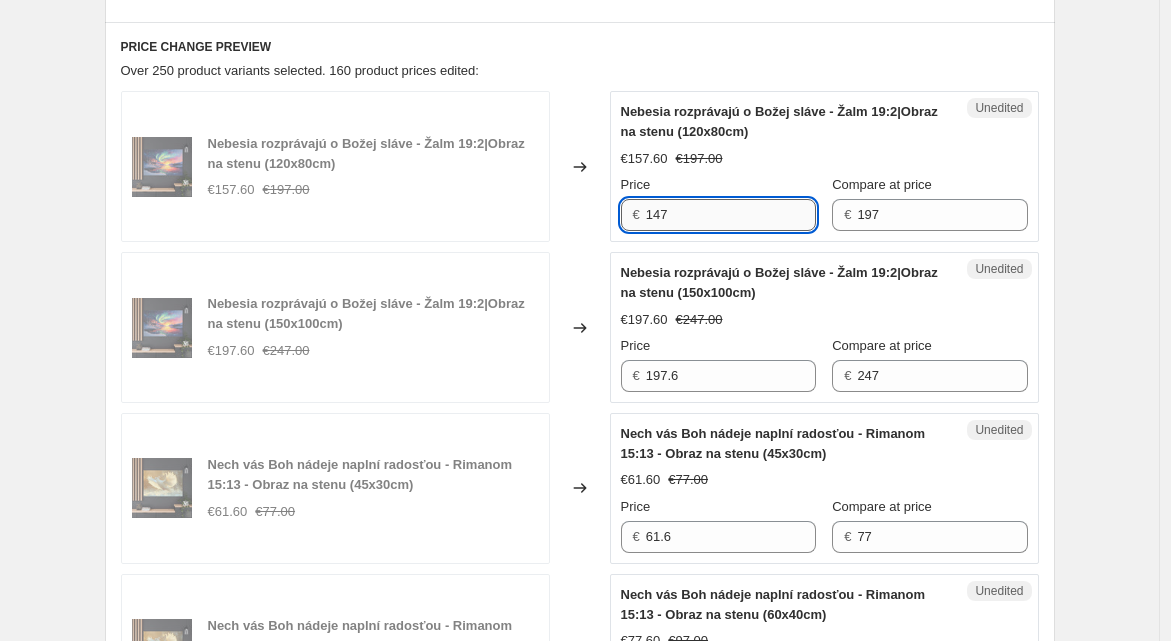 type on "147" 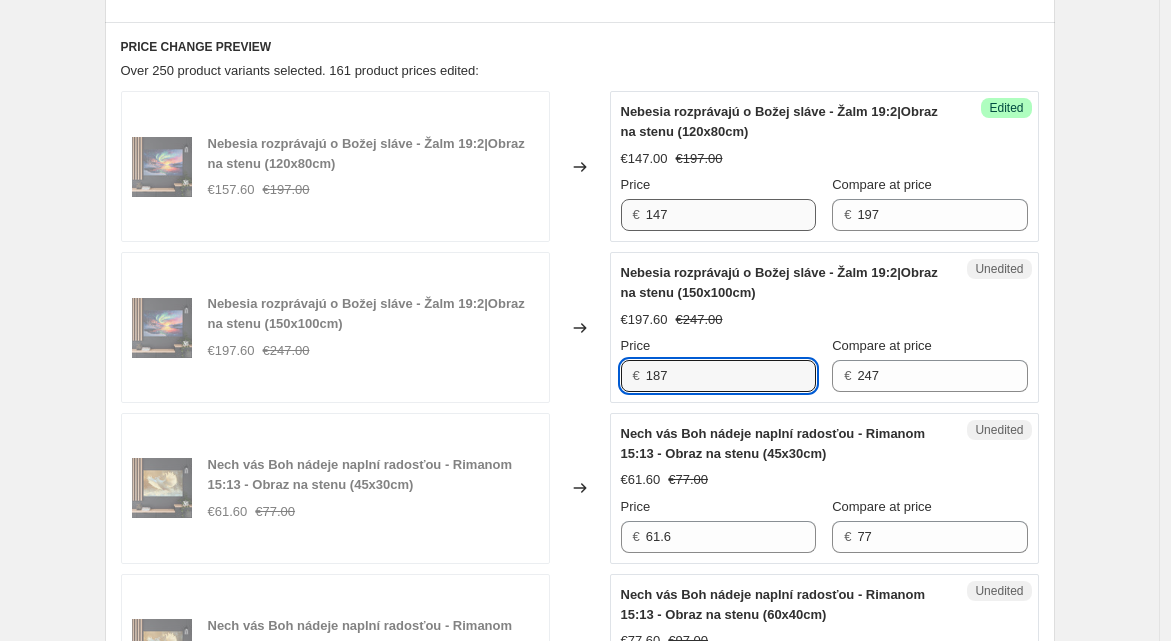type on "187" 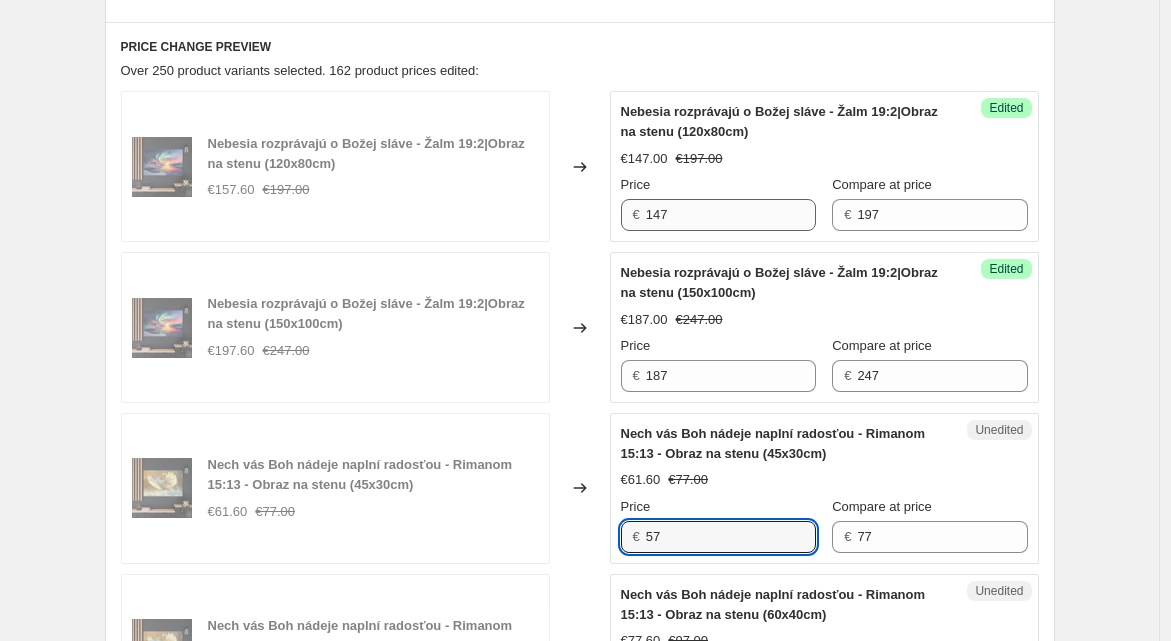 type on "57" 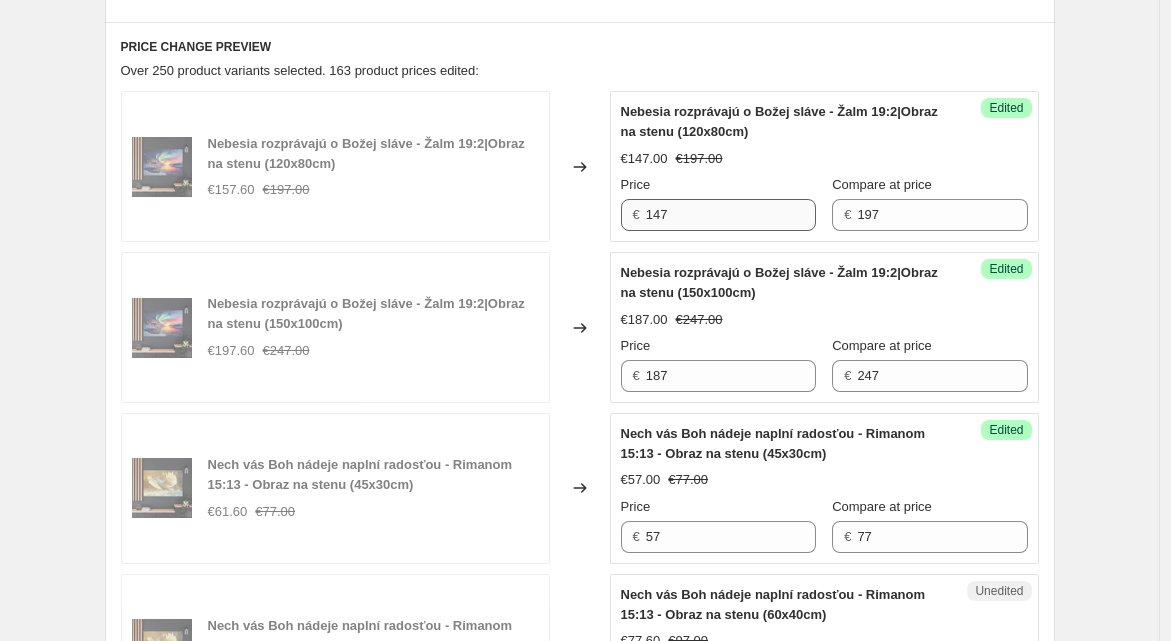 scroll, scrollTop: 1078, scrollLeft: 0, axis: vertical 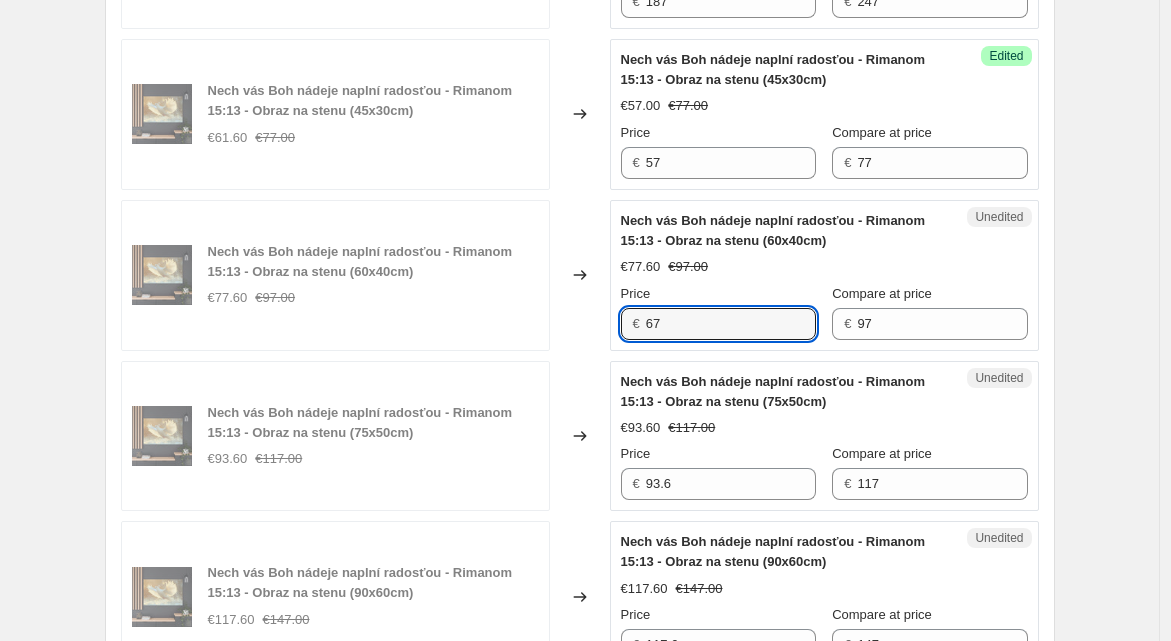 type on "67" 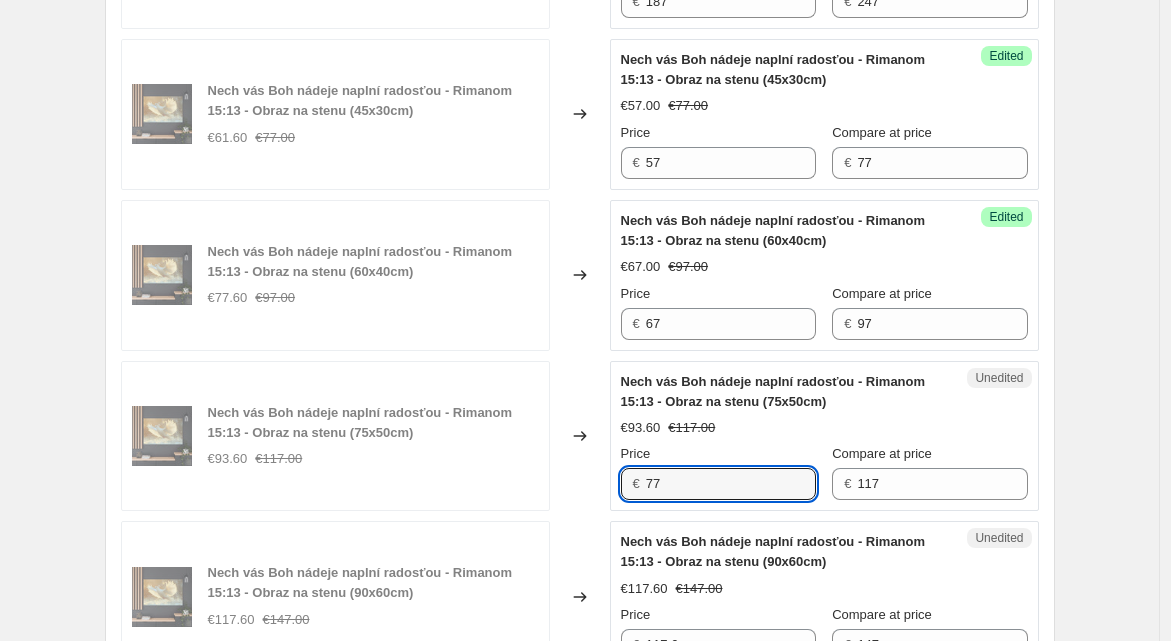 type on "77" 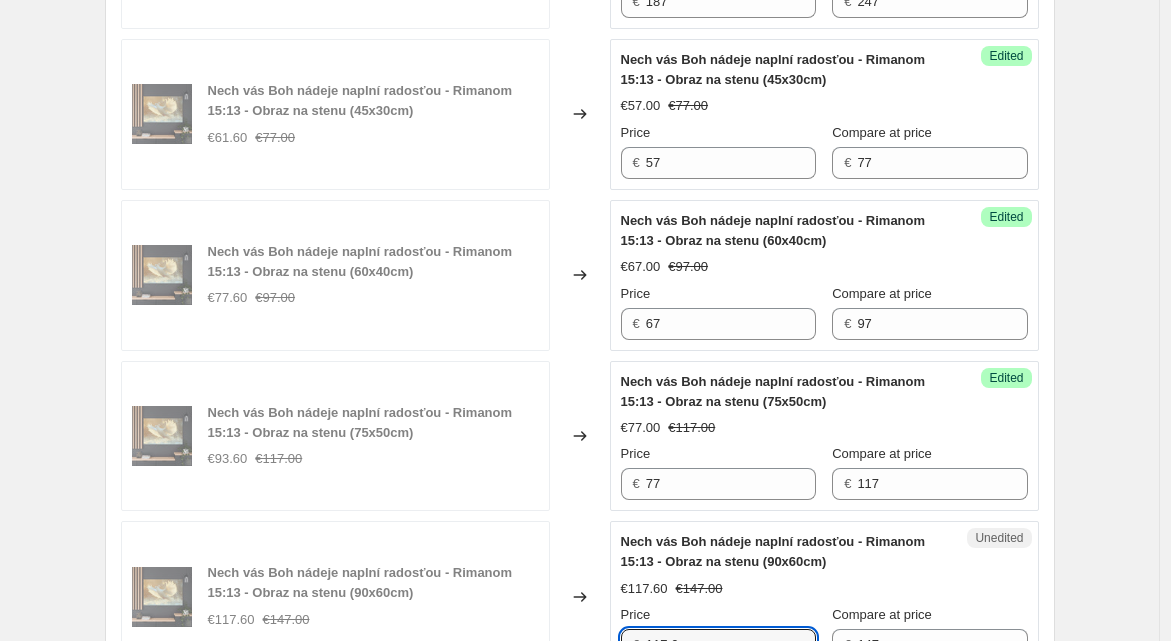 scroll, scrollTop: 1094, scrollLeft: 0, axis: vertical 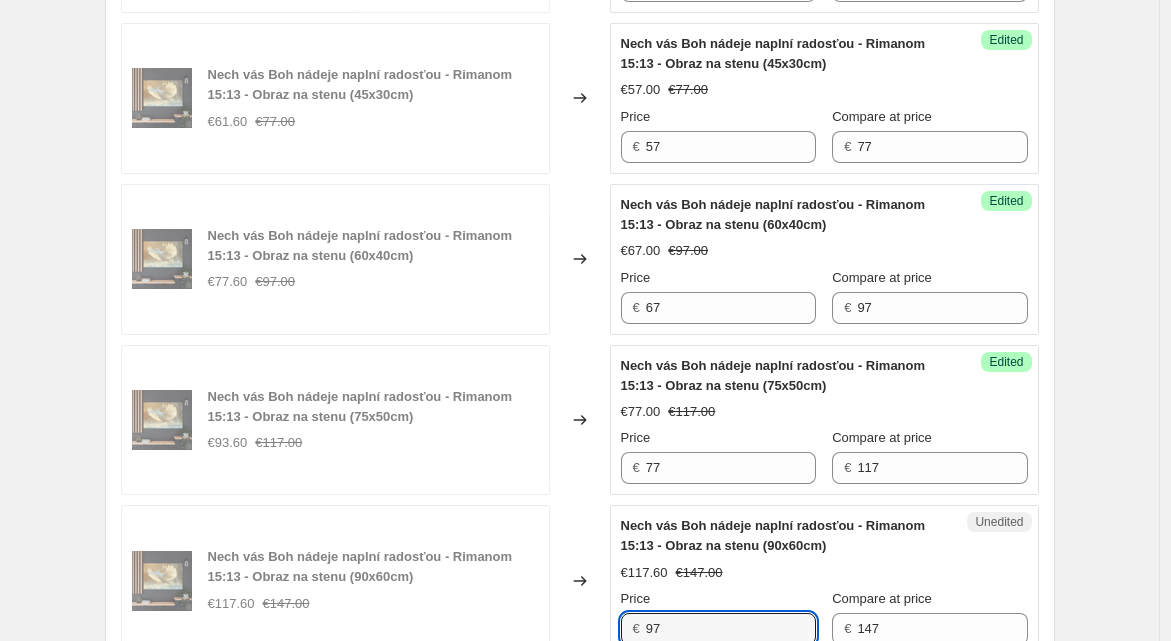 type on "97" 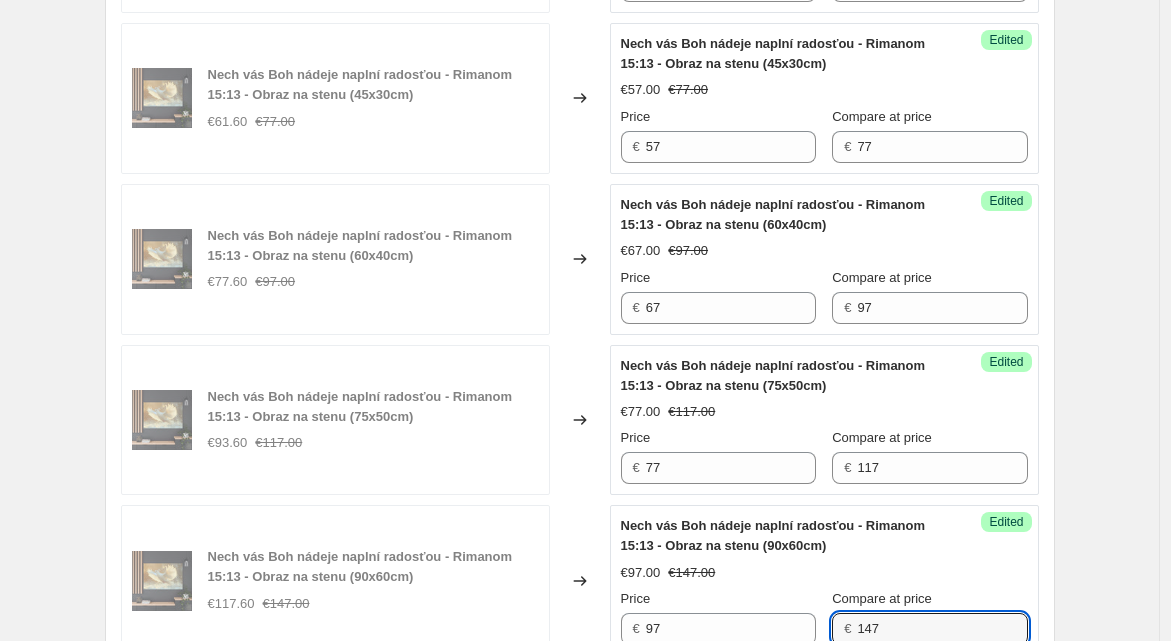 scroll, scrollTop: 1559, scrollLeft: 0, axis: vertical 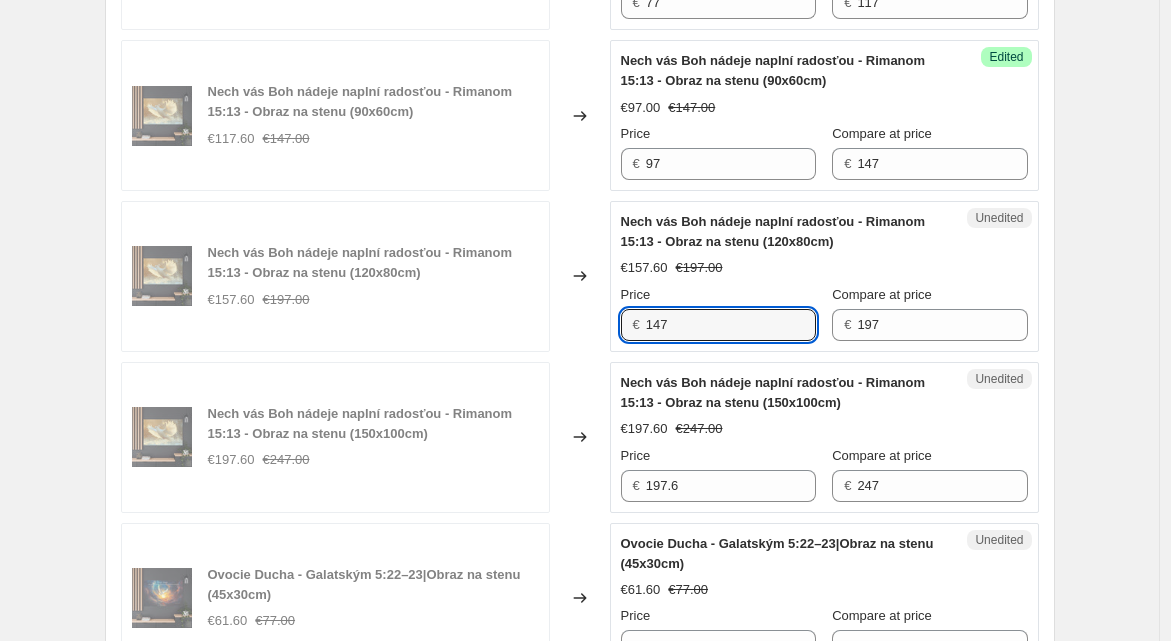 type on "147" 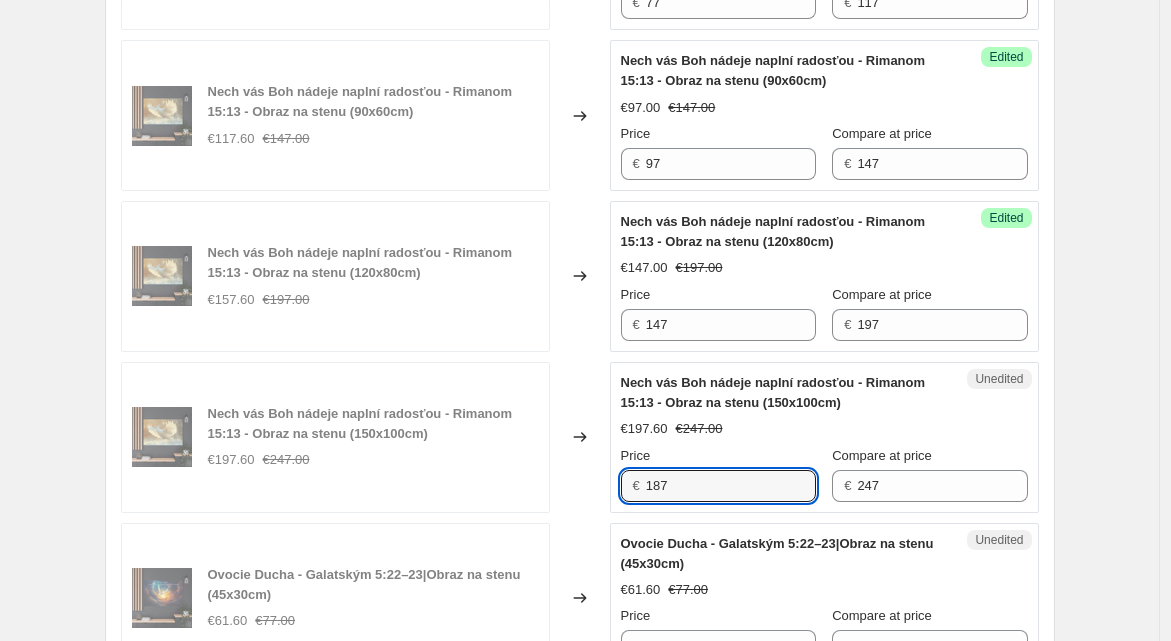 type on "187" 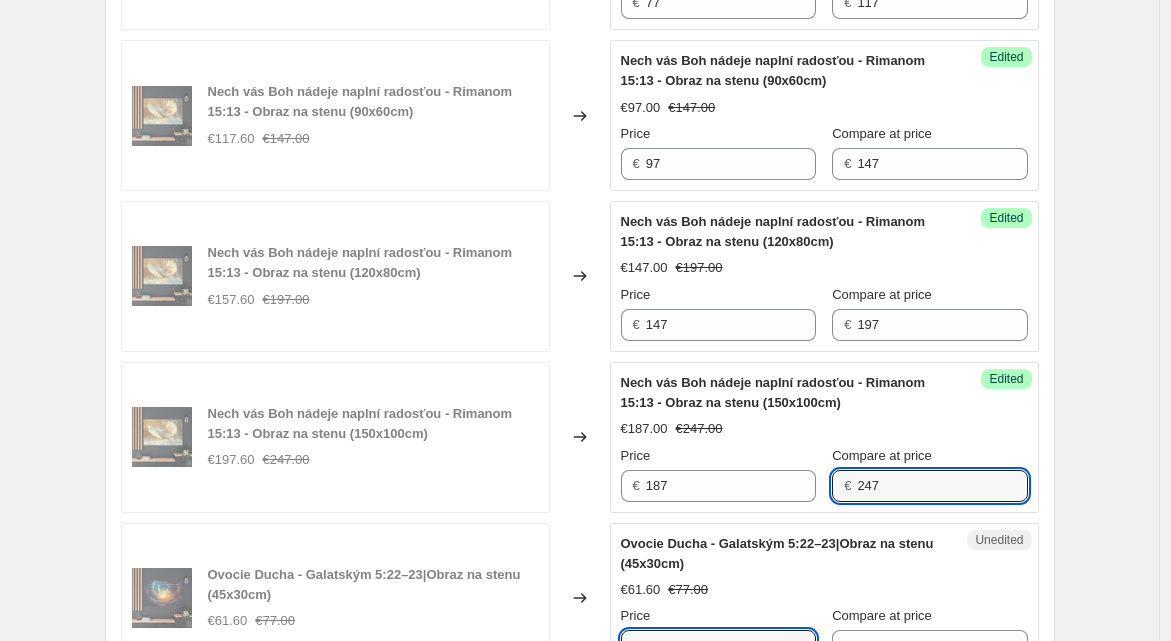 scroll, scrollTop: 1574, scrollLeft: 0, axis: vertical 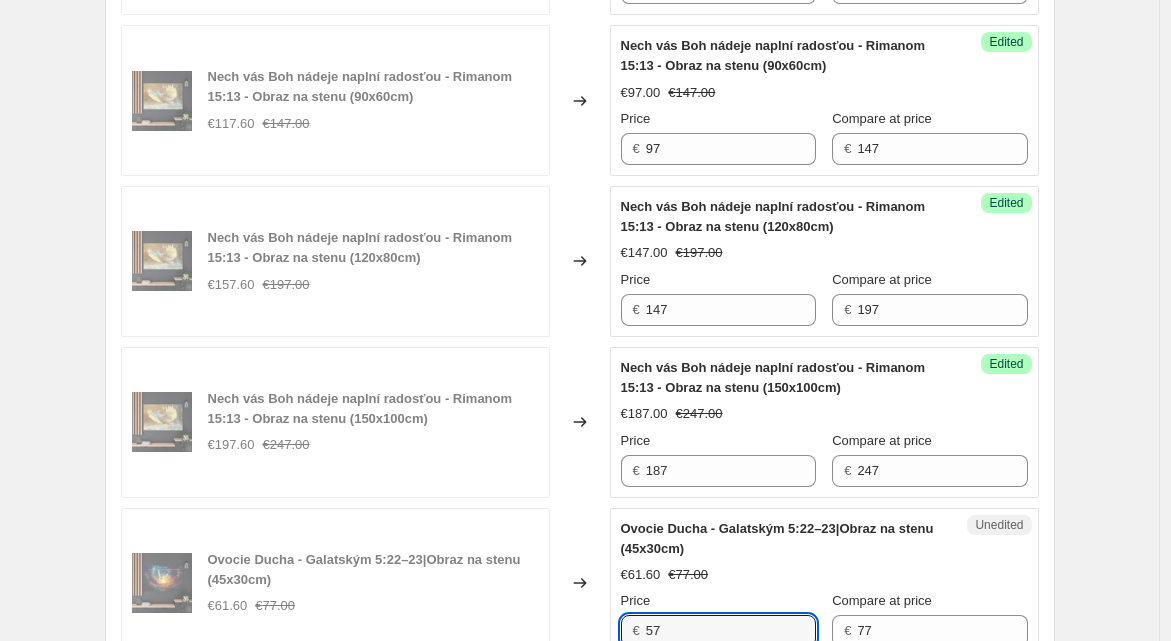 type on "57" 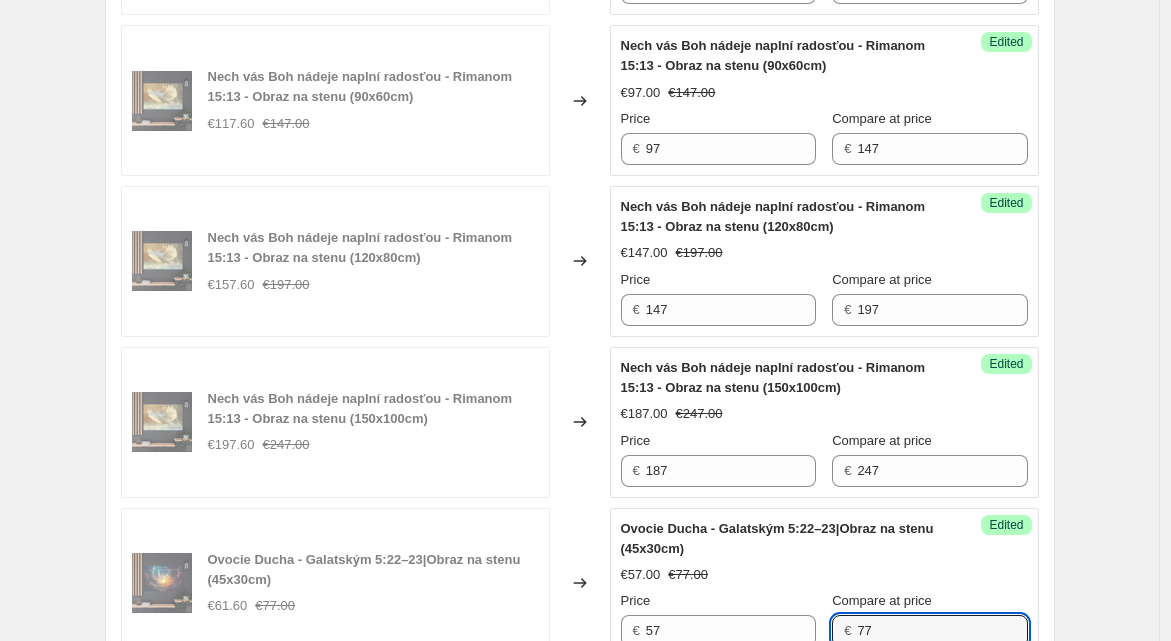 scroll, scrollTop: 2039, scrollLeft: 0, axis: vertical 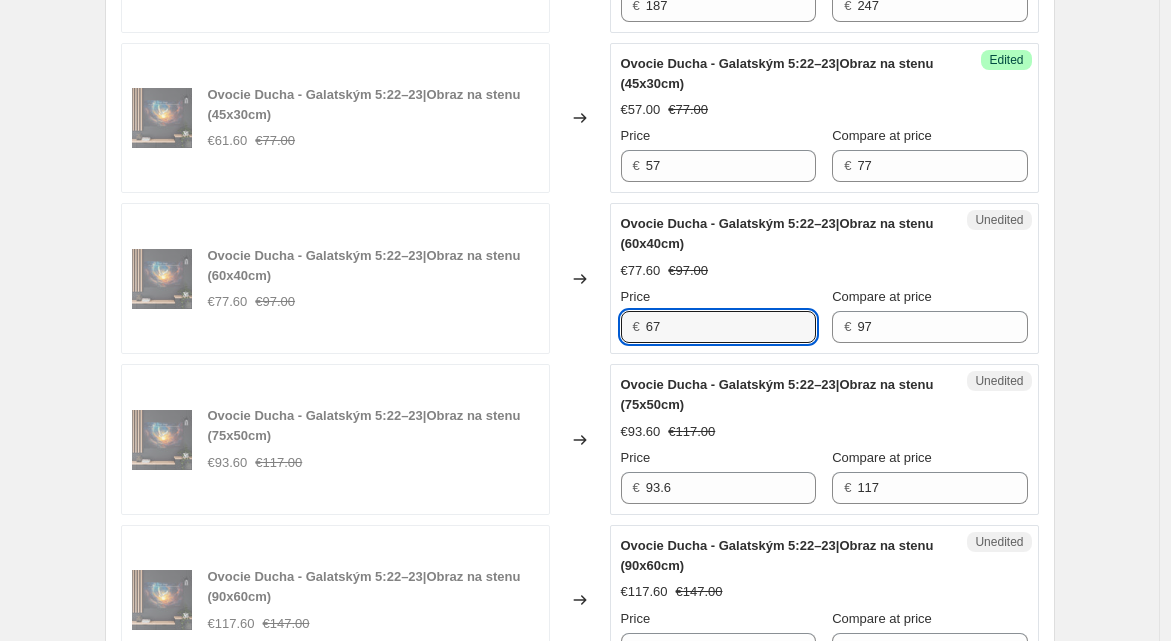 type on "67" 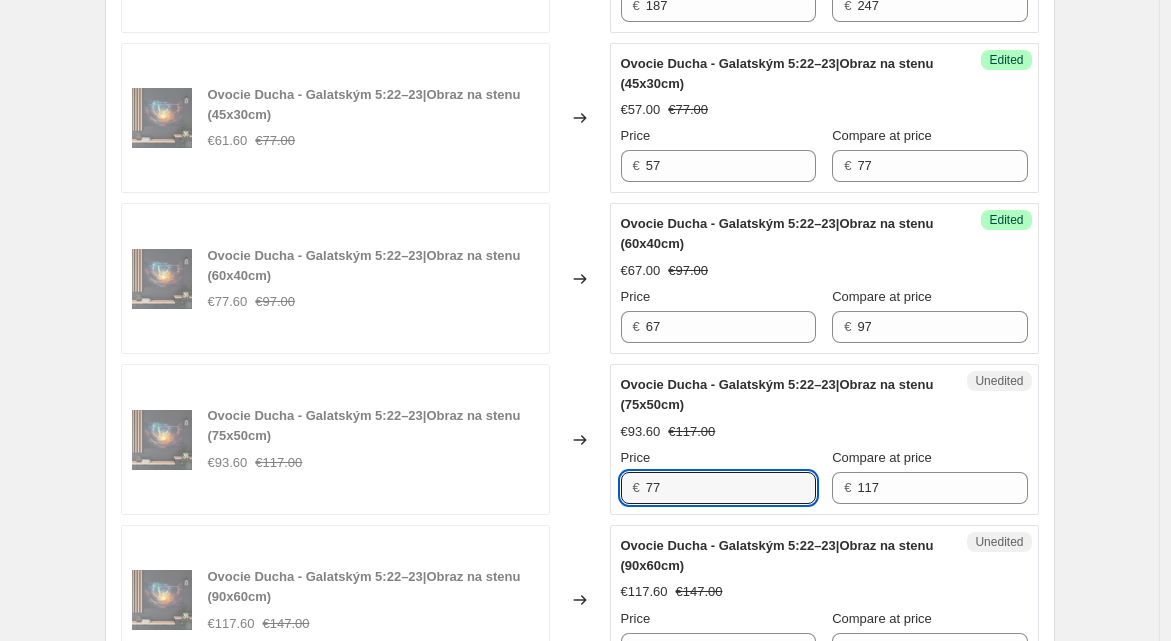type on "77" 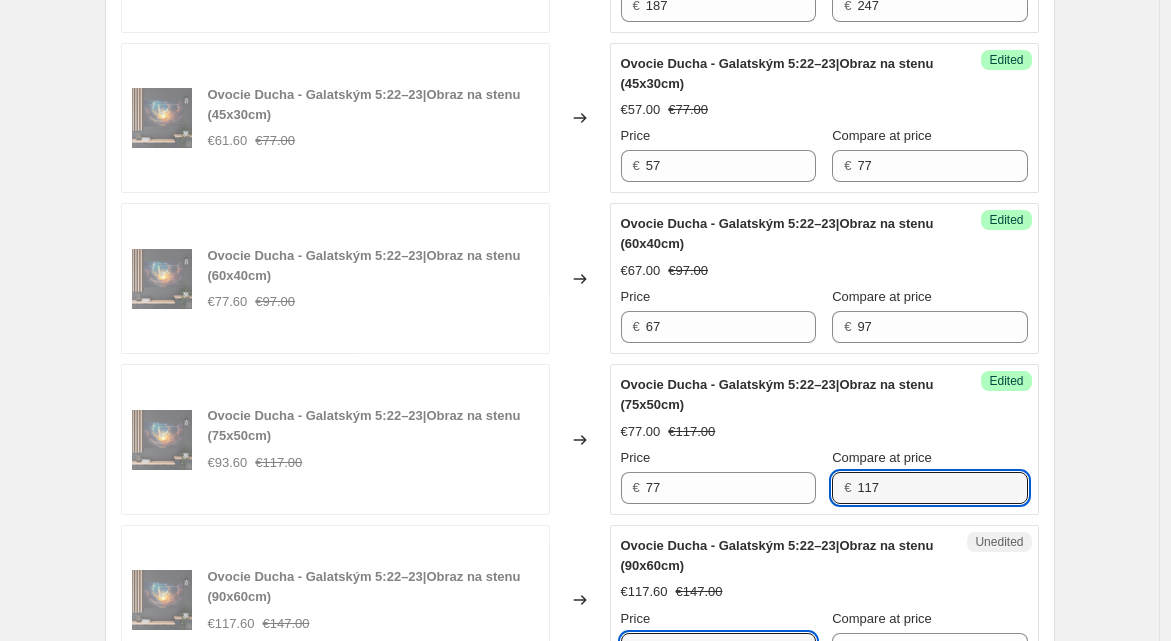 scroll, scrollTop: 2055, scrollLeft: 0, axis: vertical 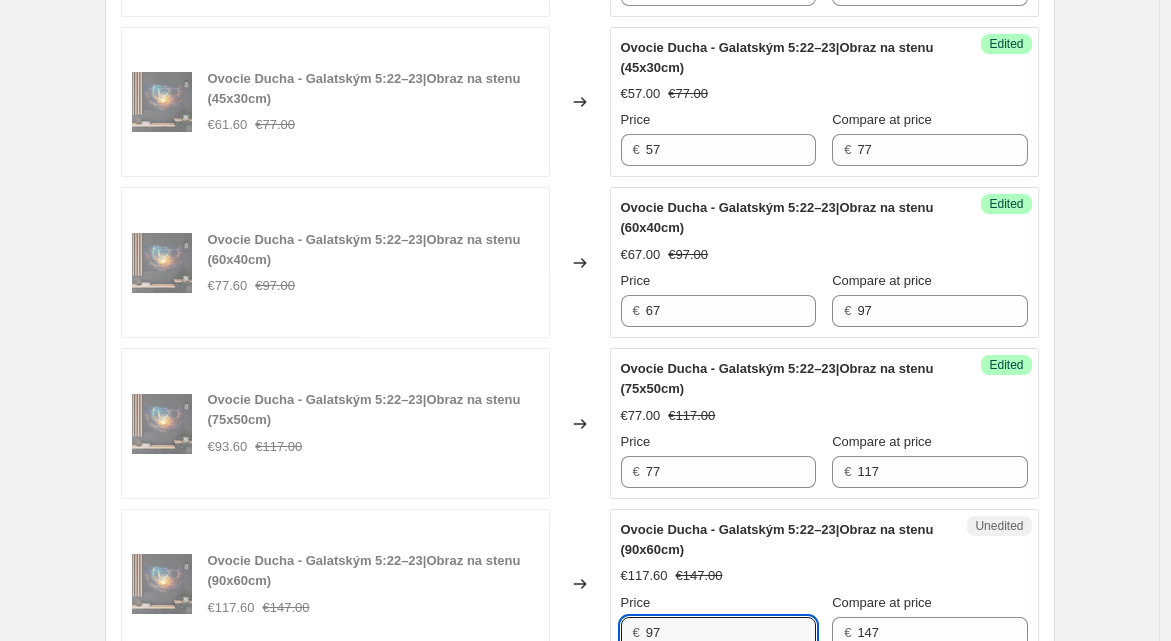 type on "97" 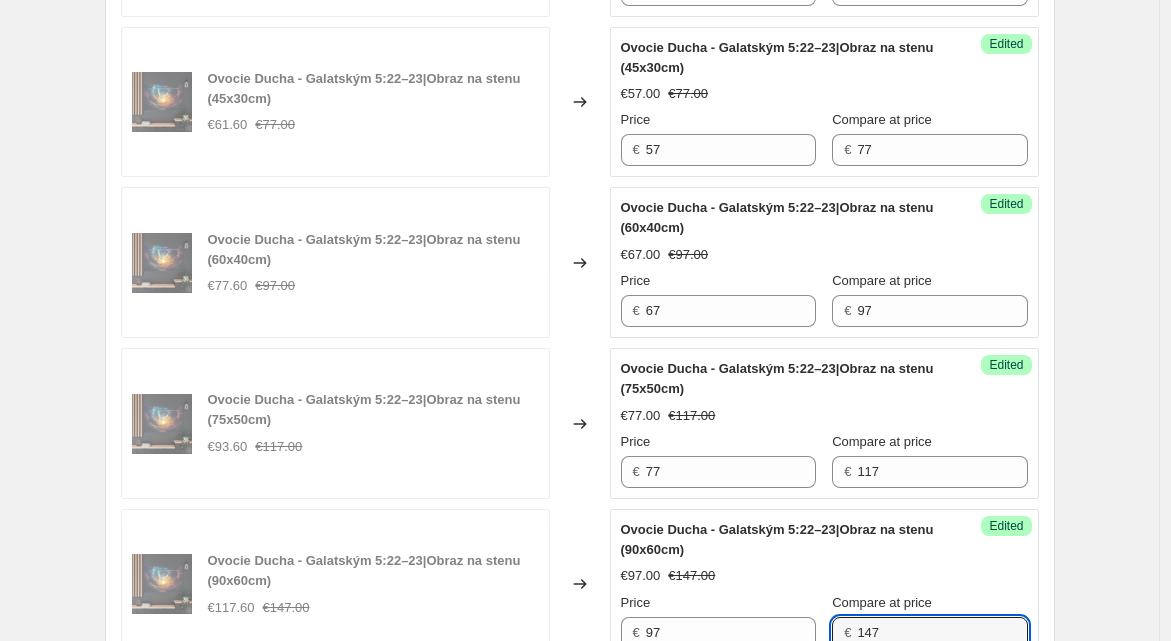 scroll, scrollTop: 2520, scrollLeft: 0, axis: vertical 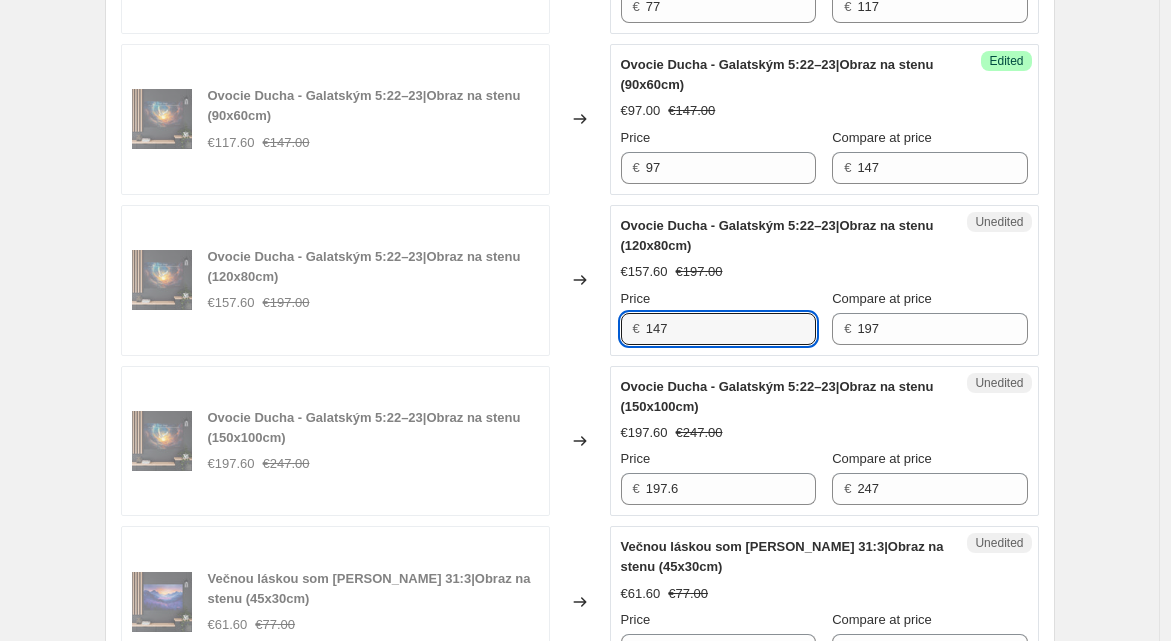 type on "147" 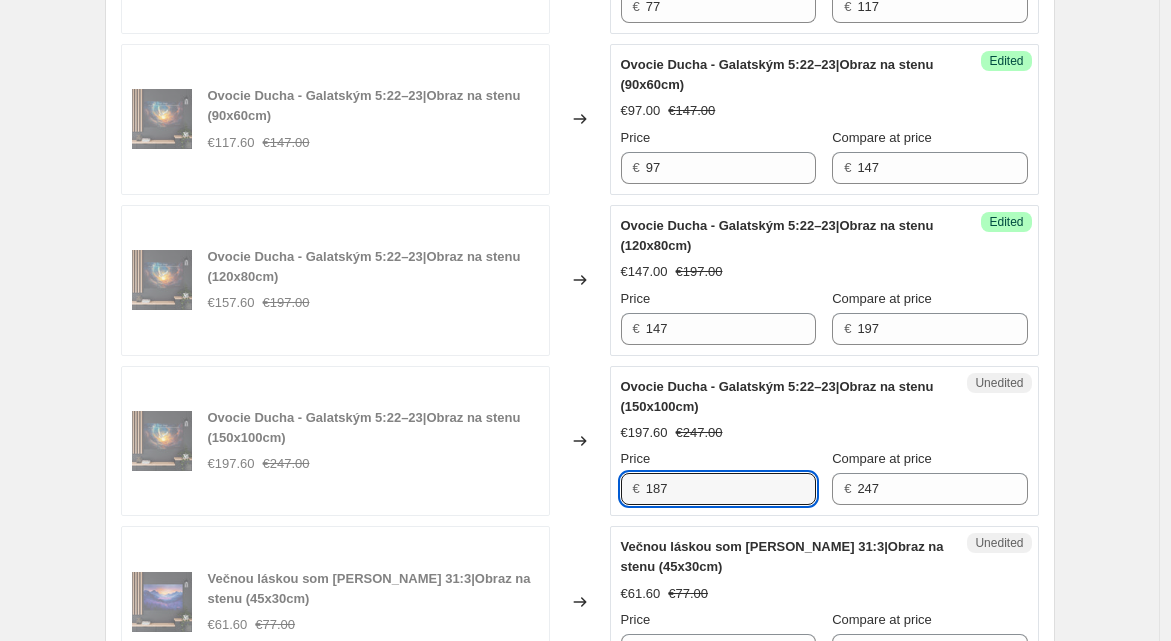 type on "187" 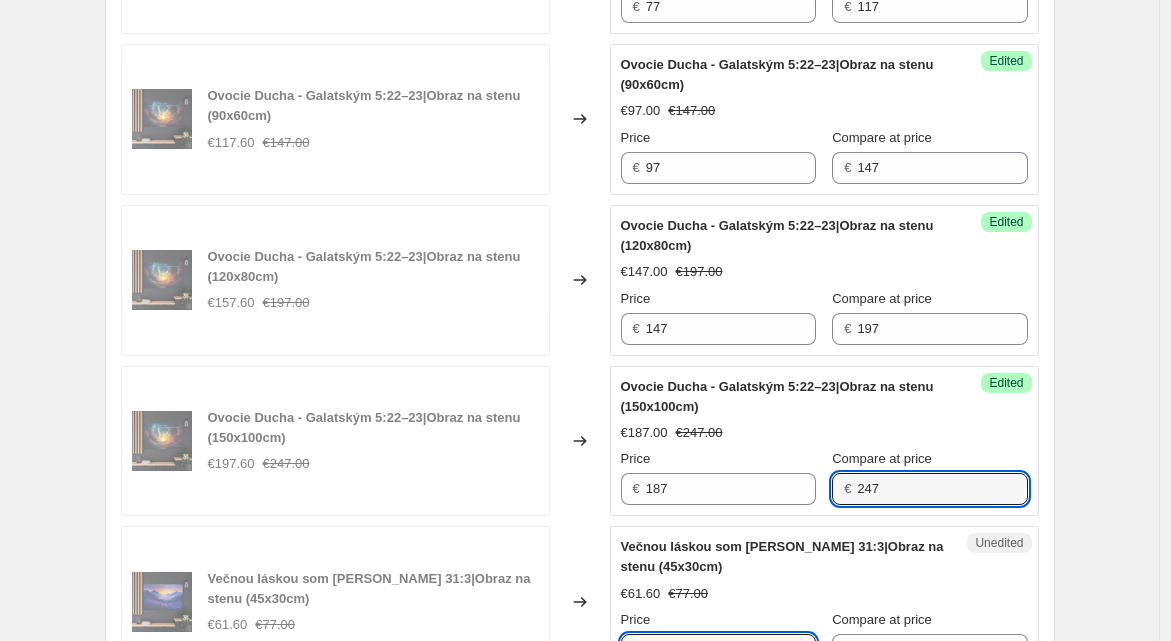 scroll, scrollTop: 2535, scrollLeft: 0, axis: vertical 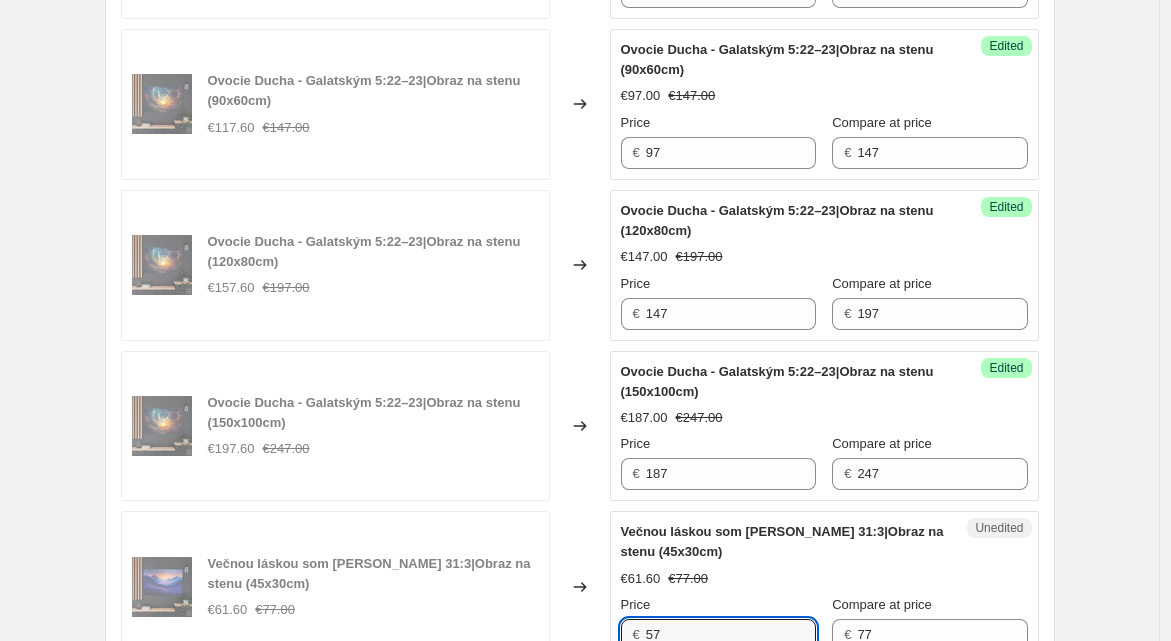 type on "57" 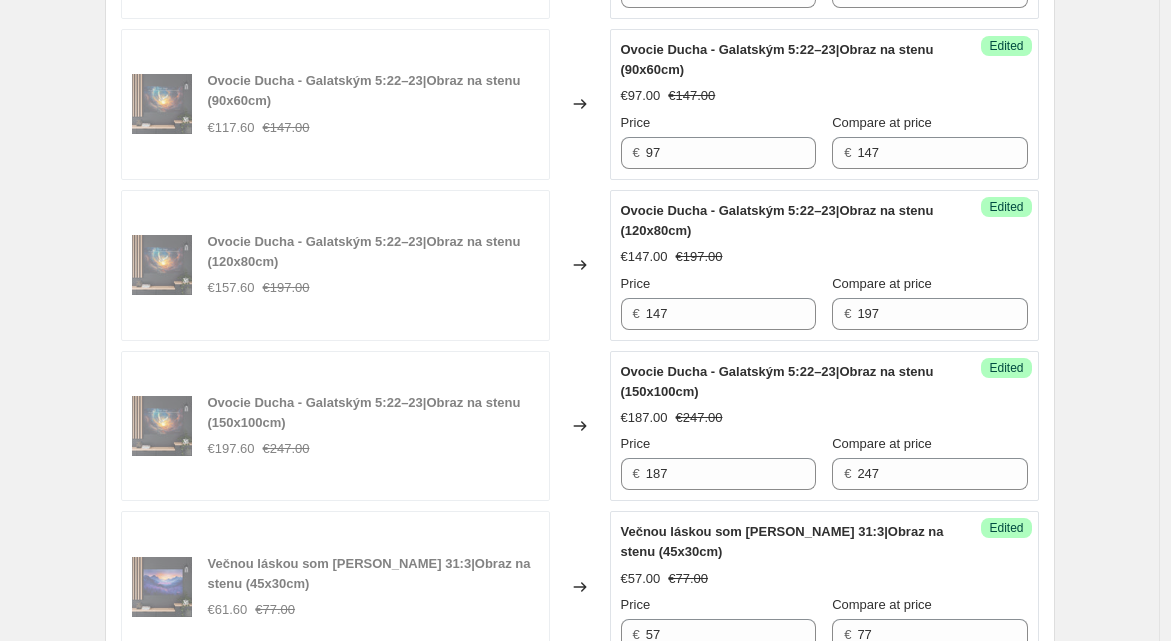 scroll, scrollTop: 3000, scrollLeft: 0, axis: vertical 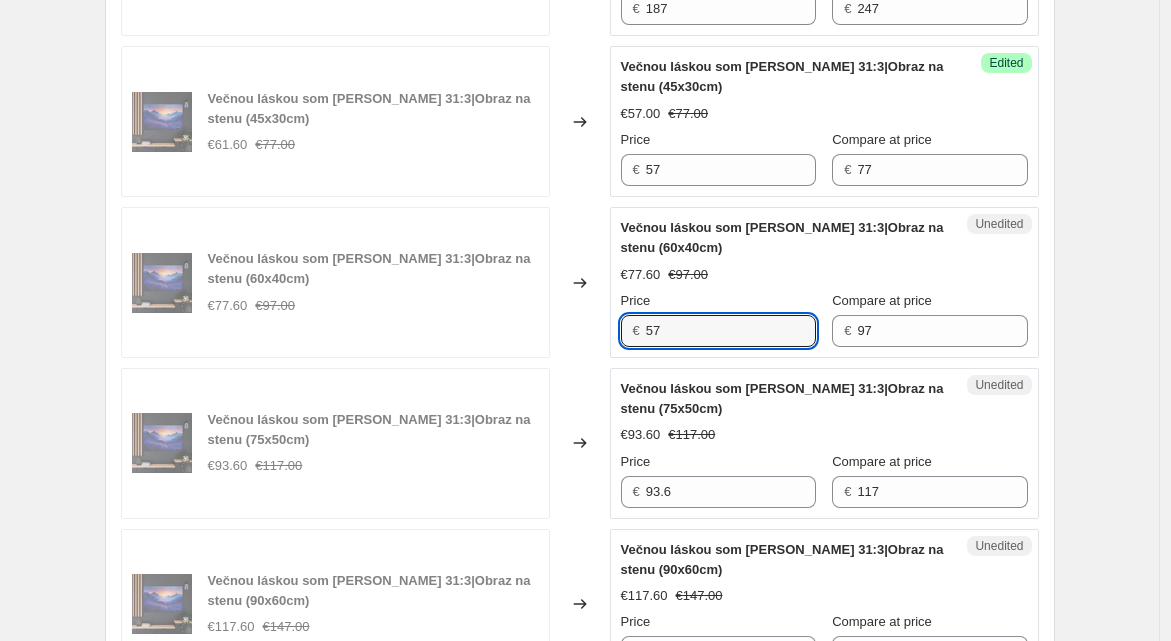type on "5" 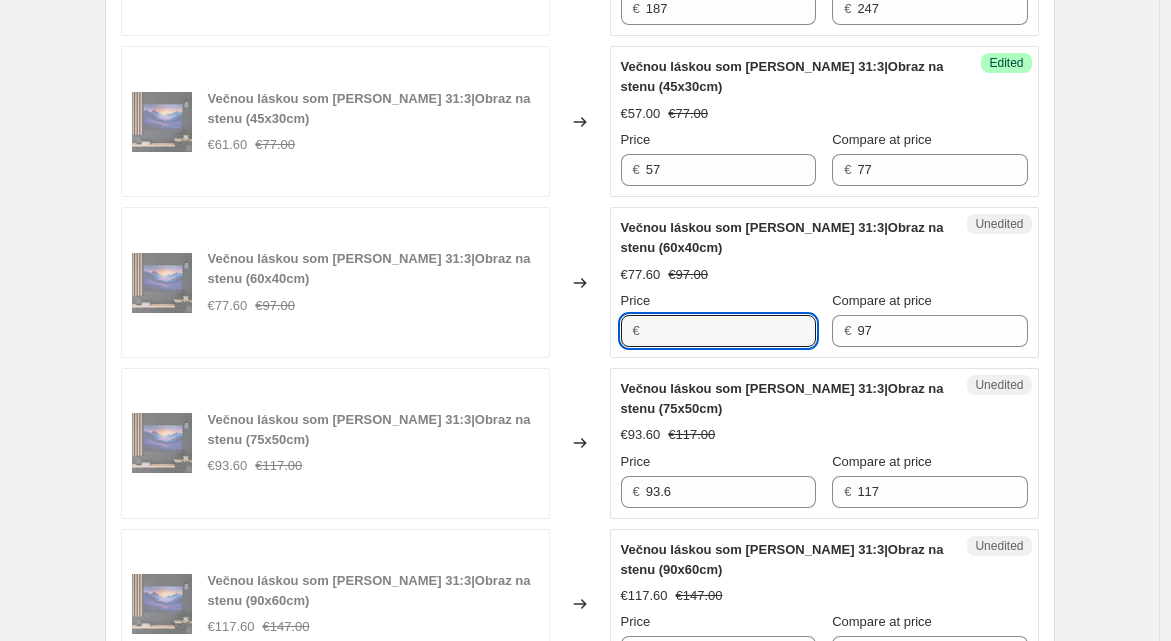 type on "5" 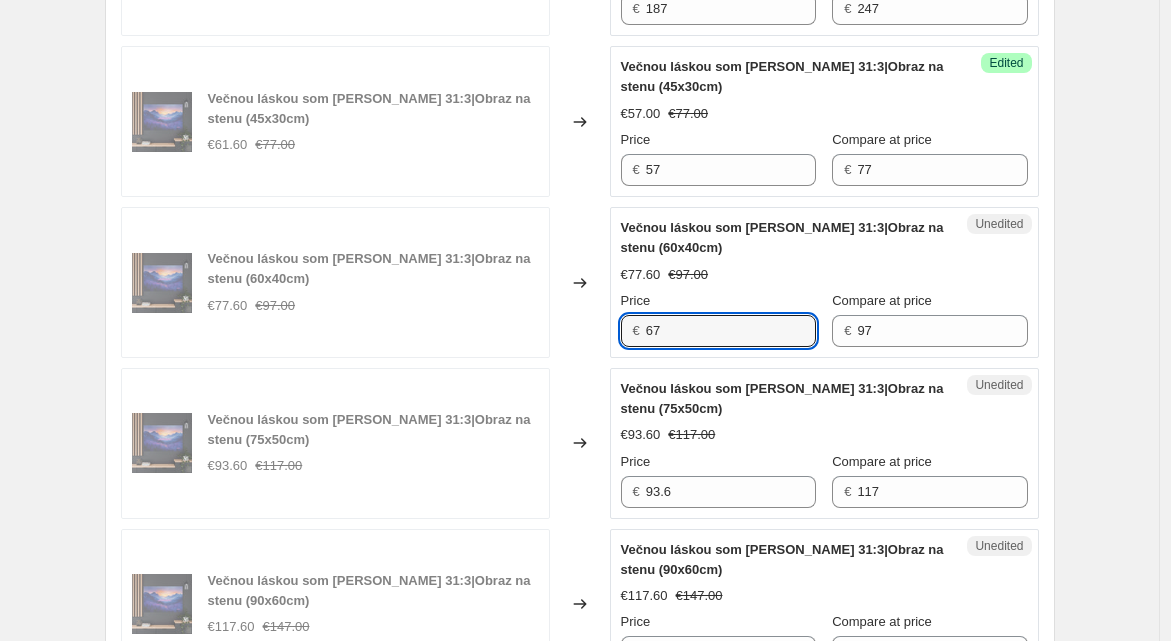 type on "67" 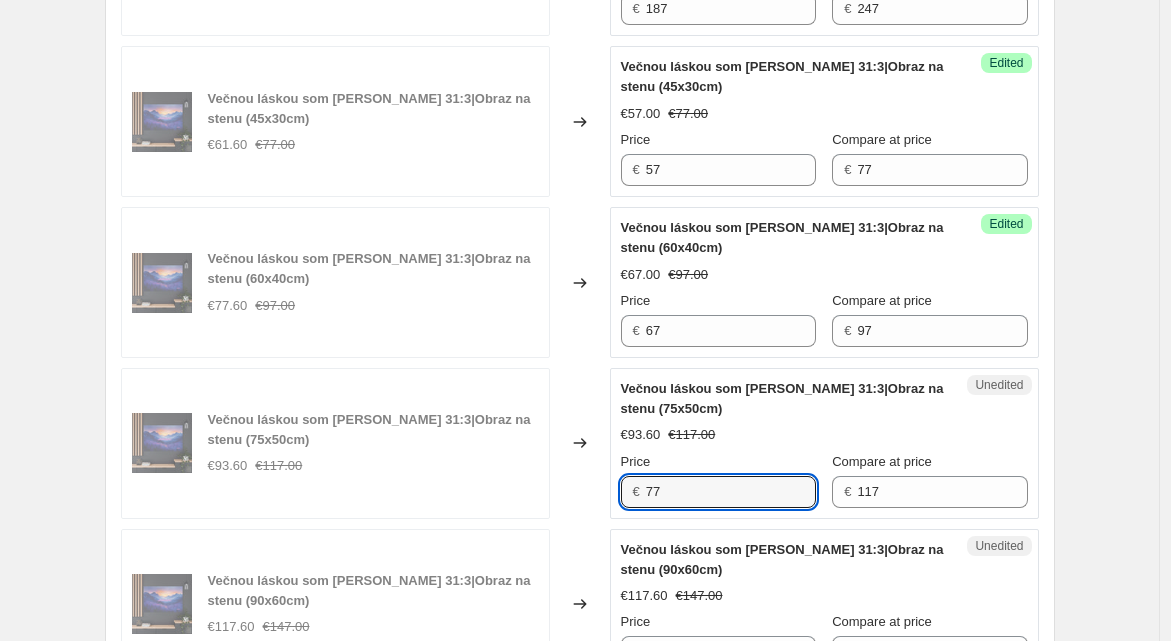 type on "77" 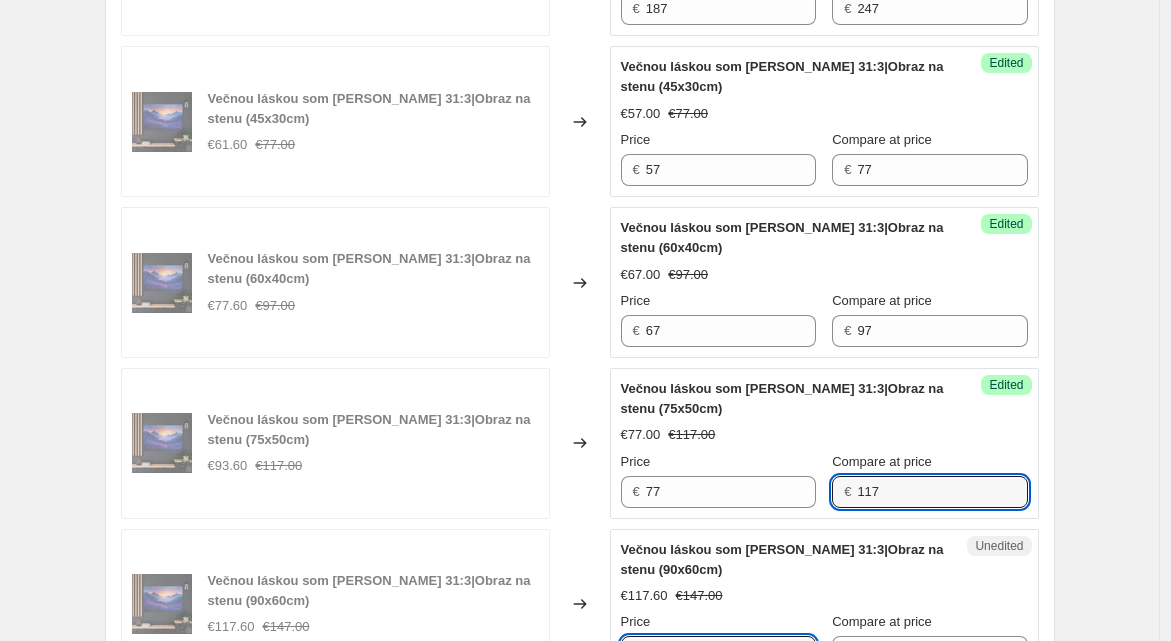 scroll, scrollTop: 3016, scrollLeft: 0, axis: vertical 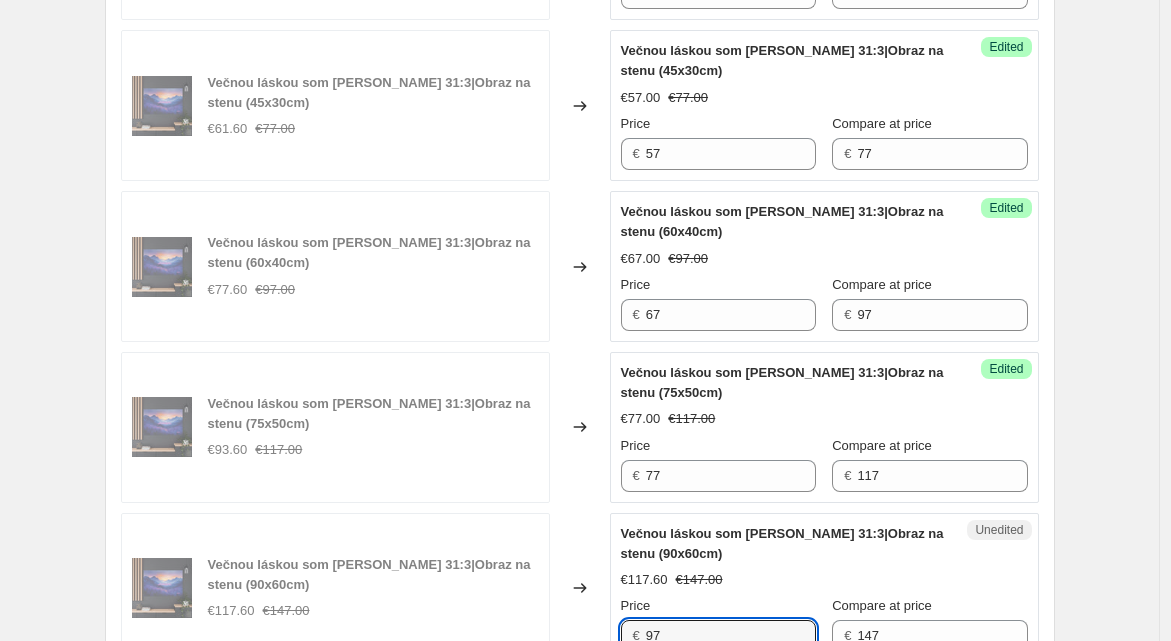 type on "97" 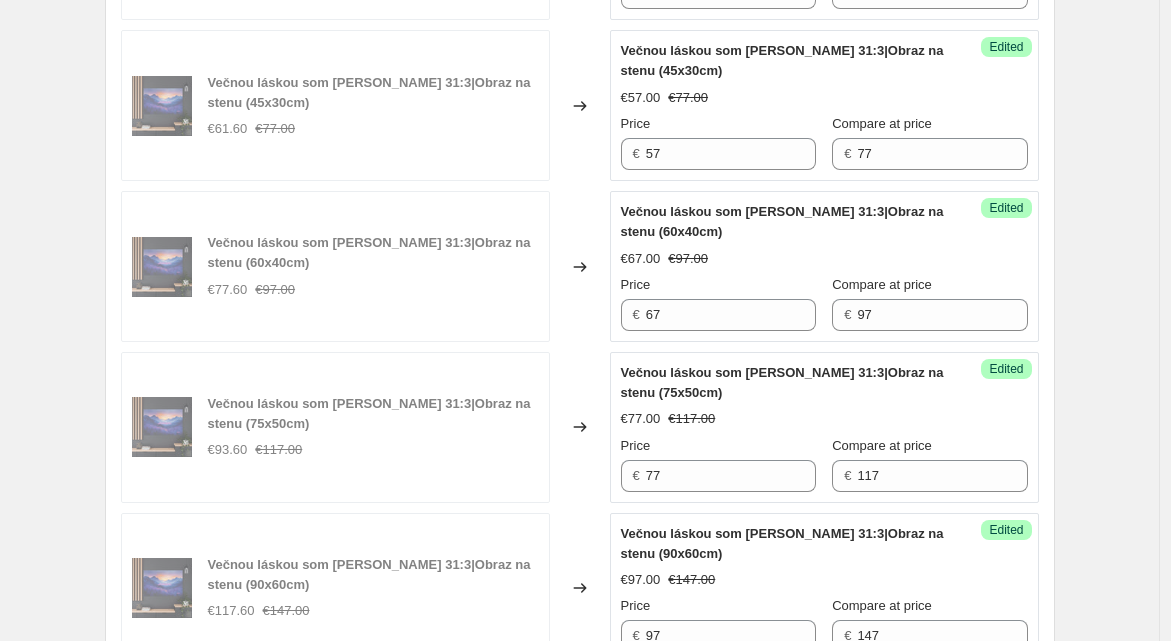 scroll, scrollTop: 3481, scrollLeft: 0, axis: vertical 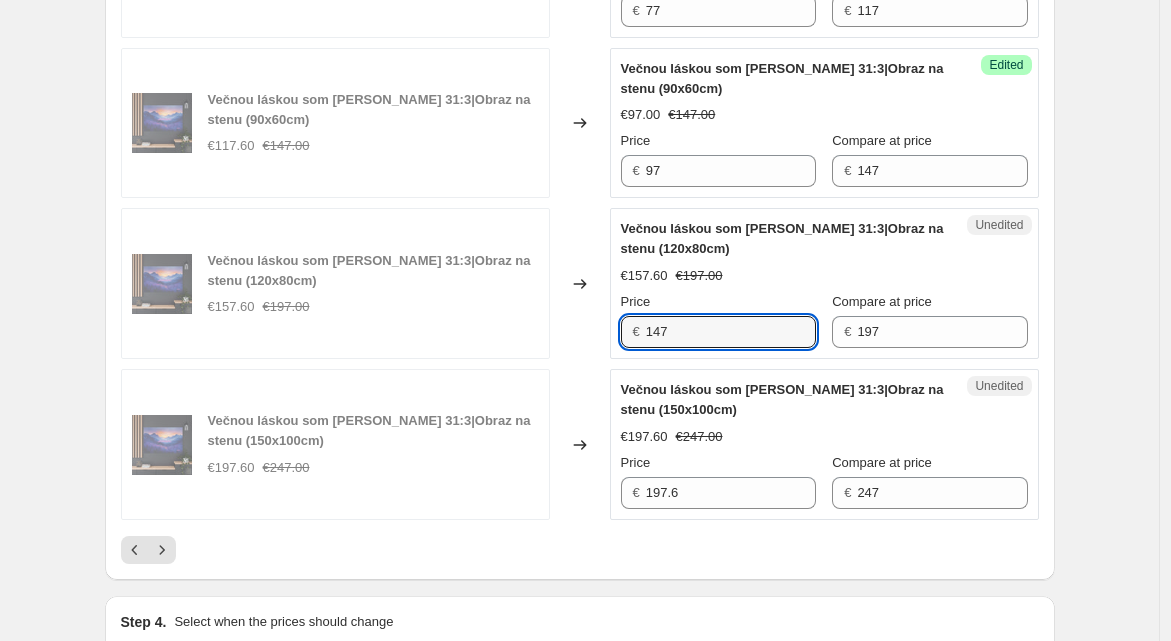 type on "147" 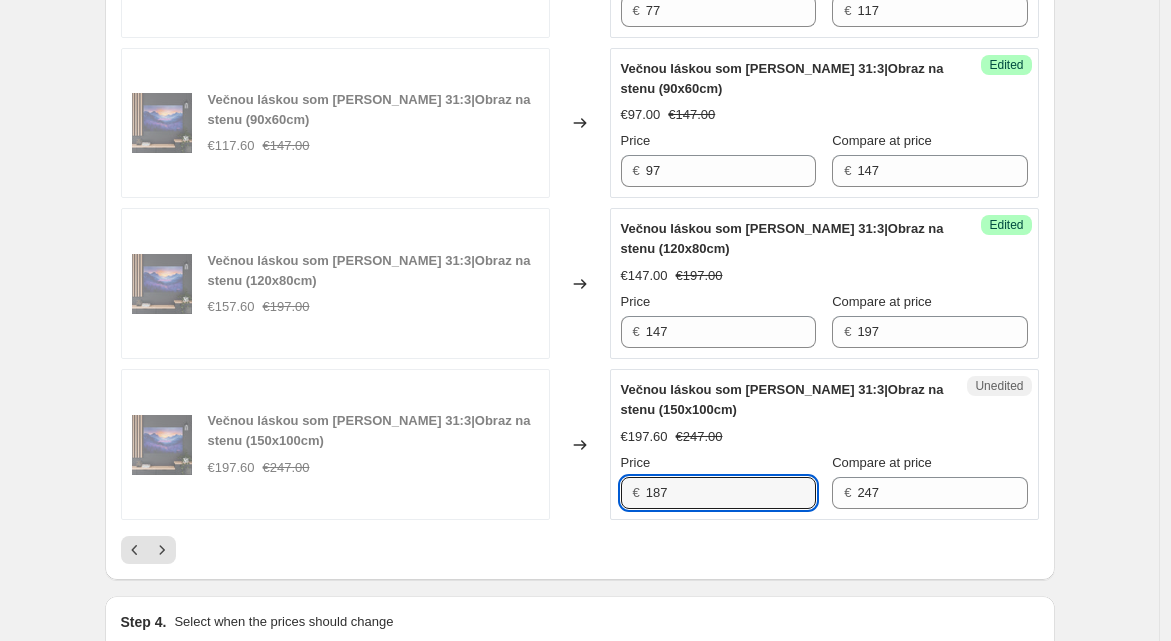 type on "187" 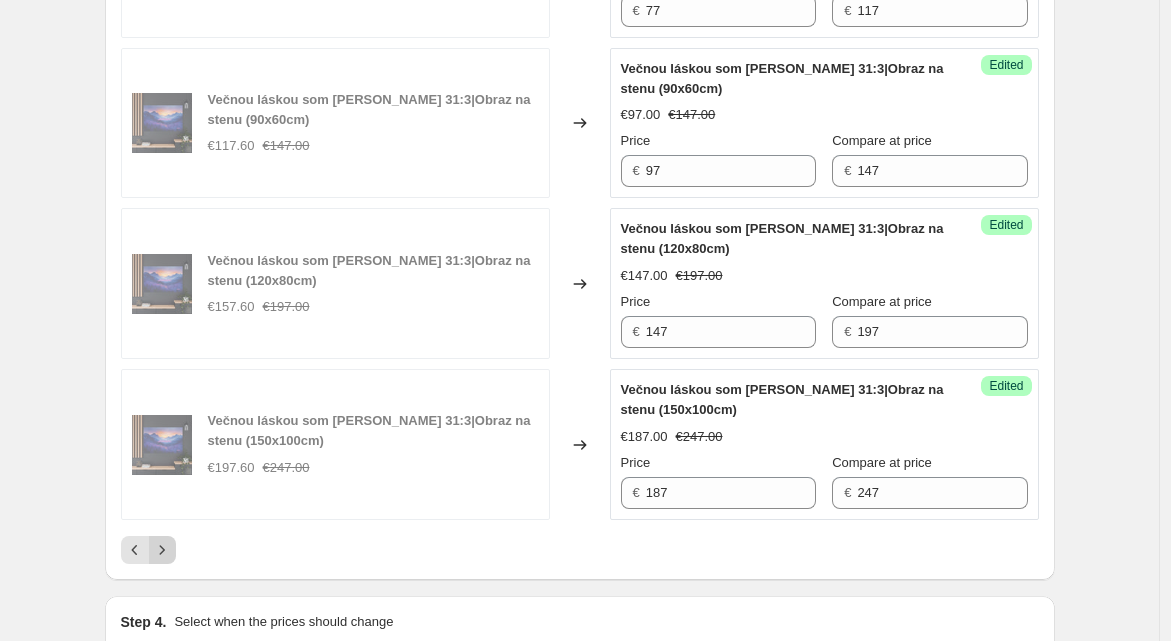 click 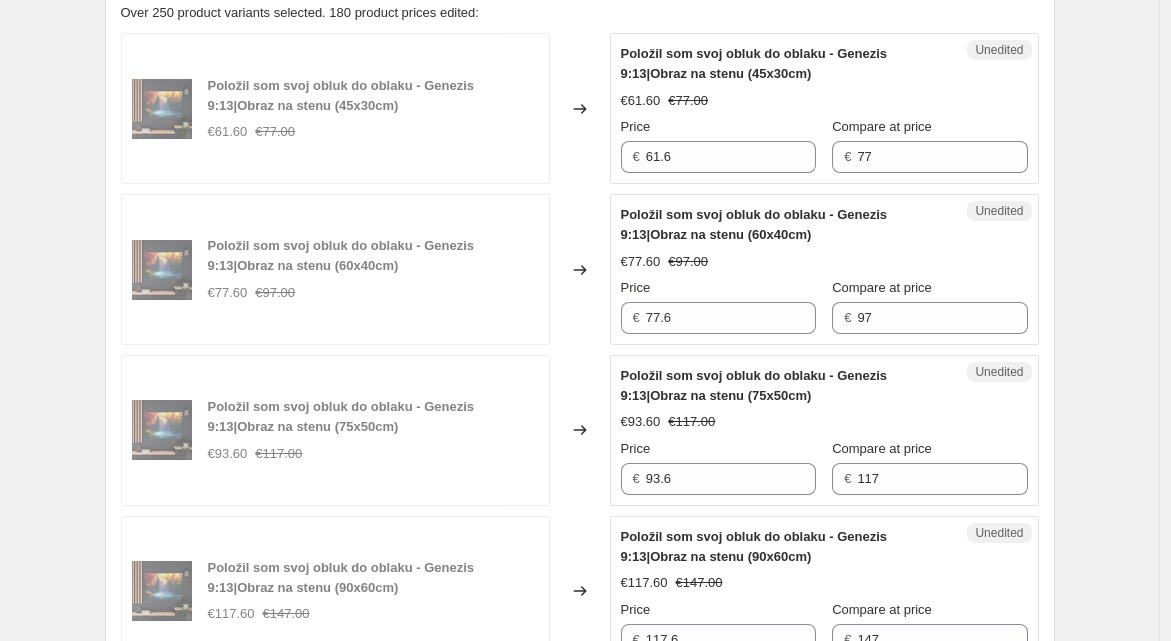scroll, scrollTop: 761, scrollLeft: 0, axis: vertical 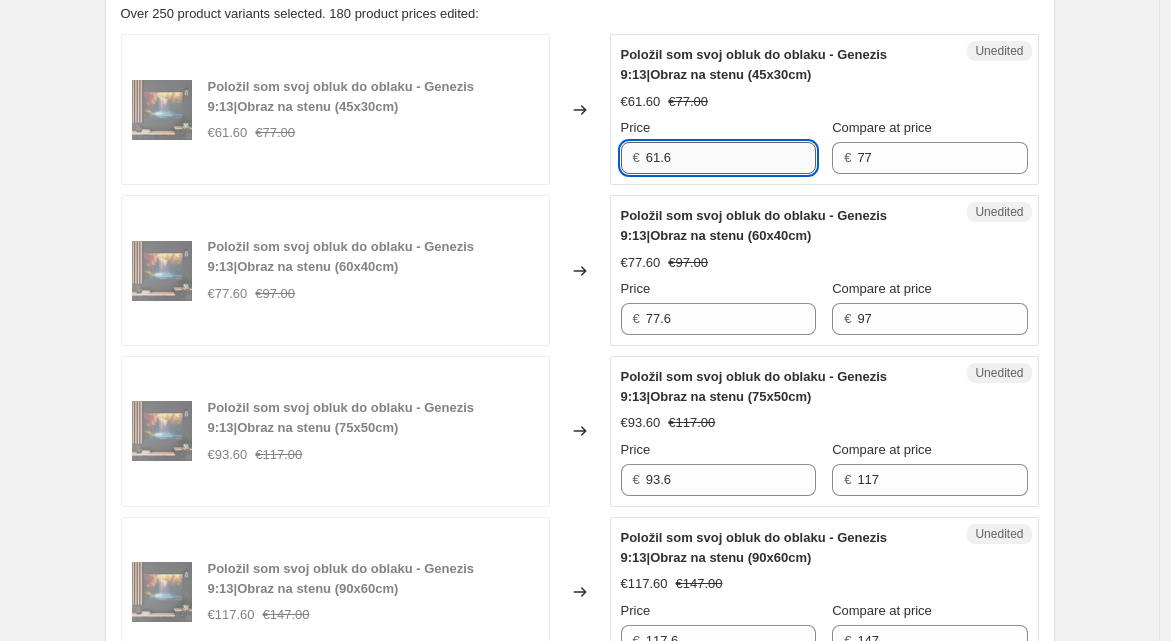 click on "61.6" at bounding box center [731, 158] 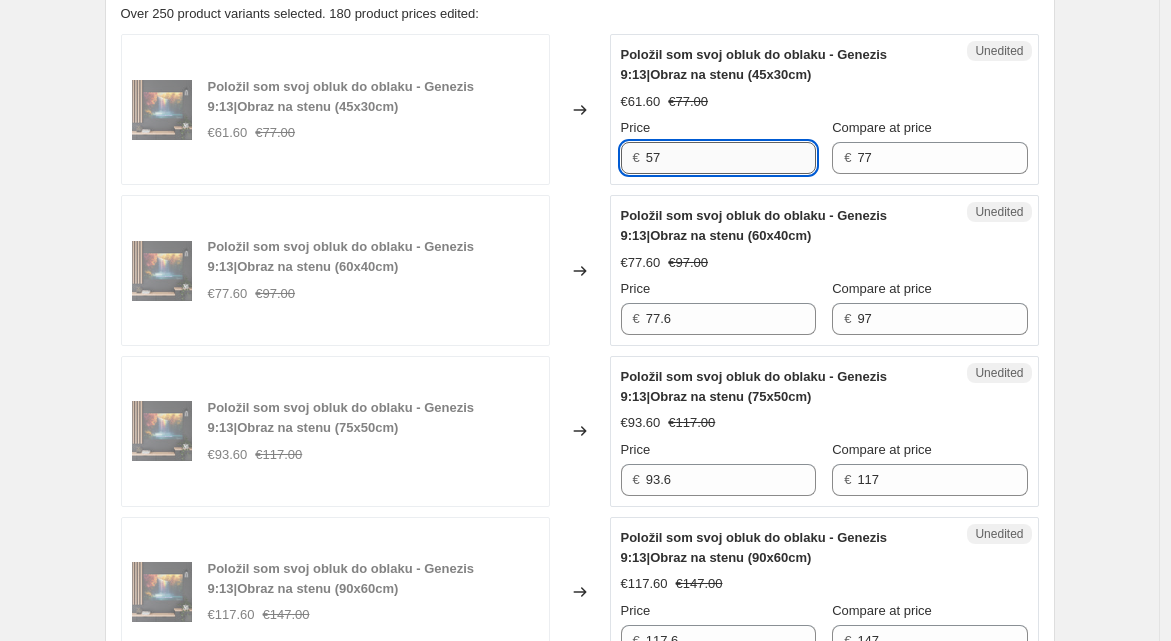type on "57" 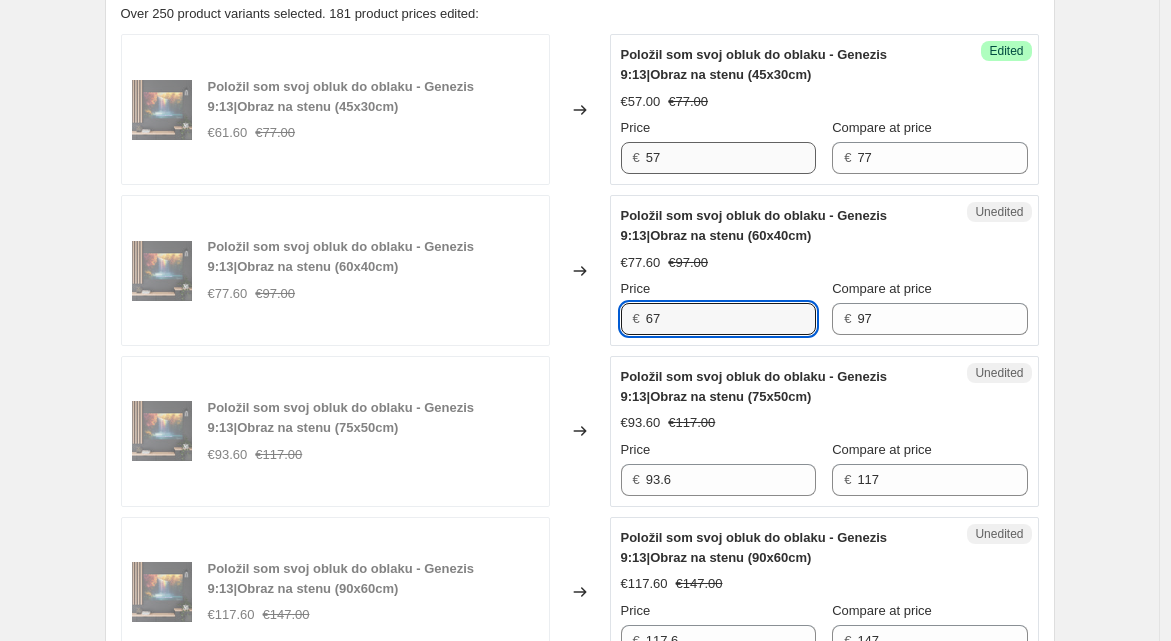 type on "67" 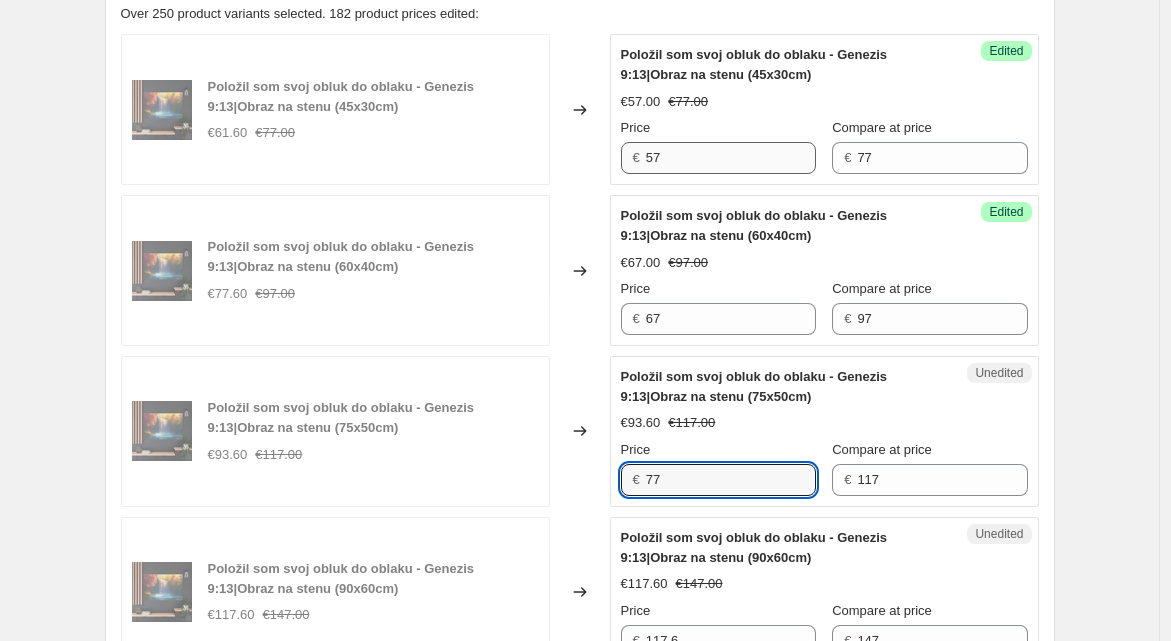 type on "77" 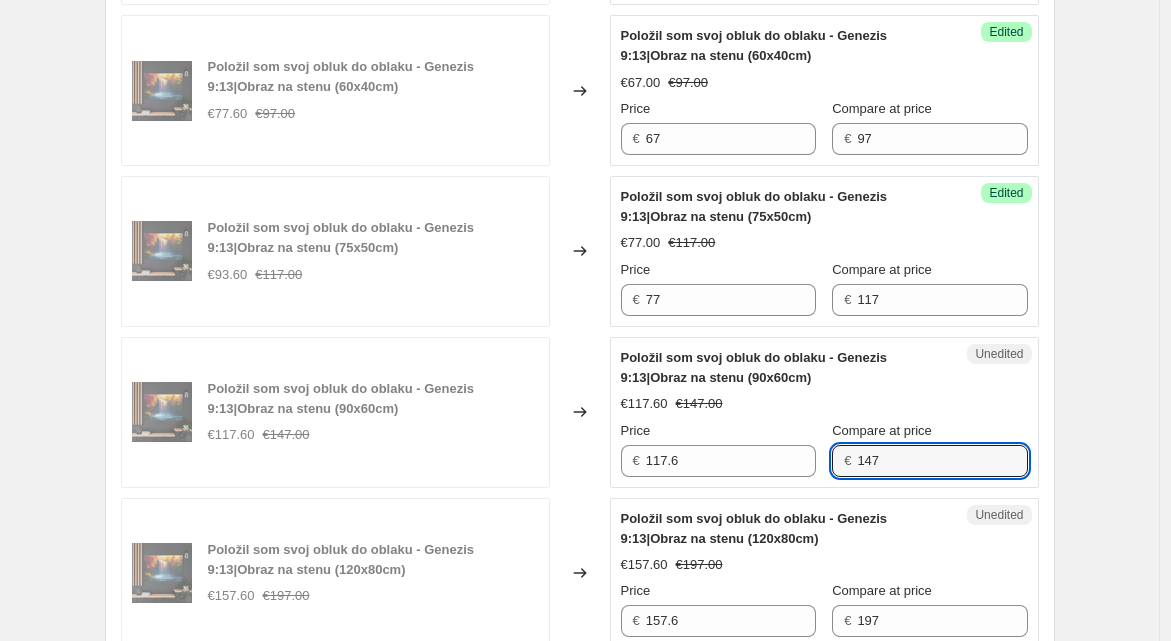 scroll, scrollTop: 948, scrollLeft: 0, axis: vertical 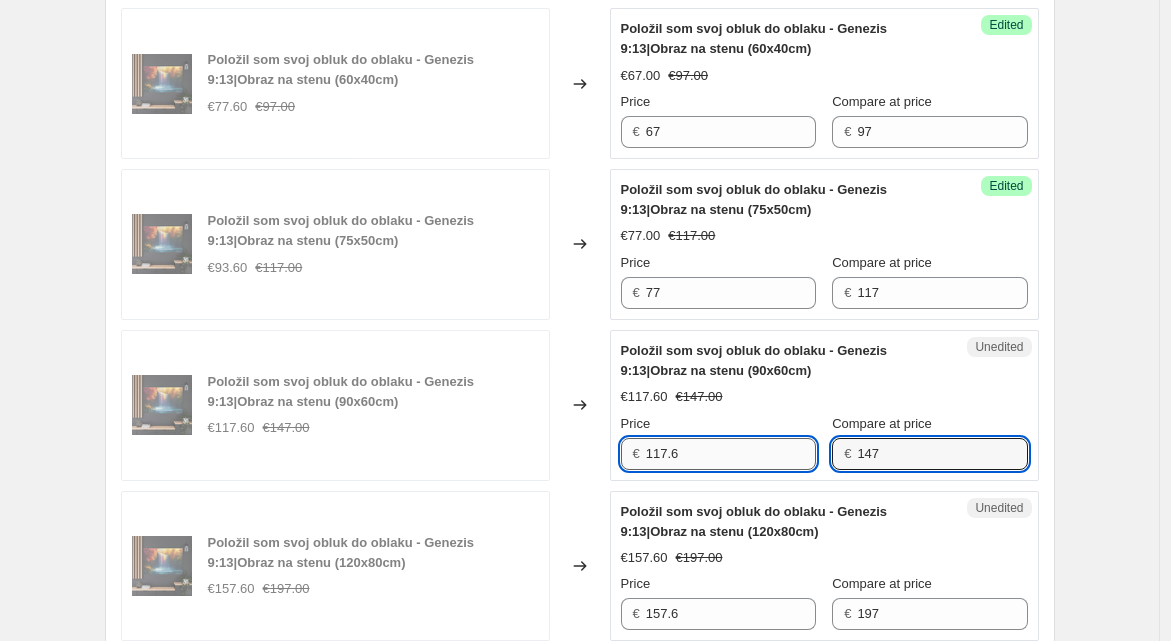 click on "117.6" at bounding box center (731, 454) 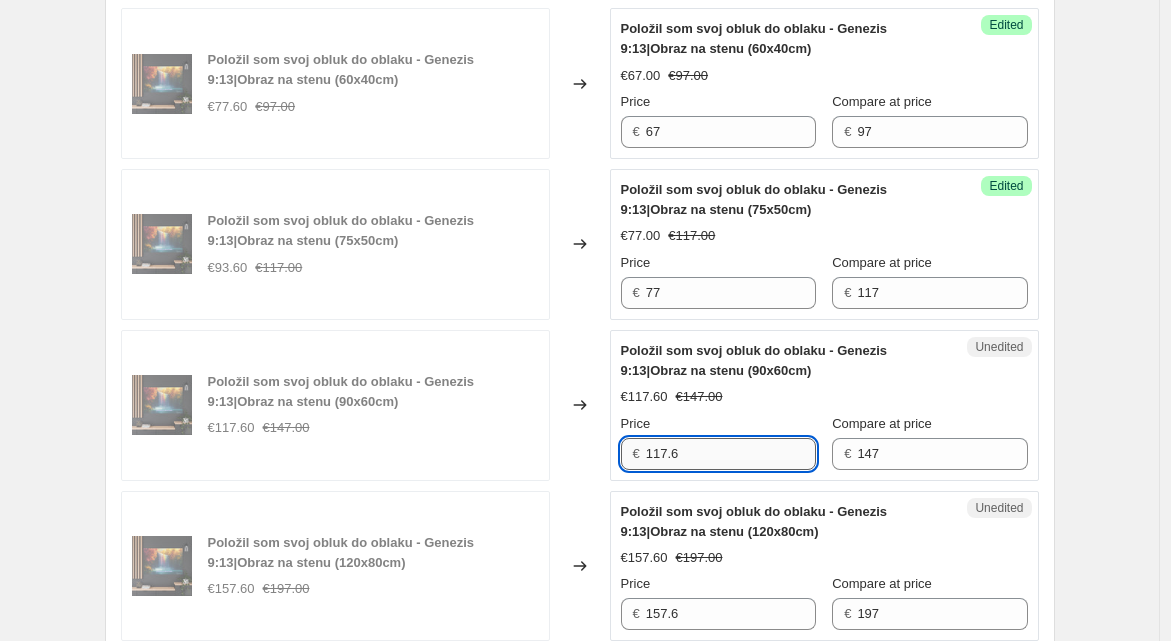 click on "117.6" at bounding box center (731, 454) 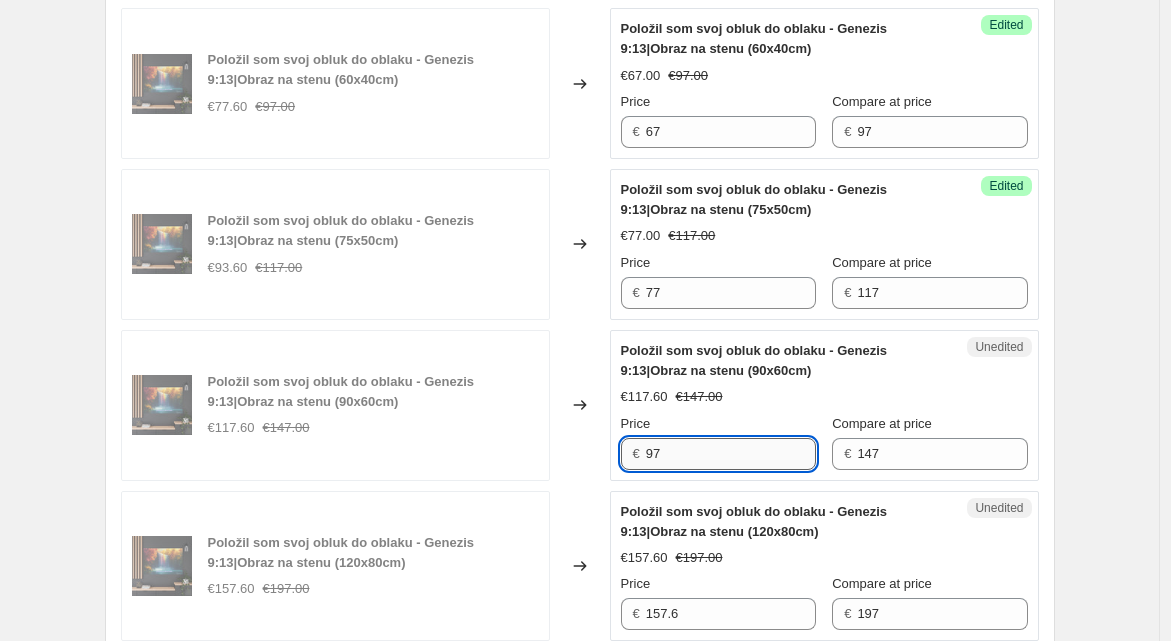 type 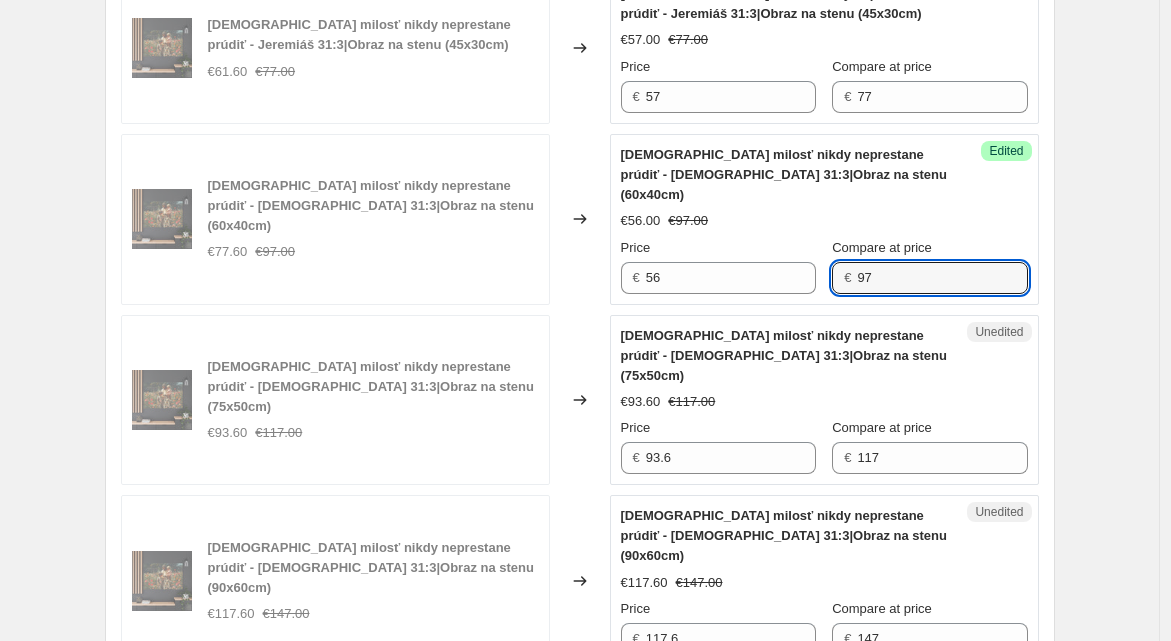 scroll, scrollTop: 1885, scrollLeft: 0, axis: vertical 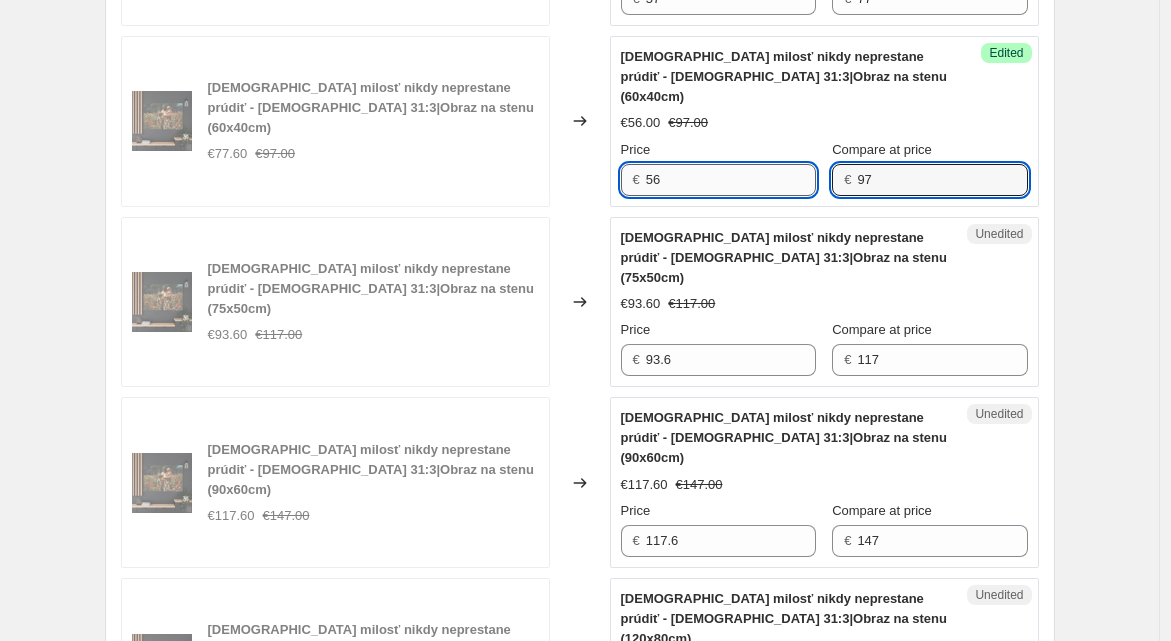 click on "56" at bounding box center (731, 180) 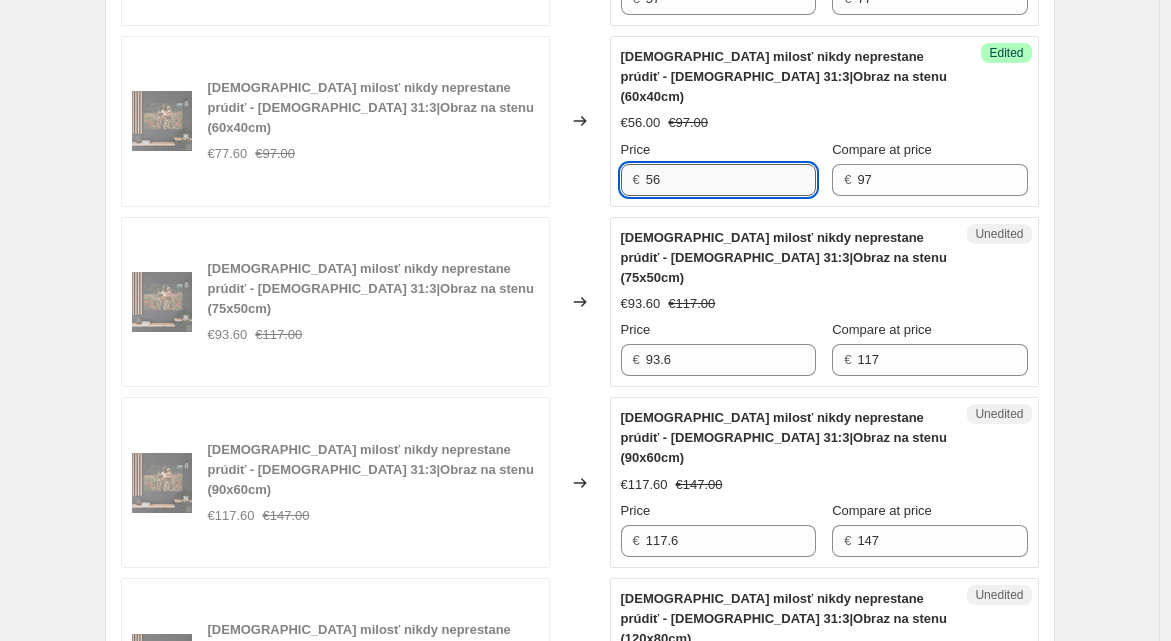 click on "56" at bounding box center (731, 180) 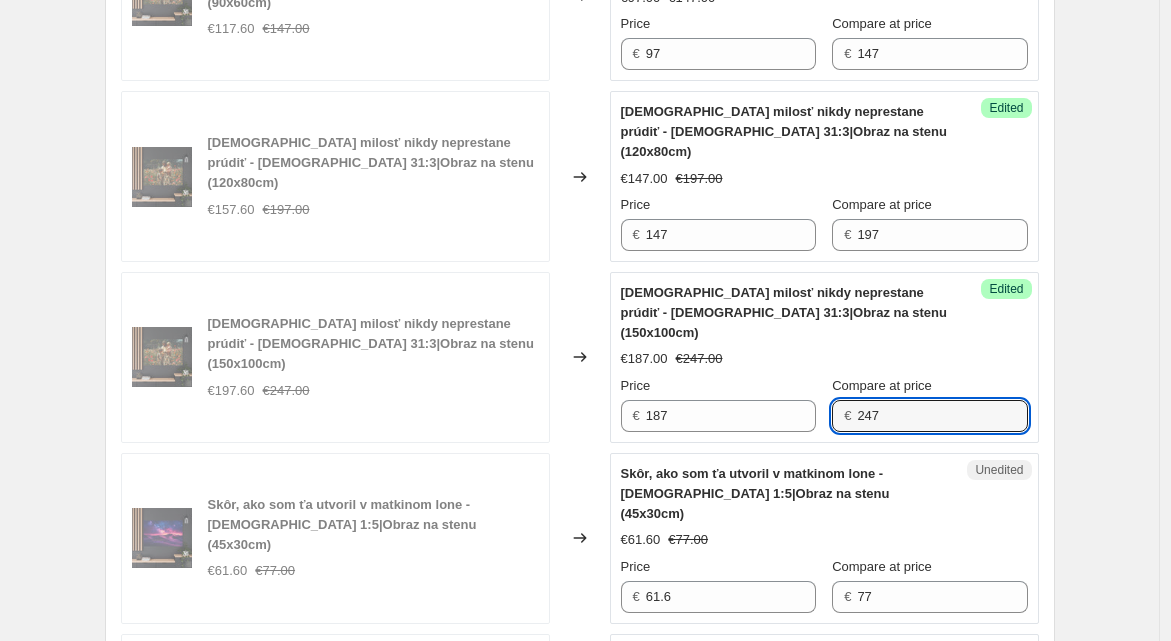 scroll, scrollTop: 2375, scrollLeft: 0, axis: vertical 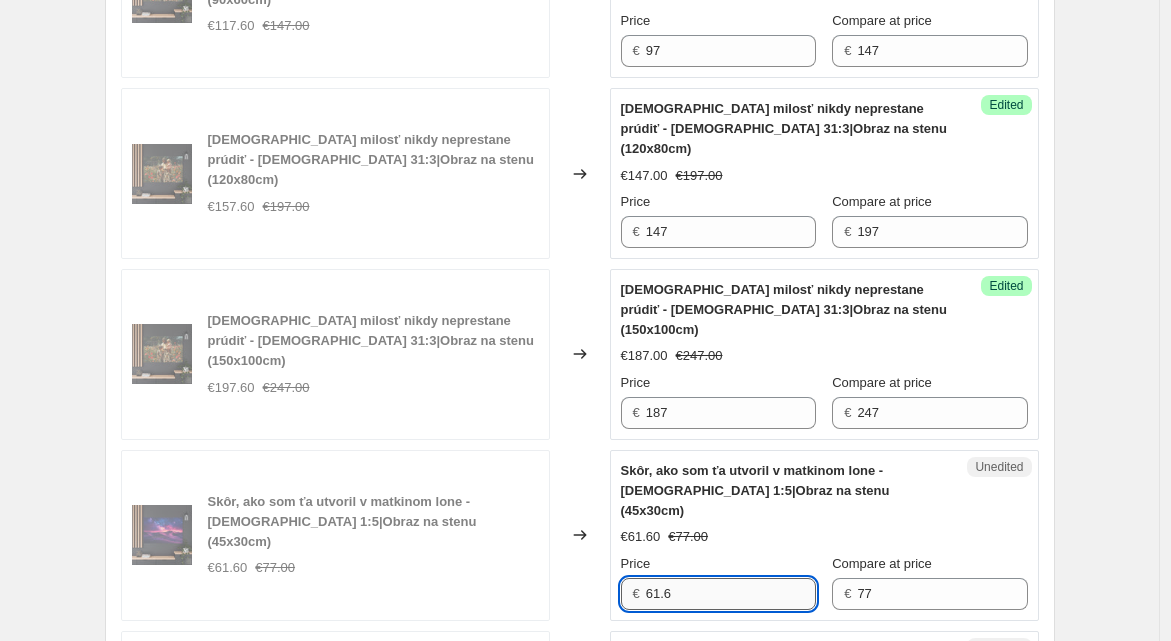 click on "61.6" at bounding box center (731, 594) 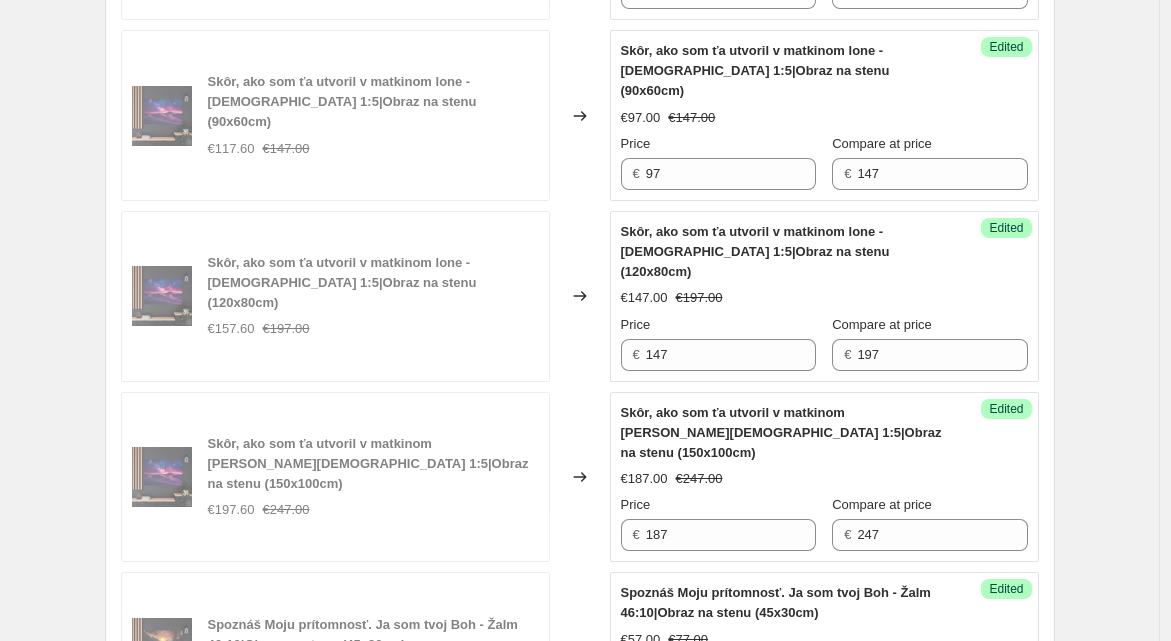 scroll, scrollTop: 3698, scrollLeft: 0, axis: vertical 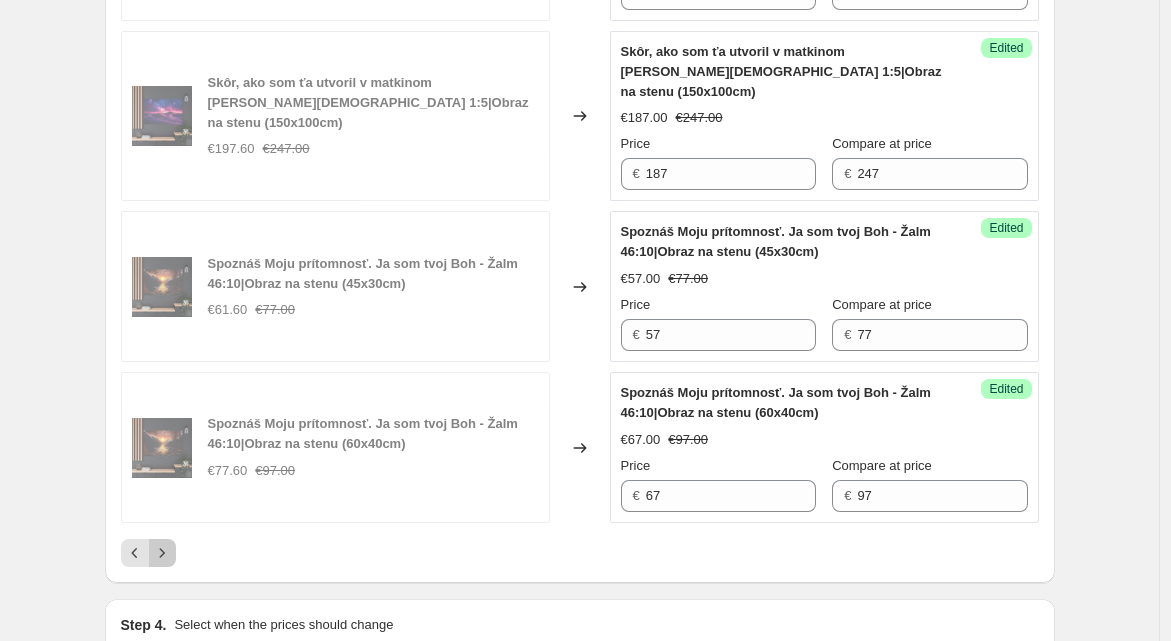 click 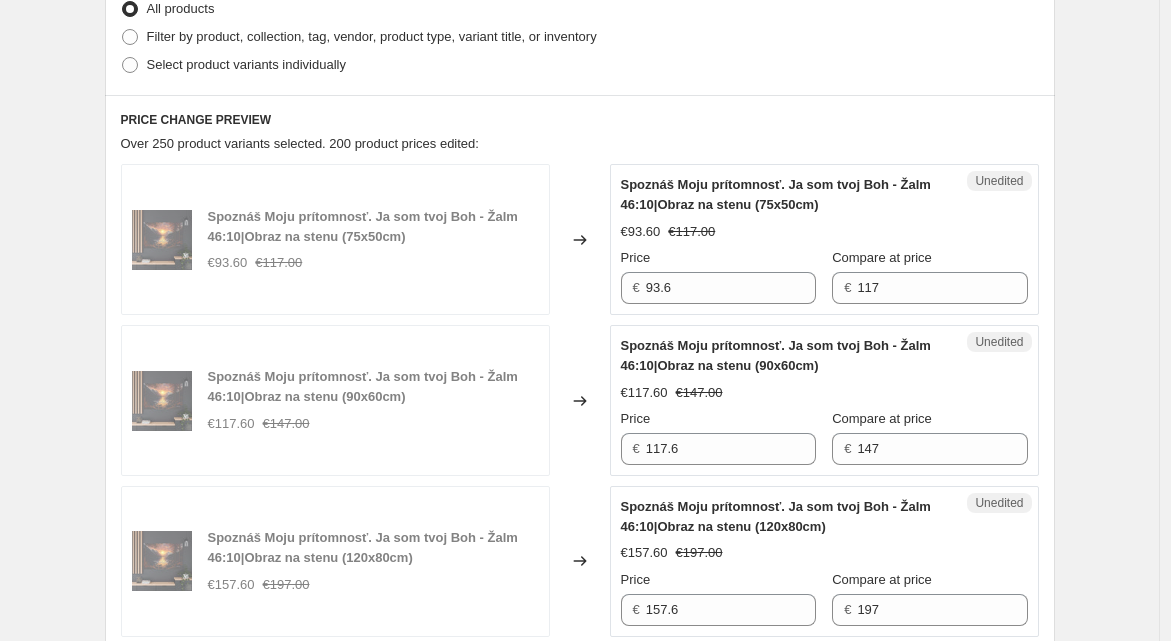 scroll, scrollTop: 633, scrollLeft: 0, axis: vertical 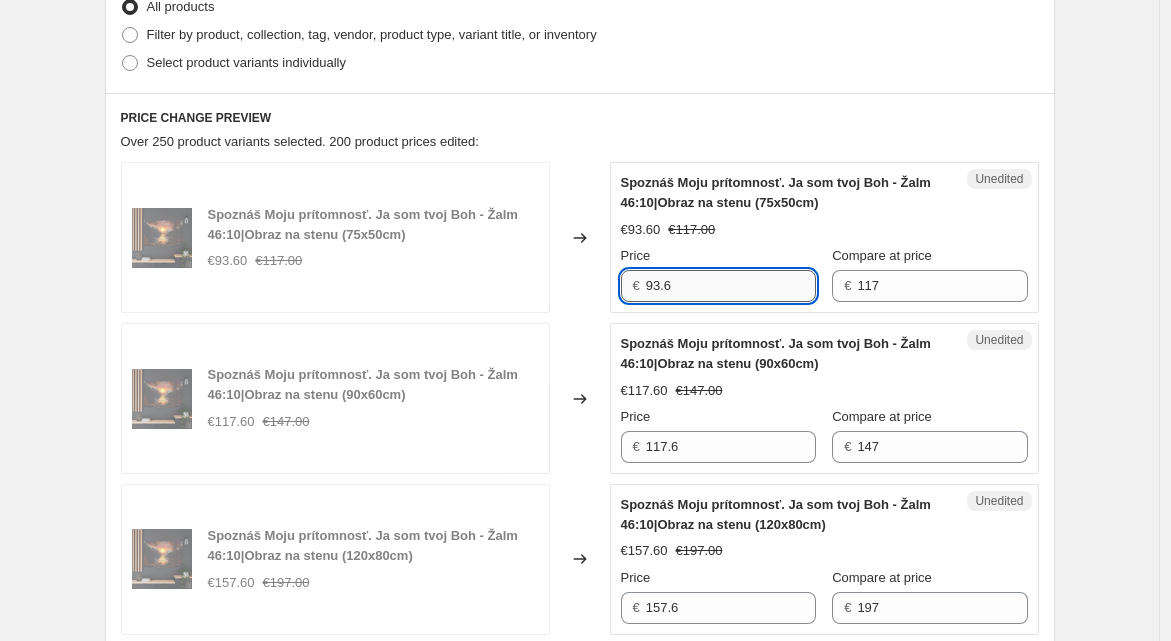click on "93.6" at bounding box center [731, 286] 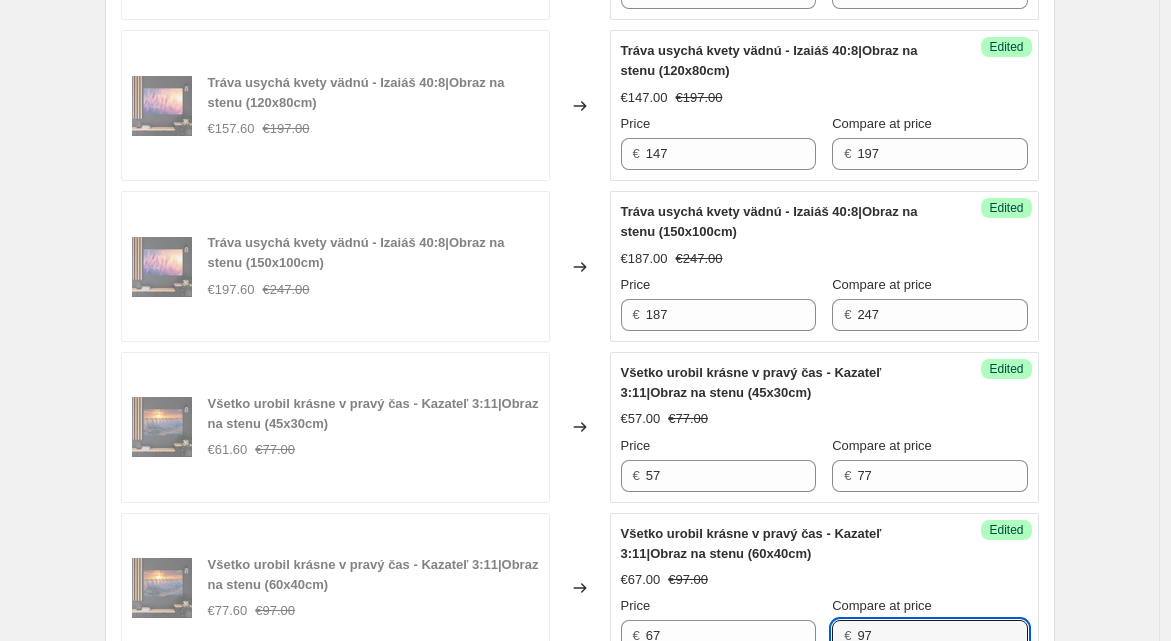scroll, scrollTop: 3481, scrollLeft: 0, axis: vertical 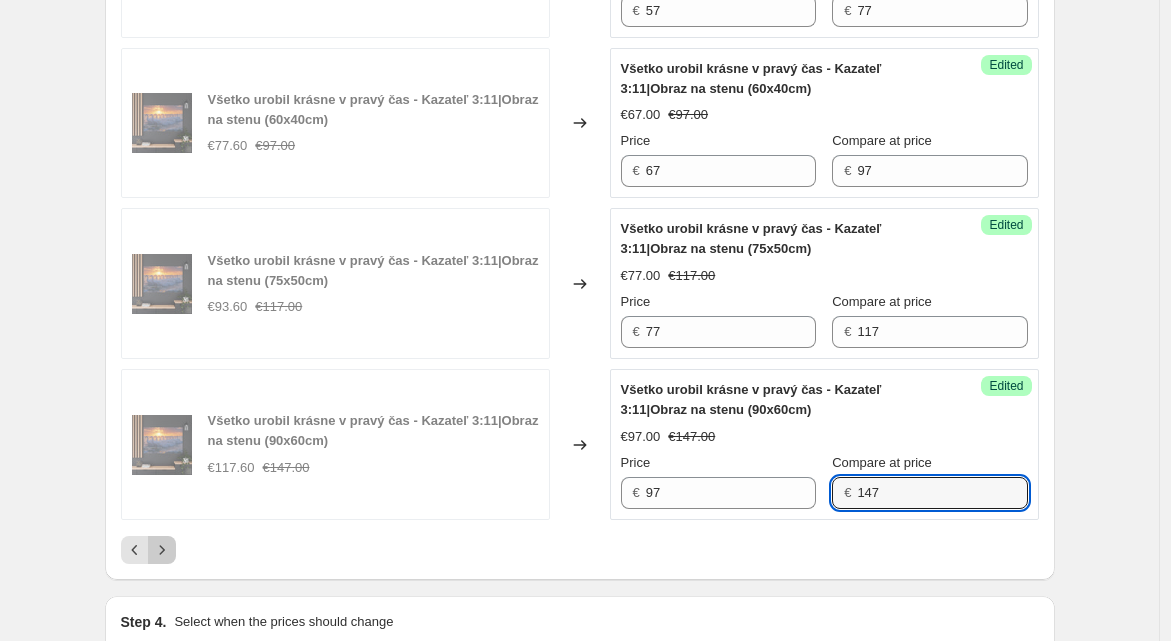 click 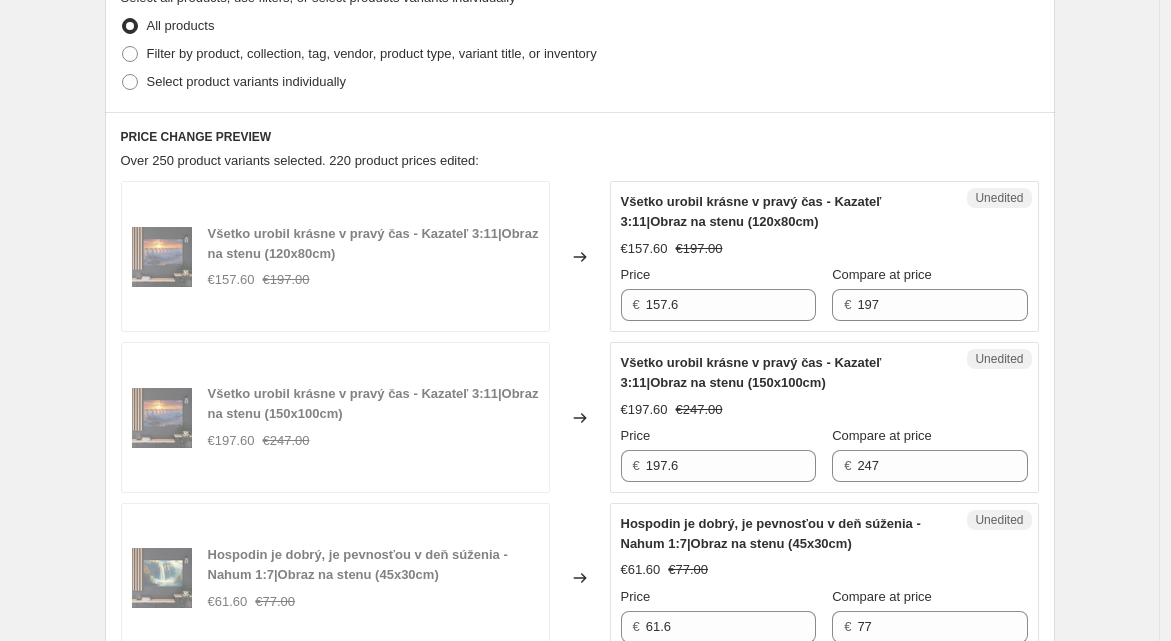 scroll, scrollTop: 617, scrollLeft: 0, axis: vertical 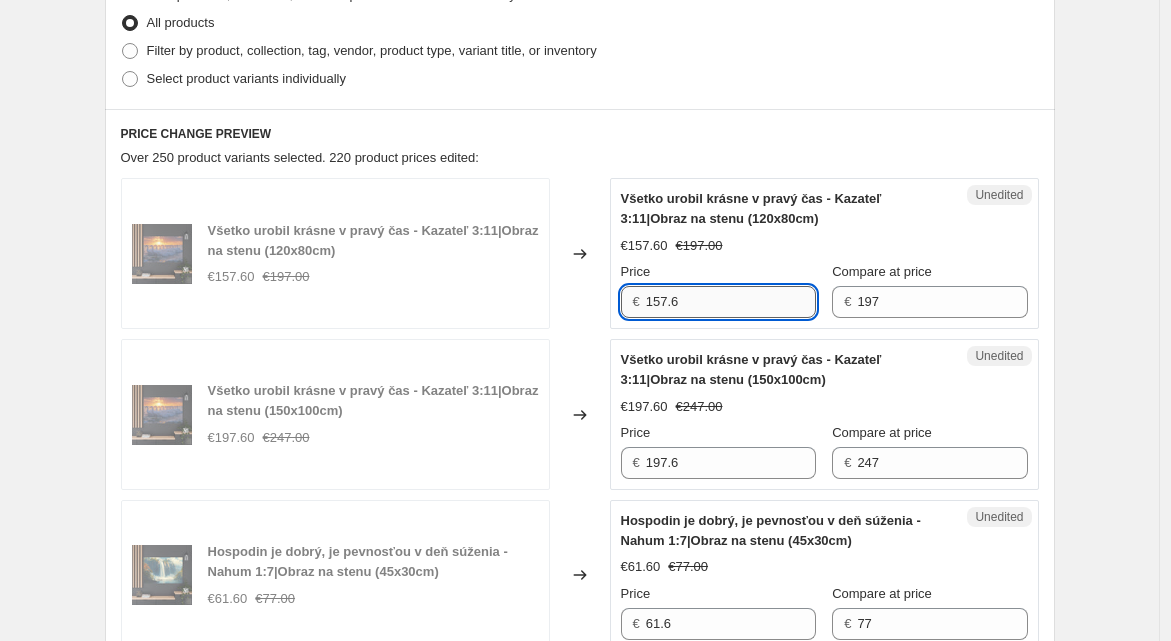 click on "157.6" at bounding box center [731, 302] 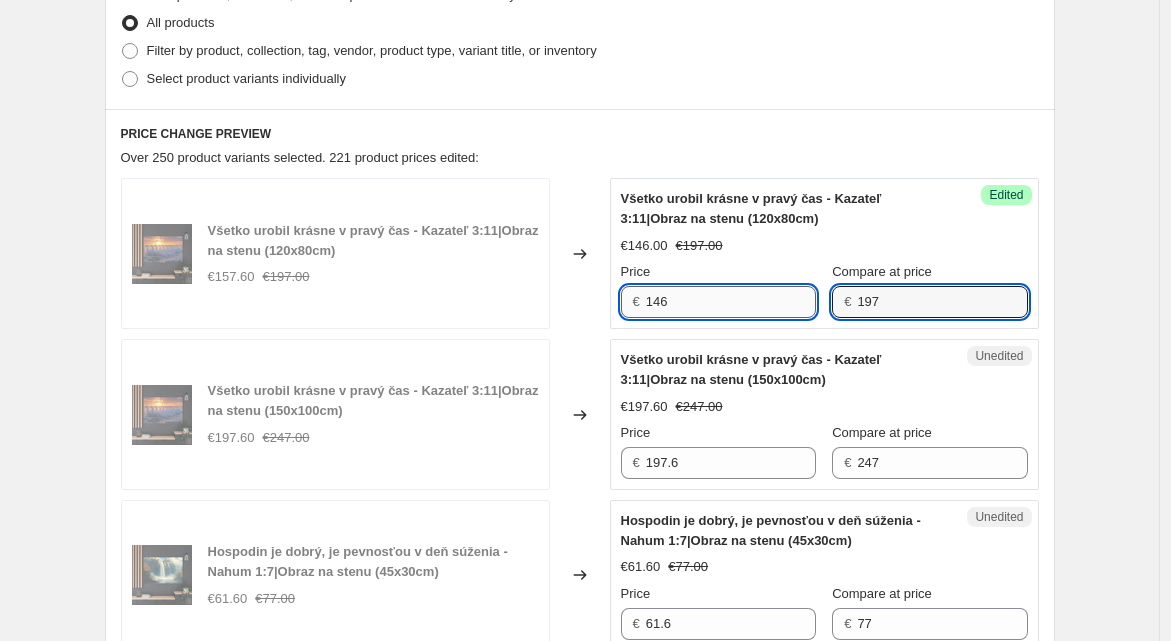 click on "146" at bounding box center (731, 302) 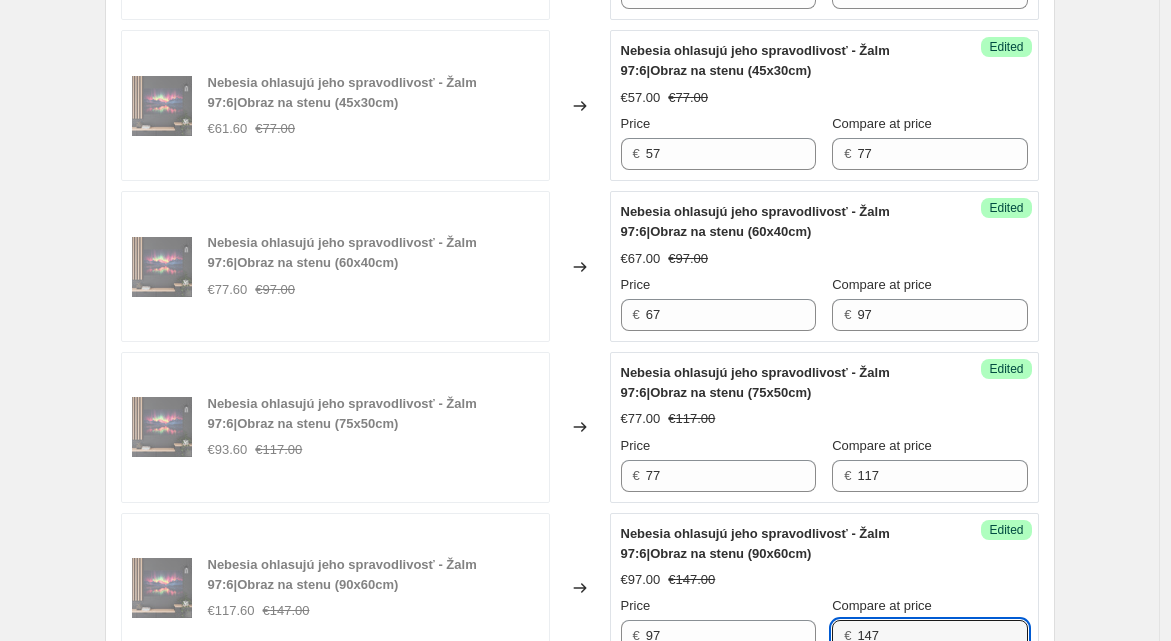 scroll, scrollTop: 3481, scrollLeft: 0, axis: vertical 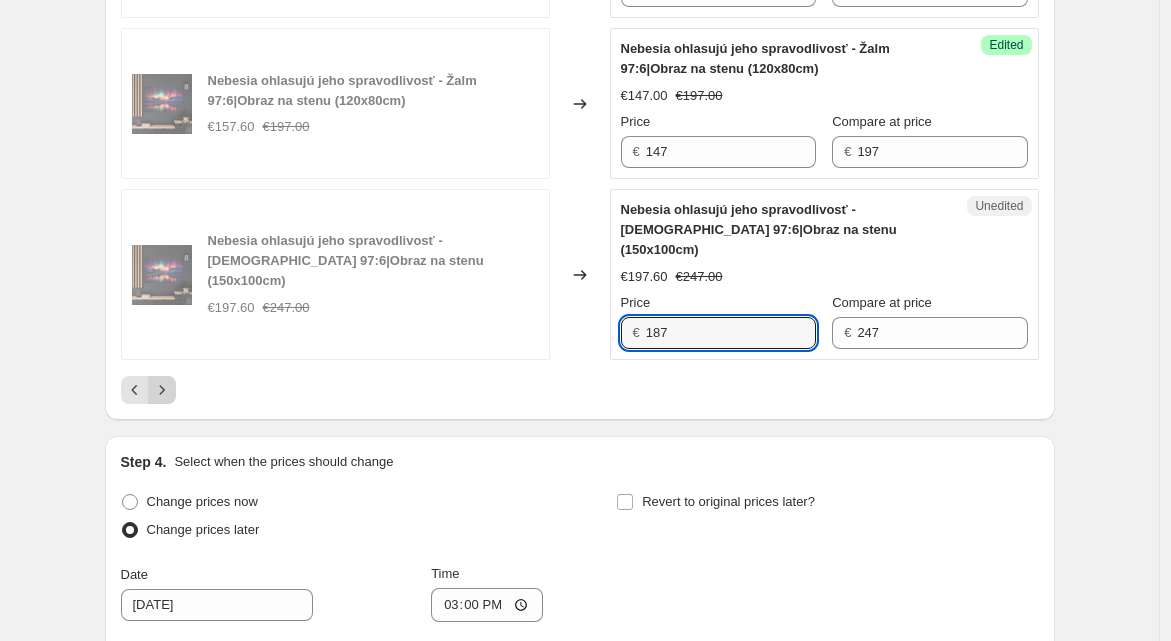 click 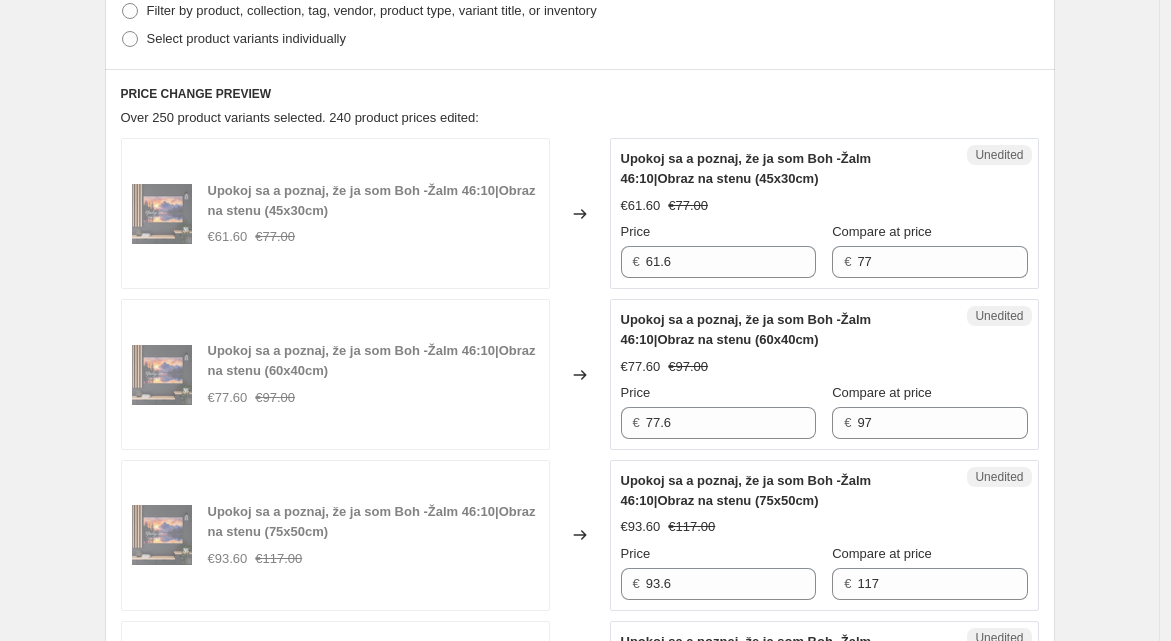 scroll, scrollTop: 659, scrollLeft: 0, axis: vertical 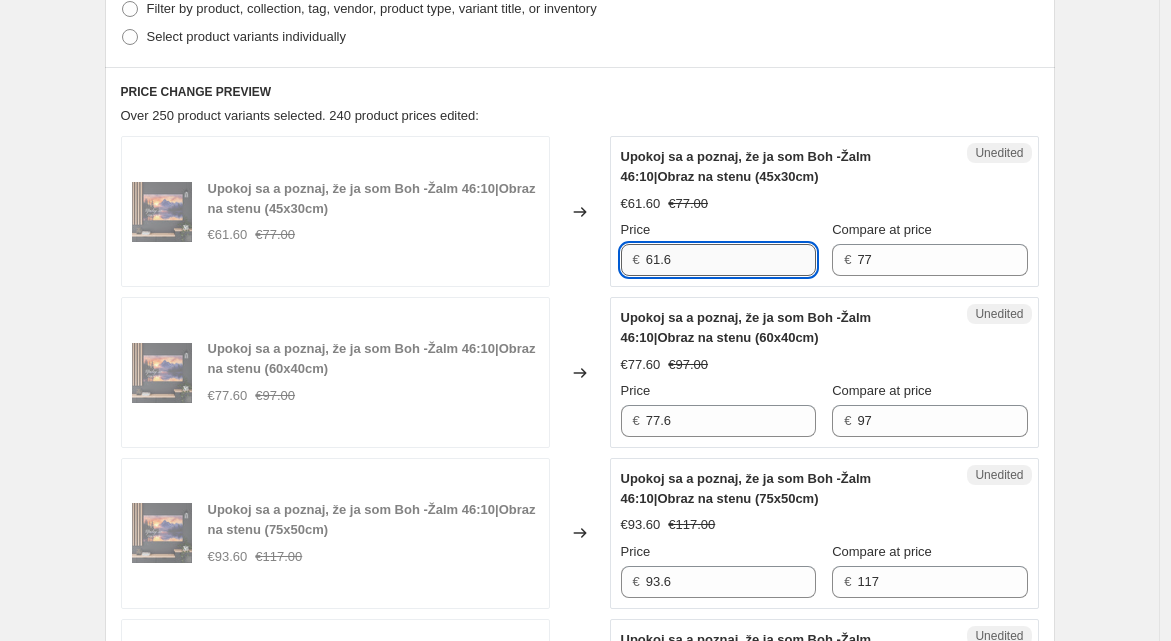 click on "61.6" at bounding box center (731, 260) 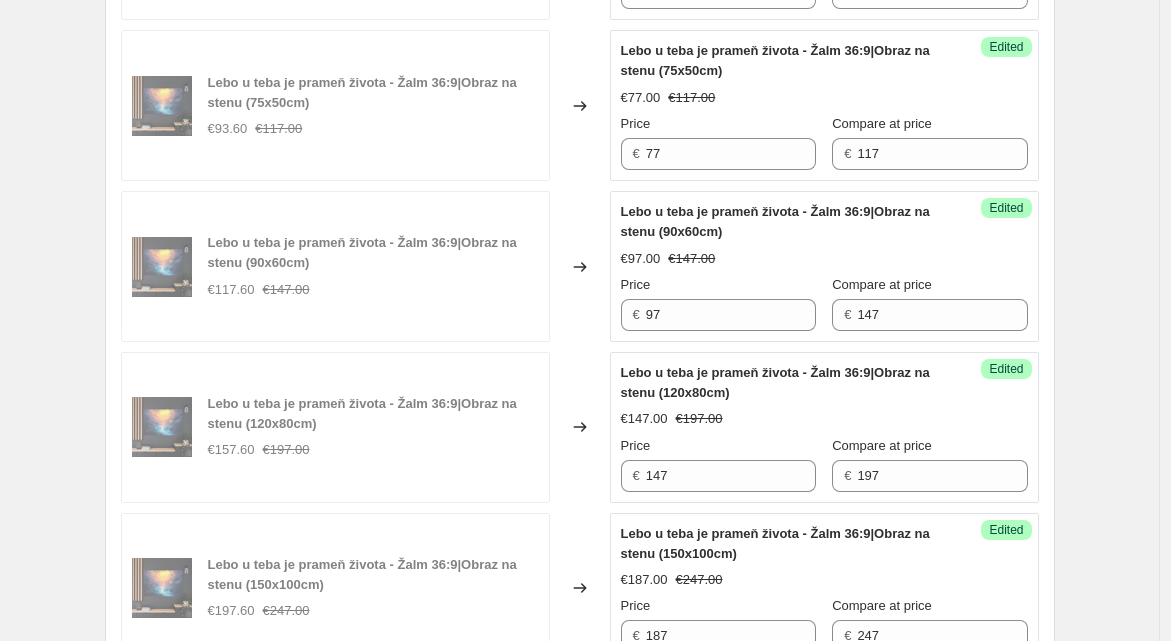 scroll, scrollTop: 3481, scrollLeft: 0, axis: vertical 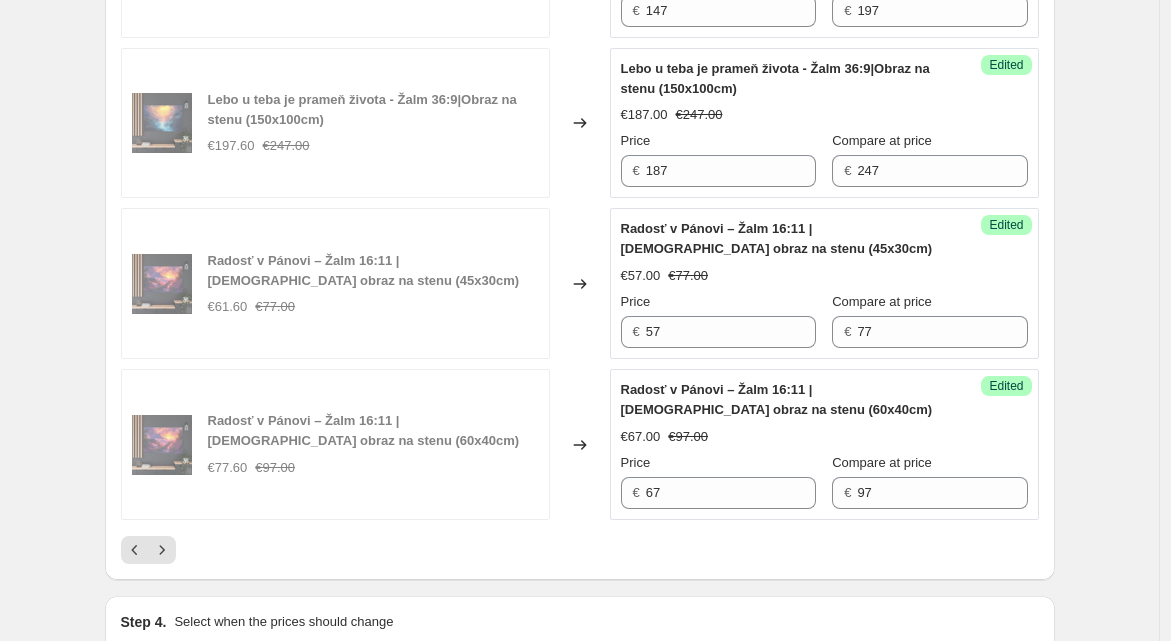 click at bounding box center (162, 550) 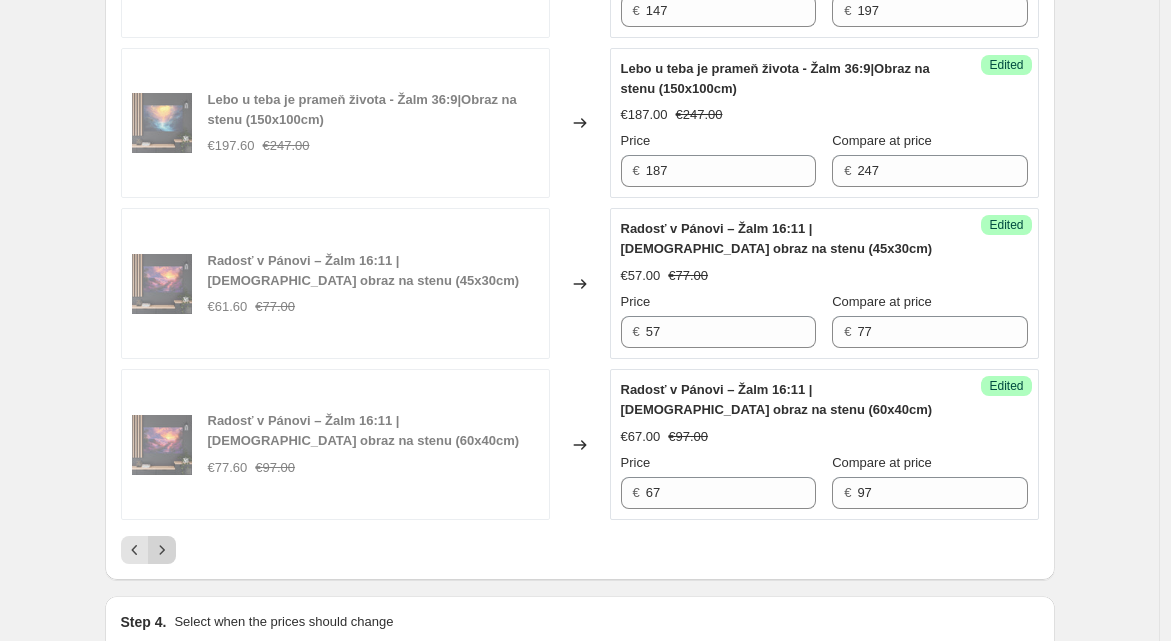 click 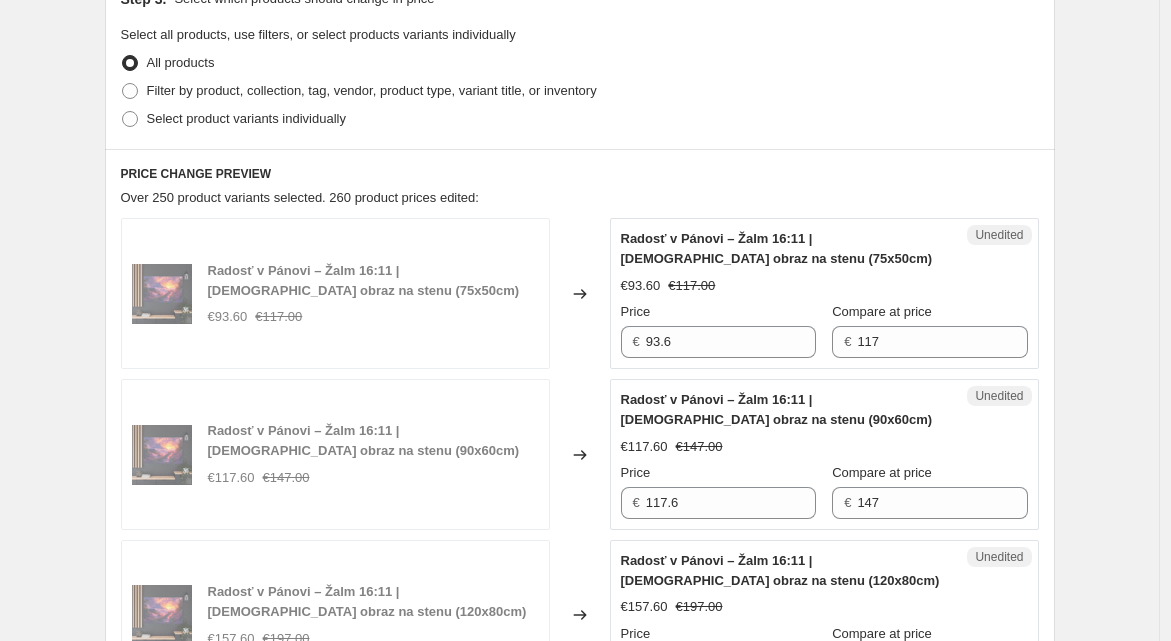 scroll, scrollTop: 577, scrollLeft: 0, axis: vertical 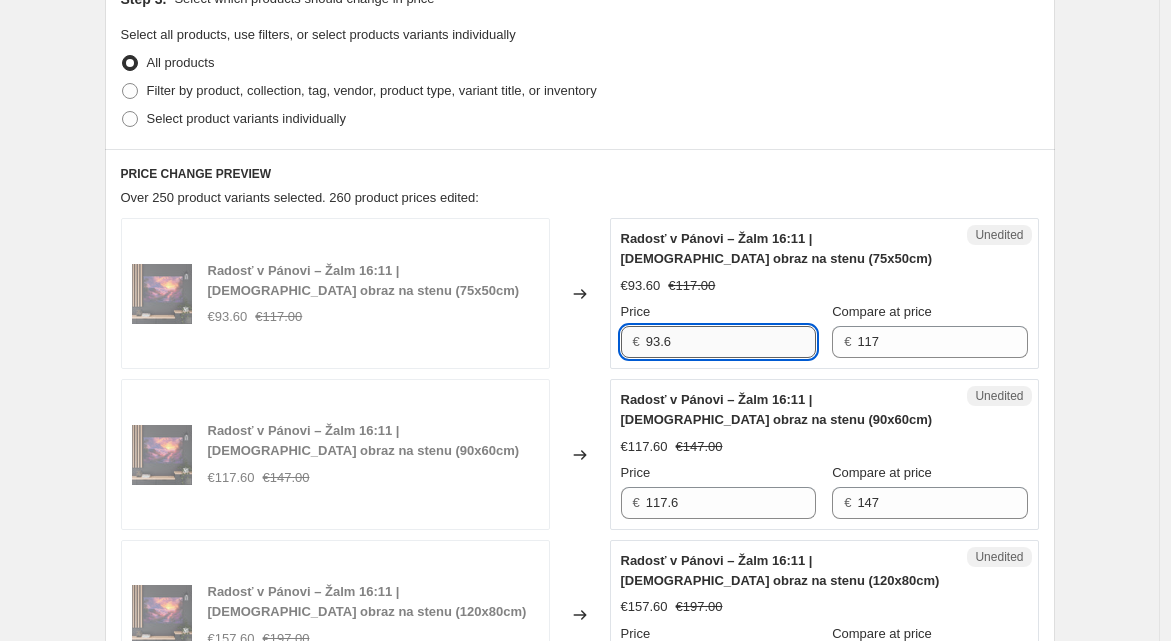 click on "93.6" at bounding box center (731, 342) 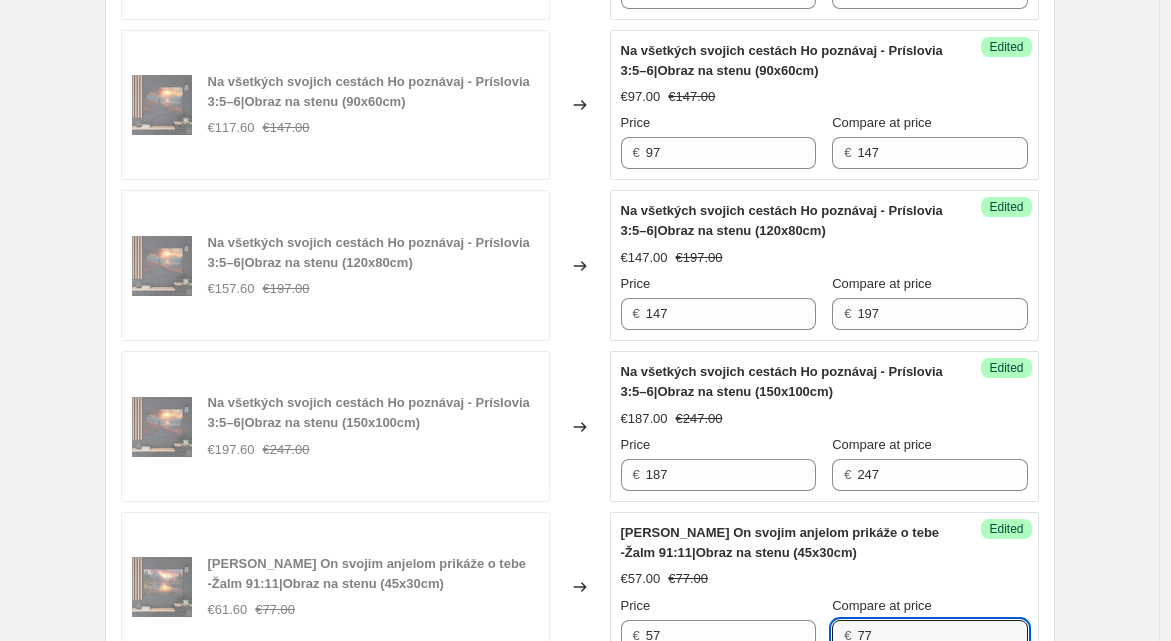 scroll, scrollTop: 3321, scrollLeft: 0, axis: vertical 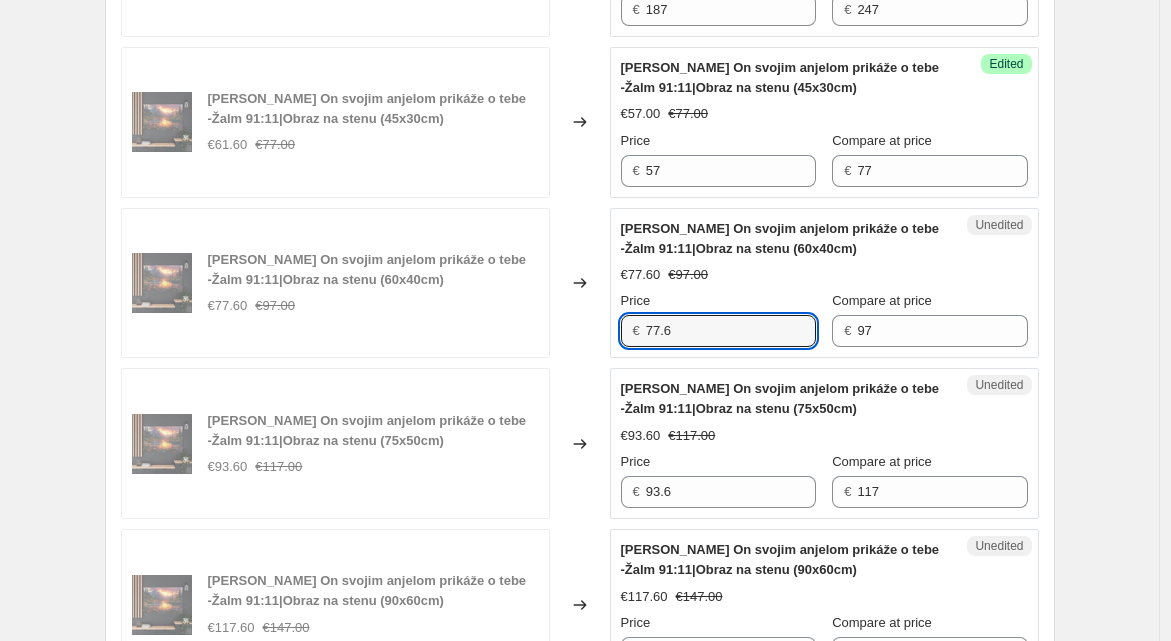 click on "77.6" at bounding box center [731, 331] 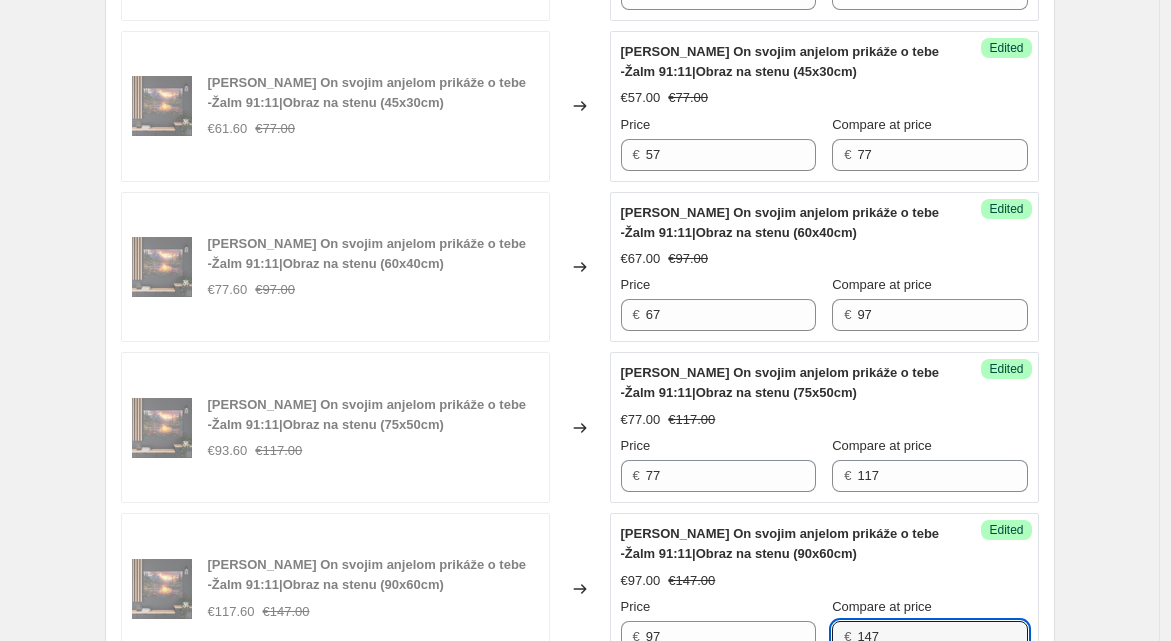 scroll, scrollTop: 3698, scrollLeft: 0, axis: vertical 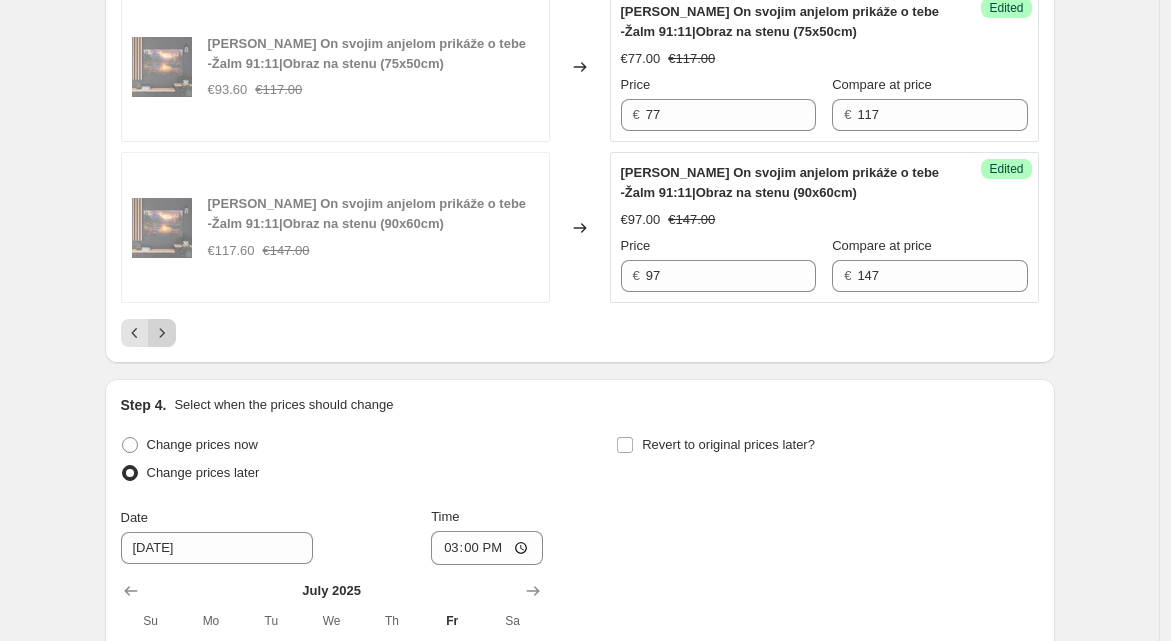 click at bounding box center (162, 333) 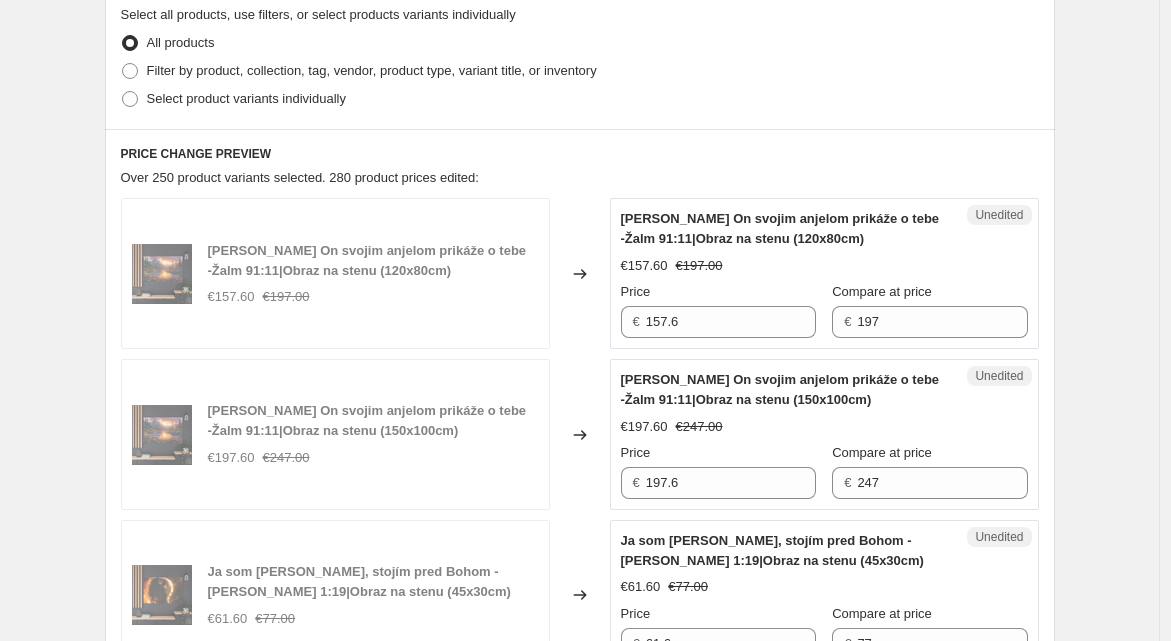 scroll, scrollTop: 702, scrollLeft: 0, axis: vertical 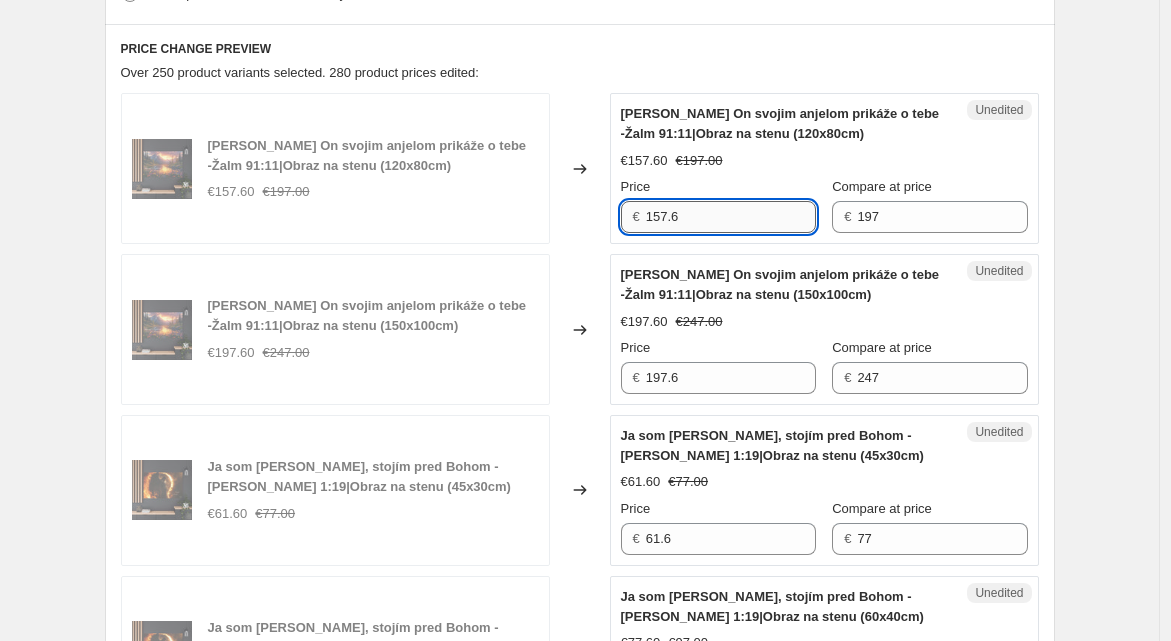 click on "157.6" at bounding box center [731, 217] 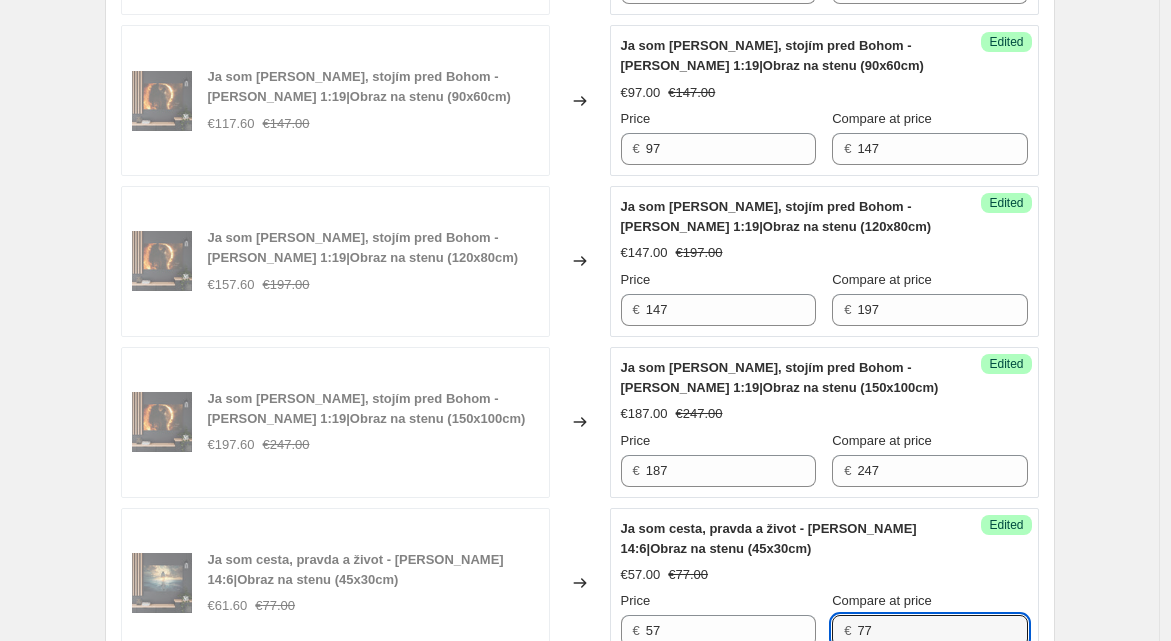 scroll, scrollTop: 2039, scrollLeft: 0, axis: vertical 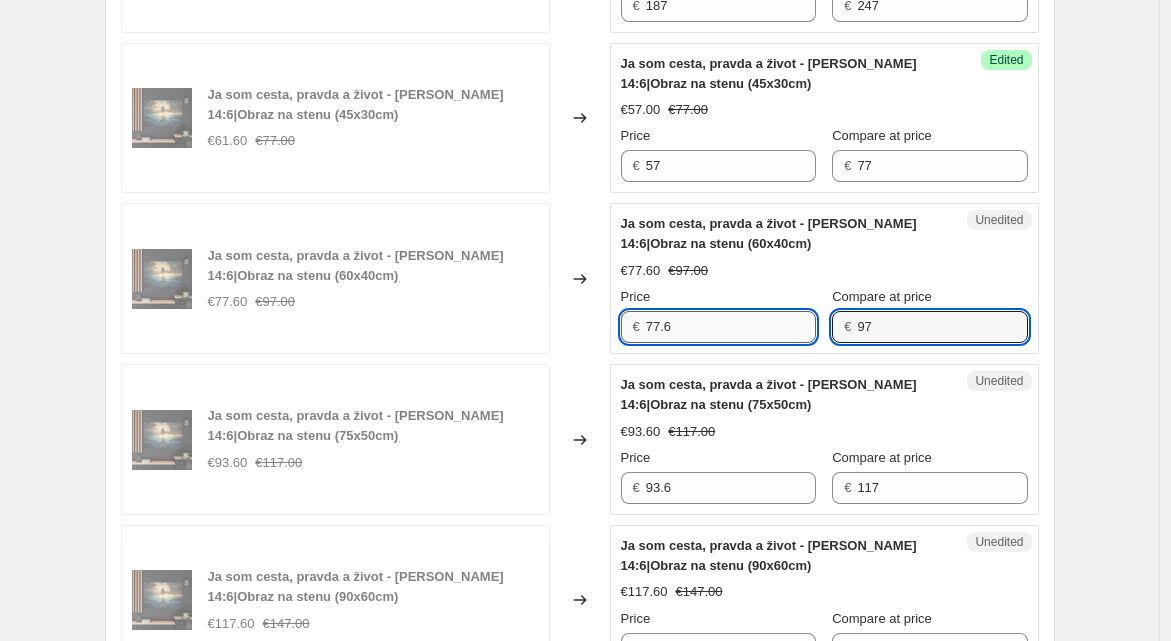 click on "77.6" at bounding box center (731, 327) 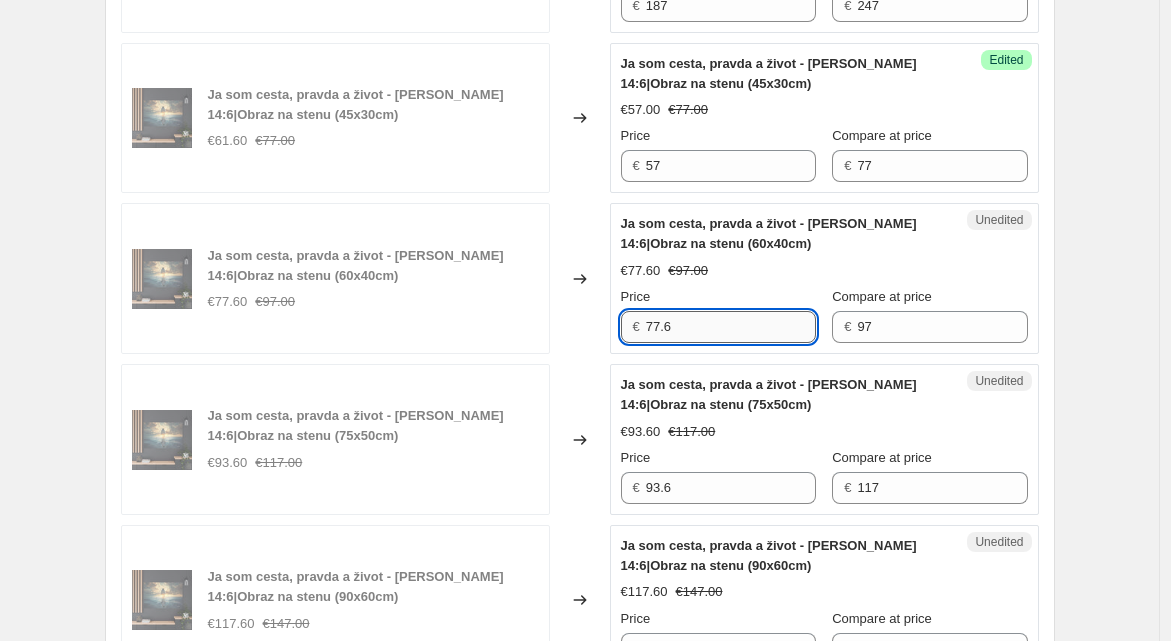 click on "77.6" at bounding box center [731, 327] 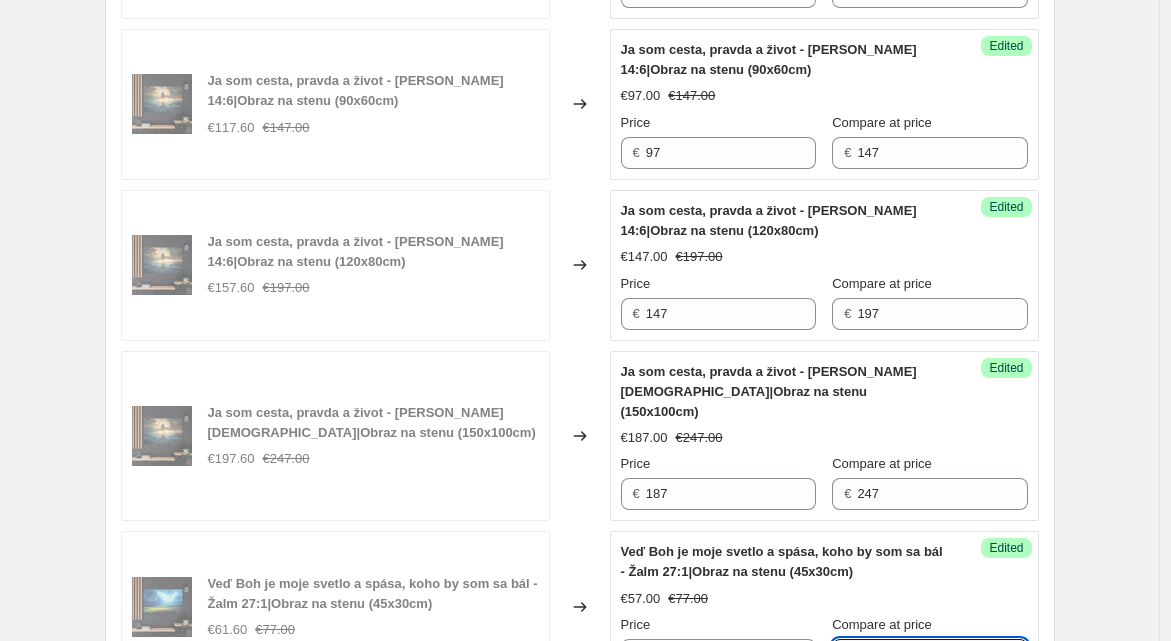 scroll, scrollTop: 3000, scrollLeft: 0, axis: vertical 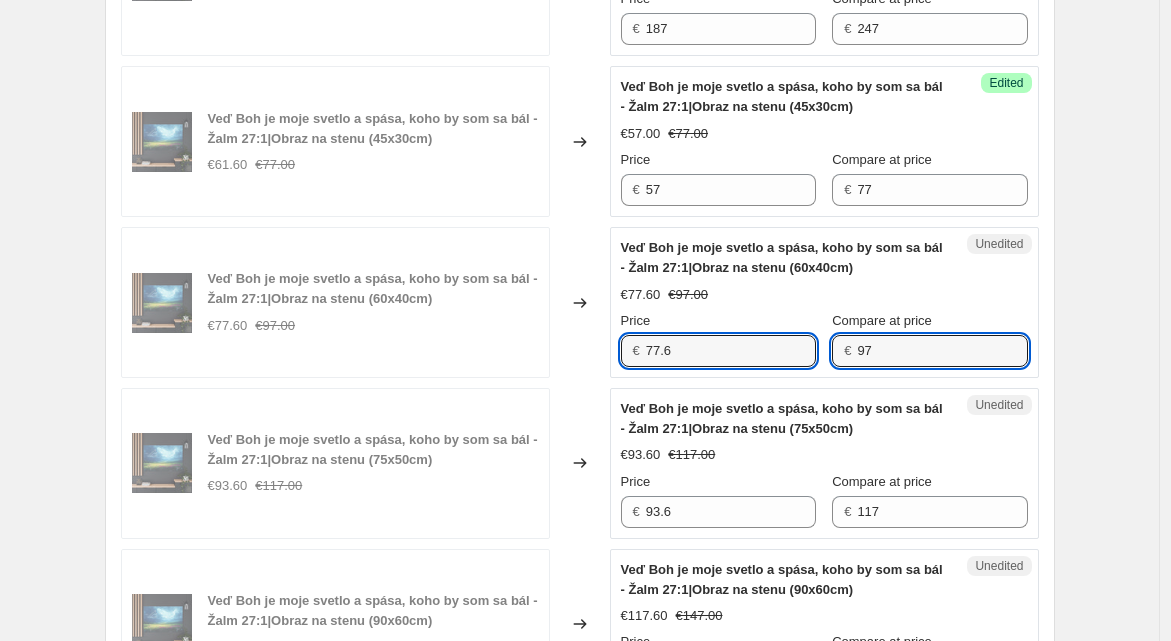 click on "77.6" at bounding box center [731, 351] 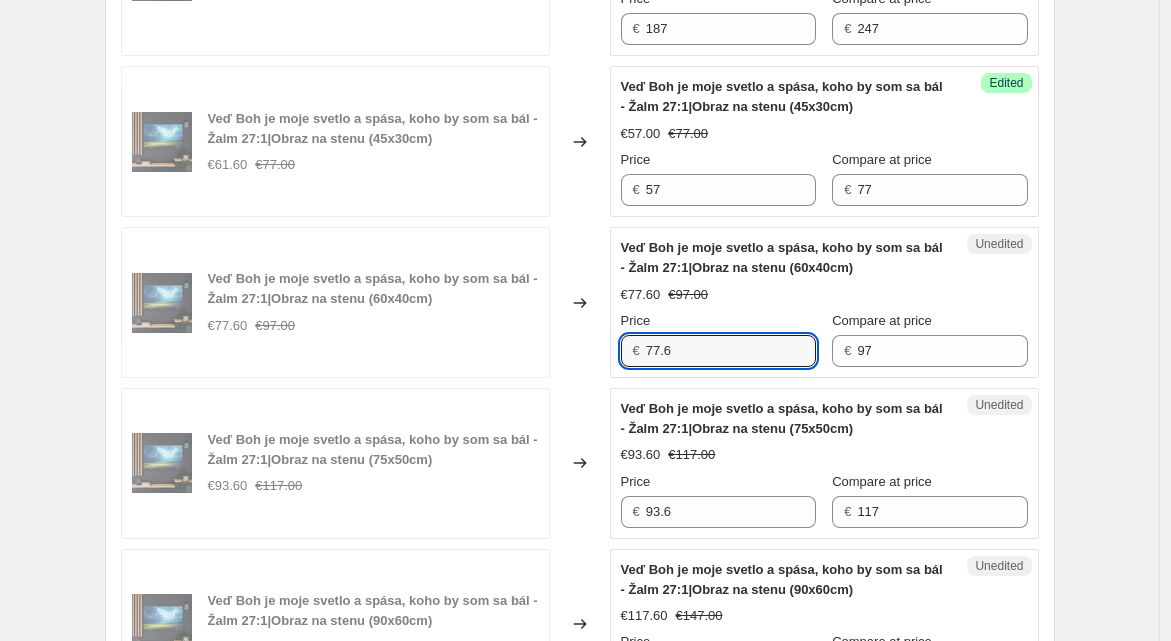 click on "77.6" at bounding box center [731, 351] 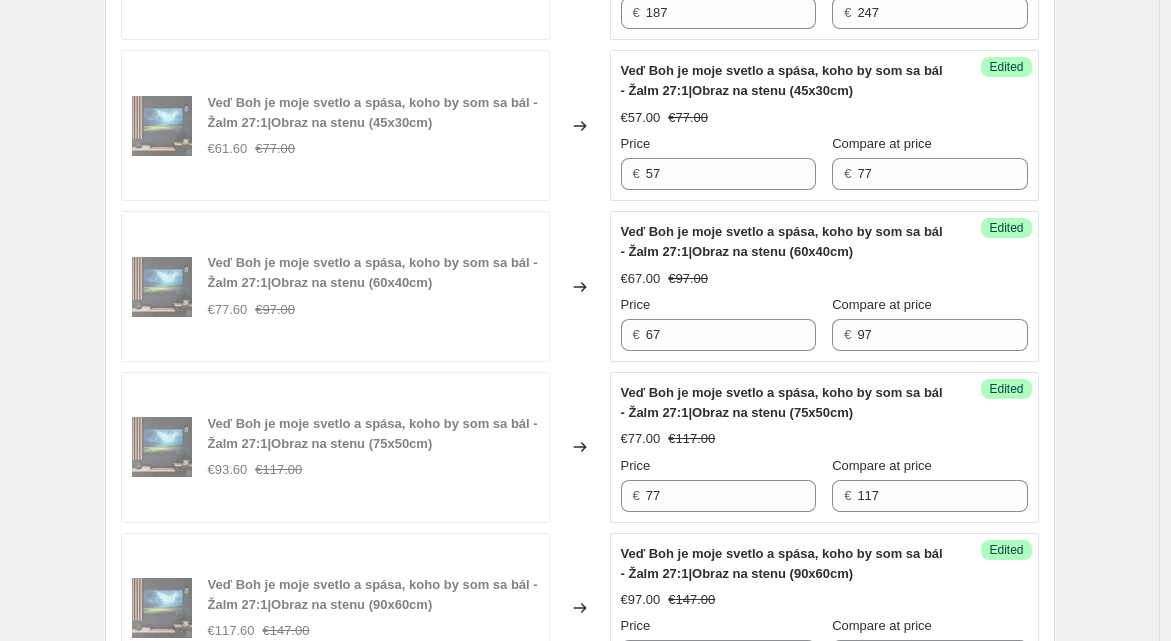 scroll, scrollTop: 3481, scrollLeft: 0, axis: vertical 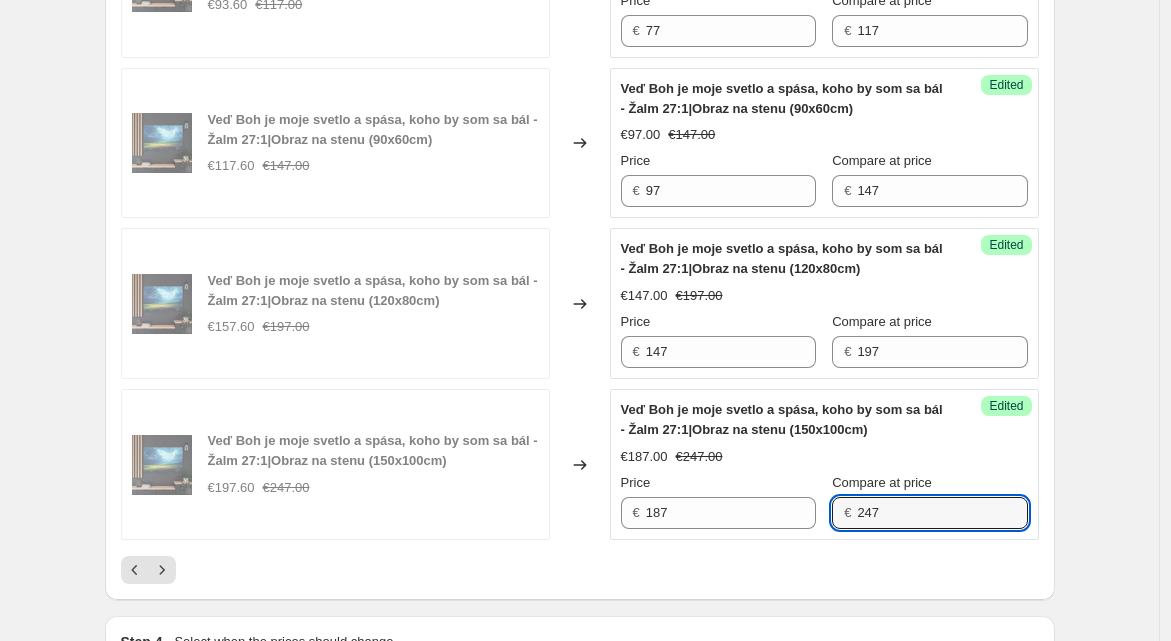 click on "Lebo On svojim anjelom prikáže o tebe -Žalm 91:11|Obraz na stenu (120x80cm) €157.60 €197.00 Changed to Success Edited [PERSON_NAME] On svojim anjelom prikáže o tebe -Žalm 91:11|Obraz na stenu (120x80cm) €147.00 €197.00 Price € 147 Compare at price € 197 Lebo On svojim anjelom prikáže o tebe -Žalm 91:11|Obraz na stenu (150x100cm) €197.60 €247.00 Changed to Success Edited [PERSON_NAME] On svojim anjelom prikáže o tebe -Žalm 91:11|Obraz na stenu (150x100cm) €187.00 €247.00 Price € 187 Compare at price € 247 Ja som [PERSON_NAME], stojím pred Bohom - [PERSON_NAME] 1:19|Obraz na stenu (45x30cm) €61.60 €77.00 Changed to Success Edited [PERSON_NAME] som [PERSON_NAME], stojím pred Bohom - [PERSON_NAME] 1:19|Obraz na stenu (45x30cm) €57.00 €77.00 Price € 57 Compare at price € 77 Ja som [PERSON_NAME], stojím pred Bohom - [PERSON_NAME] 1:19|Obraz na stenu (60x40cm) €77.60 €97.00 Changed to Success Edited [PERSON_NAME] som [PERSON_NAME], stojím pred Bohom - [PERSON_NAME] 1:19|Obraz na stenu (60x40cm) €67.00 €97.00 Price € 67 Compare at price €" at bounding box center (580, -1051) 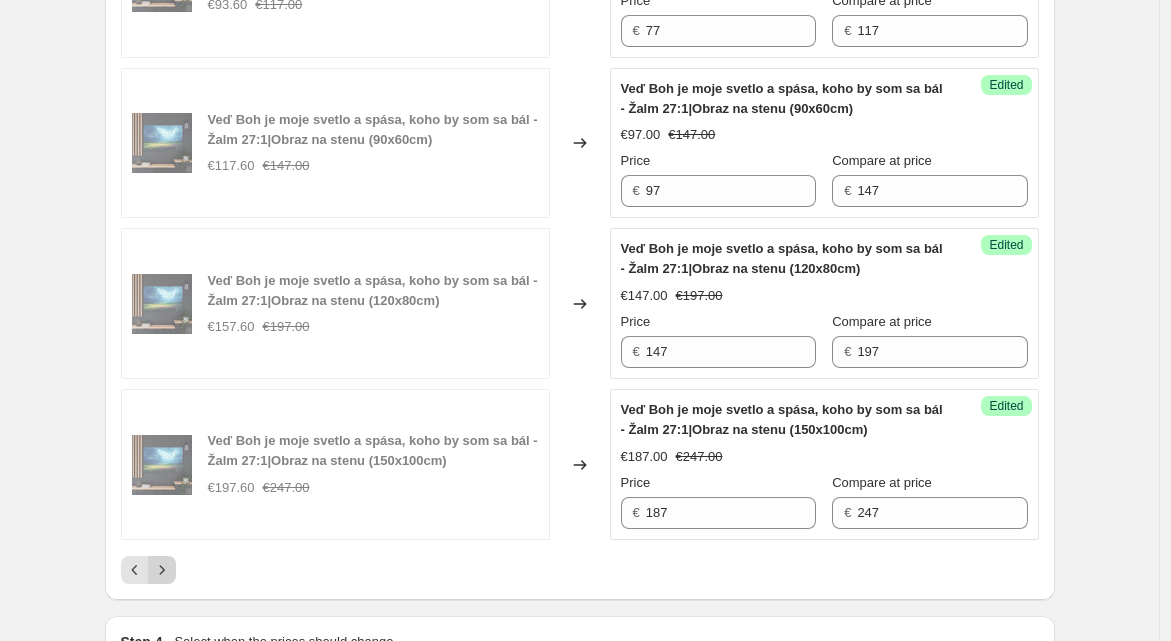 click at bounding box center [162, 570] 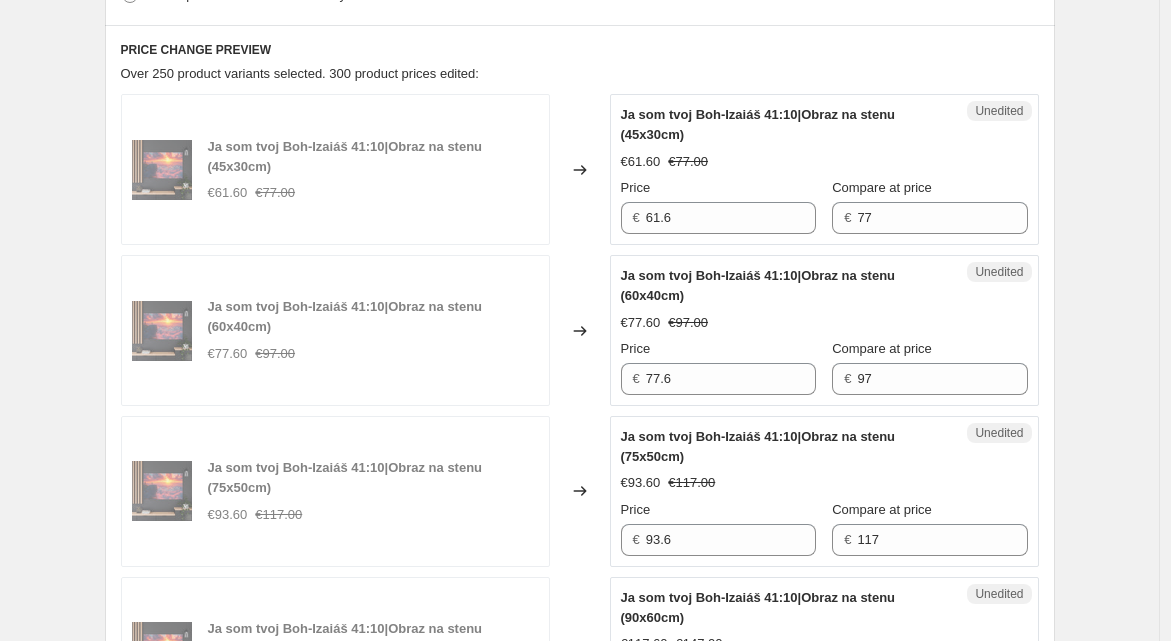 scroll, scrollTop: 773, scrollLeft: 0, axis: vertical 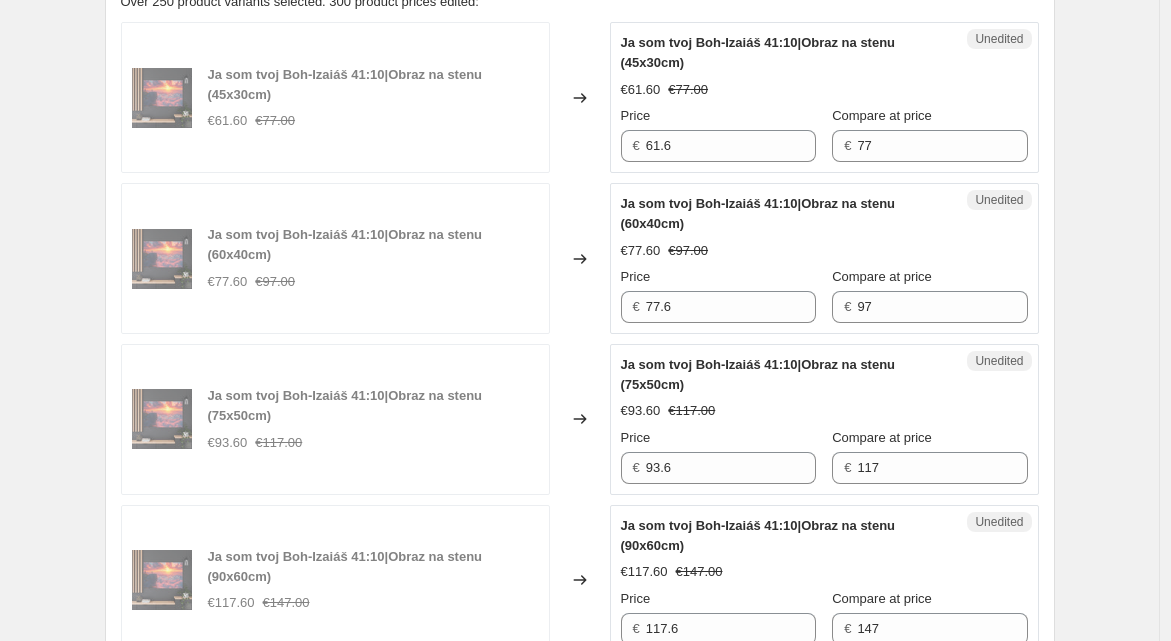 click on "Price € 61.6" at bounding box center [718, 134] 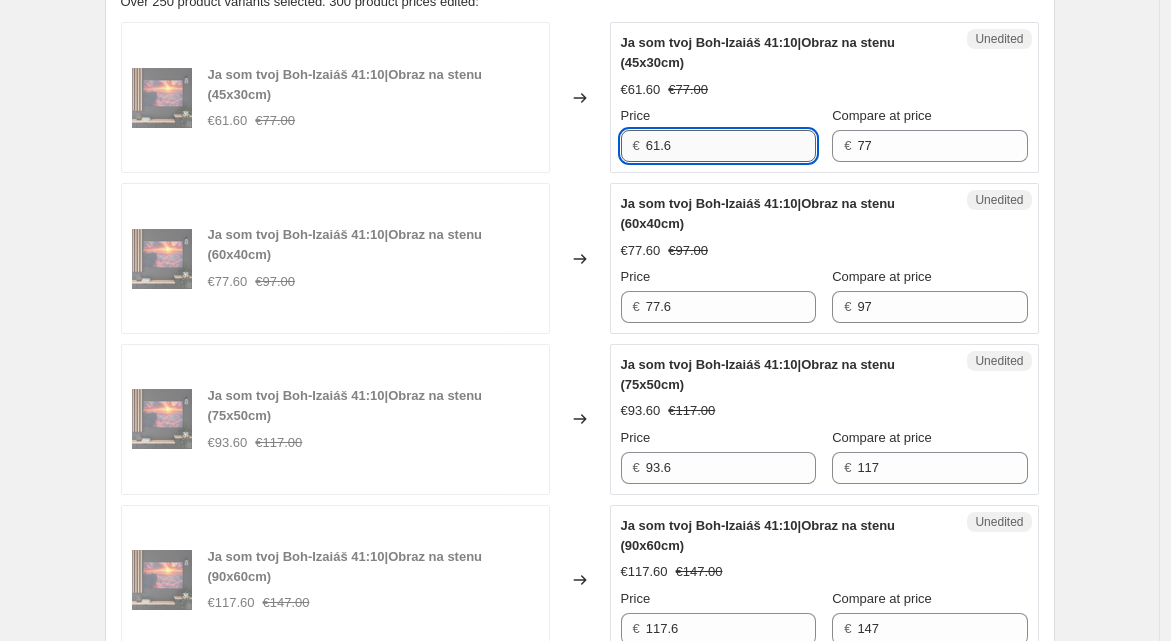 click on "61.6" at bounding box center [731, 146] 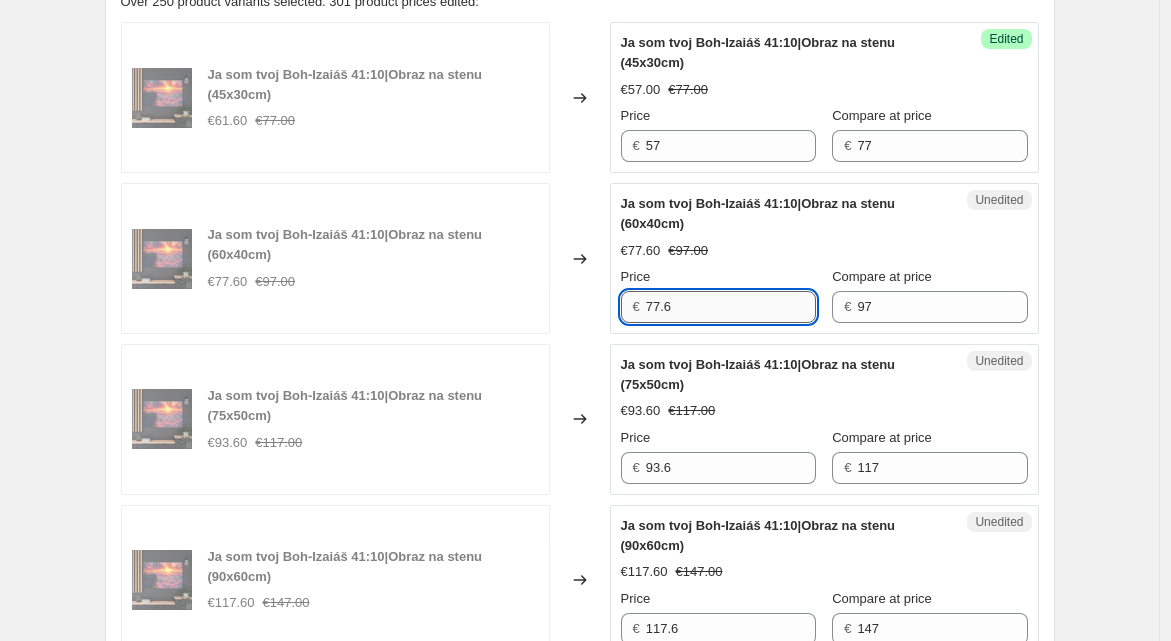 click on "77.6" at bounding box center [731, 307] 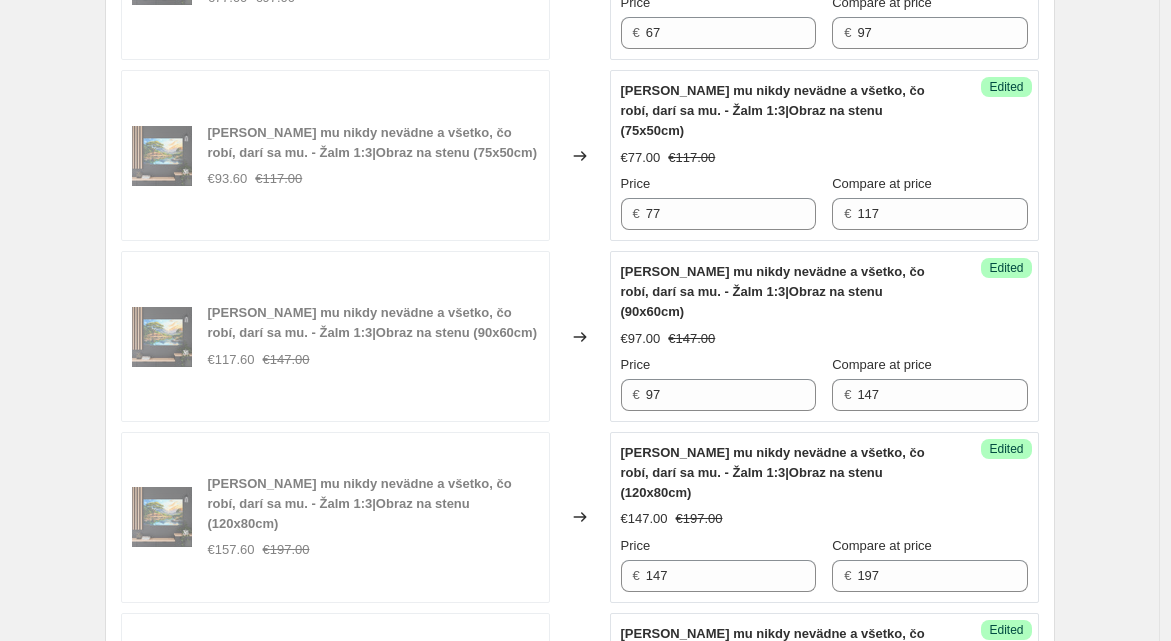 scroll, scrollTop: 3481, scrollLeft: 0, axis: vertical 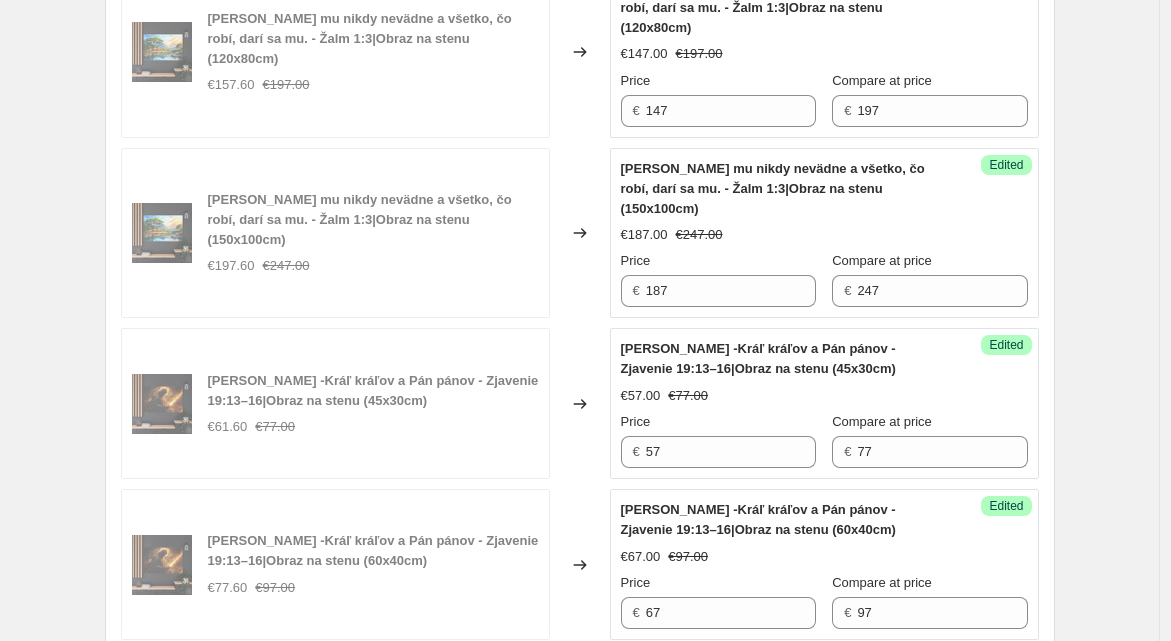 click 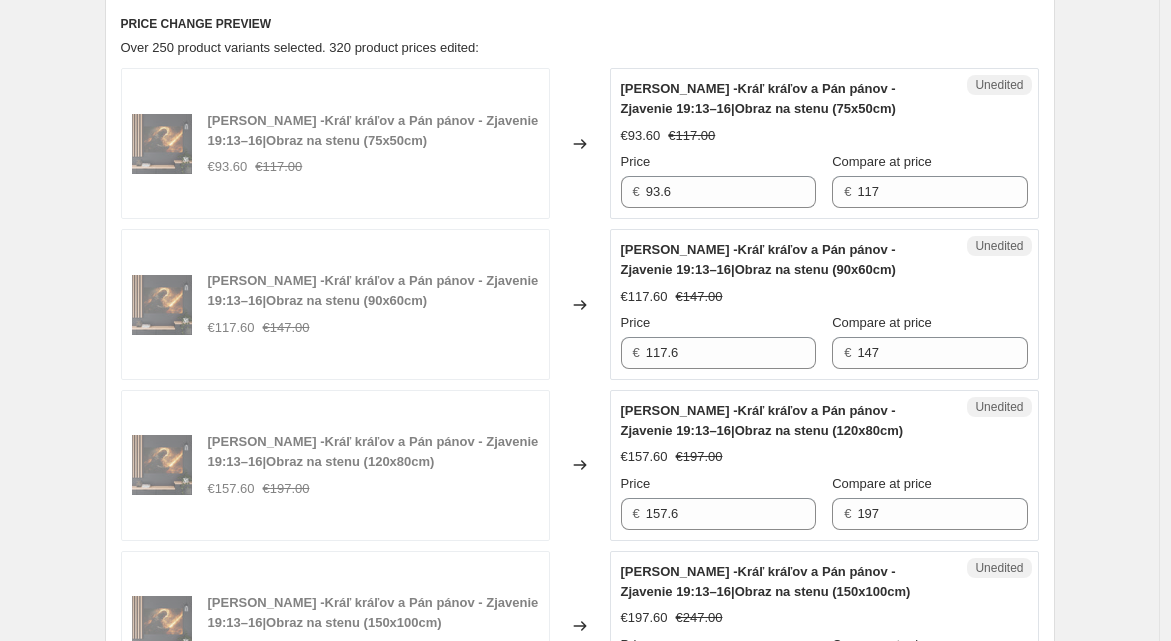 scroll, scrollTop: 725, scrollLeft: 0, axis: vertical 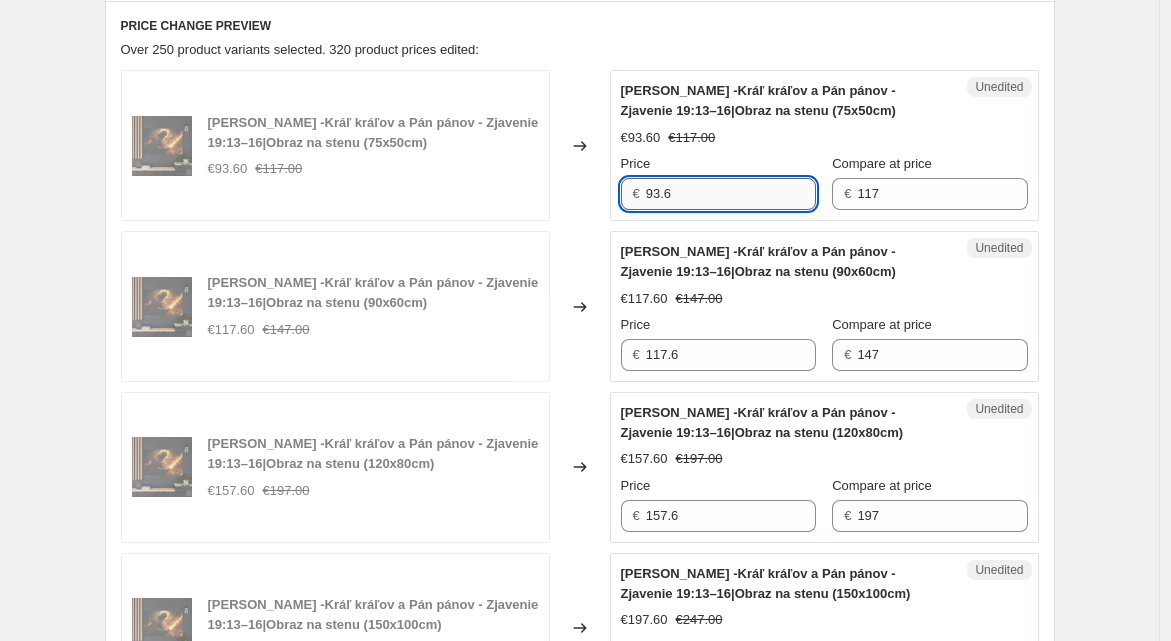 click on "93.6" at bounding box center [731, 194] 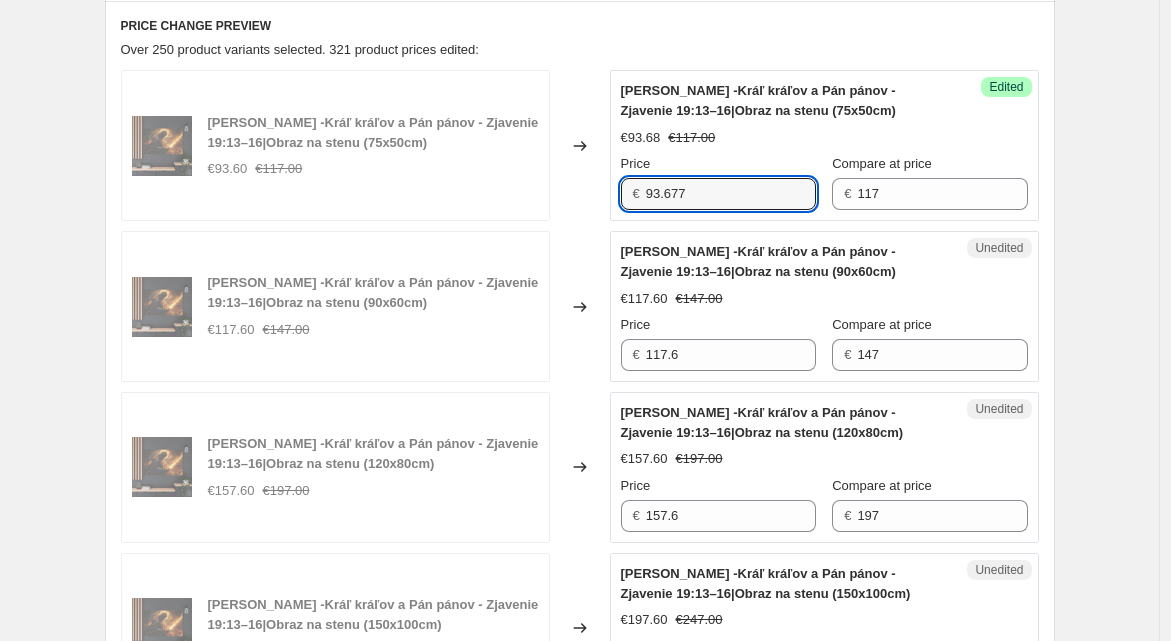 drag, startPoint x: 701, startPoint y: 186, endPoint x: 609, endPoint y: 189, distance: 92.0489 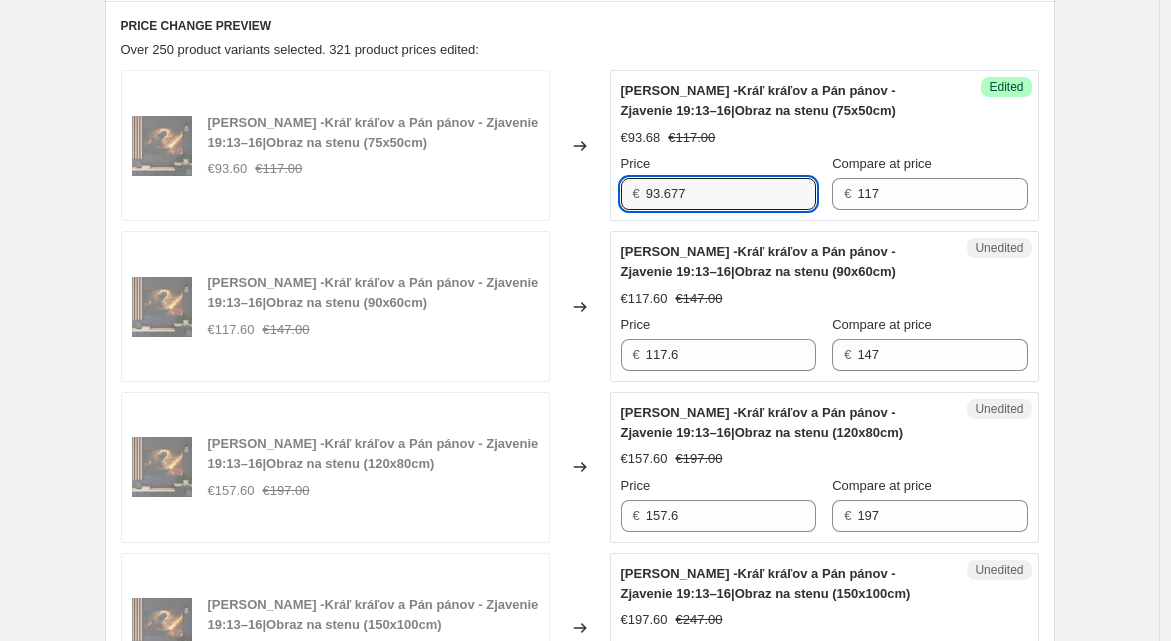 click on "[PERSON_NAME] -Kráľ kráľov a Pán pánov - Zjavenie 19:13–16|Obraz na stenu (75x50cm) €93.60 €117.00 Changed to Success Edited [PERSON_NAME] -Kráľ kráľov a Pán pánov - Zjavenie 19:13–16|Obraz na stenu (75x50cm) €93.68 €117.00 Price € 93.677 Compare at price € 117" at bounding box center (580, 145) 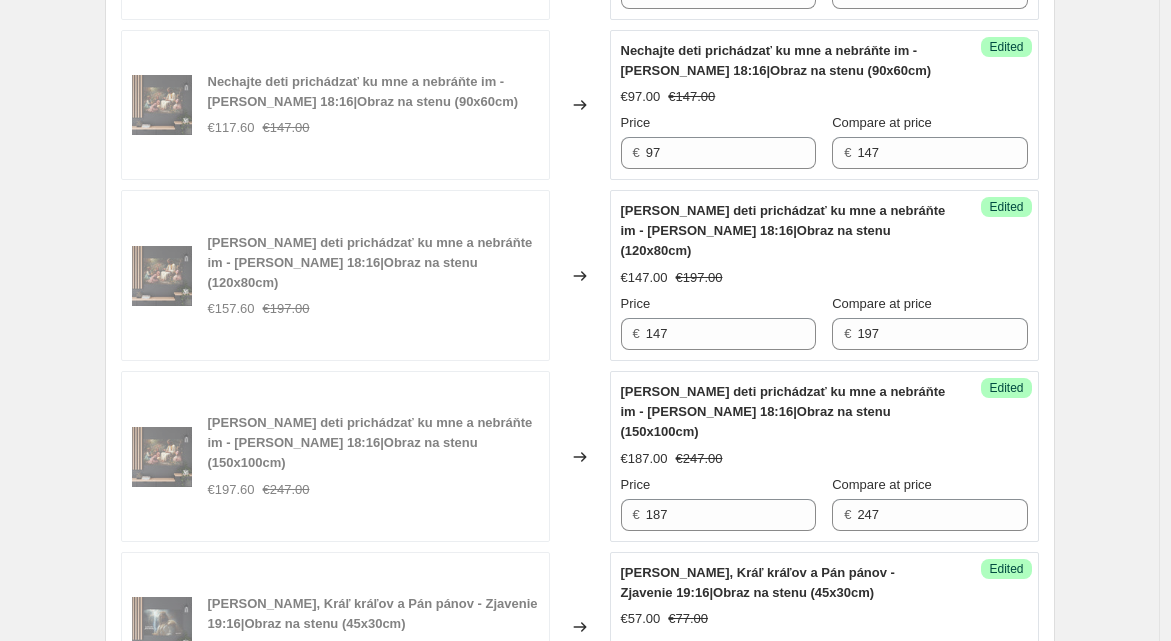 scroll, scrollTop: 3481, scrollLeft: 0, axis: vertical 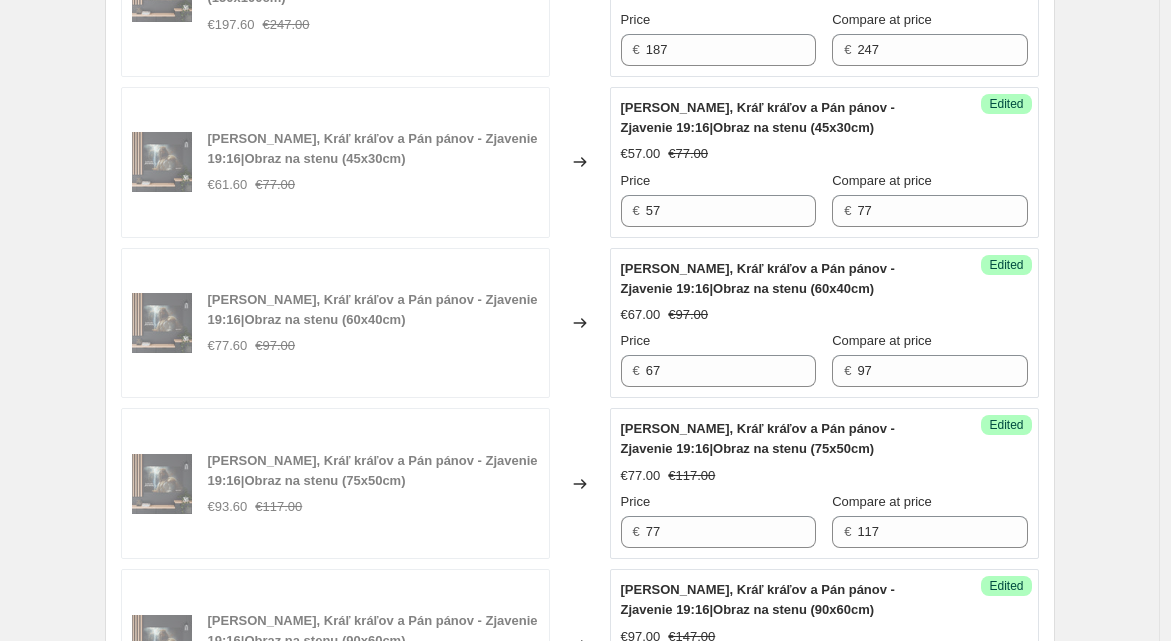 click at bounding box center [162, 750] 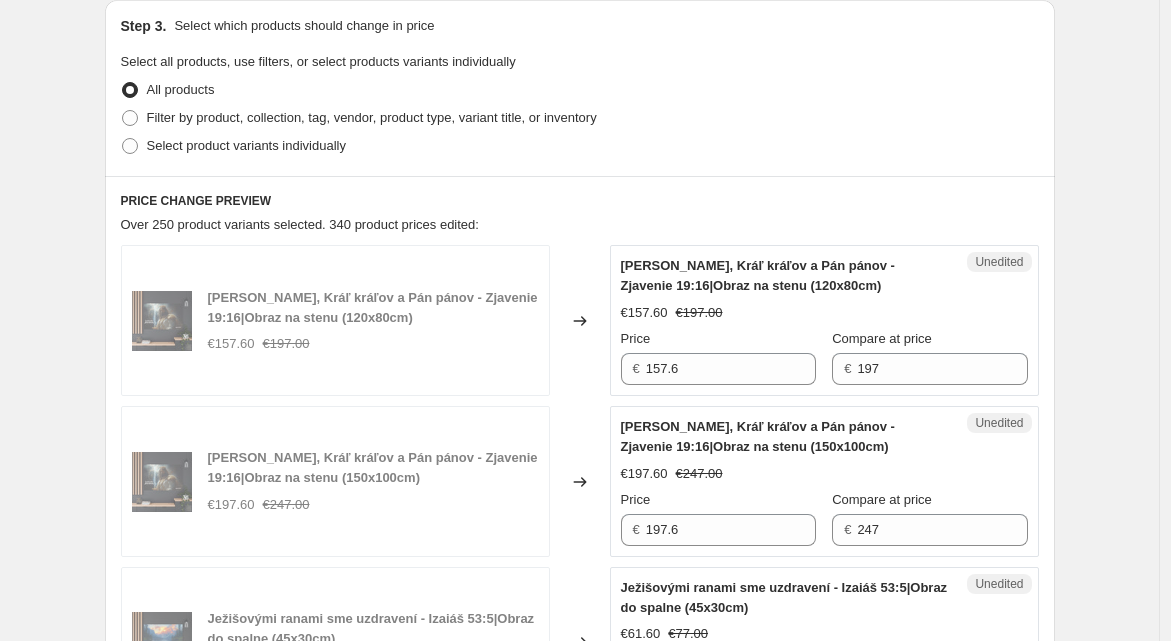 scroll, scrollTop: 547, scrollLeft: 0, axis: vertical 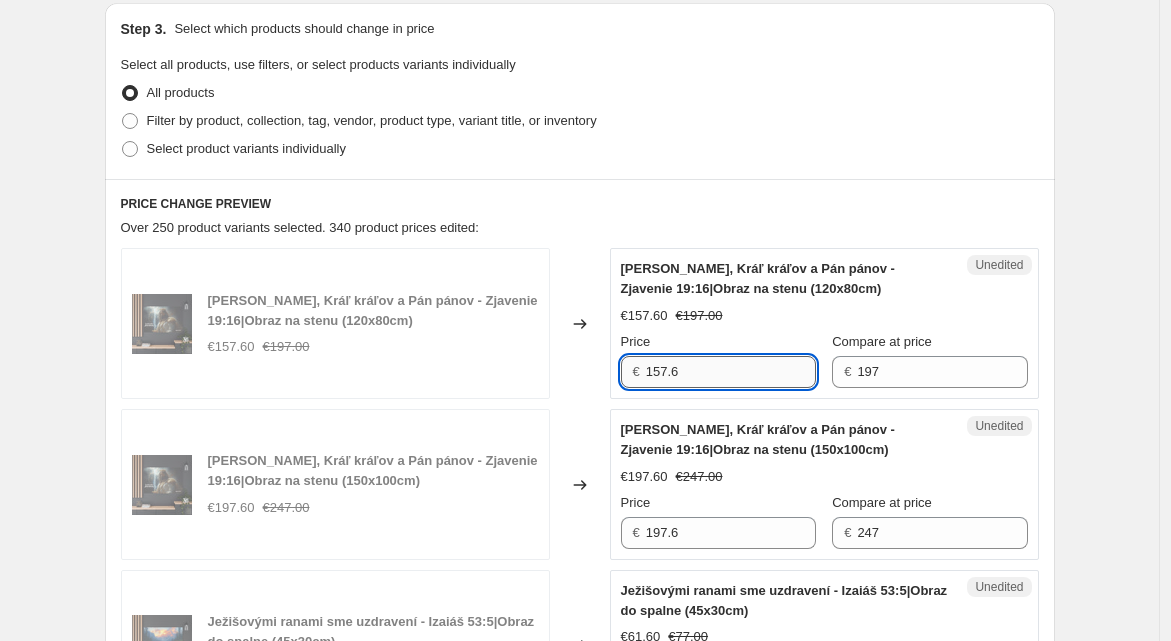 click on "157.6" at bounding box center (731, 372) 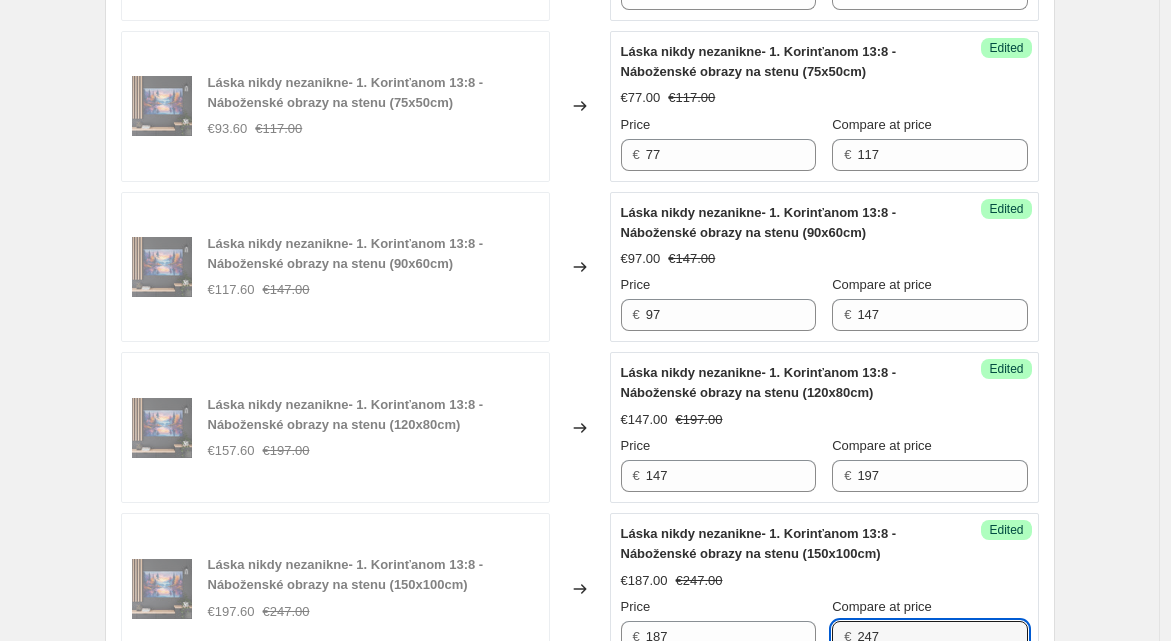 scroll, scrollTop: 3698, scrollLeft: 0, axis: vertical 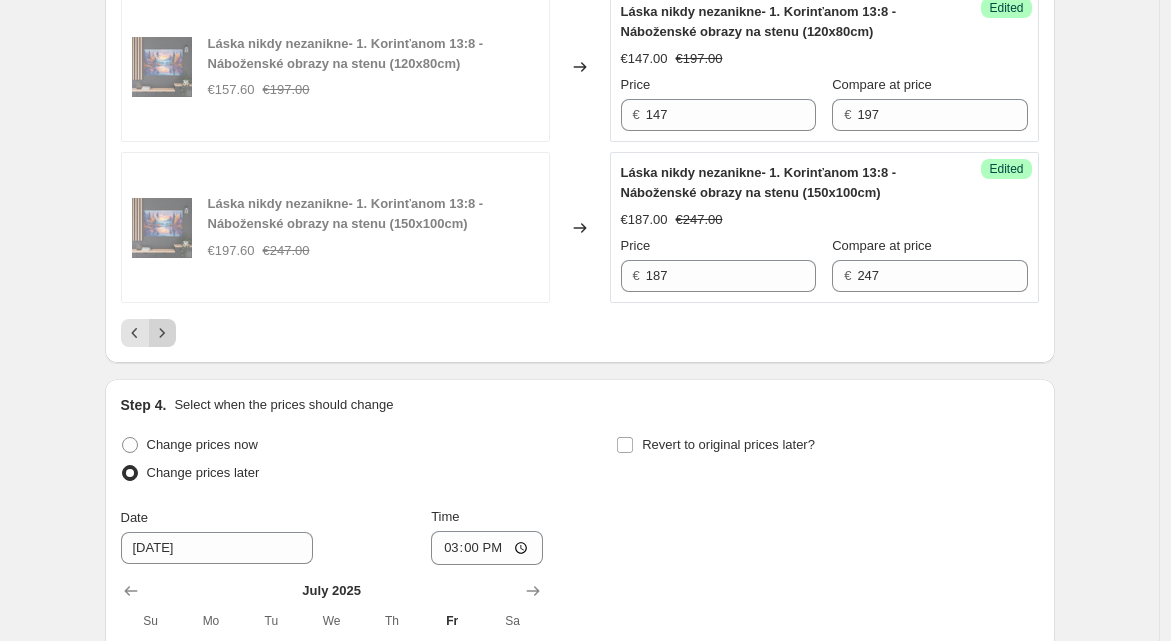 click 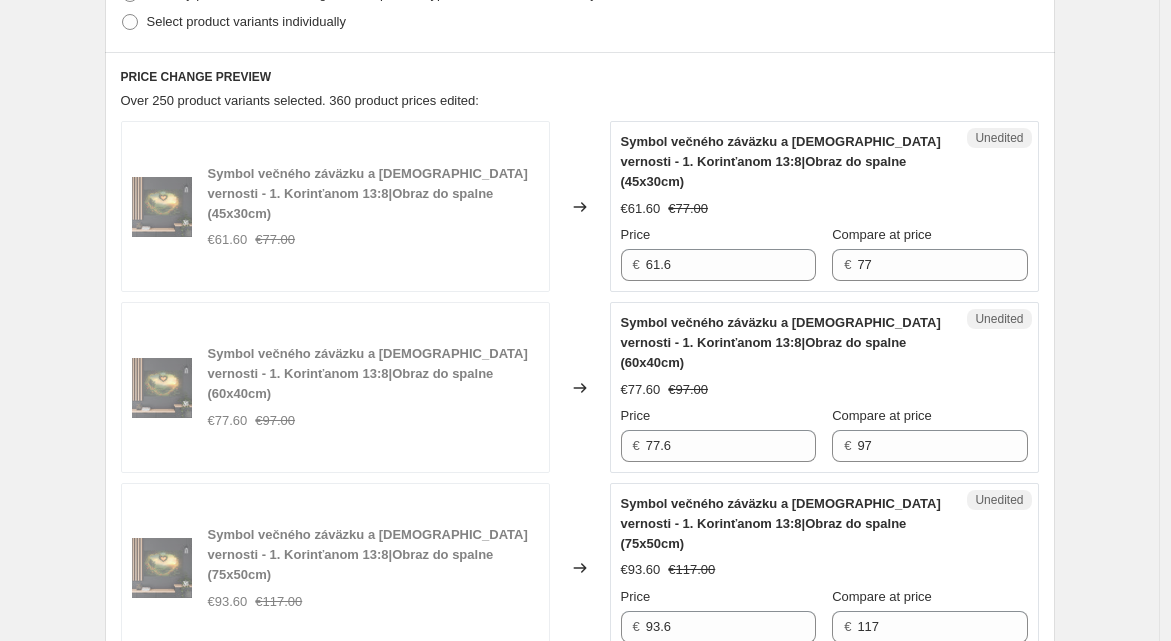 scroll, scrollTop: 677, scrollLeft: 0, axis: vertical 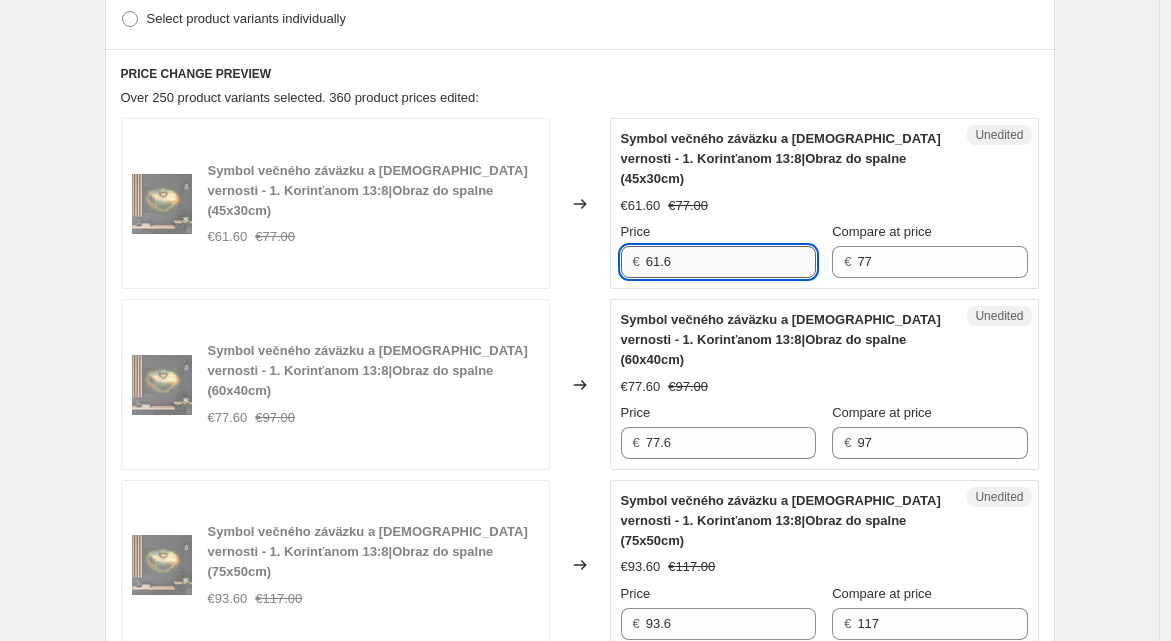 click on "61.6" at bounding box center (731, 262) 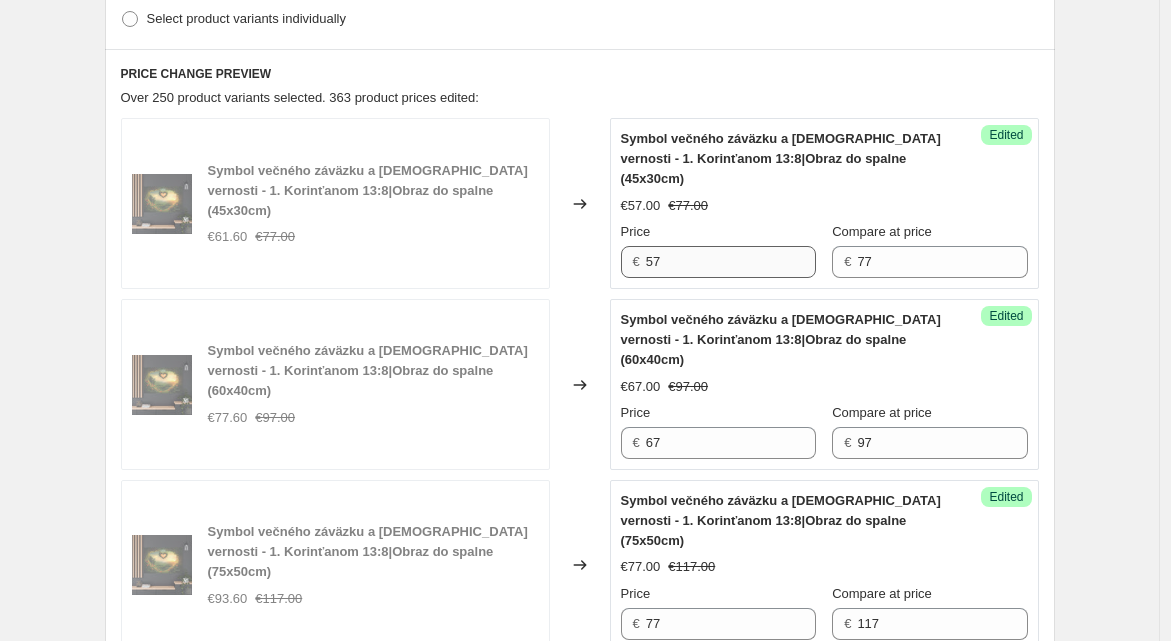 scroll, scrollTop: 1078, scrollLeft: 0, axis: vertical 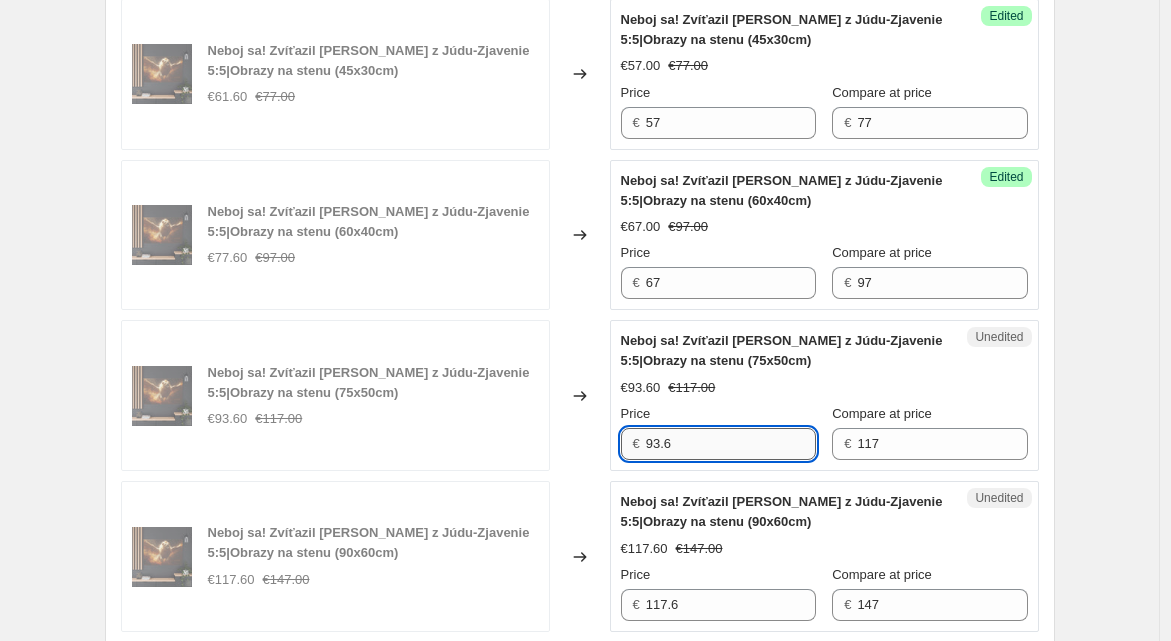 click on "93.6" at bounding box center (731, 444) 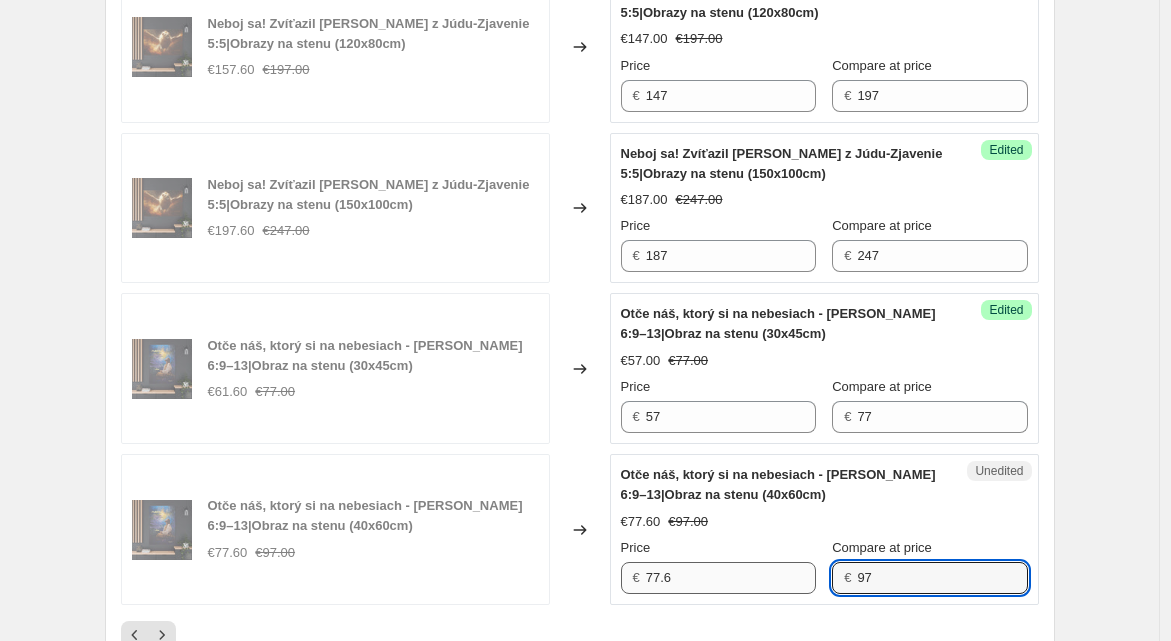 scroll, scrollTop: 3537, scrollLeft: 0, axis: vertical 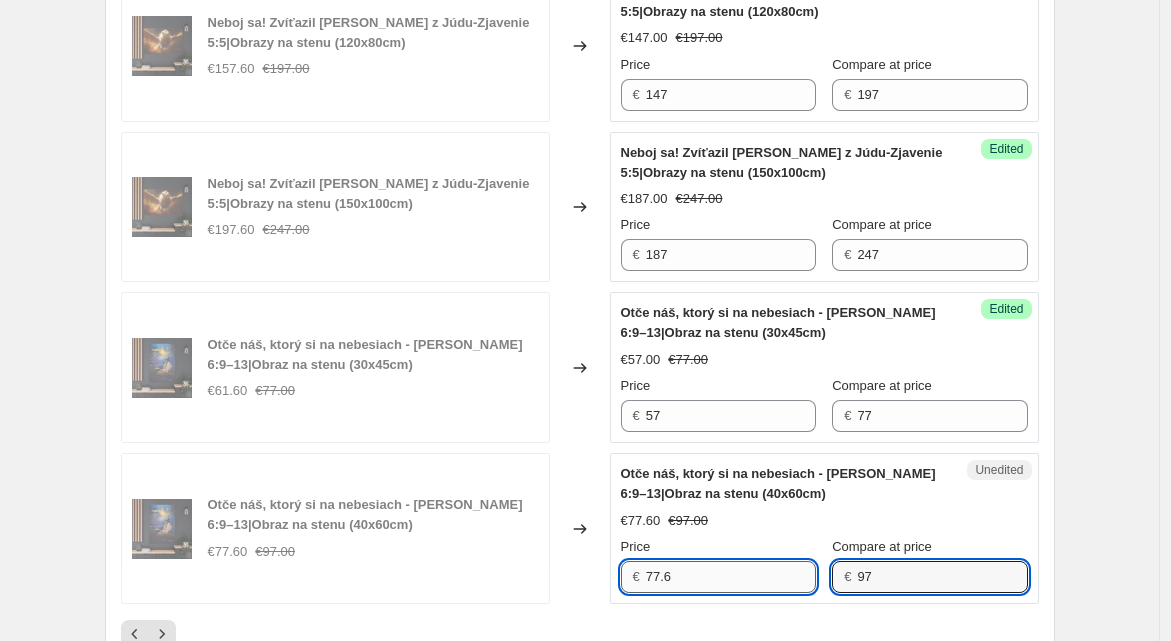 click on "77.6" at bounding box center (731, 577) 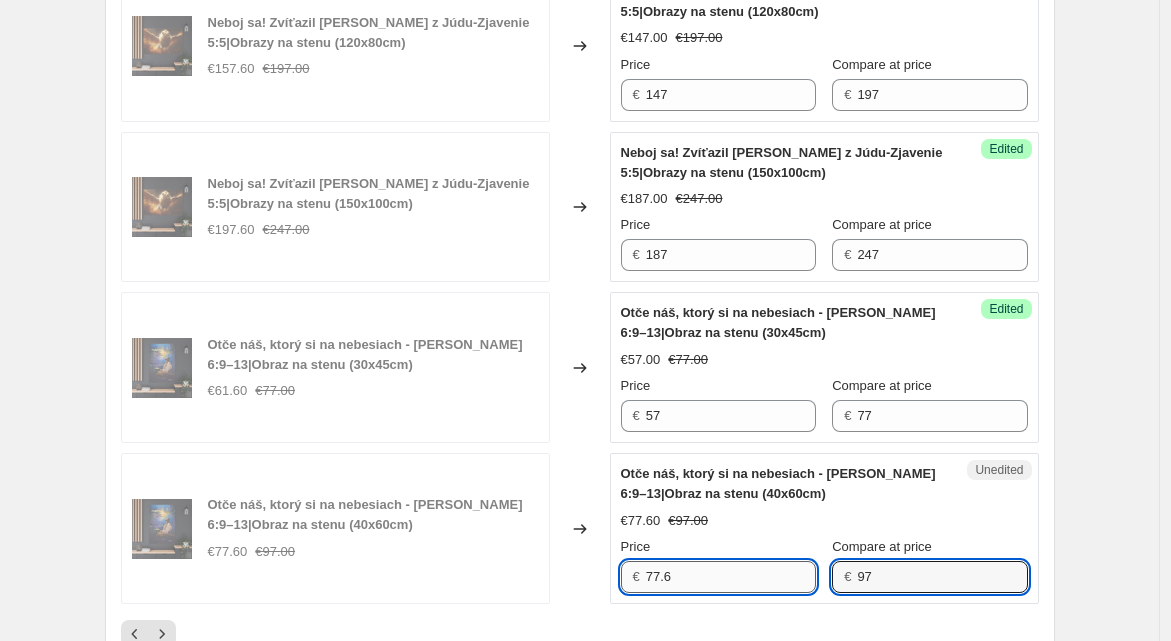 click on "77.6" at bounding box center [731, 577] 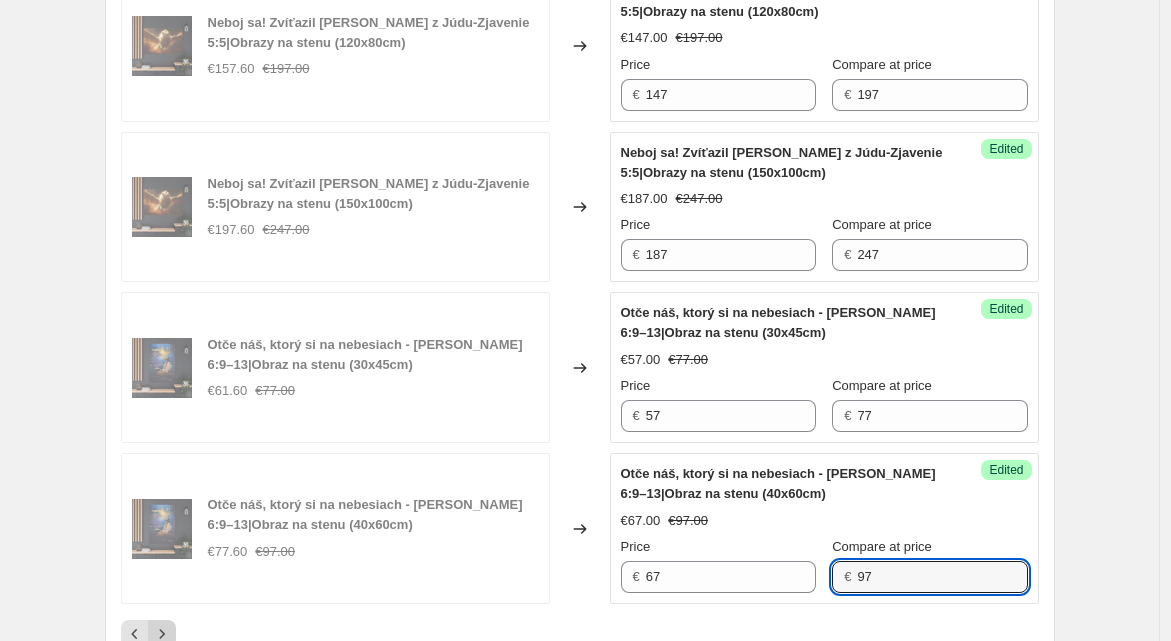 click at bounding box center (162, 634) 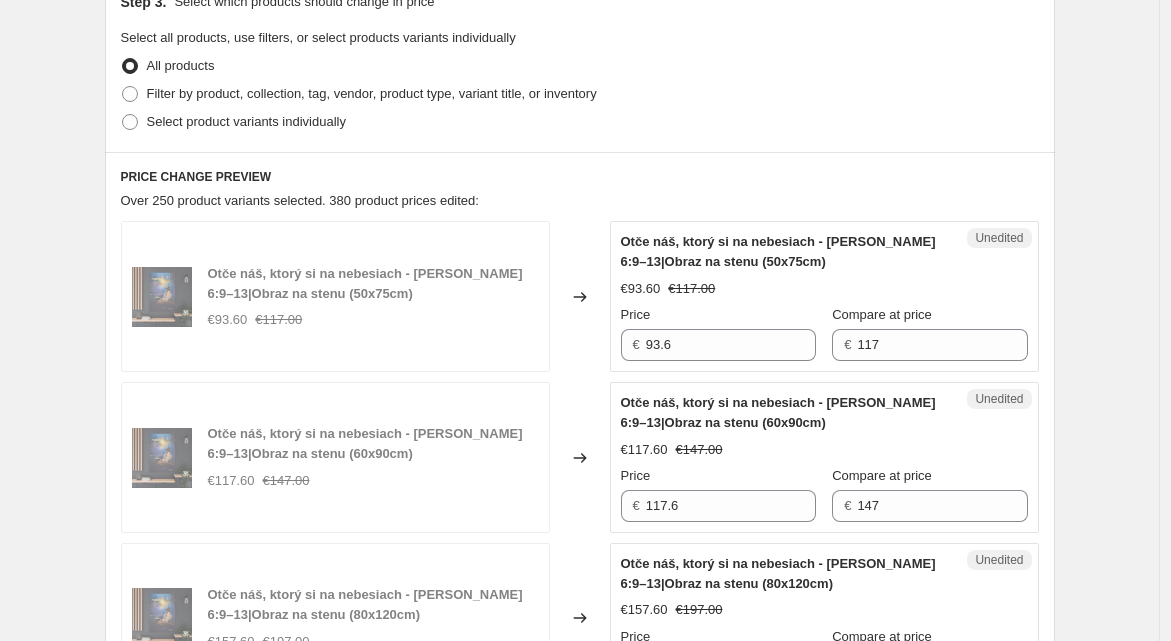 scroll, scrollTop: 554, scrollLeft: 0, axis: vertical 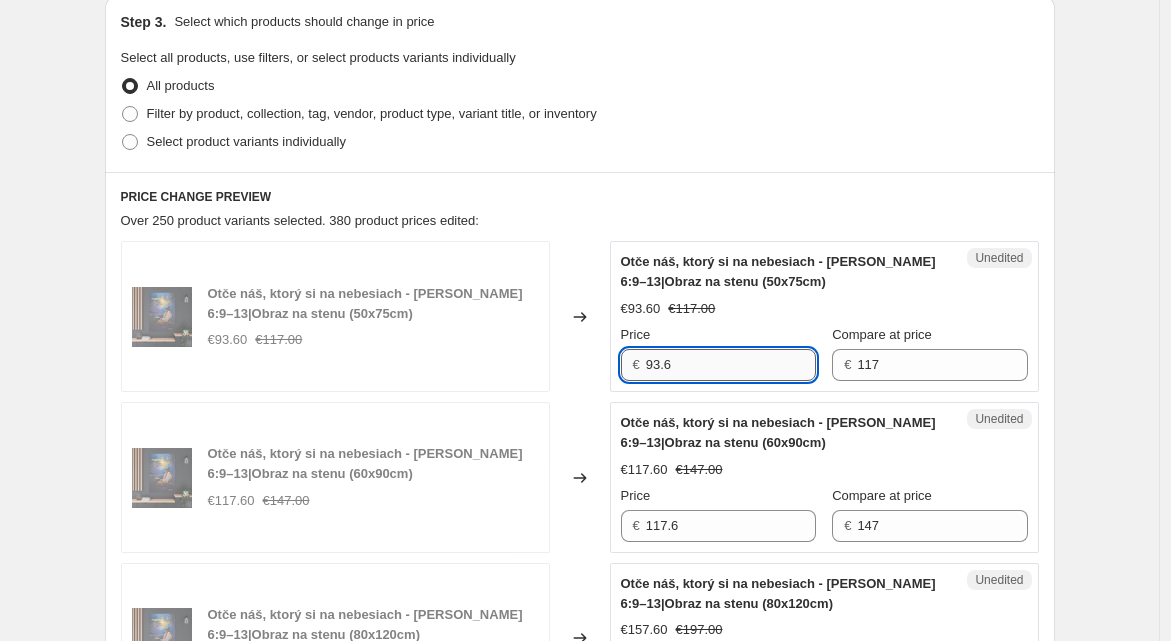 click on "93.6" at bounding box center (731, 365) 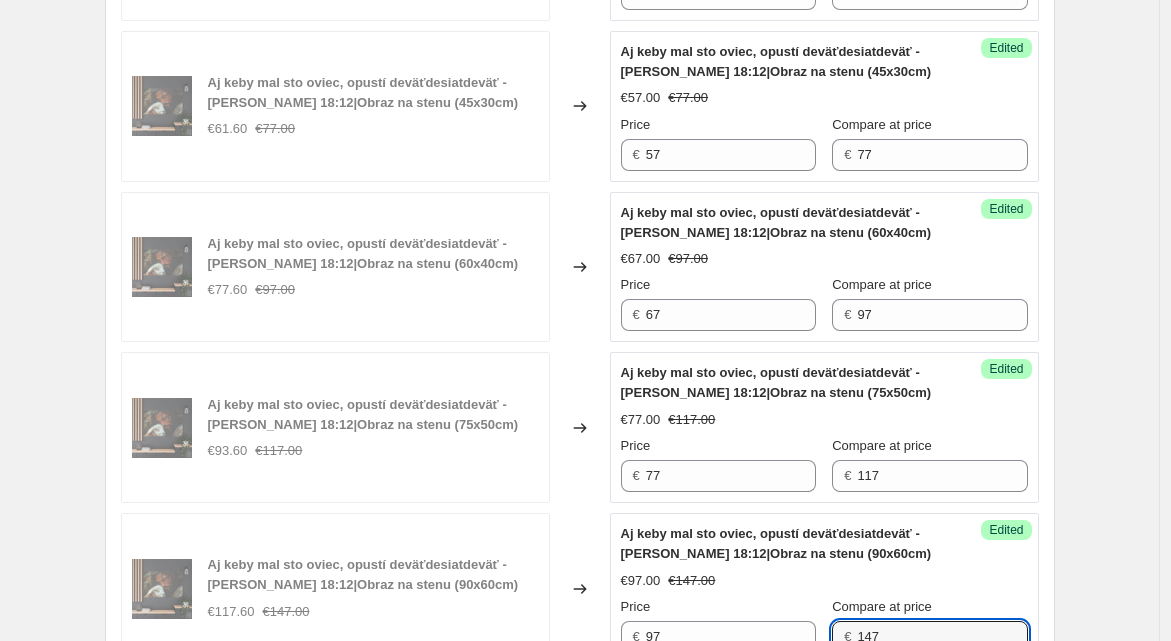scroll, scrollTop: 3698, scrollLeft: 0, axis: vertical 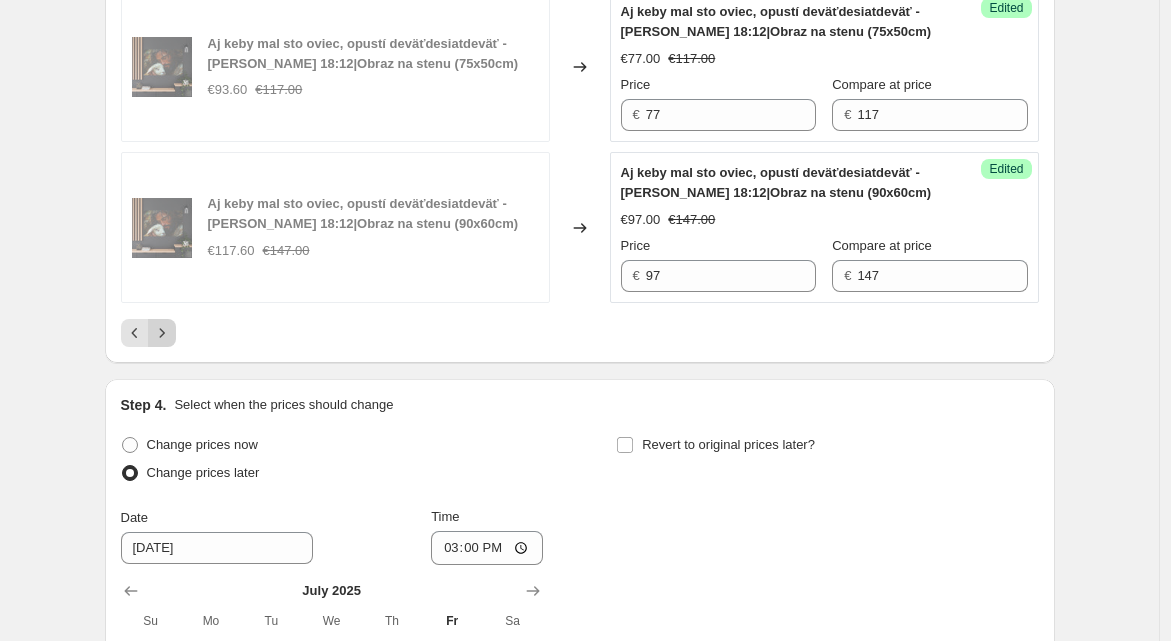 click 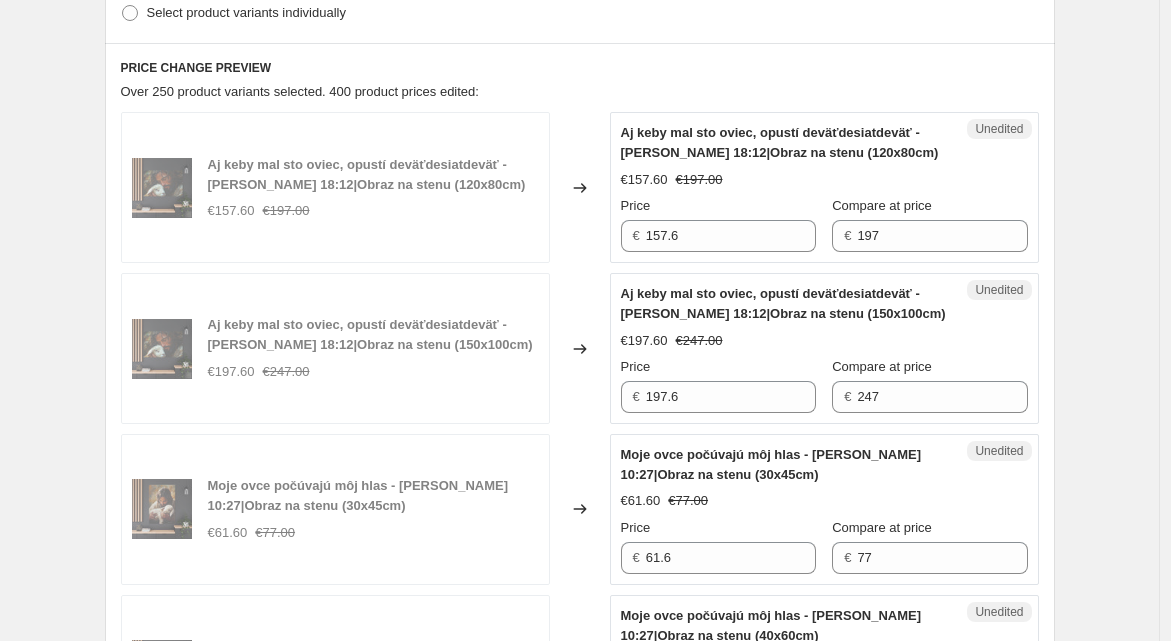 scroll, scrollTop: 684, scrollLeft: 0, axis: vertical 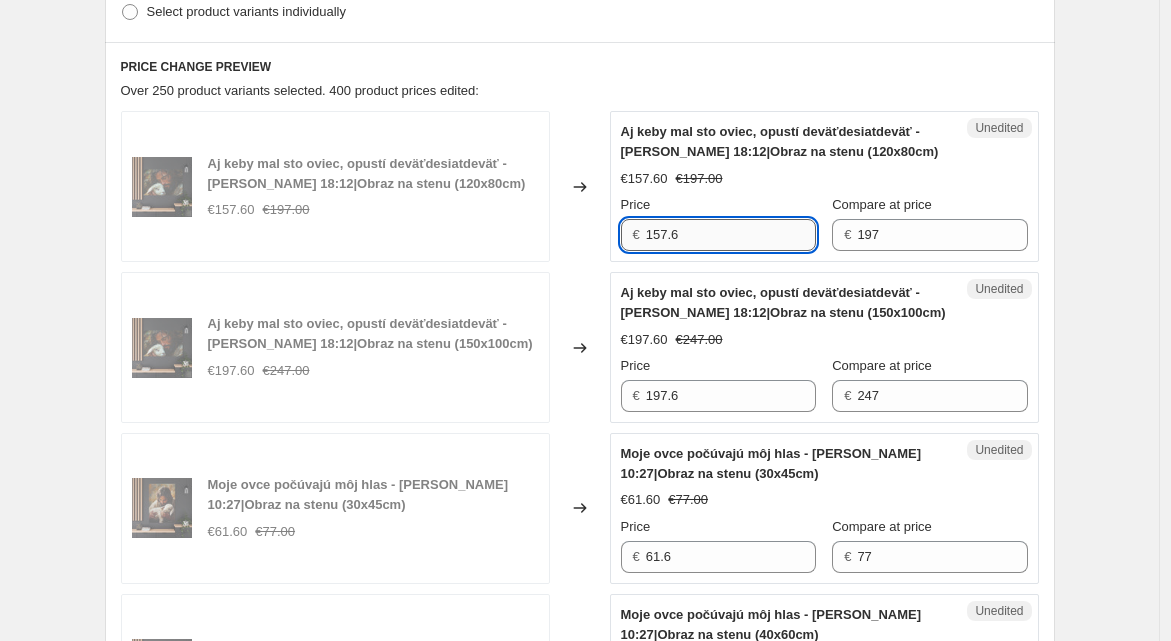 click on "157.6" at bounding box center (731, 235) 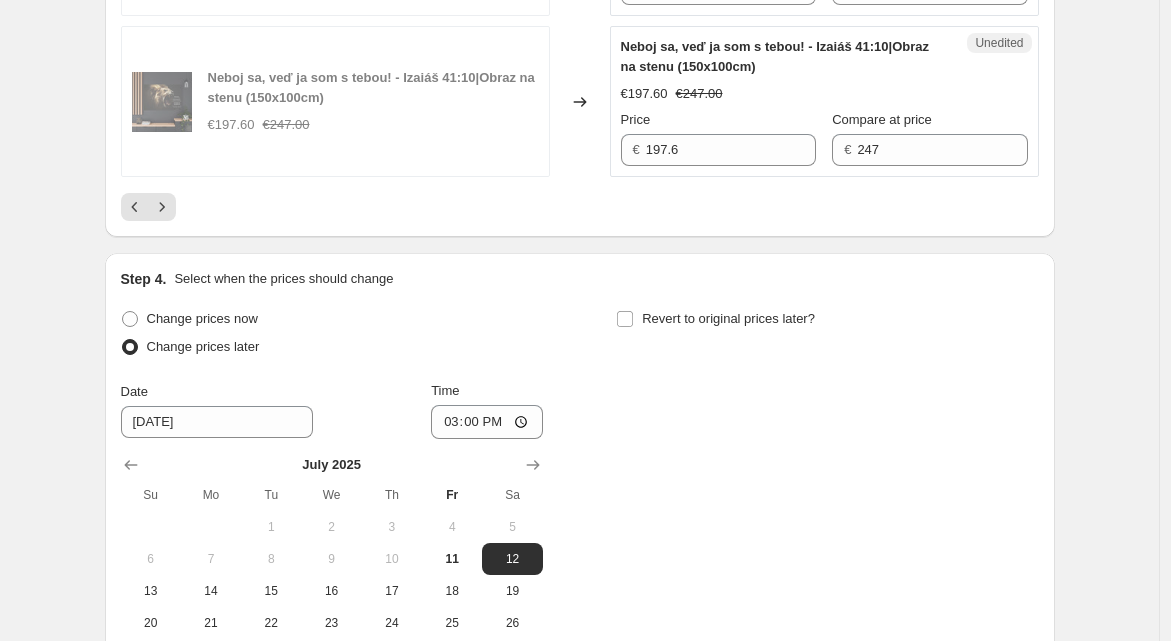 scroll, scrollTop: 3885, scrollLeft: 0, axis: vertical 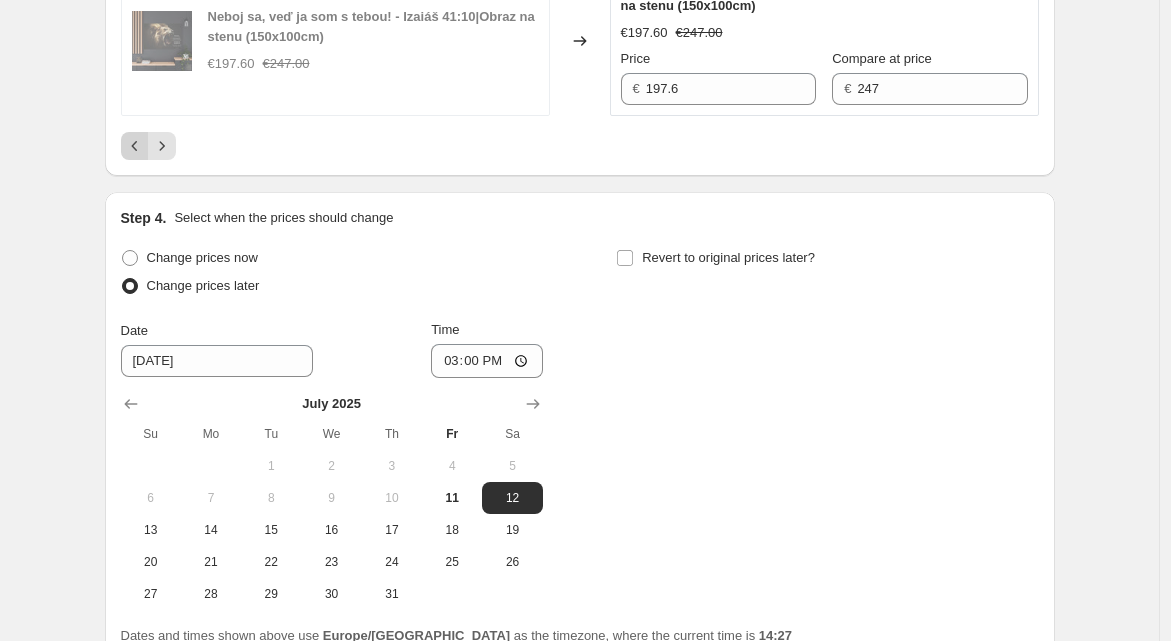 click 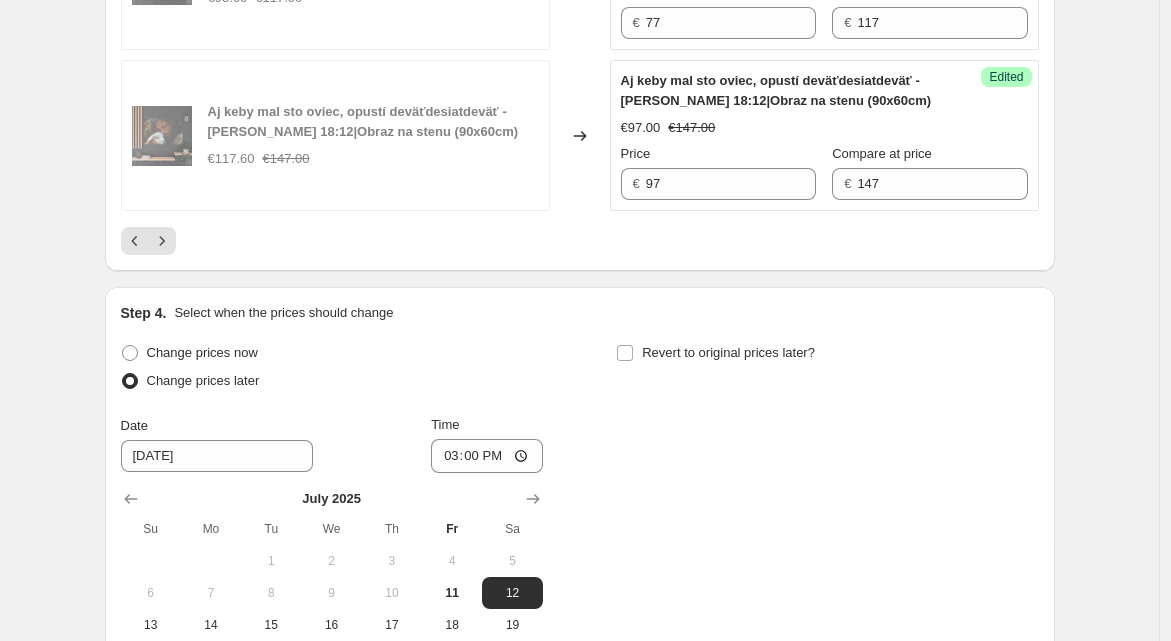 scroll, scrollTop: 3785, scrollLeft: 0, axis: vertical 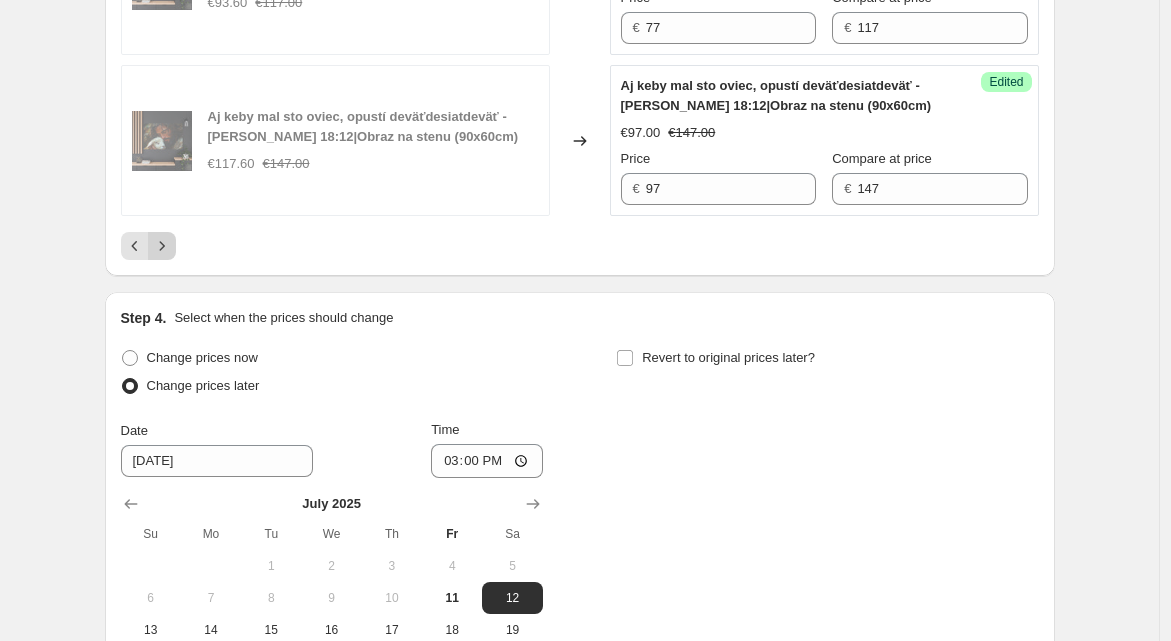 click 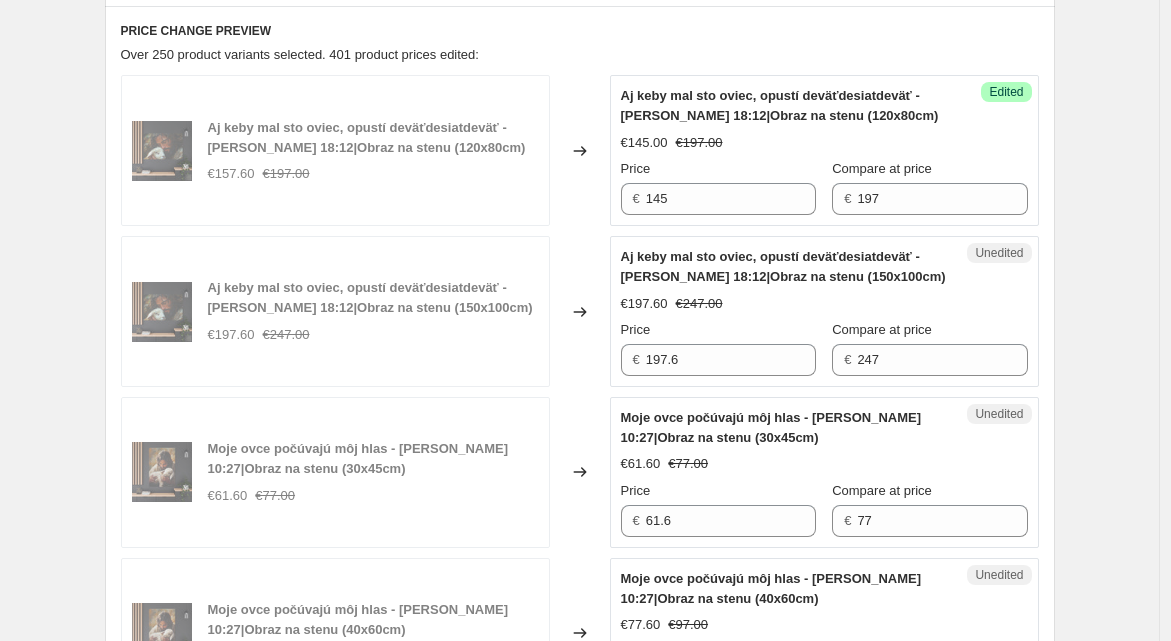 scroll, scrollTop: 797, scrollLeft: 0, axis: vertical 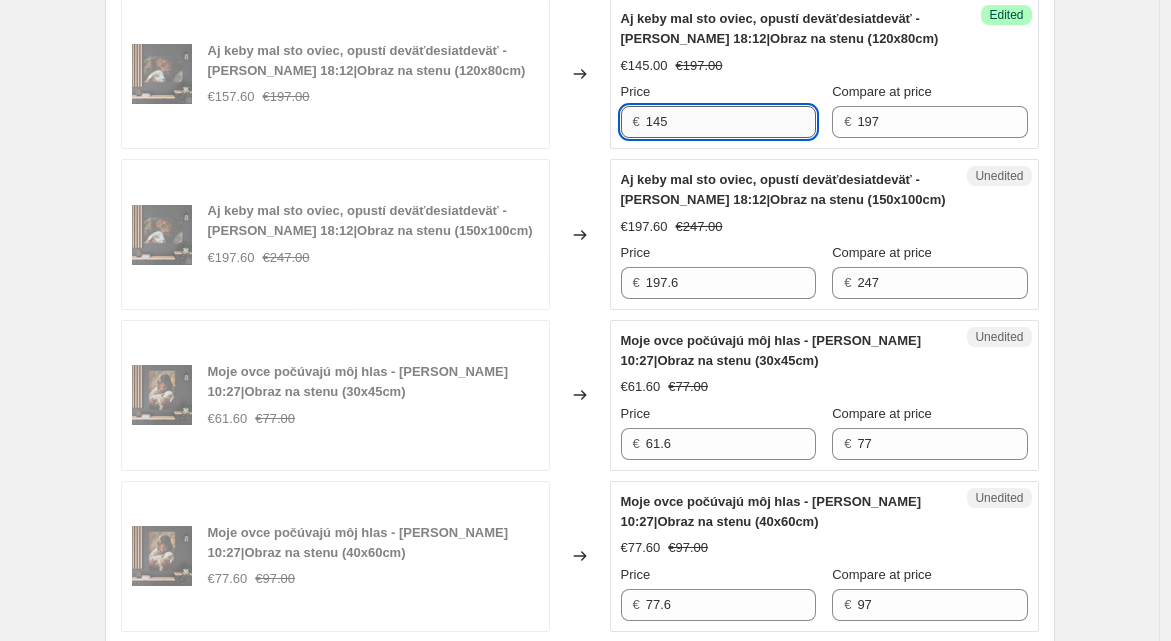 click on "145" at bounding box center (731, 122) 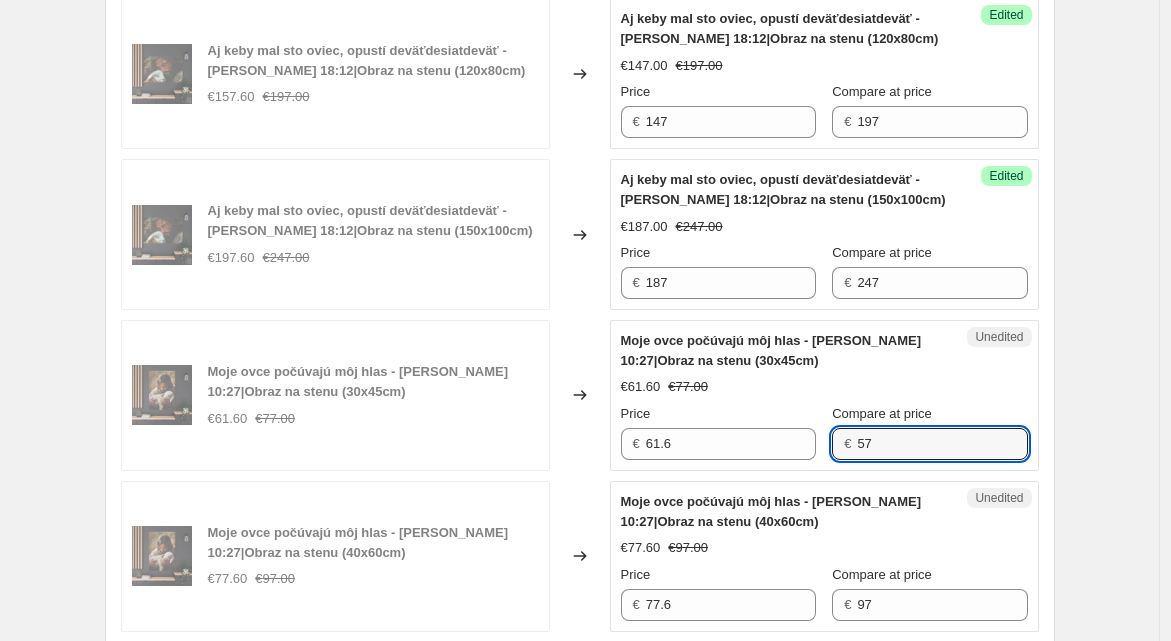 scroll, scrollTop: 813, scrollLeft: 0, axis: vertical 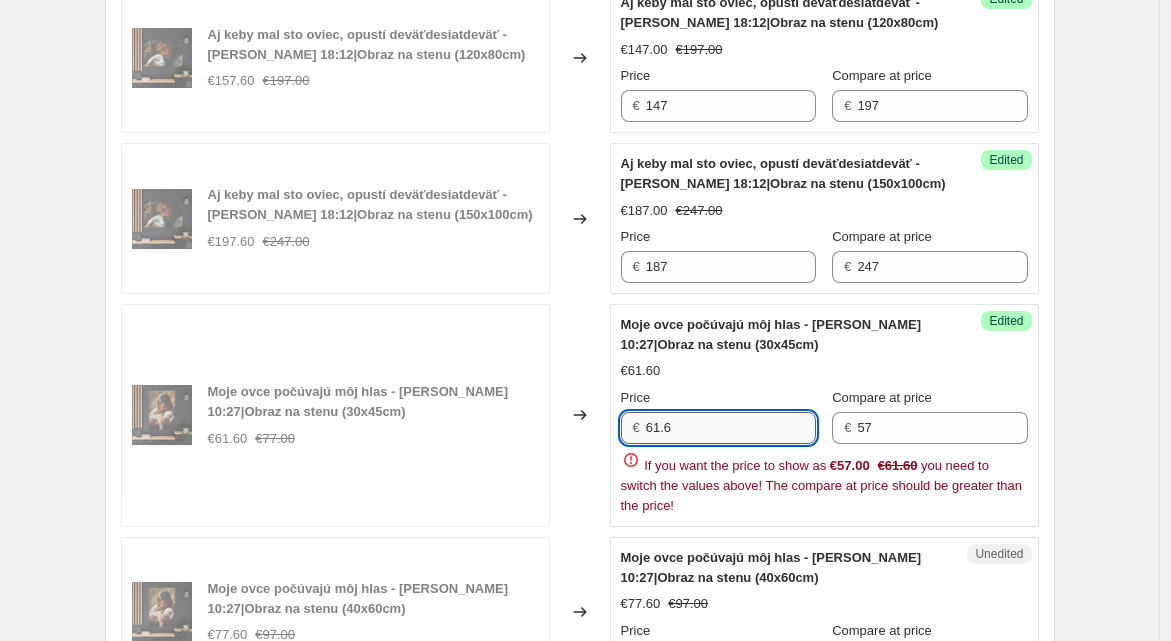 click on "61.6" at bounding box center (731, 428) 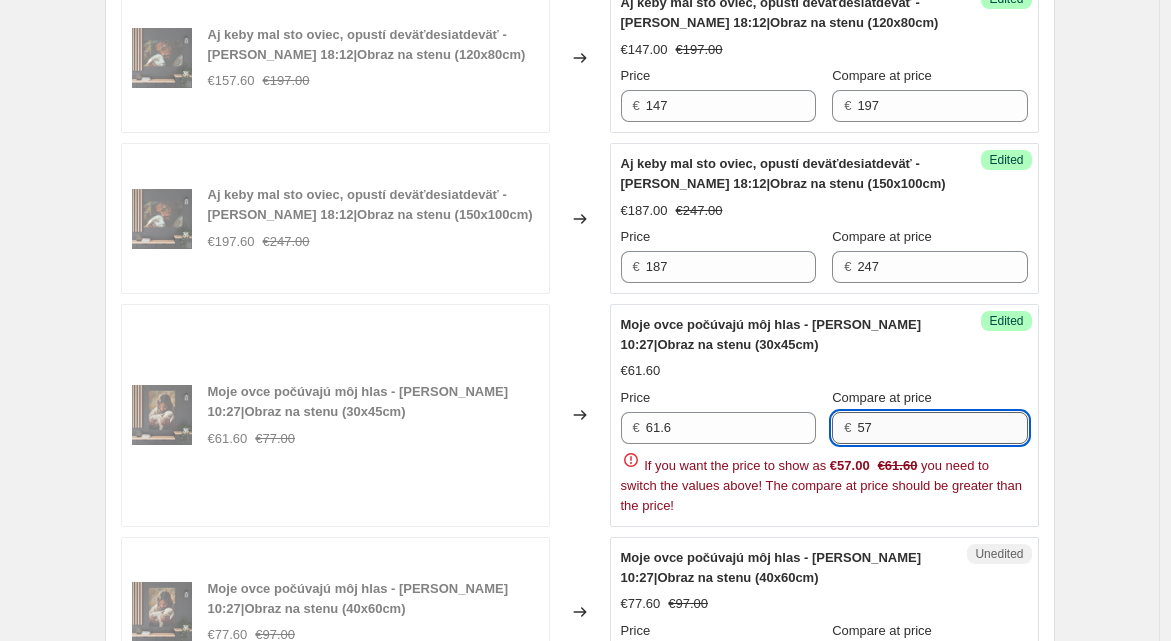 click on "57" at bounding box center (942, 428) 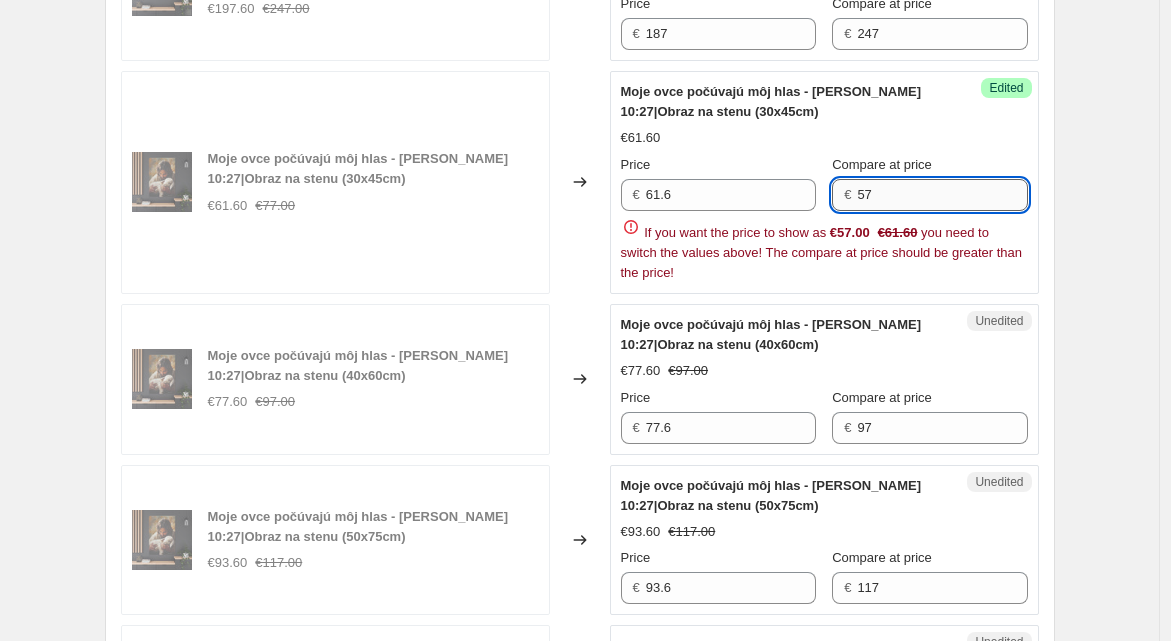 scroll, scrollTop: 1044, scrollLeft: 0, axis: vertical 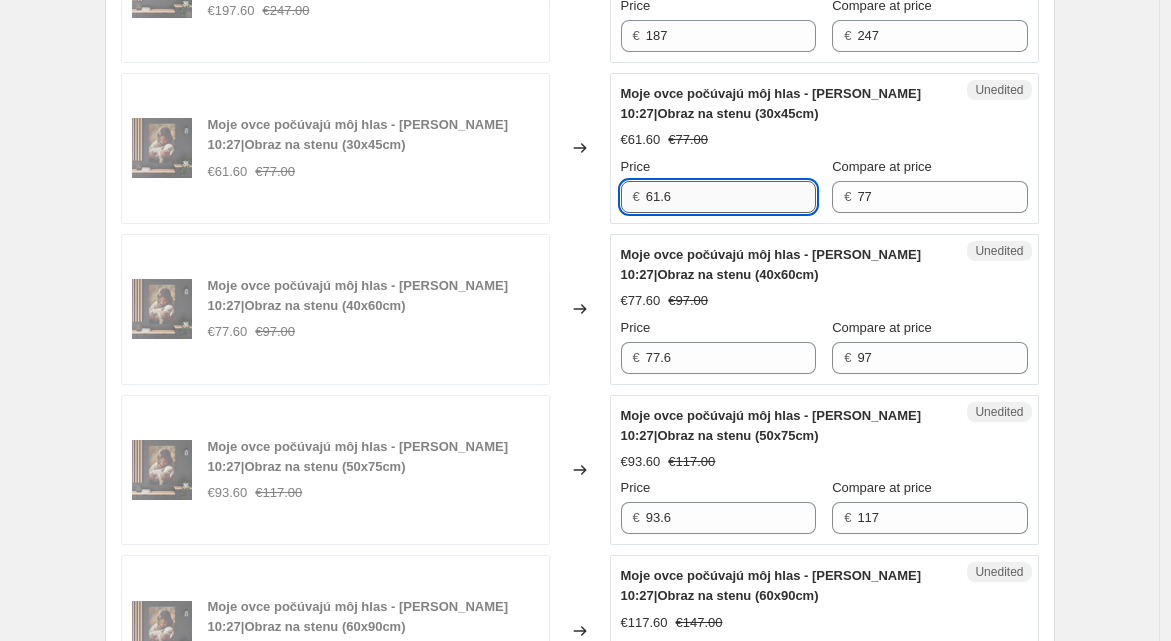 click on "61.6" at bounding box center [731, 197] 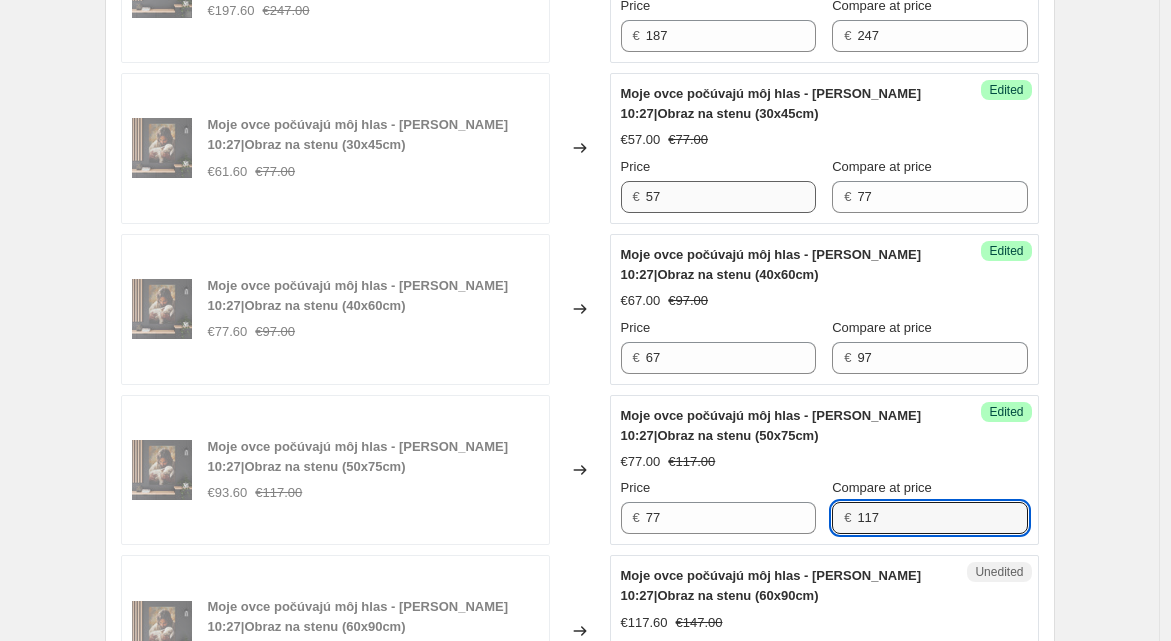 scroll, scrollTop: 1398, scrollLeft: 0, axis: vertical 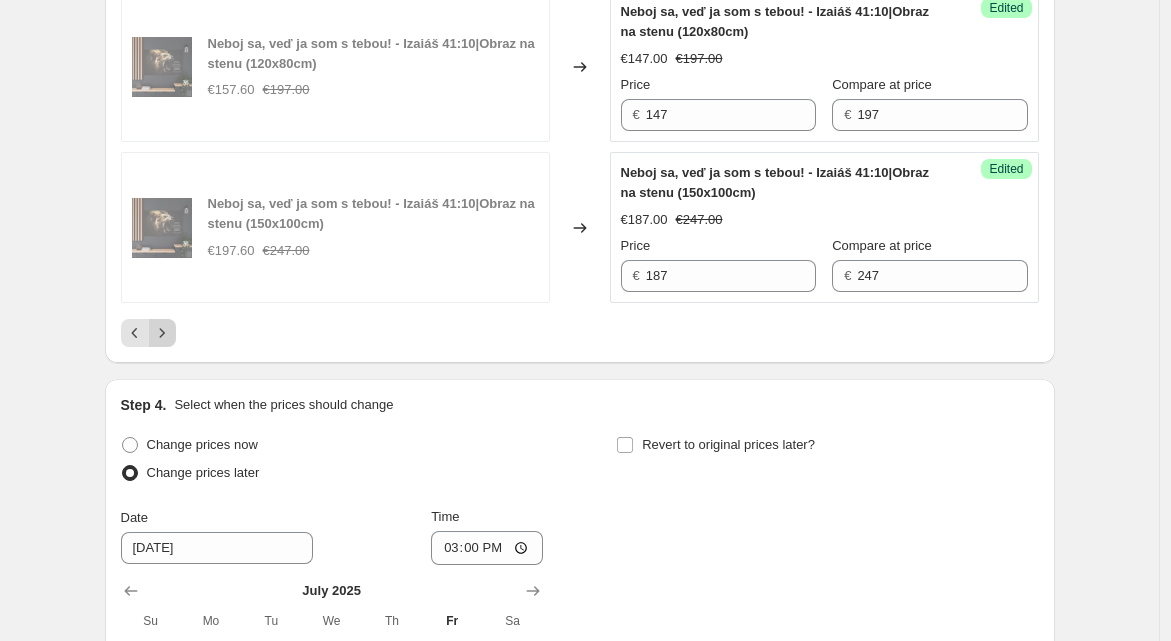 click 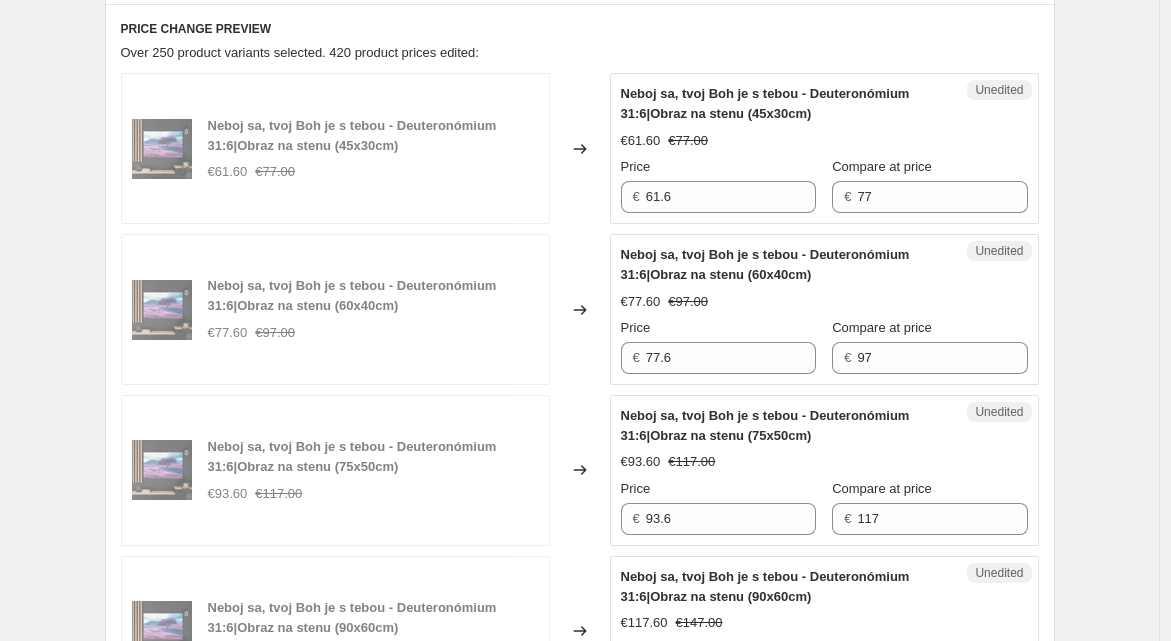scroll, scrollTop: 720, scrollLeft: 0, axis: vertical 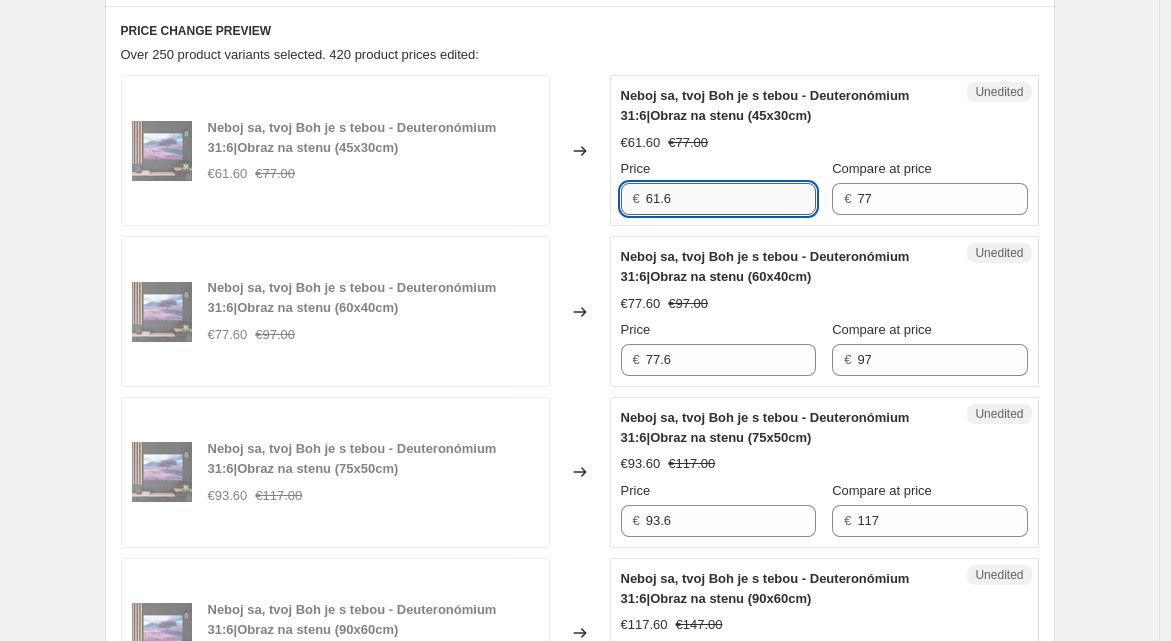 click on "61.6" at bounding box center (731, 199) 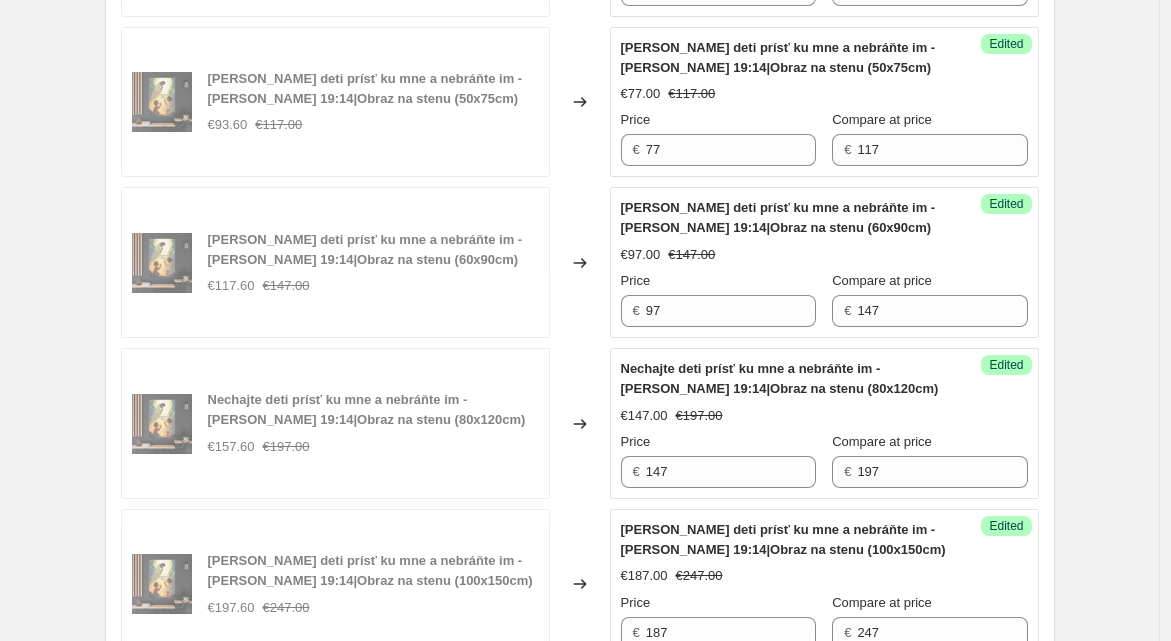 scroll, scrollTop: 2520, scrollLeft: 0, axis: vertical 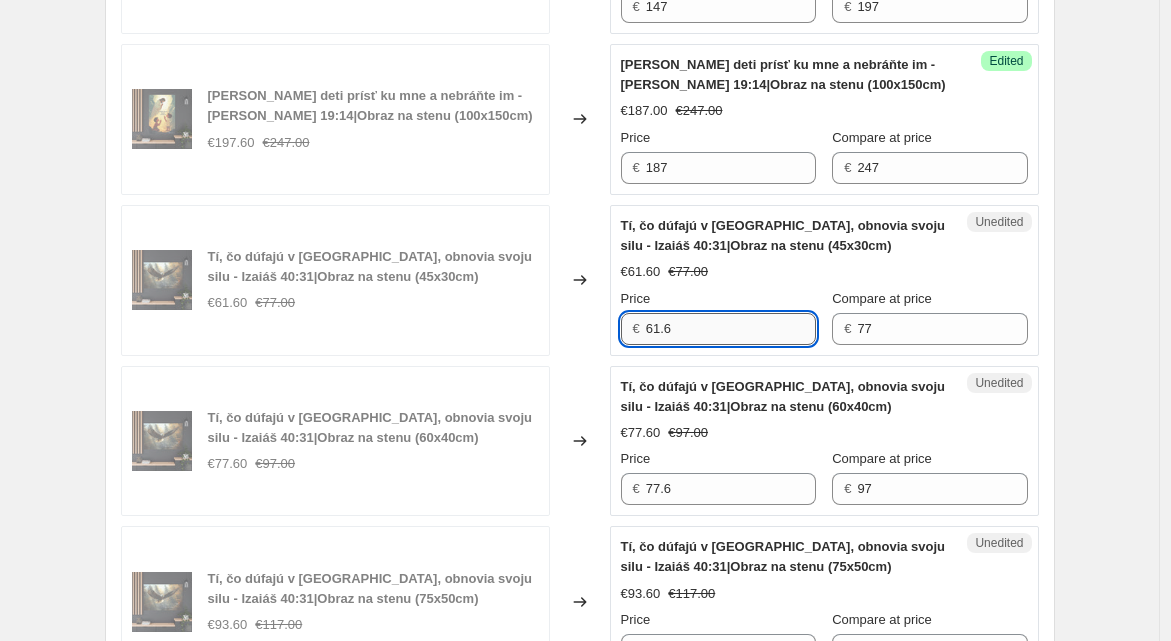 click on "61.6" at bounding box center (731, 329) 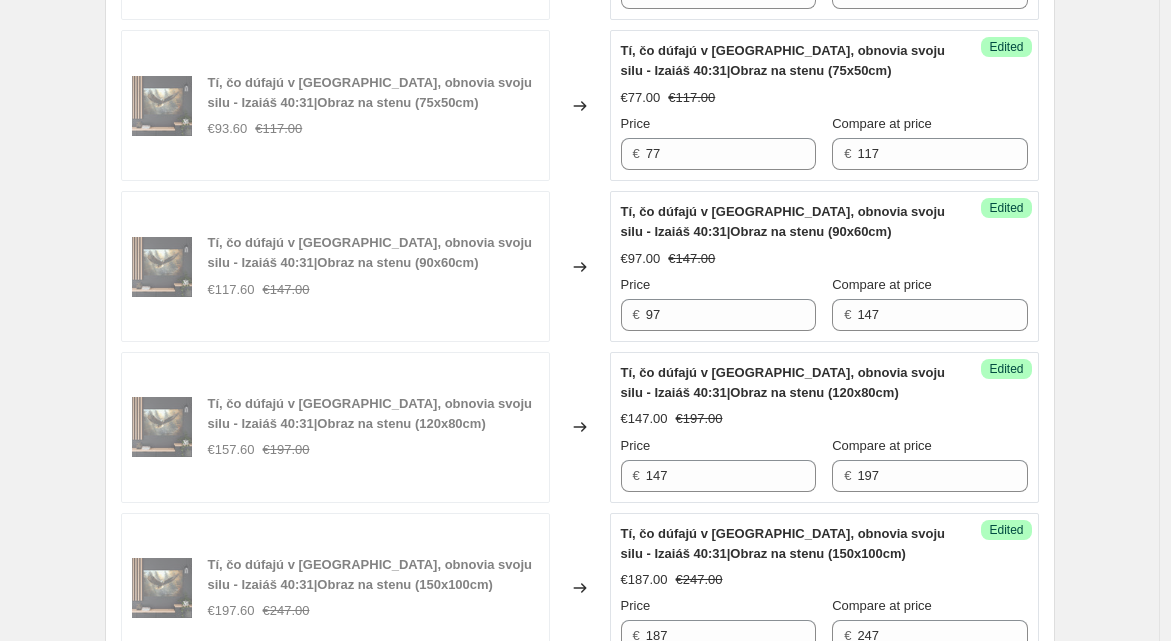 scroll, scrollTop: 3481, scrollLeft: 0, axis: vertical 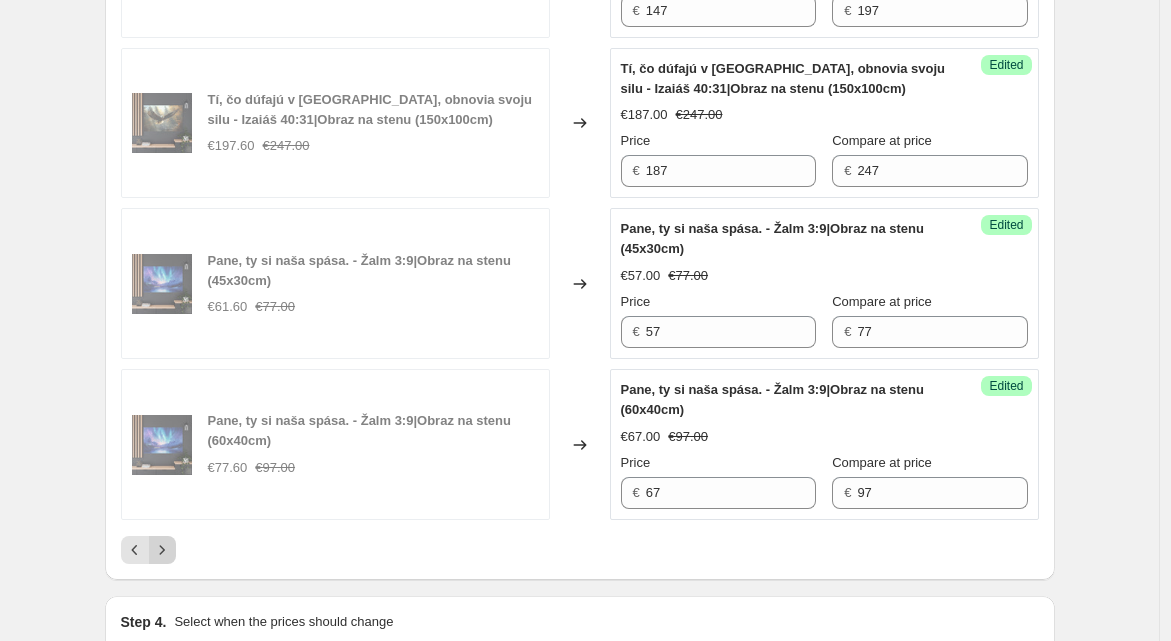 click at bounding box center [162, 550] 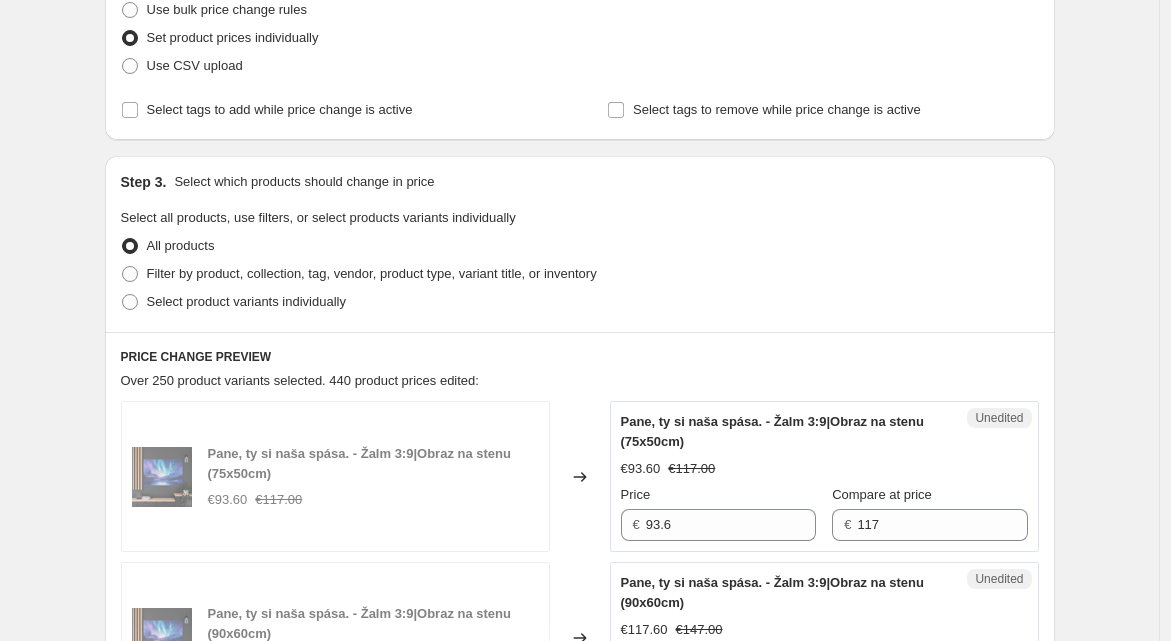 scroll, scrollTop: 396, scrollLeft: 0, axis: vertical 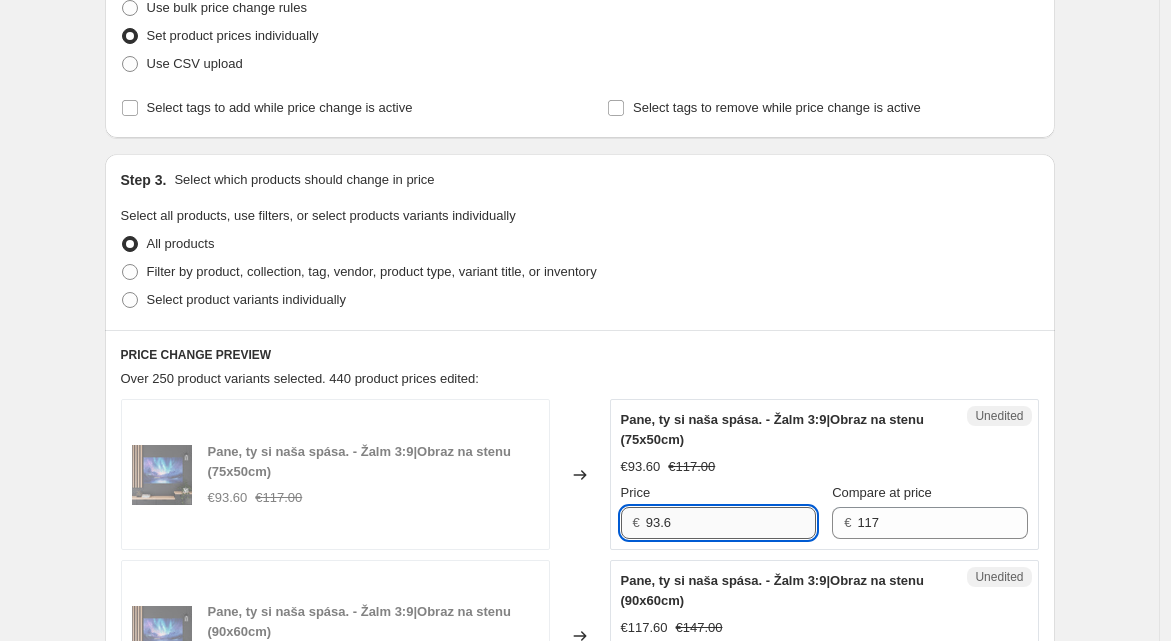 click on "93.6" at bounding box center (731, 523) 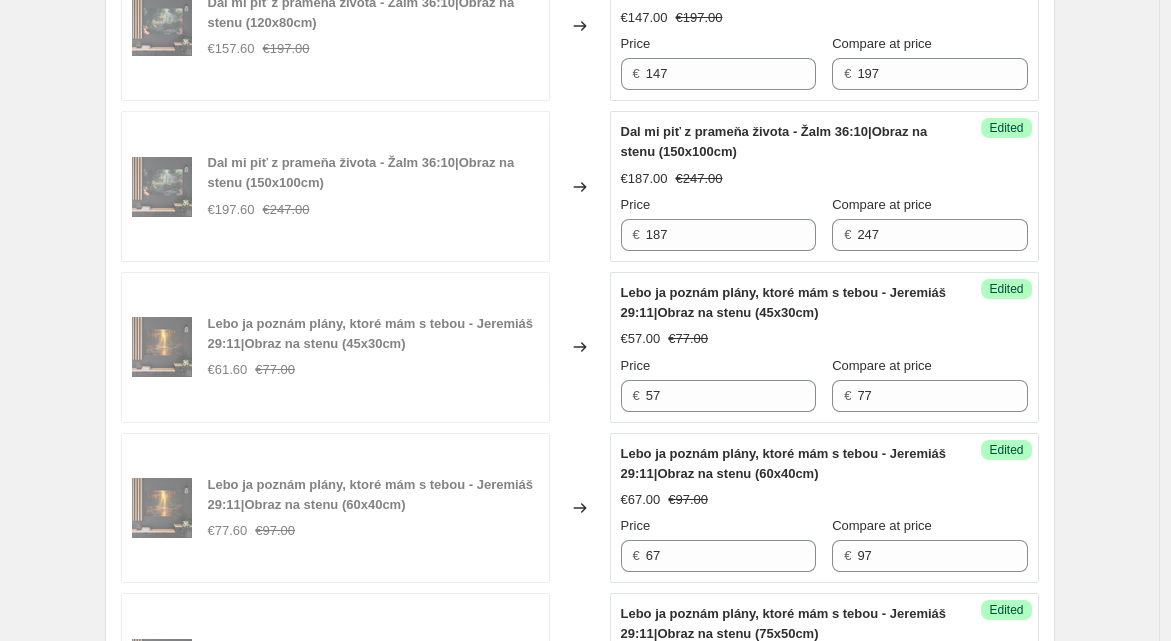 scroll, scrollTop: 3681, scrollLeft: 0, axis: vertical 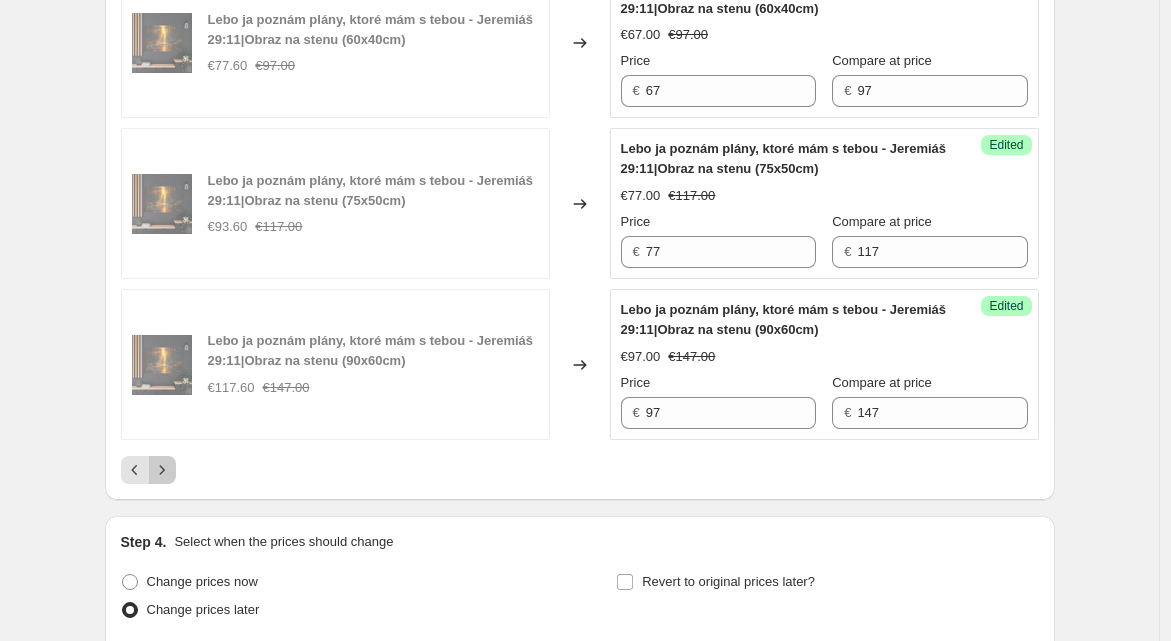 click 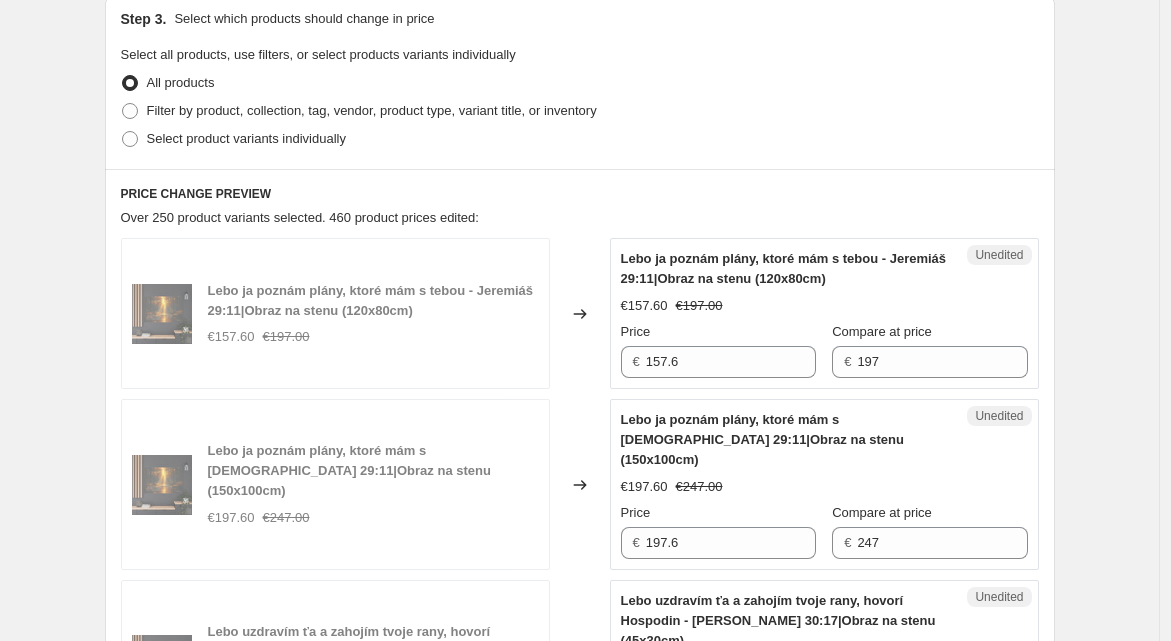 scroll, scrollTop: 557, scrollLeft: 0, axis: vertical 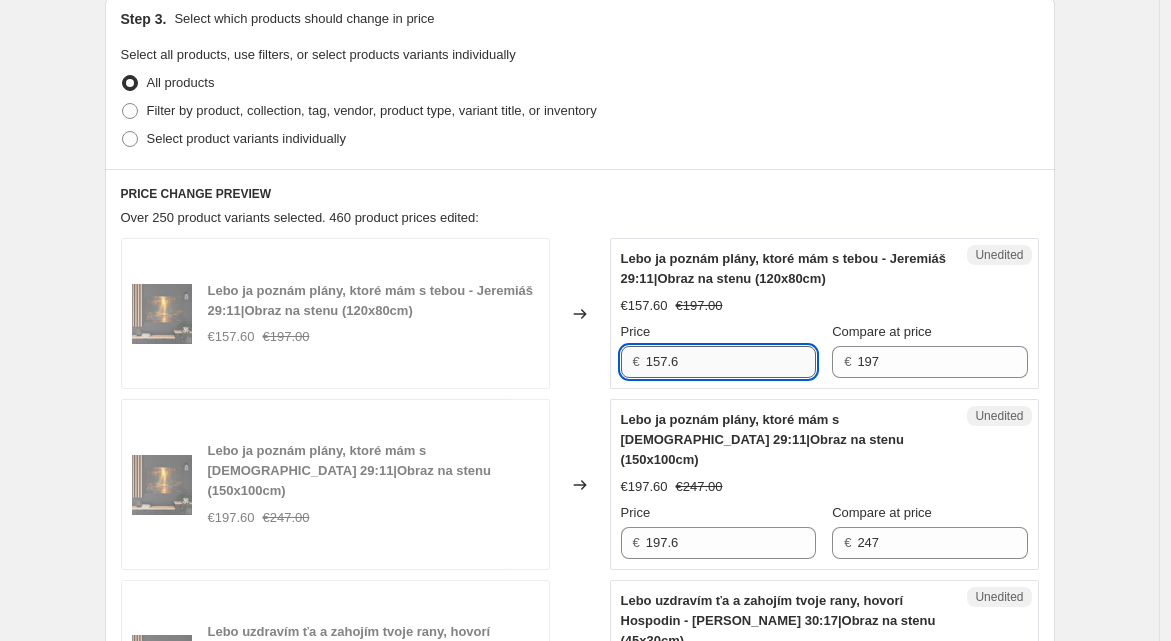 click on "157.6" at bounding box center [731, 362] 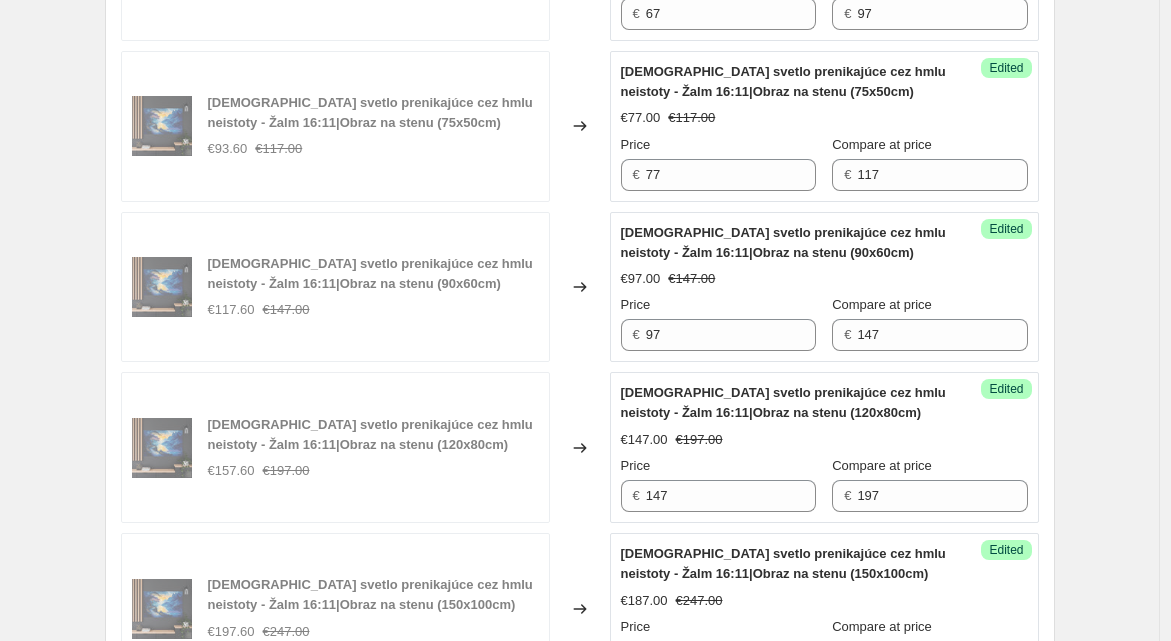 scroll, scrollTop: 3818, scrollLeft: 0, axis: vertical 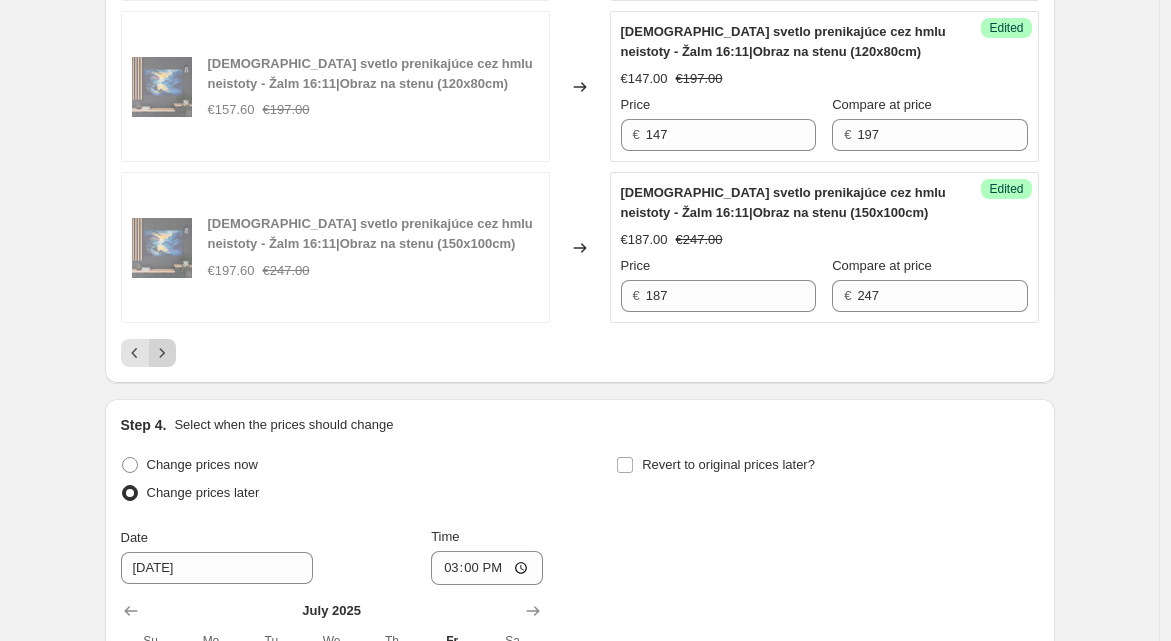 click 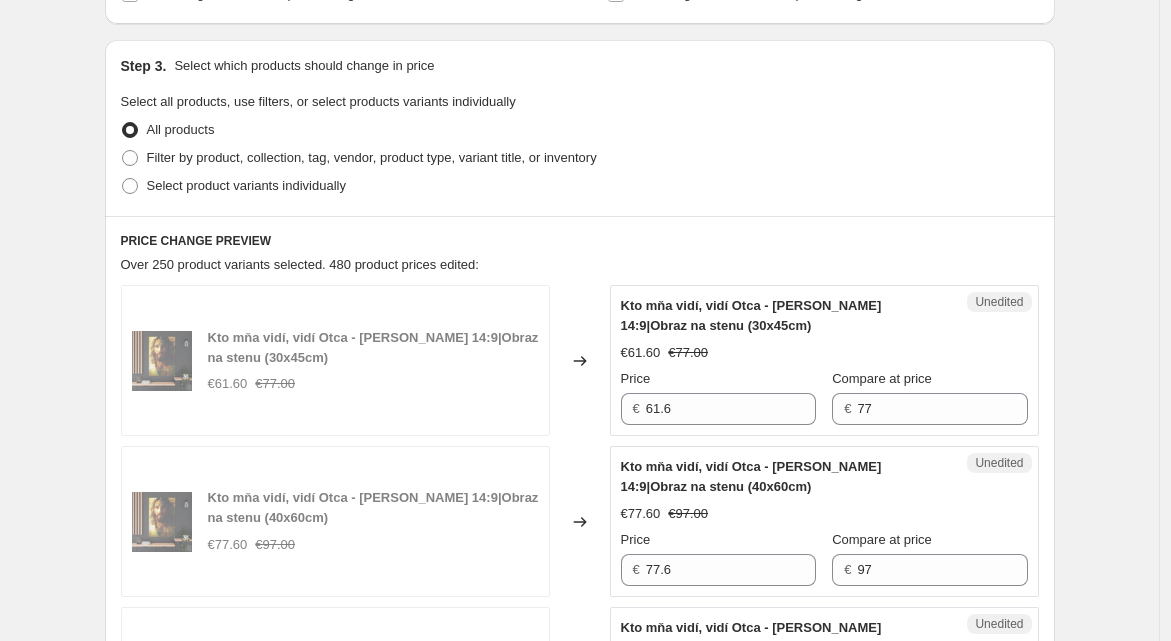 scroll, scrollTop: 600, scrollLeft: 0, axis: vertical 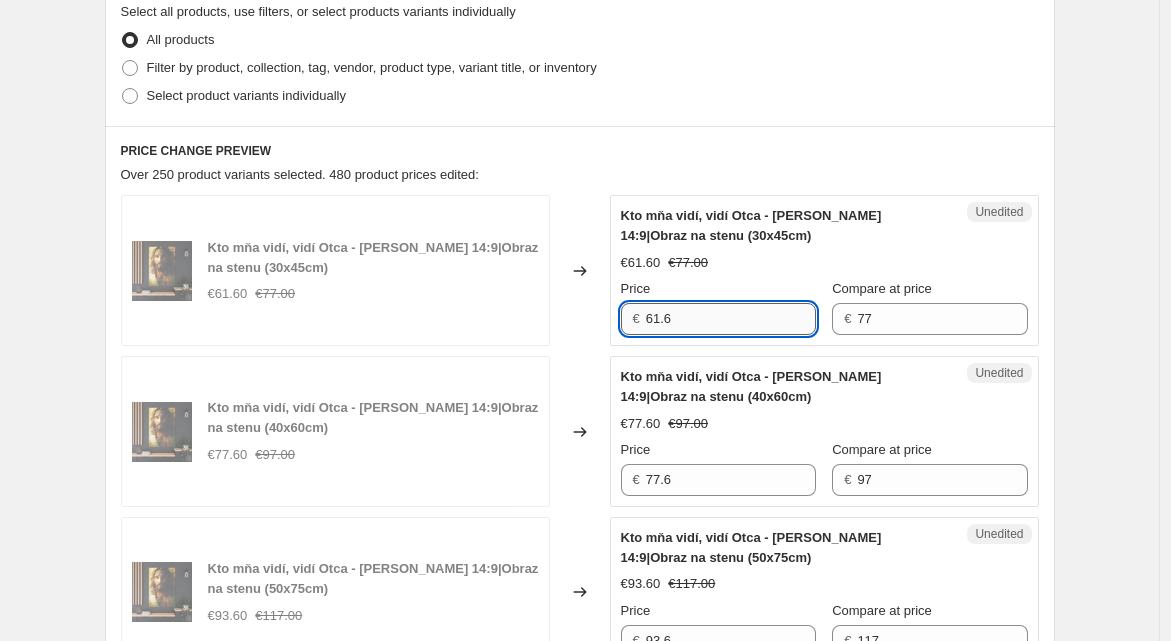 click on "61.6" at bounding box center [731, 319] 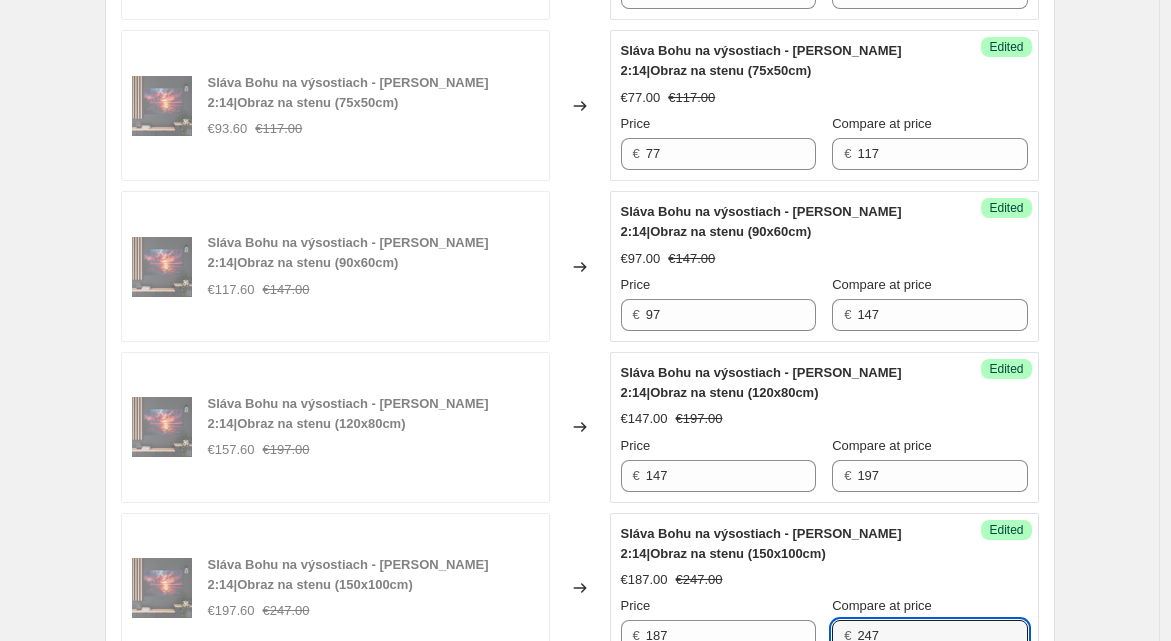 scroll, scrollTop: 3481, scrollLeft: 0, axis: vertical 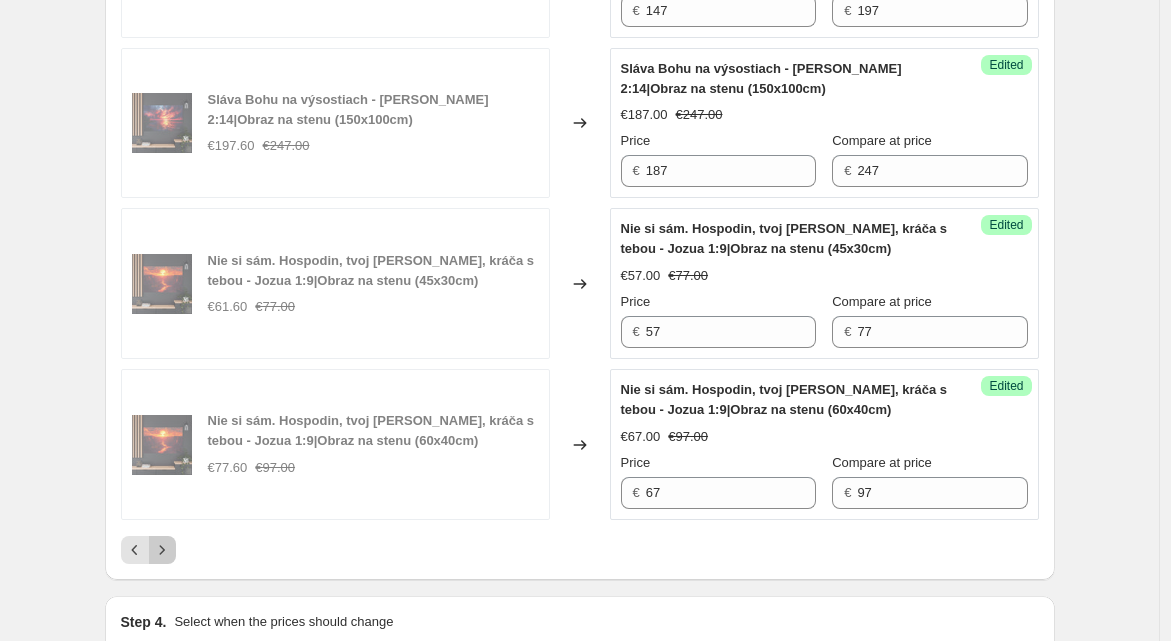 click 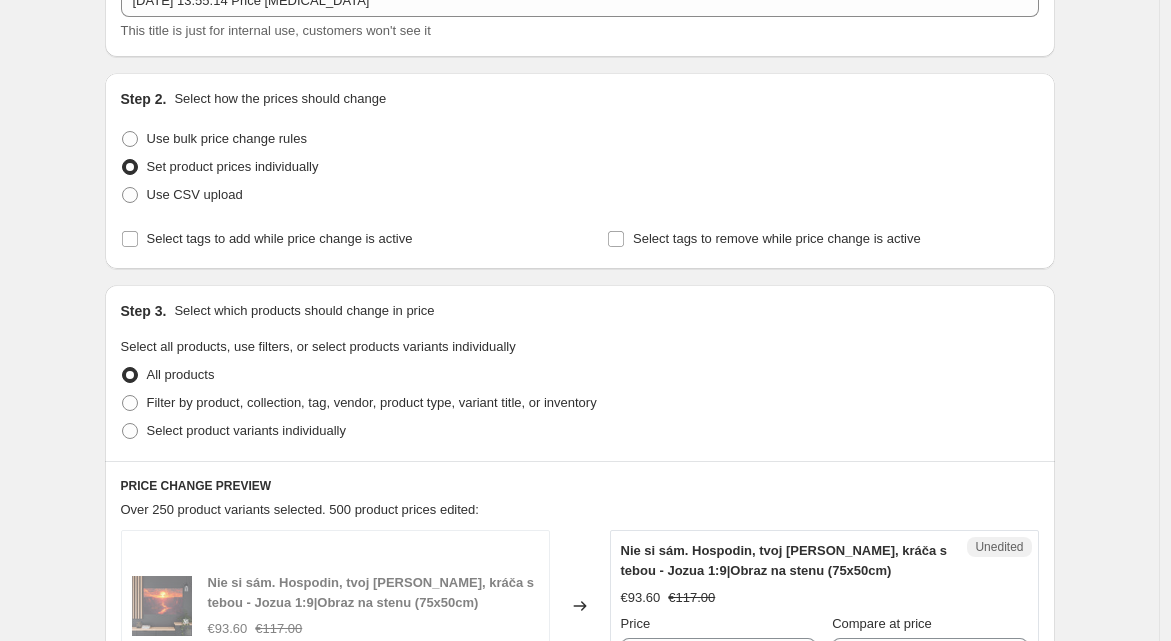 scroll, scrollTop: 819, scrollLeft: 0, axis: vertical 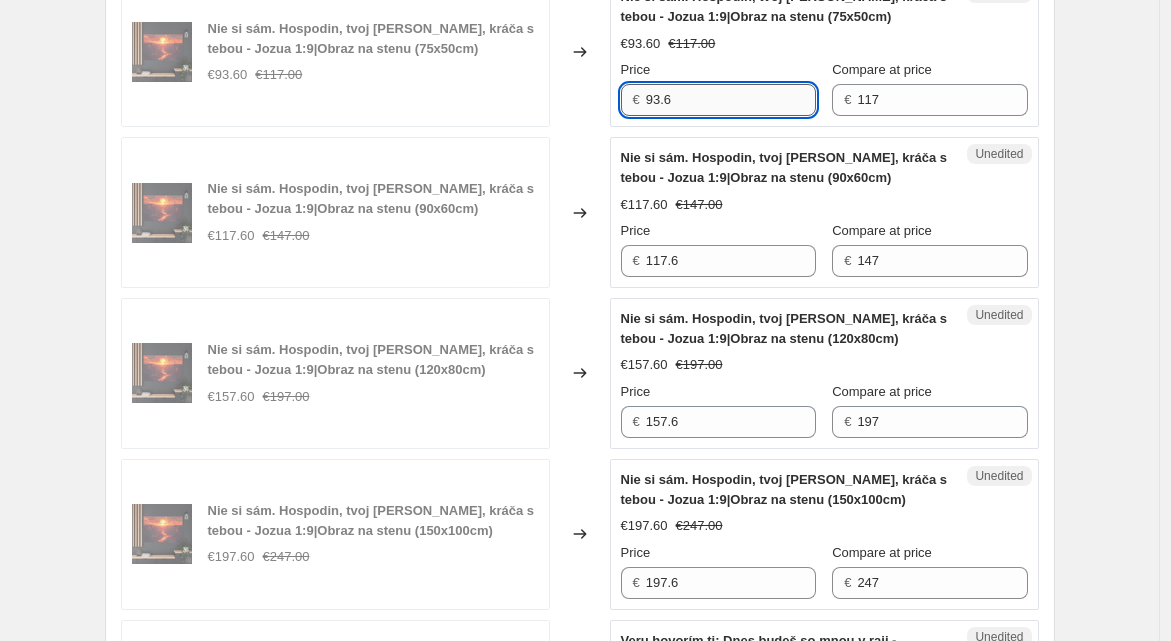 click on "93.6" at bounding box center [731, 100] 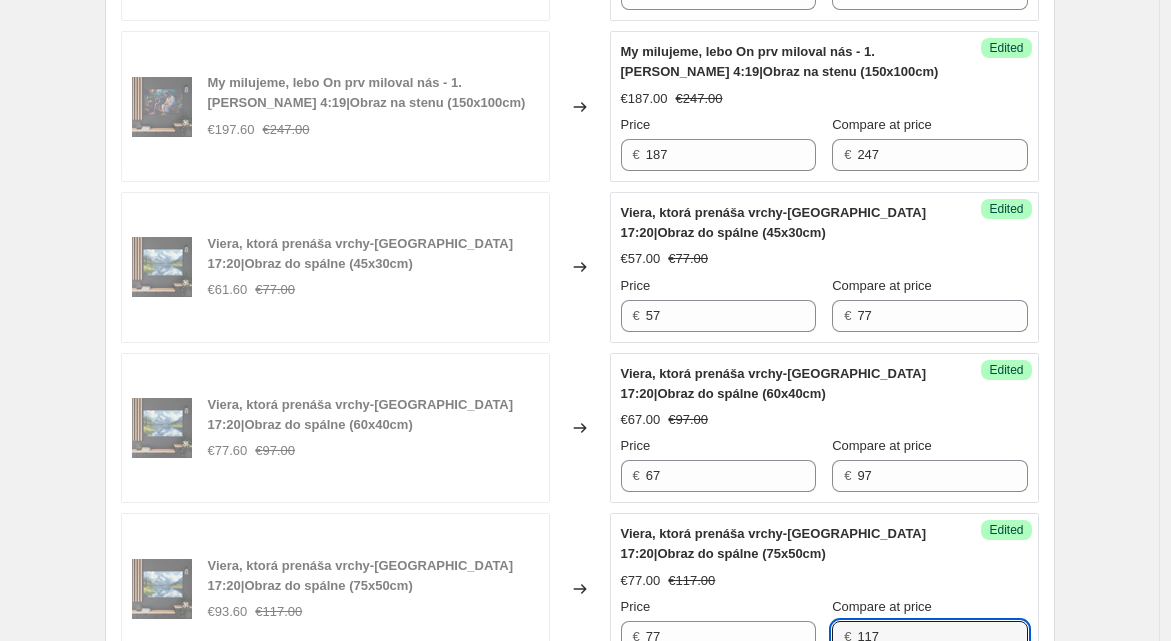 scroll, scrollTop: 3641, scrollLeft: 0, axis: vertical 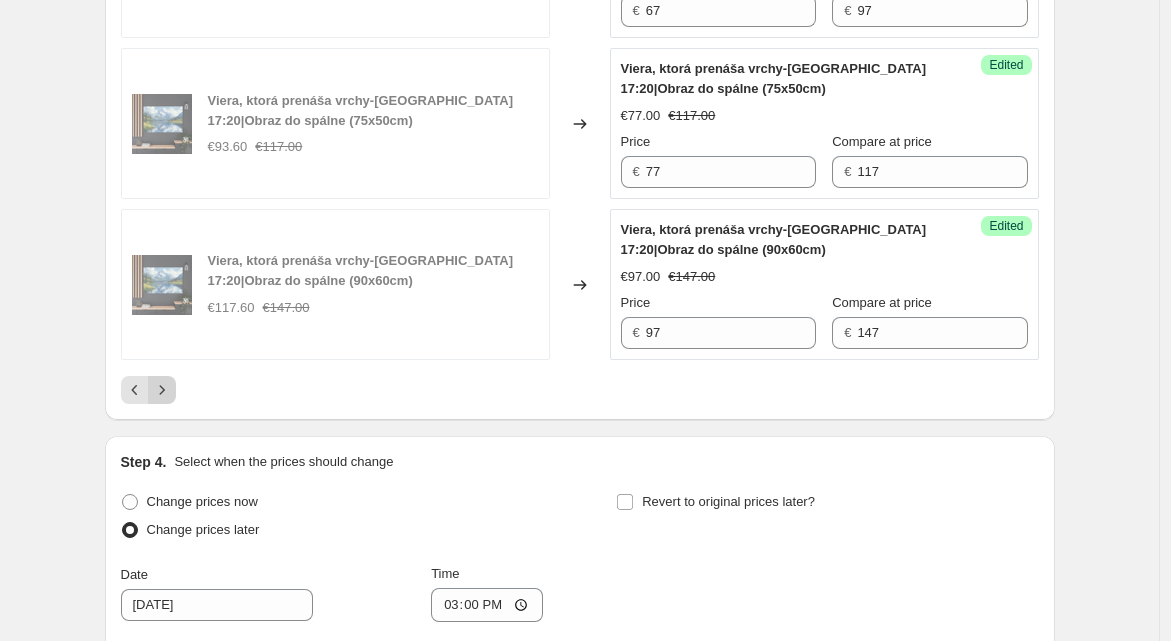 click 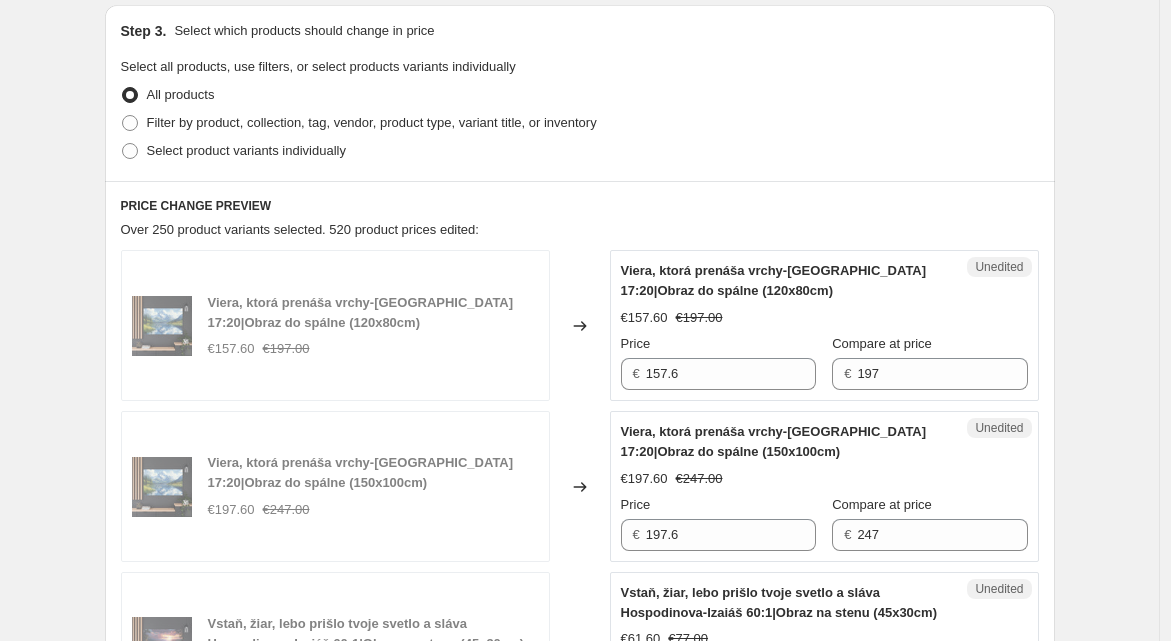 scroll, scrollTop: 553, scrollLeft: 0, axis: vertical 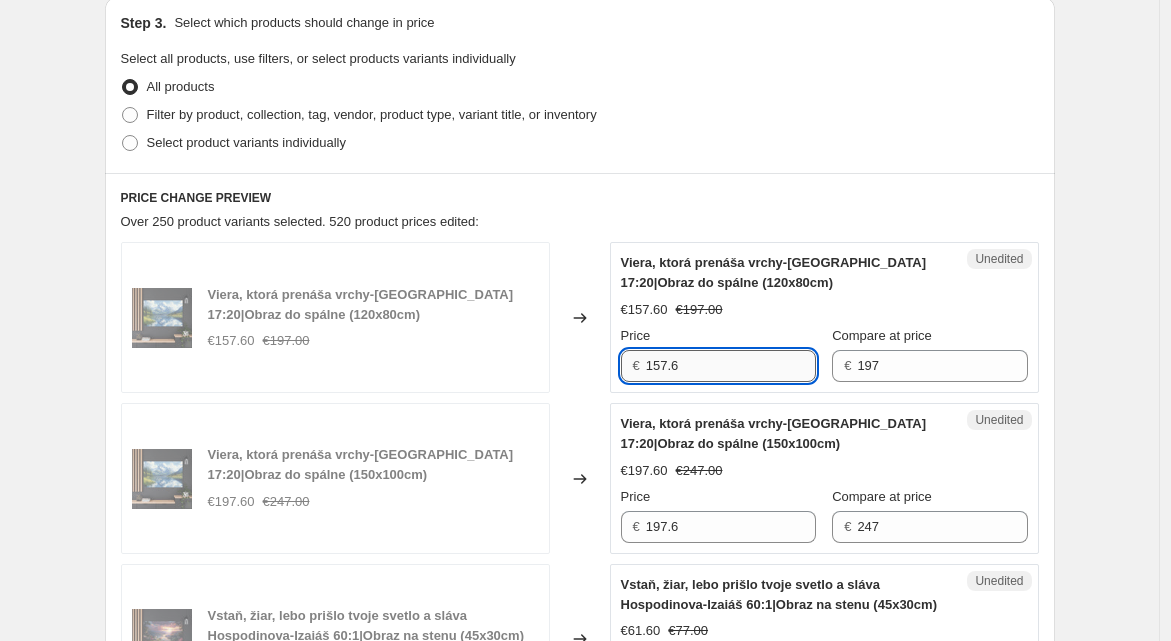 click on "157.6" at bounding box center (731, 366) 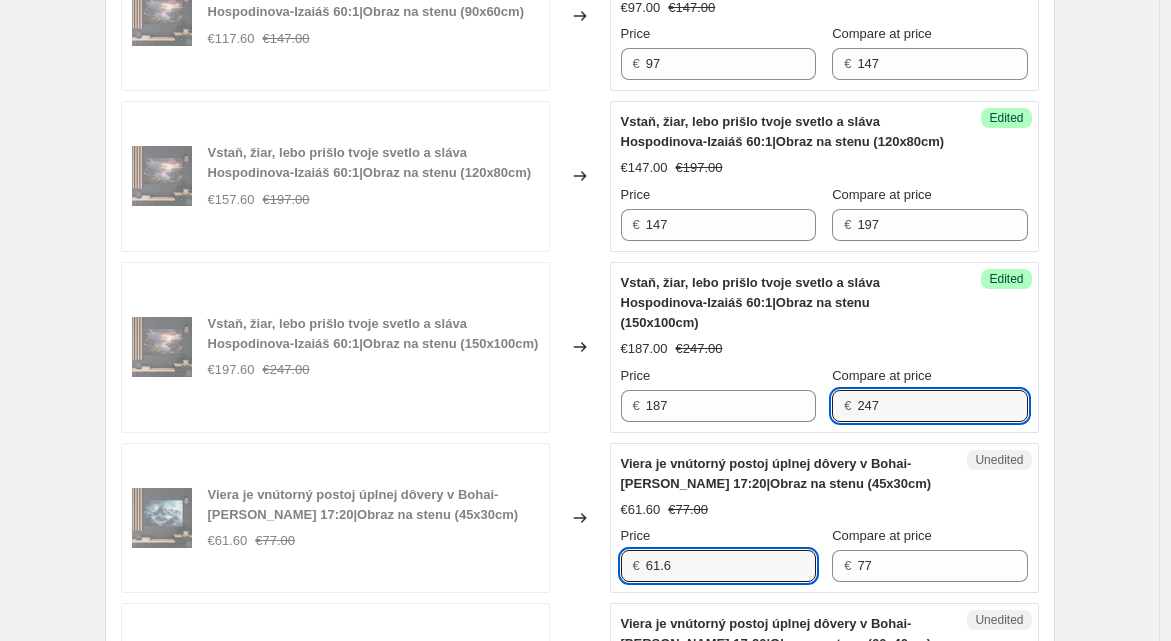 scroll, scrollTop: 1999, scrollLeft: 0, axis: vertical 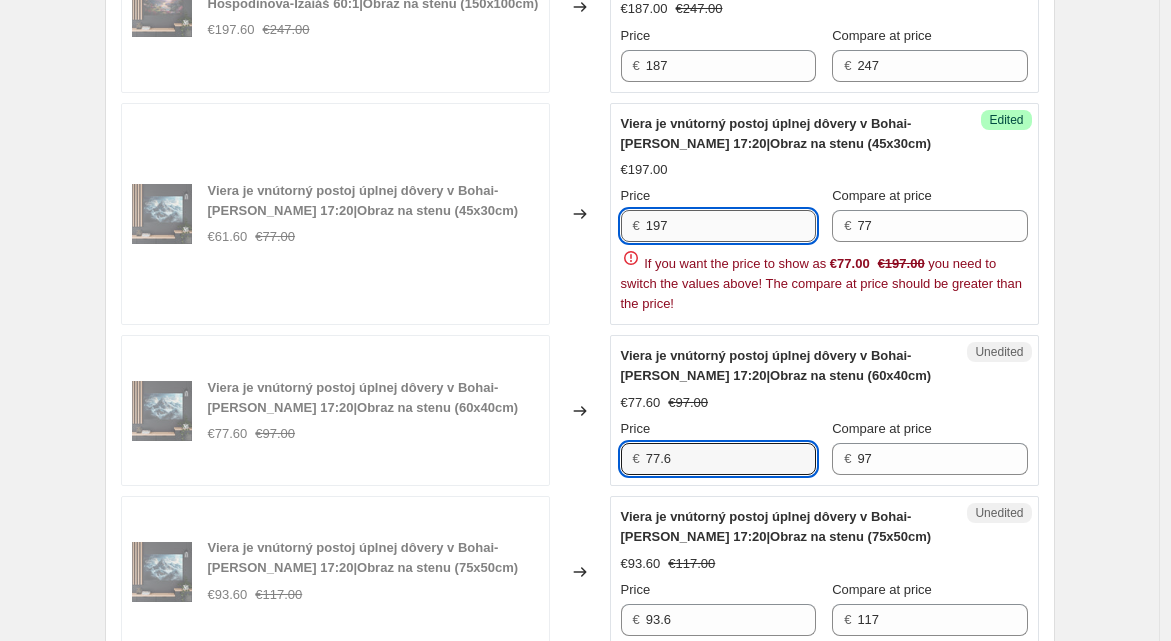 click on "197" at bounding box center [731, 226] 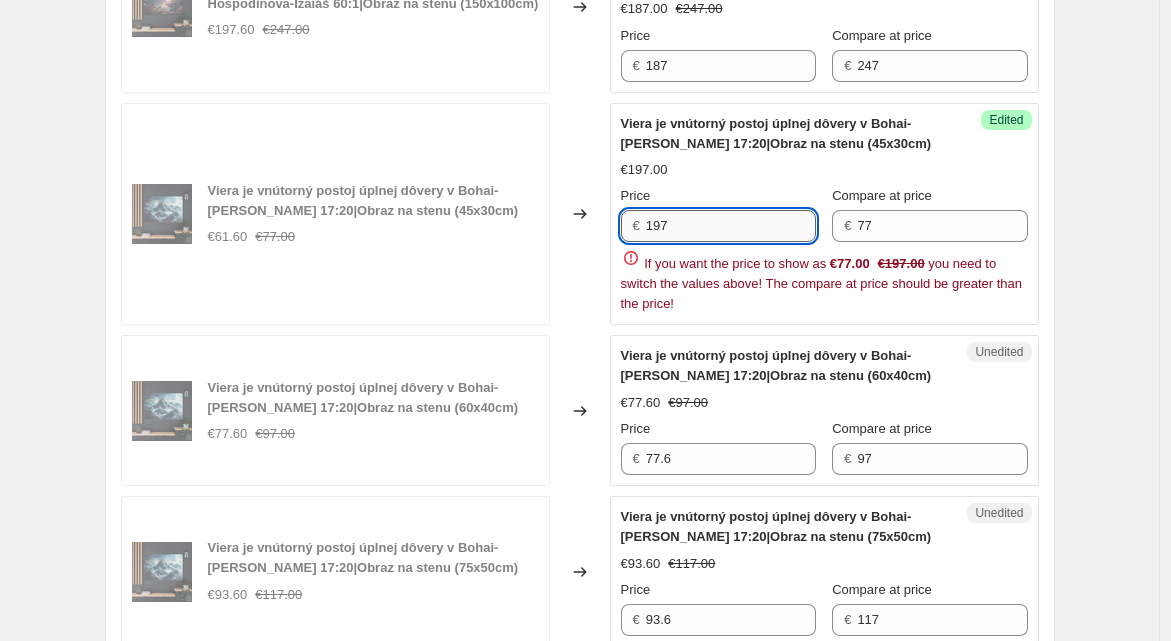 click on "197" at bounding box center [731, 226] 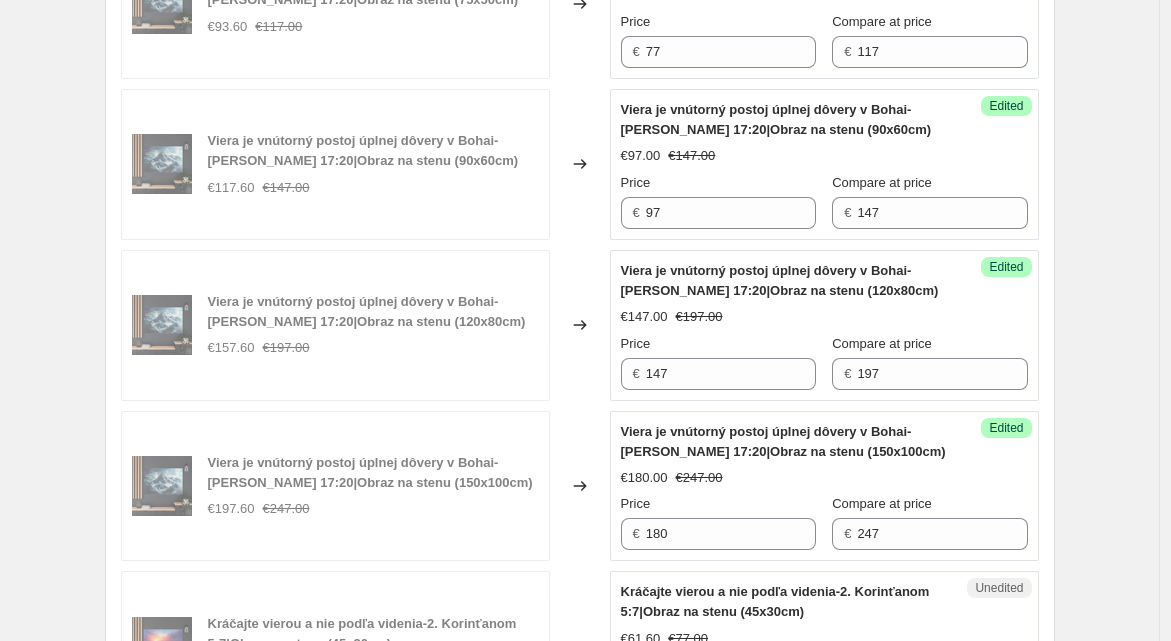 scroll, scrollTop: 2960, scrollLeft: 0, axis: vertical 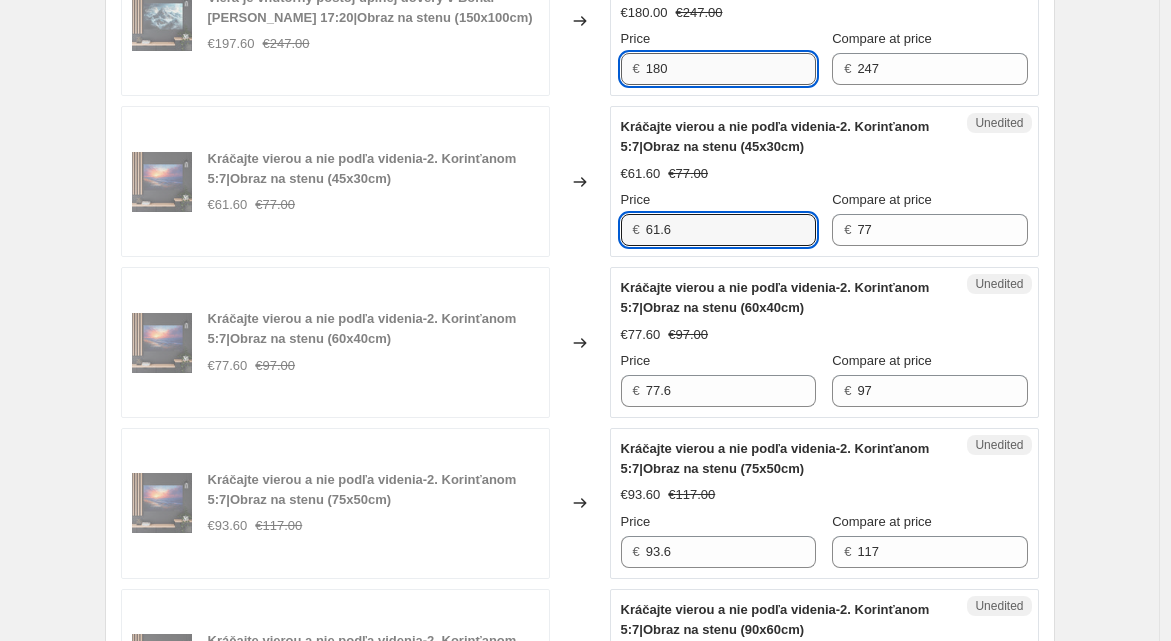 click on "180" at bounding box center (731, 69) 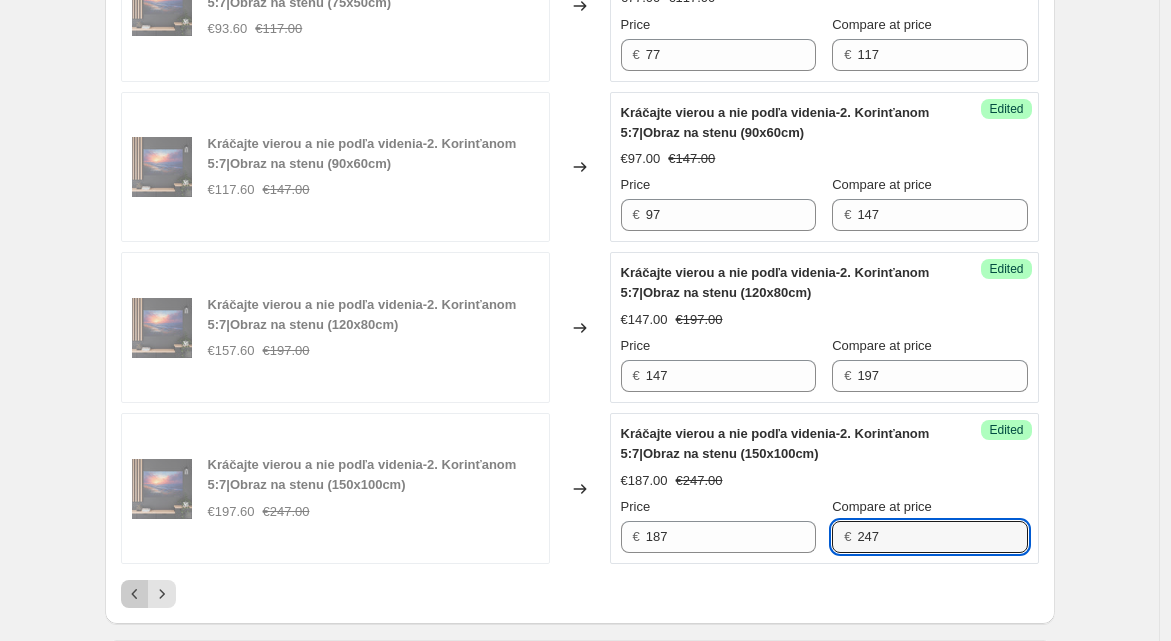 scroll, scrollTop: 3818, scrollLeft: 0, axis: vertical 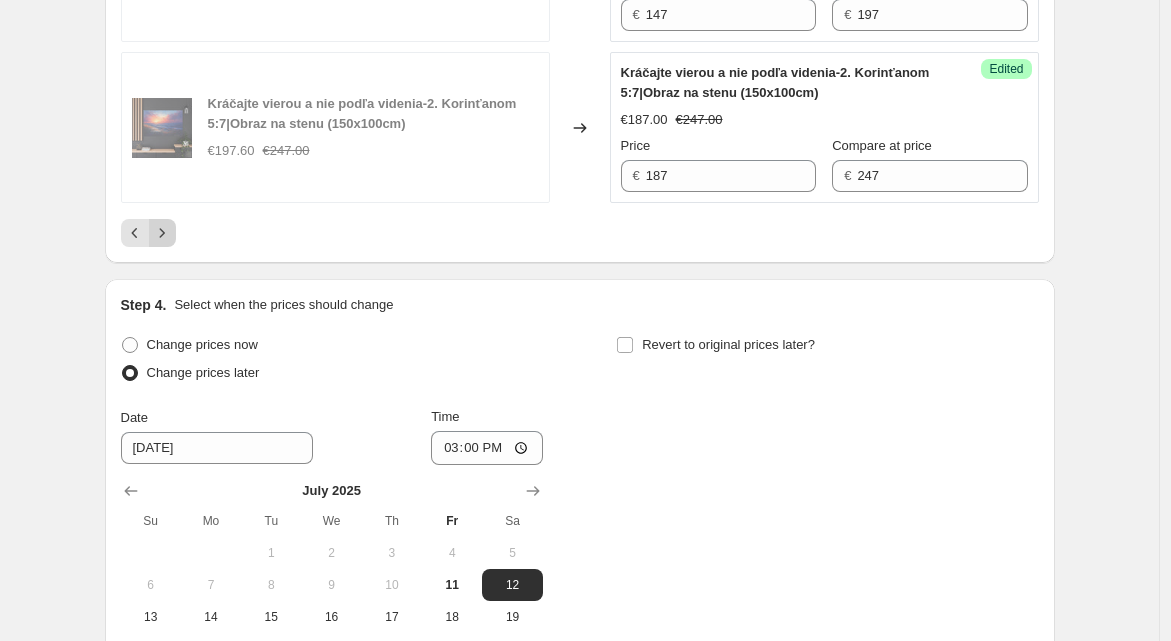 click at bounding box center [162, 233] 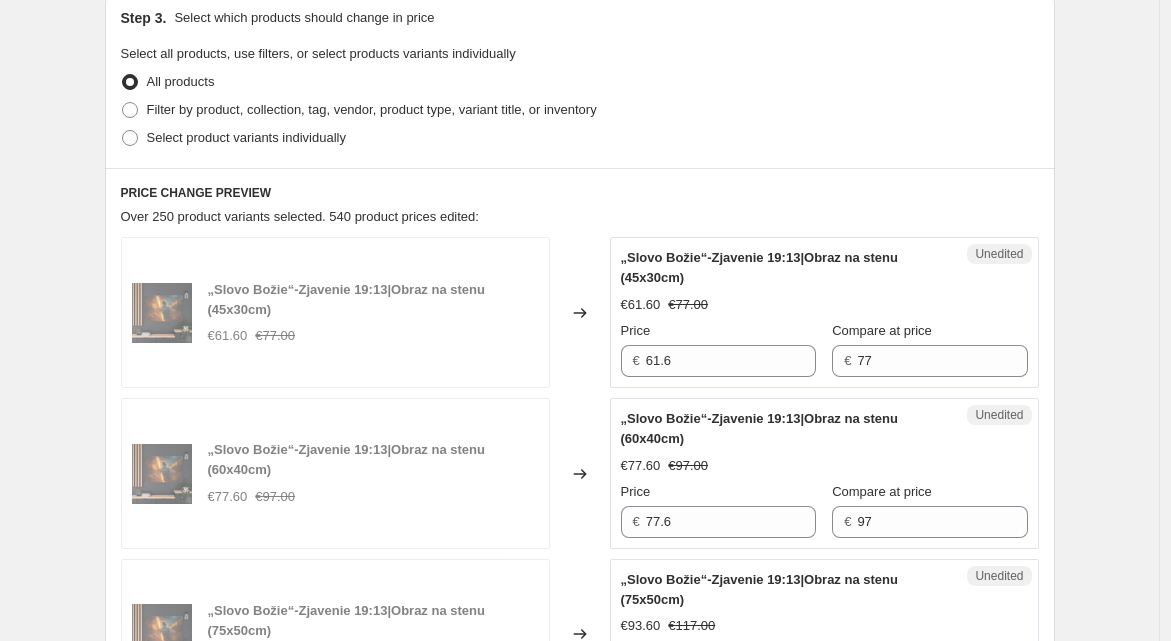 scroll, scrollTop: 594, scrollLeft: 0, axis: vertical 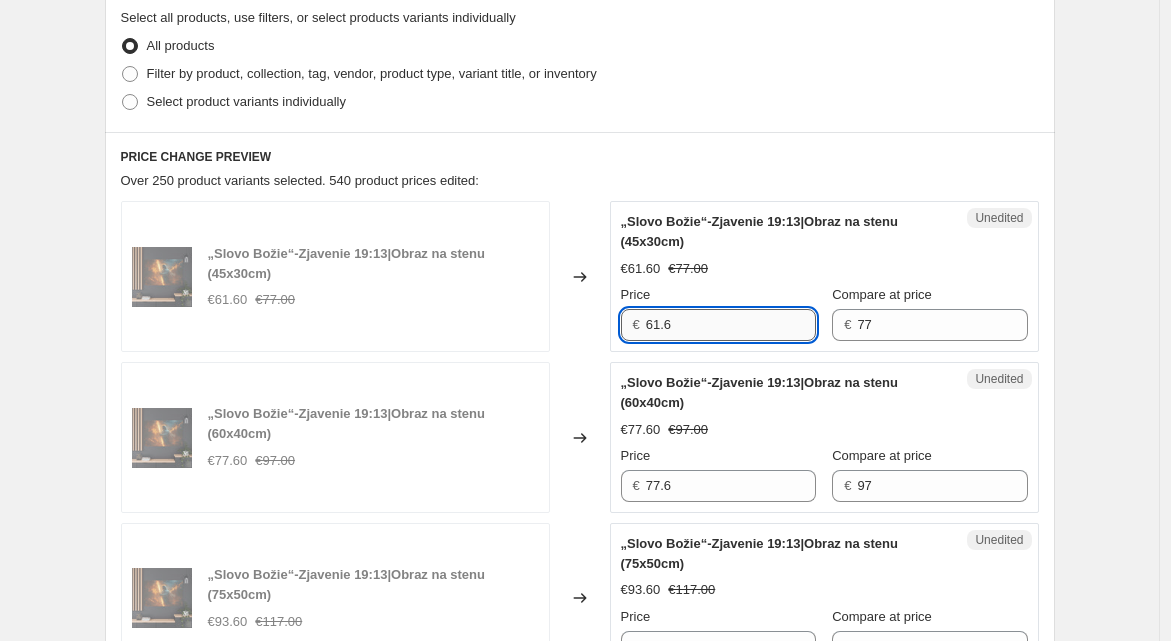 click on "61.6" at bounding box center [731, 325] 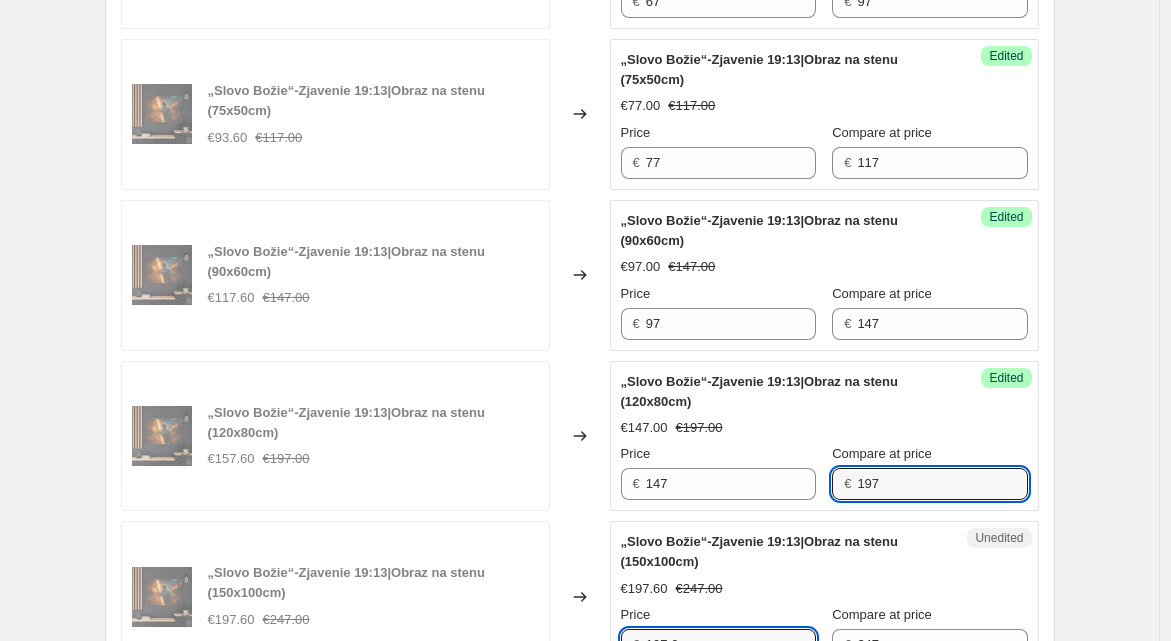 scroll, scrollTop: 1094, scrollLeft: 0, axis: vertical 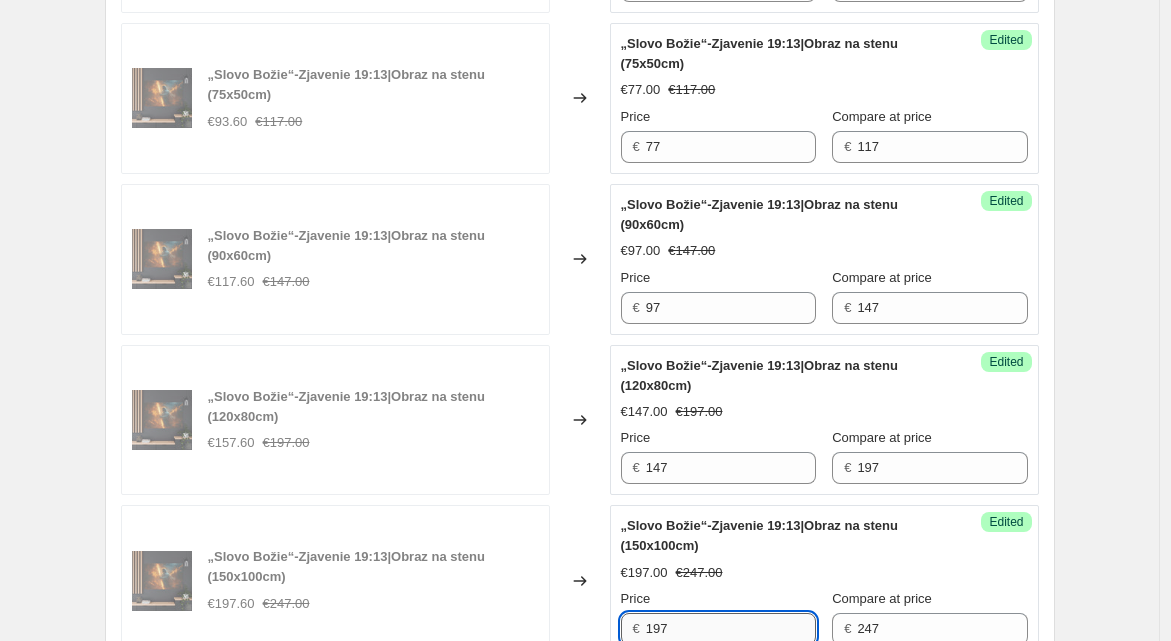 click on "197" at bounding box center [731, 629] 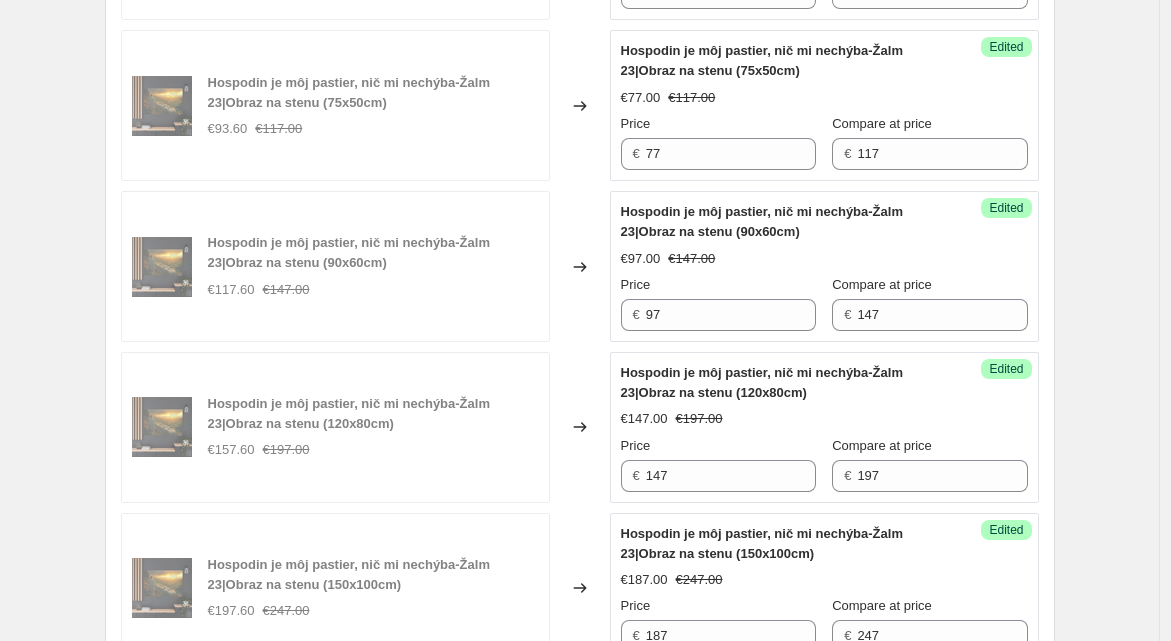 scroll, scrollTop: 3481, scrollLeft: 0, axis: vertical 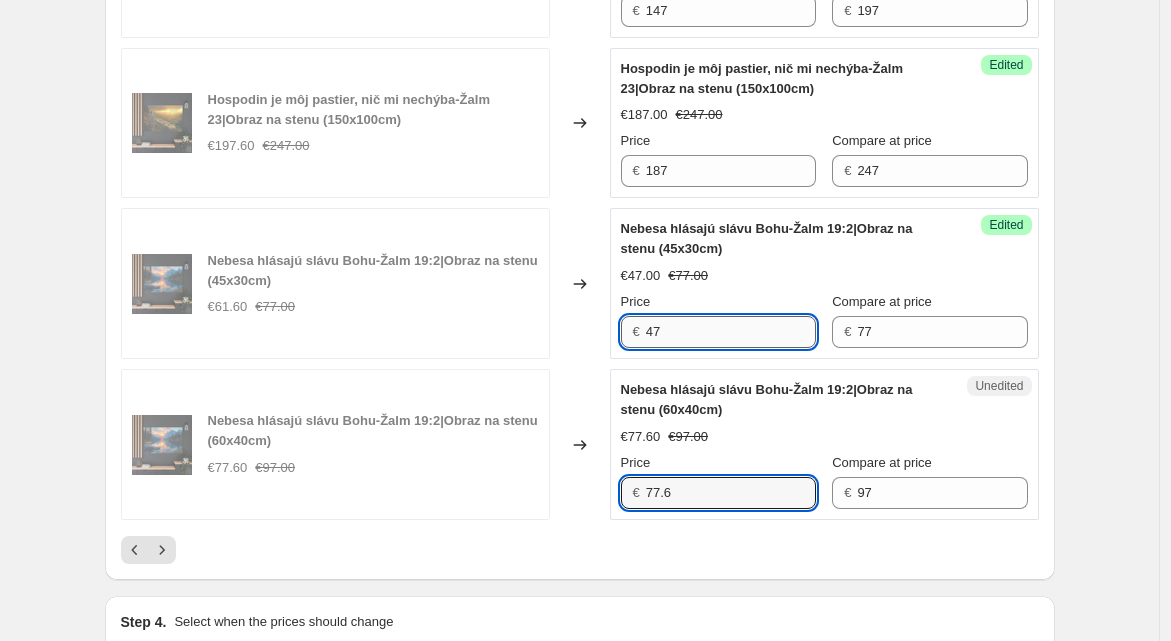 click on "47" at bounding box center (731, 332) 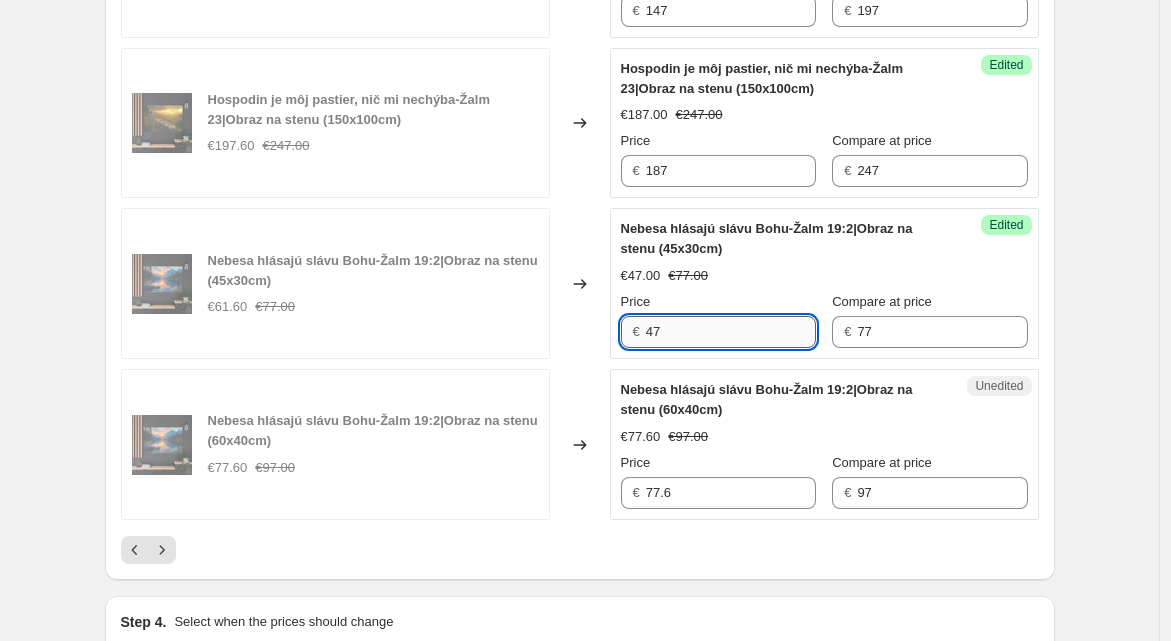 click on "47" at bounding box center [731, 332] 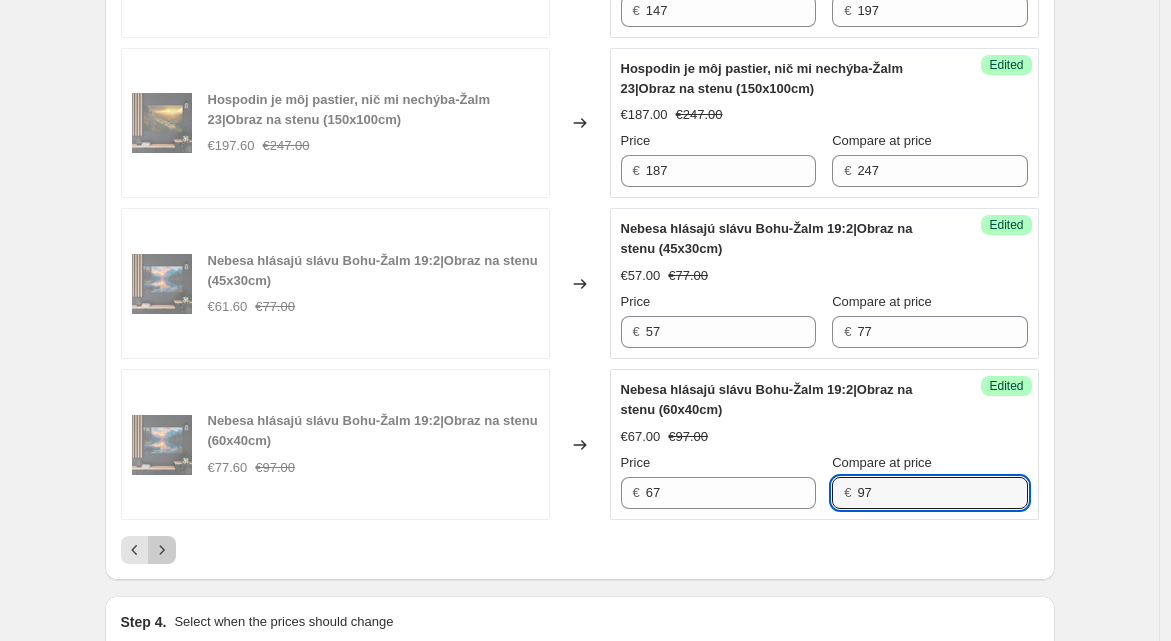 click 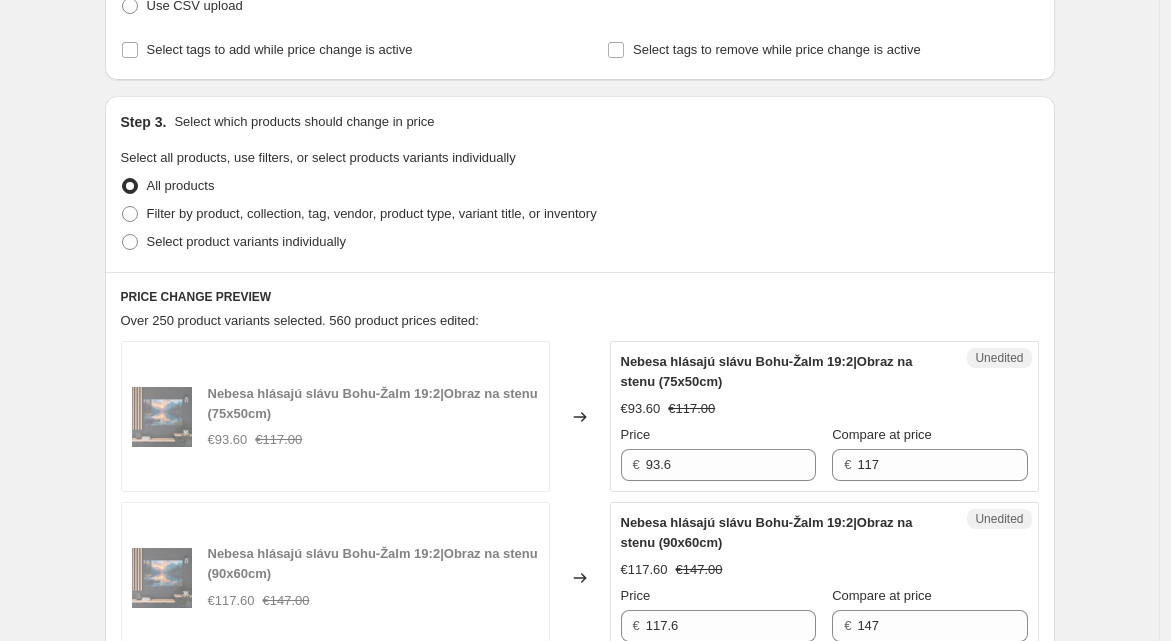 scroll, scrollTop: 445, scrollLeft: 0, axis: vertical 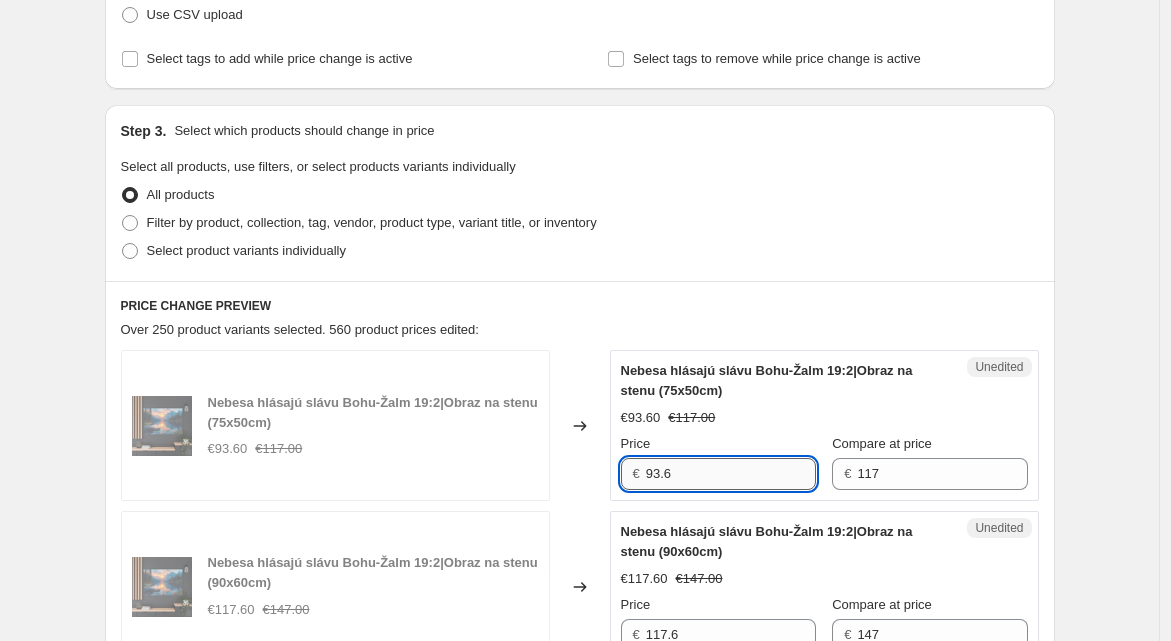 click on "93.6" at bounding box center [731, 474] 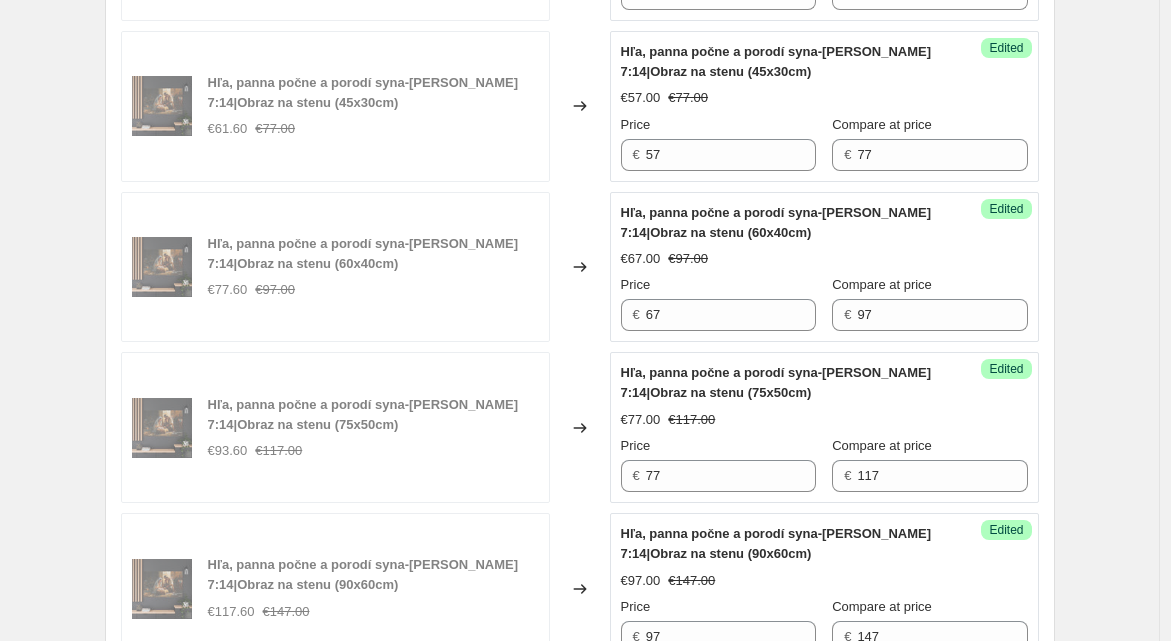 scroll, scrollTop: 3698, scrollLeft: 0, axis: vertical 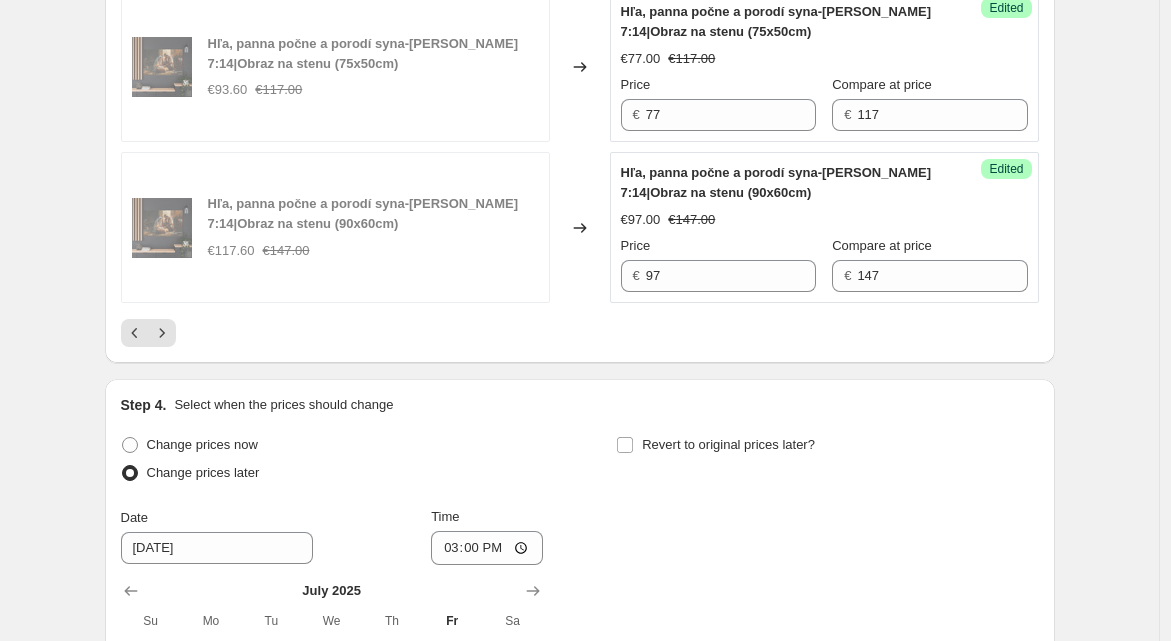 click at bounding box center (580, 333) 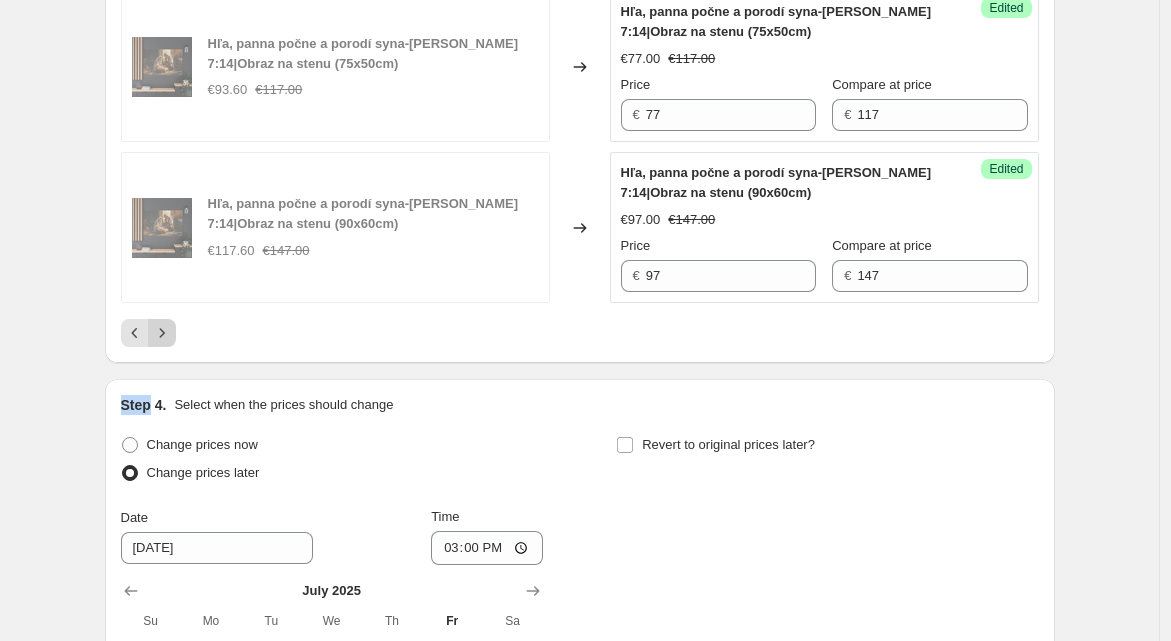 drag, startPoint x: 187, startPoint y: 317, endPoint x: 171, endPoint y: 315, distance: 16.124516 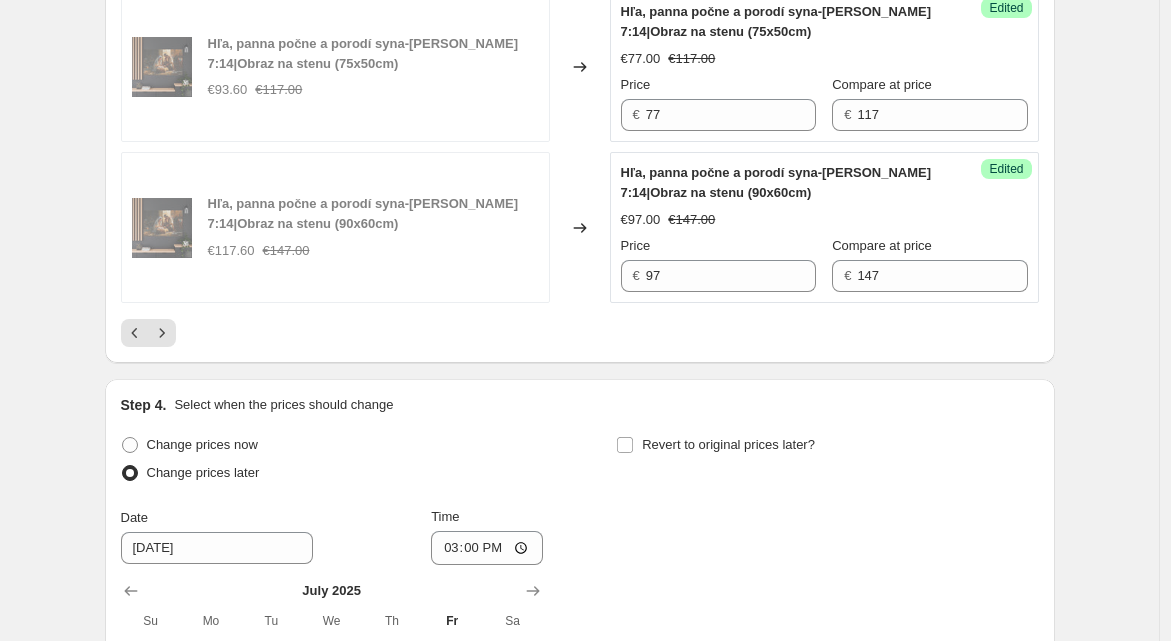 click at bounding box center (580, 333) 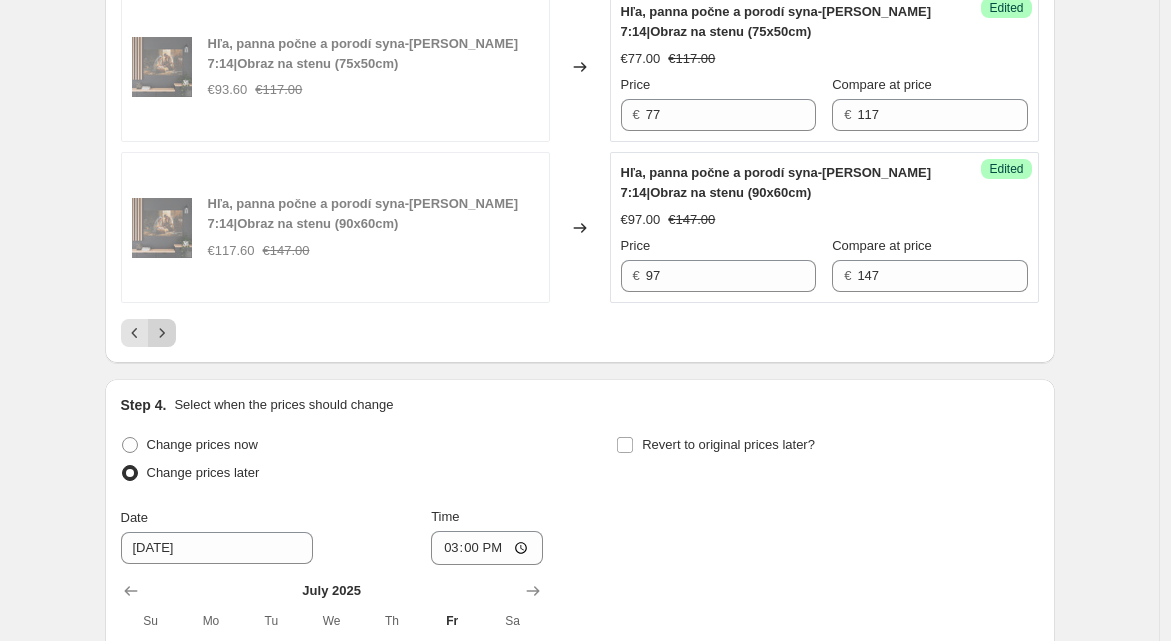 click 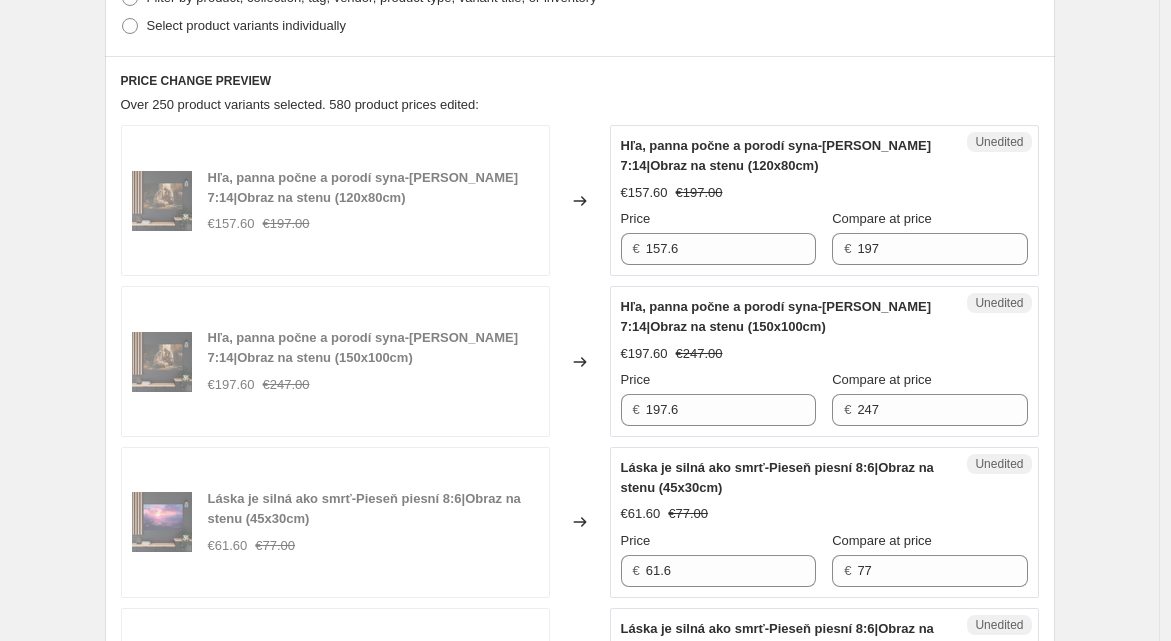 scroll, scrollTop: 671, scrollLeft: 0, axis: vertical 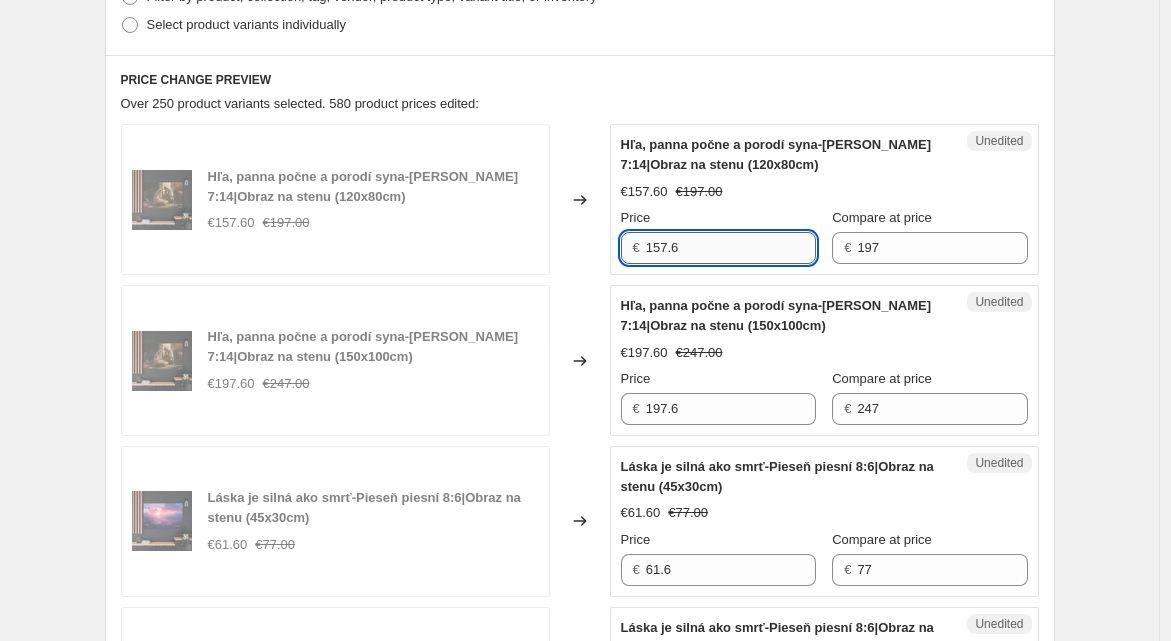 click on "157.6" at bounding box center (731, 248) 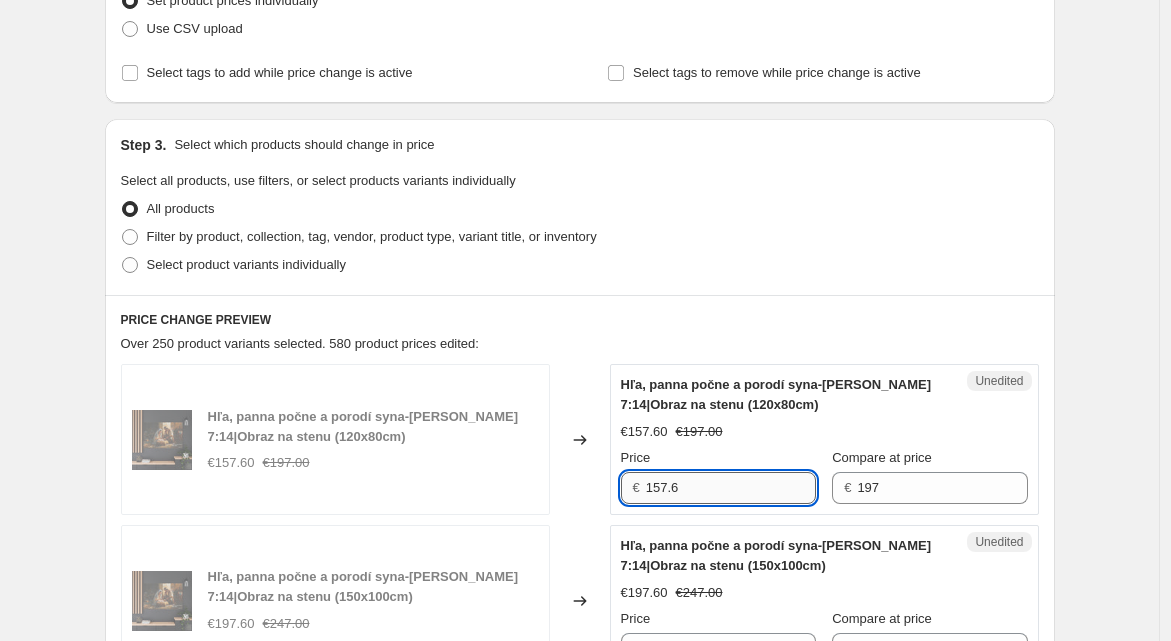 scroll, scrollTop: 430, scrollLeft: 0, axis: vertical 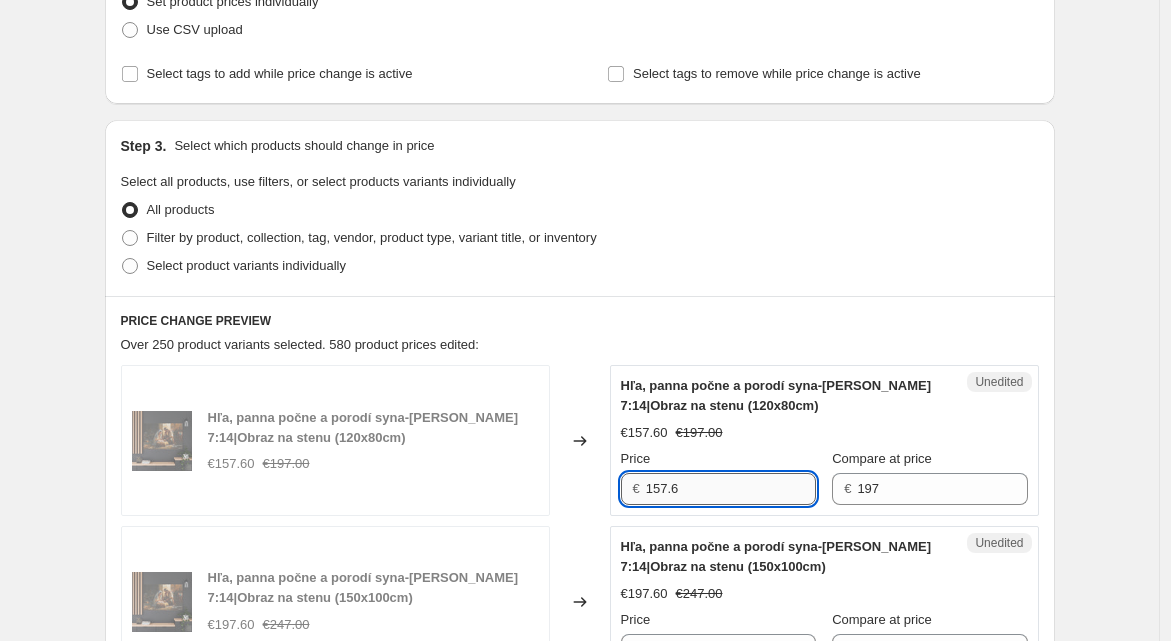 click on "157.6" at bounding box center (731, 489) 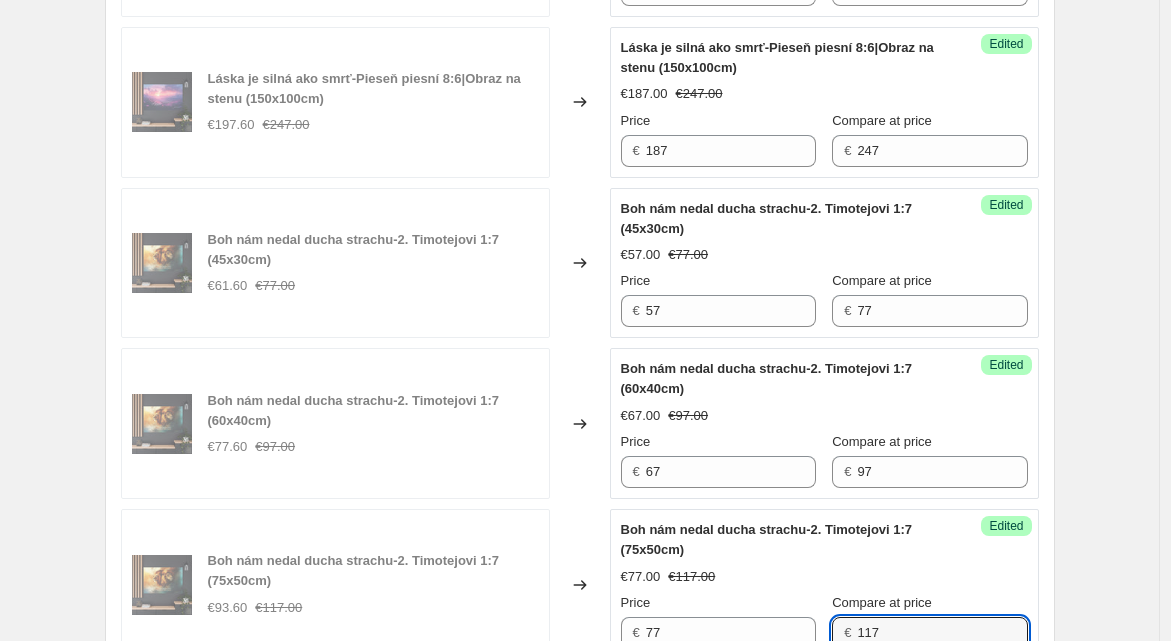 scroll, scrollTop: 2360, scrollLeft: 0, axis: vertical 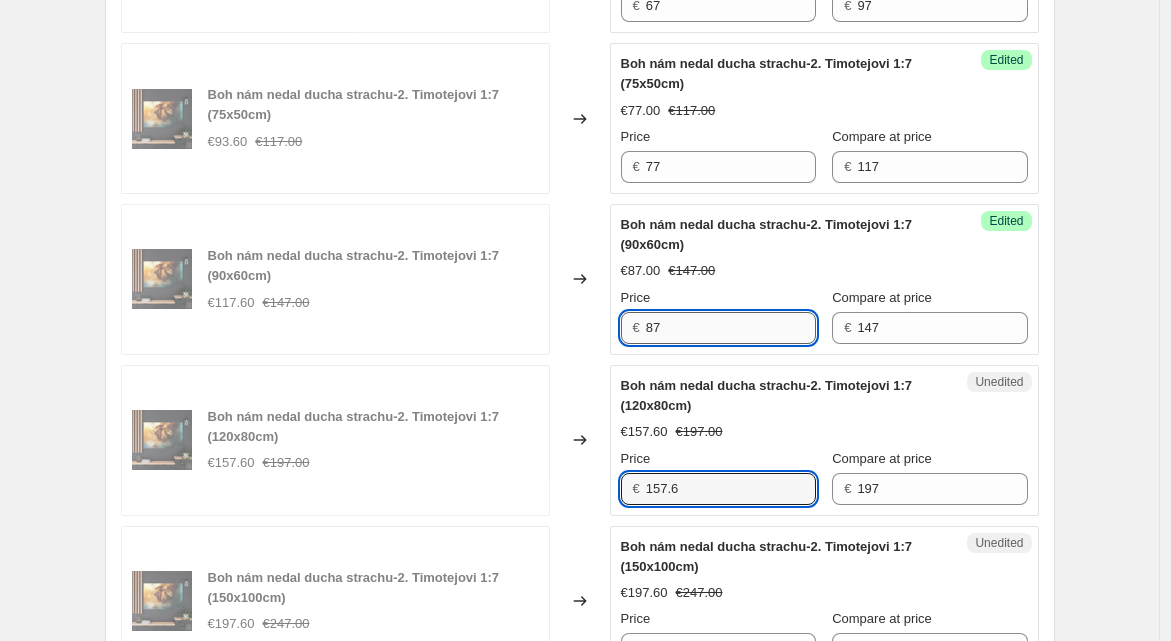 click on "87" at bounding box center [731, 328] 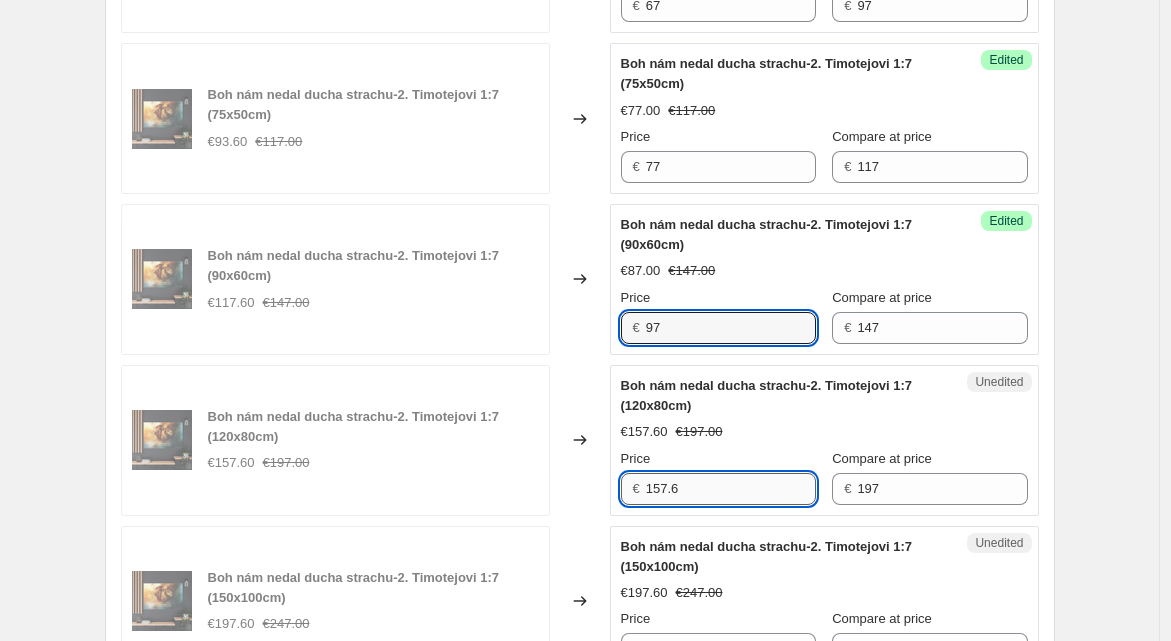 click on "157.6" at bounding box center [731, 489] 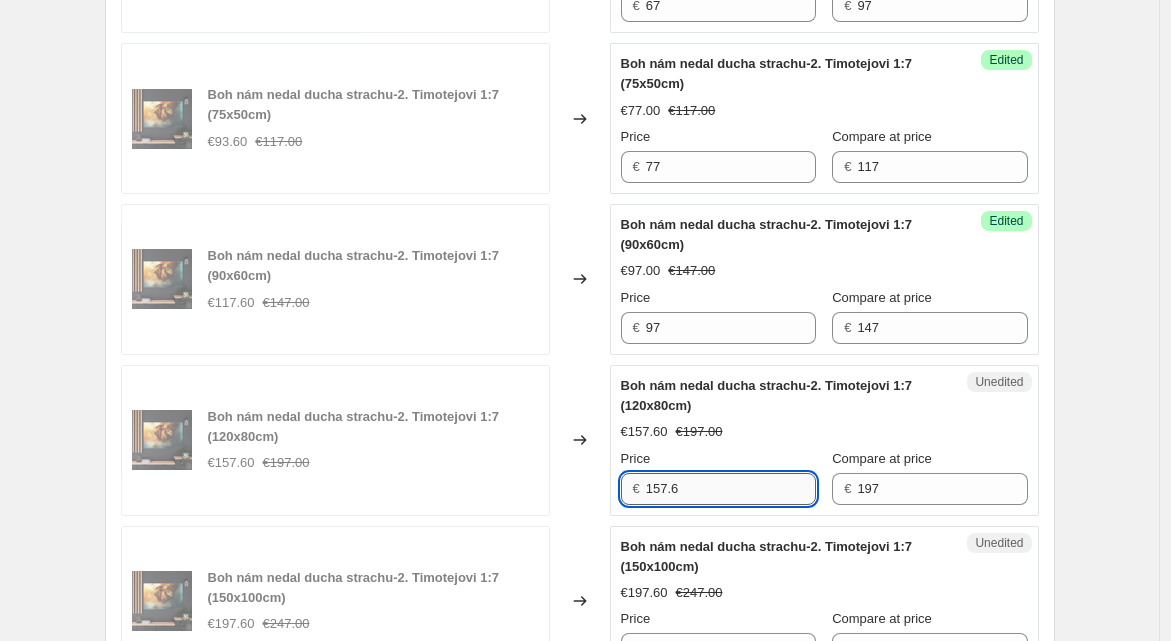 click on "157.6" at bounding box center (731, 489) 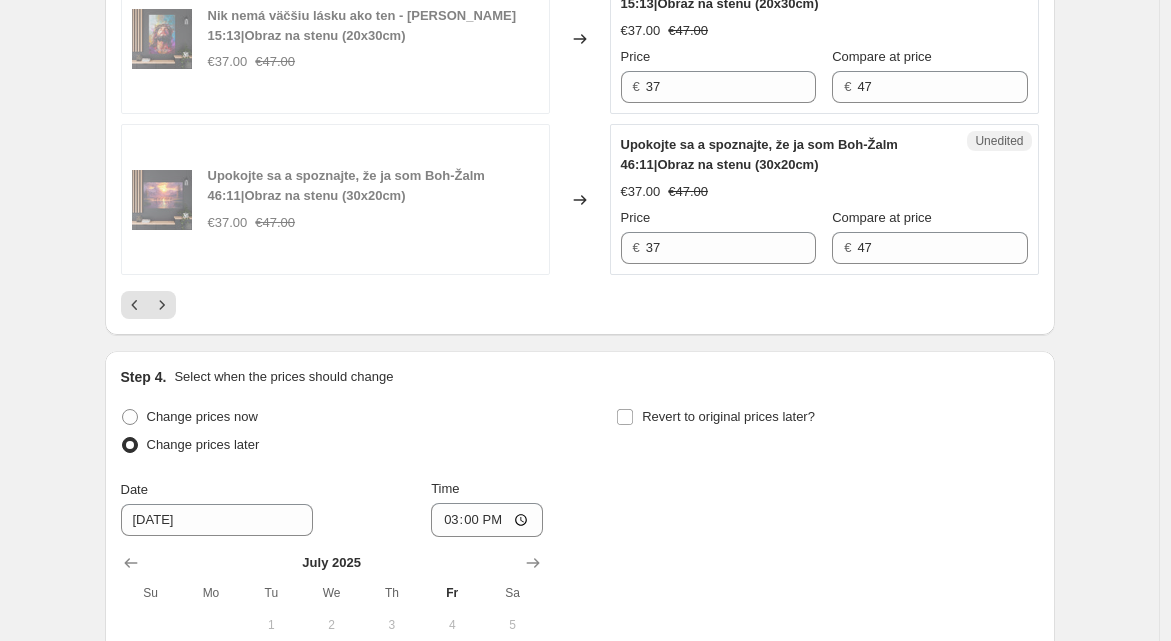 scroll, scrollTop: 3727, scrollLeft: 0, axis: vertical 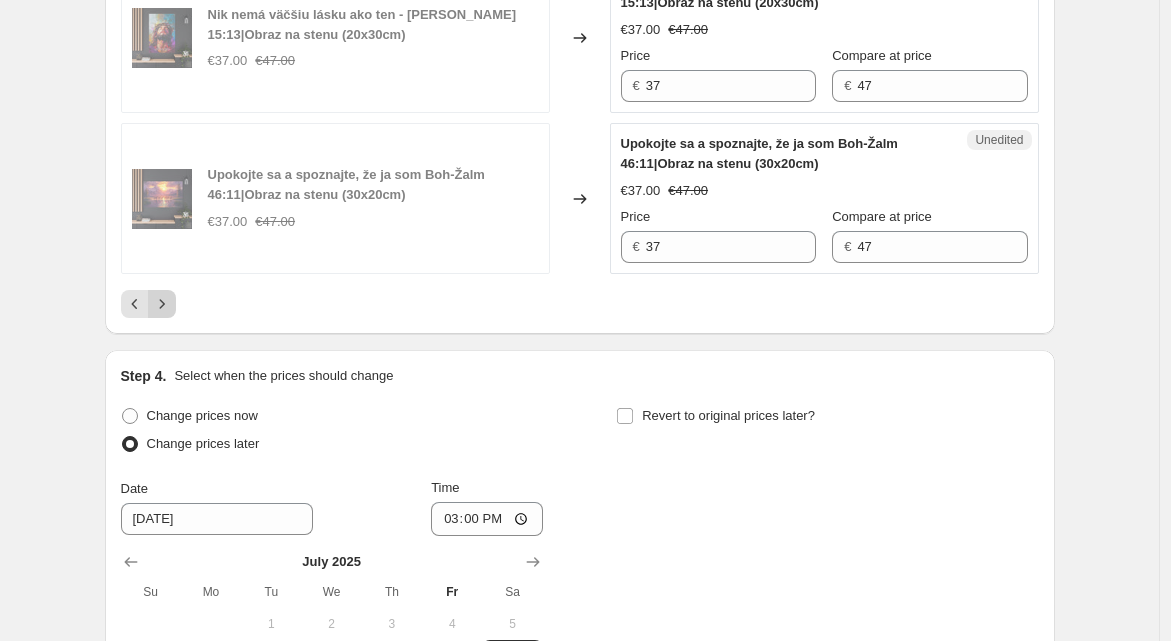 click 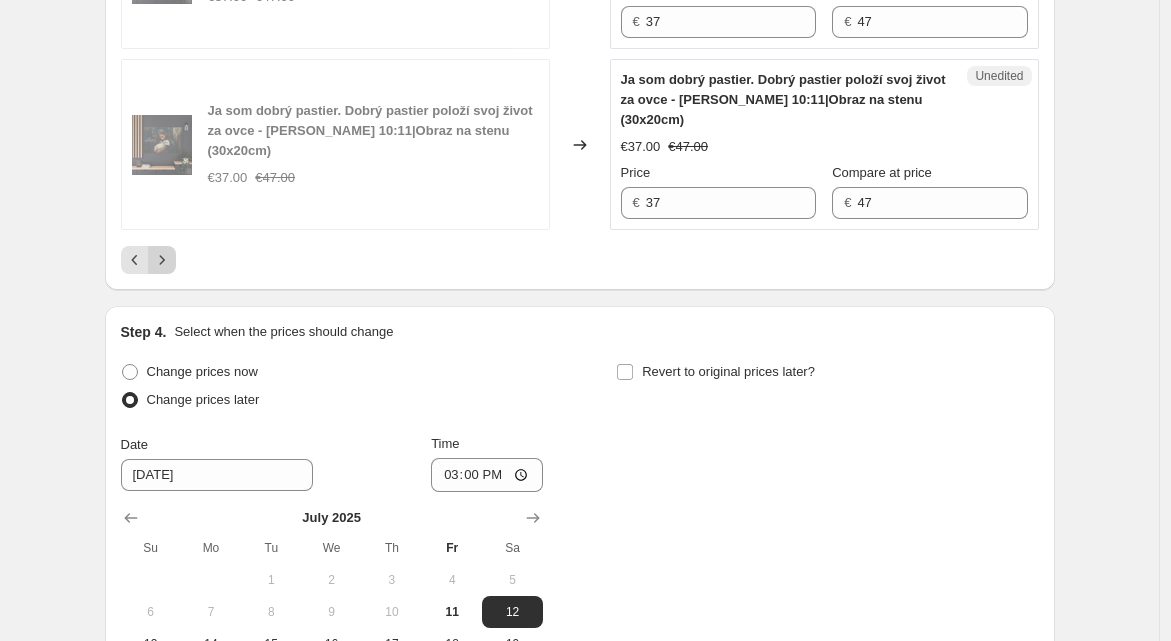 click at bounding box center (162, 260) 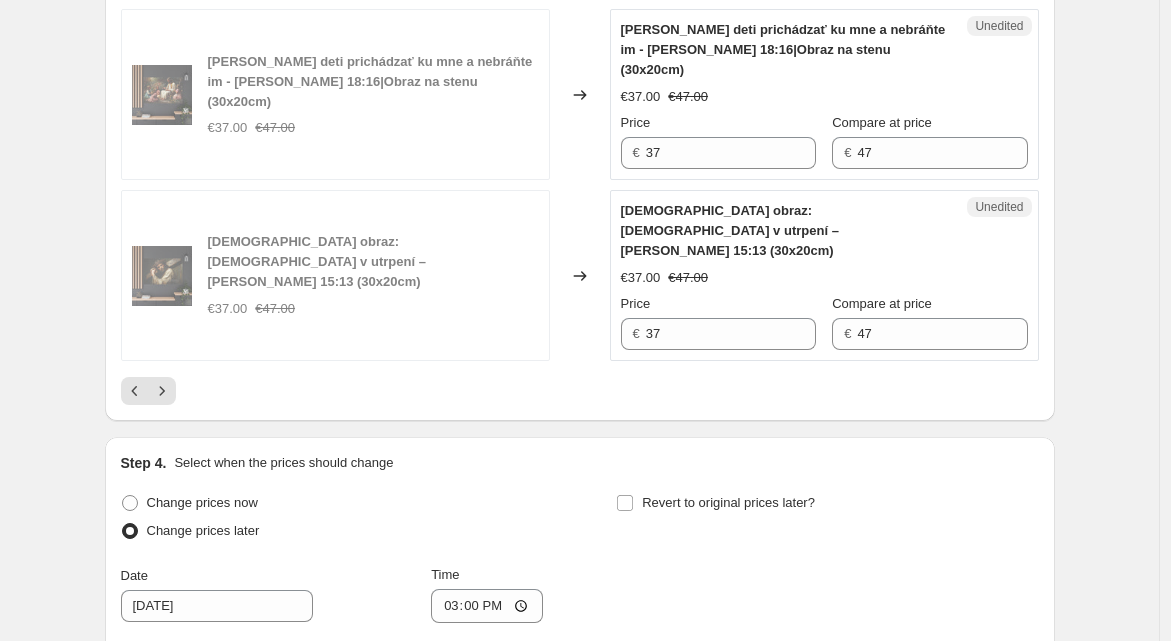 scroll, scrollTop: 3698, scrollLeft: 0, axis: vertical 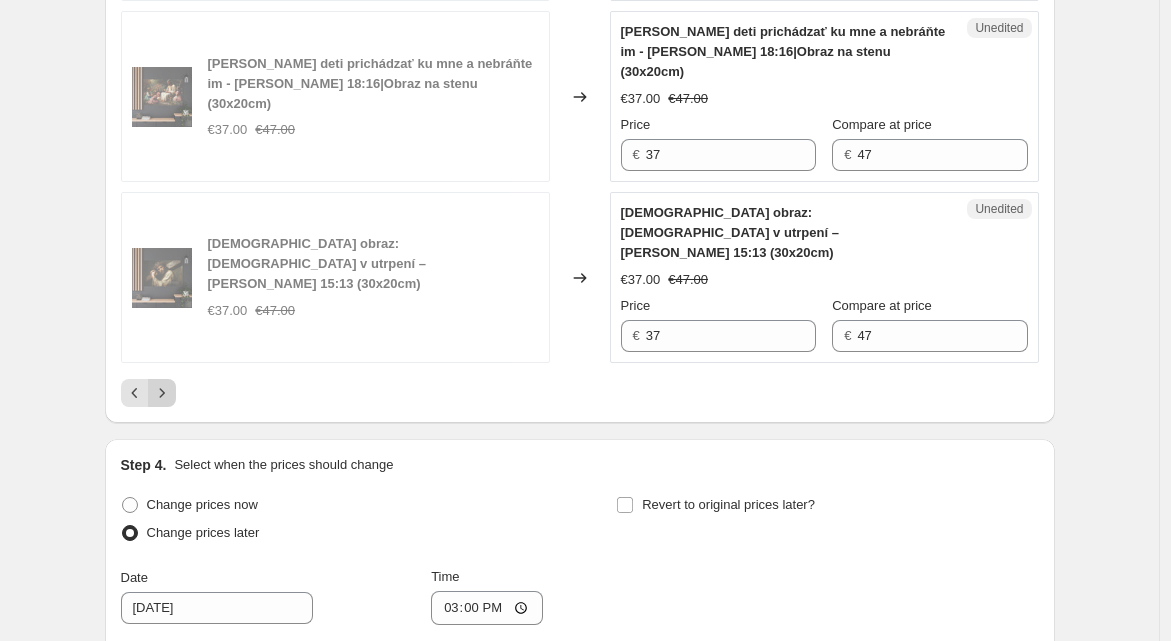 click 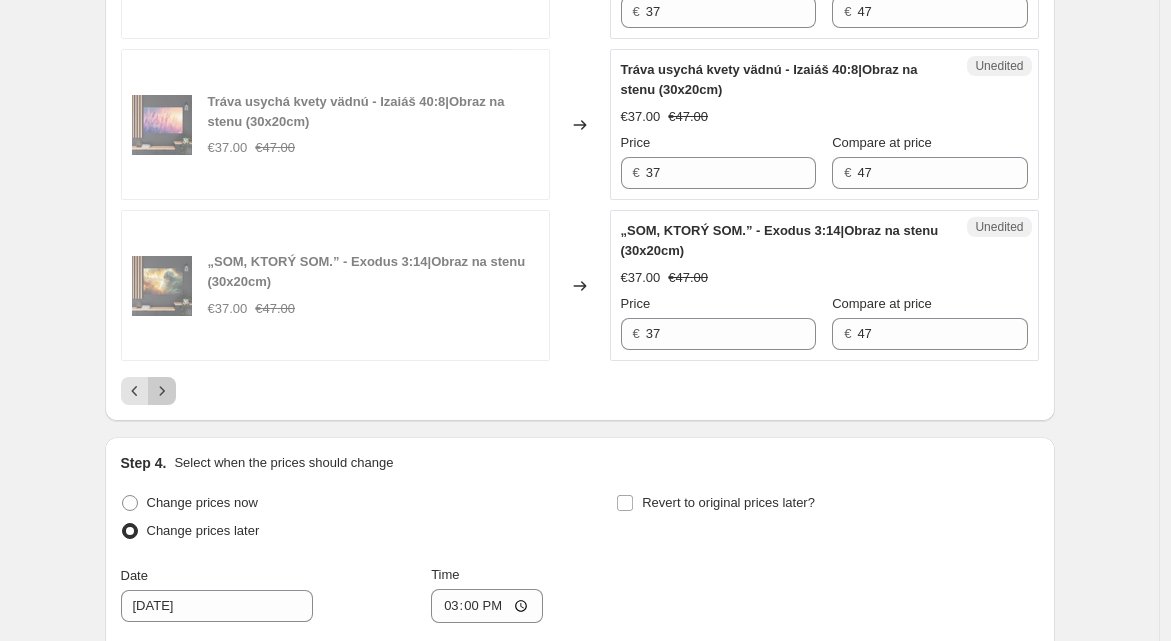 click 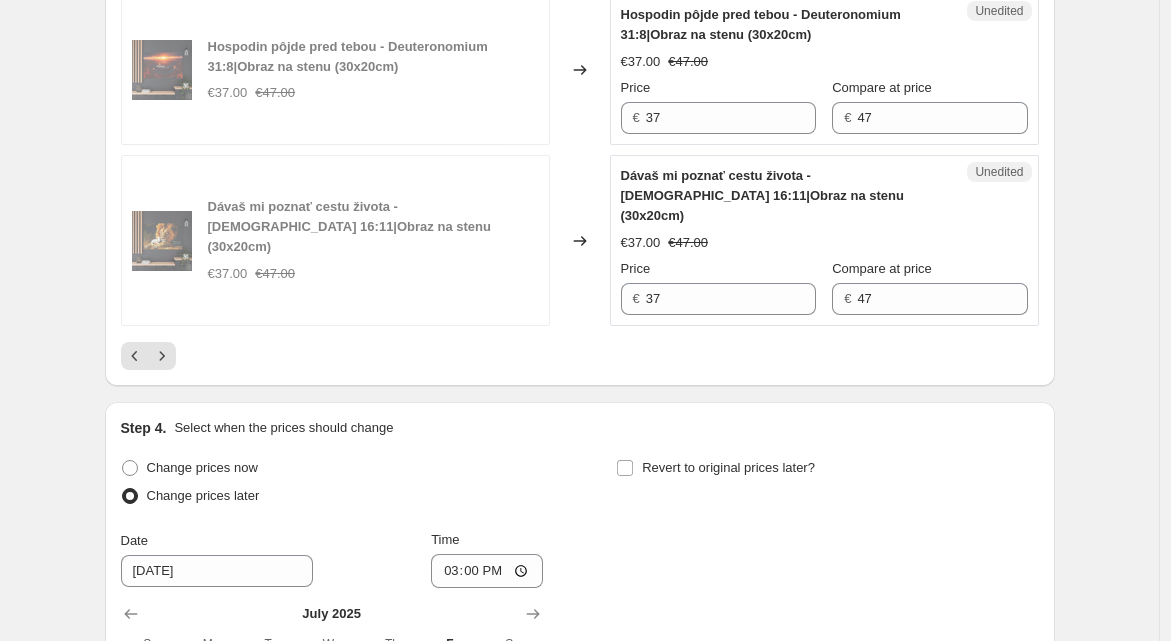 scroll, scrollTop: 3758, scrollLeft: 0, axis: vertical 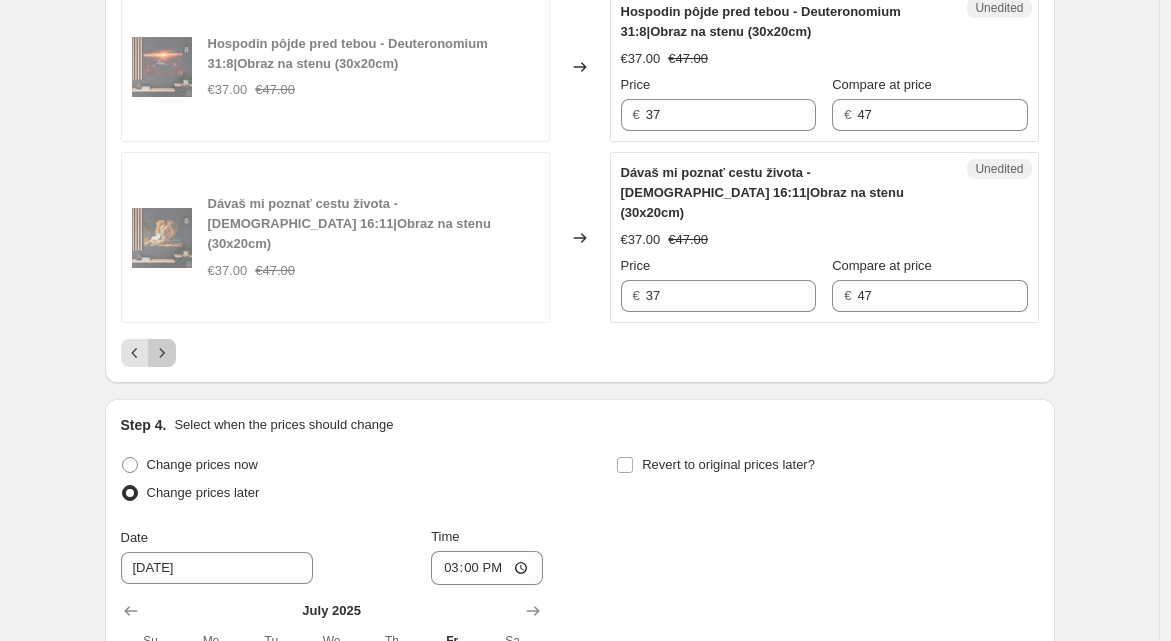 click 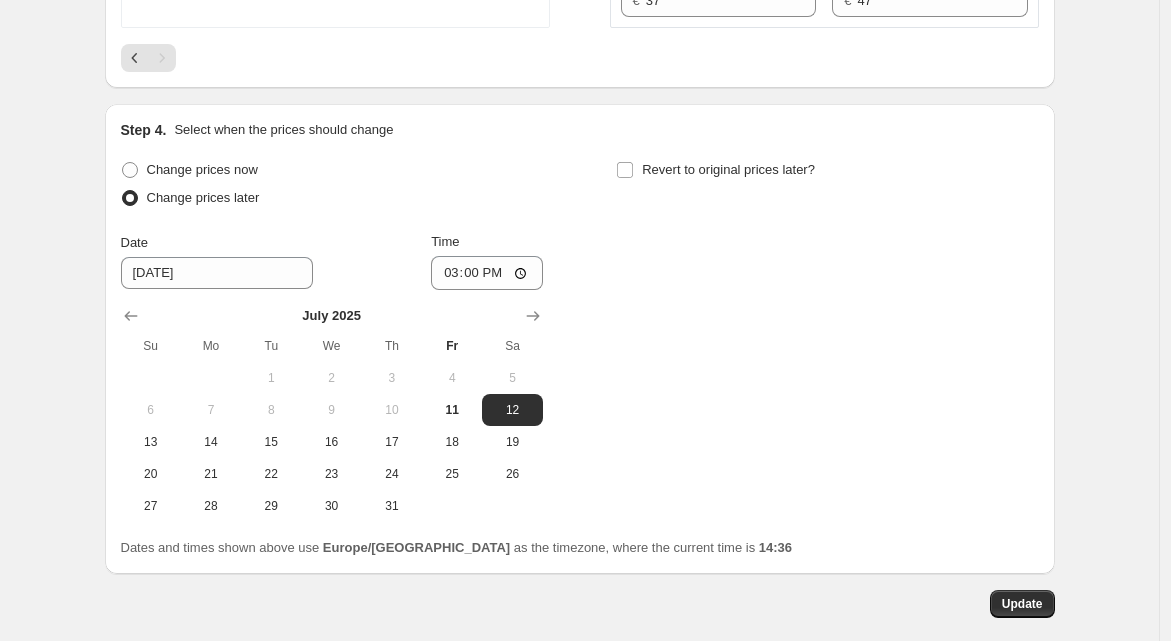 scroll, scrollTop: 3010, scrollLeft: 0, axis: vertical 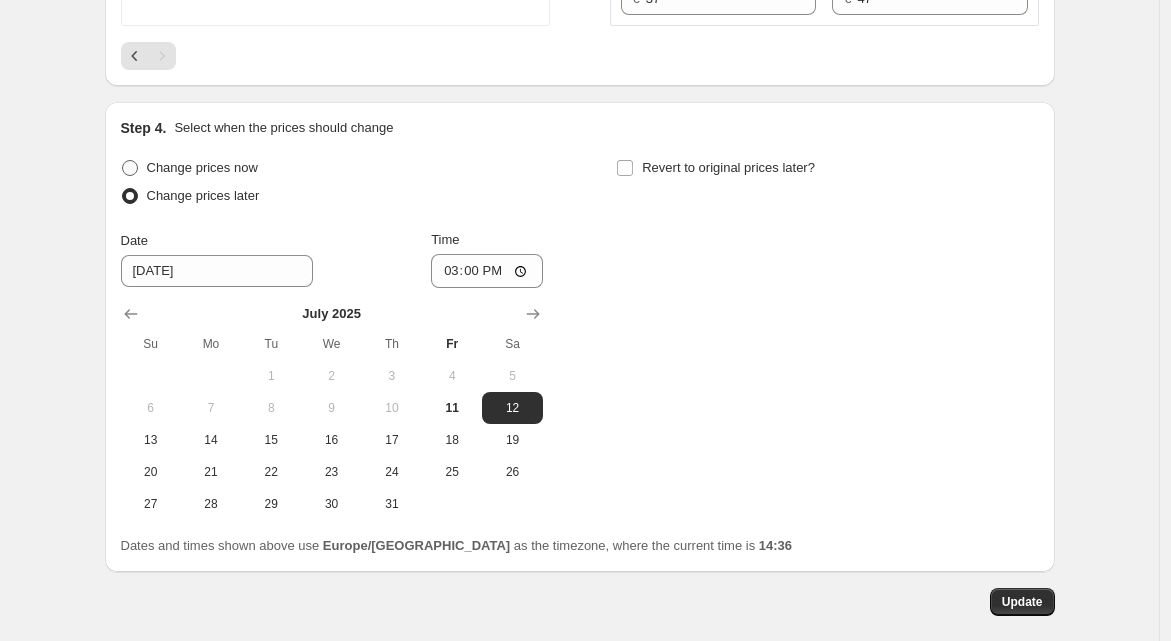 click on "Change prices now" at bounding box center [189, 168] 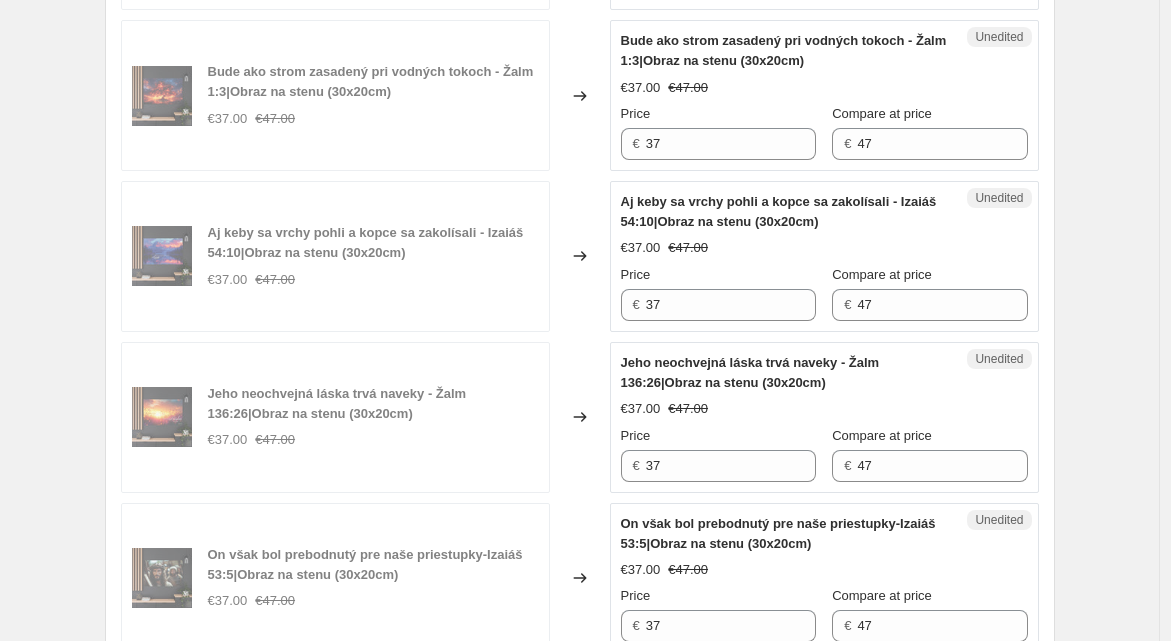 scroll, scrollTop: 2755, scrollLeft: 0, axis: vertical 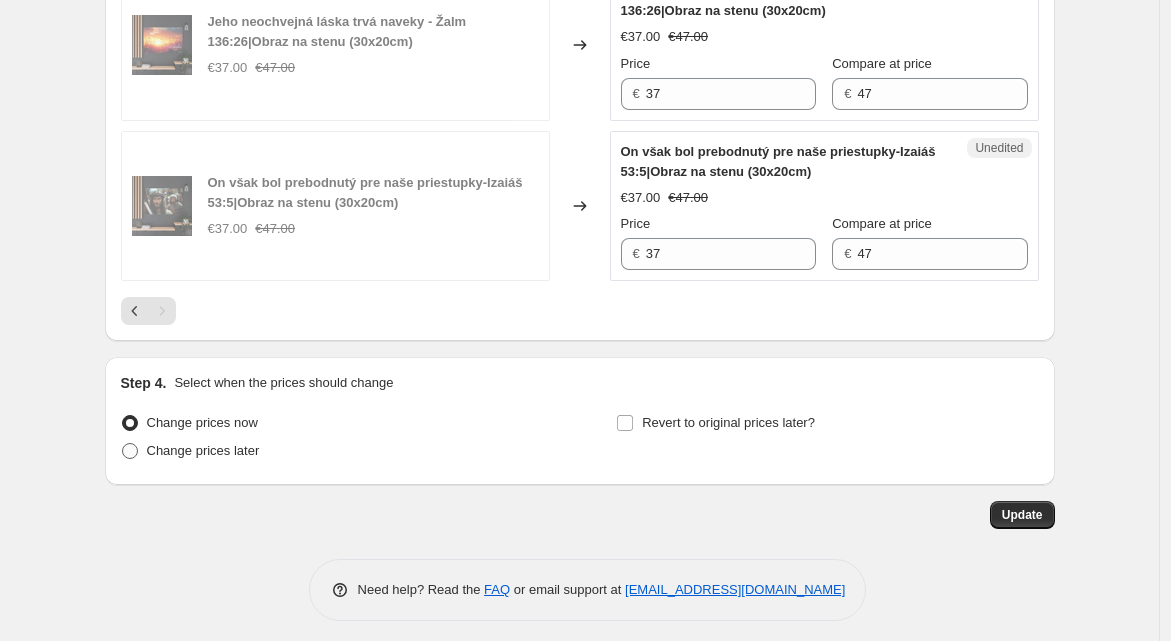 click on "Change prices later" at bounding box center [203, 450] 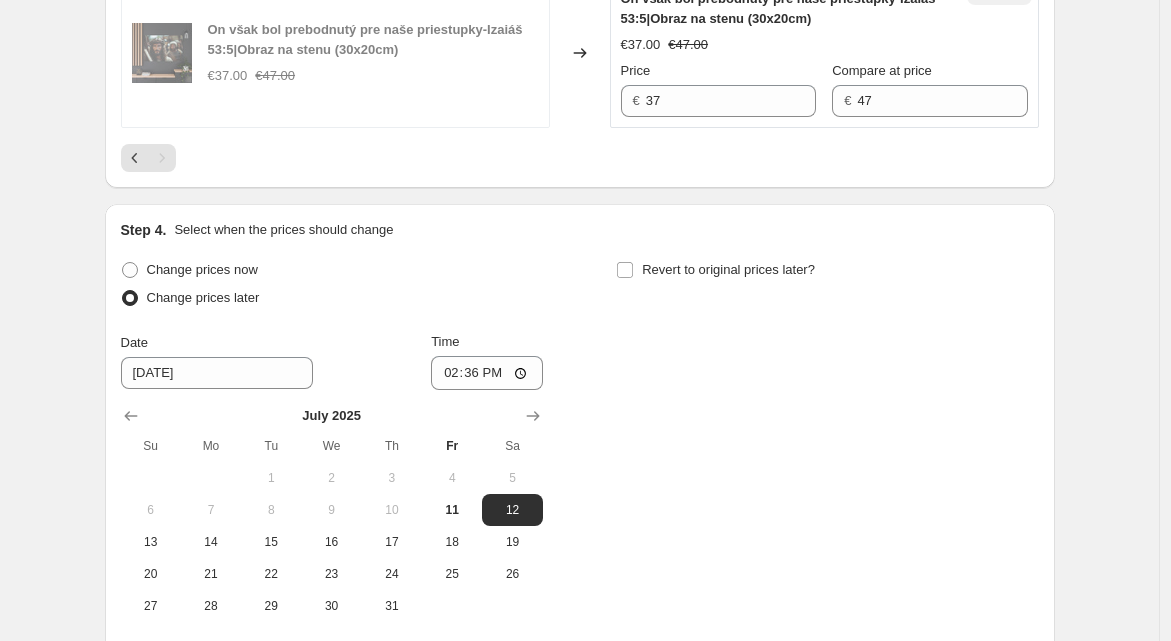 scroll, scrollTop: 2920, scrollLeft: 0, axis: vertical 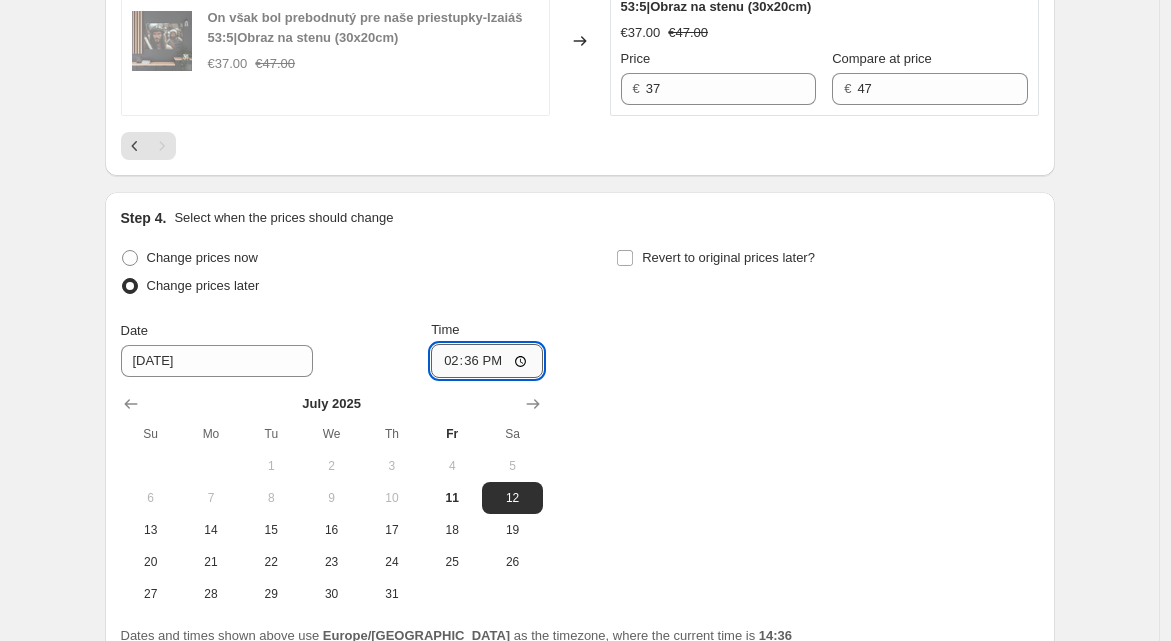 click on "14:36" at bounding box center (487, 361) 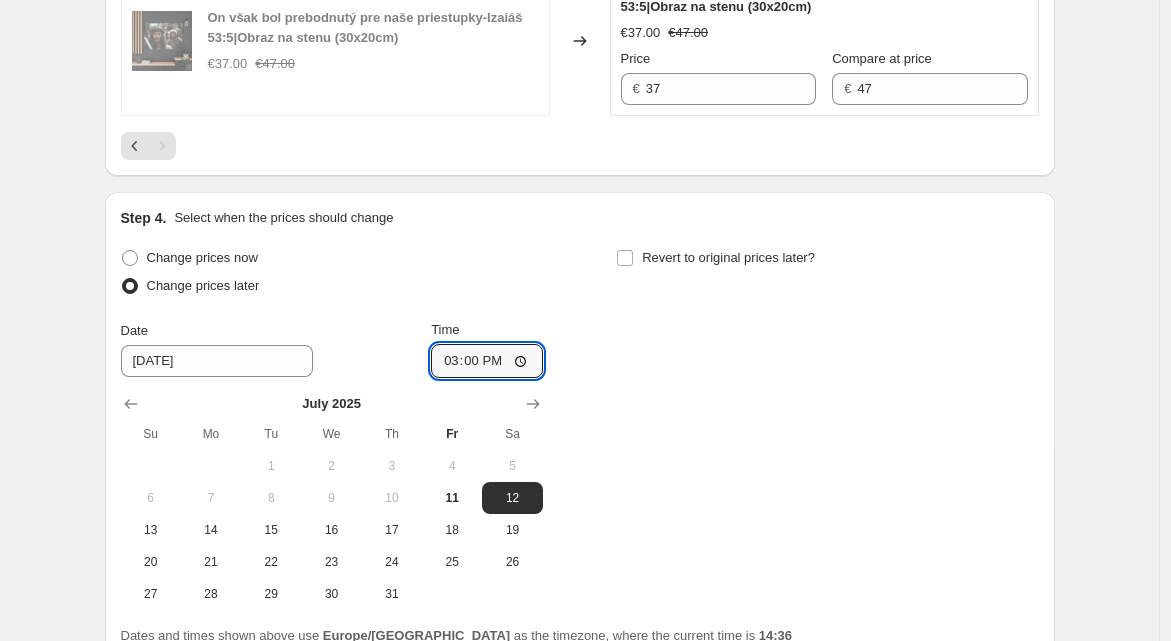 scroll, scrollTop: 3097, scrollLeft: 0, axis: vertical 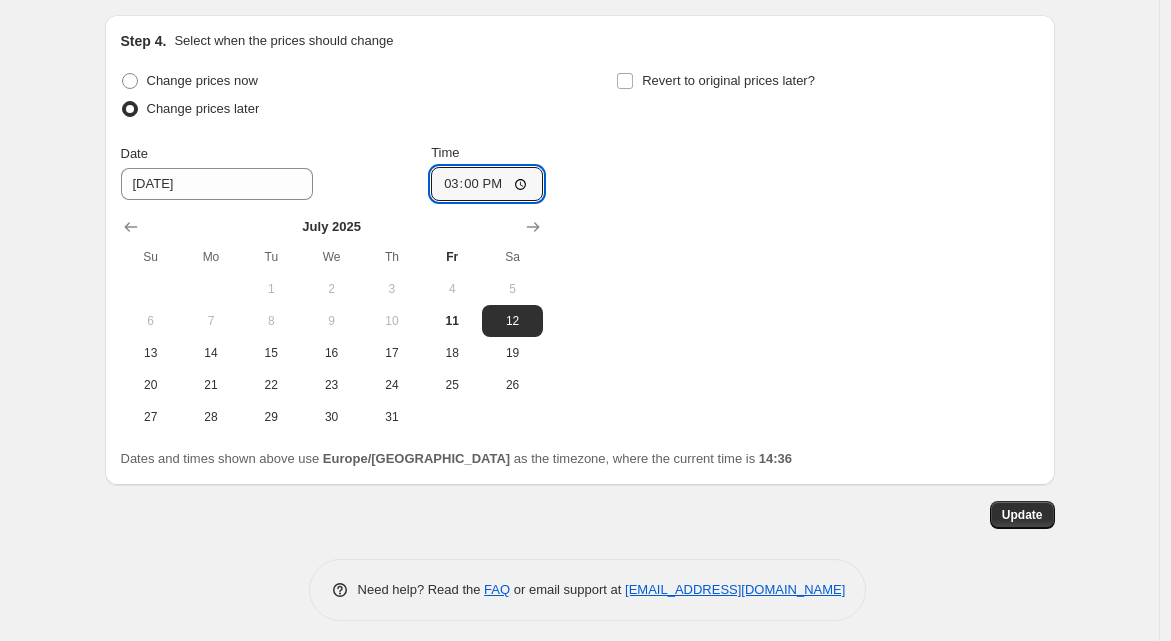 click on "Prices will begin changing on [DATE] 15:00. Change prices now Step 1. Optionally give your price [MEDICAL_DATA] a title (eg "March 30% off sale on boots") [DATE] 13:55:14 Price [MEDICAL_DATA] This title is just for internal use, customers won't see it Step 2. Select how the prices should change Use bulk price change rules Set product prices individually Use CSV upload Select tags to add while price change is active Select tags to remove while price change is active Step 3. Select which products should change in price Select all products, use filters, or select products variants individually All products Filter by product, collection, tag, vendor, product type, variant title, or inventory Select product variants individually PRICE CHANGE PREVIEW Over 250 product variants selected. 595 product prices edited: [PERSON_NAME] je môj pastier, nič mi nechýba - Žalm 23:1–2|Obraz na stenu (30x20cm) €37.00 €47.00 Changed to Unedited €37.00 €47.00 Price € 37 Compare at price € 47 €37.00 €47.00 €" at bounding box center [580, -1208] 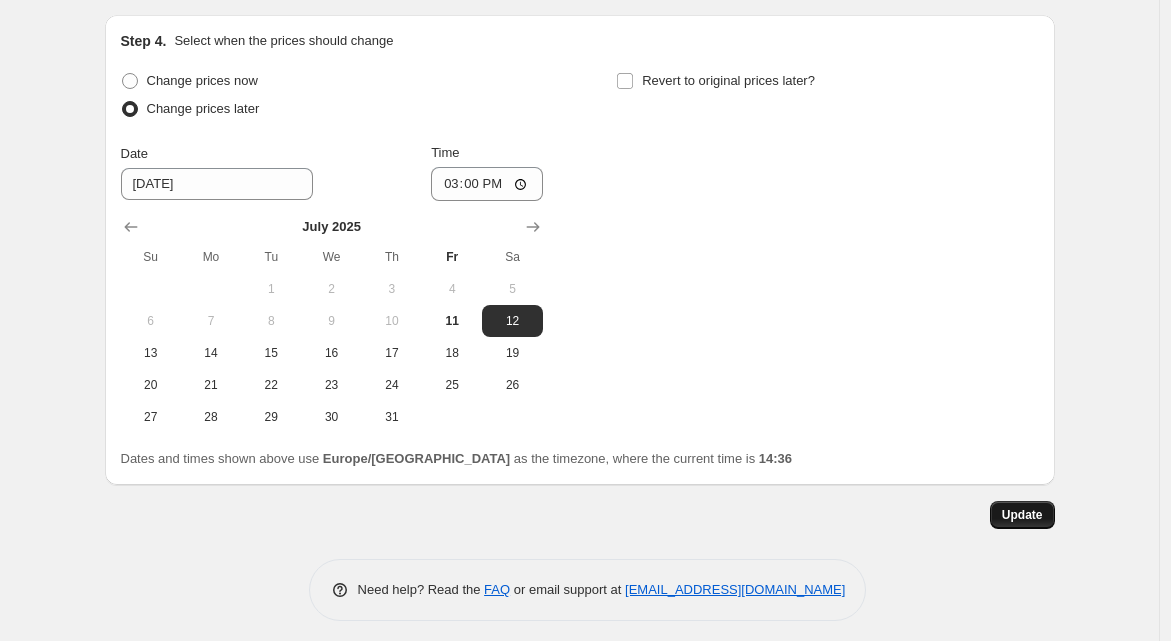 click on "Update" at bounding box center [1022, 515] 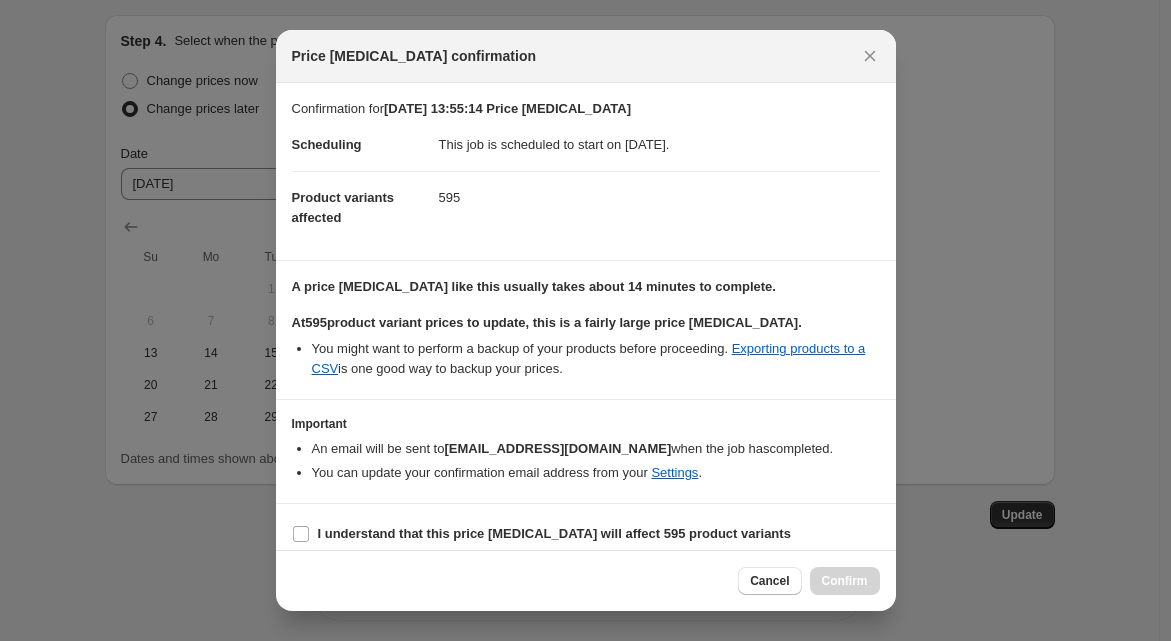 scroll, scrollTop: 11, scrollLeft: 0, axis: vertical 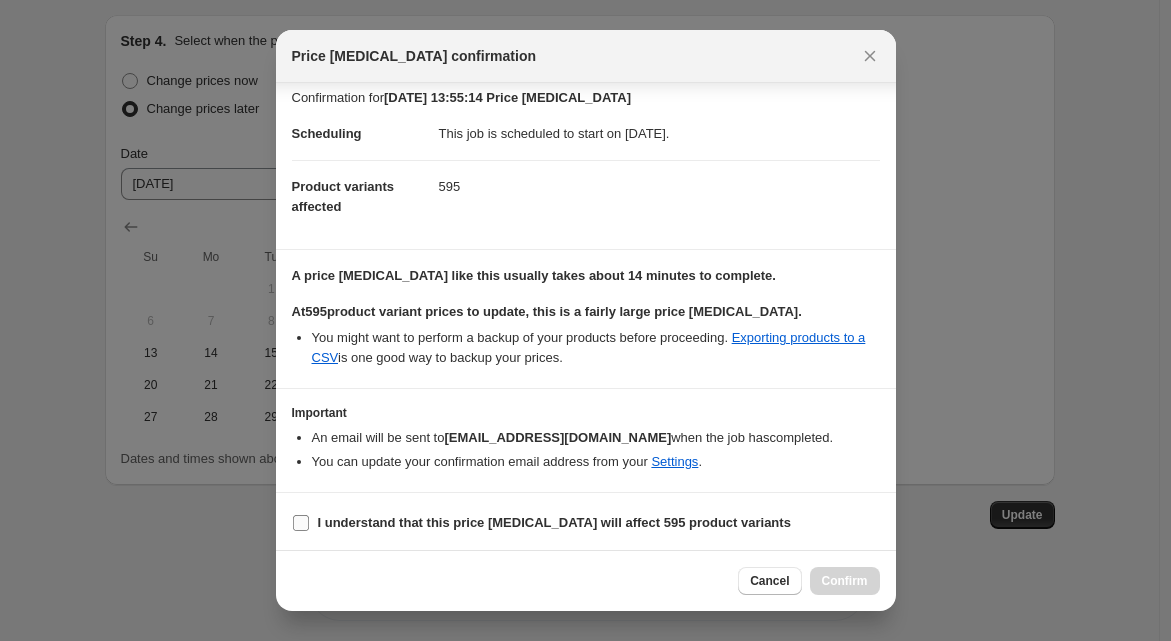 click on "I understand that this price [MEDICAL_DATA] will affect 595 product variants" at bounding box center [554, 523] 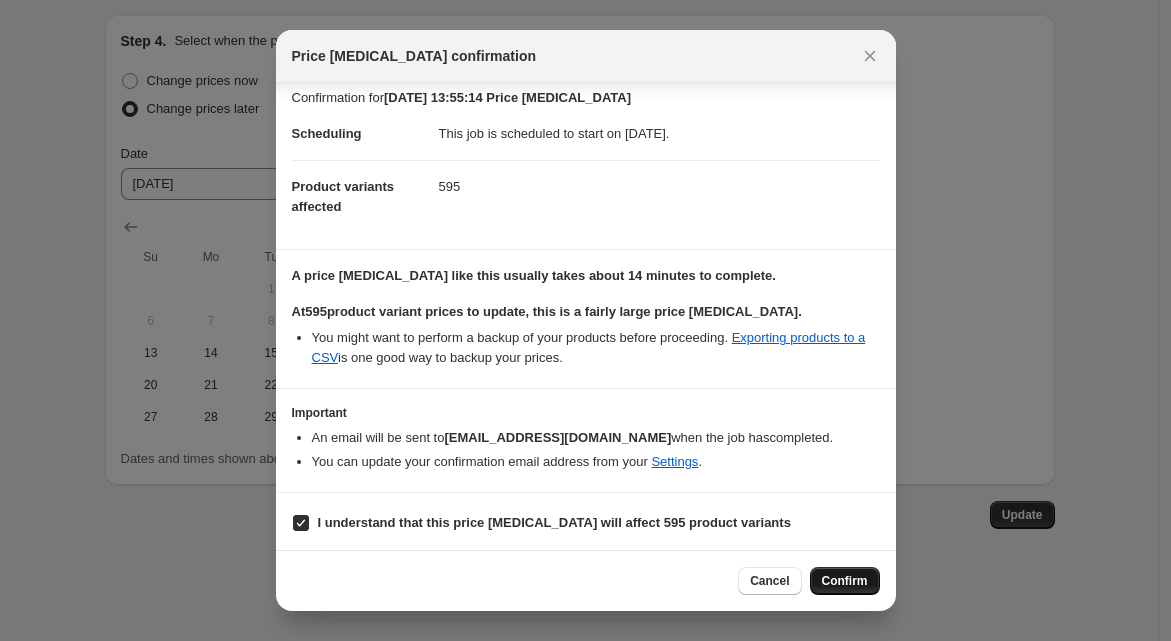 click on "Confirm" at bounding box center (845, 581) 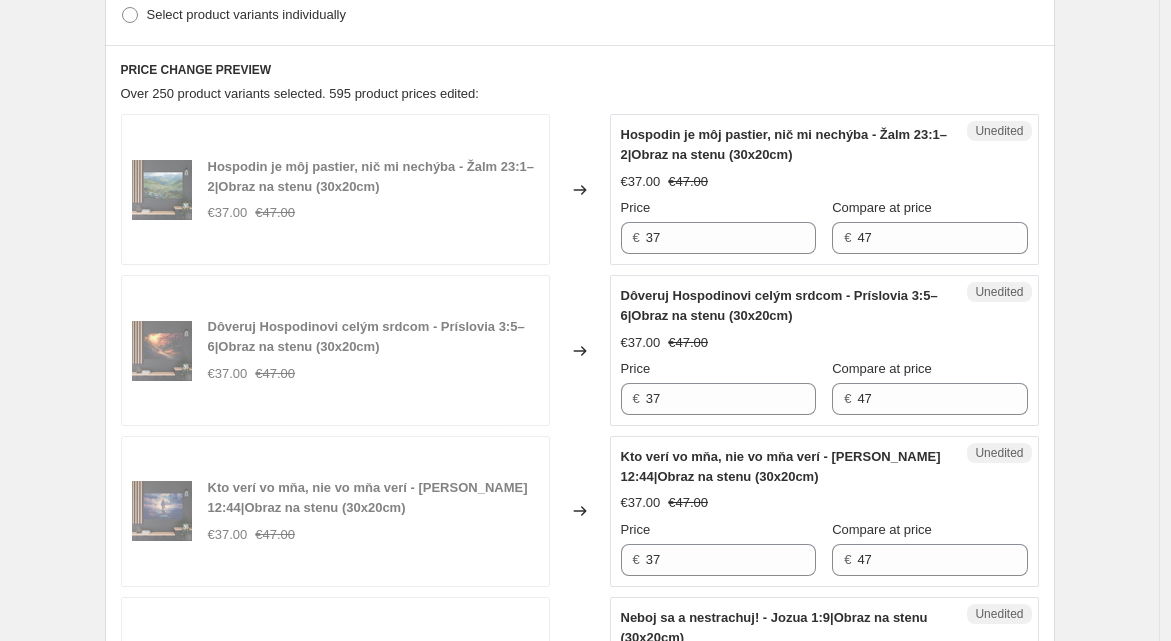 scroll, scrollTop: 0, scrollLeft: 0, axis: both 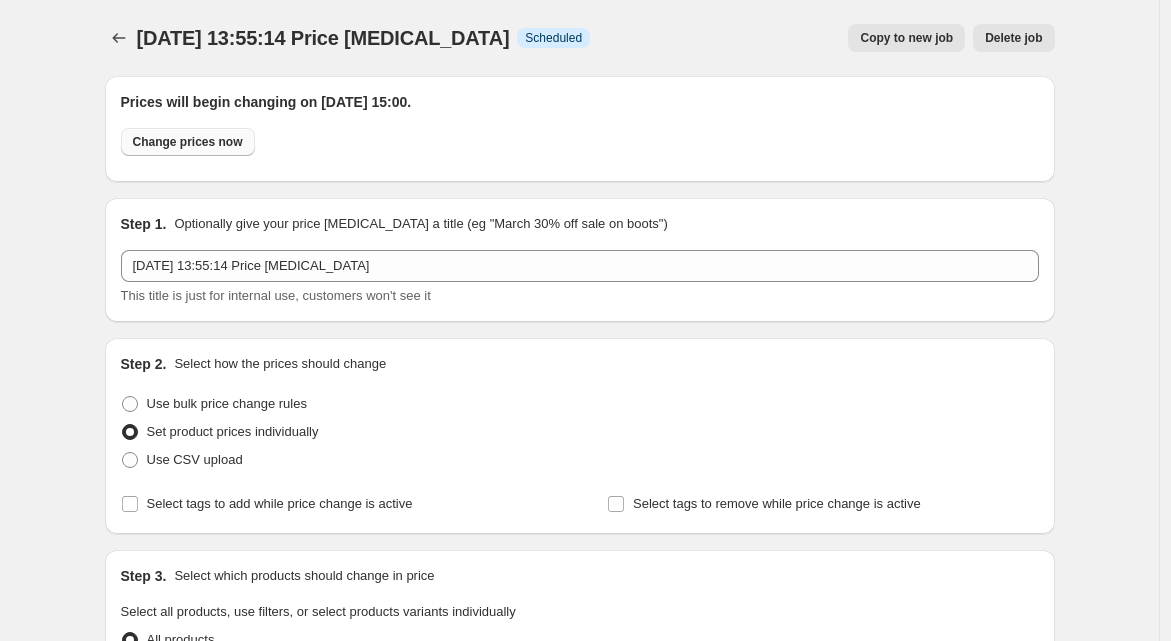 click on "Change prices now" at bounding box center [188, 142] 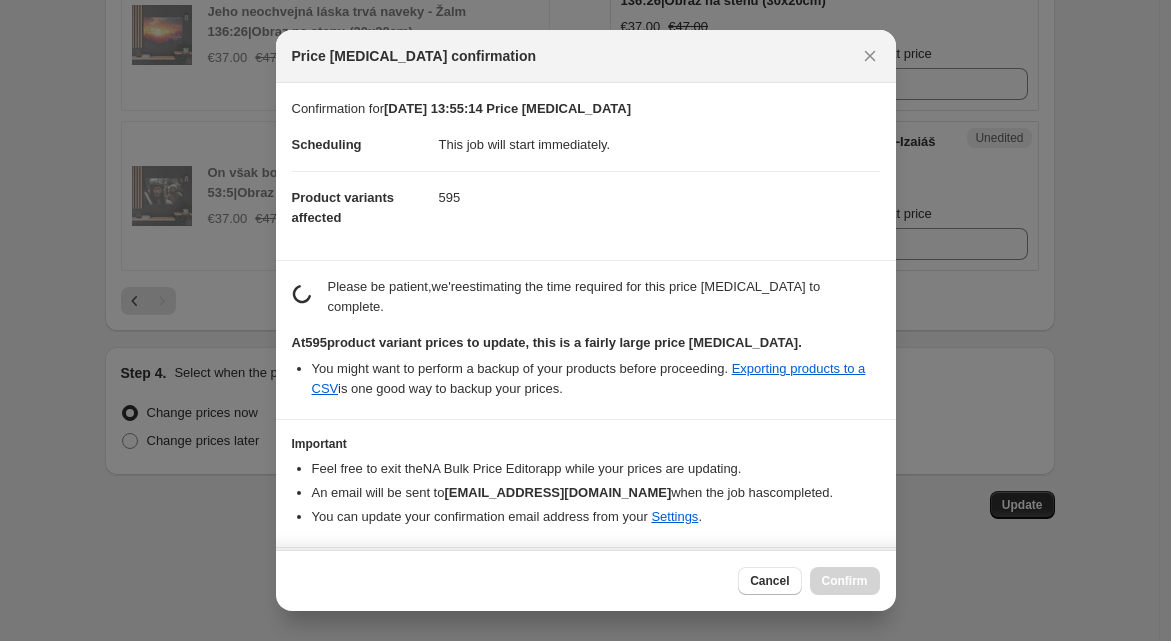 scroll, scrollTop: 0, scrollLeft: 0, axis: both 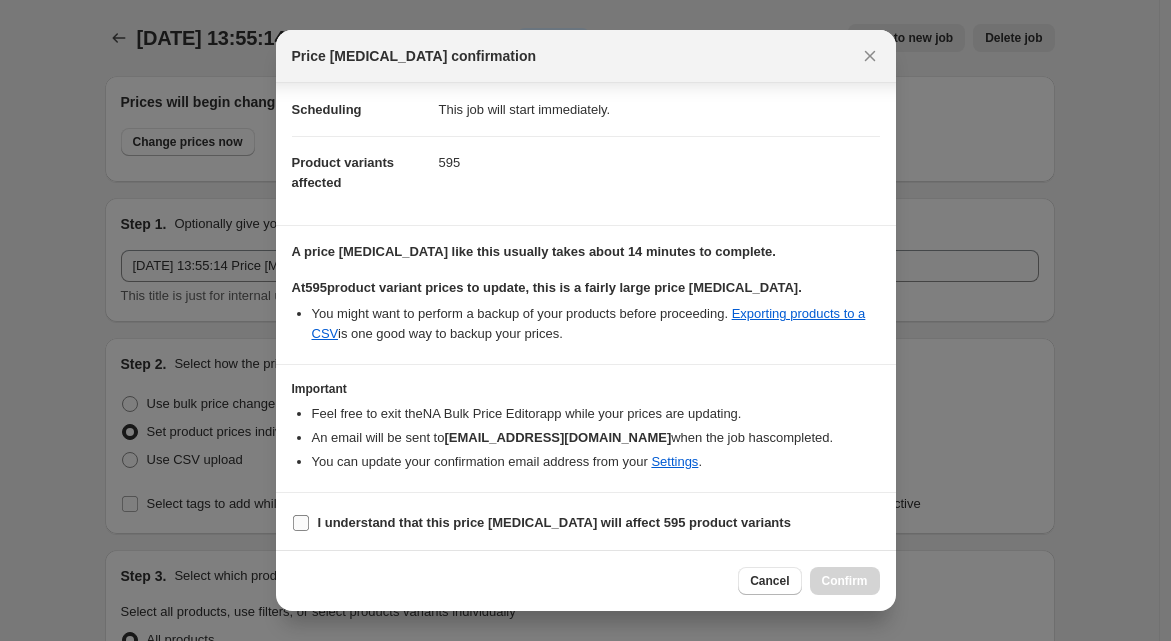 click on "I understand that this price [MEDICAL_DATA] will affect 595 product variants" at bounding box center (301, 523) 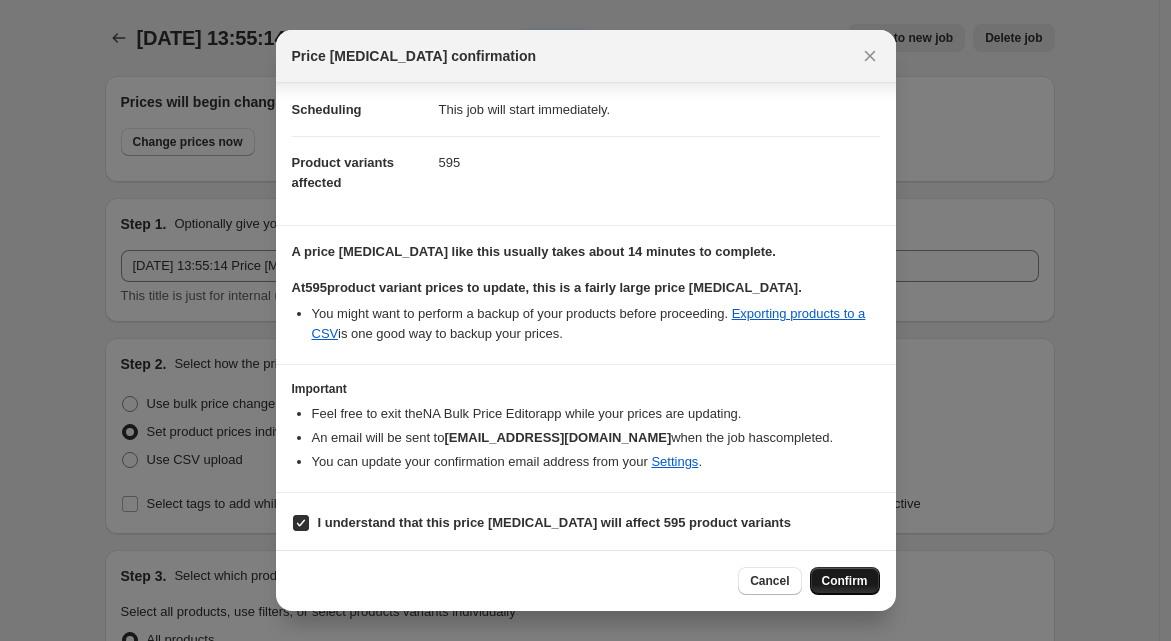 click on "Confirm" at bounding box center [845, 581] 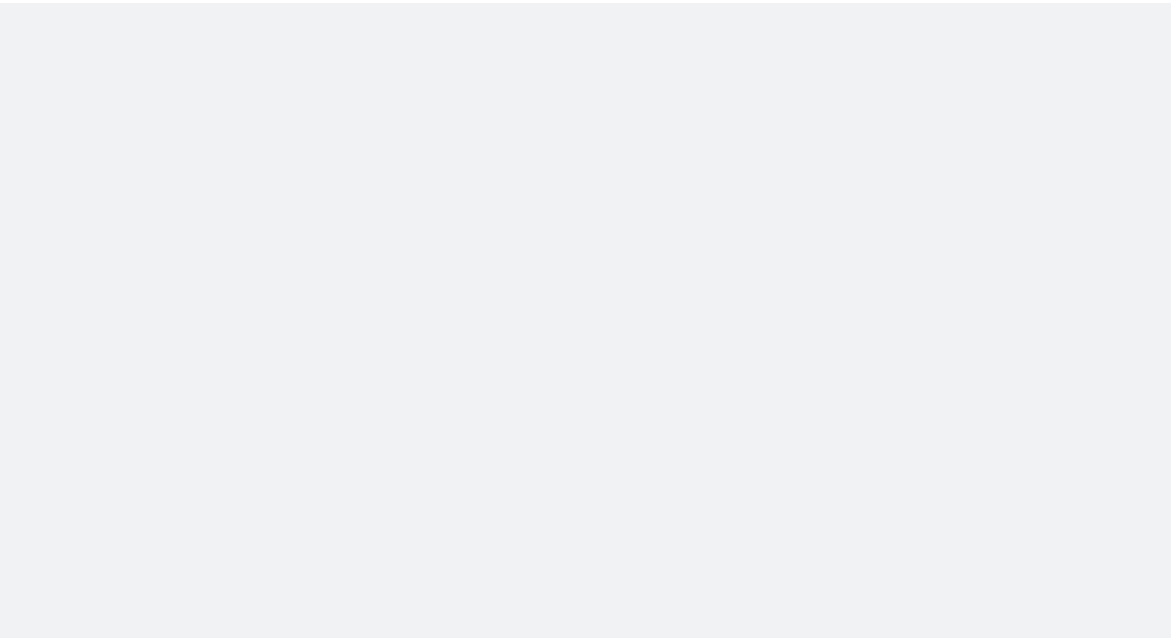 scroll, scrollTop: 0, scrollLeft: 0, axis: both 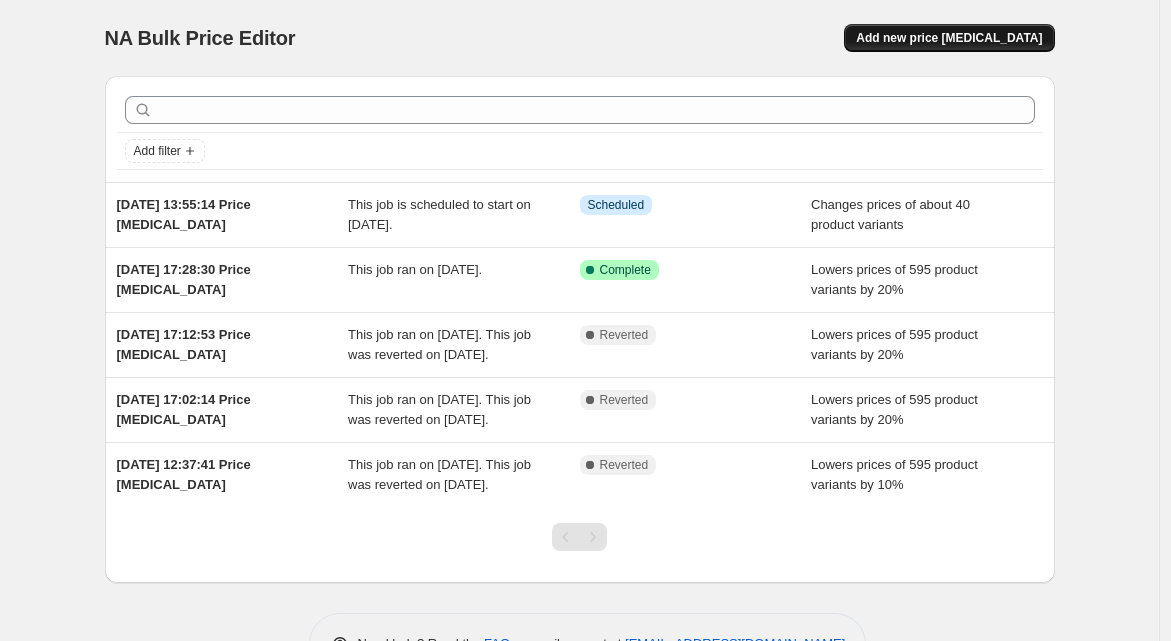 click on "Add new price [MEDICAL_DATA]" at bounding box center (949, 38) 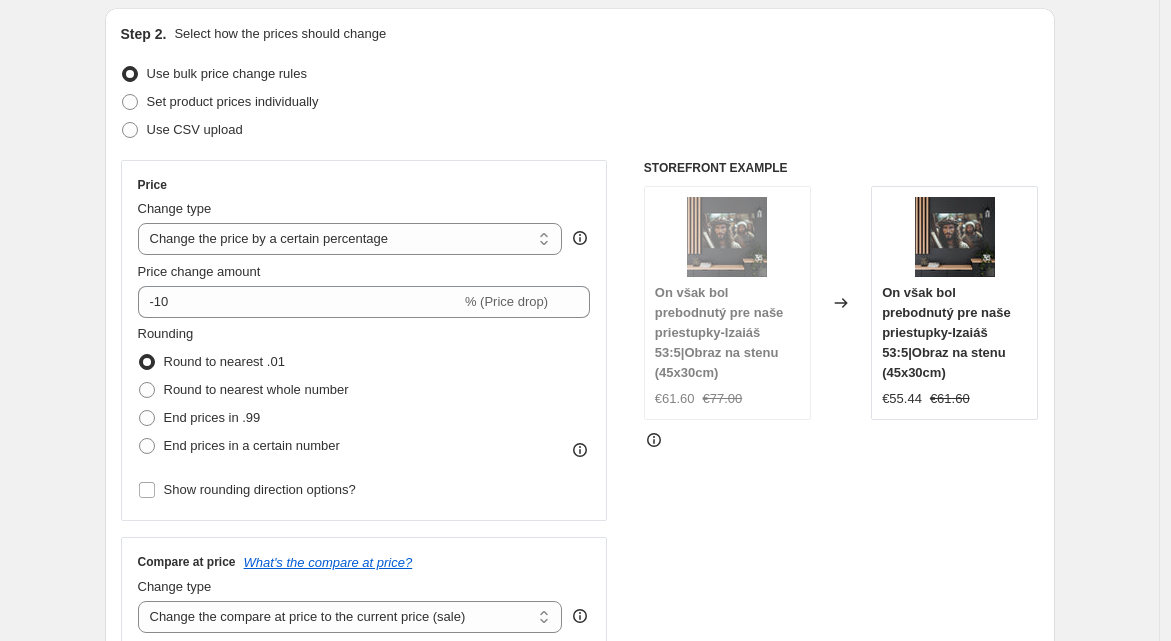 scroll, scrollTop: 210, scrollLeft: 0, axis: vertical 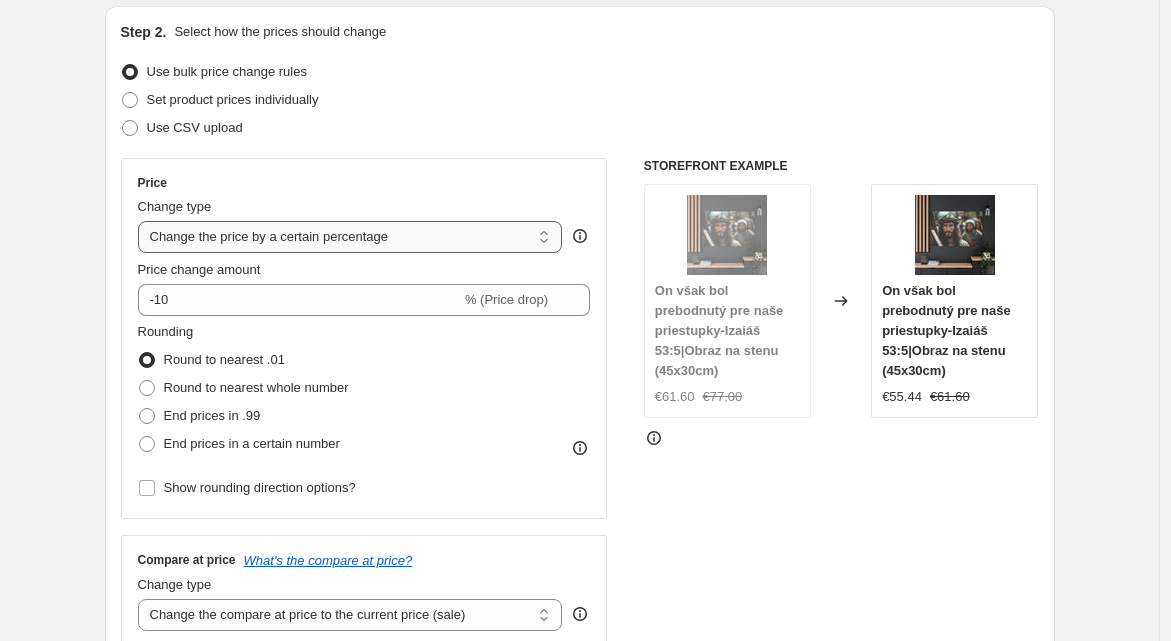click on "Change the price to a certain amount Change the price by a certain amount Change the price by a certain percentage Change the price to the current compare at price (price before sale) Change the price by a certain amount relative to the compare at price Change the price by a certain percentage relative to the compare at price Don't change the price Change the price by a certain percentage relative to the cost per item Change price to certain cost margin" at bounding box center (350, 237) 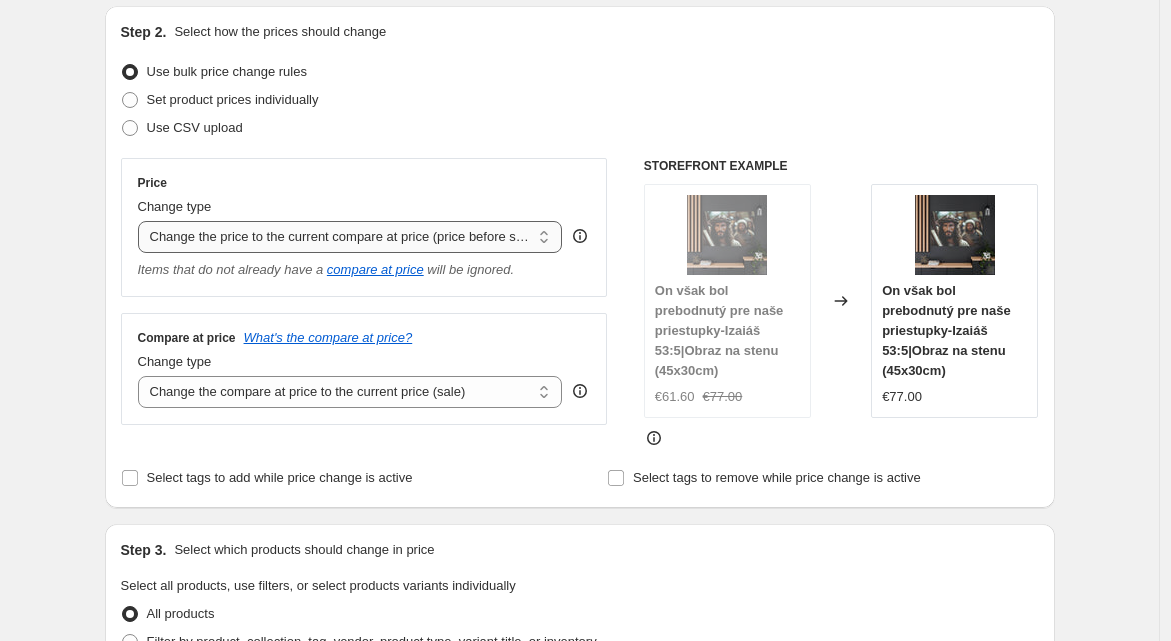 click on "Change the price to a certain amount Change the price by a certain amount Change the price by a certain percentage Change the price to the current compare at price (price before sale) Change the price by a certain amount relative to the compare at price Change the price by a certain percentage relative to the compare at price Don't change the price Change the price by a certain percentage relative to the cost per item Change price to certain cost margin" at bounding box center [350, 237] 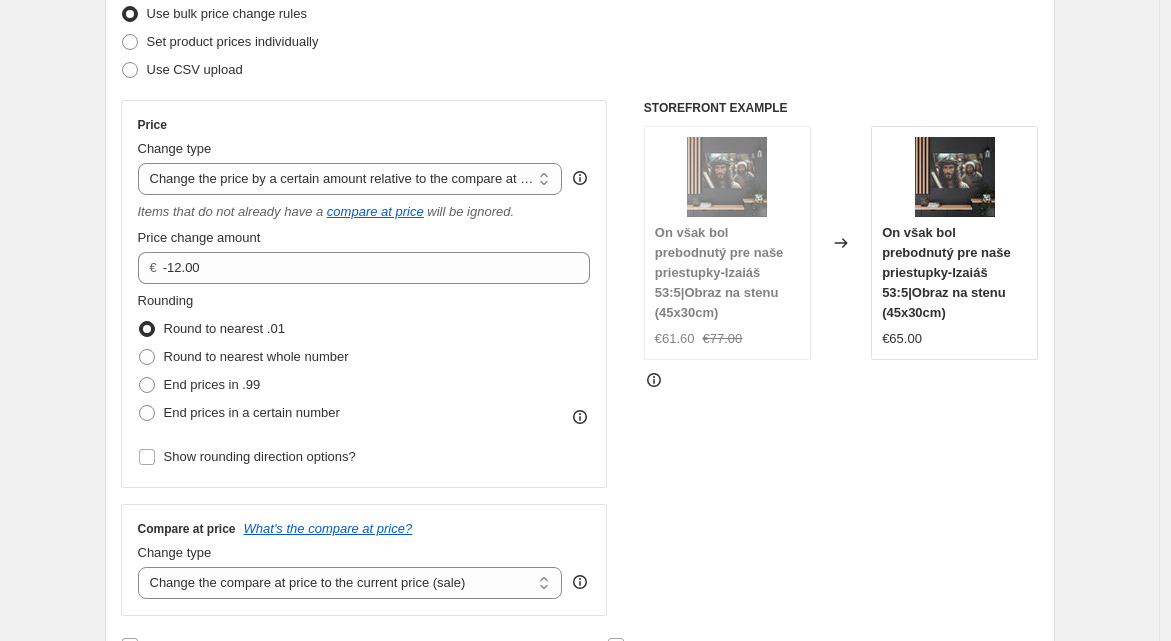scroll, scrollTop: 268, scrollLeft: 0, axis: vertical 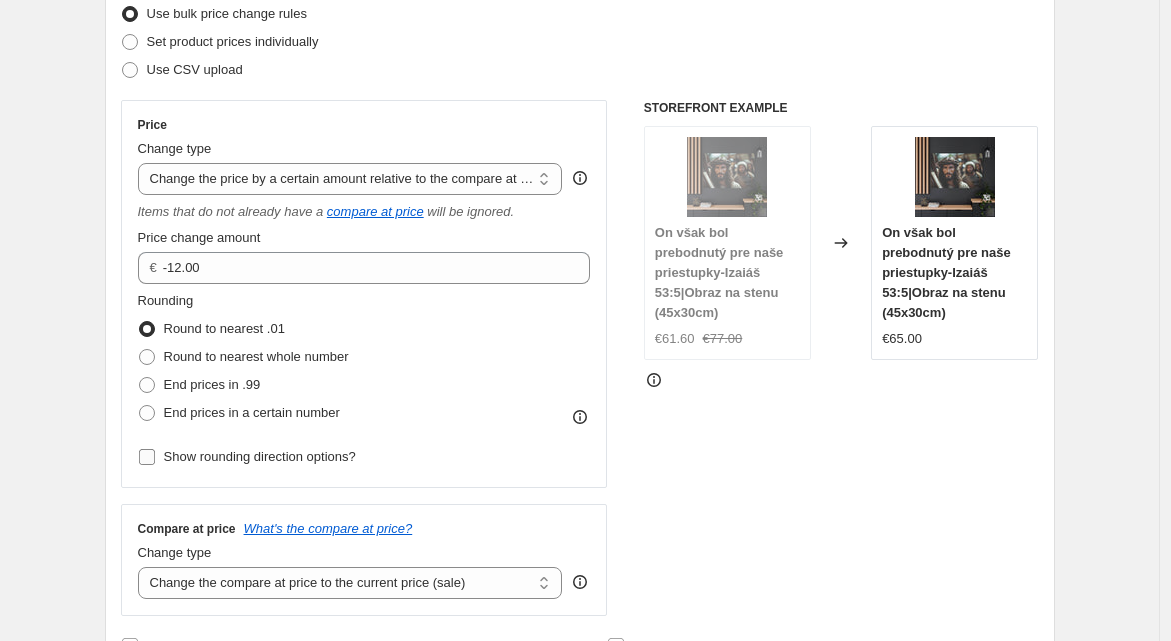 click on "Show rounding direction options?" at bounding box center (260, 457) 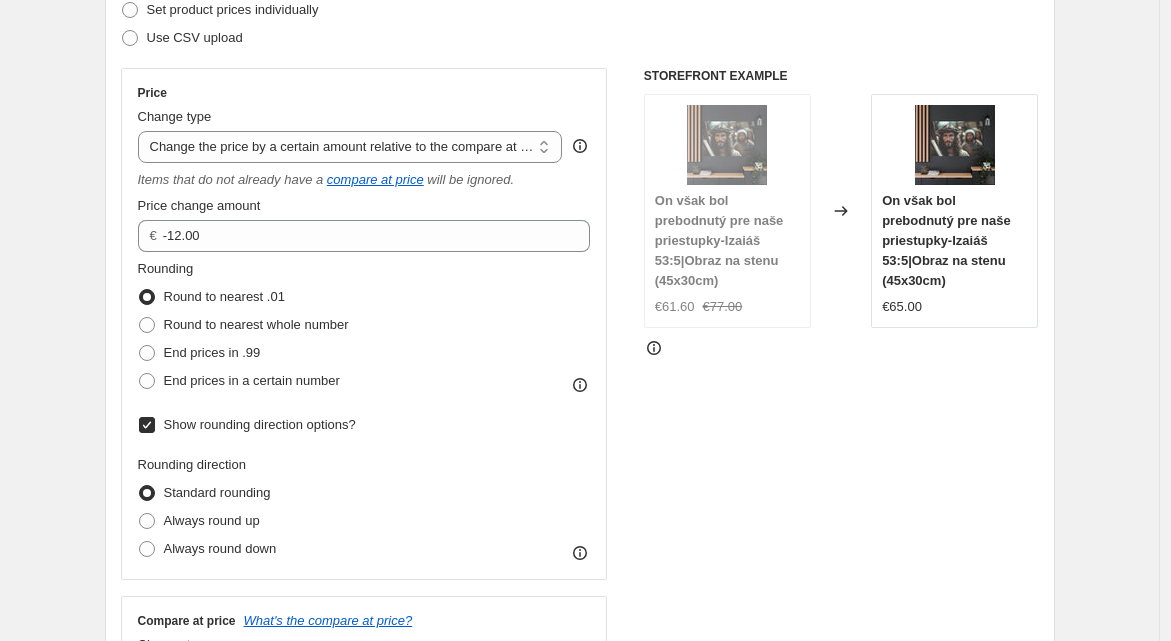 scroll, scrollTop: 299, scrollLeft: 0, axis: vertical 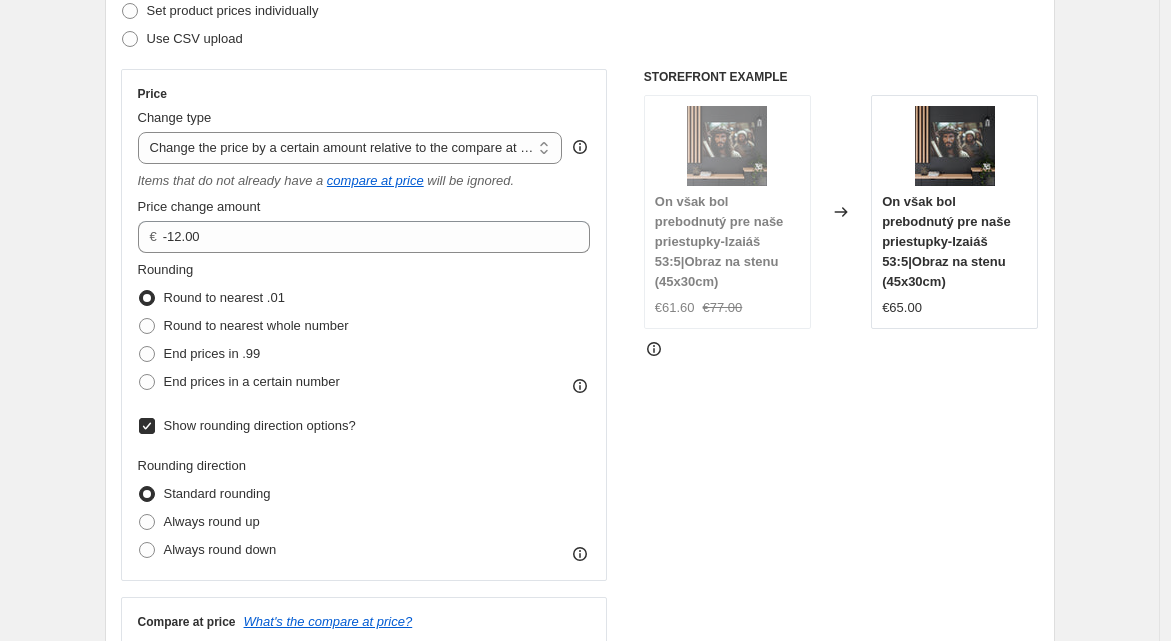 click on "Show rounding direction options?" at bounding box center [247, 426] 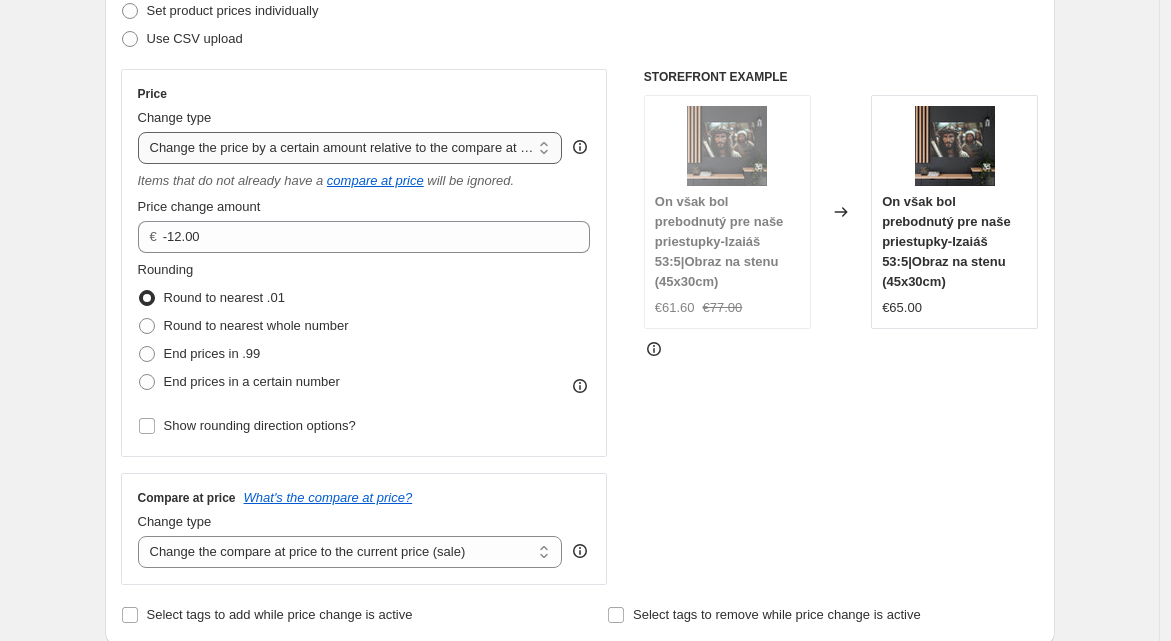 click on "Change the price to a certain amount Change the price by a certain amount Change the price by a certain percentage Change the price to the current compare at price (price before sale) Change the price by a certain amount relative to the compare at price Change the price by a certain percentage relative to the compare at price Don't change the price Change the price by a certain percentage relative to the cost per item Change price to certain cost margin" at bounding box center (350, 148) 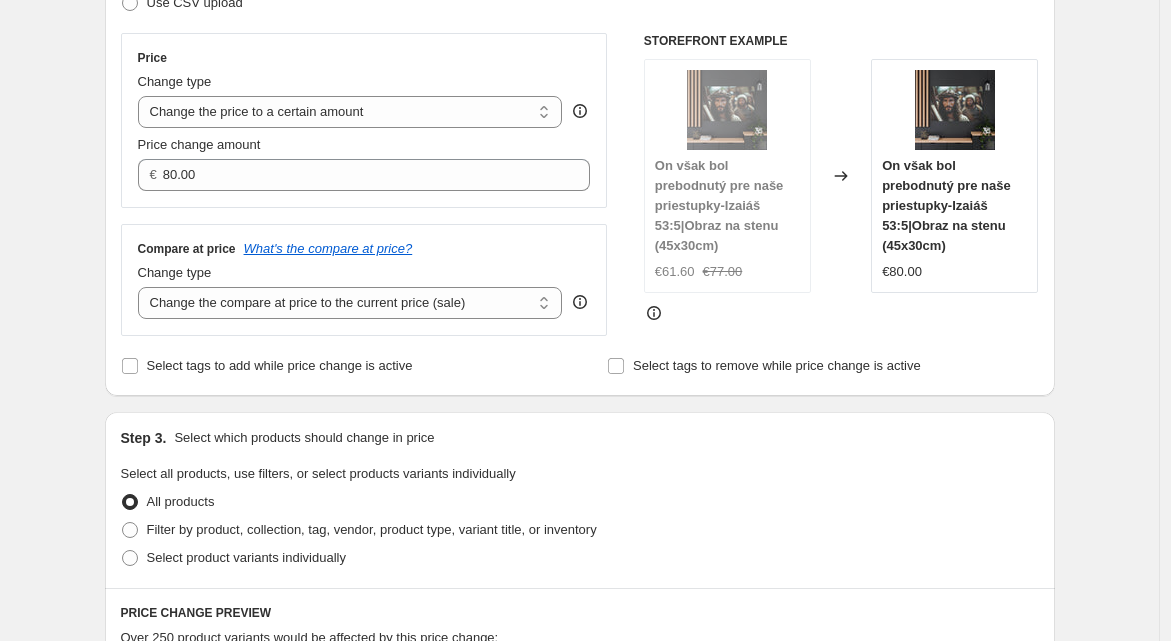 scroll, scrollTop: 339, scrollLeft: 0, axis: vertical 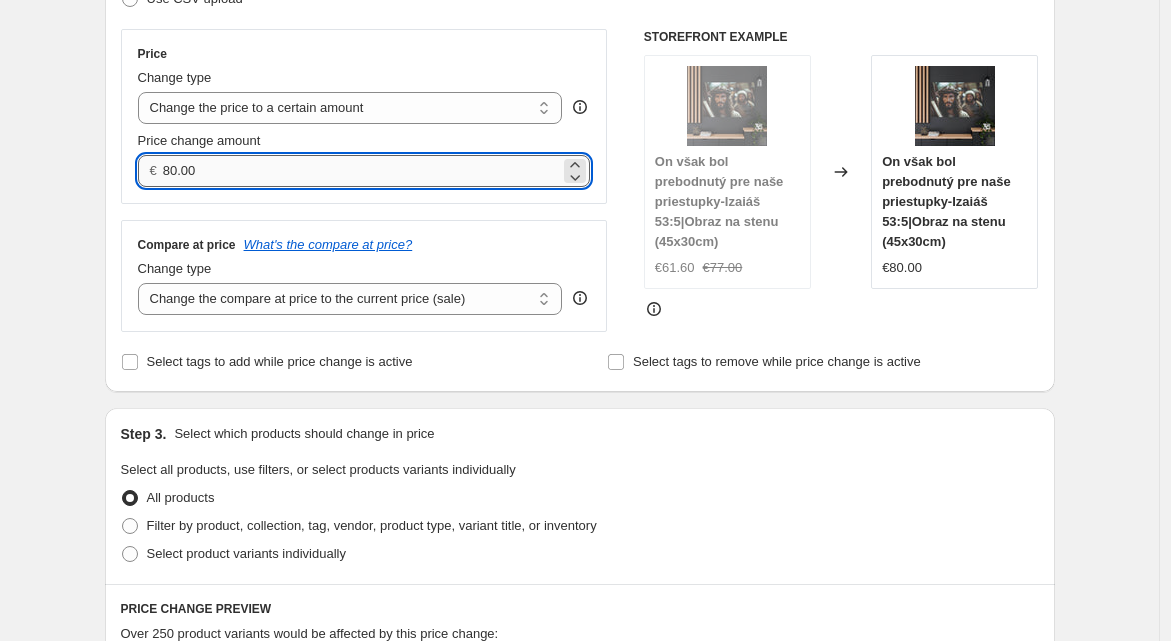 click on "80.00" at bounding box center (361, 171) 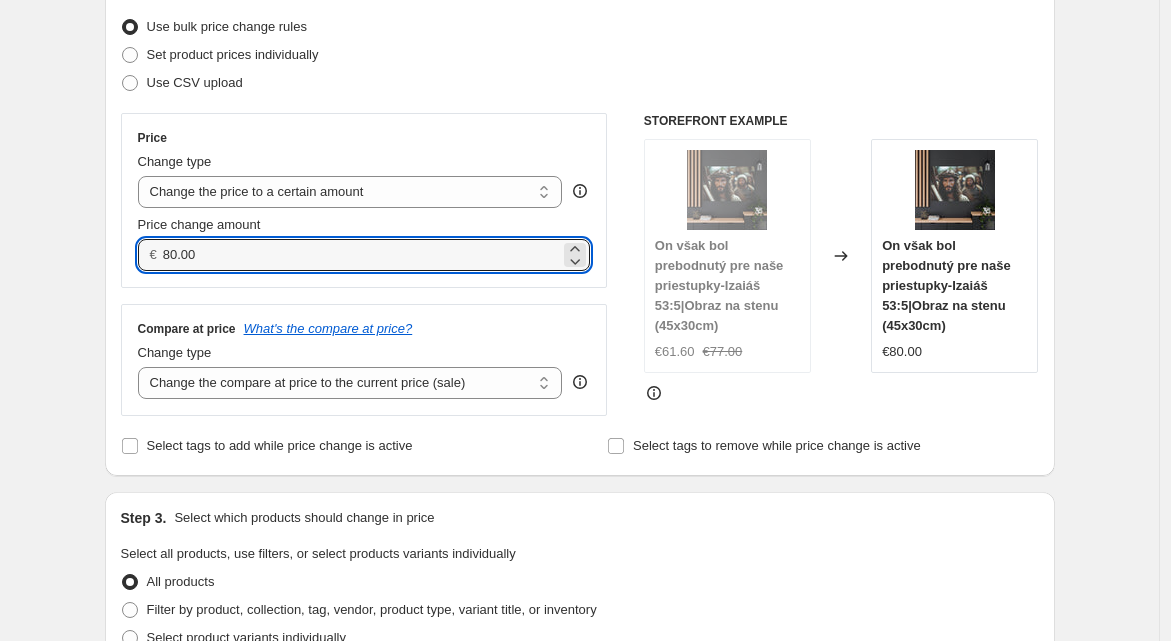 scroll, scrollTop: 257, scrollLeft: 0, axis: vertical 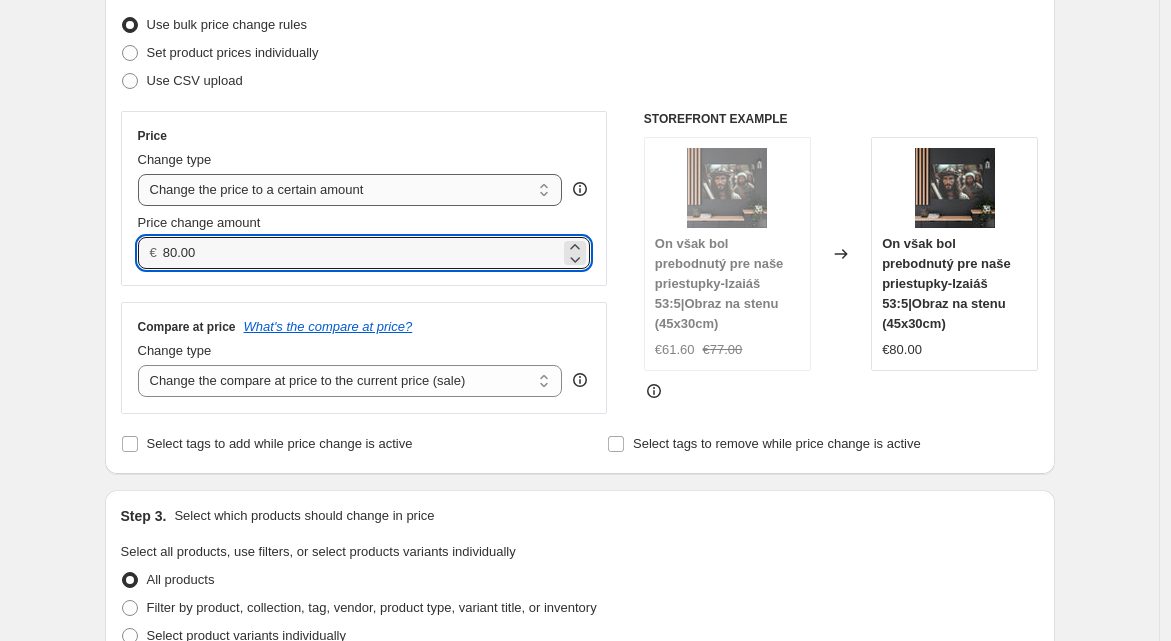 click on "Change the price to a certain amount Change the price by a certain amount Change the price by a certain percentage Change the price to the current compare at price (price before sale) Change the price by a certain amount relative to the compare at price Change the price by a certain percentage relative to the compare at price Don't change the price Change the price by a certain percentage relative to the cost per item Change price to certain cost margin" at bounding box center (350, 190) 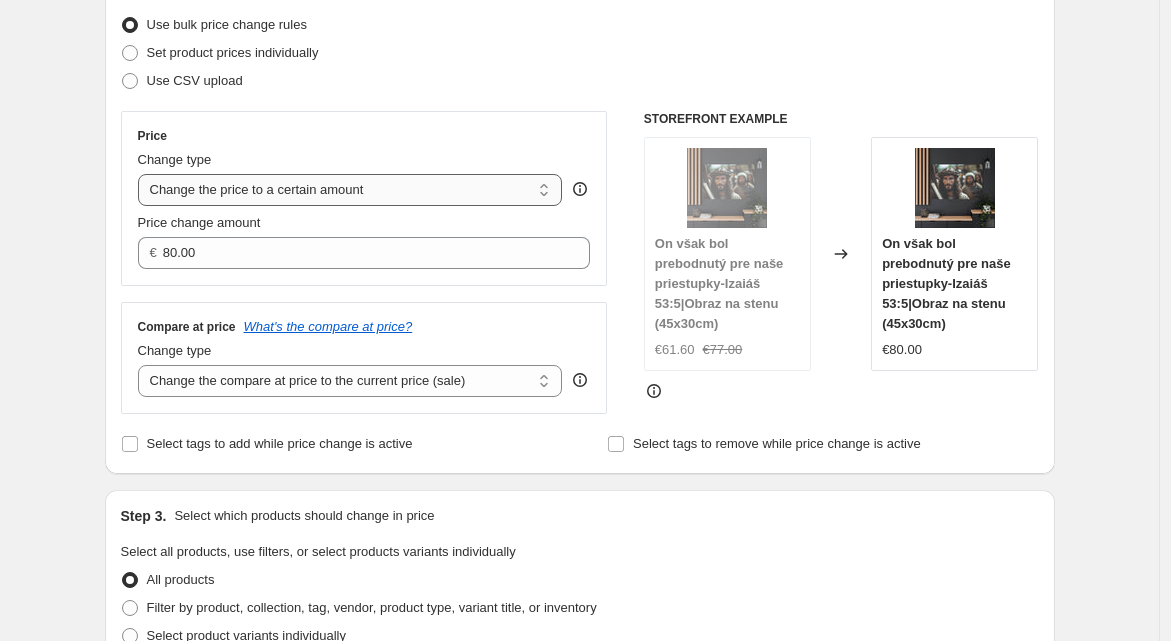 select on "by" 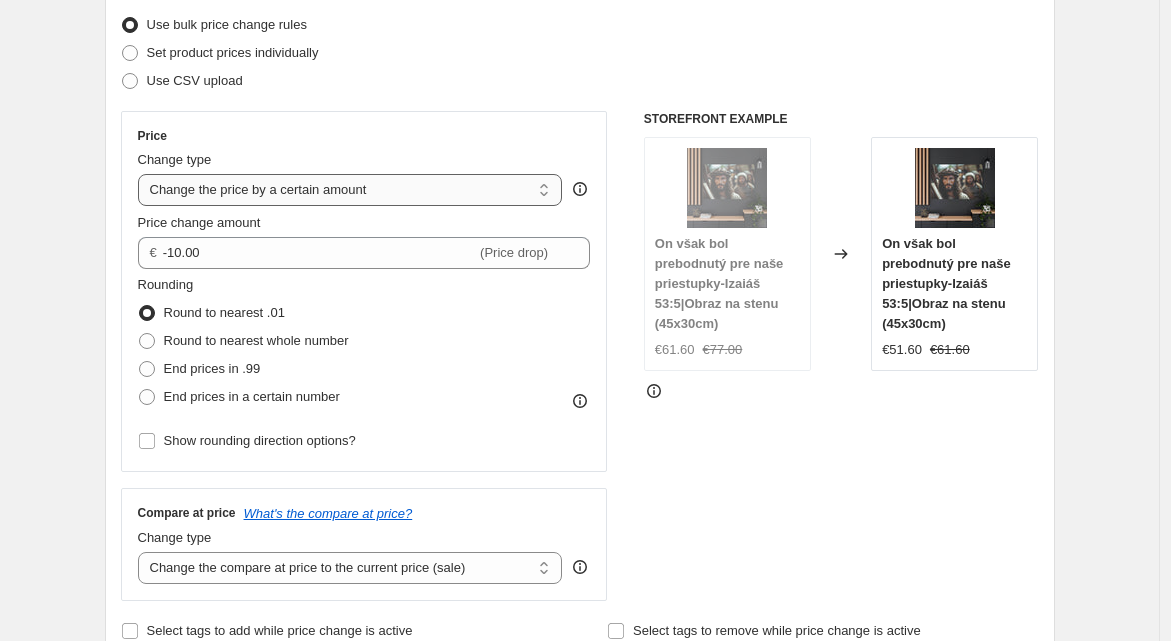click on "Change the price to a certain amount Change the price by a certain amount Change the price by a certain percentage Change the price to the current compare at price (price before sale) Change the price by a certain amount relative to the compare at price Change the price by a certain percentage relative to the compare at price Don't change the price Change the price by a certain percentage relative to the cost per item Change price to certain cost margin" at bounding box center (350, 190) 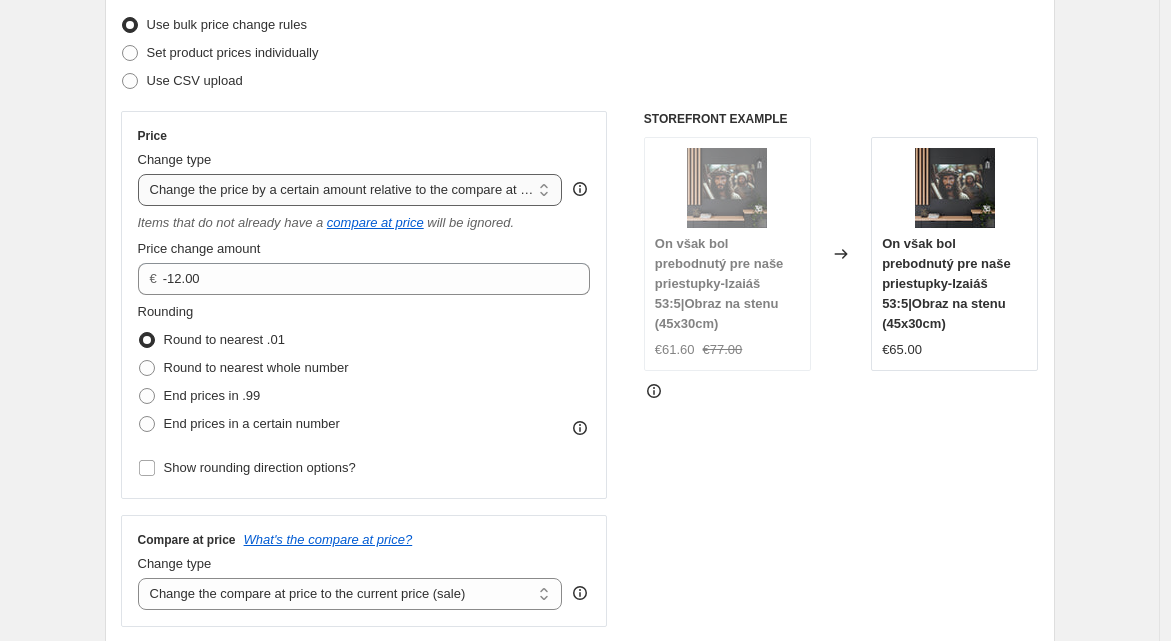 click on "Change the price to a certain amount Change the price by a certain amount Change the price by a certain percentage Change the price to the current compare at price (price before sale) Change the price by a certain amount relative to the compare at price Change the price by a certain percentage relative to the compare at price Don't change the price Change the price by a certain percentage relative to the cost per item Change price to certain cost margin" at bounding box center (350, 190) 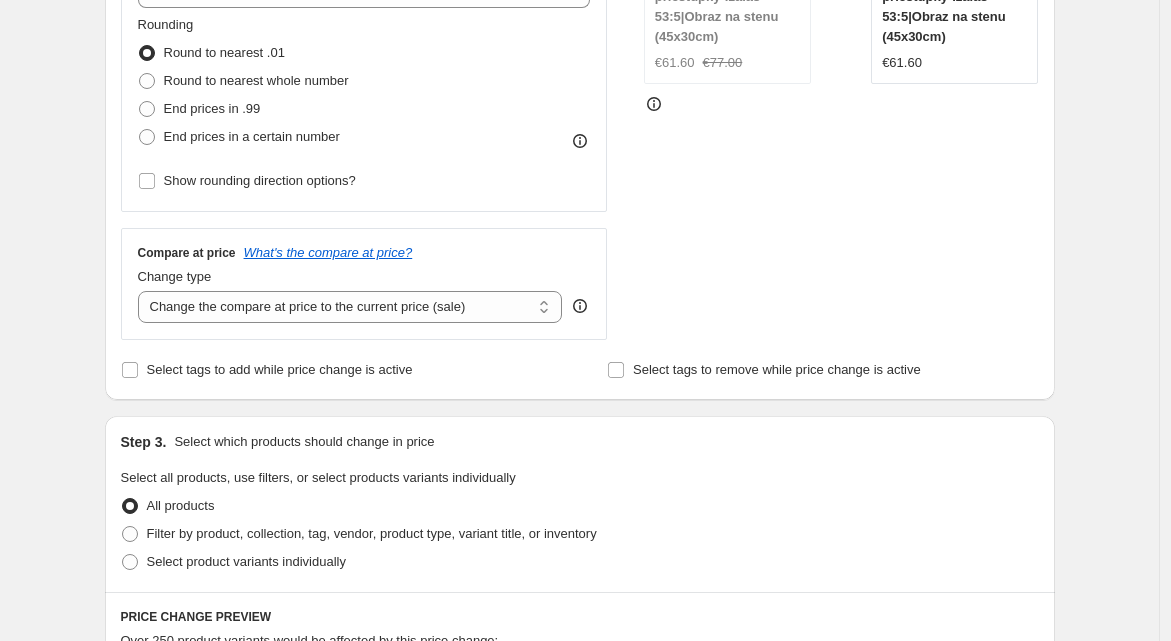 scroll, scrollTop: 545, scrollLeft: 0, axis: vertical 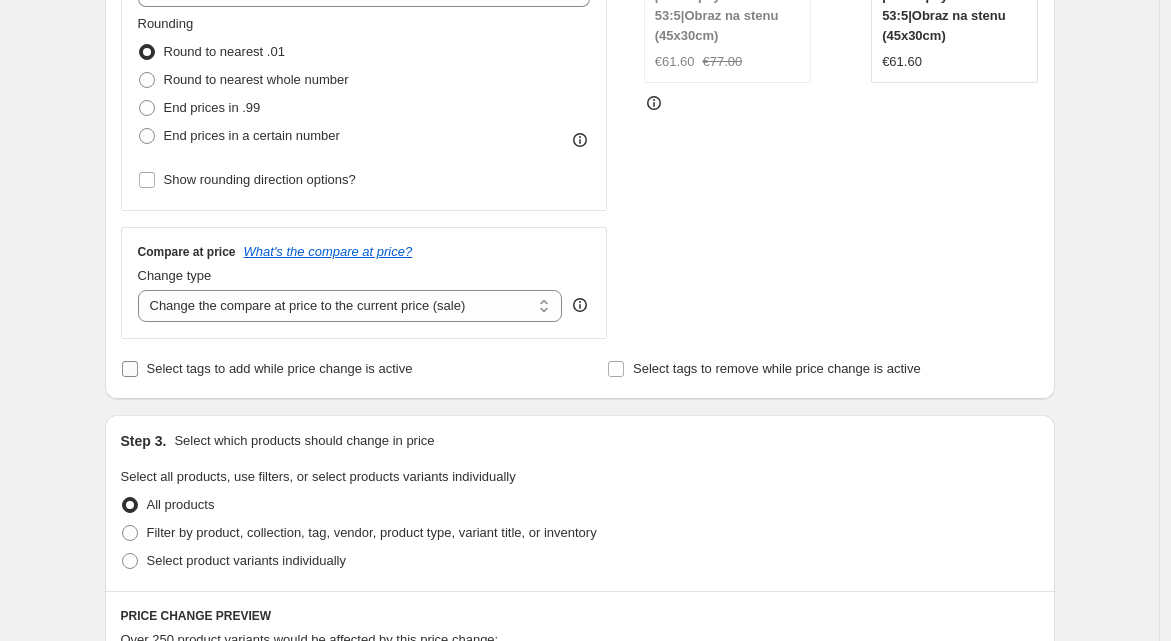 click on "Select tags to add while price change is active" at bounding box center (280, 368) 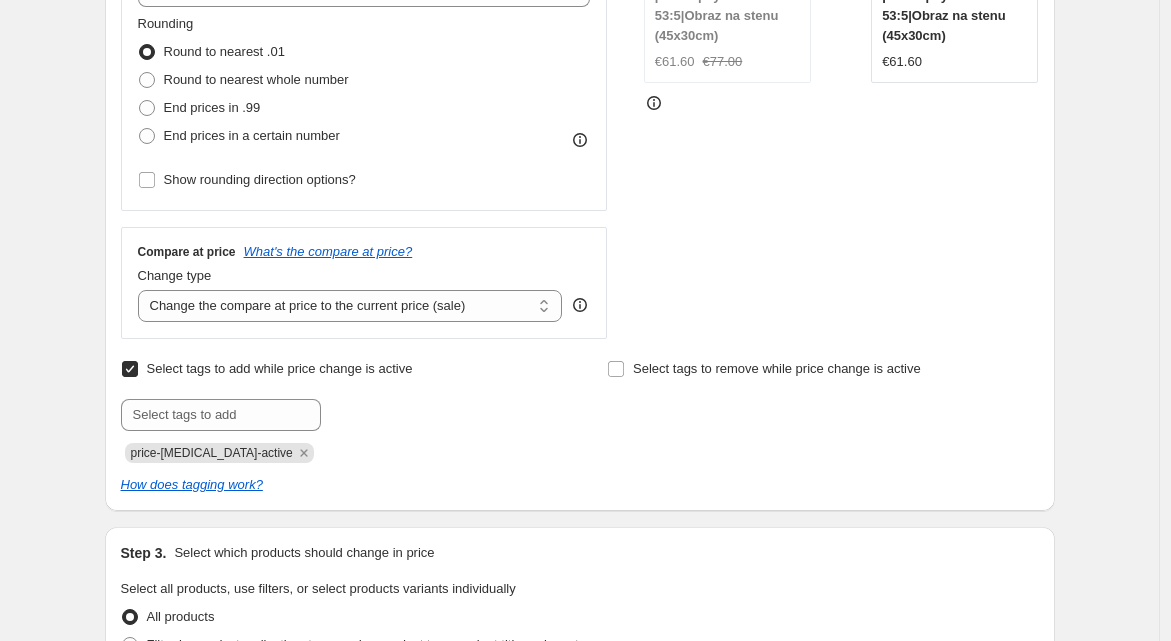 click on "Select tags to add while price change is active" at bounding box center [280, 368] 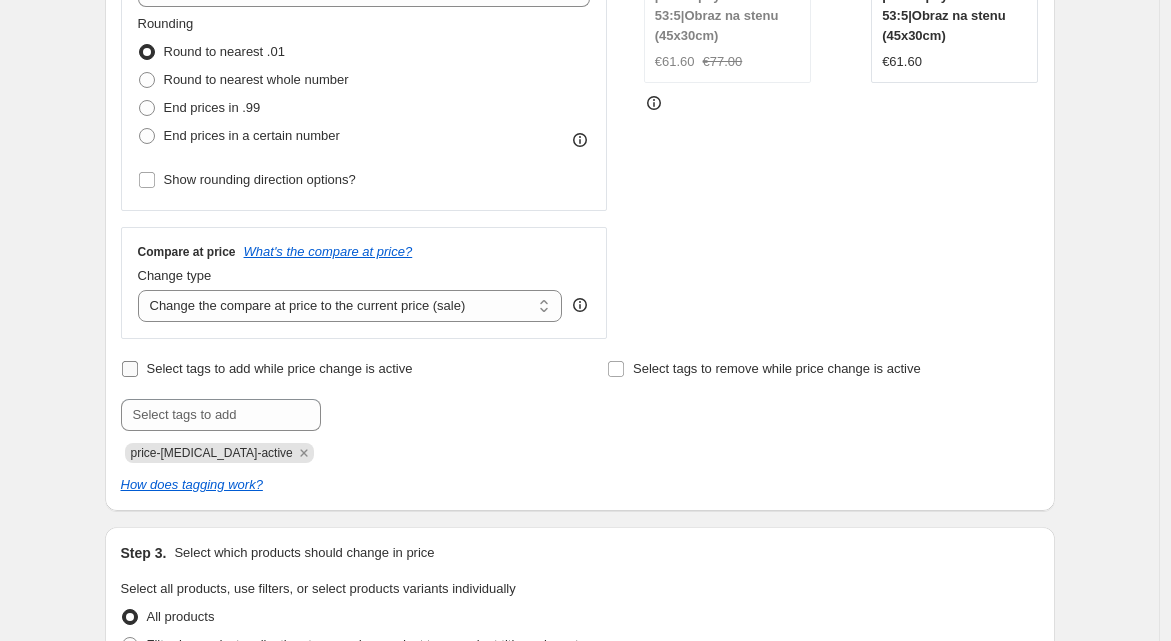 checkbox on "false" 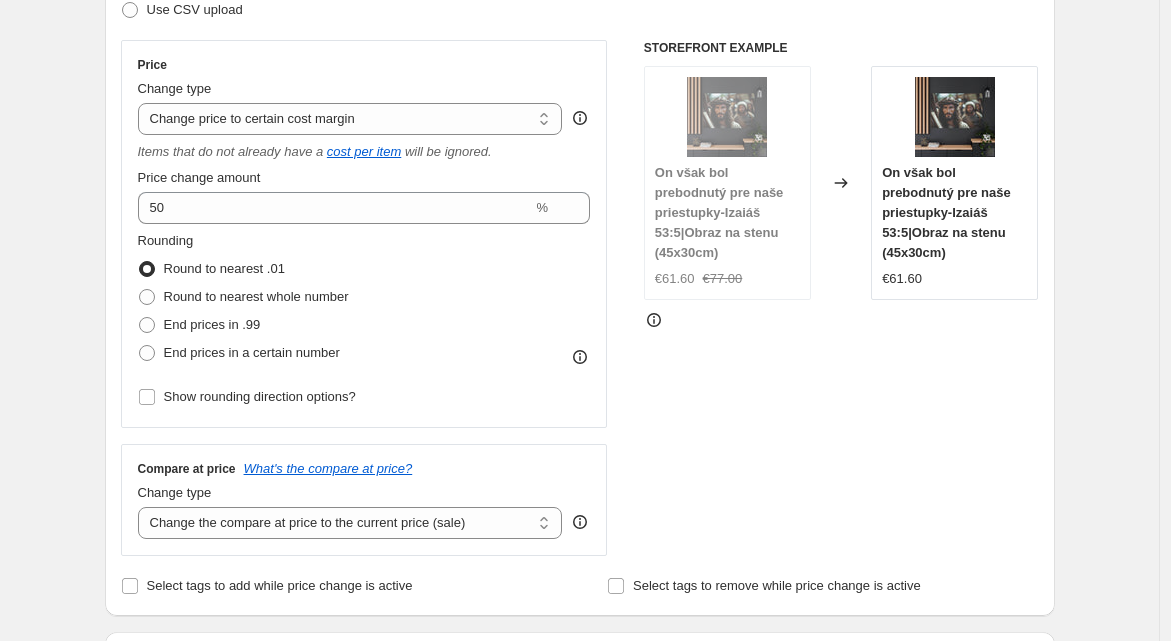 scroll, scrollTop: 0, scrollLeft: 0, axis: both 